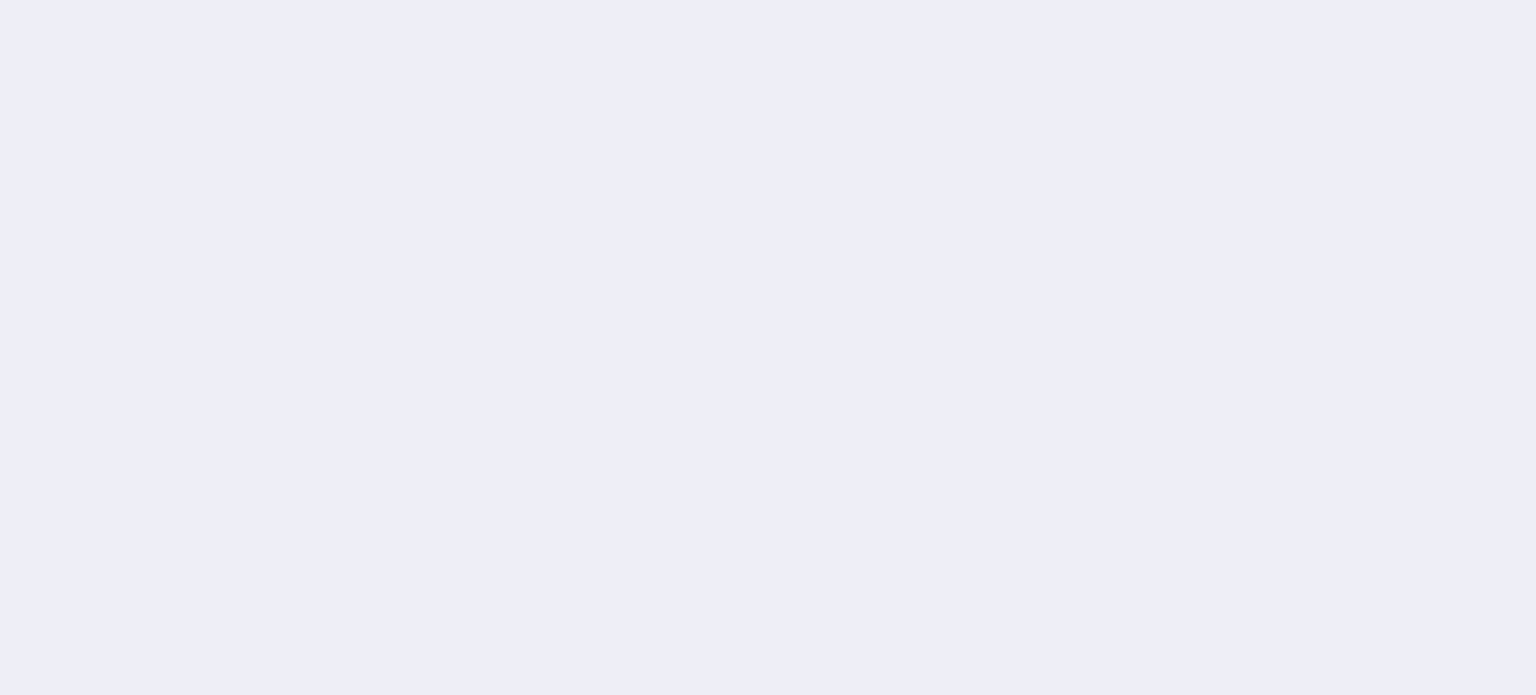 scroll, scrollTop: 0, scrollLeft: 0, axis: both 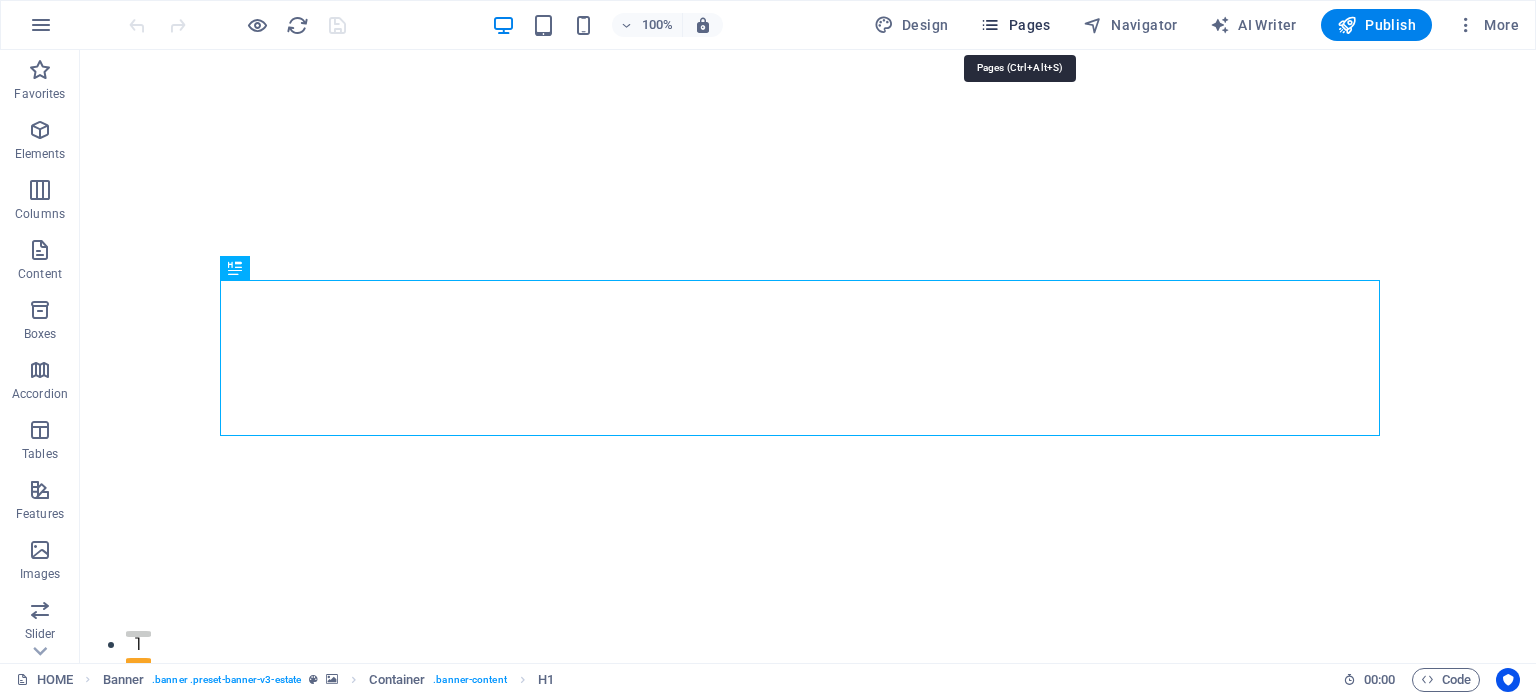 click on "Pages" at bounding box center [1015, 25] 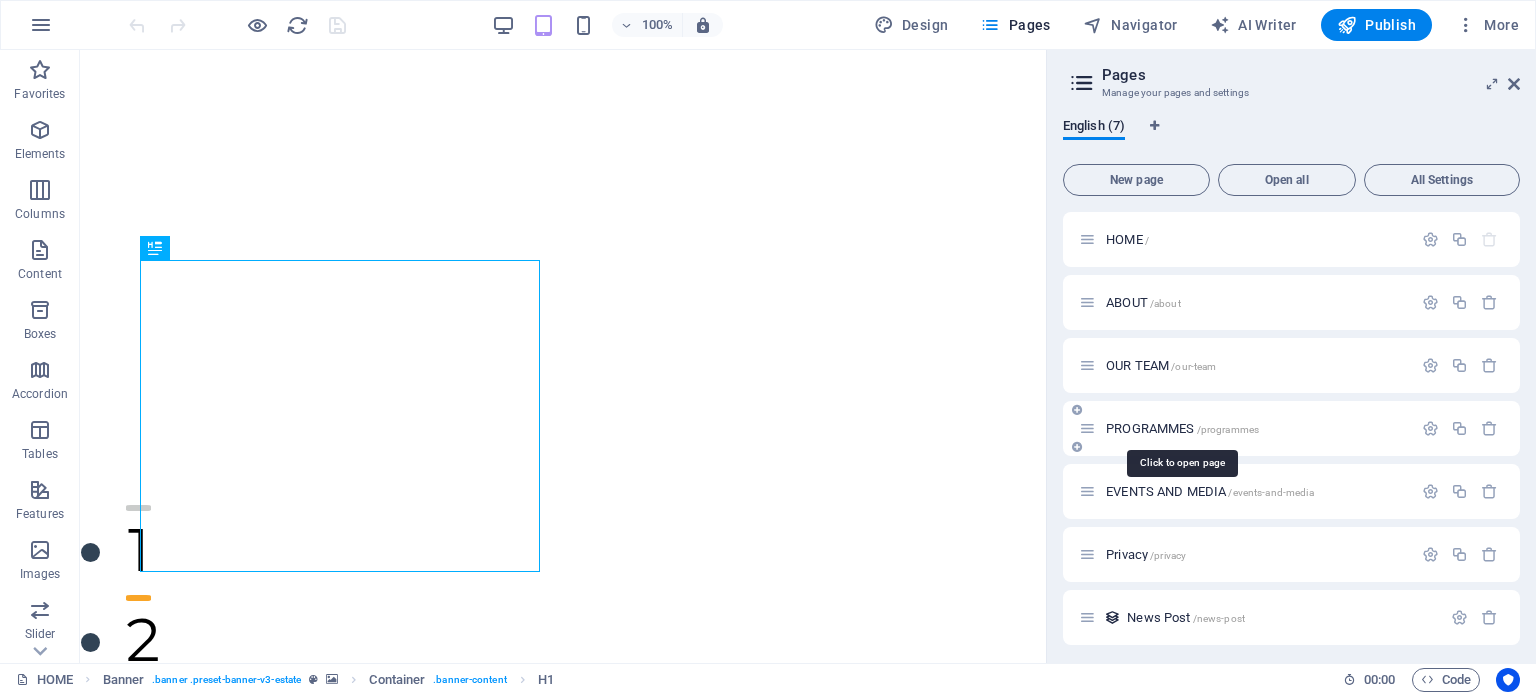 click on "PROGRAMMES /programmes" at bounding box center (1182, 428) 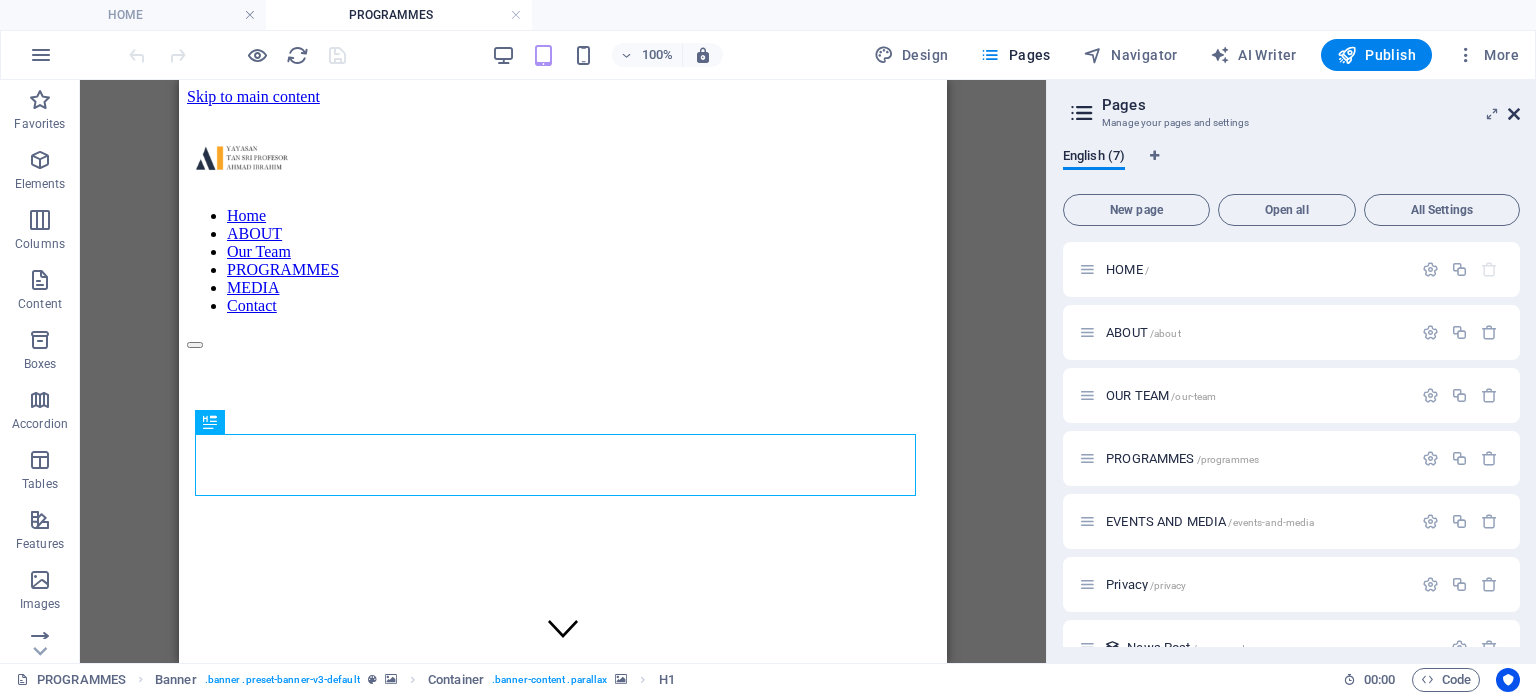 scroll, scrollTop: 0, scrollLeft: 0, axis: both 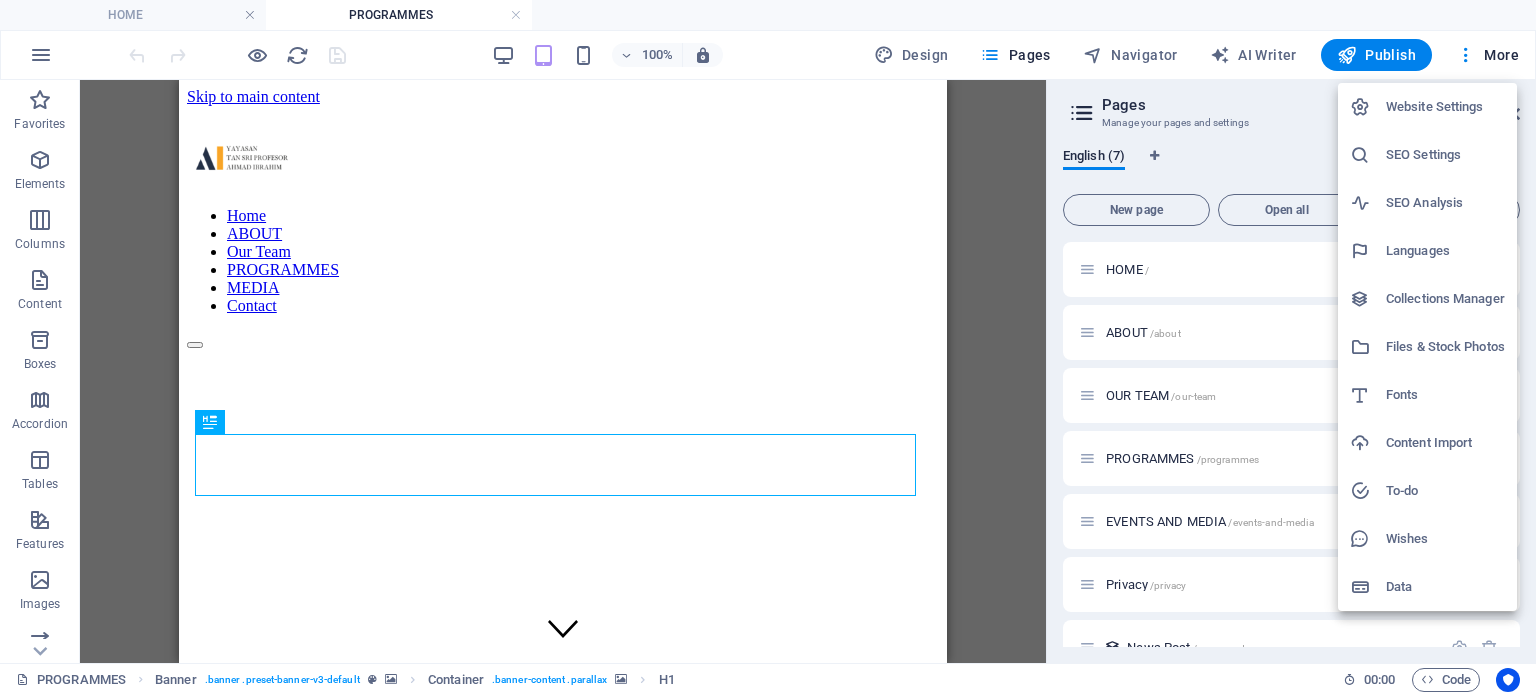 click at bounding box center [768, 347] 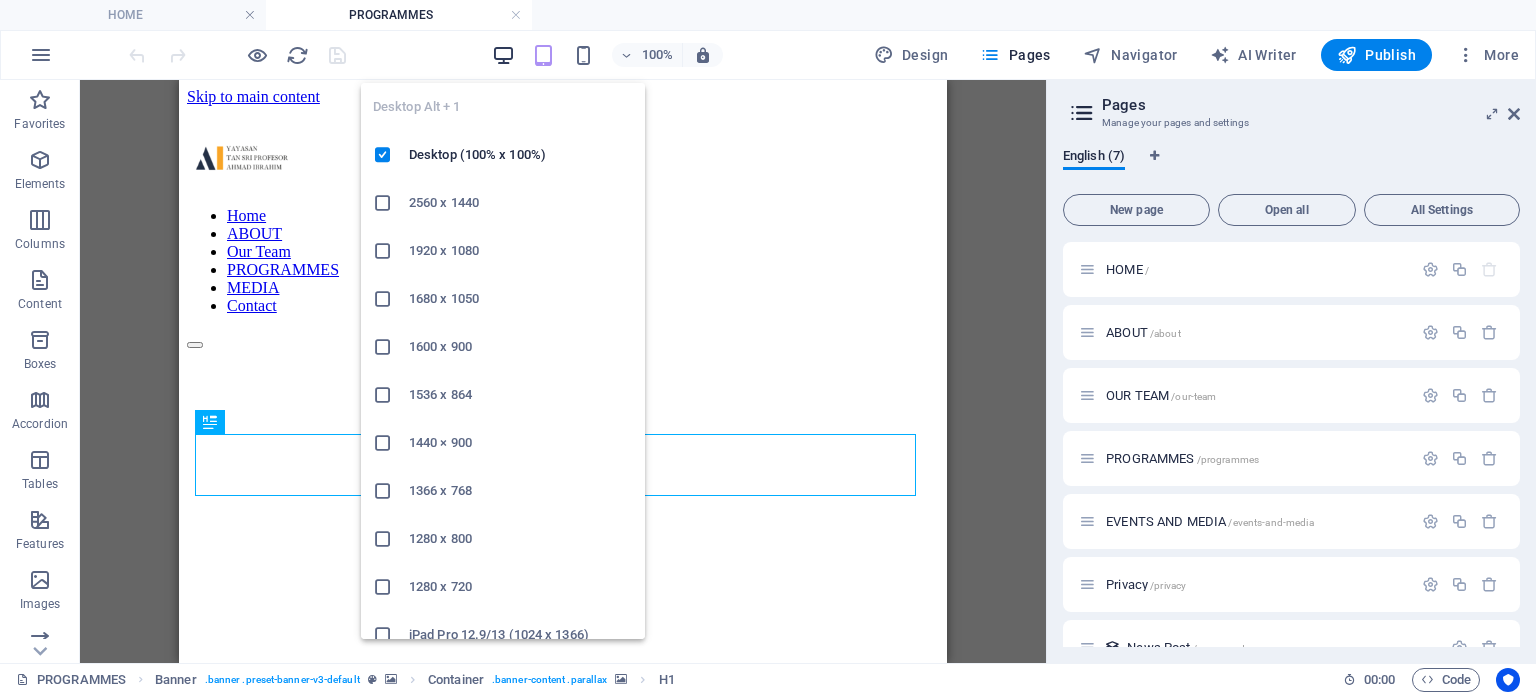 click at bounding box center [503, 55] 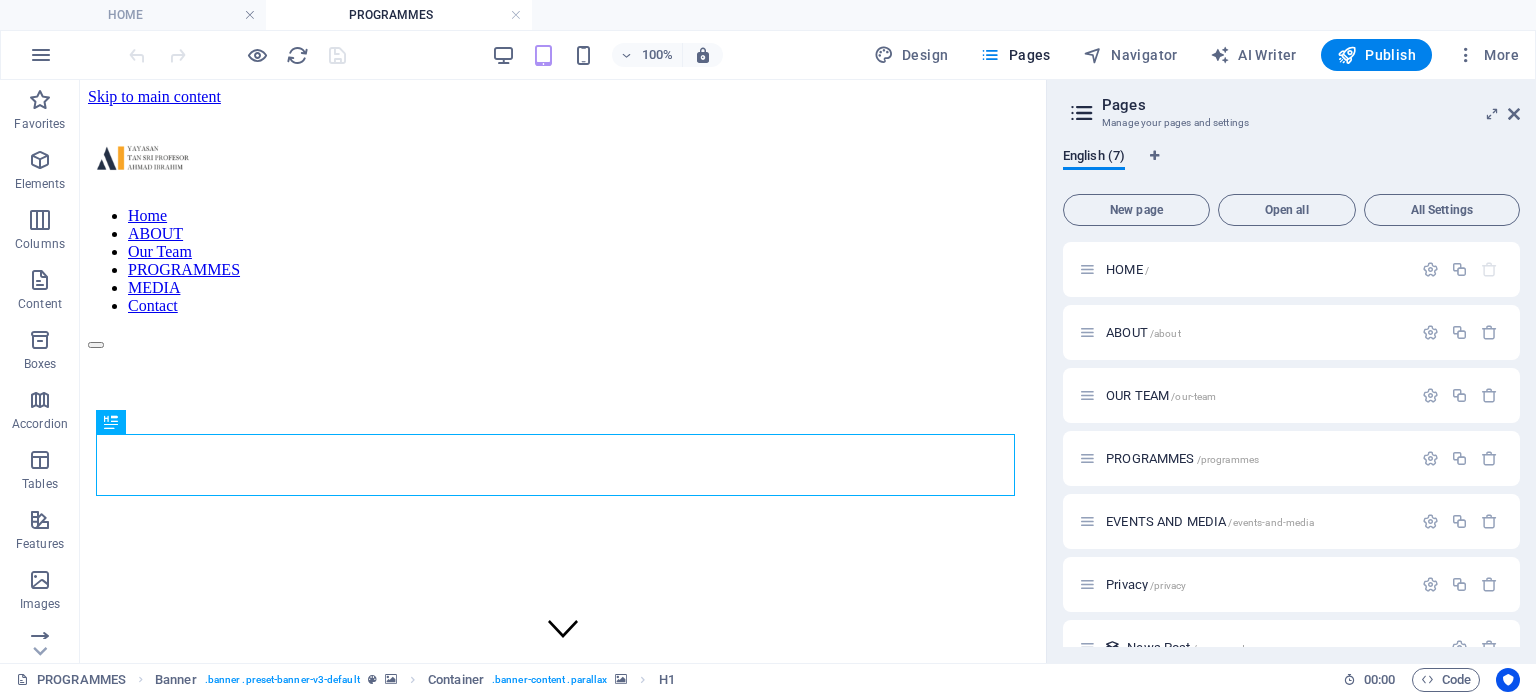 click on "Pages Manage your pages and settings English (7) New page Open all All Settings HOME / ABOUT /about OUR TEAM /our-team PROGRAMMES /programmes EVENTS AND MEDIA /events-and-media Privacy /privacy News Post /news-post" at bounding box center (1291, 371) 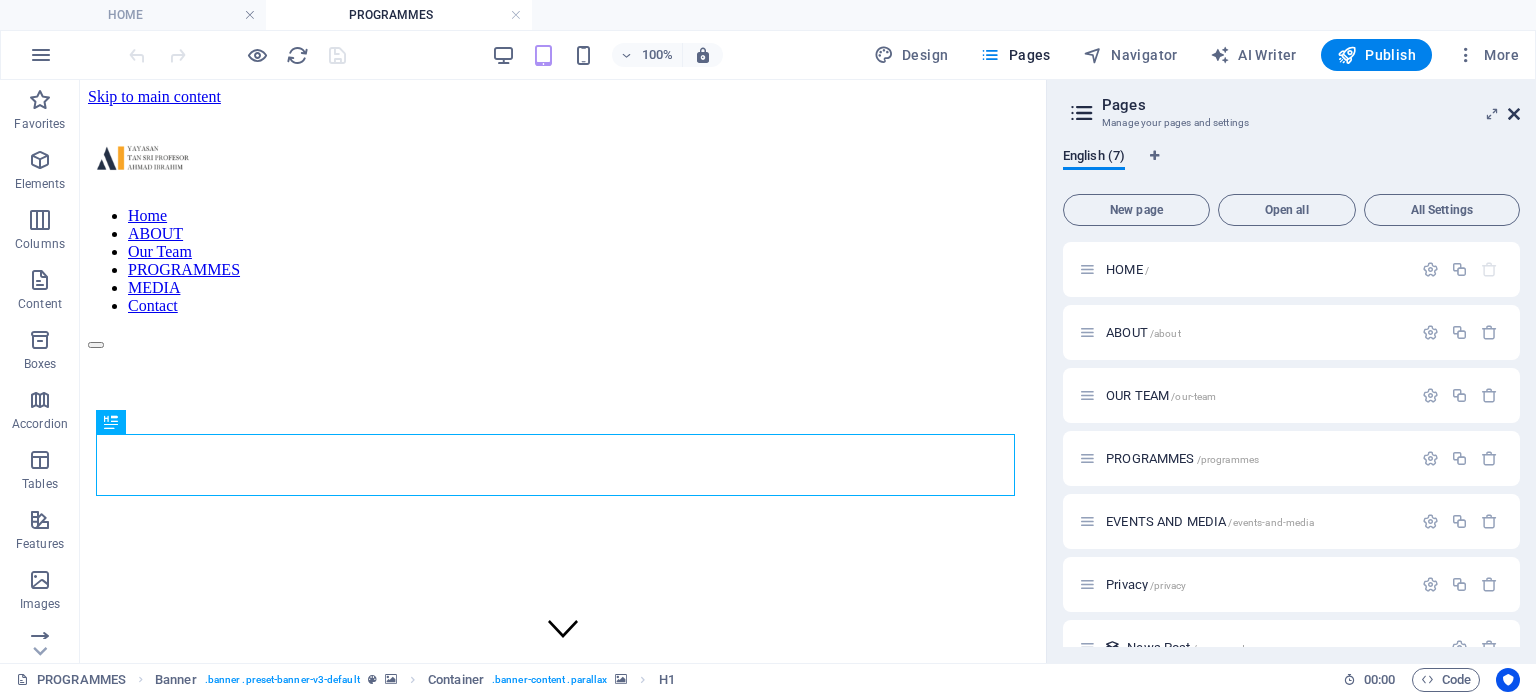 click at bounding box center [1514, 114] 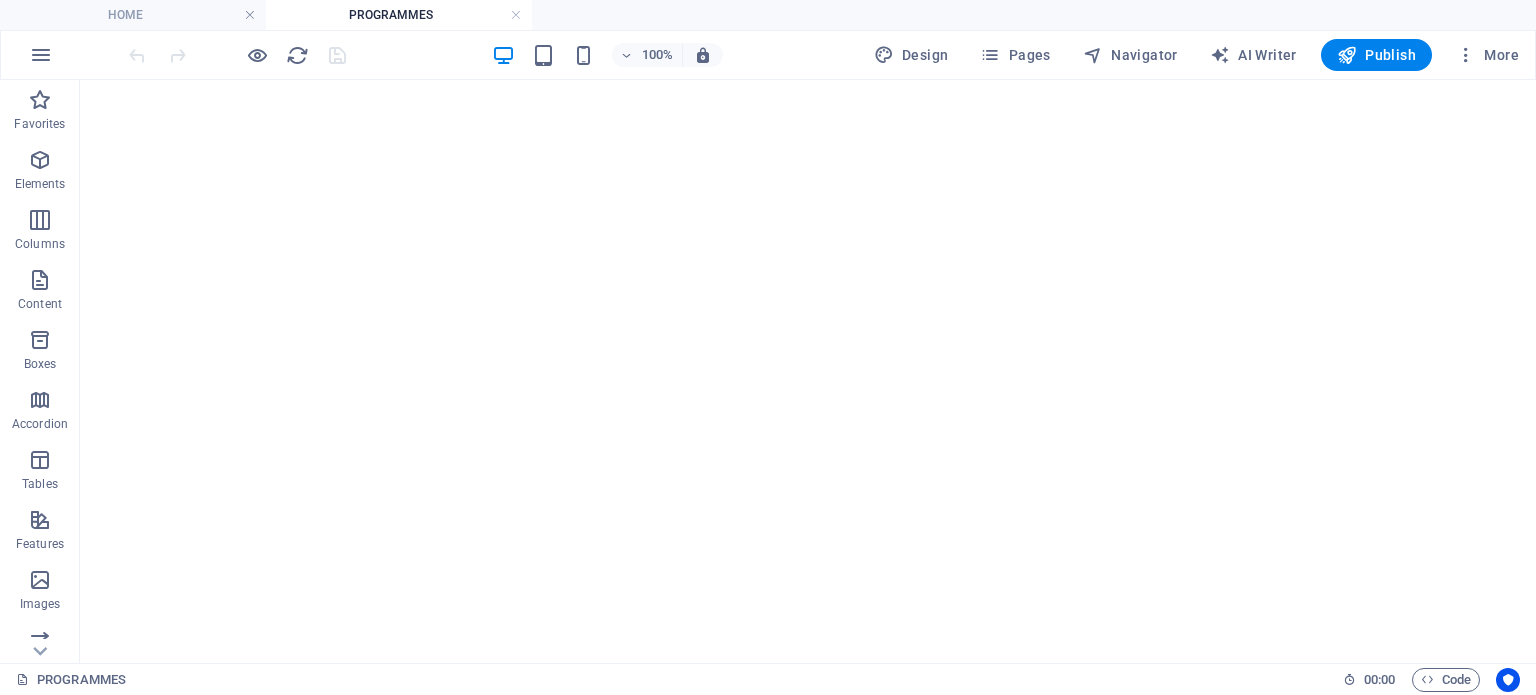 scroll, scrollTop: 732, scrollLeft: 0, axis: vertical 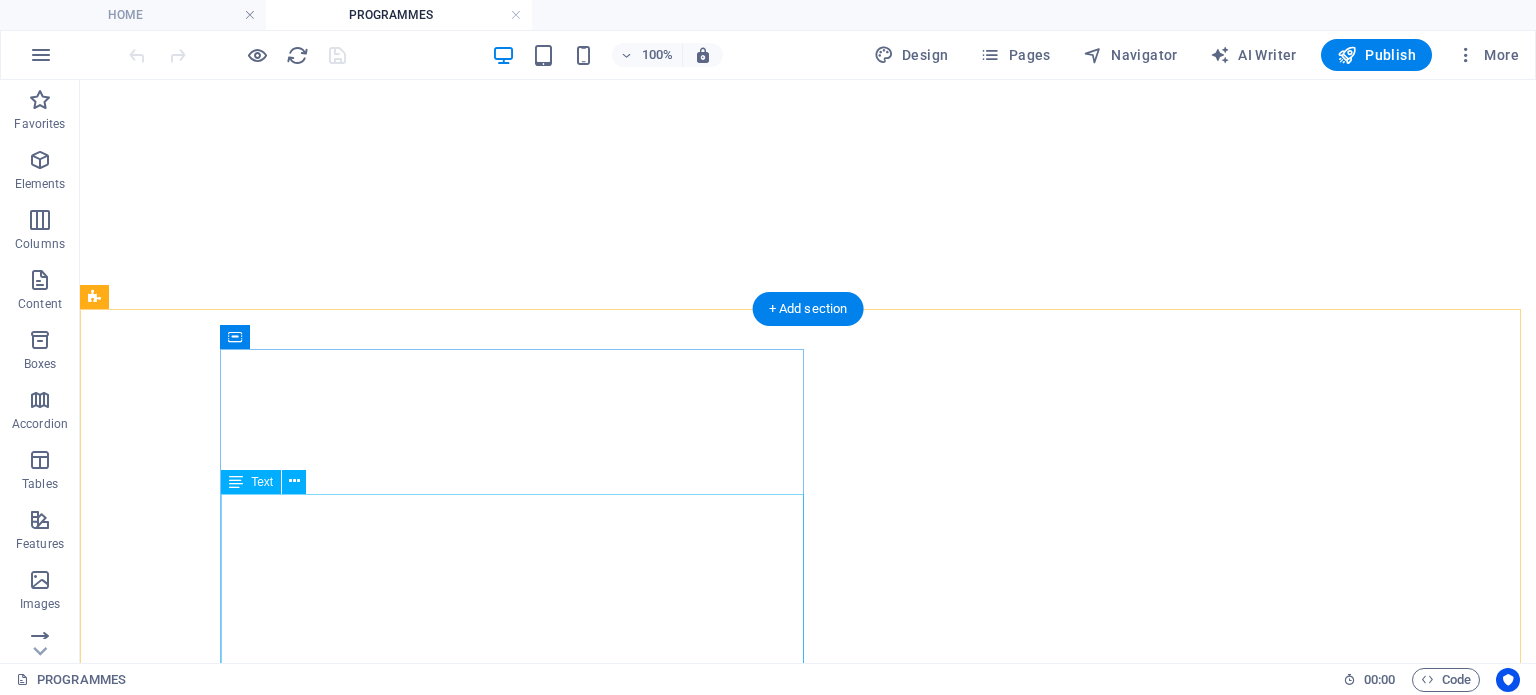 click on "The Yayasan Tan Sri Professor Ahmad Ibrahim’s Tripartite Internship Programme 2024/2025 is a unique internship programme which allows law students to experience internships in three pillars of government. This internship strives to expose students to the various opportunities and experience that a law degree could bring. This dining also serves as a platform for students to expand their horizons and gain valuable insights into the legal field, which is beyond just being a lawyer." at bounding box center (808, 2600) 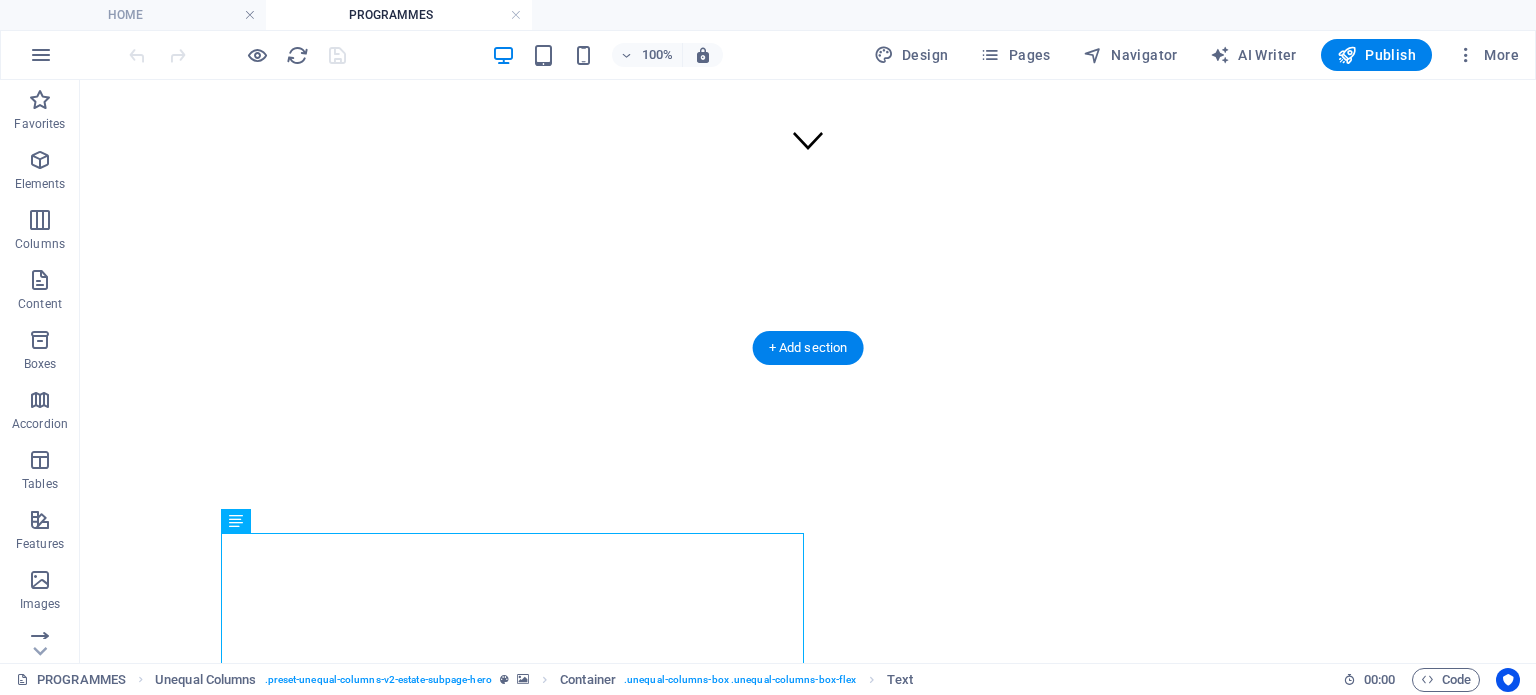 scroll, scrollTop: 458, scrollLeft: 0, axis: vertical 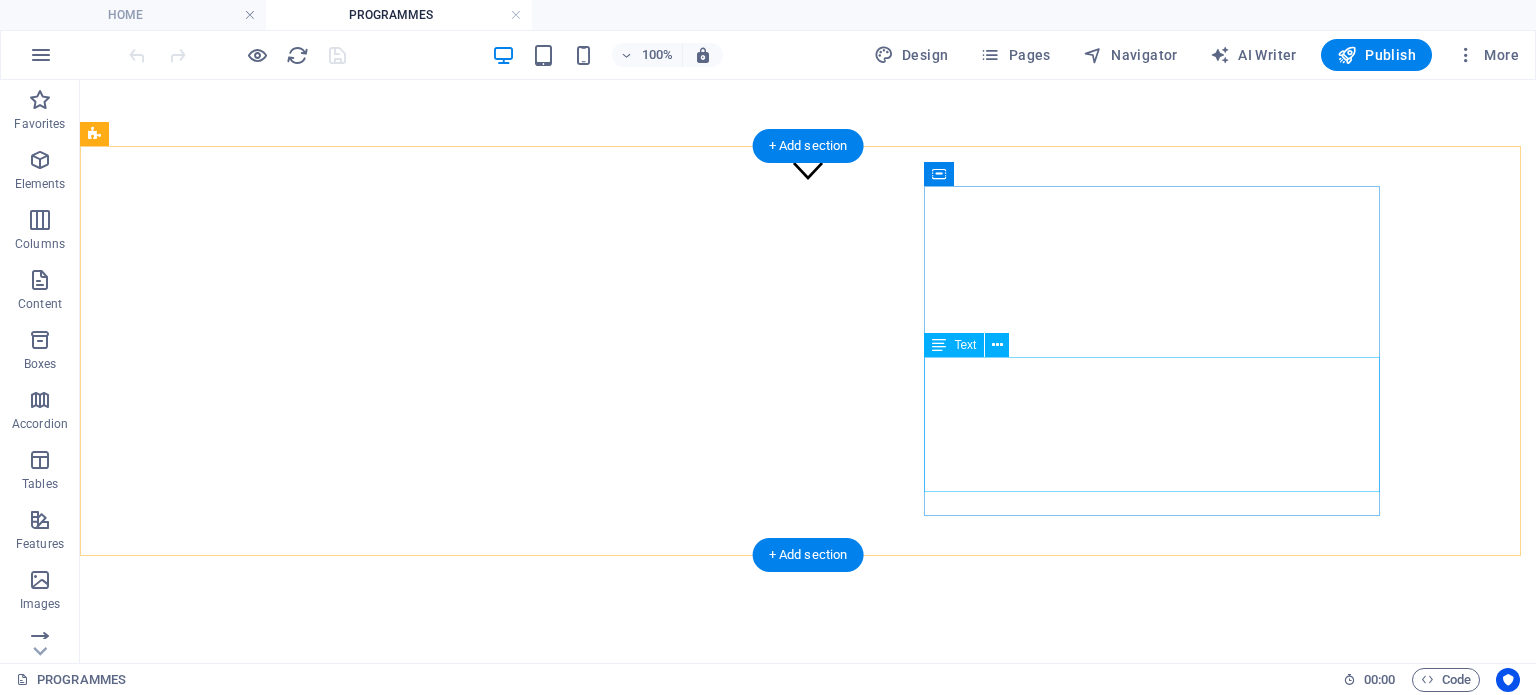 click on "At vero eos et accusamus et iusto odio dignissimos ducimus qui blanditiis praesentium voluptatum deleniti atque corrupti quos dolores et quas molestias excepturi sint occaecati cupiditate non provident." at bounding box center (808, 2022) 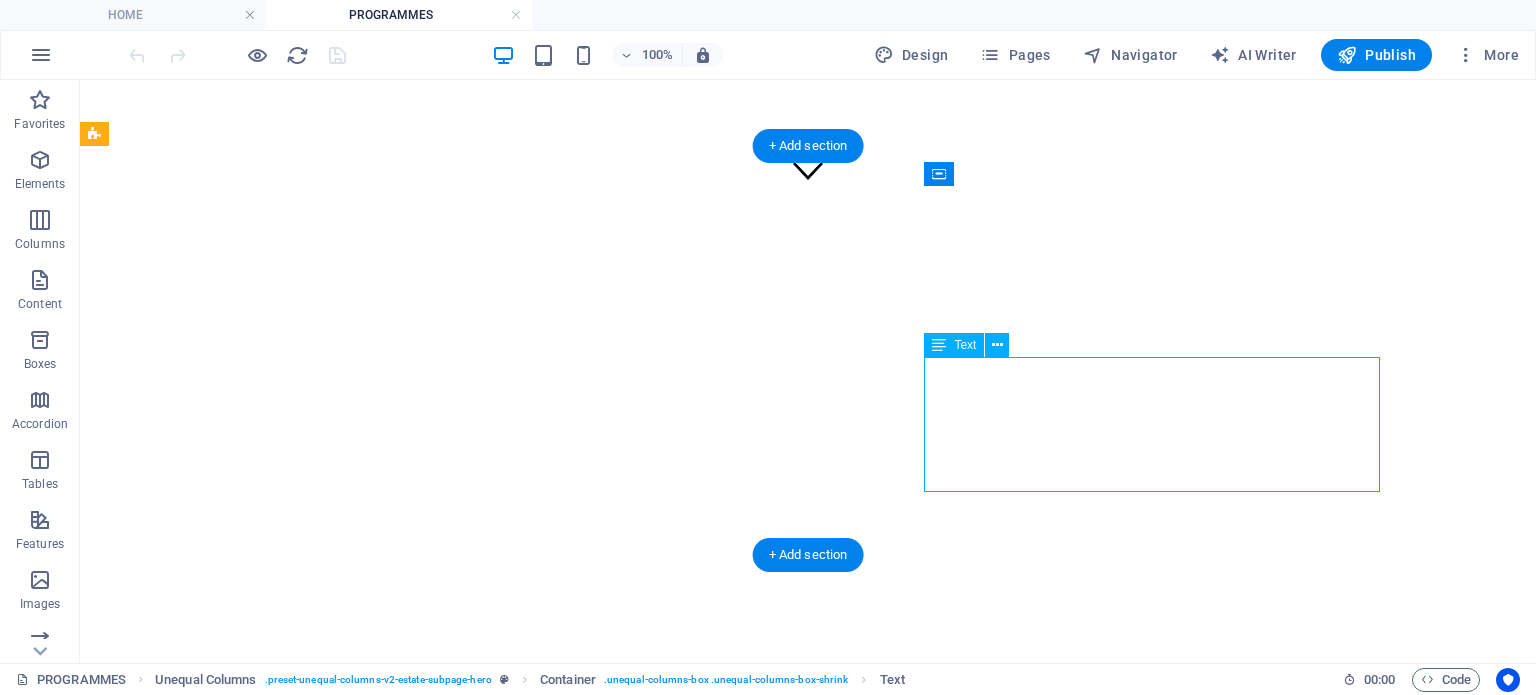 click on "At vero eos et accusamus et iusto odio dignissimos ducimus qui blanditiis praesentium voluptatum deleniti atque corrupti quos dolores et quas molestias excepturi sint occaecati cupiditate non provident." at bounding box center (808, 2022) 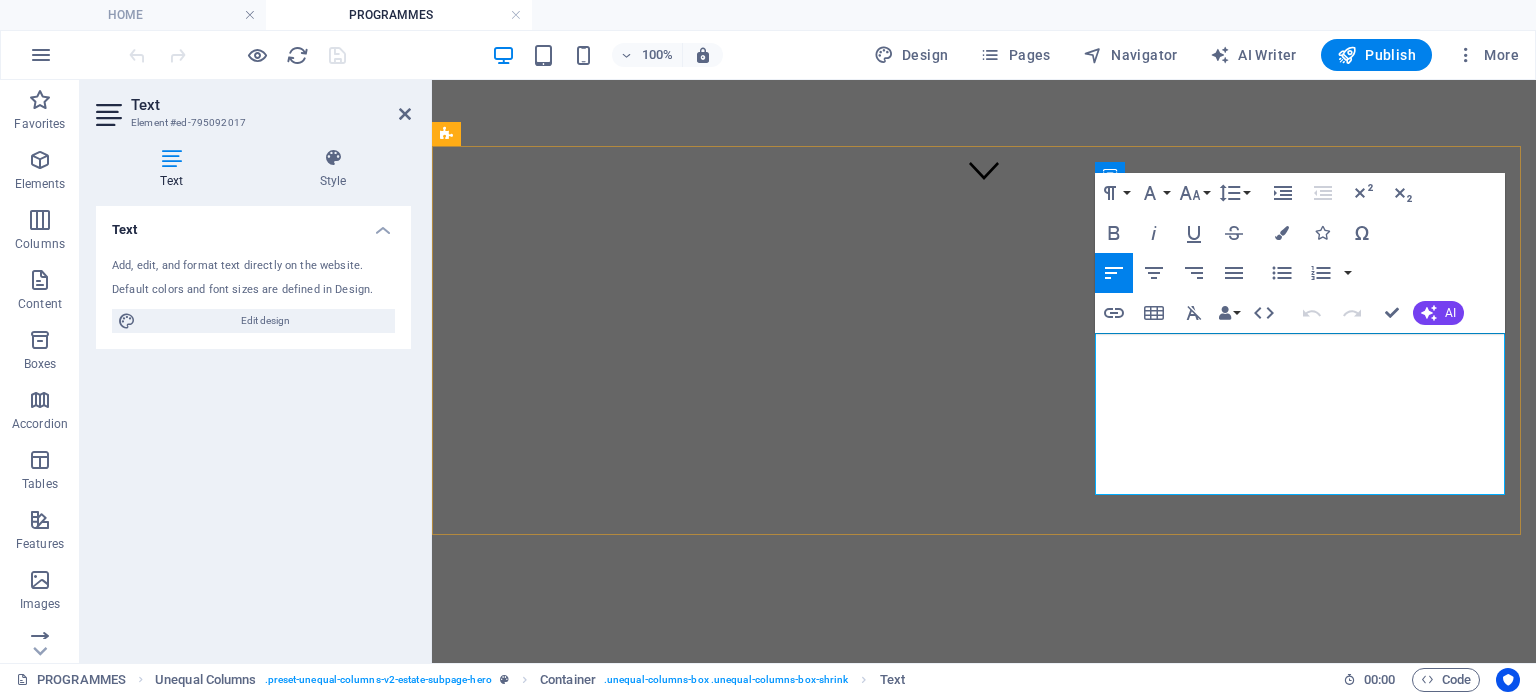 click on "At vero eos et accusamus et iusto odio dignissimos ducimus qui blanditiis praesentium voluptatum deleniti atque corrupti quos dolores et quas molestias excepturi sint occaecati cupiditate non provident." at bounding box center (984, 1833) 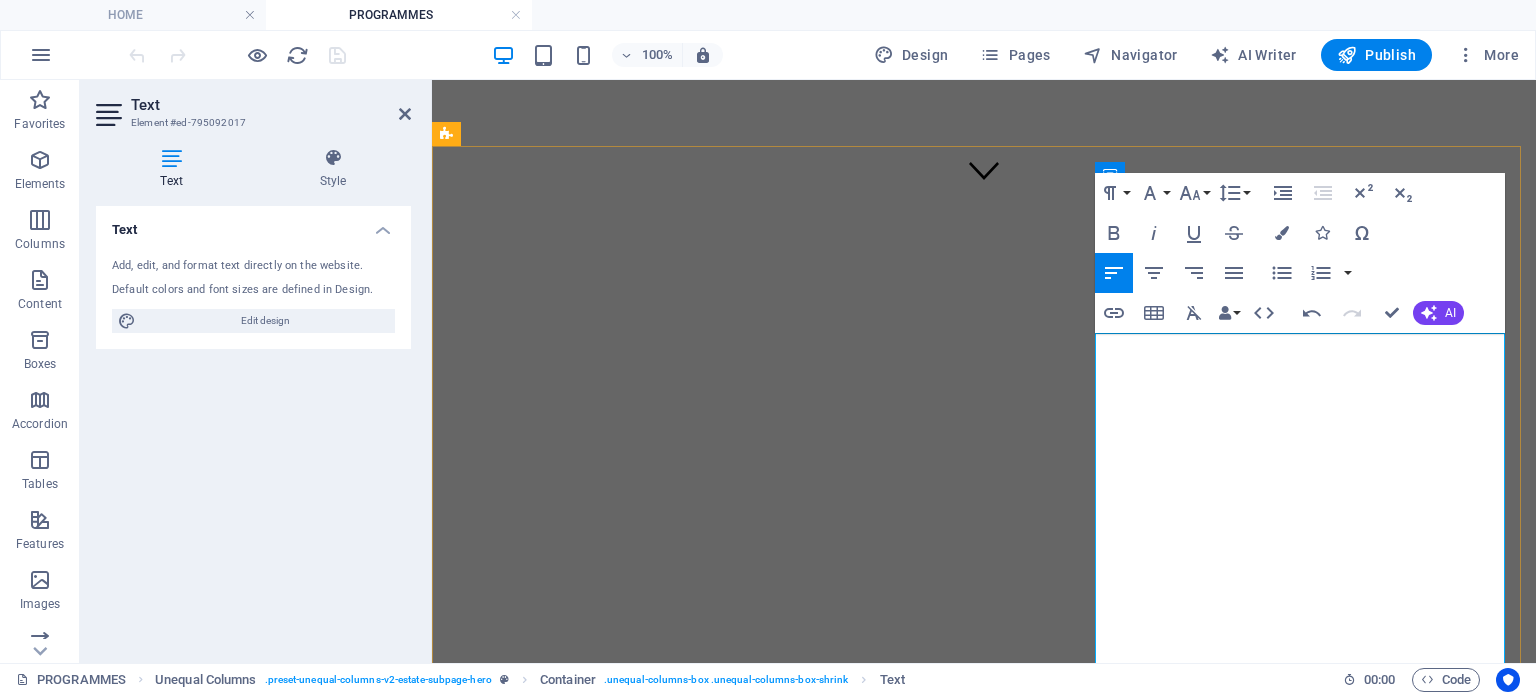click on "The Student Fellowship Programme at Yayasan Tan Sri Profesor Ahmad Ibrahim (YTSPAI) is a dynamic and hands-on initiative designed to cultivate future leaders in the legal field while advancing the foundation’s core mission of promoting legal aid and supporting the Malaysian legal fraternity. As part of the programme, fellows are entrusted with leading and initiating impactful projects, forums, and events that address key issues in access to justice and legal development. The programme also offers valuable exposure to the broader legal ecosystem by facilitating networking opportunities with senior legal professionals, judges, and regional partners such as Pro Bono SG. Through active participation in both local and international collaborations, fellows gain meaningful experience in legal aid work while contributing to the growth and strengthening of Malaysia’s legal landscape." at bounding box center [984, 1869] 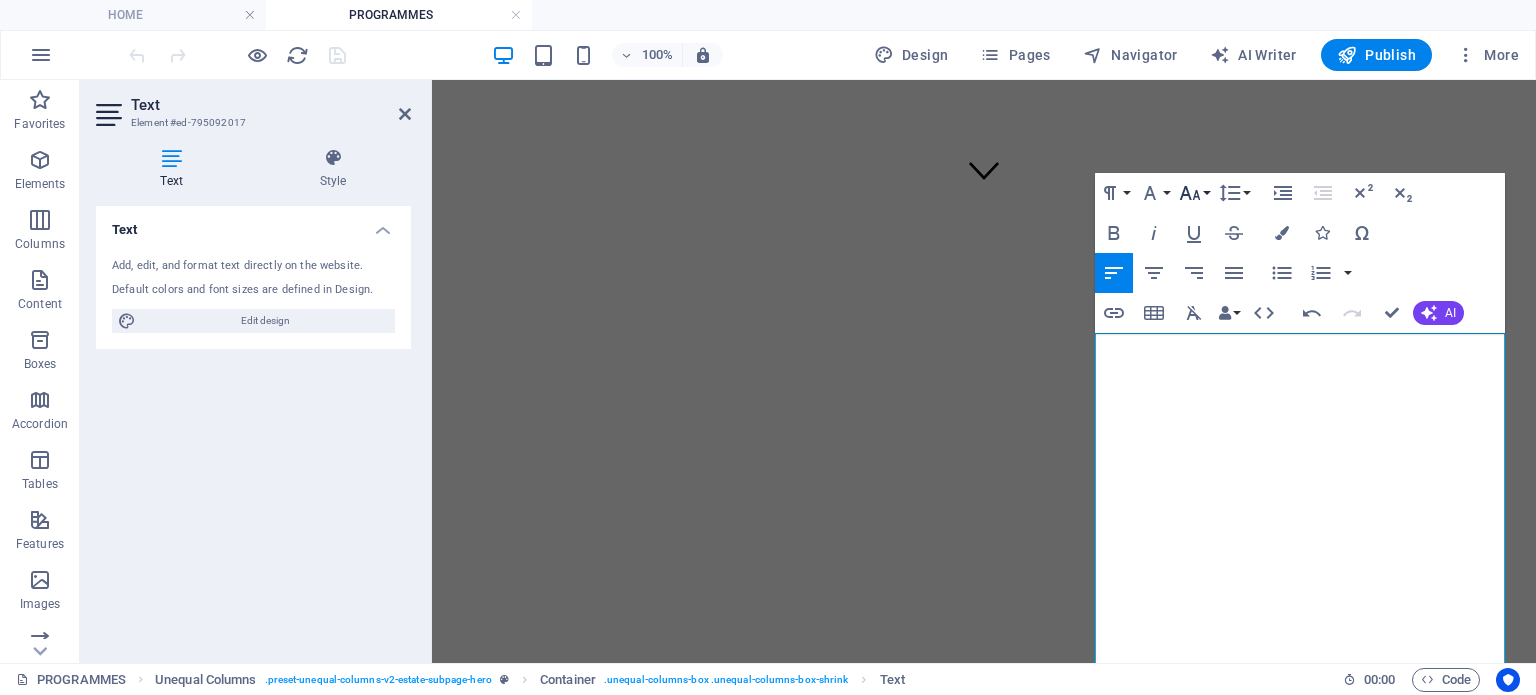click 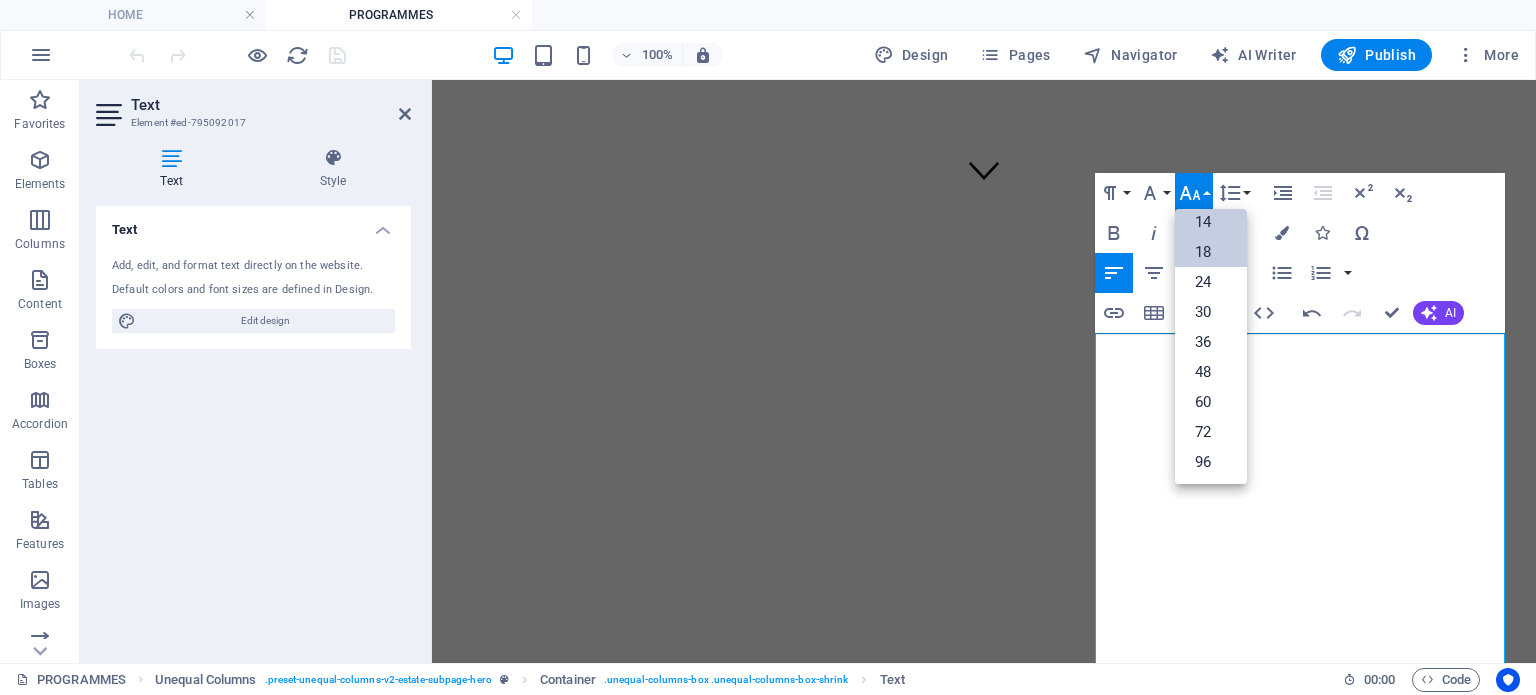 scroll, scrollTop: 104, scrollLeft: 0, axis: vertical 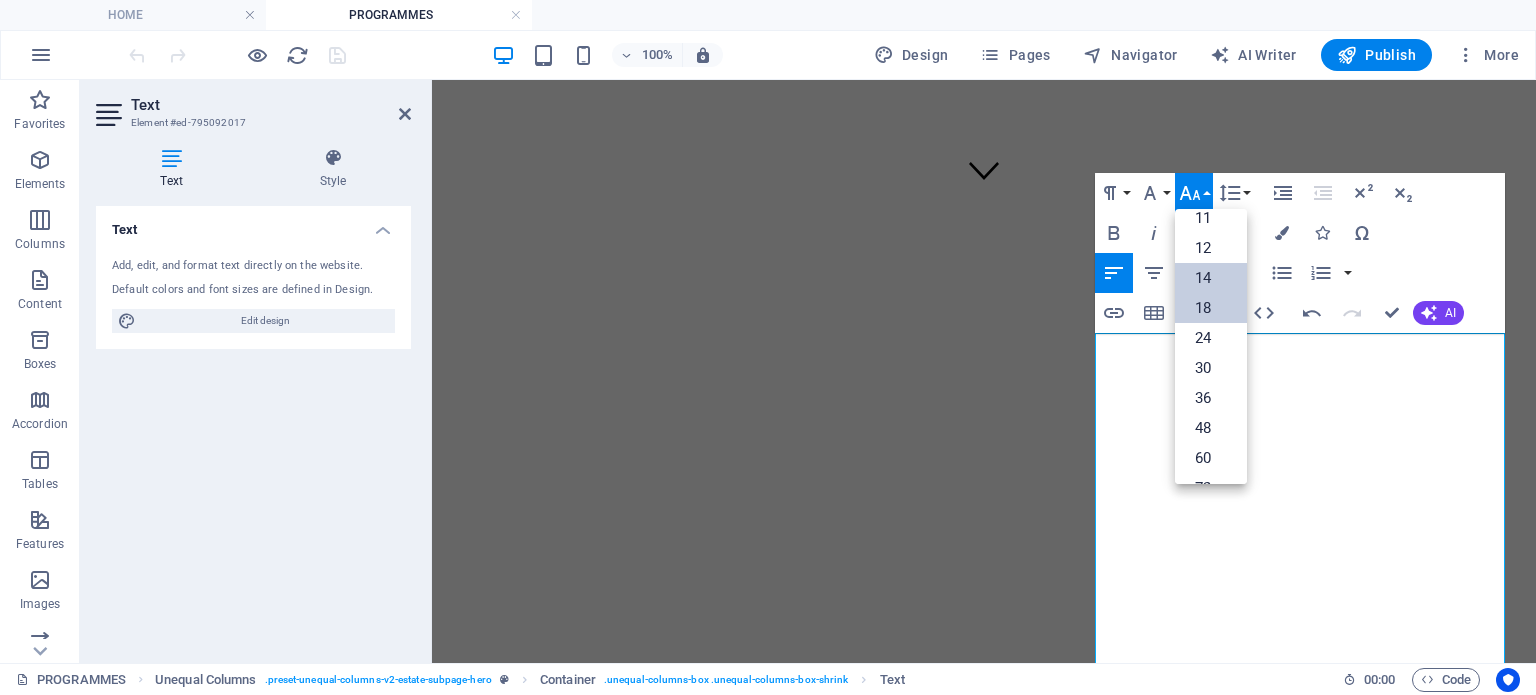 click on "14" at bounding box center [1211, 278] 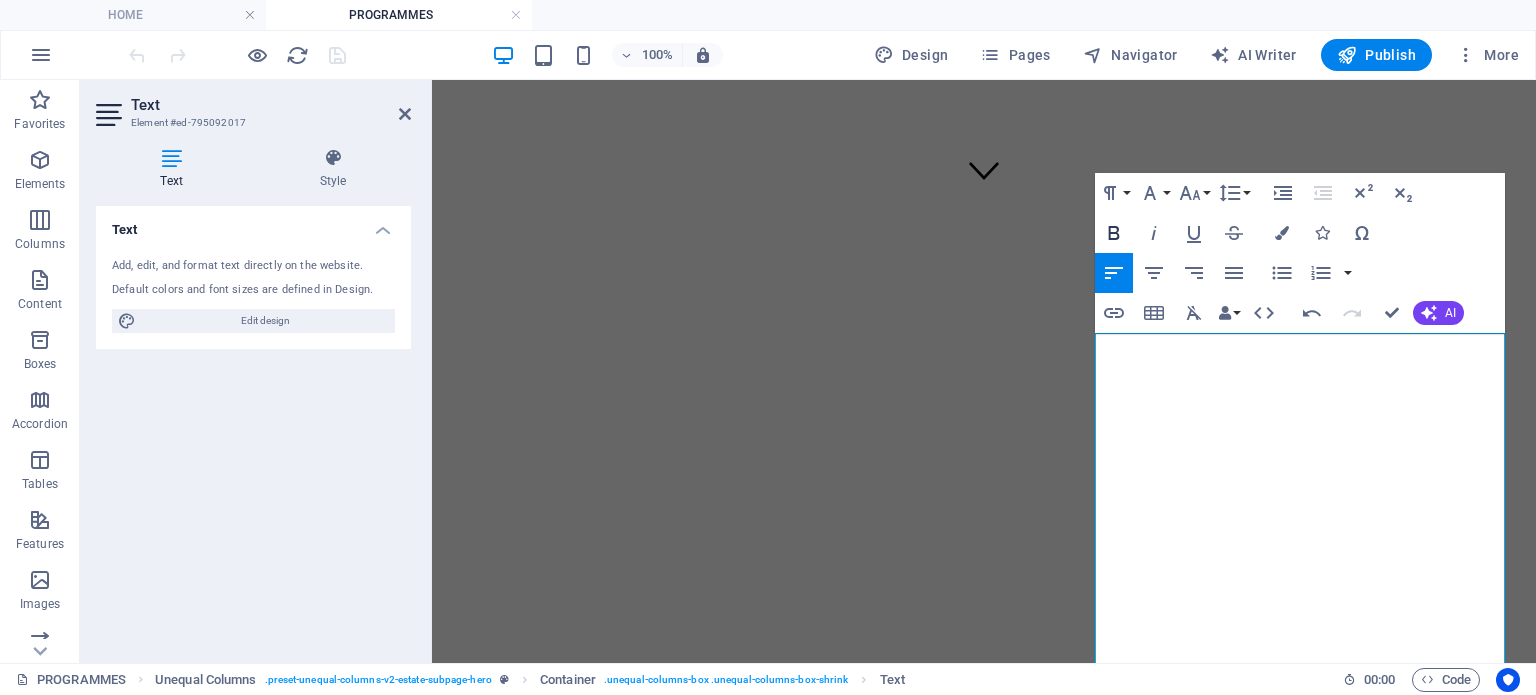 click 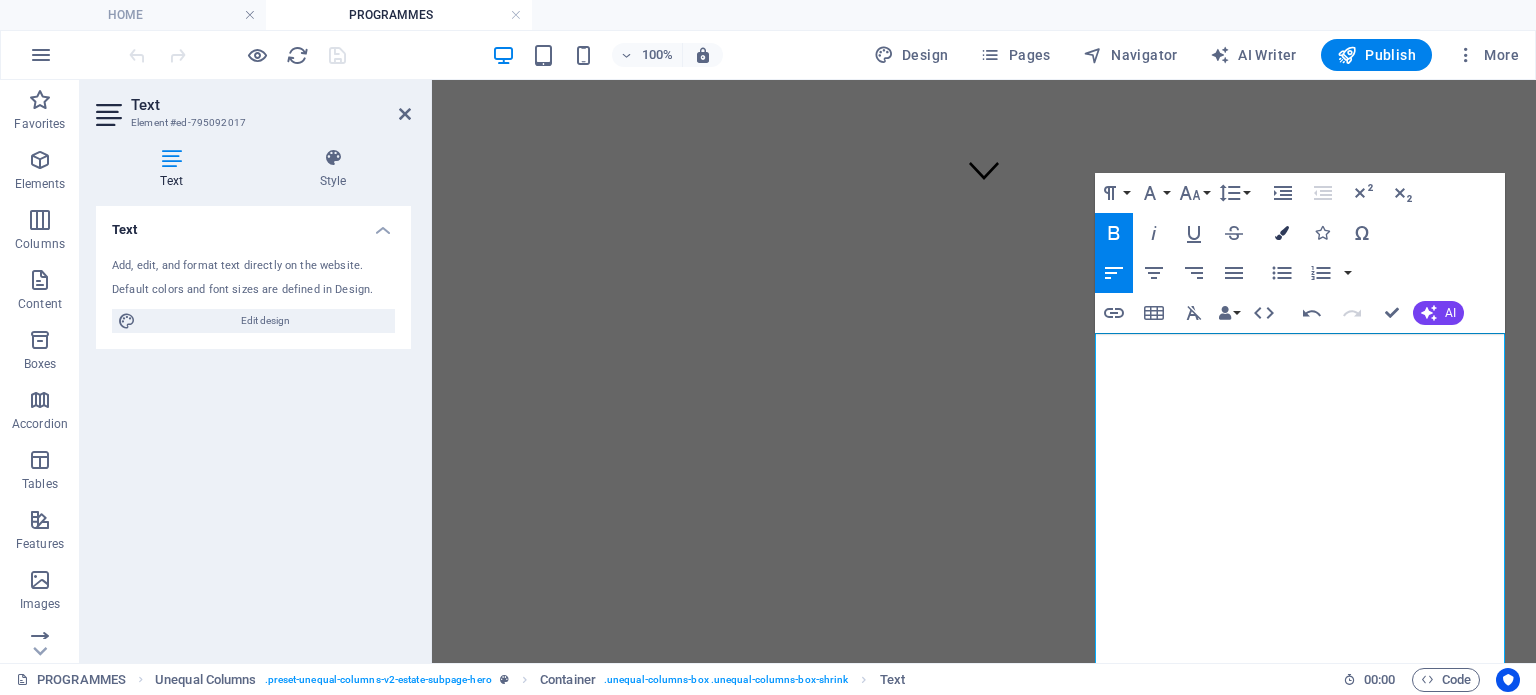 click at bounding box center [1282, 233] 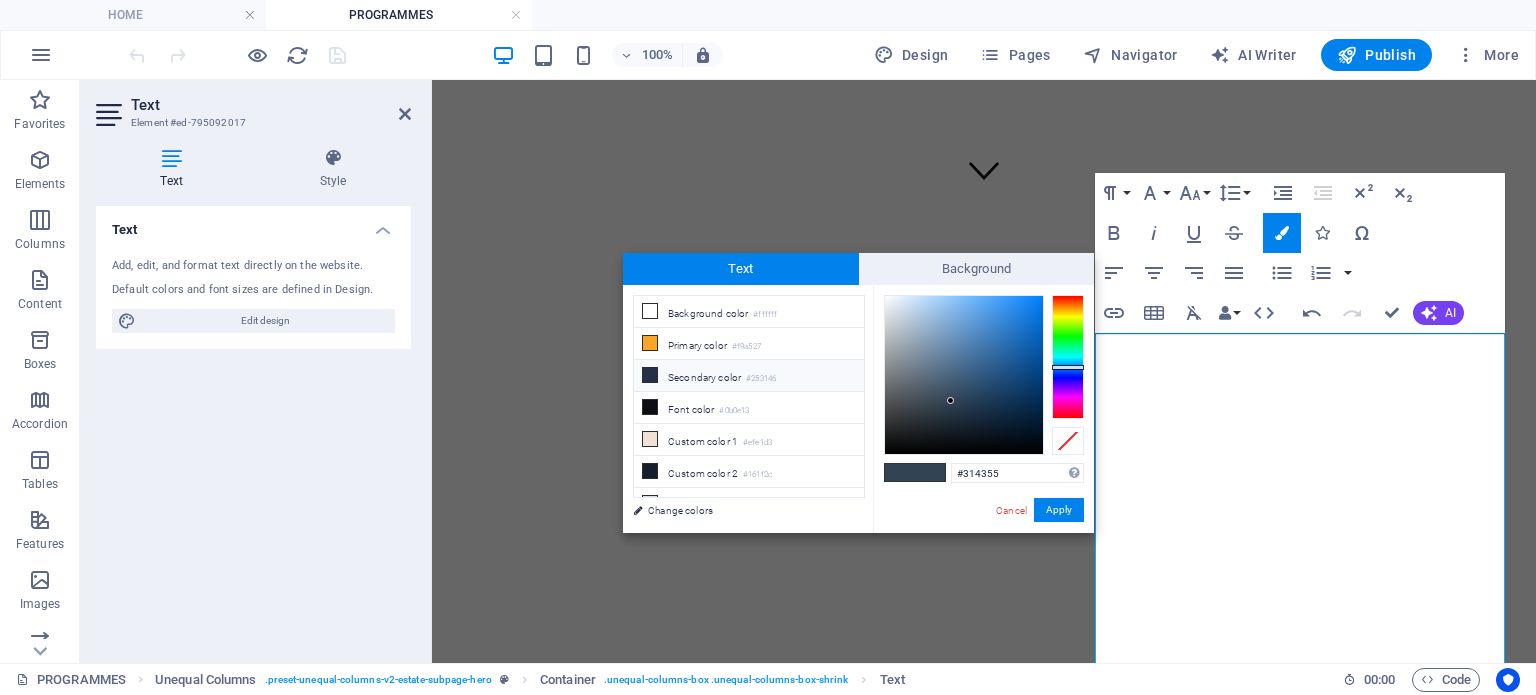 click on "Secondary color
#253146" at bounding box center [749, 376] 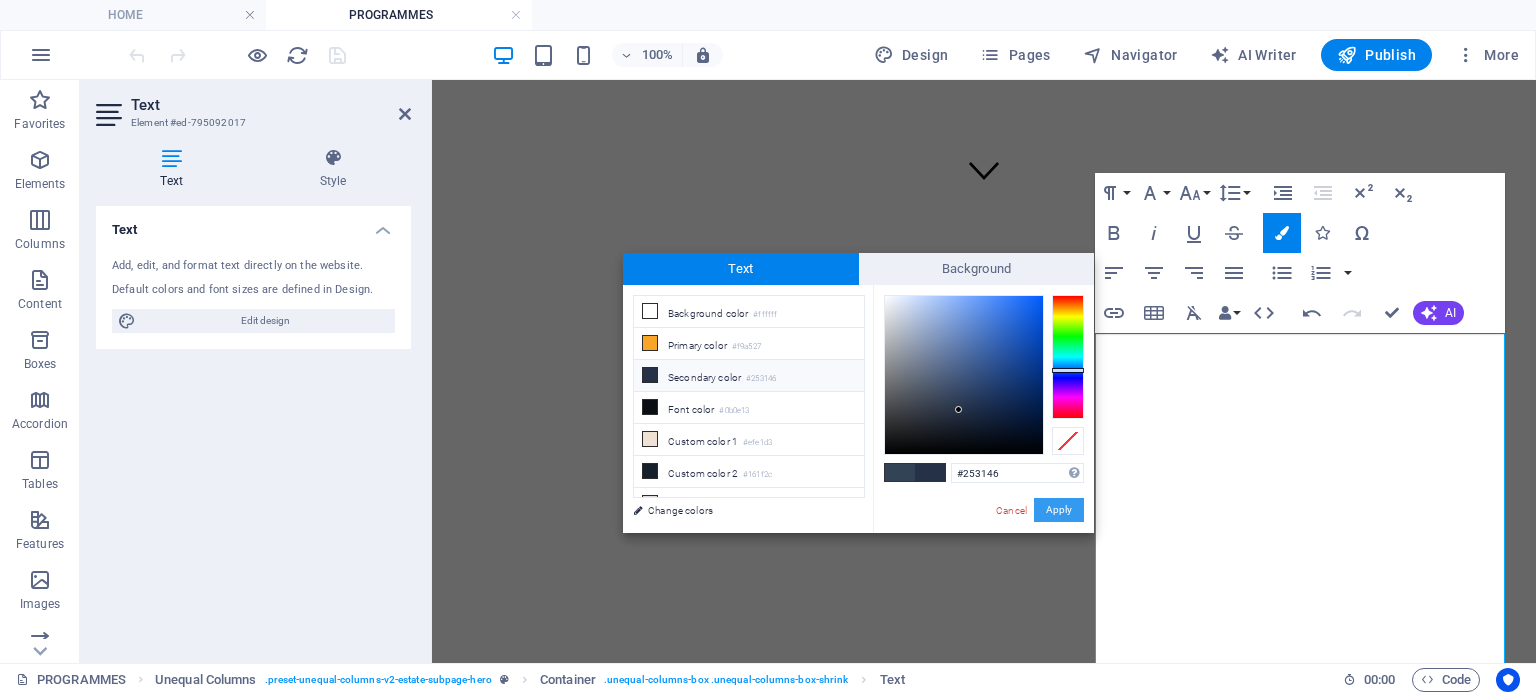 click on "Apply" at bounding box center (1059, 510) 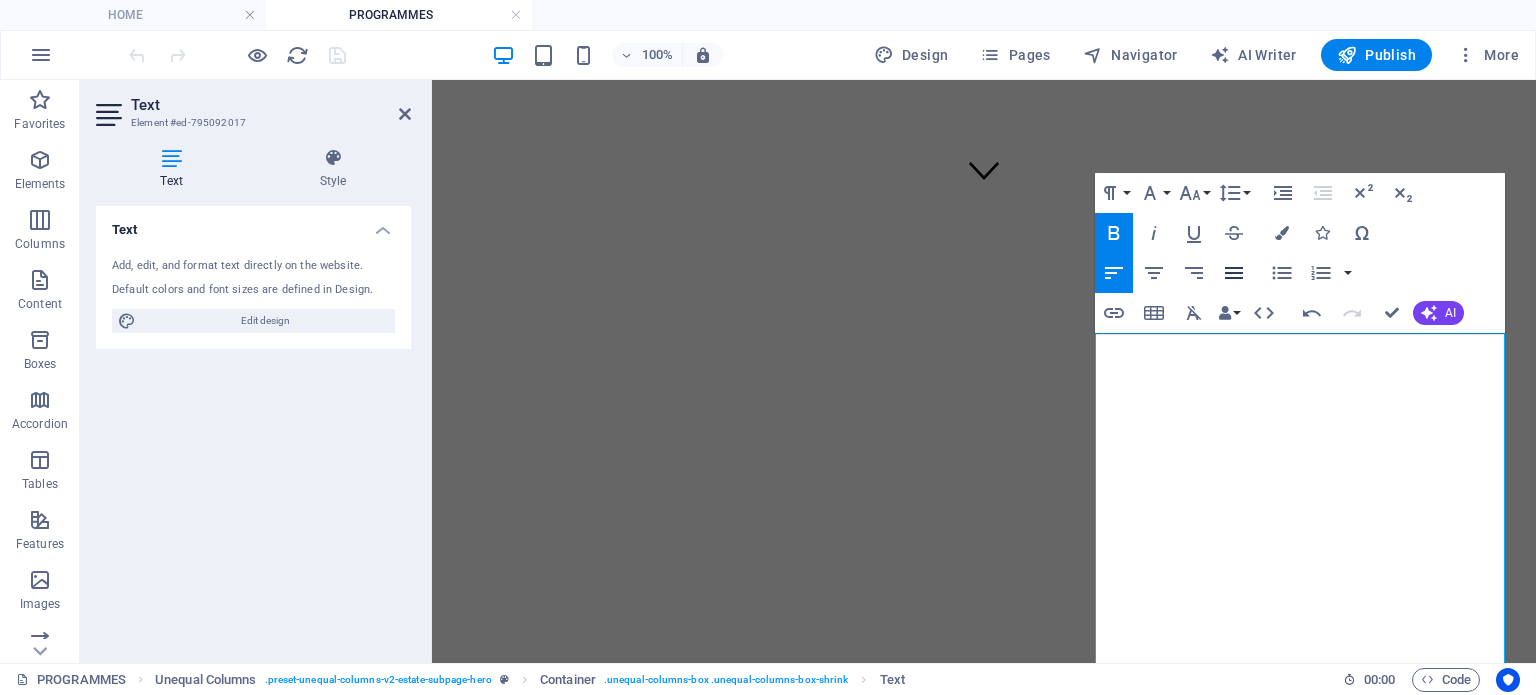 click 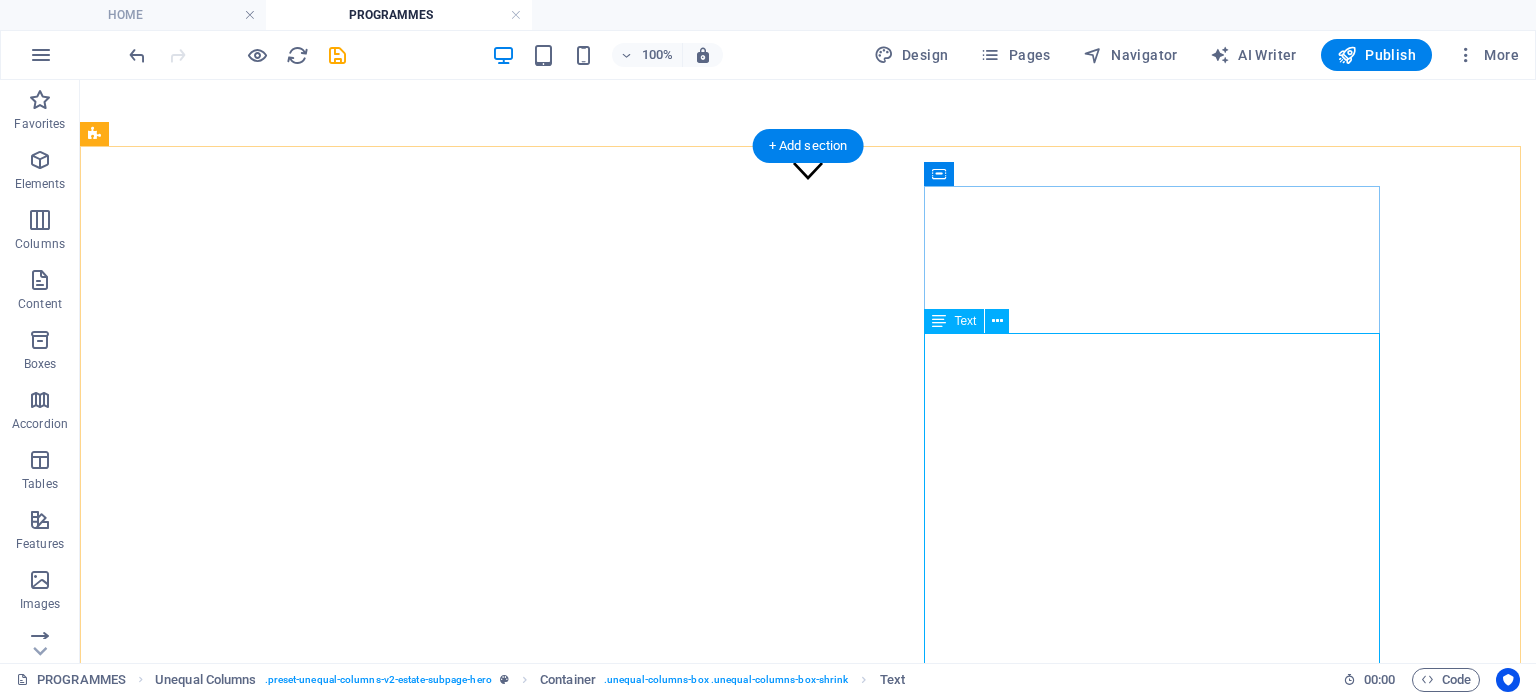 click on "The Student Fellowship Programme at Yayasan Tan Sri Profesor Ahmad Ibrahim (YTSPAI) is a dynamic and hands-on initiative designed to cultivate future leaders in the legal field while advancing the foundation’s core mission of promoting legal aid and supporting the Malaysian legal fraternity. As part of the programme, fellows are entrusted with leading and initiating impactful projects, forums, and events that address key issues in access to justice and legal development. The programme also offers valuable exposure to the broader legal ecosystem by facilitating networking opportunities with senior legal professionals, judges, and regional partners such as Pro Bono SG. Through active participation in both local and international collaborations, fellows gain meaningful experience in legal aid work while contributing to the growth and strengthening of Malaysia’s legal landscape." at bounding box center (808, 2049) 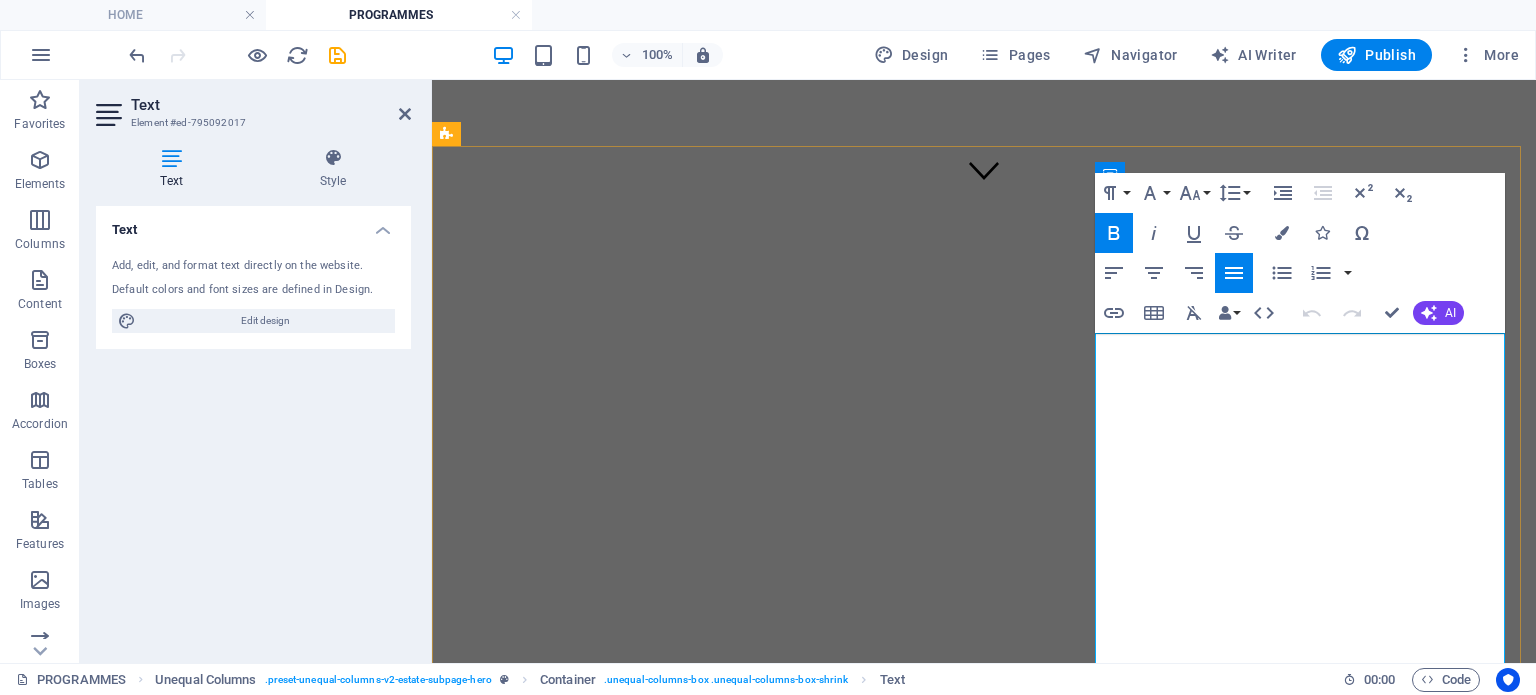 drag, startPoint x: 1364, startPoint y: 346, endPoint x: 1099, endPoint y: 341, distance: 265.04718 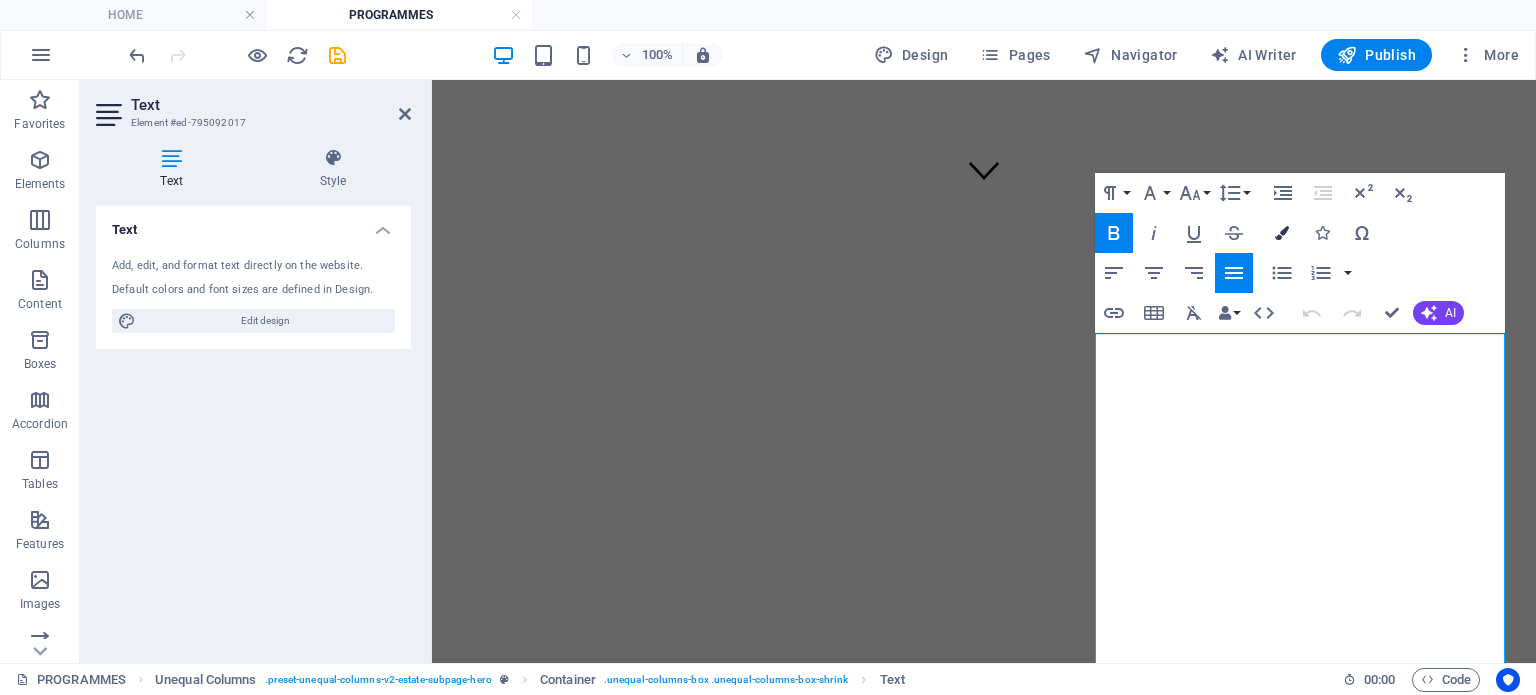click on "Colors" at bounding box center [1282, 233] 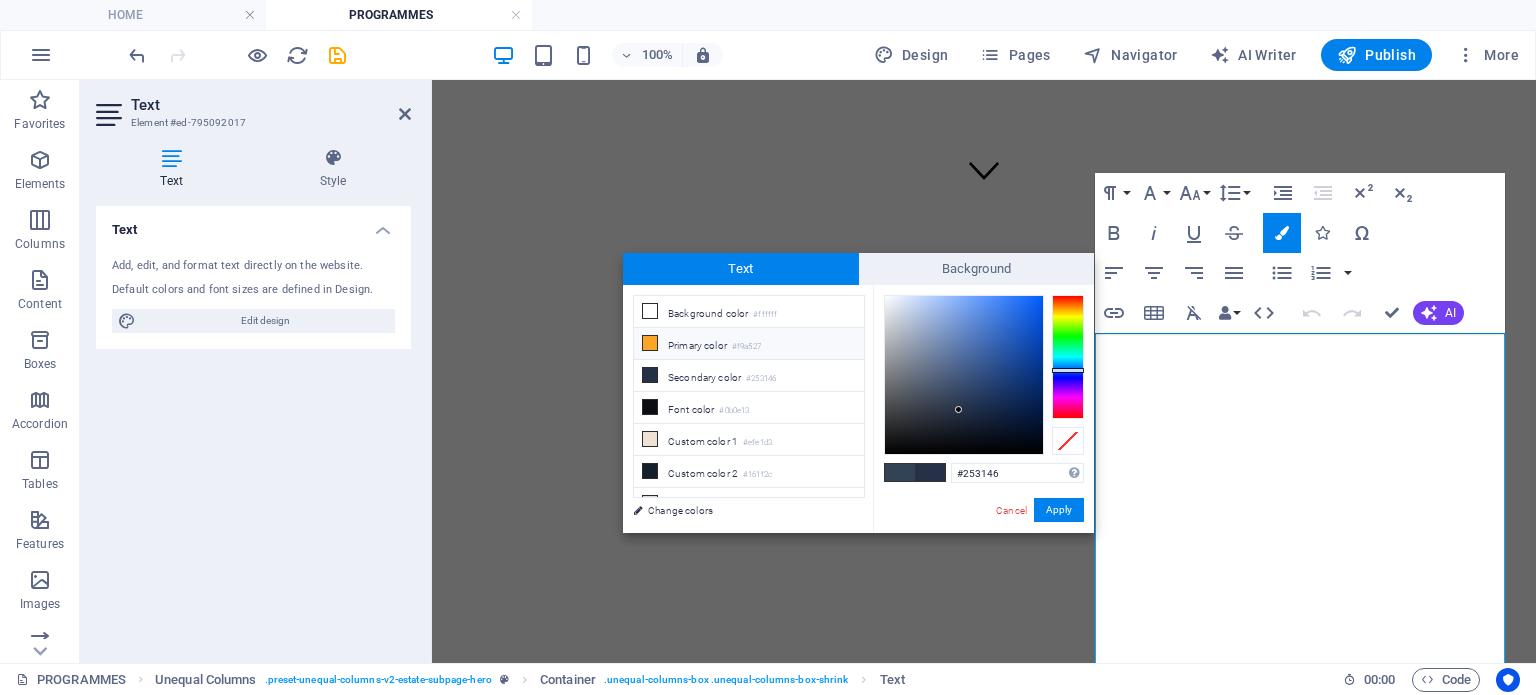 click on "Primary color
#f9a527" at bounding box center [749, 344] 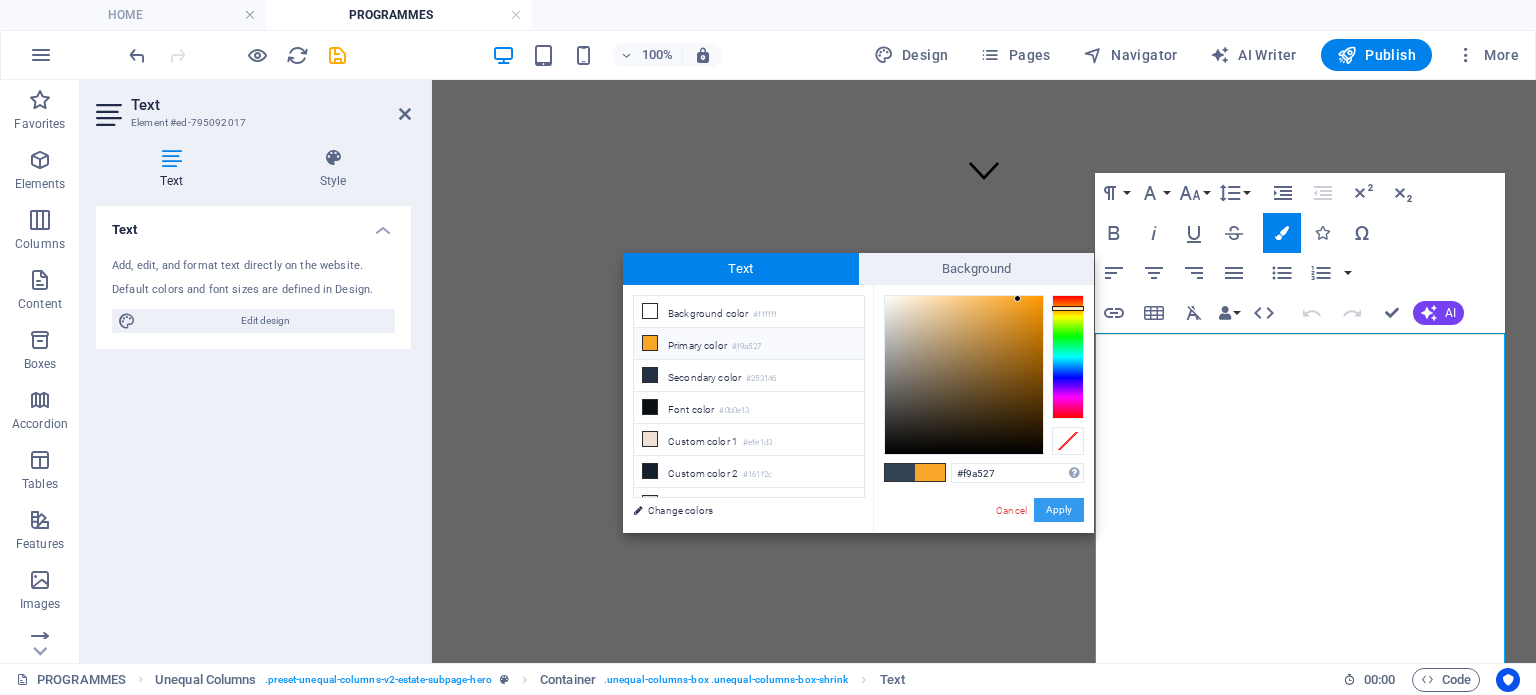 click on "Apply" at bounding box center (1059, 510) 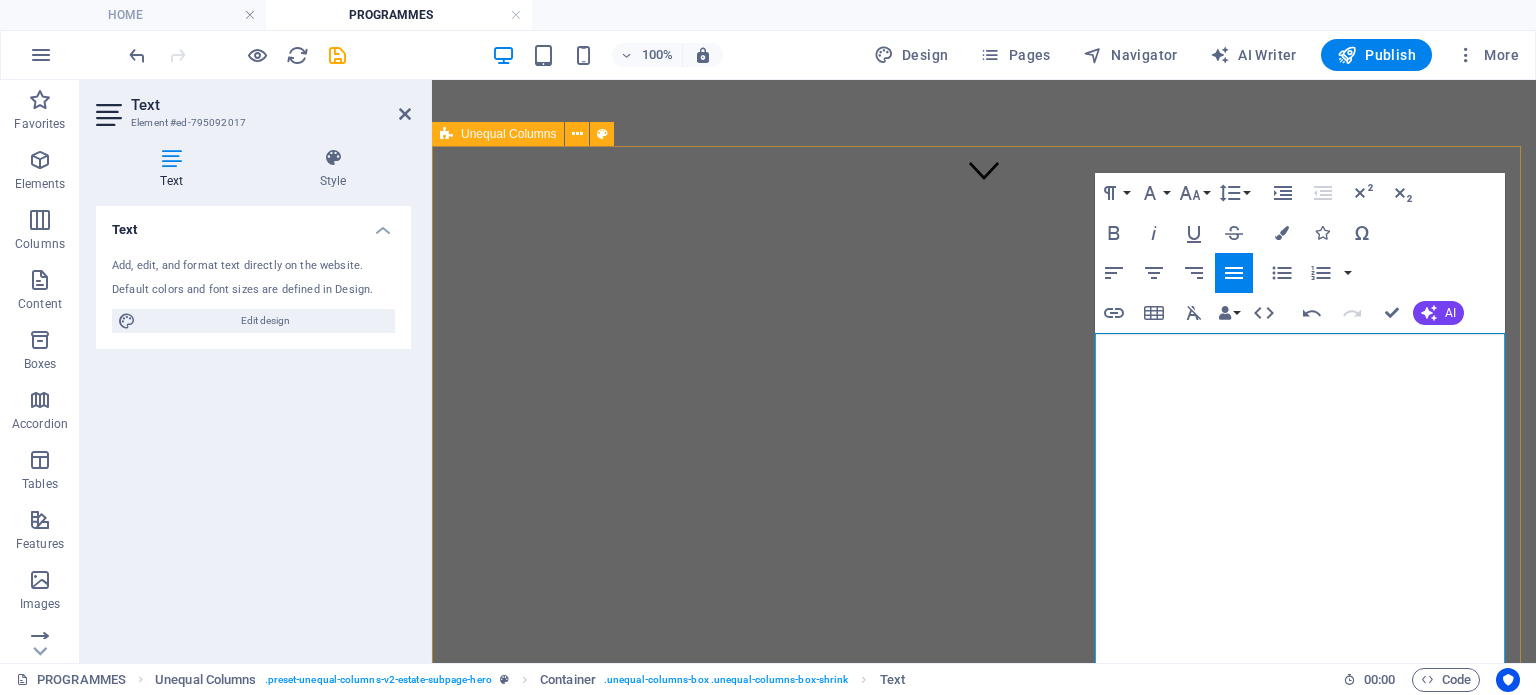 drag, startPoint x: 1480, startPoint y: 349, endPoint x: 1079, endPoint y: 336, distance: 401.21066 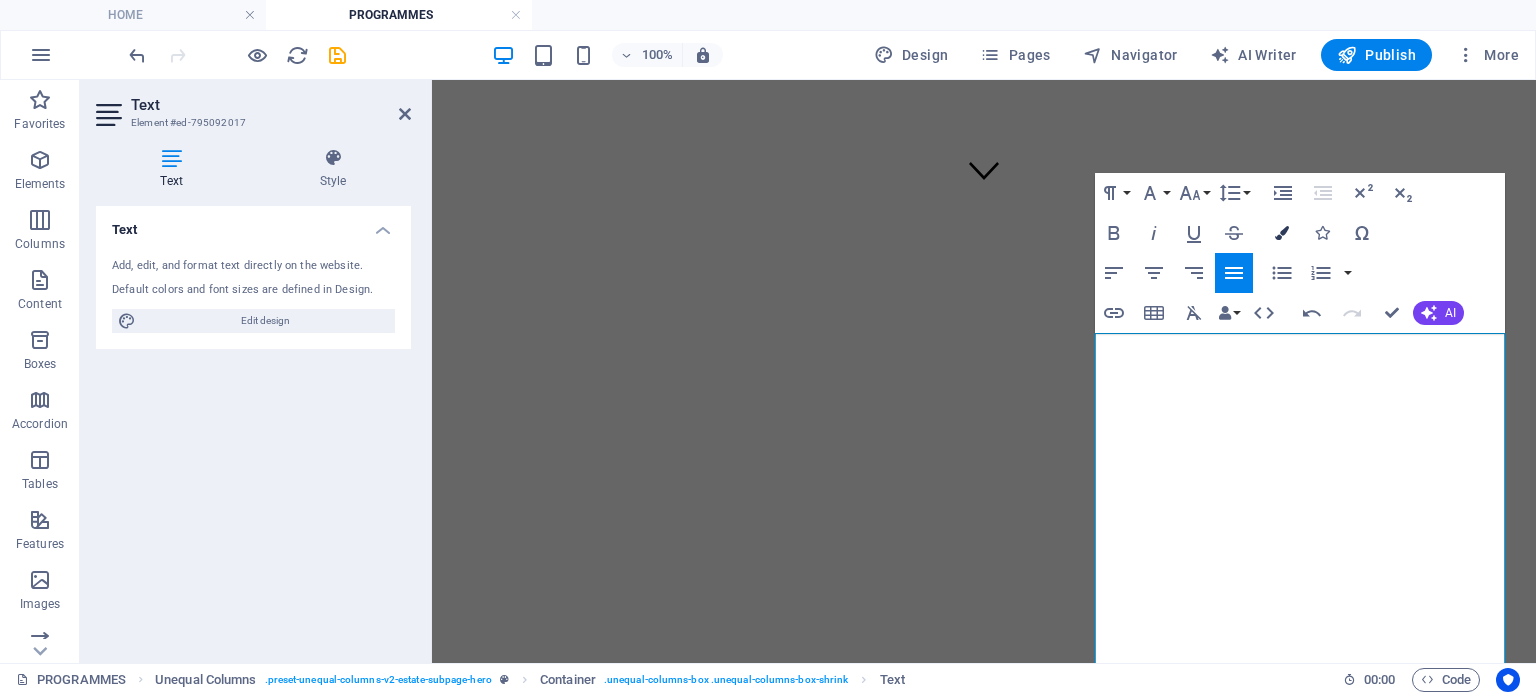 click at bounding box center [1282, 233] 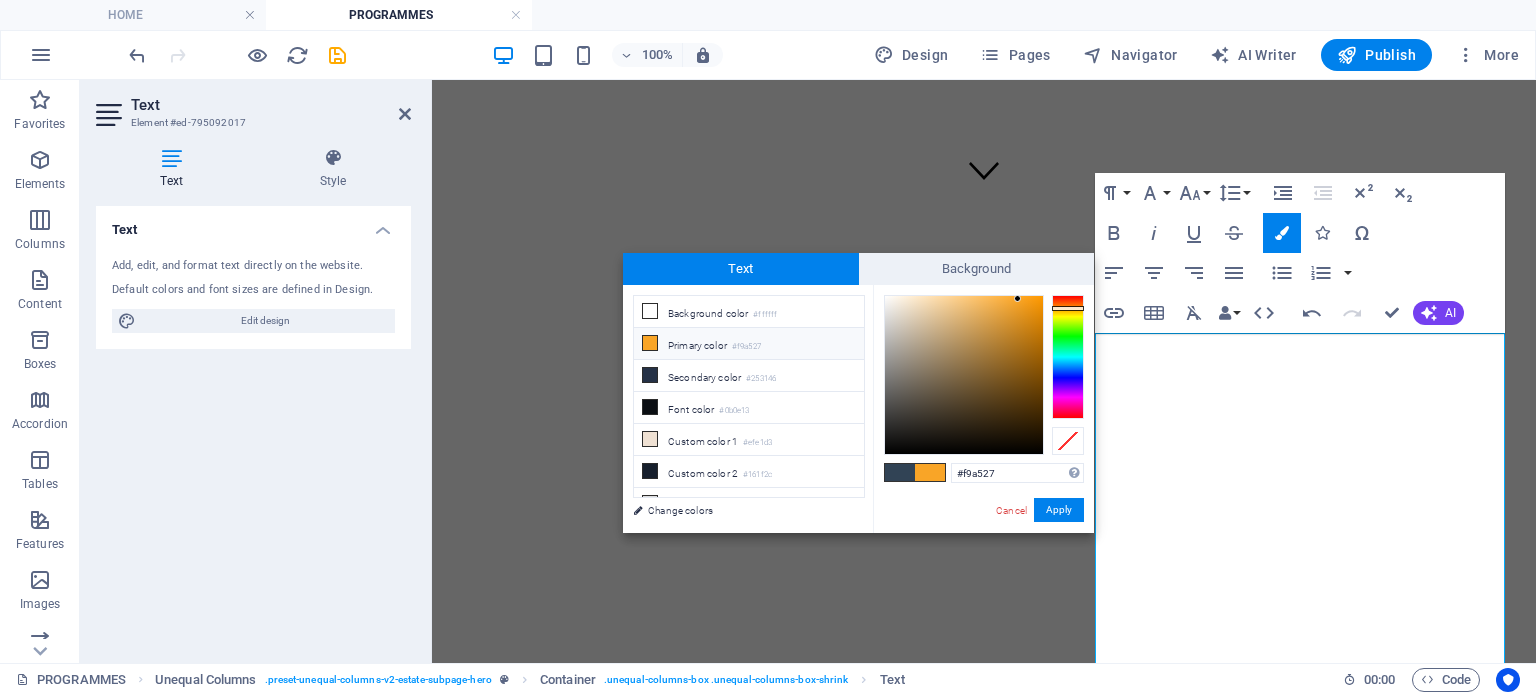 click on "#f9a527" at bounding box center [746, 347] 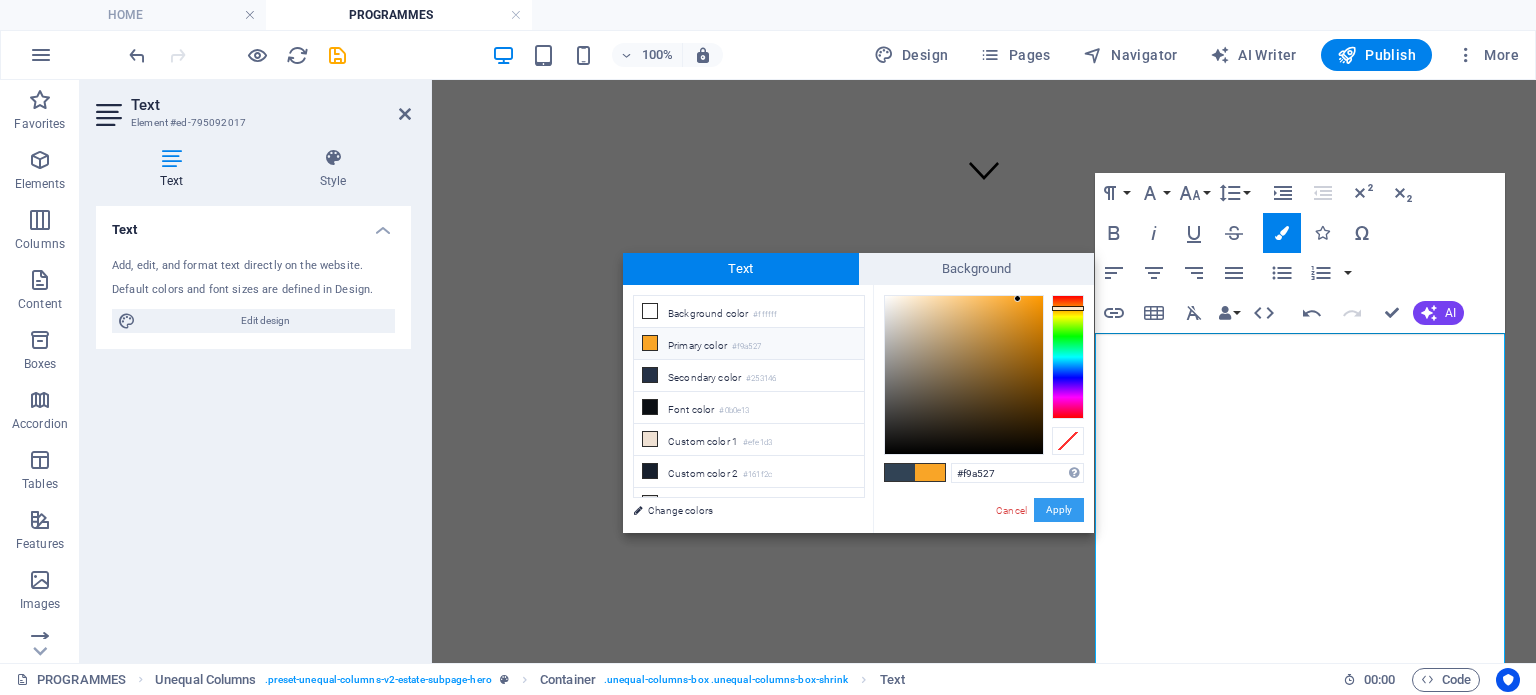click on "Apply" at bounding box center [1059, 510] 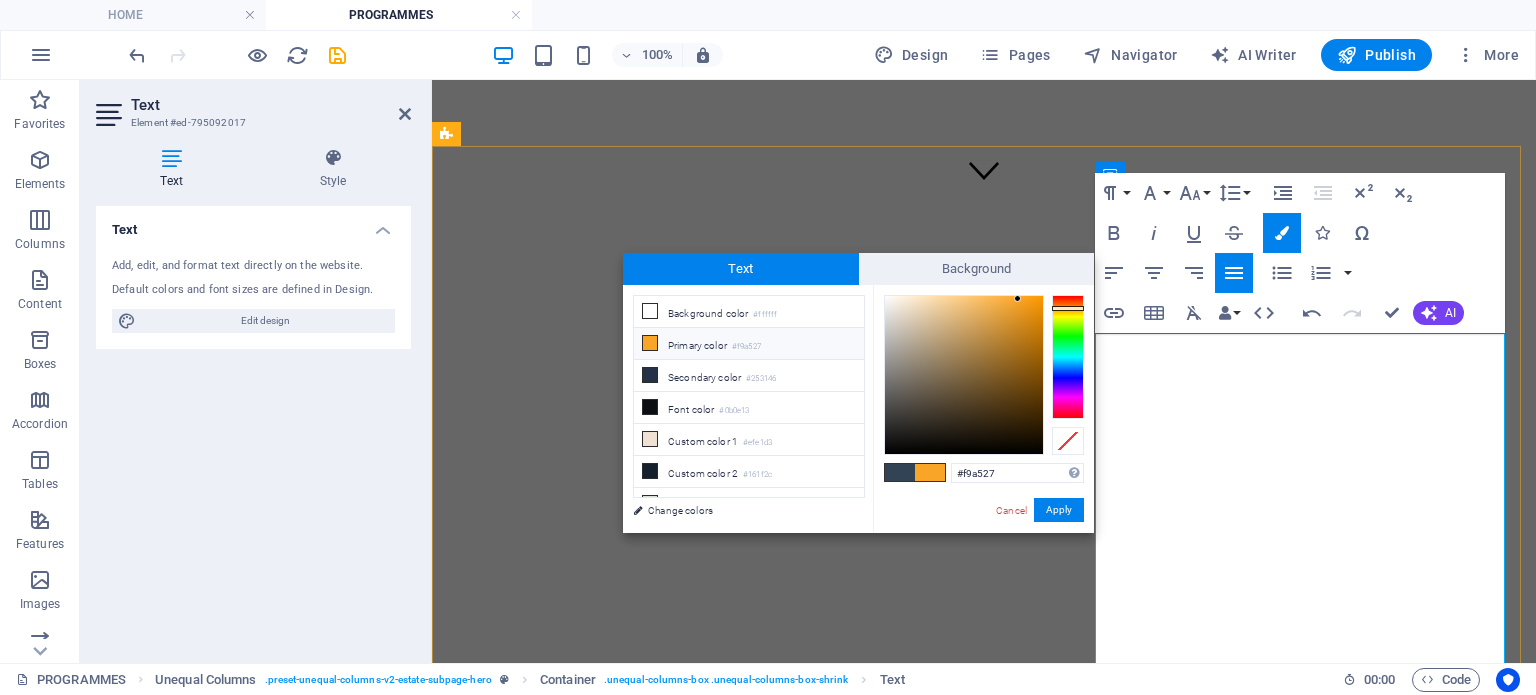 drag, startPoint x: 1476, startPoint y: 343, endPoint x: 1100, endPoint y: 343, distance: 376 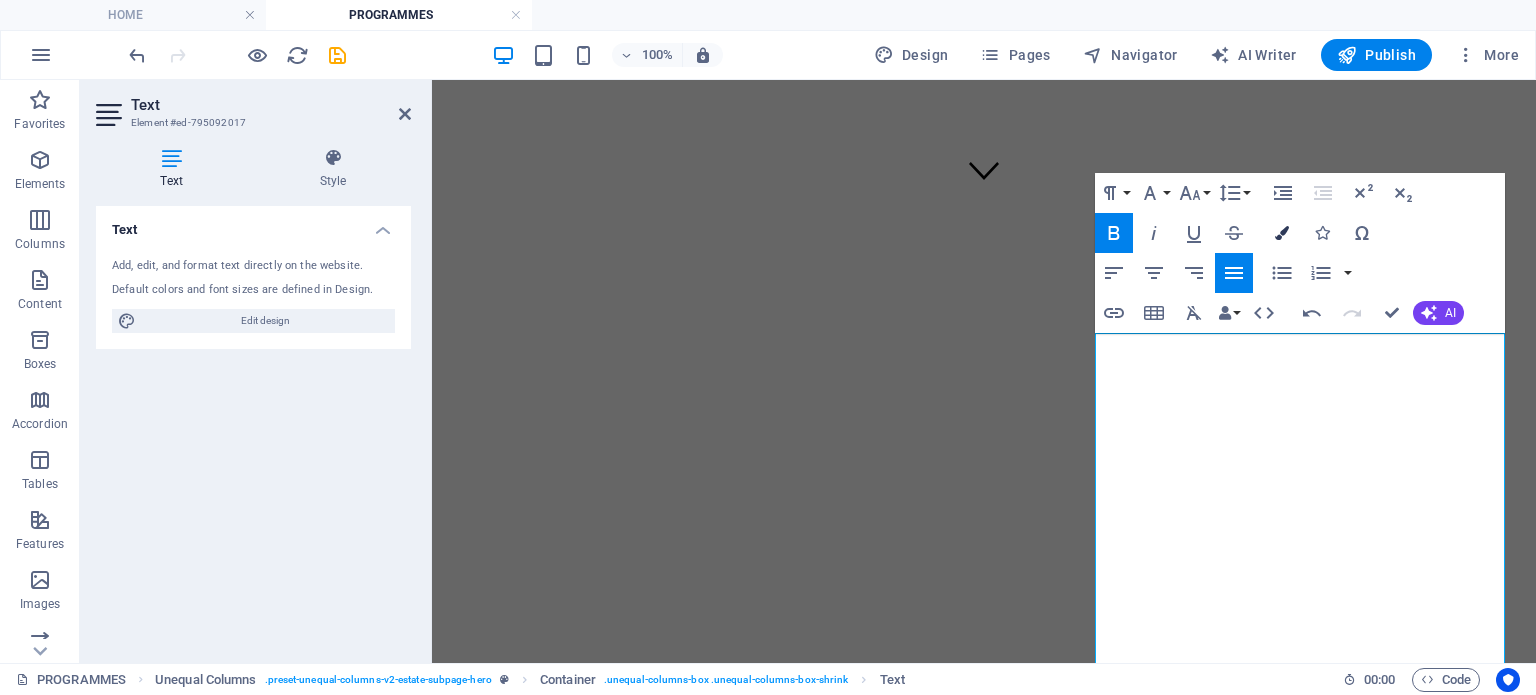 click at bounding box center (1282, 233) 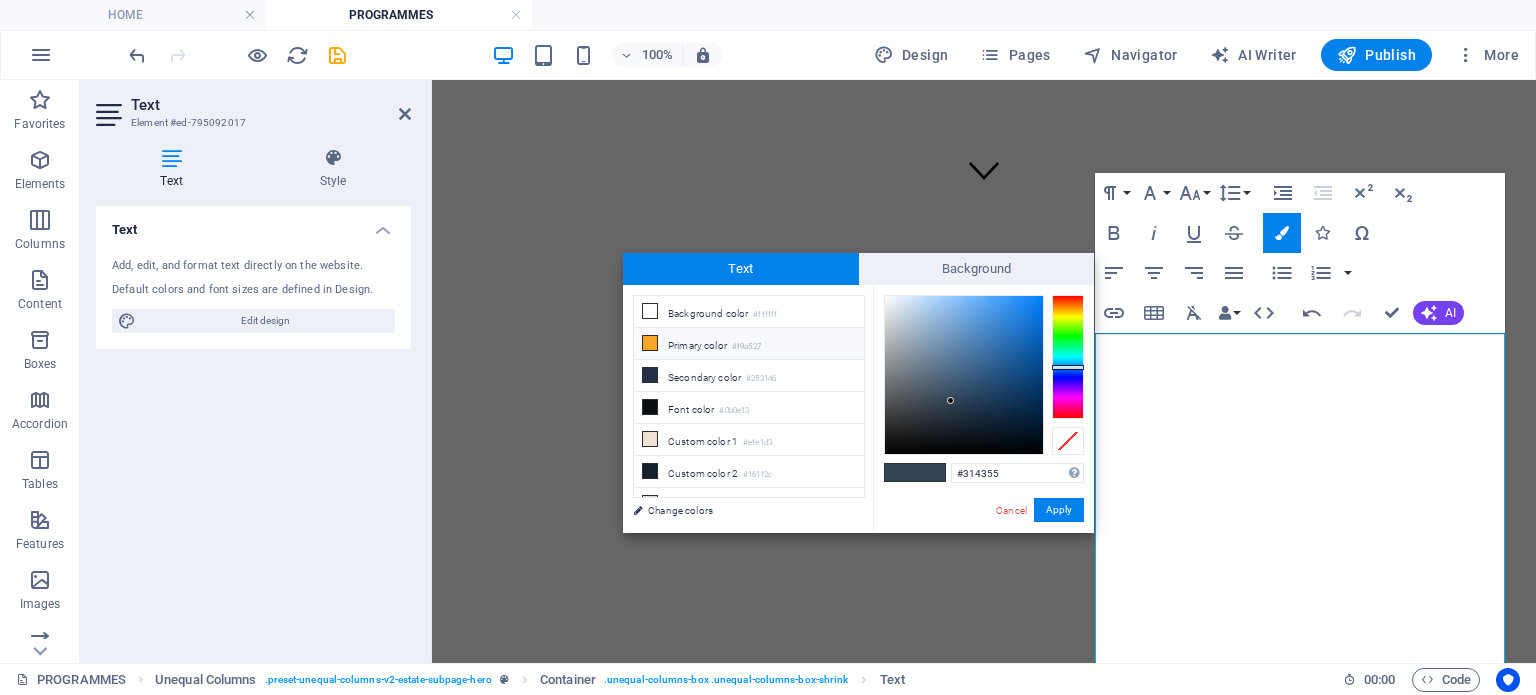 click on "Primary color
#f9a527" at bounding box center (749, 344) 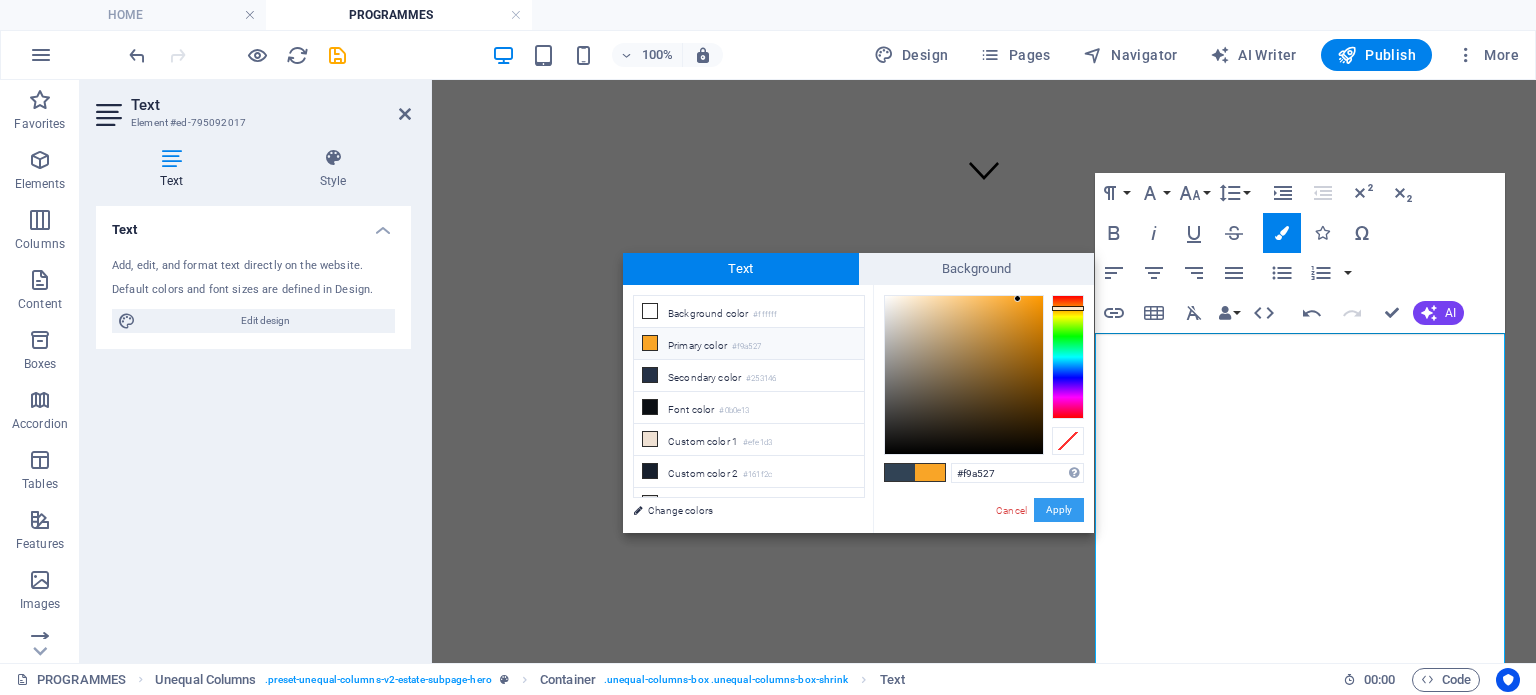 click on "Apply" at bounding box center (1059, 510) 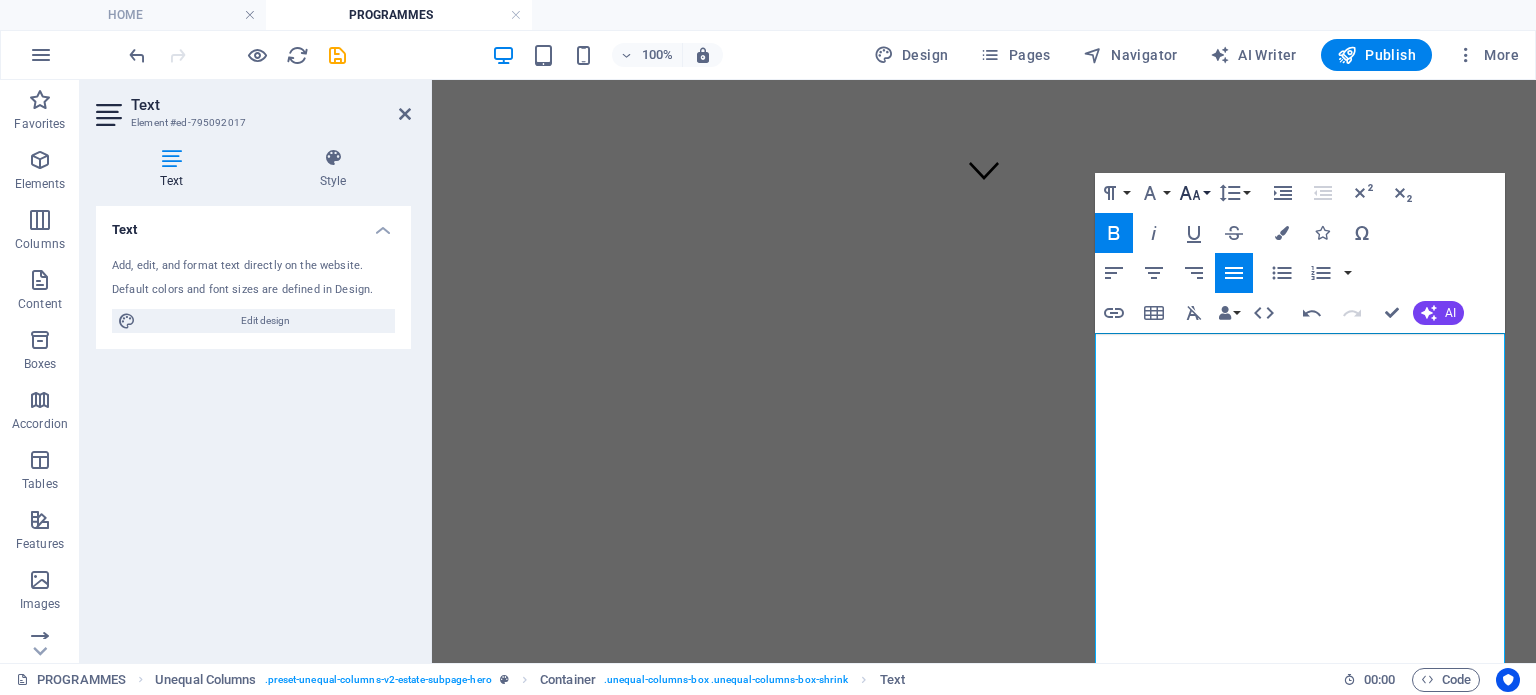 click 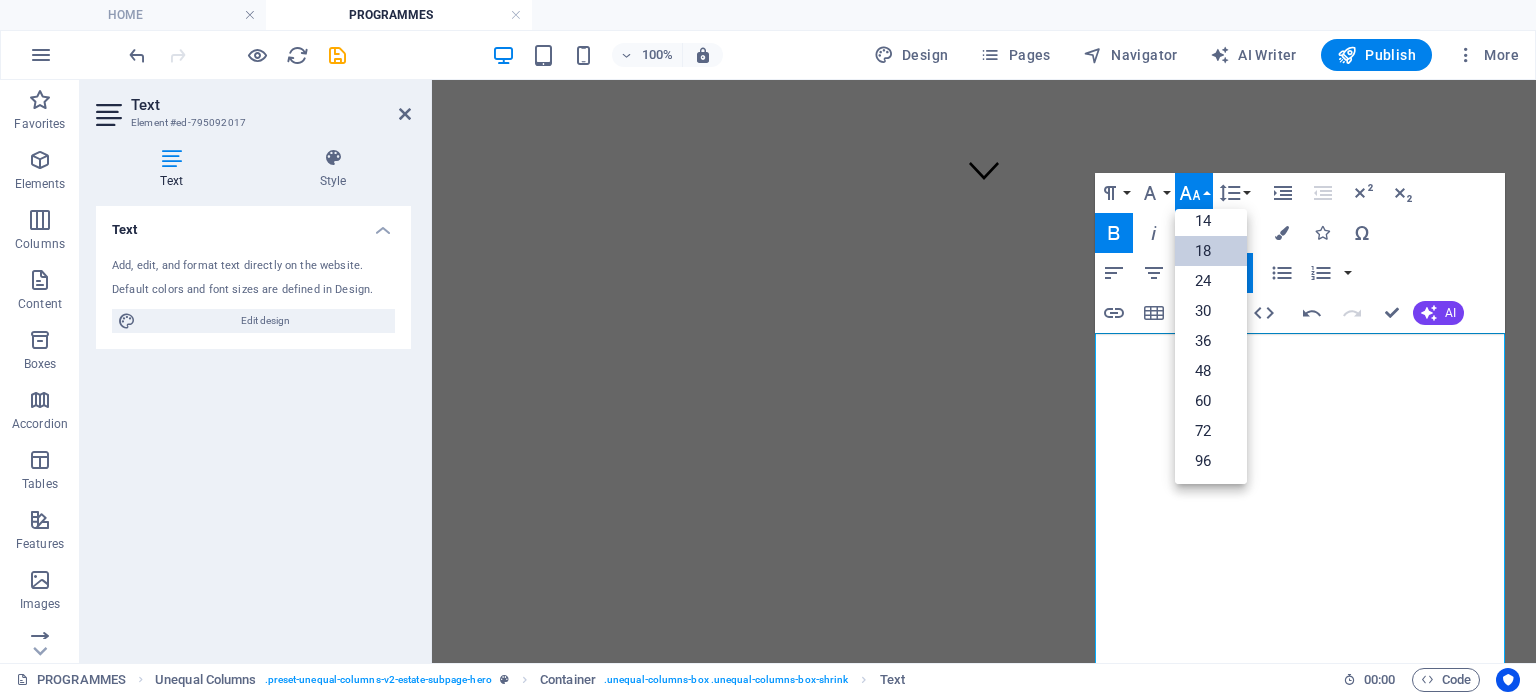 scroll, scrollTop: 160, scrollLeft: 0, axis: vertical 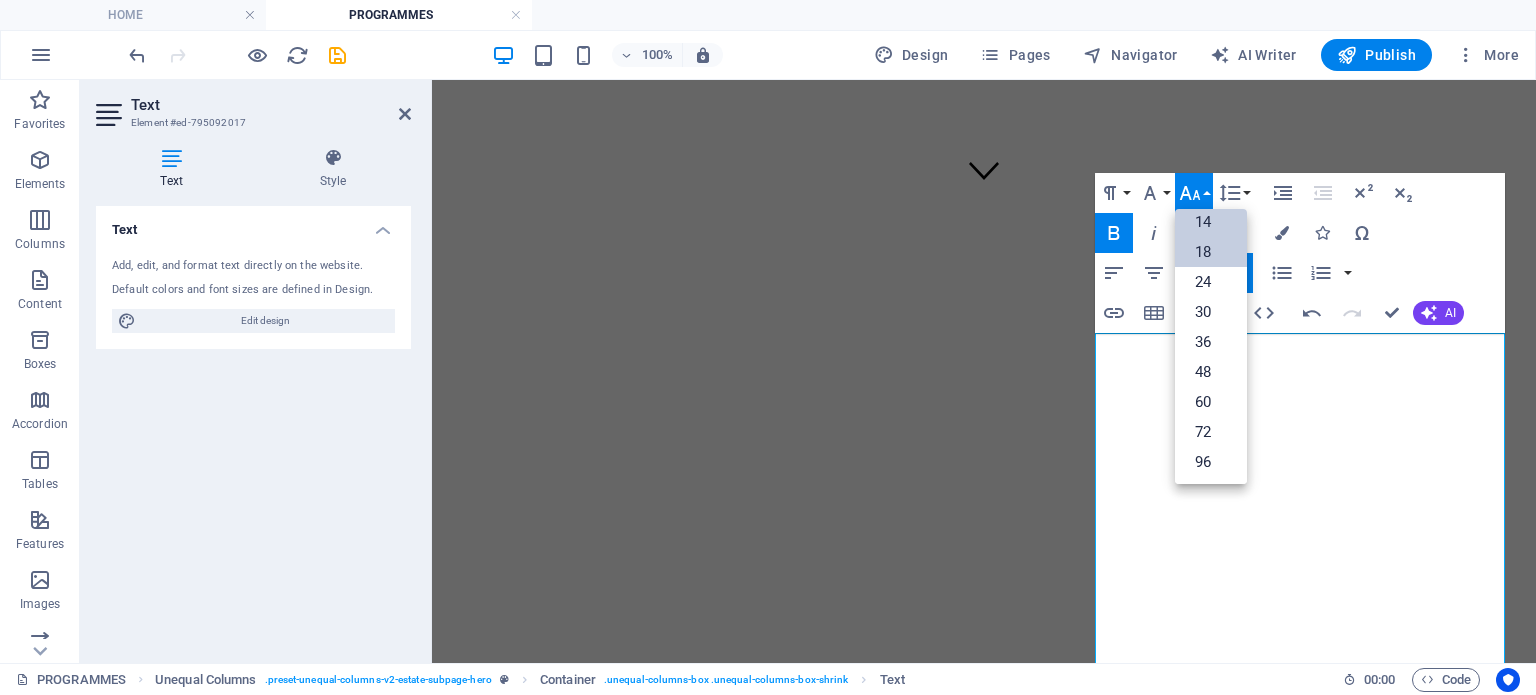 click on "14" at bounding box center (1211, 222) 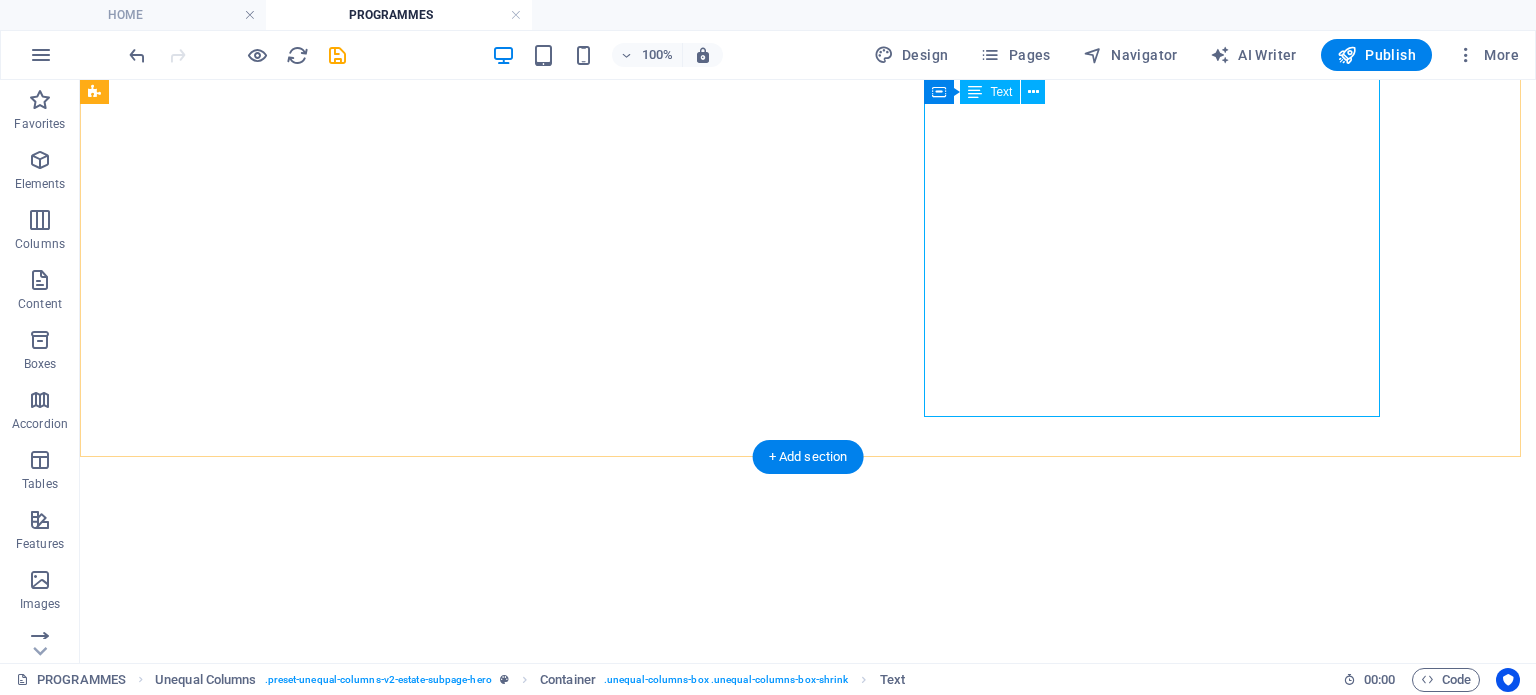 scroll, scrollTop: 620, scrollLeft: 0, axis: vertical 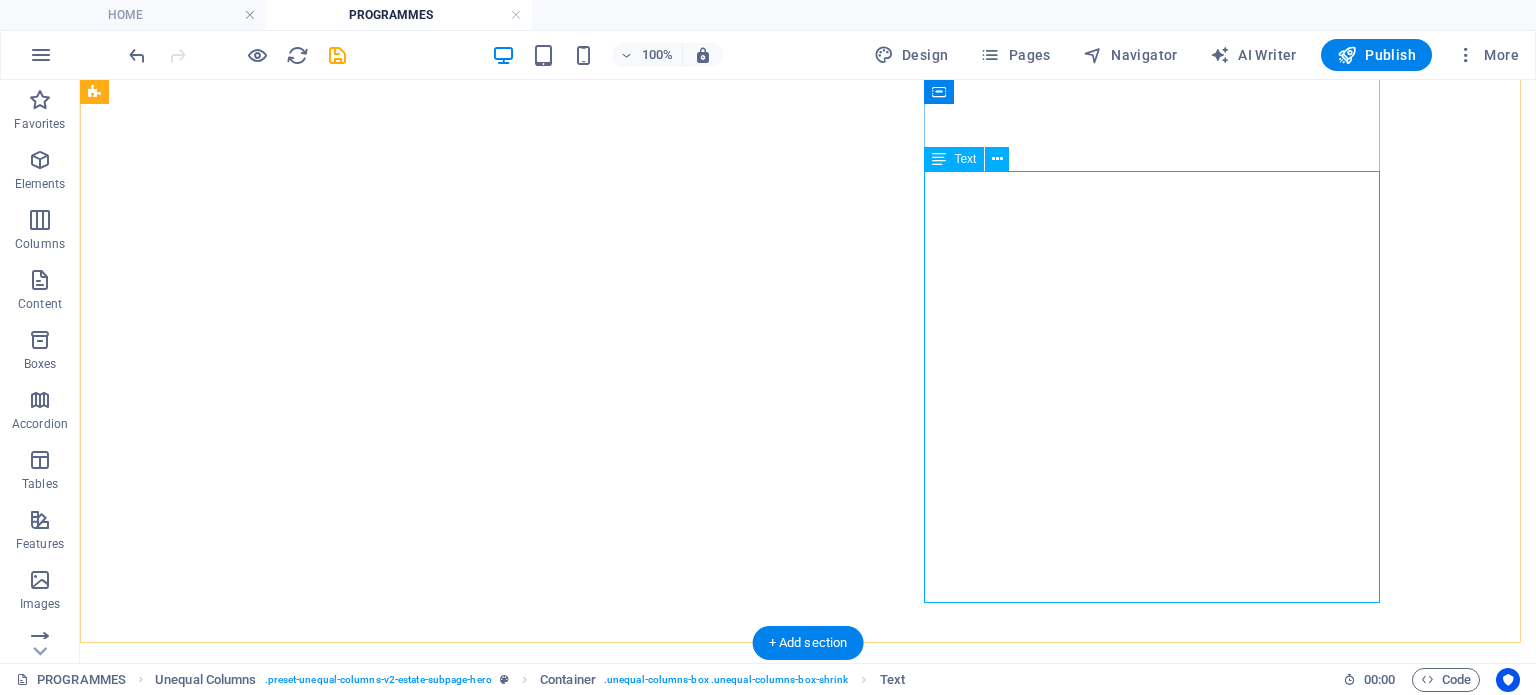 click on "The Student Fellowship Programme at Yayasan Tan Sri Profesor Ahmad Ibrahim (YTSPAI) is a dynamic and hands-on initiative designed to cultivate future leaders in the legal field while advancing the foundation’s core mission of promoting legal aid and supporting the Malaysian legal fraternity. As part of the programme, fellows are entrusted with leading and initiating impactful projects, forums, and events that address key issues in access to justice and legal development. The programme also offers valuable exposure to the broader legal ecosystem by facilitating networking opportunities with senior legal professionals, judges, and regional partners such as Pro Bono SG. Through active participation in both local and international collaborations, fellows gain meaningful experience in legal aid work while contributing to the growth and strengthening of Malaysia’s legal landscape." at bounding box center [808, 1887] 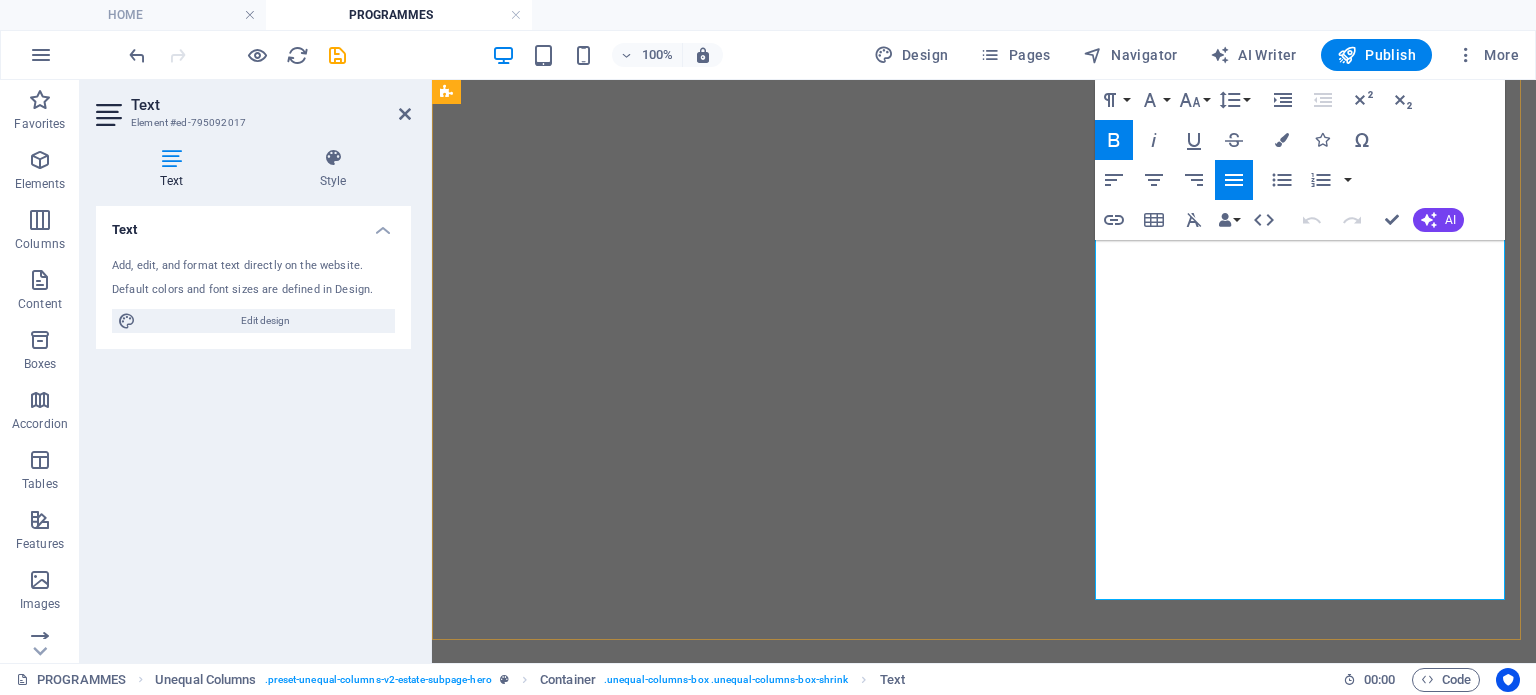 click on "at Yayasan Tan Sri Profesor Ahmad Ibrahim (YTSPAI) is a dynamic and hands-on initiative designed to cultivate future leaders in the legal field while advancing the foundation’s core mission of promoting legal aid and supporting the Malaysian legal fraternity. As part of the programme, fellows are entrusted with leading and initiating impactful projects, forums, and events that address key issues in access to justice and legal development. The programme also offers valuable exposure to the broader legal ecosystem by facilitating networking opportunities with senior legal professionals, judges, and regional partners such as Pro Bono SG. Through active participation in both local and international collaborations, fellows gain meaningful experience in legal aid work while contributing to the growth and strengthening of Malaysia’s legal landscape." at bounding box center (984, 1677) 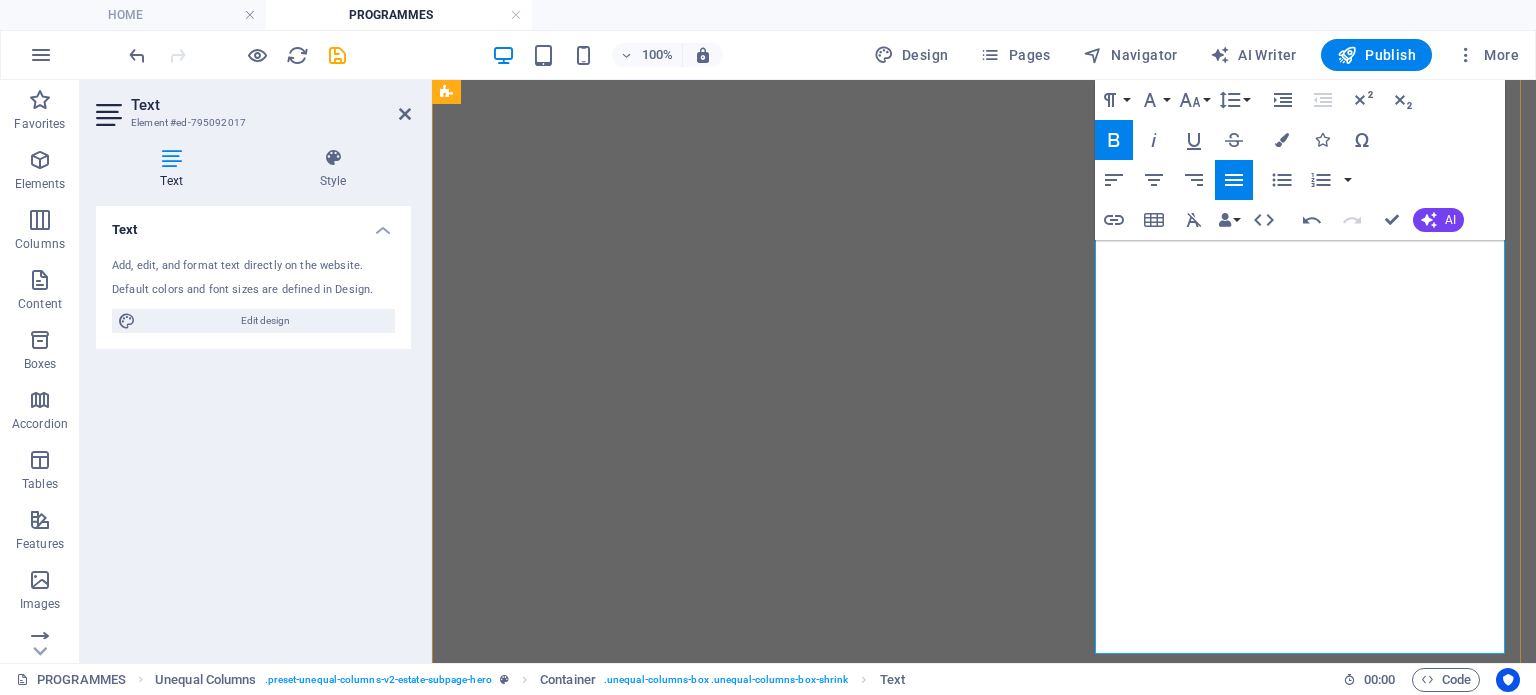 drag, startPoint x: 1200, startPoint y: 643, endPoint x: 1152, endPoint y: 539, distance: 114.54257 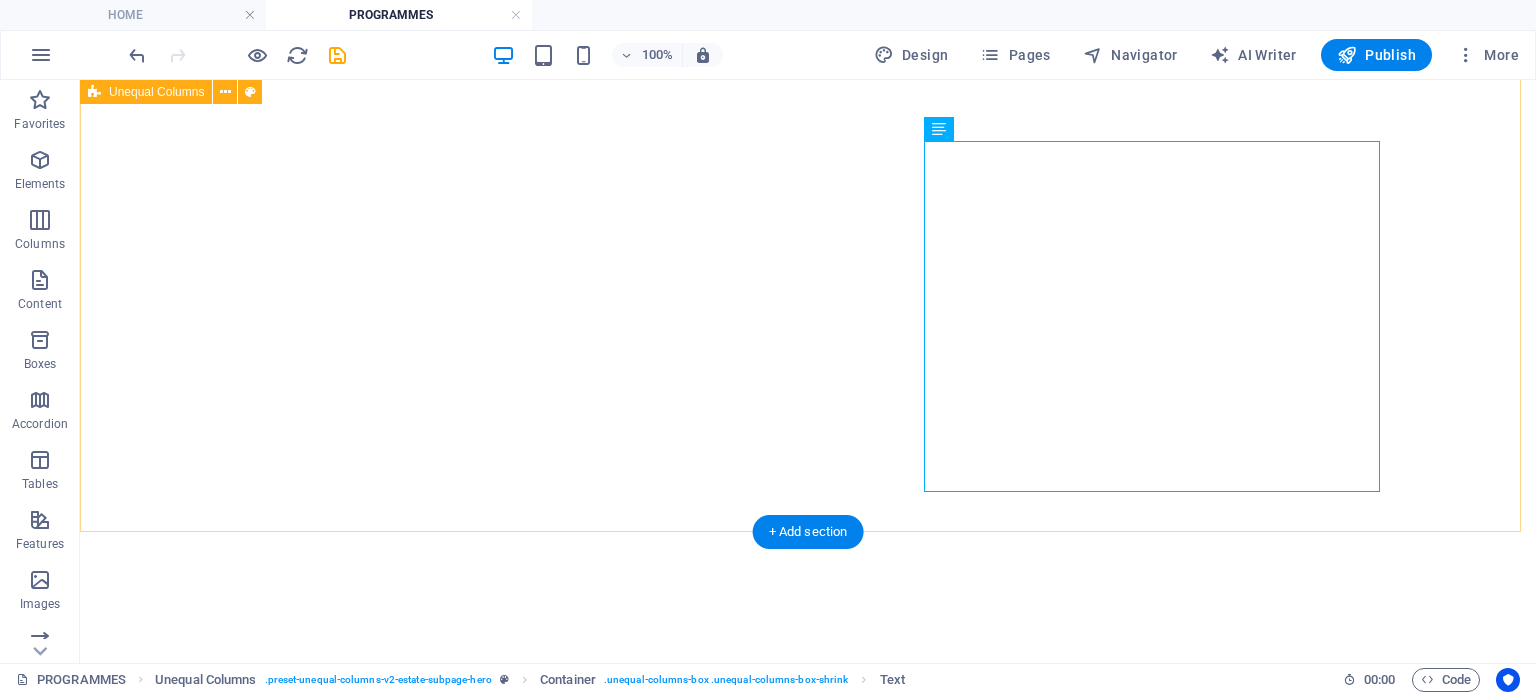 click on "YAYASAN TAN SRI PROFESOR AHMAD IBRAHIM FELLOWSHIP PROGRAMME The Student Fellowship Programme  at Yayasan Tan Sri Profesor Ahmad Ibrahim (YTSPAI) is a dynamic and hands-on initiative designed to cultivate future leaders in the legal field while advancing the foundation’s core mission of promoting legal aid and supporting the Malaysian legal fraternity. As part of the programme, fellows are entrusted with leading and initiating impactful projects, forums, and events that address key issues in access to justice and legal development. The programme also offers valuable exposure to the broader legal ecosystem by facilitating networking opportunities with senior legal professionals, judges, and regional partners such as Pro Bono SG, Malaysian Legal Aid Convention (MALLAC), and Insight from the Bench." at bounding box center (808, 1394) 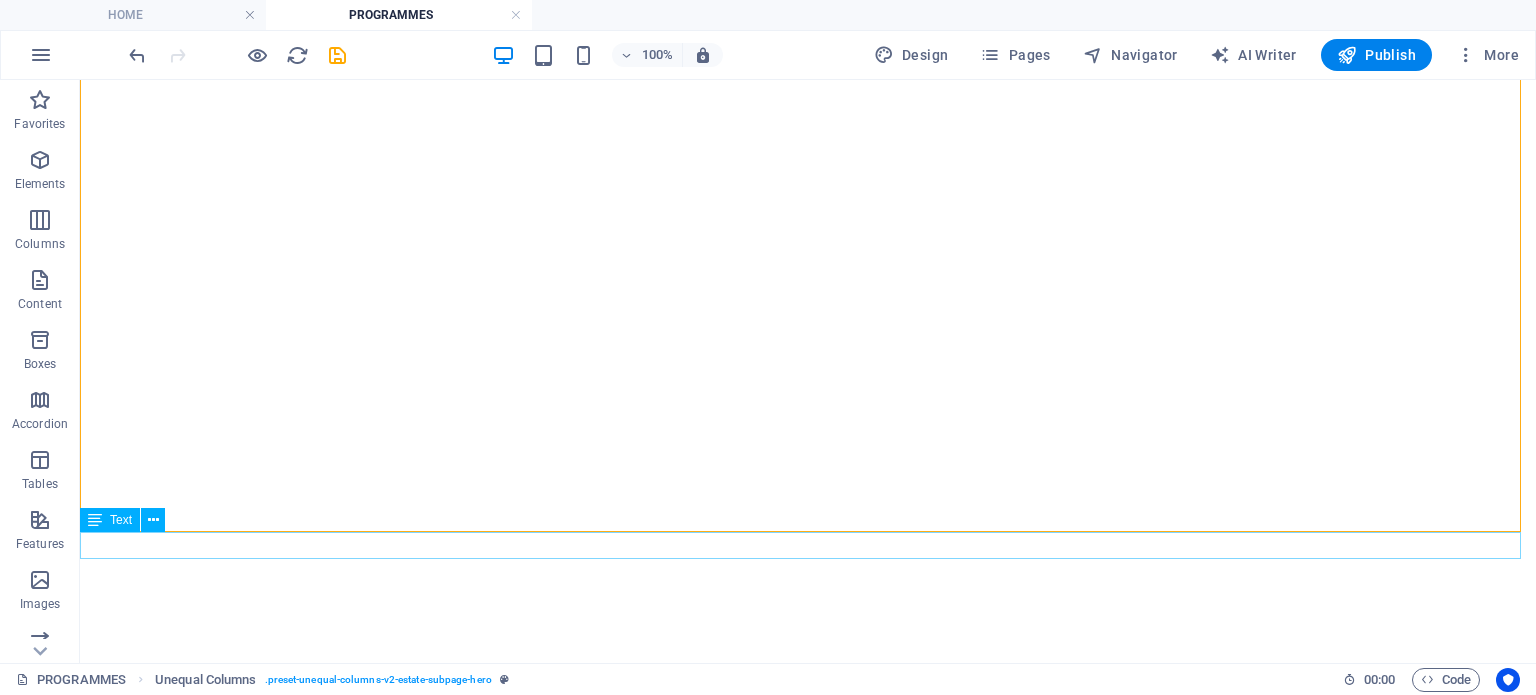click on "New text element" at bounding box center (808, 1974) 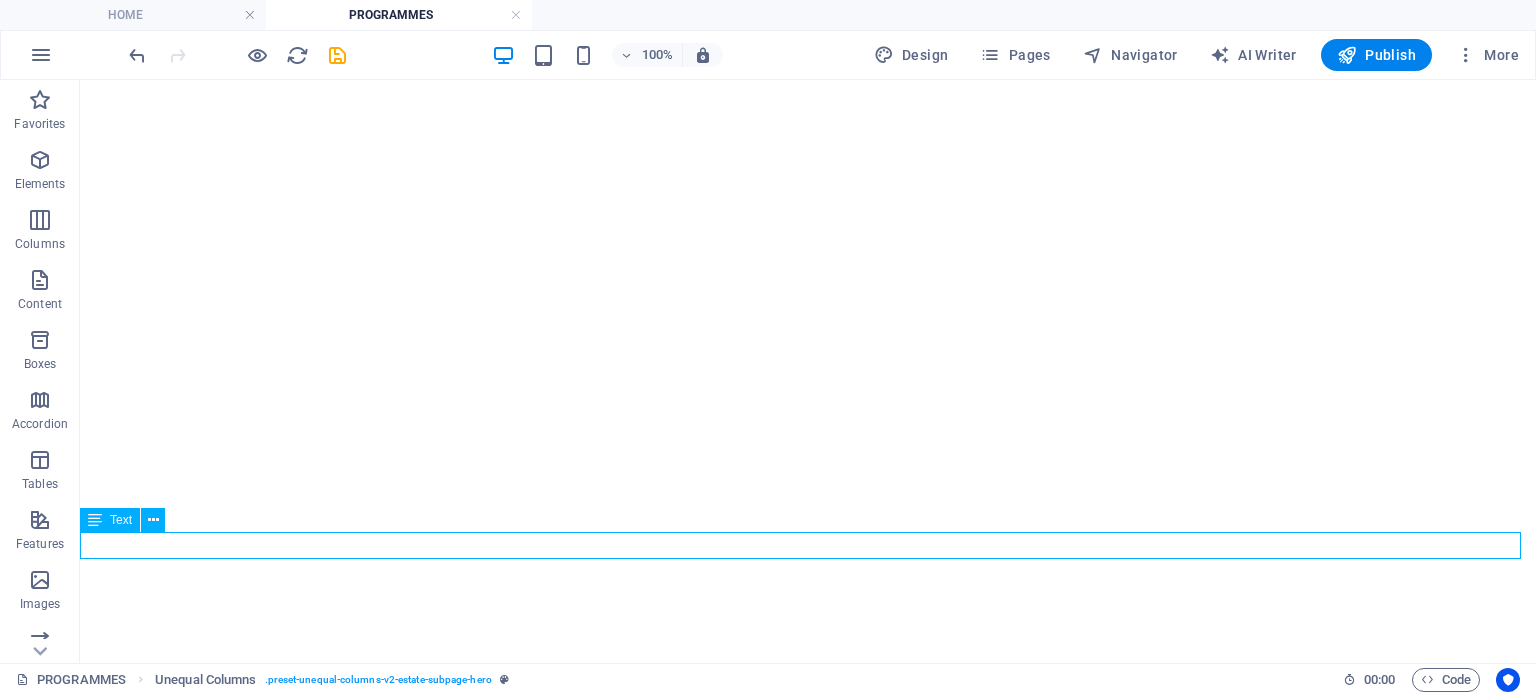 click on "New text element" at bounding box center [808, 1974] 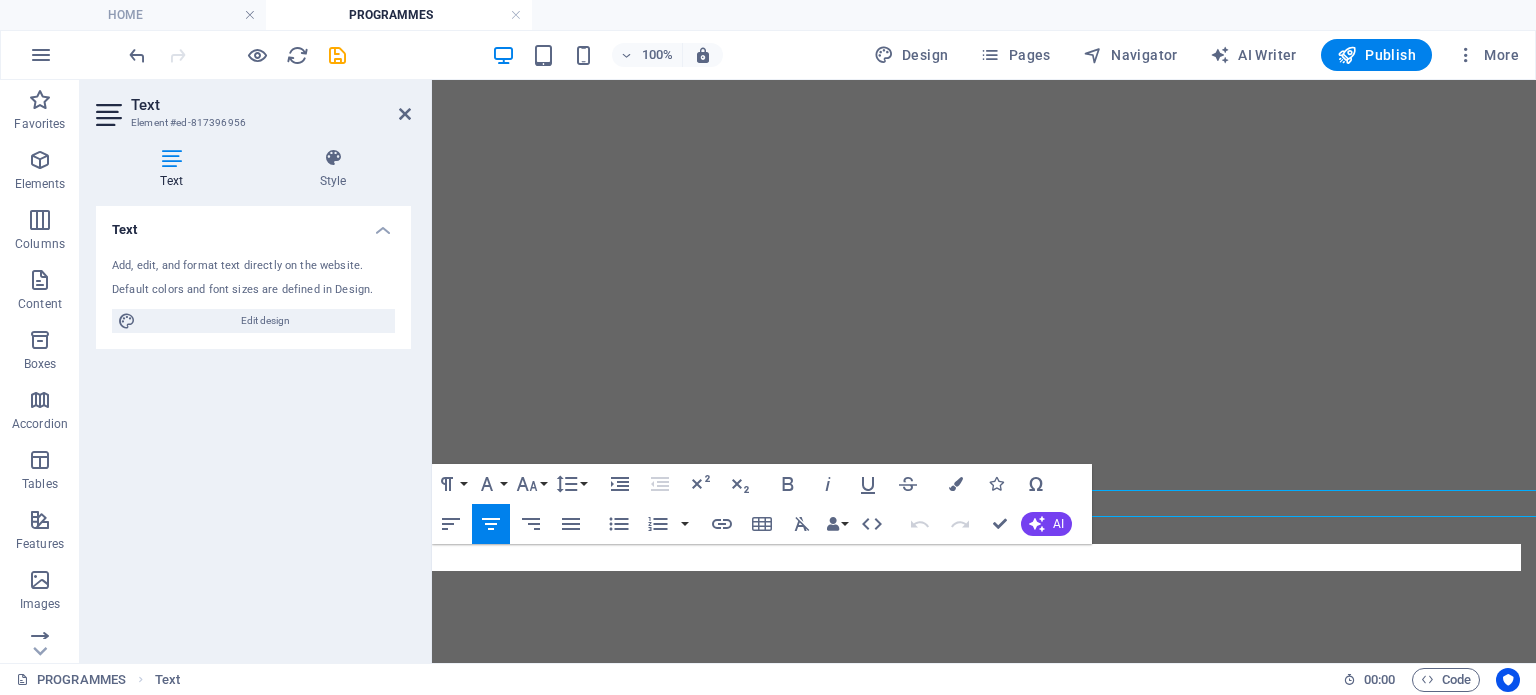 scroll, scrollTop: 692, scrollLeft: 0, axis: vertical 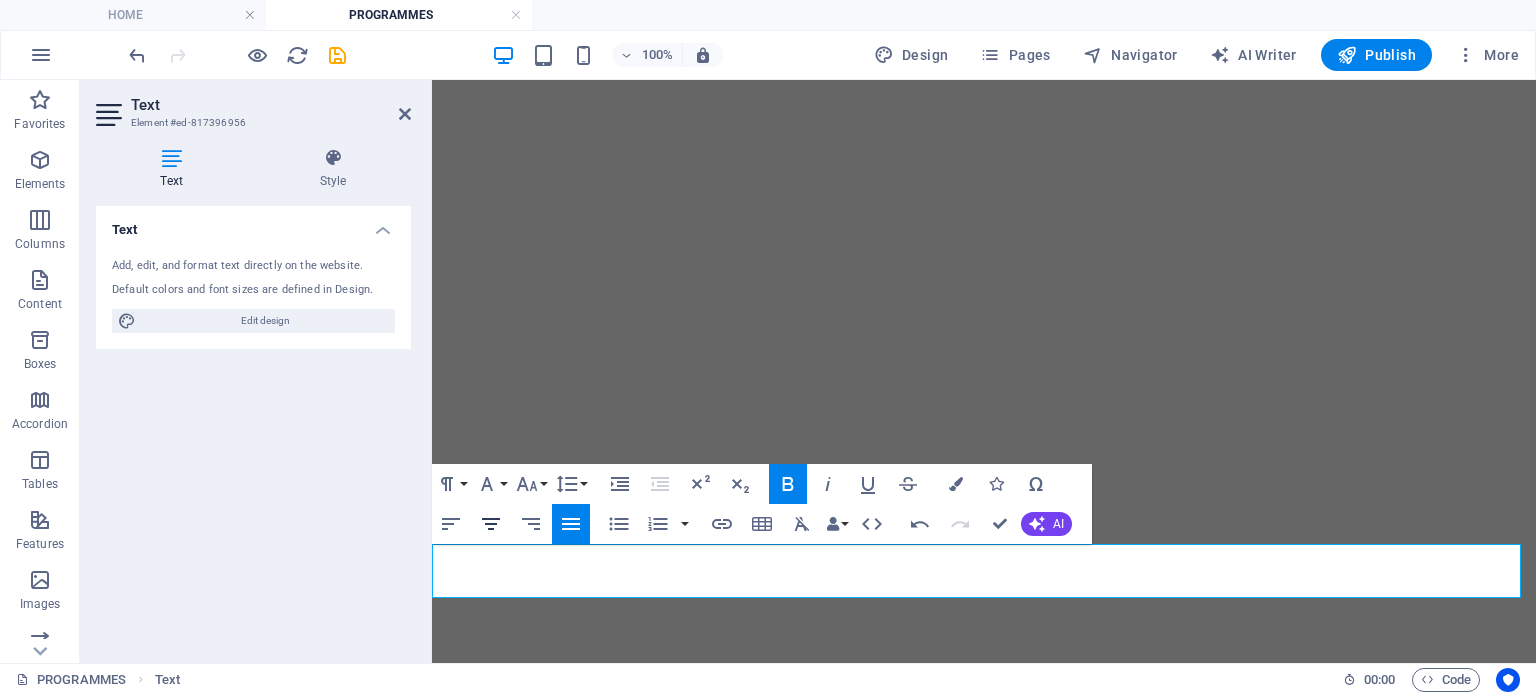 click 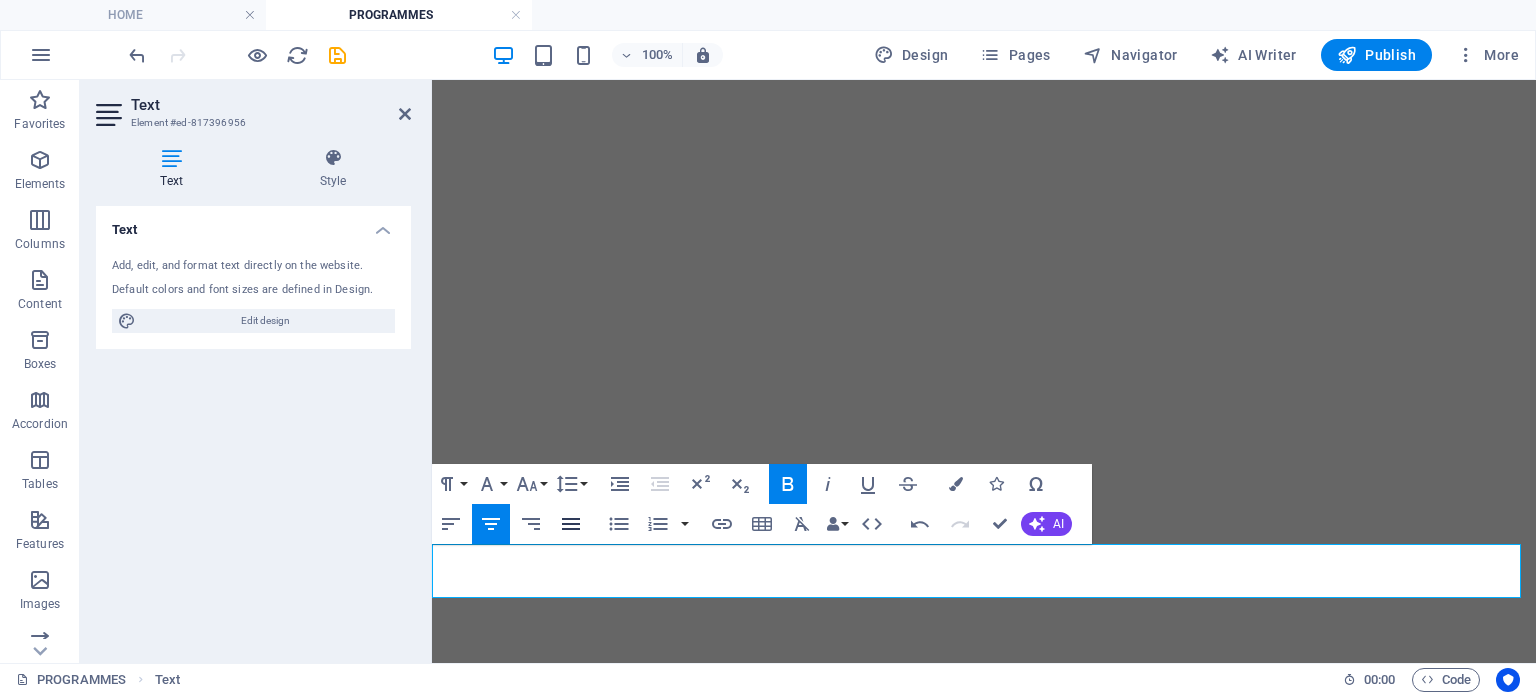 click 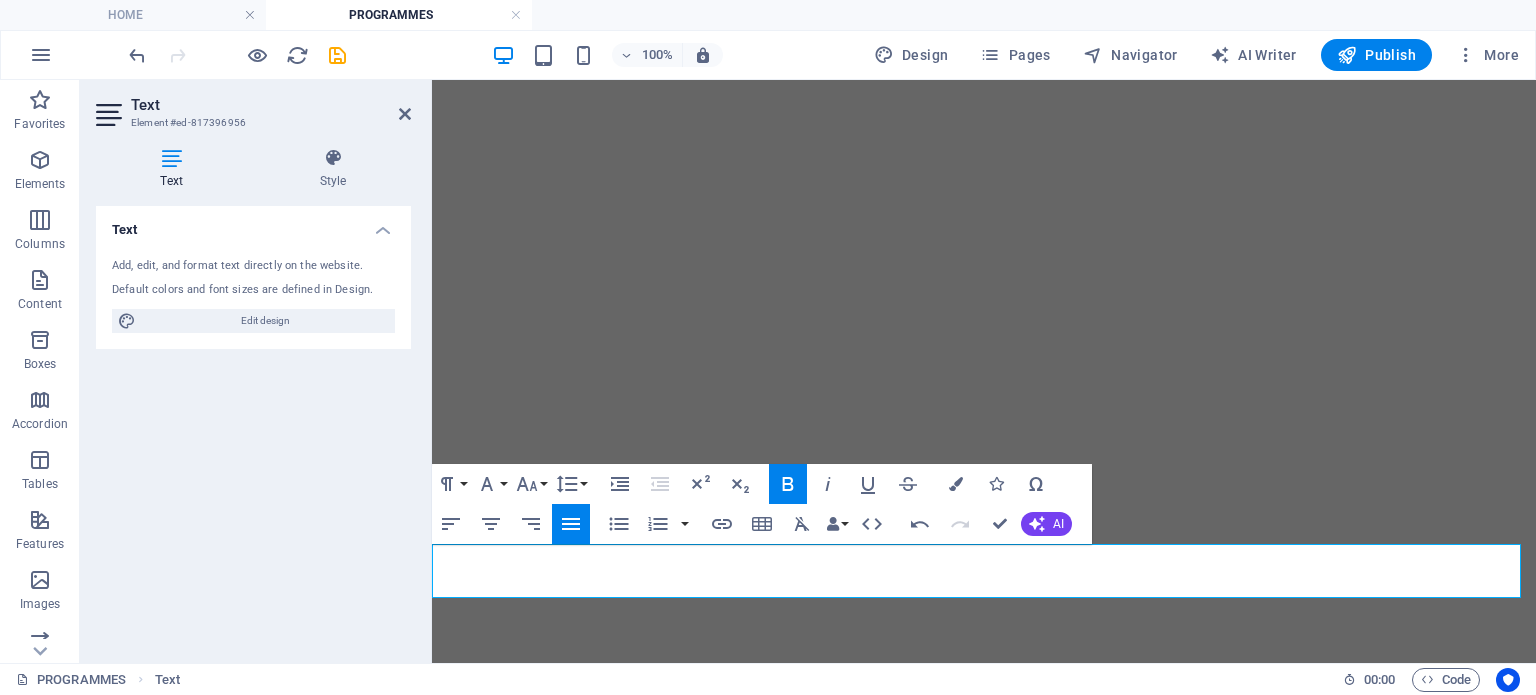 click on "Through active participation in both local and international collaborations, fellows gain meaningful experience in legal aid work while contributing to the growth and strengthening of Malaysia’s legal landscape." at bounding box center [984, 1761] 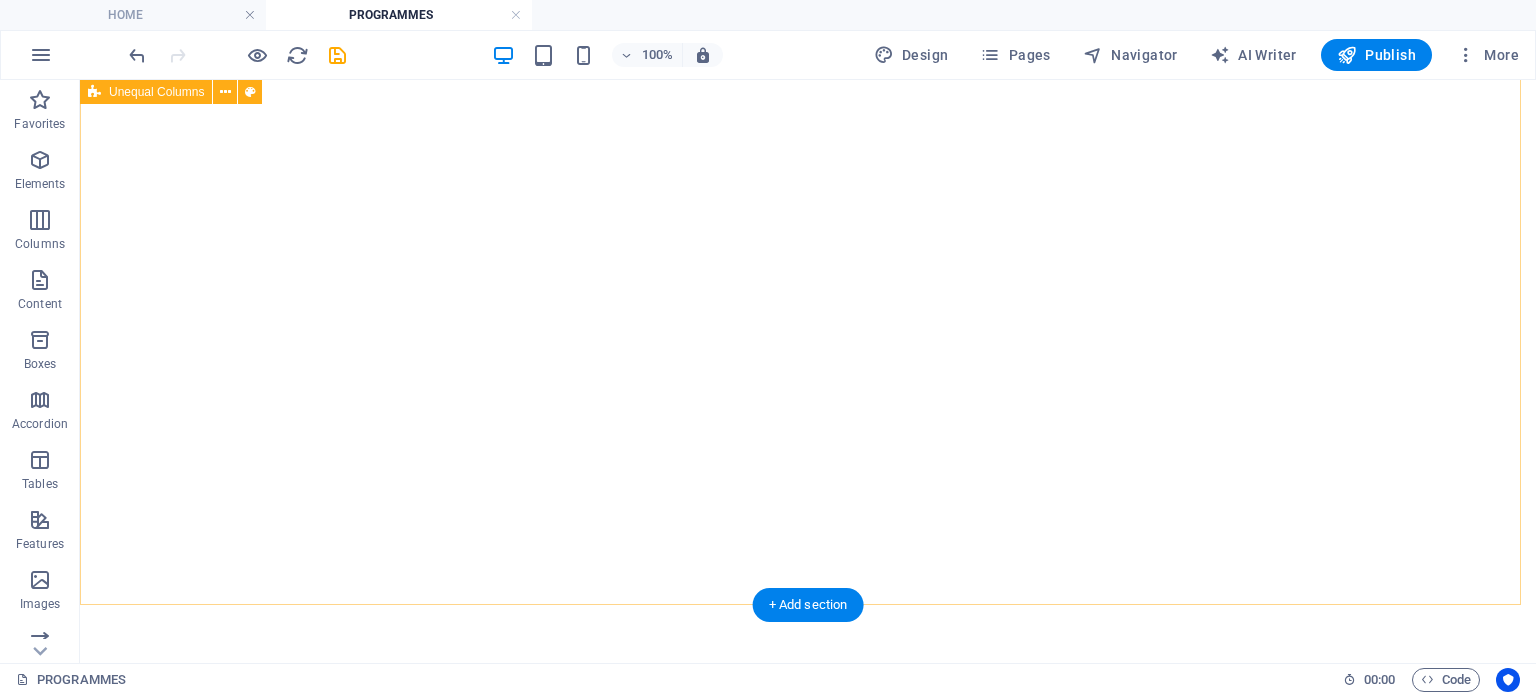 scroll, scrollTop: 576, scrollLeft: 0, axis: vertical 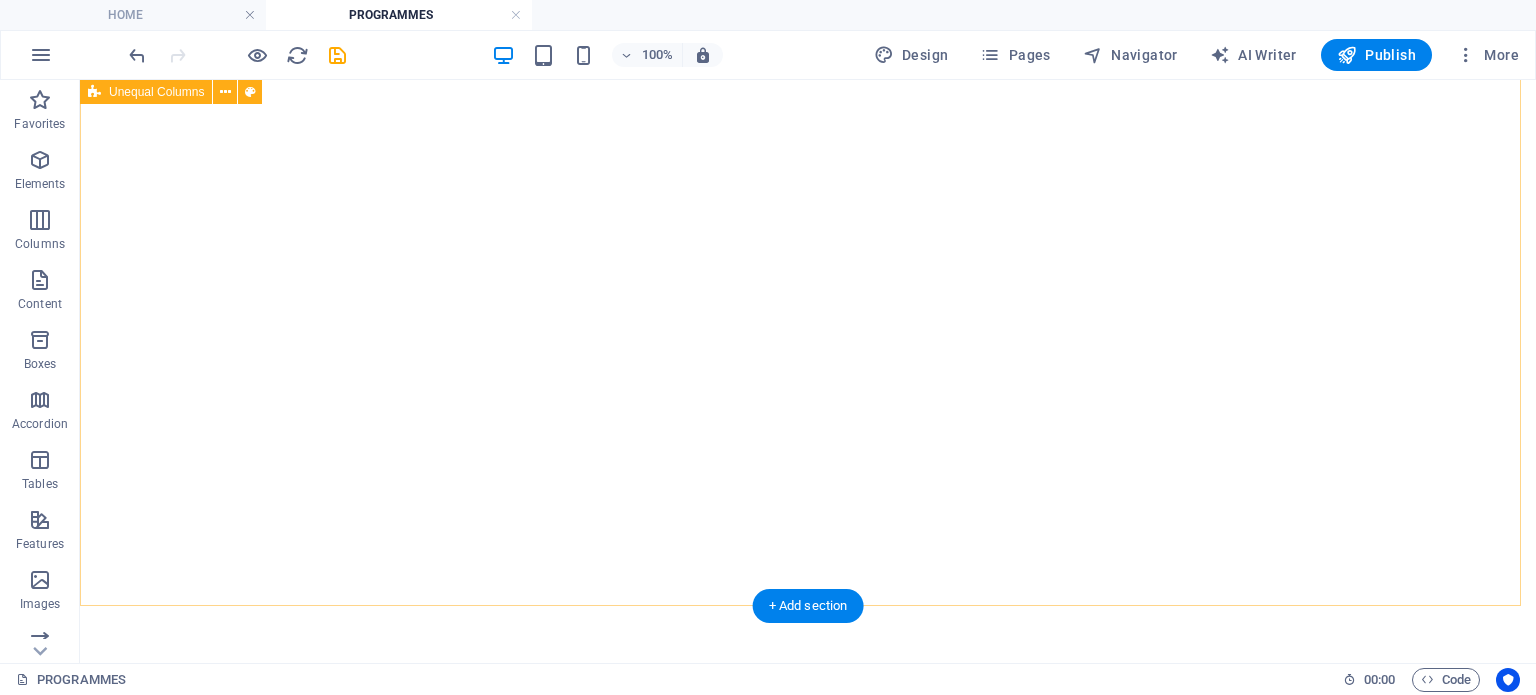 click on "YAYASAN TAN SRI PROFESOR AHMAD IBRAHIM FELLOWSHIP PROGRAMME The Student Fellowship Programme  at Yayasan Tan Sri Profesor Ahmad Ibrahim (YTSPAI) is a dynamic and hands-on initiative designed to cultivate future leaders in the legal field while advancing the foundation’s core mission of promoting legal aid and supporting the Malaysian legal fraternity. As part of the programme, fellows are entrusted with leading and initiating impactful projects, forums, and events that address key issues in access to justice and legal development. The programme also offers valuable exposure to the broader legal ecosystem by facilitating networking opportunities with senior legal professionals, judges, and regional partners such as Pro Bono SG, Malaysian Legal Aid Convention (MALLAC), and Insight from the Bench." at bounding box center [808, 1468] 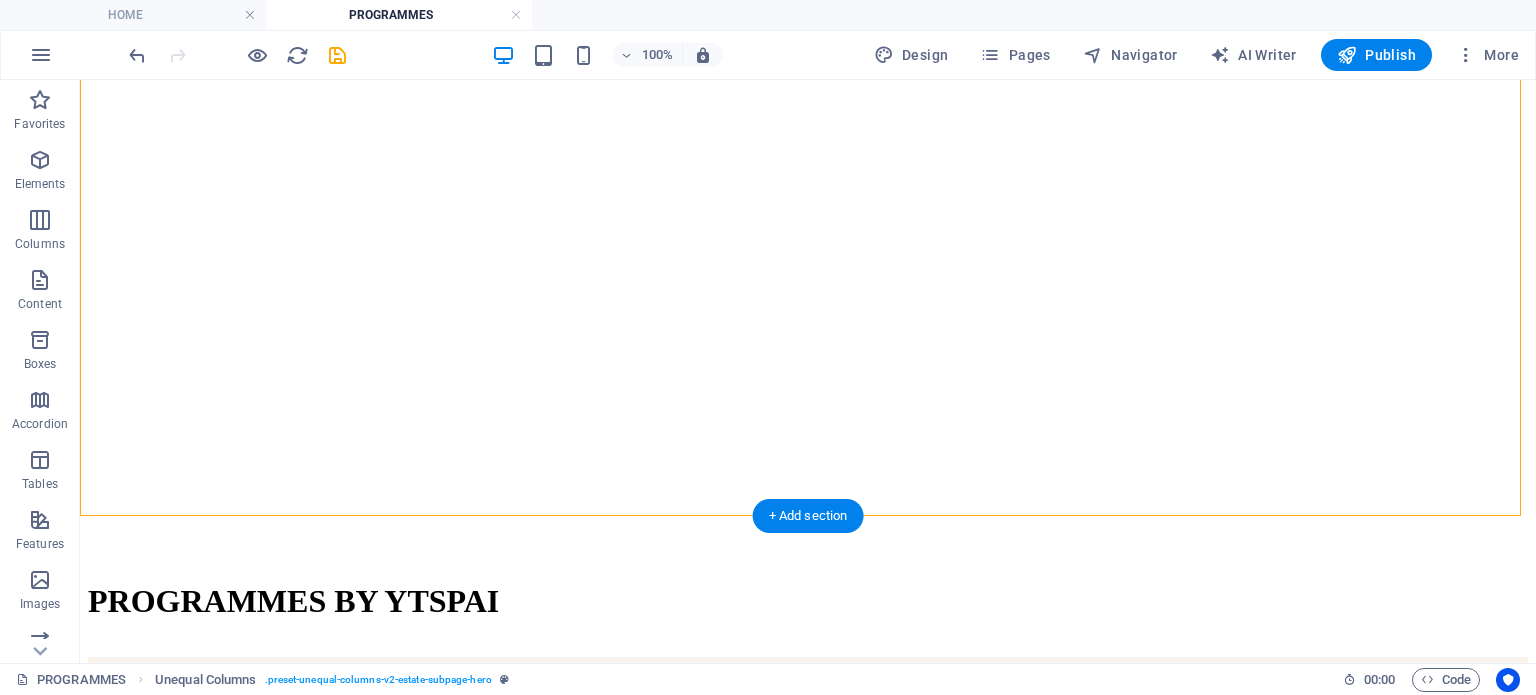 scroll, scrollTop: 423, scrollLeft: 0, axis: vertical 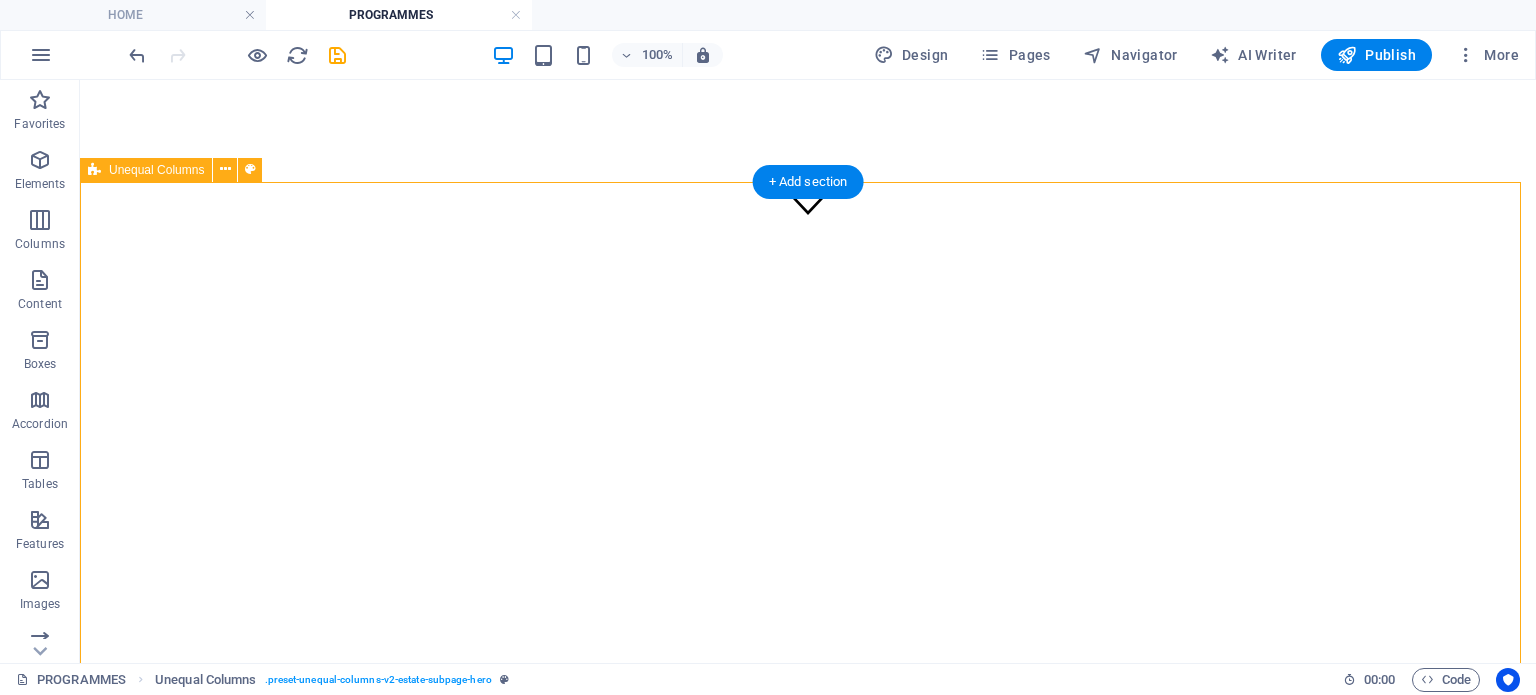 click on "YAYASAN TAN SRI PROFESOR AHMAD IBRAHIM FELLOWSHIP PROGRAMME The Student Fellowship Programme  at Yayasan Tan Sri Profesor Ahmad Ibrahim (YTSPAI) is a dynamic and hands-on initiative designed to cultivate future leaders in the legal field while advancing the foundation’s core mission of promoting legal aid and supporting the Malaysian legal fraternity. As part of the programme, fellows are entrusted with leading and initiating impactful projects, forums, and events that address key issues in access to justice and legal development. The programme also offers valuable exposure to the broader legal ecosystem by facilitating networking opportunities with senior legal professionals, judges, and regional partners such as Pro Bono SG, Malaysian Legal Aid Convention (MALLAC), and Insight from the Bench." at bounding box center [808, 1621] 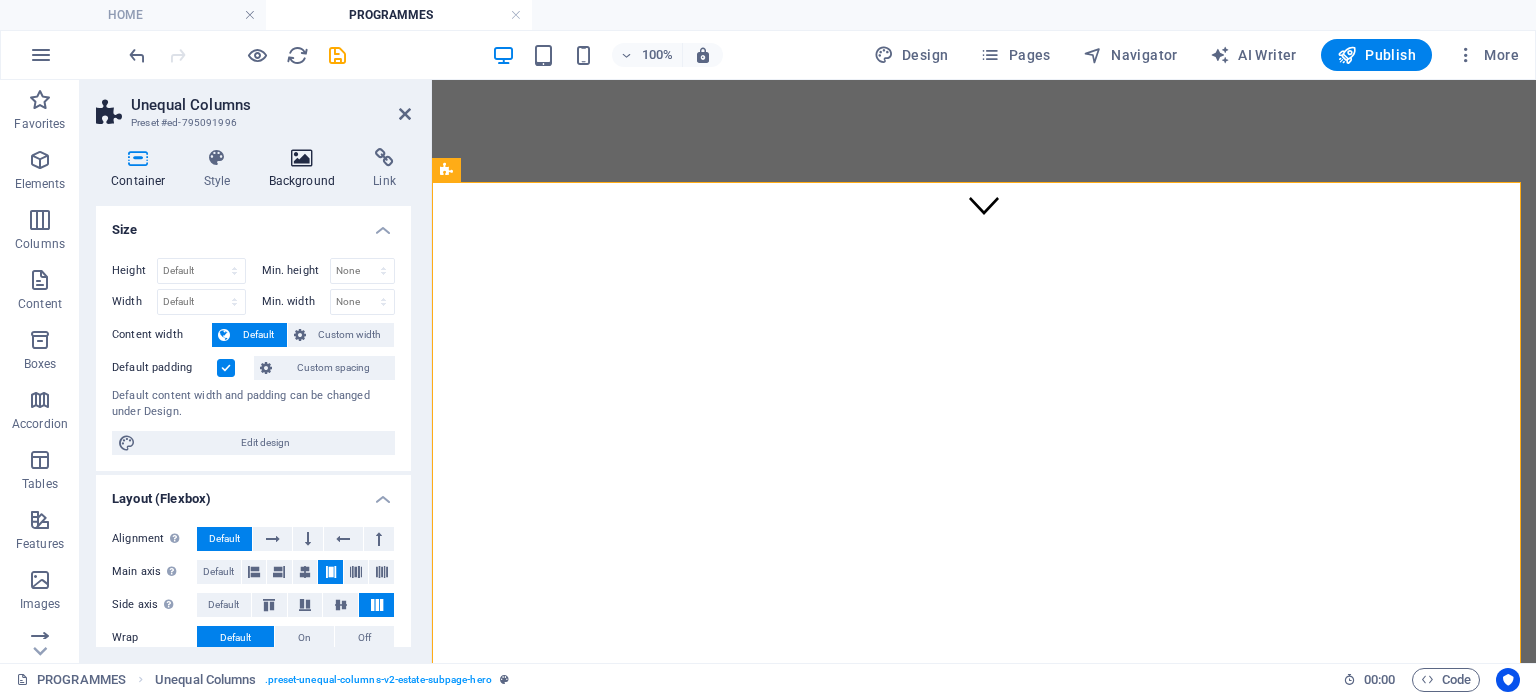 click at bounding box center [302, 158] 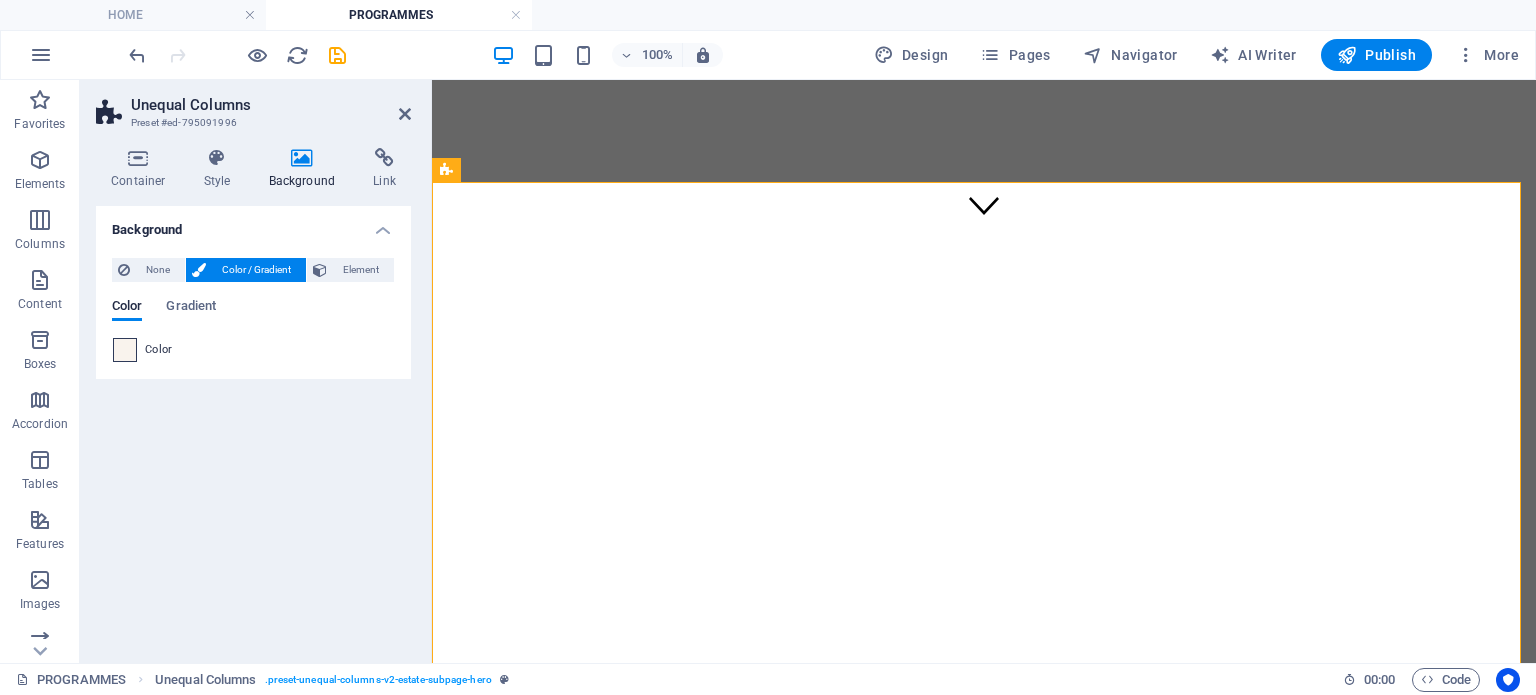 click at bounding box center [125, 350] 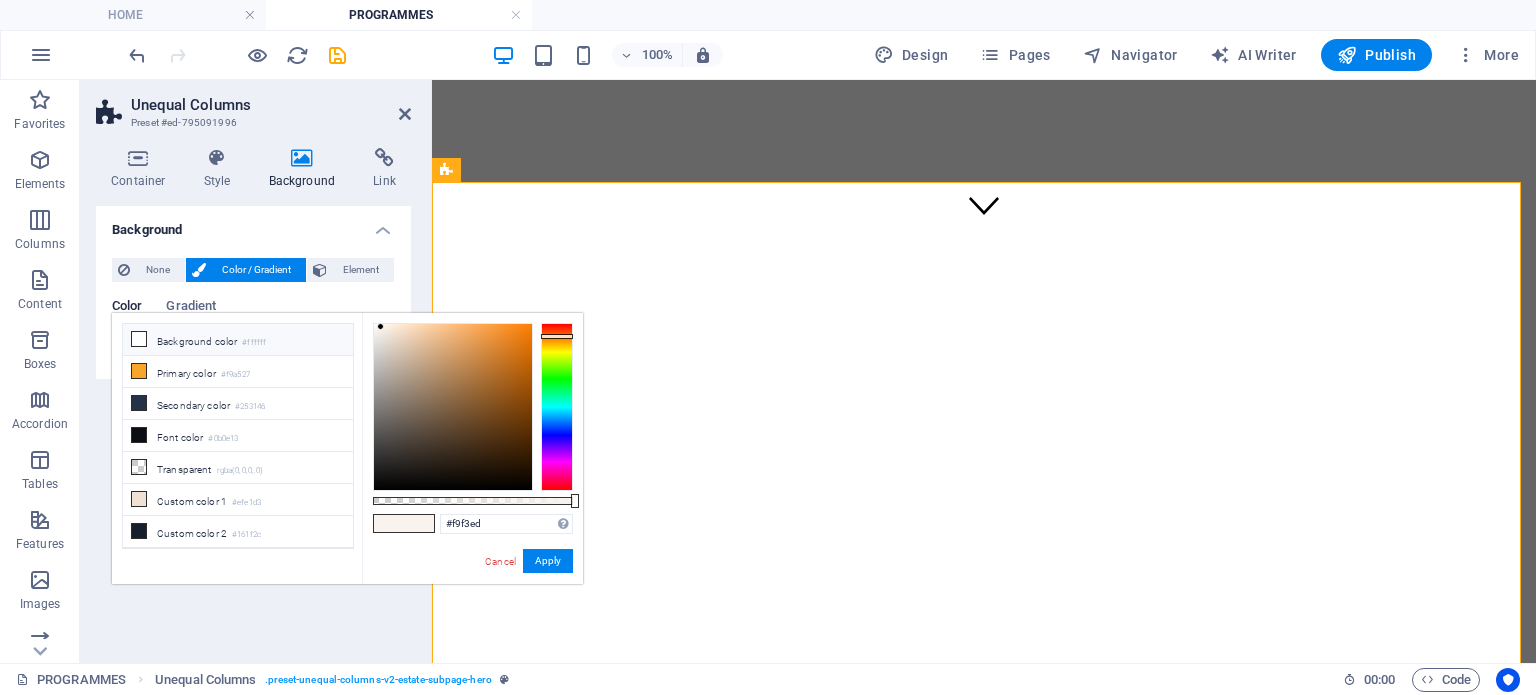 click on "Background color
#ffffff" at bounding box center (238, 340) 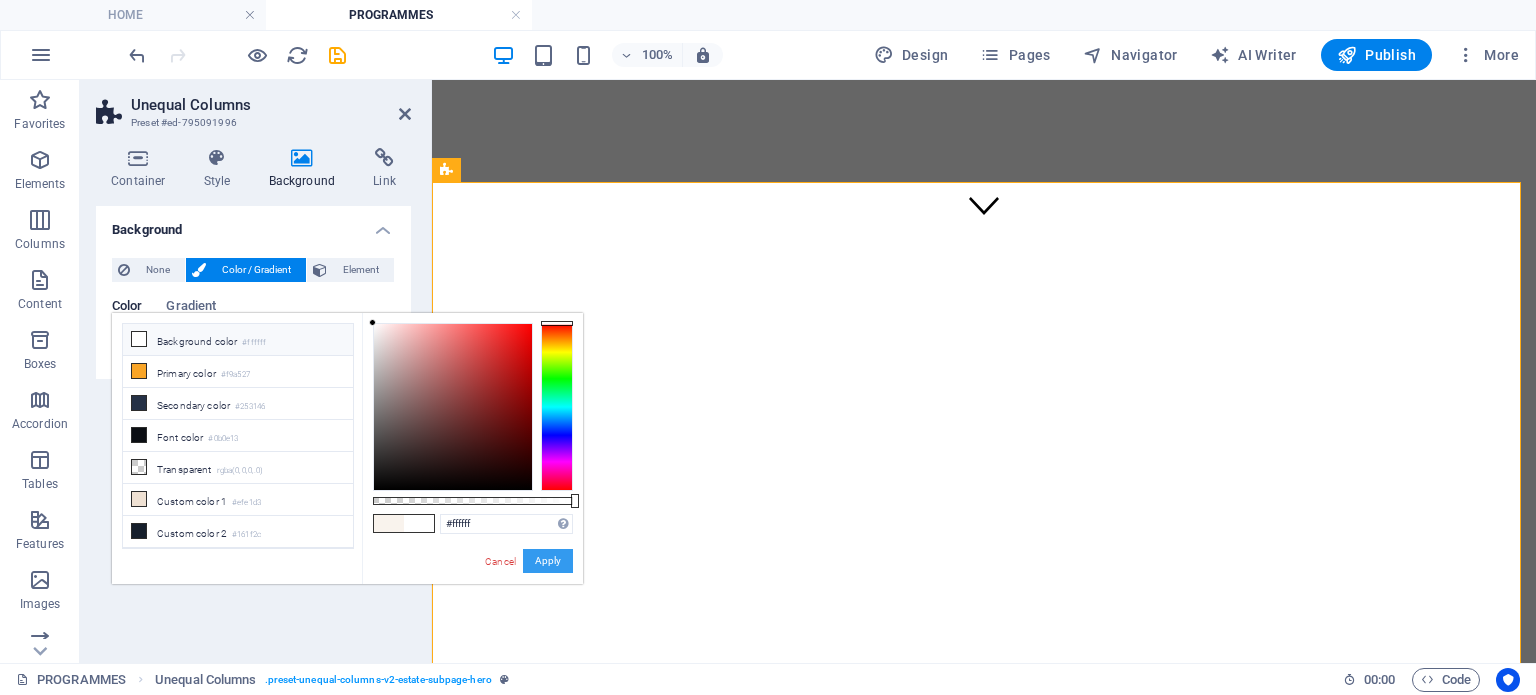 click on "Apply" at bounding box center [548, 561] 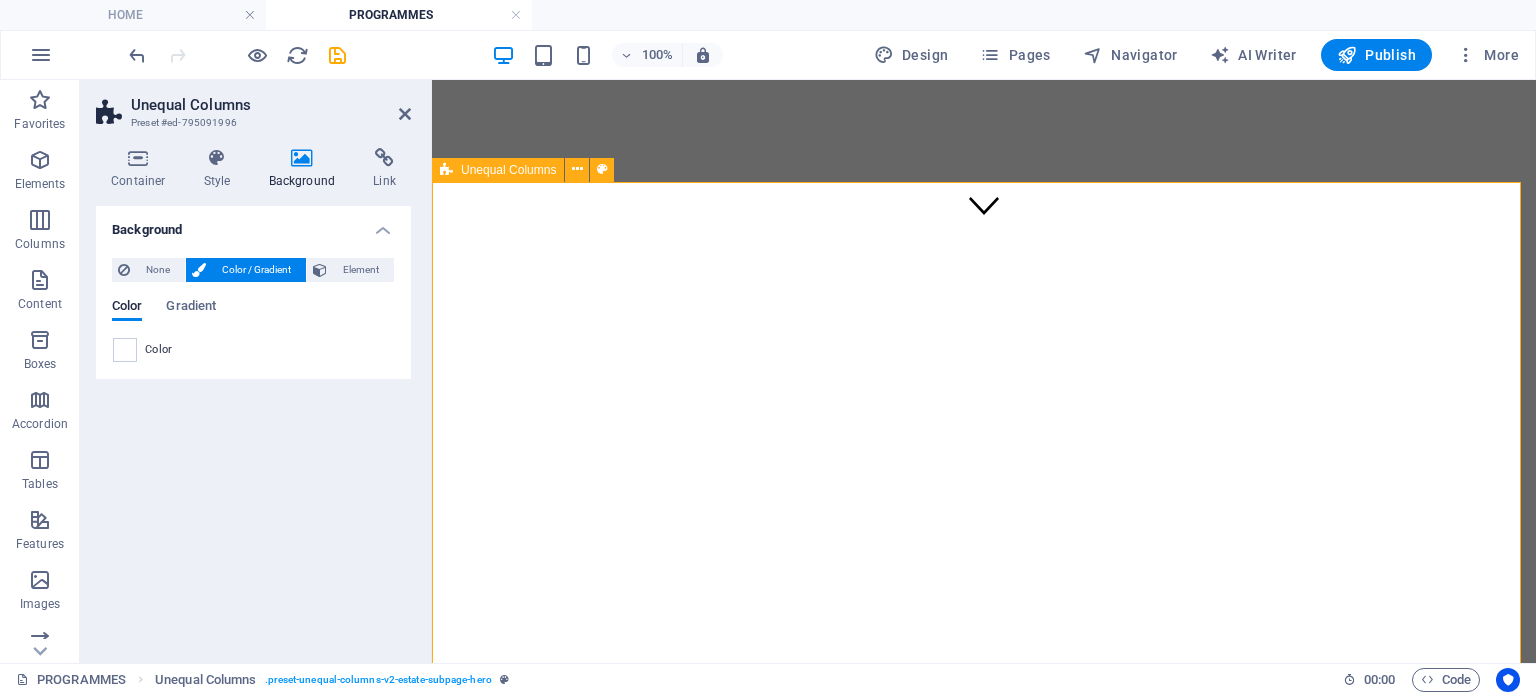 click on "YAYASAN TAN SRI PROFESOR AHMAD IBRAHIM FELLOWSHIP PROGRAMME The Student Fellowship Programme  at Yayasan Tan Sri Profesor Ahmad Ibrahim (YTSPAI) is a dynamic and hands-on initiative designed to cultivate future leaders in the legal field while advancing the foundation’s core mission of promoting legal aid and supporting the Malaysian legal fraternity. As part of the programme, fellows are entrusted with leading and initiating impactful projects, forums, and events that address key issues in access to justice and legal development. The programme also offers valuable exposure to the broader legal ecosystem by facilitating networking opportunities with senior legal professionals, judges, and regional partners such as Pro Bono SG, Malaysian Legal Aid Convention (MALLAC), and Insight from the Bench." at bounding box center (984, 1531) 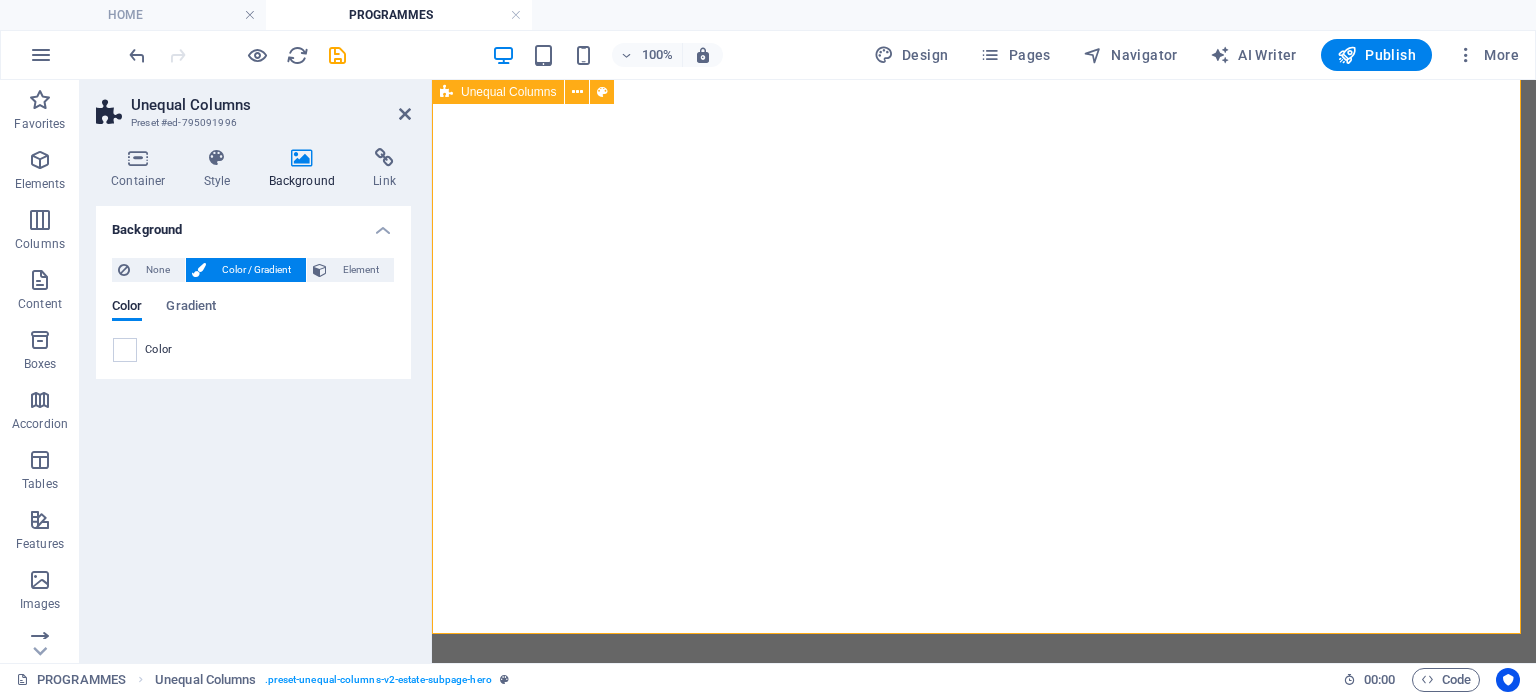 scroll, scrollTop: 603, scrollLeft: 0, axis: vertical 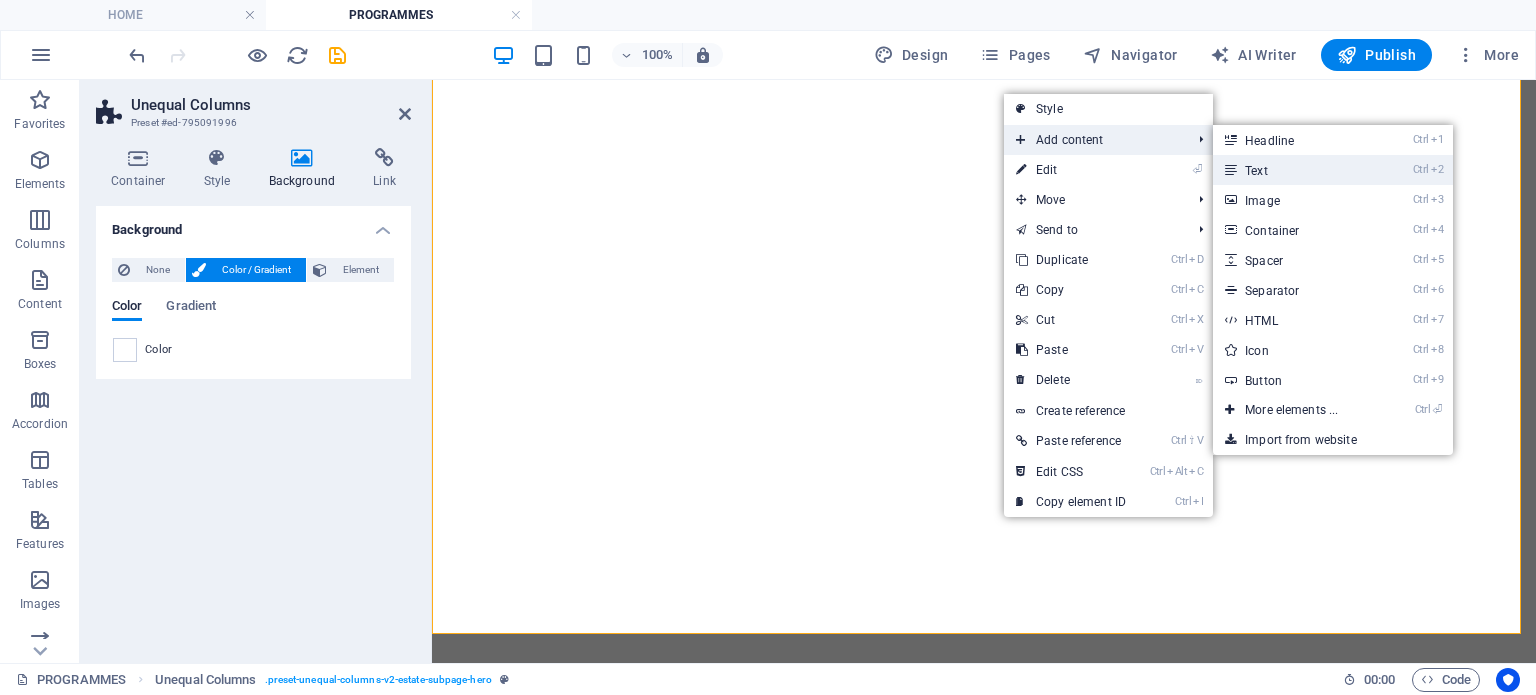 click on "Ctrl 2  Text" at bounding box center (1295, 170) 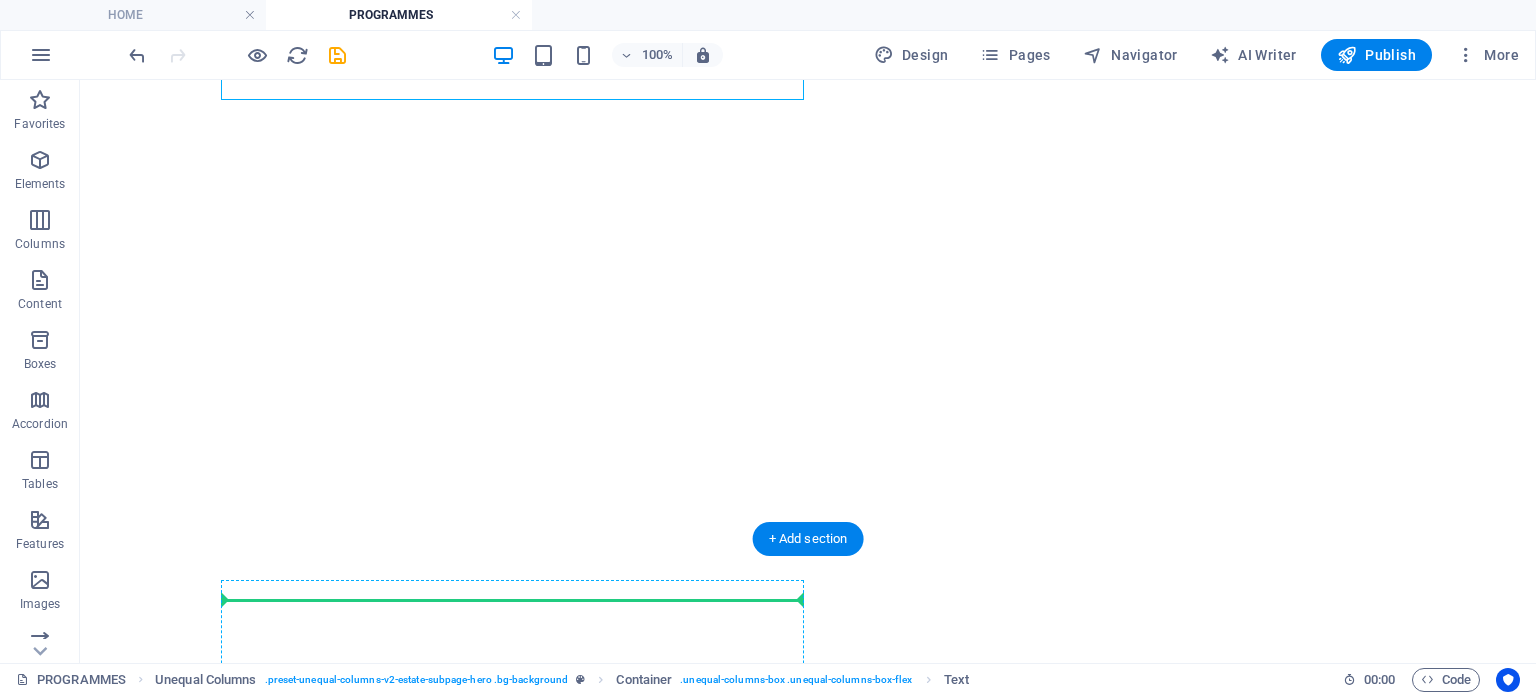 scroll, scrollTop: 692, scrollLeft: 0, axis: vertical 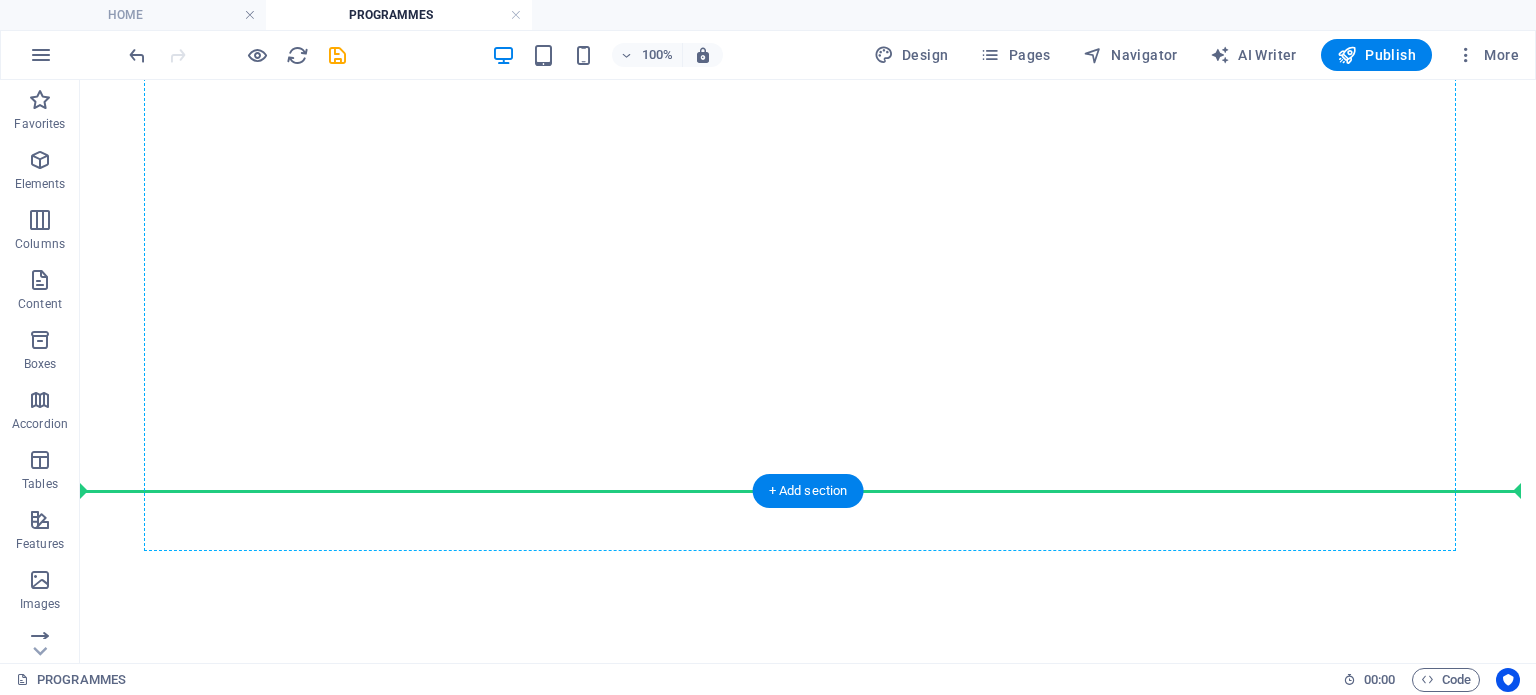 drag, startPoint x: 522, startPoint y: 240, endPoint x: 532, endPoint y: 432, distance: 192.26024 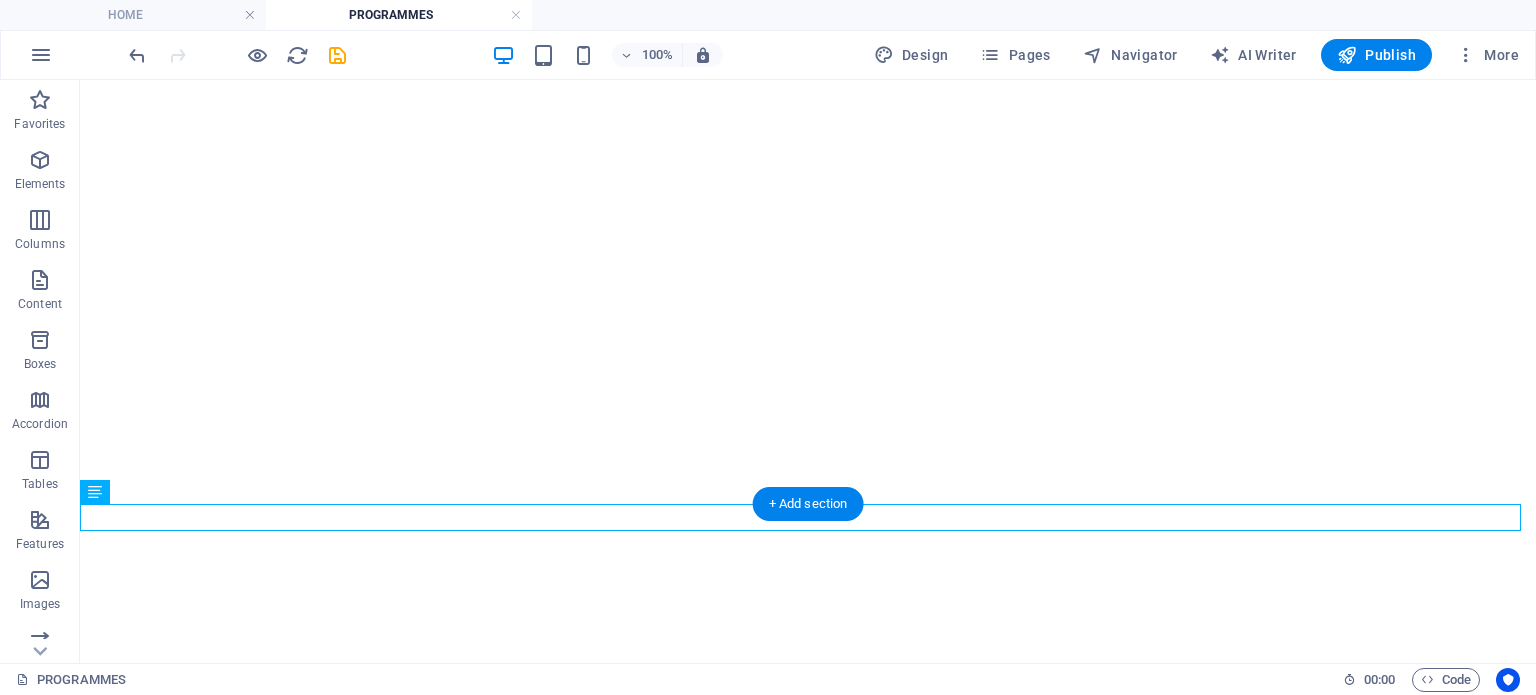 scroll, scrollTop: 679, scrollLeft: 0, axis: vertical 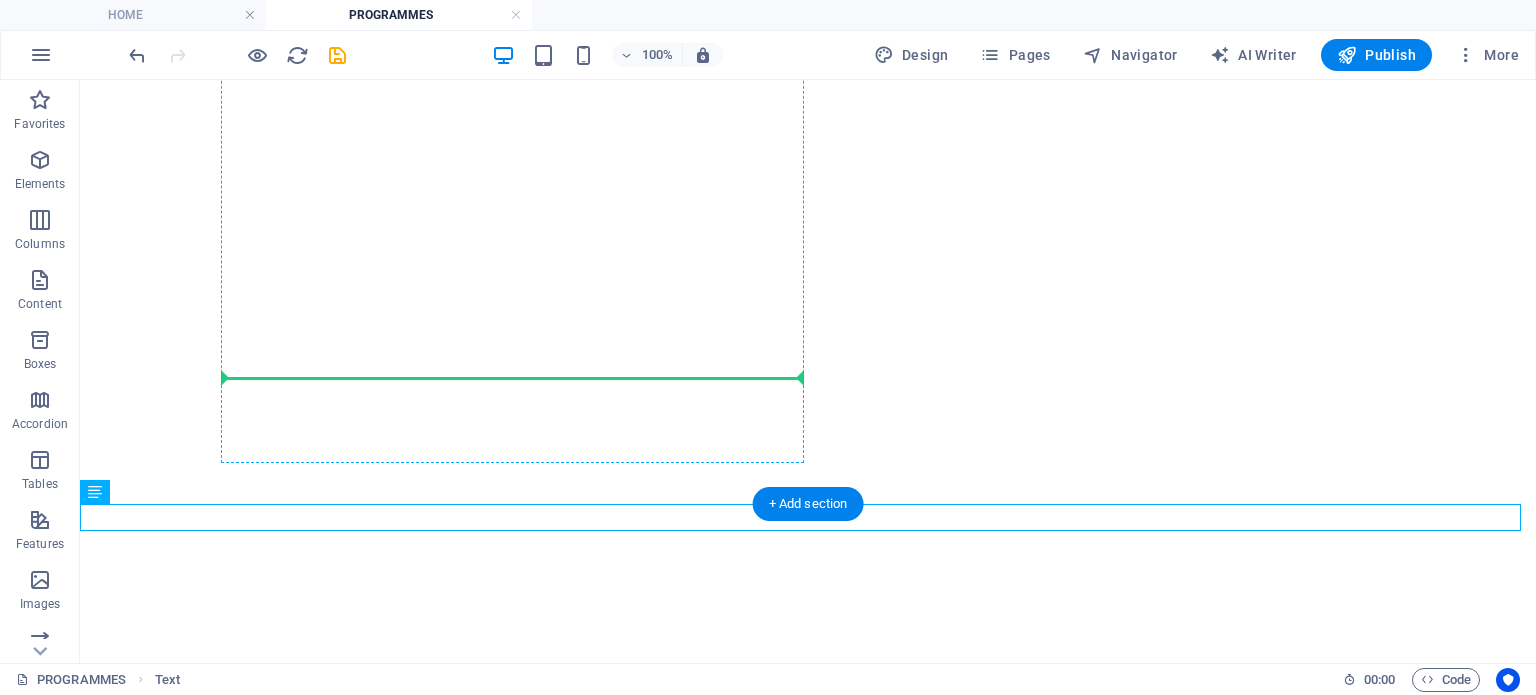 drag, startPoint x: 390, startPoint y: 516, endPoint x: 385, endPoint y: 378, distance: 138.09055 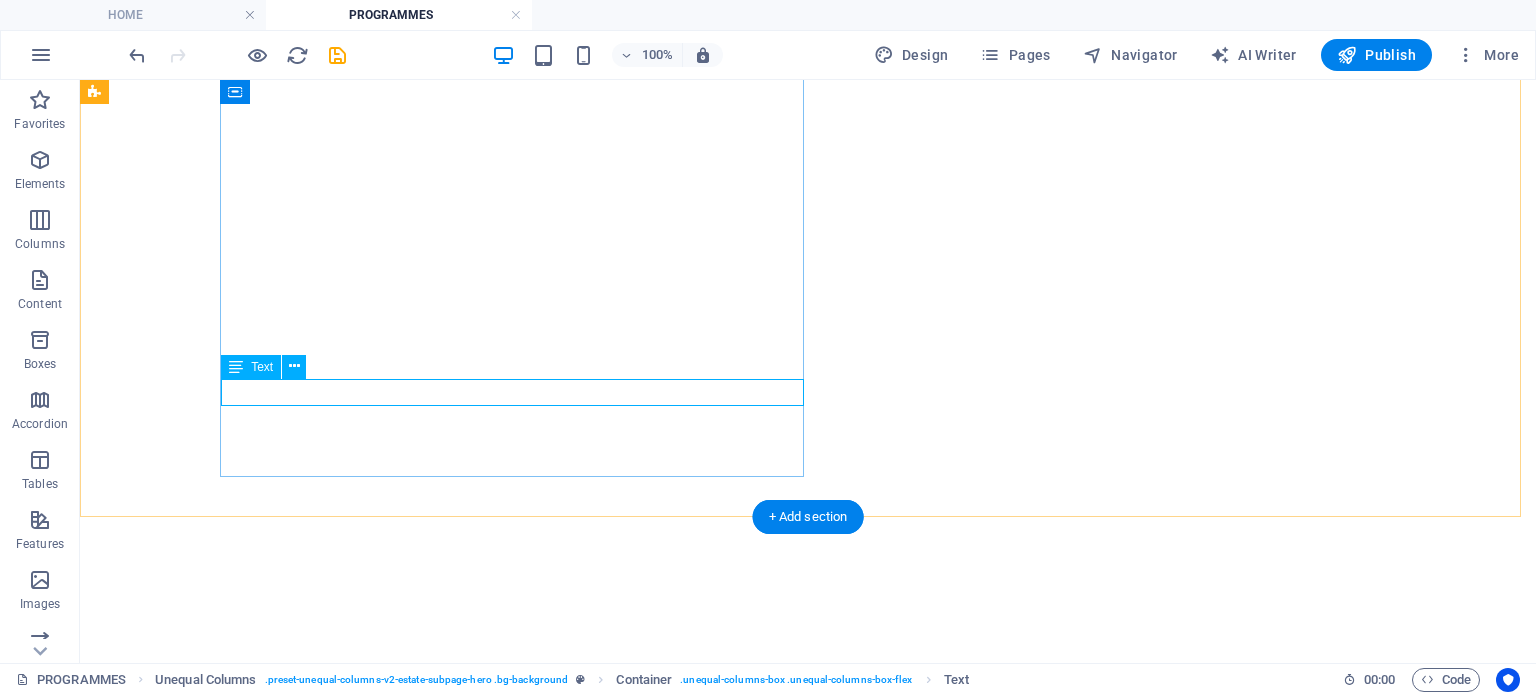 click on "New text element" at bounding box center (808, 1685) 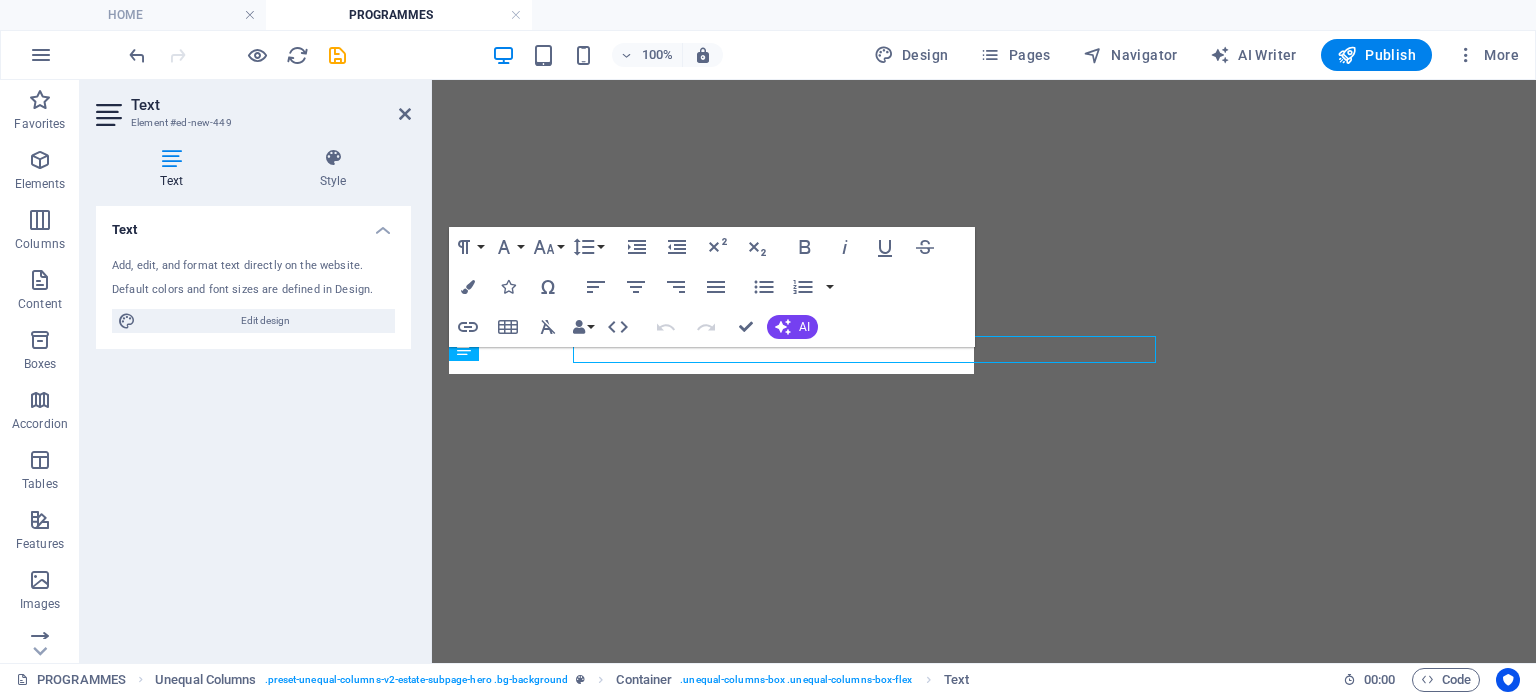 scroll, scrollTop: 708, scrollLeft: 0, axis: vertical 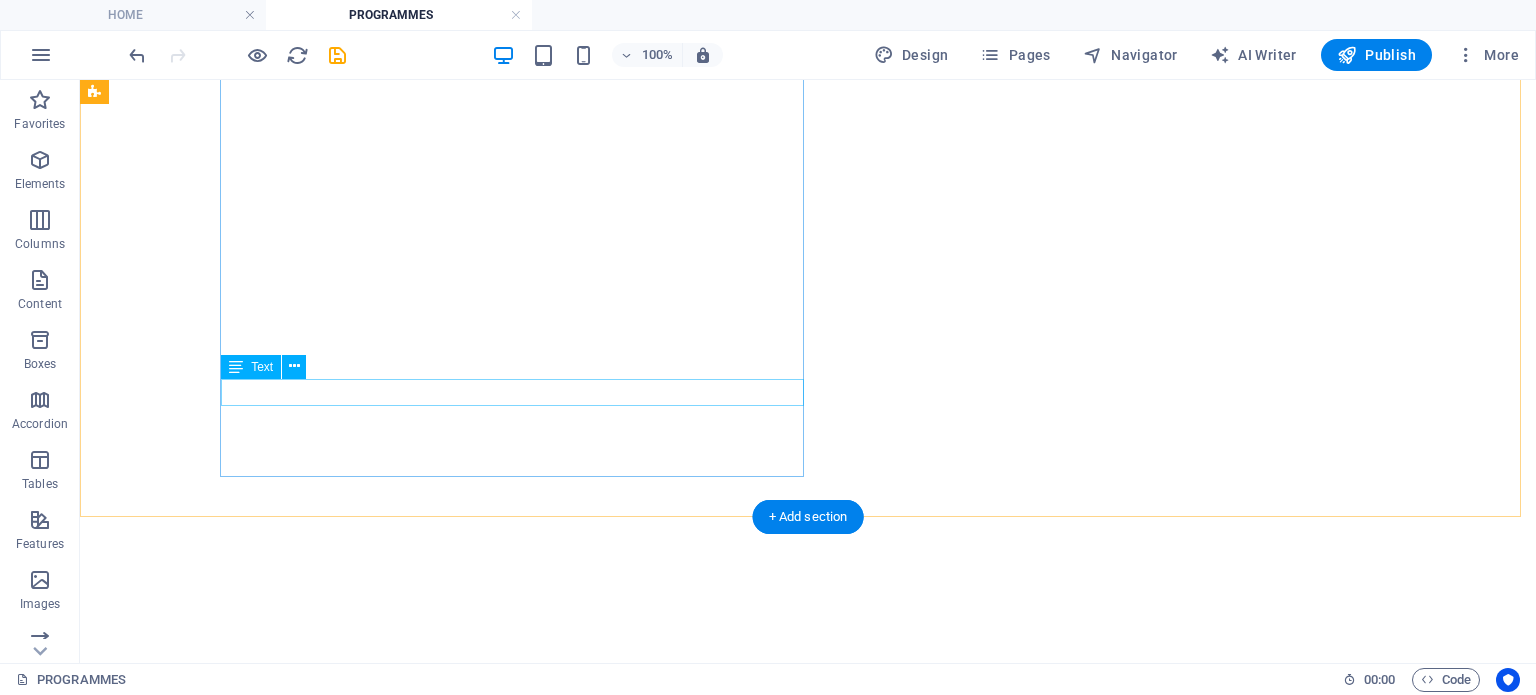 click on "New text element" at bounding box center (808, 1685) 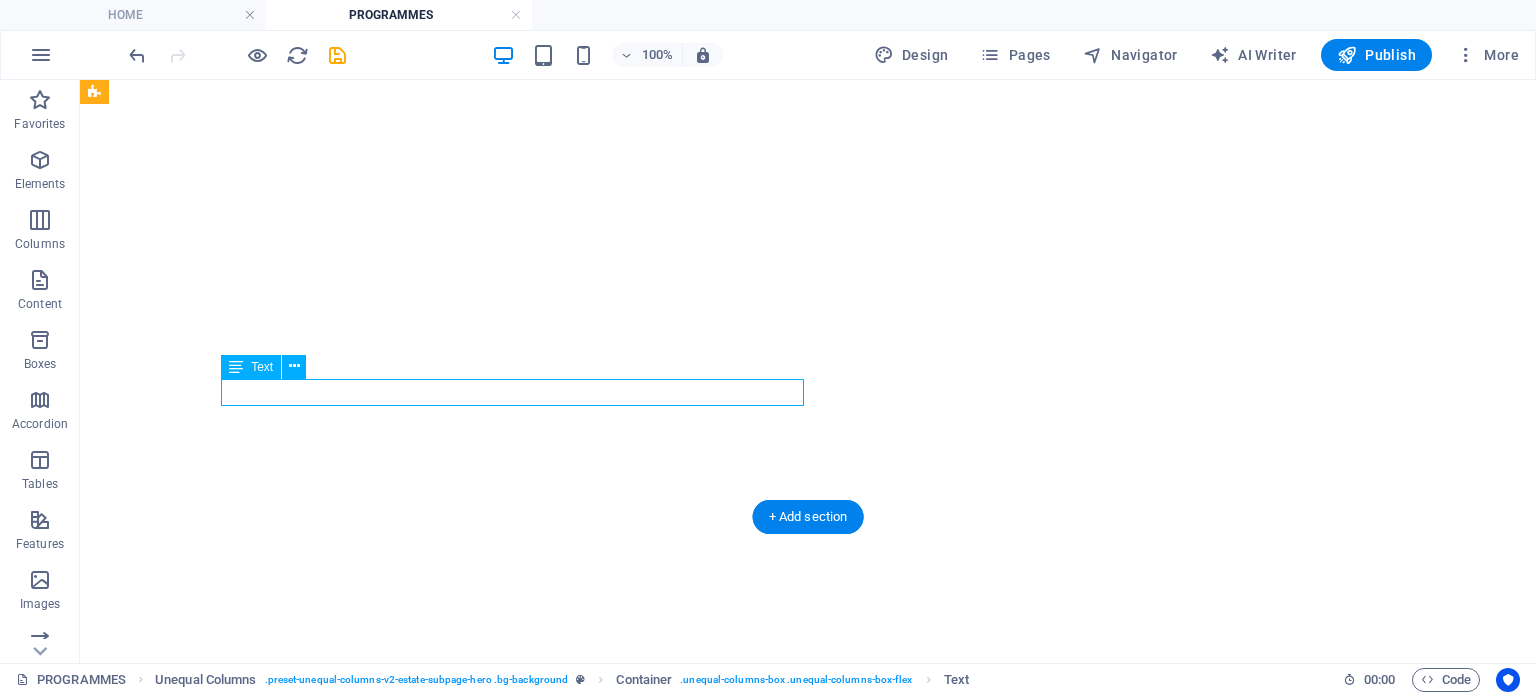 click on "New text element" at bounding box center (808, 1685) 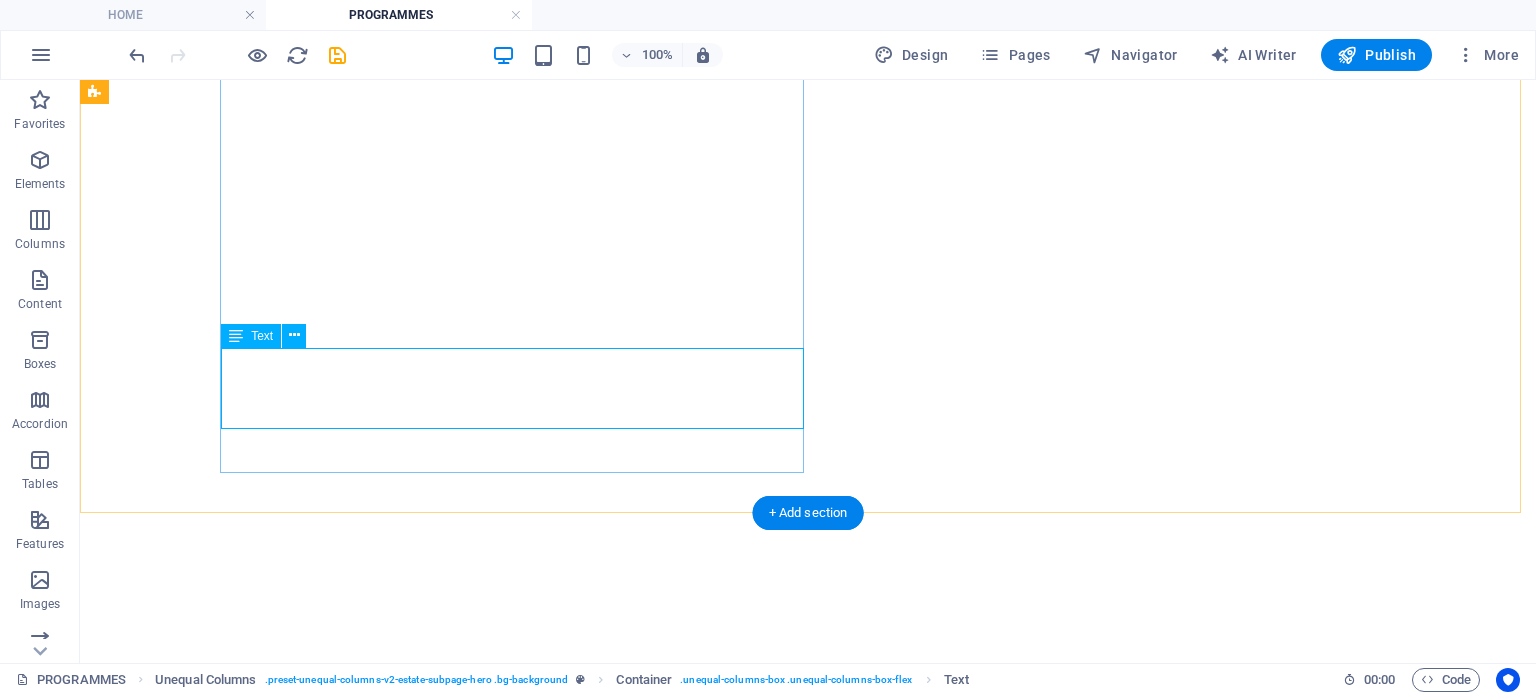 scroll, scrollTop: 605, scrollLeft: 0, axis: vertical 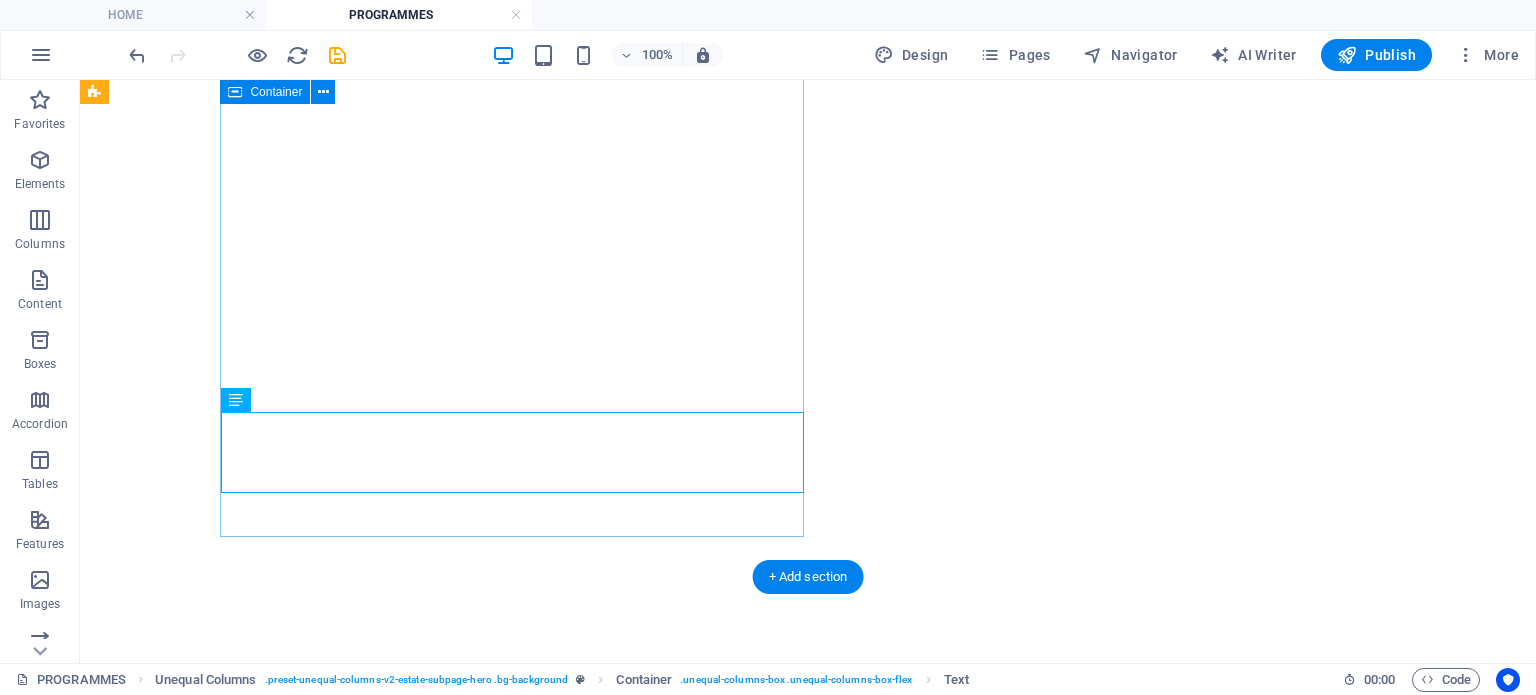 click on "Through active participation in both local and international collaborations, fellows gain meaningful experience in legal aid work while contributing to the growth and strengthening of Malaysia’s legal landscape." at bounding box center [808, 1347] 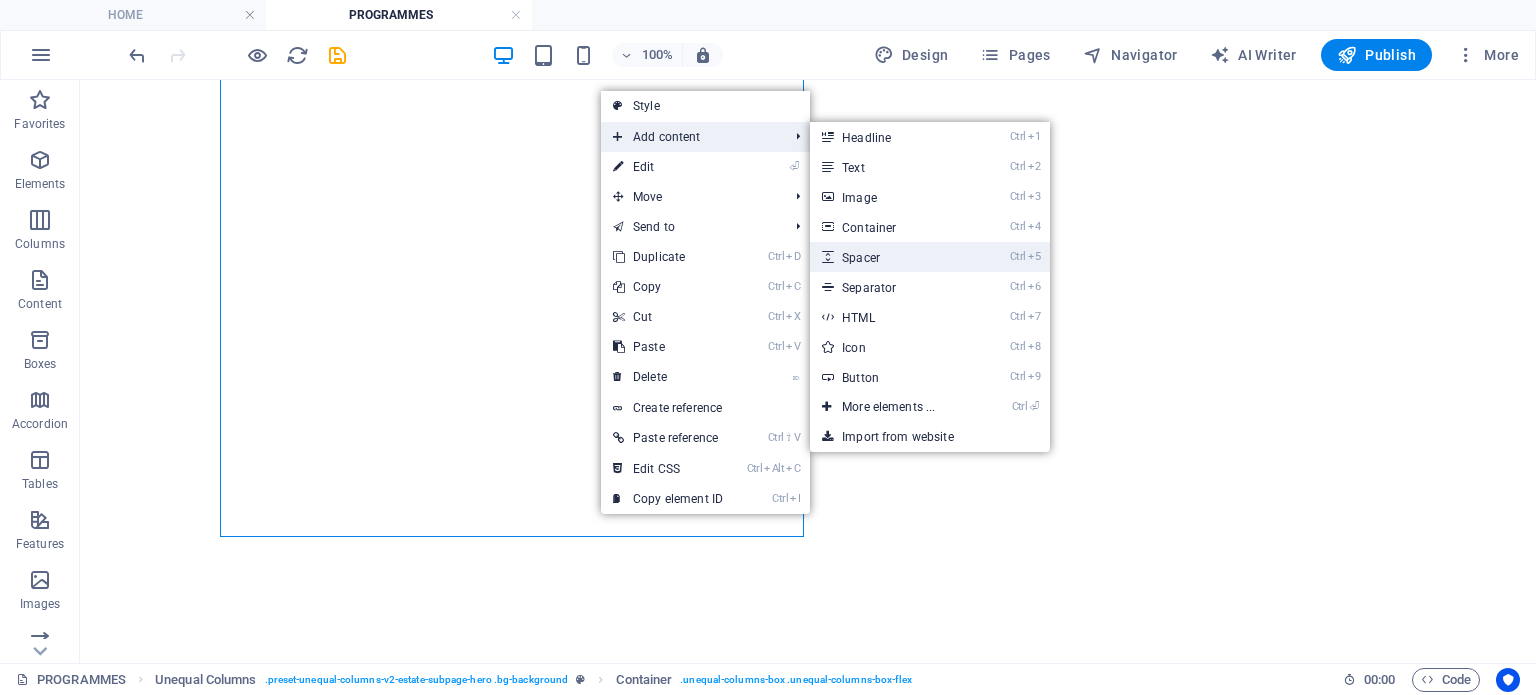 click on "Ctrl 5  Spacer" at bounding box center (892, 257) 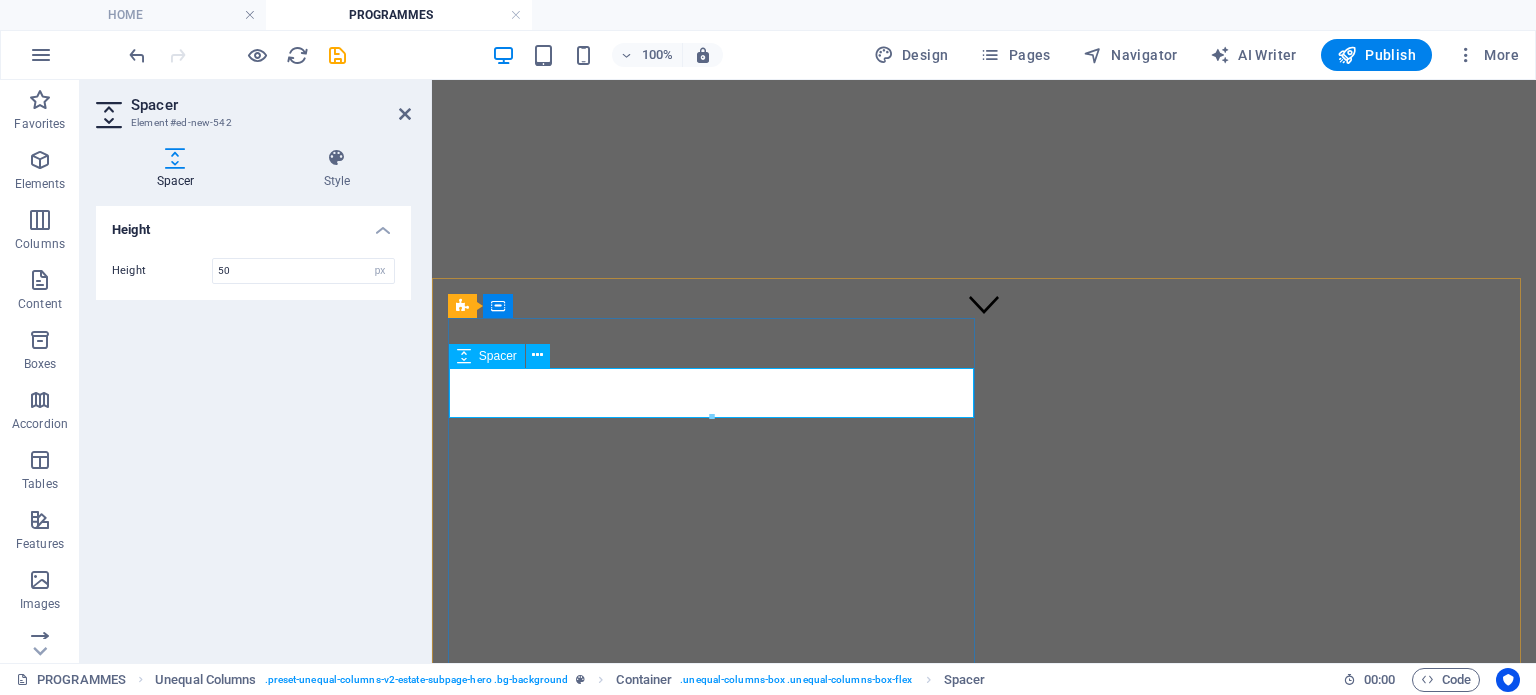 scroll, scrollTop: 320, scrollLeft: 0, axis: vertical 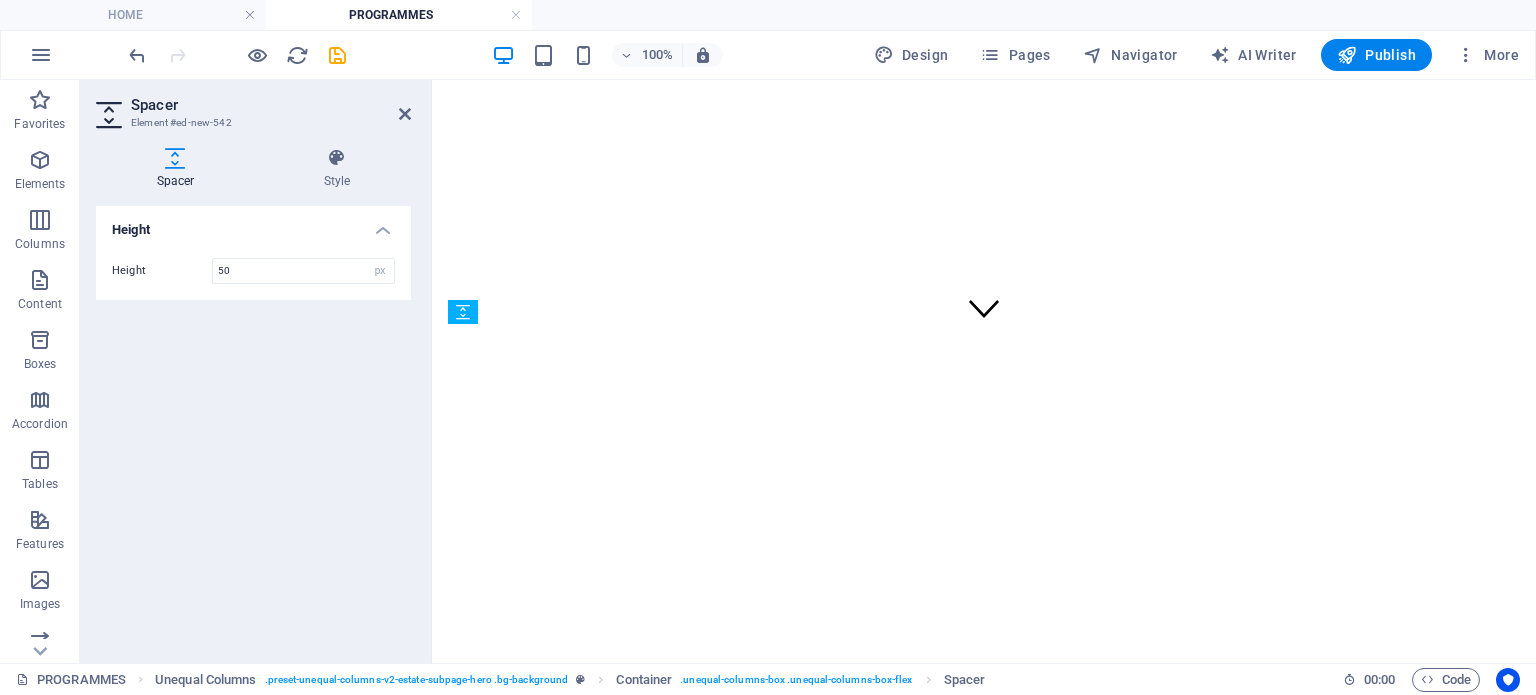 drag, startPoint x: 653, startPoint y: 405, endPoint x: 625, endPoint y: 555, distance: 152.59096 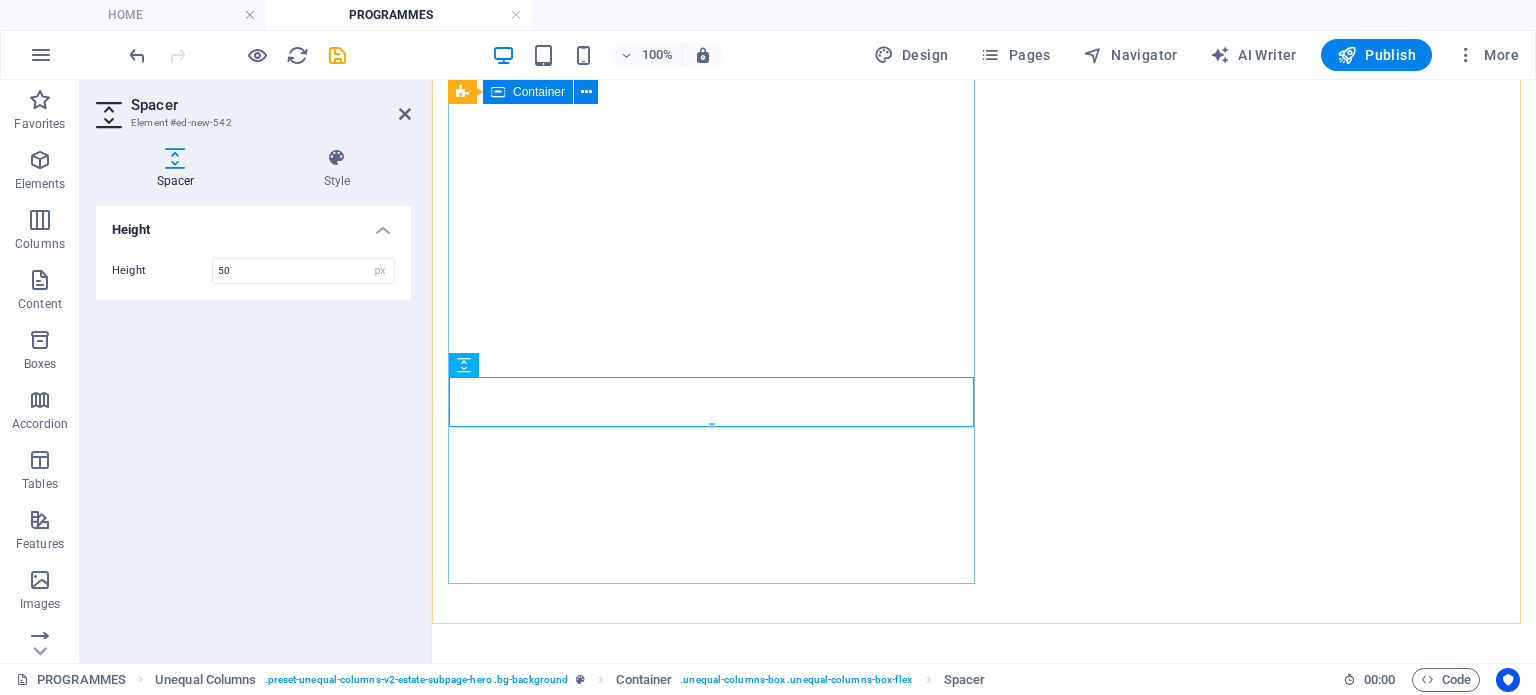 scroll, scrollTop: 610, scrollLeft: 0, axis: vertical 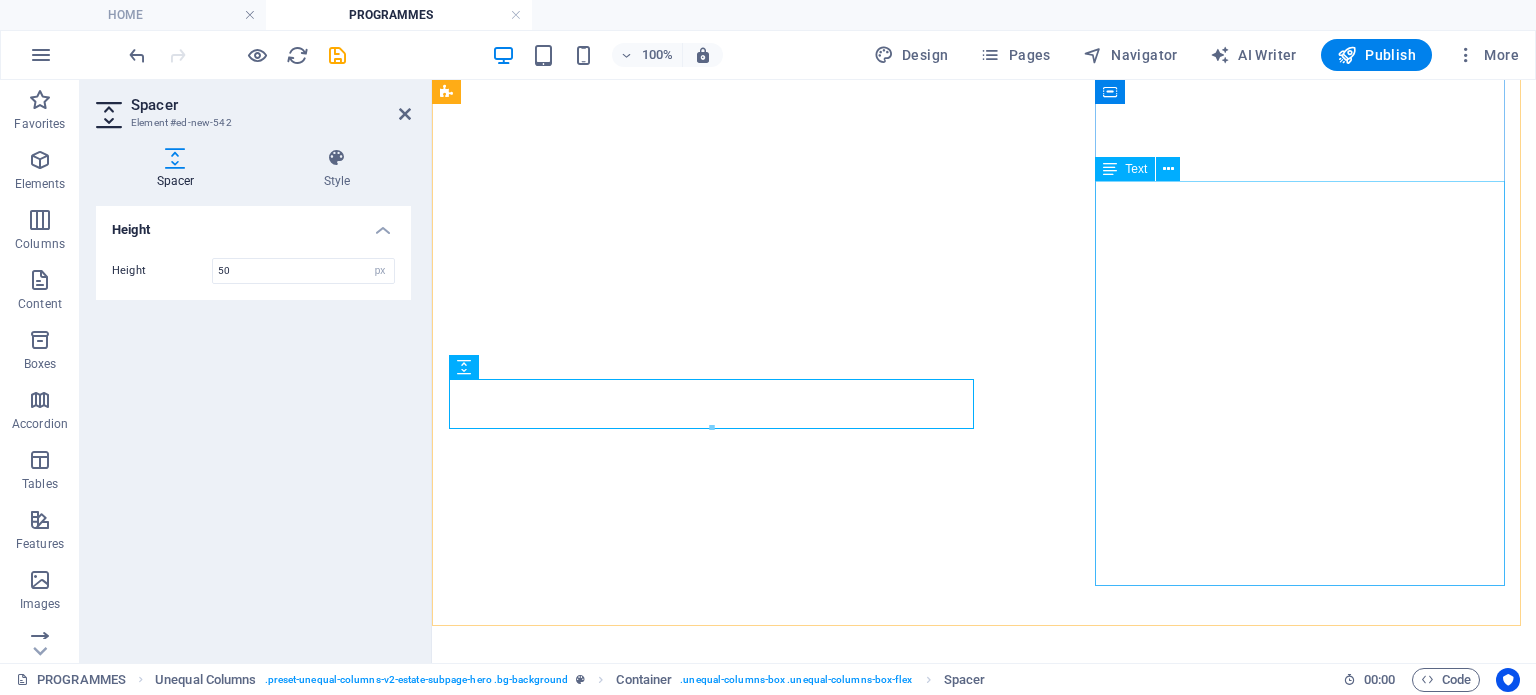 click on "The Student Fellowship Programme  at Yayasan Tan Sri Profesor Ahmad Ibrahim (YTSPAI) is a dynamic and hands-on initiative designed to cultivate future leaders in the legal field while advancing the foundation’s core mission of promoting legal aid and supporting the [COUNTRY] legal fraternity. As part of the programme, fellows are entrusted with leading and initiating impactful projects, forums, and events that address key issues in access to justice and legal development. The programme also offers valuable exposure to the broader legal ecosystem by facilitating networking opportunities with senior legal professionals, judges, and regional partners such as Pro Bono SG, [COUNTRY] Legal Aid Convention (MALLAC), and Insight from the Bench." at bounding box center [984, 1826] 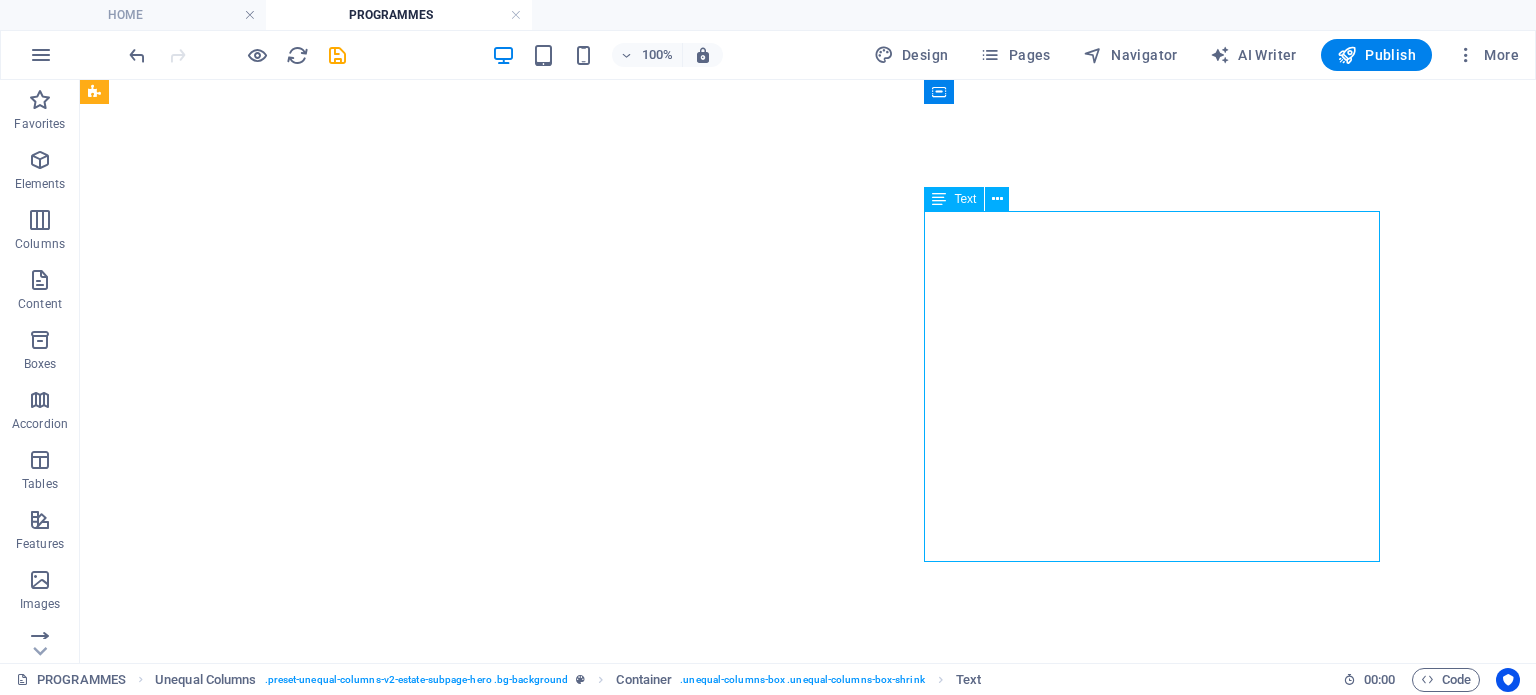 scroll, scrollTop: 580, scrollLeft: 0, axis: vertical 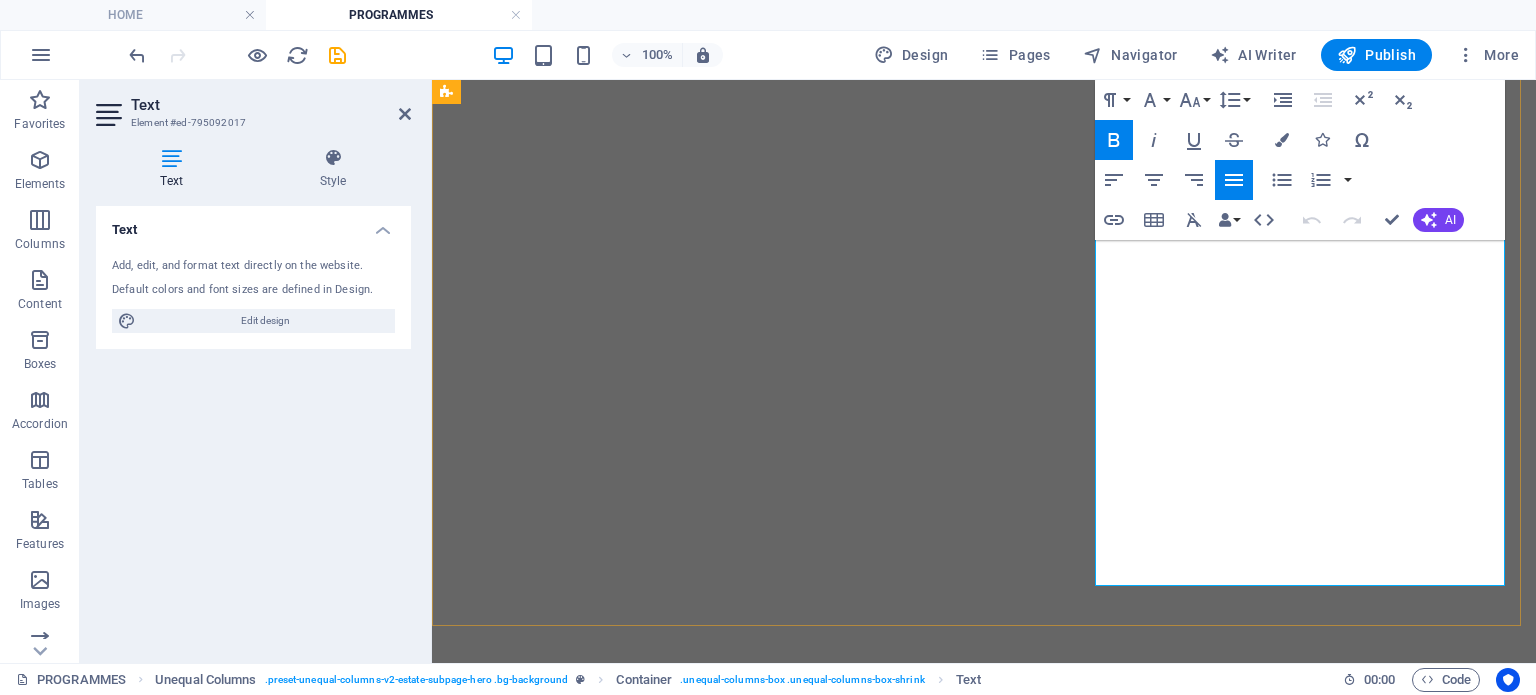 drag, startPoint x: 1479, startPoint y: 411, endPoint x: 1167, endPoint y: 567, distance: 348.8266 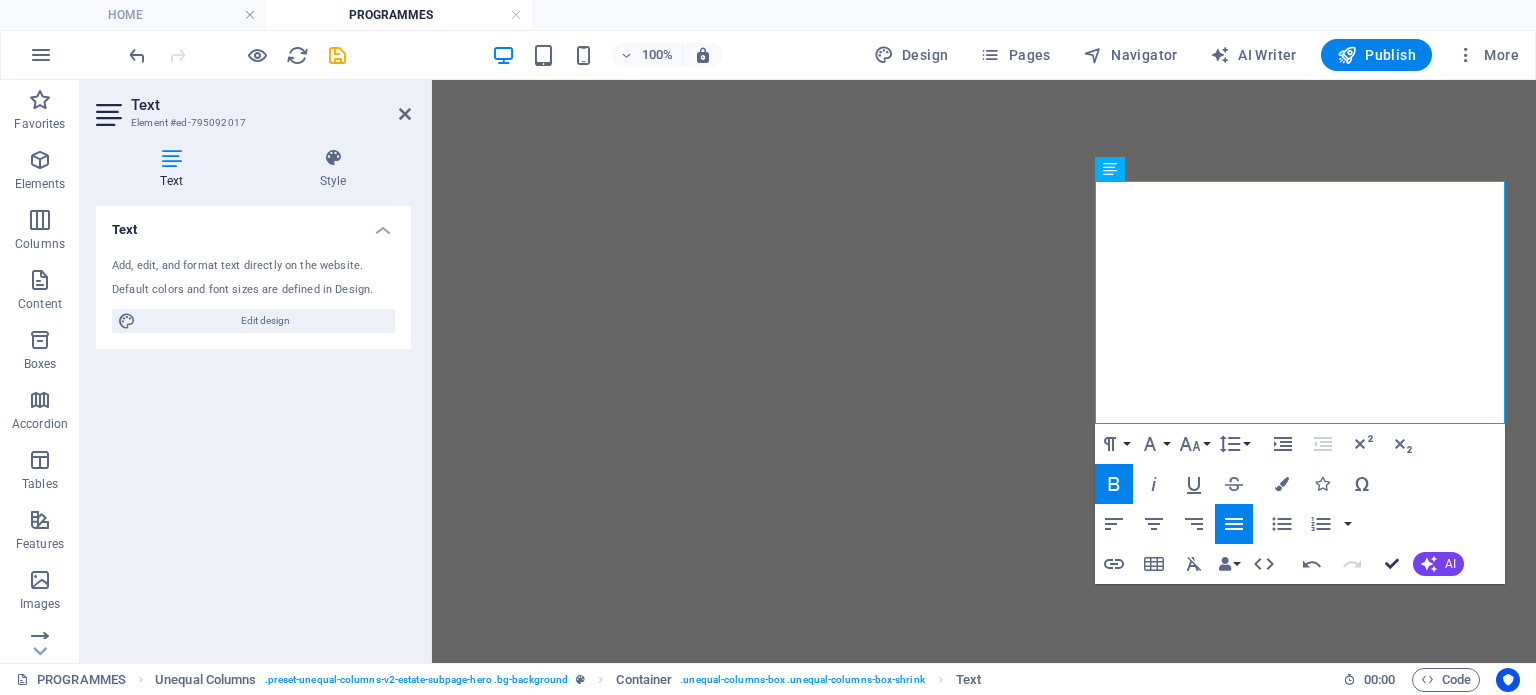 scroll, scrollTop: 645, scrollLeft: 0, axis: vertical 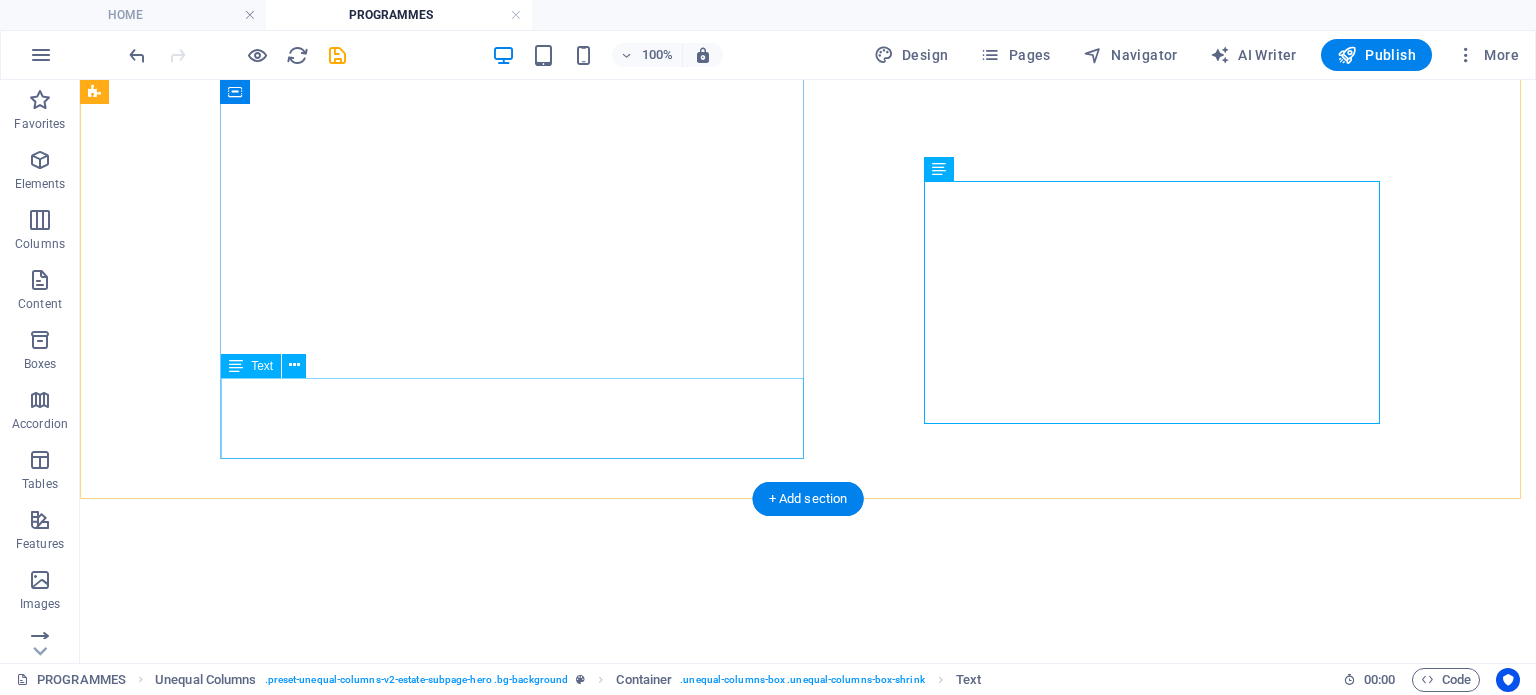 click on "Through active participation in both local and international collaborations, fellows gain meaningful experience in legal aid work while contributing to the growth and strengthening of Malaysia’s legal landscape." at bounding box center [808, 1755] 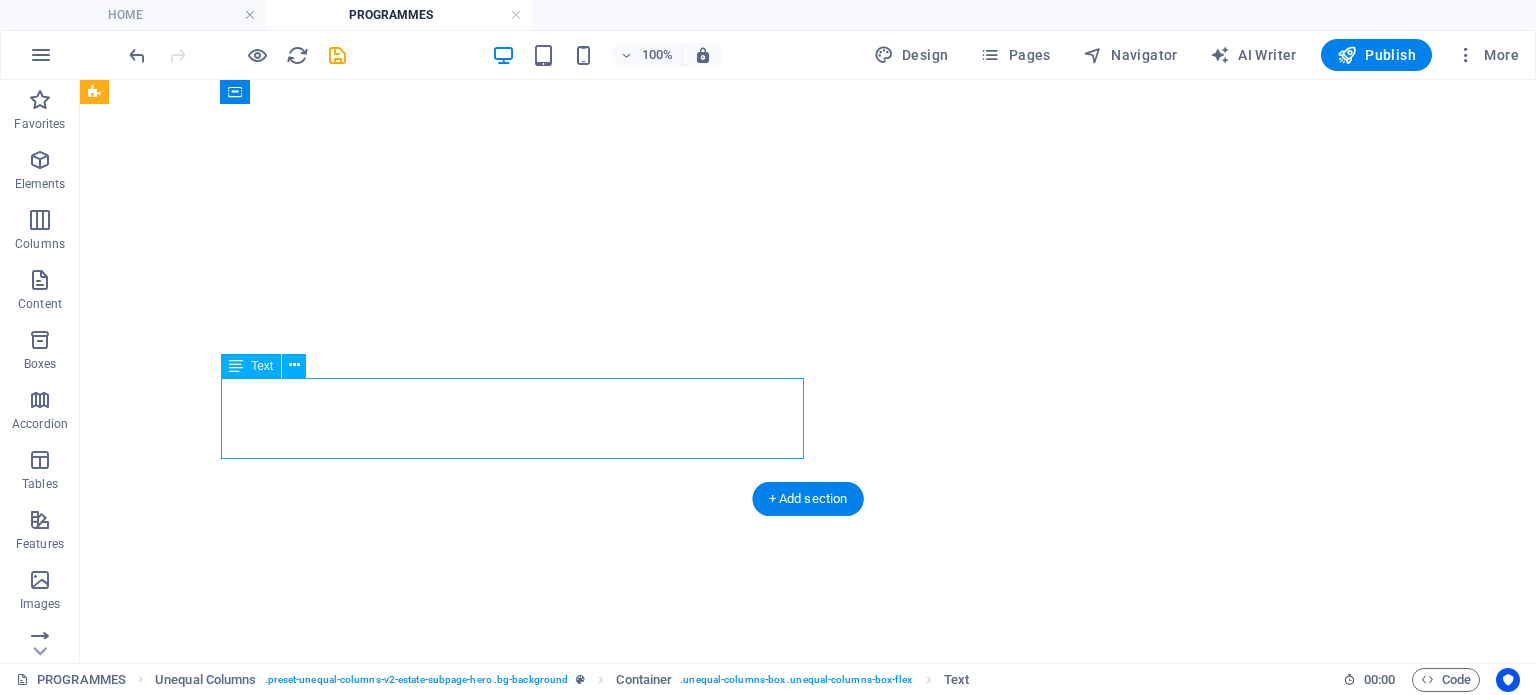click on "Through active participation in both local and international collaborations, fellows gain meaningful experience in legal aid work while contributing to the growth and strengthening of Malaysia’s legal landscape." at bounding box center (808, 1755) 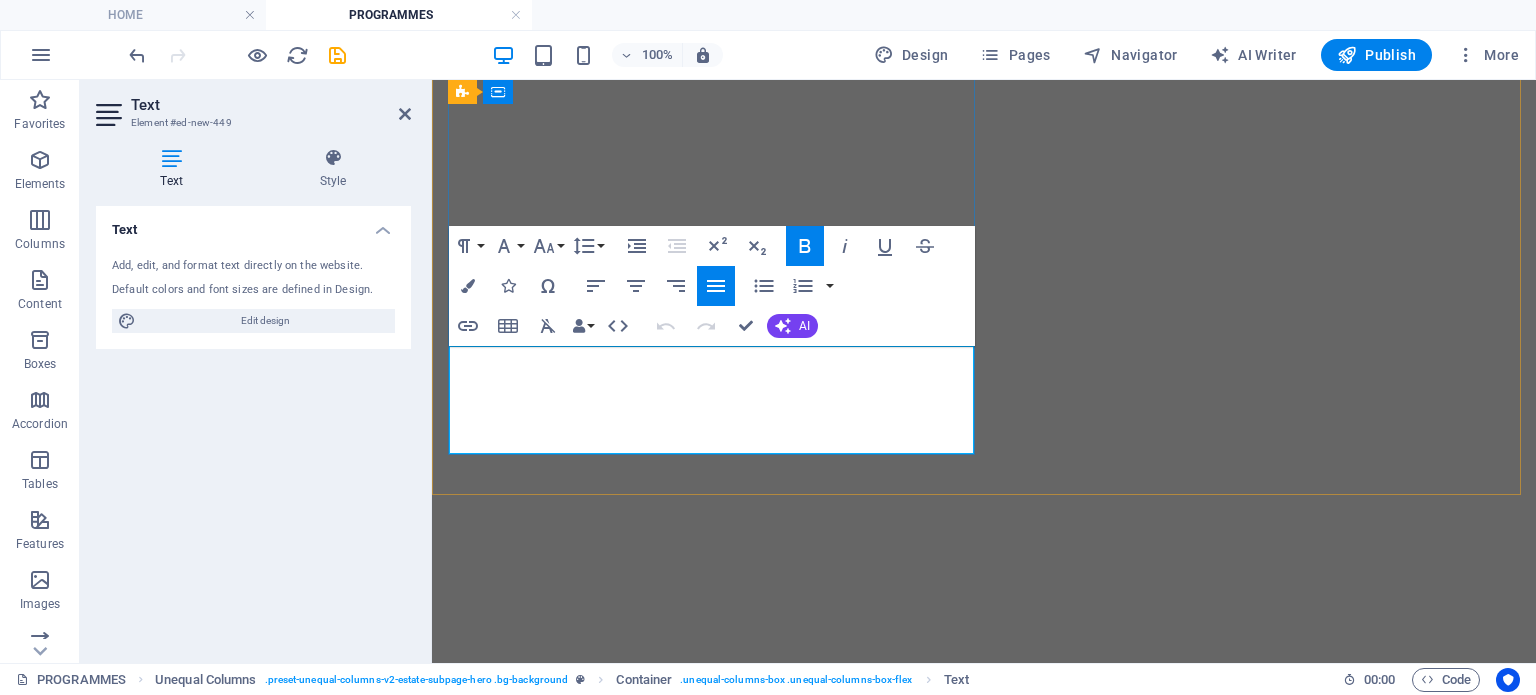 click on "Through active participation in both local and international collaborations, fellows gain meaningful experience in legal aid work while contributing to the growth and strengthening of Malaysia’s legal landscape." at bounding box center [984, 1566] 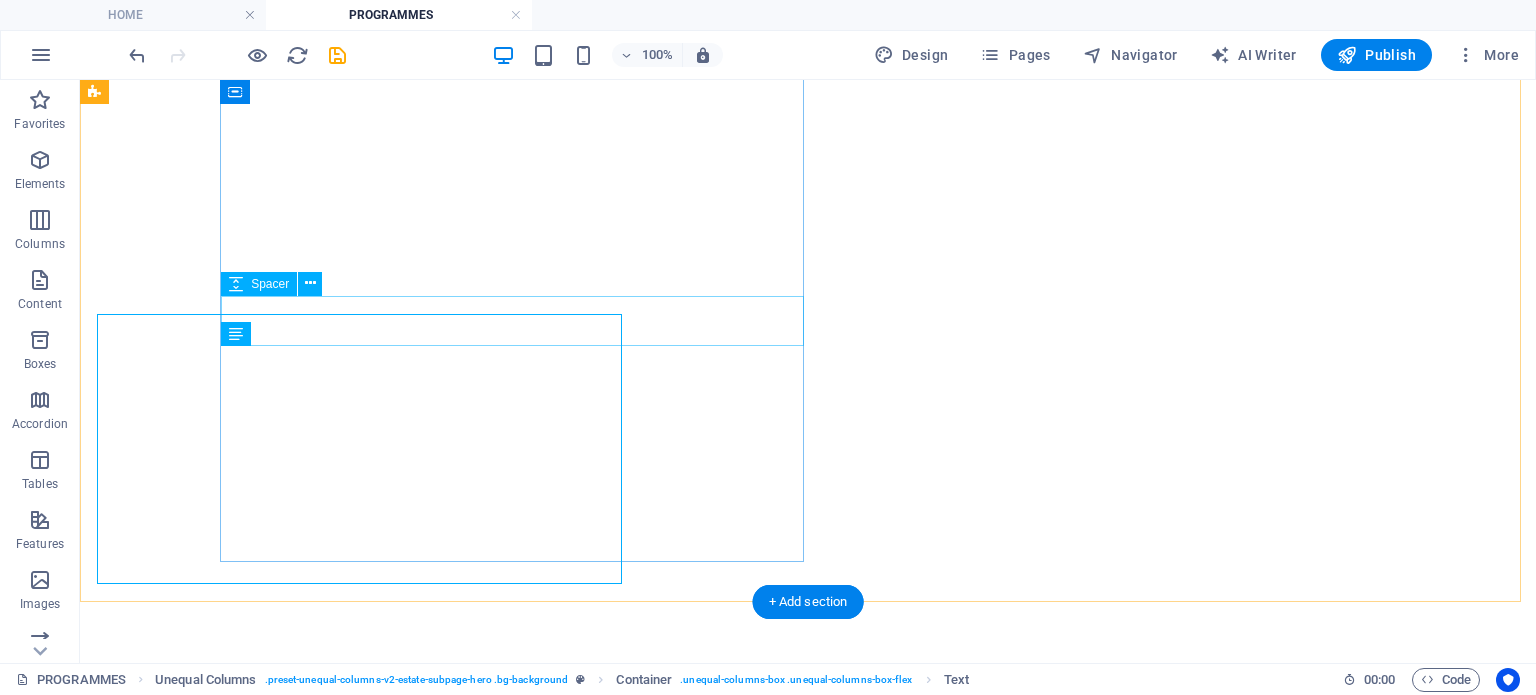scroll, scrollTop: 677, scrollLeft: 0, axis: vertical 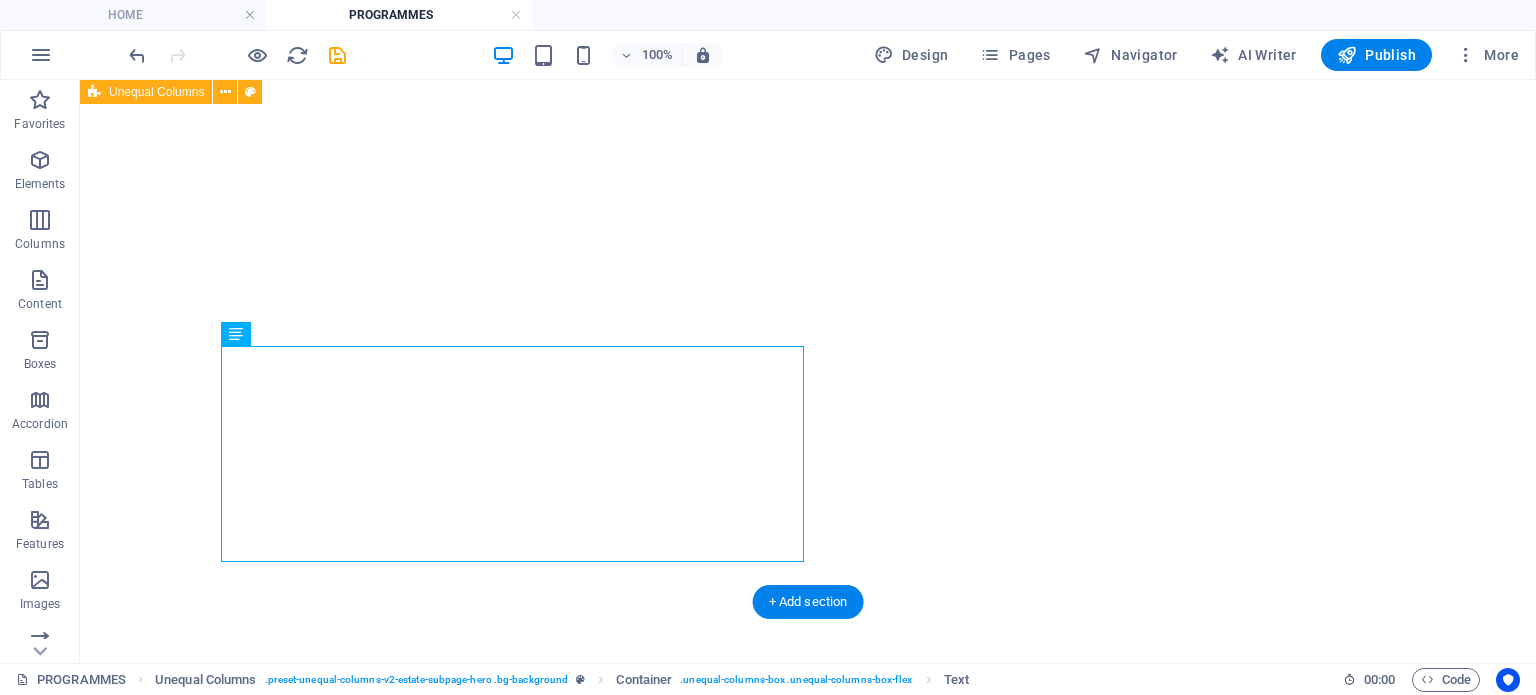 click on "The programme also offers valuable exposure to the broader legal ecosystem by facilitating networking opportunities with senior legal professionals, judges, and regional partners such as Pro Bono SG, Malaysian Legal Aid Convention (MALLAC), and Insight from the Bench. Through active participation in both local and international collaborations, fellows gain meaningful experience in legal aid work while contributing to the growth and strengthening of Malaysia’s legal landscape. YAYASAN TAN SRI PROFESOR AHMAD IBRAHIM FELLOWSHIP PROGRAMME The Student Fellowship Programme" at bounding box center (808, 1451) 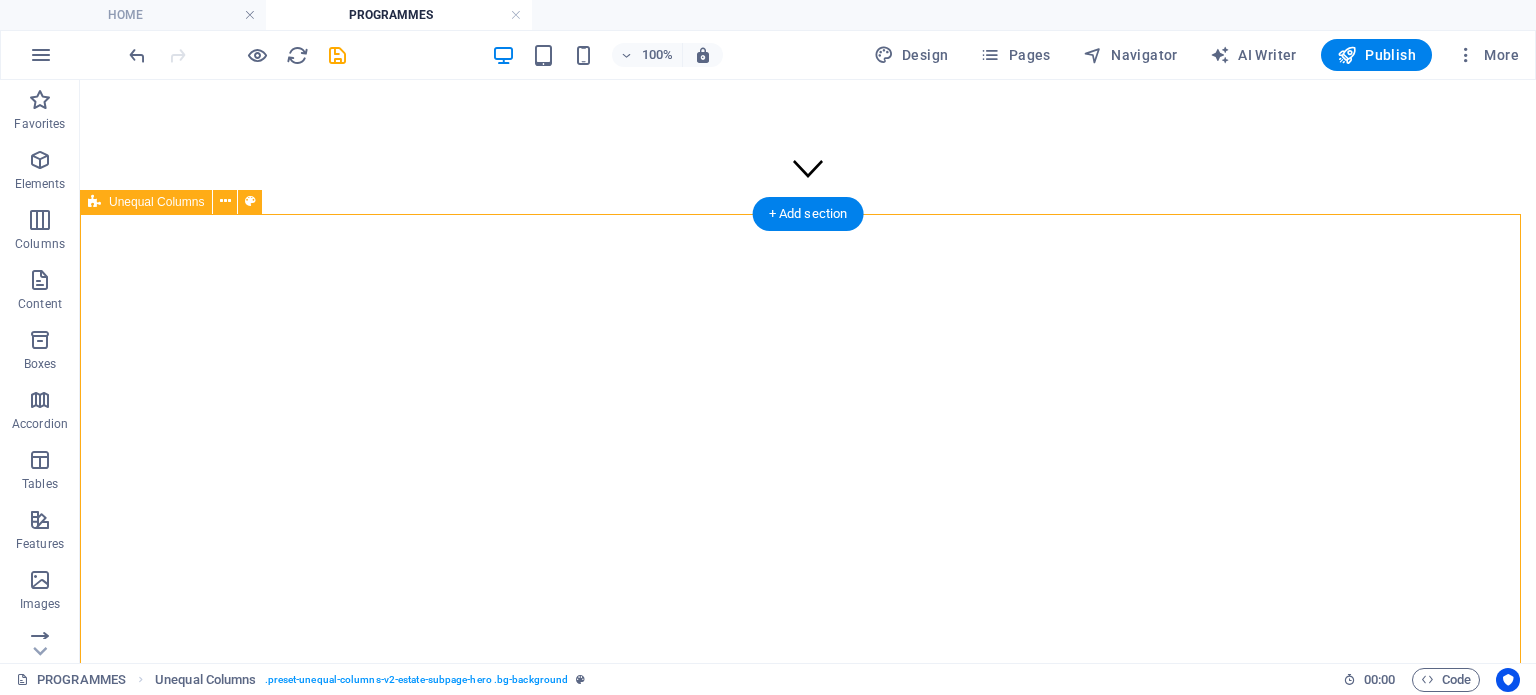 scroll, scrollTop: 516, scrollLeft: 0, axis: vertical 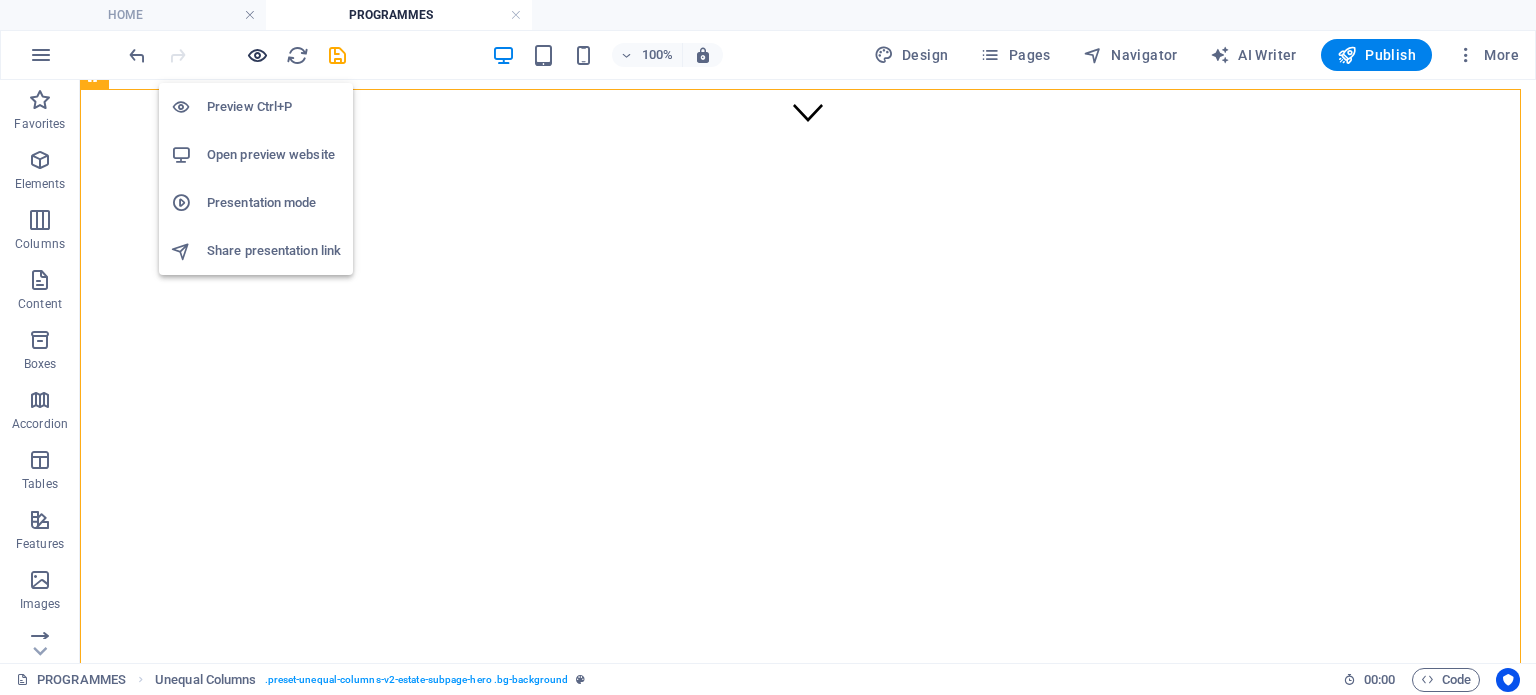 click at bounding box center (257, 55) 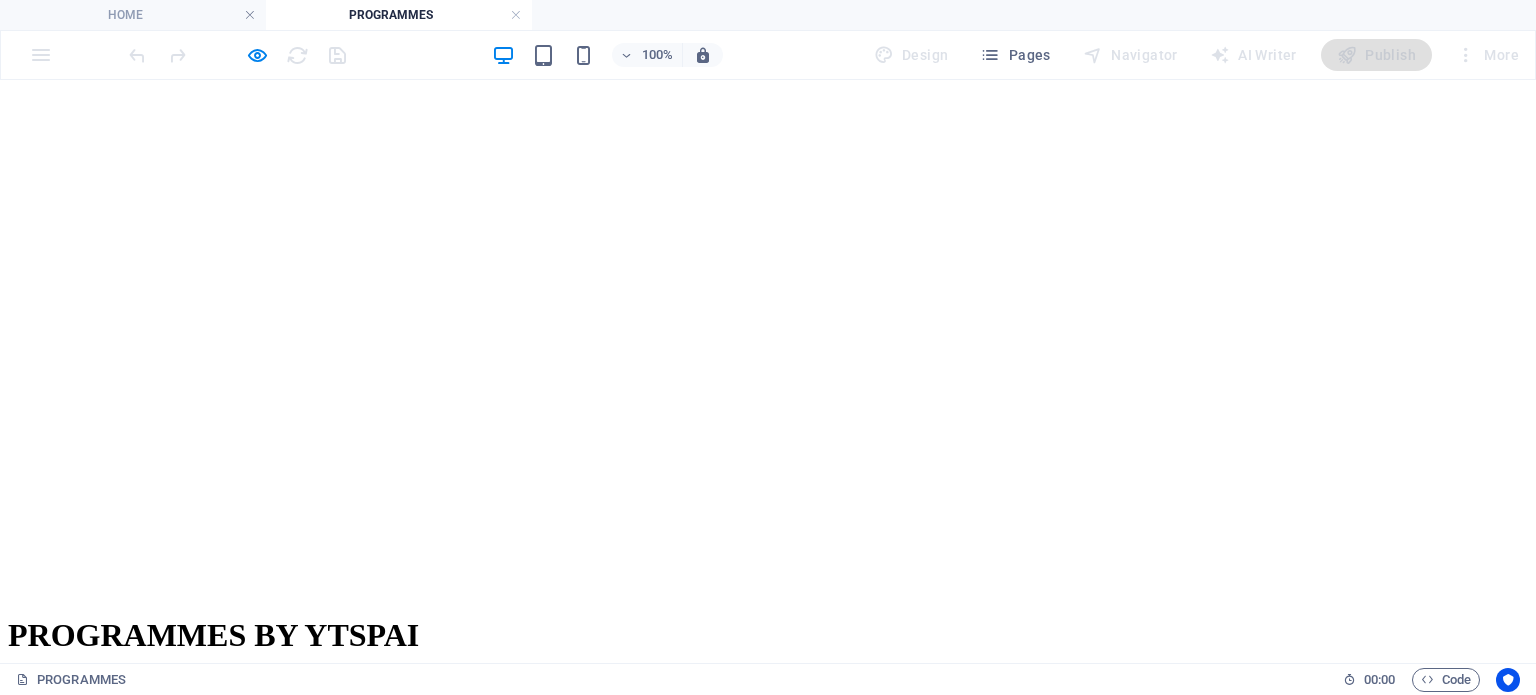 scroll, scrollTop: 686, scrollLeft: 0, axis: vertical 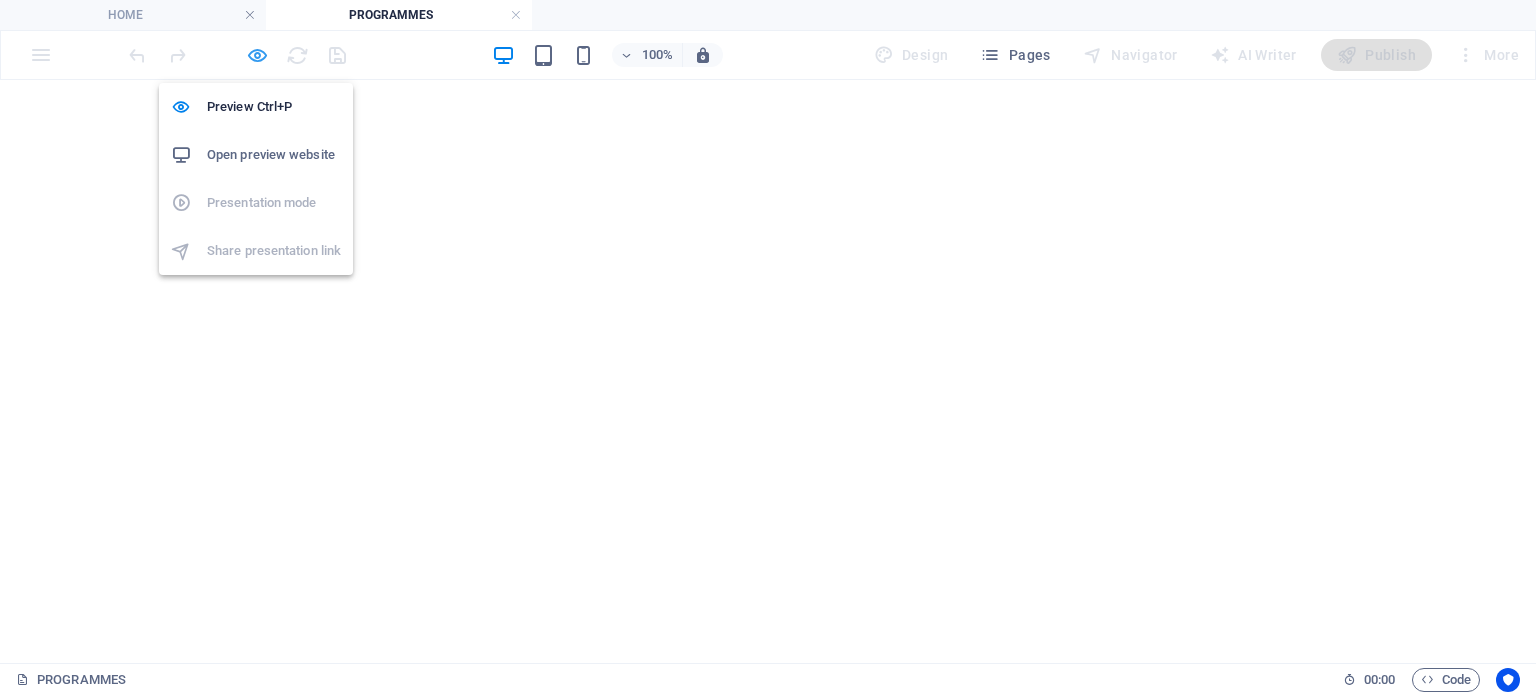 click at bounding box center [257, 55] 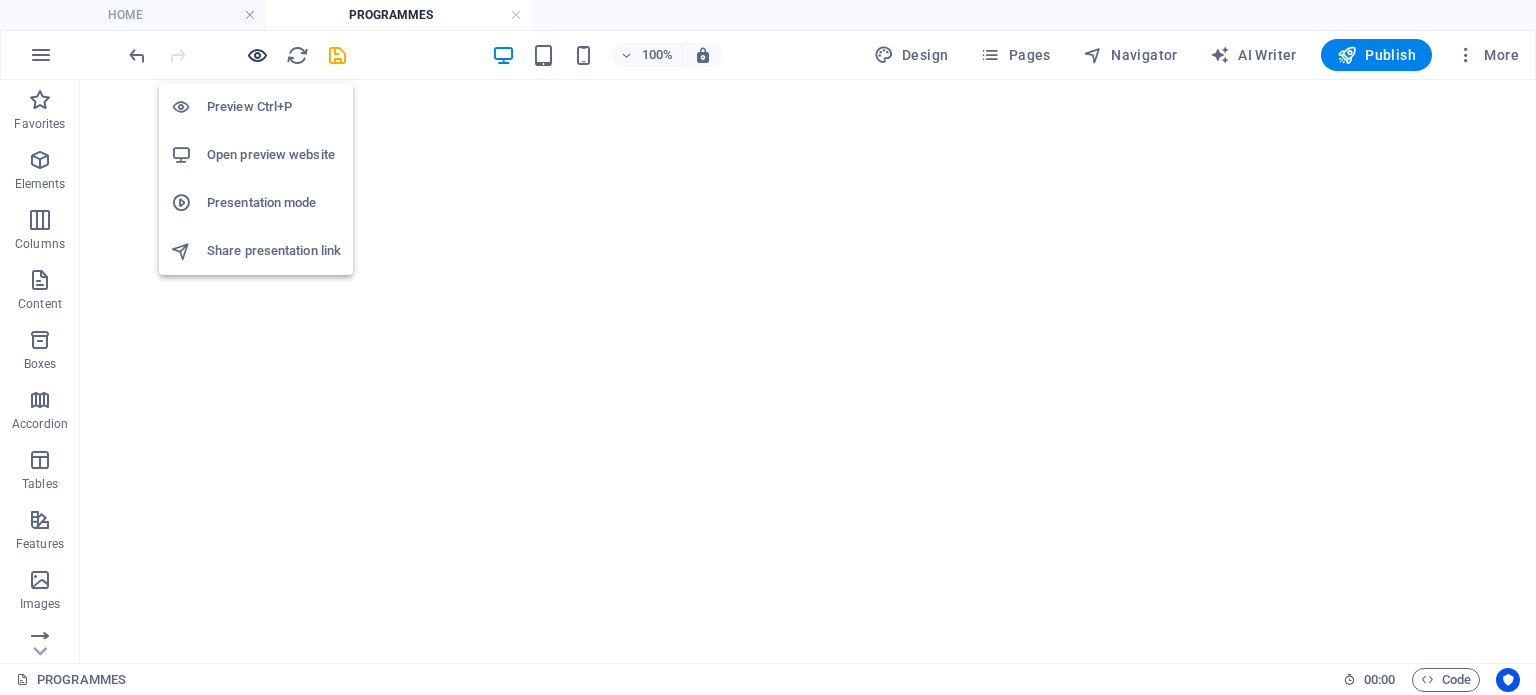 scroll, scrollTop: 687, scrollLeft: 0, axis: vertical 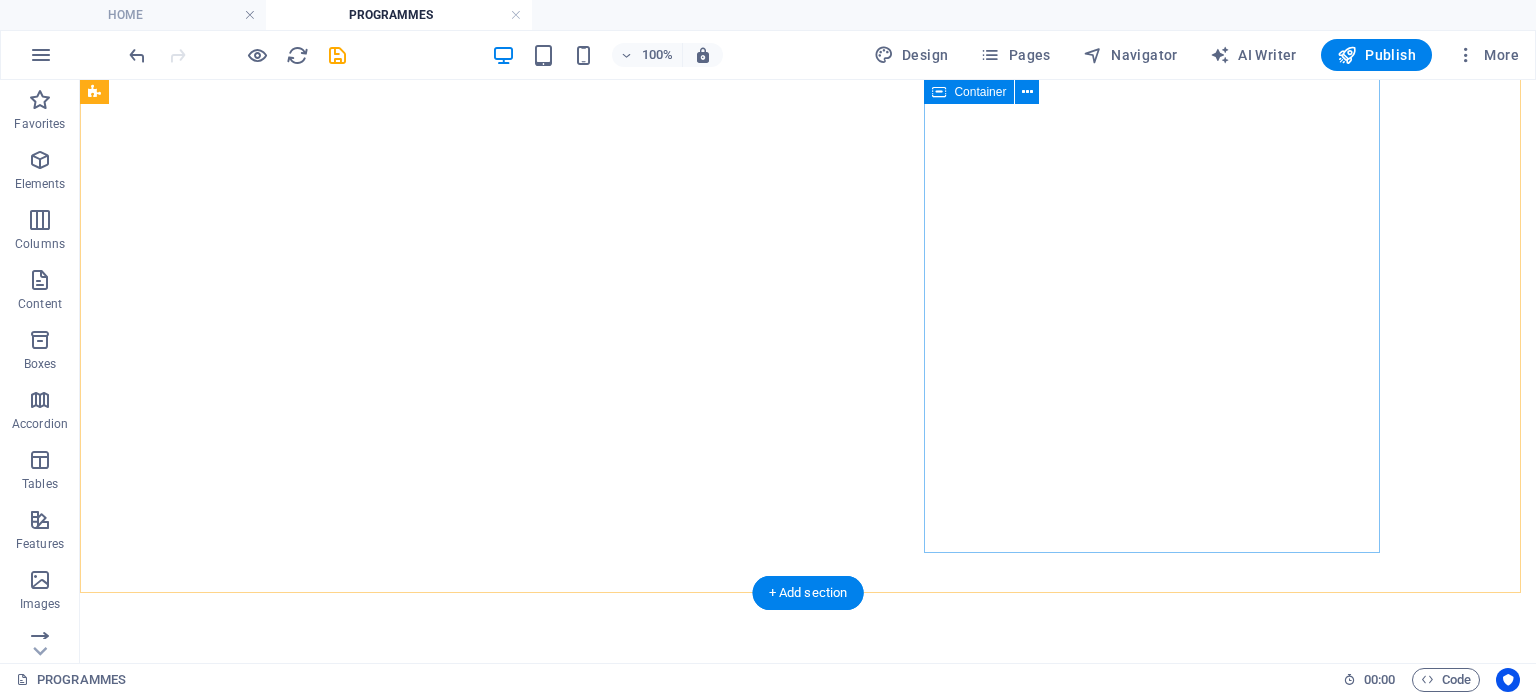 click on "YAYASAN TAN SRI PROFESOR AHMAD IBRAHIM FELLOWSHIP PROGRAMME The Student Fellowship Programme  at Yayasan Tan Sri Profesor Ahmad Ibrahim (YTSPAI) is a dynamic and hands-on initiative designed to cultivate future leaders in the legal field while advancing the foundation’s core mission of promoting legal aid and supporting the [COUNTRY] legal fraternity. As part of the programme, fellows are entrusted with leading and initiating impactful projects, forums, and events that address key issues in access to justice and legal development." at bounding box center (808, 1932) 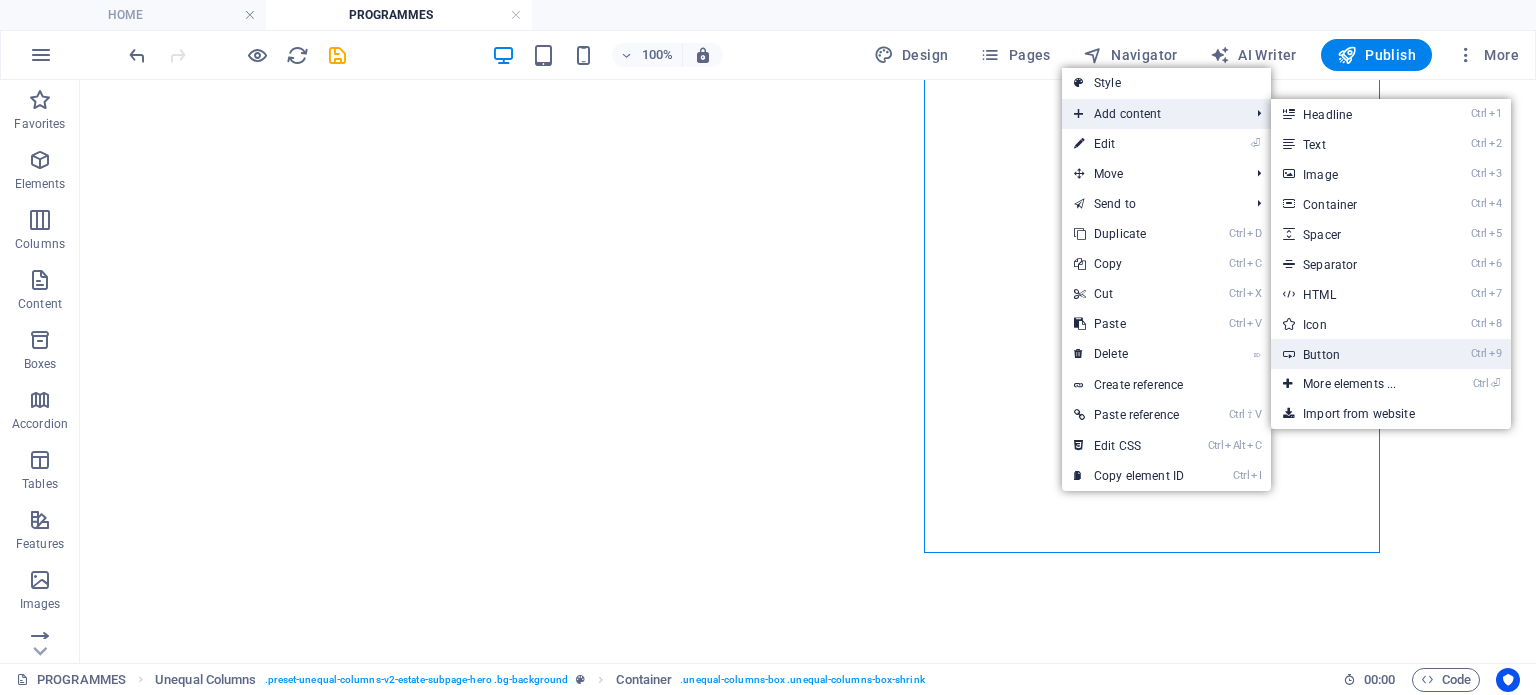 click on "Ctrl 9  Button" at bounding box center (1353, 354) 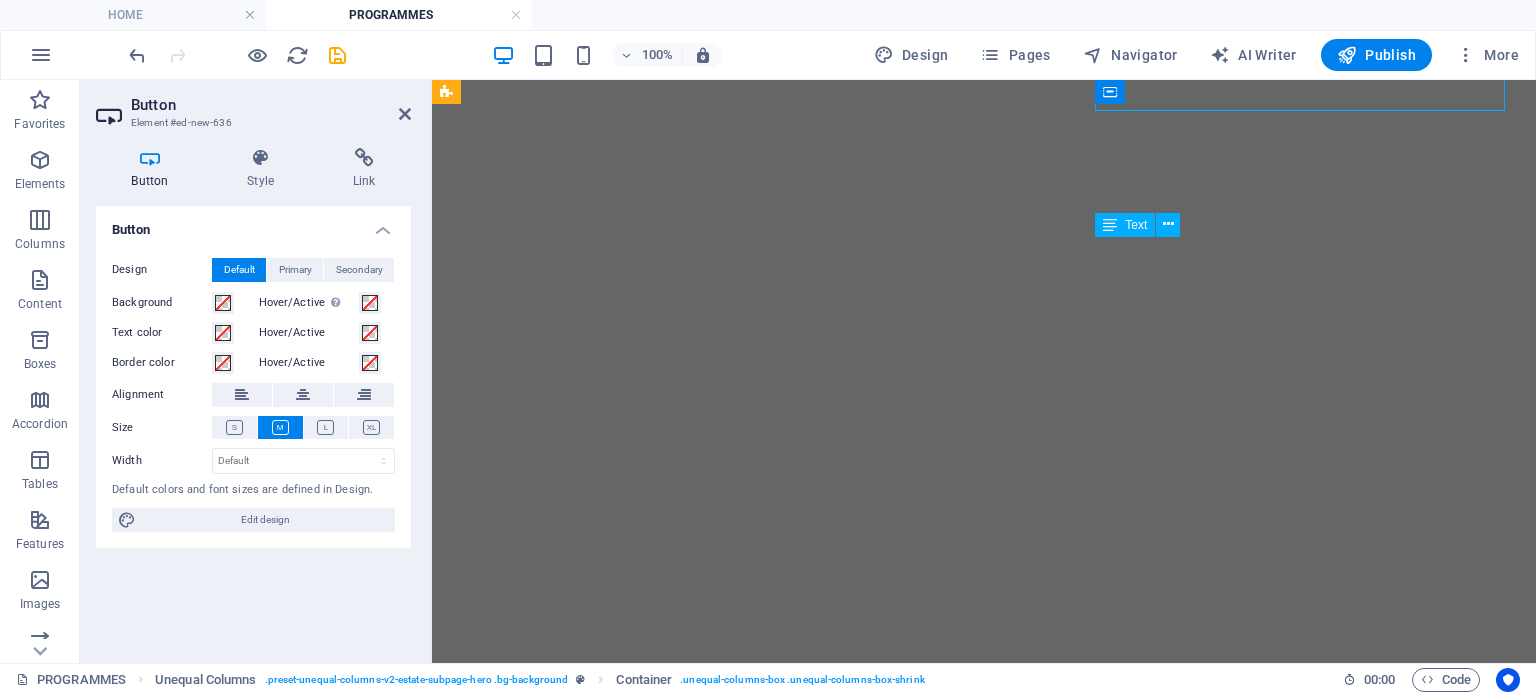 scroll, scrollTop: 387, scrollLeft: 0, axis: vertical 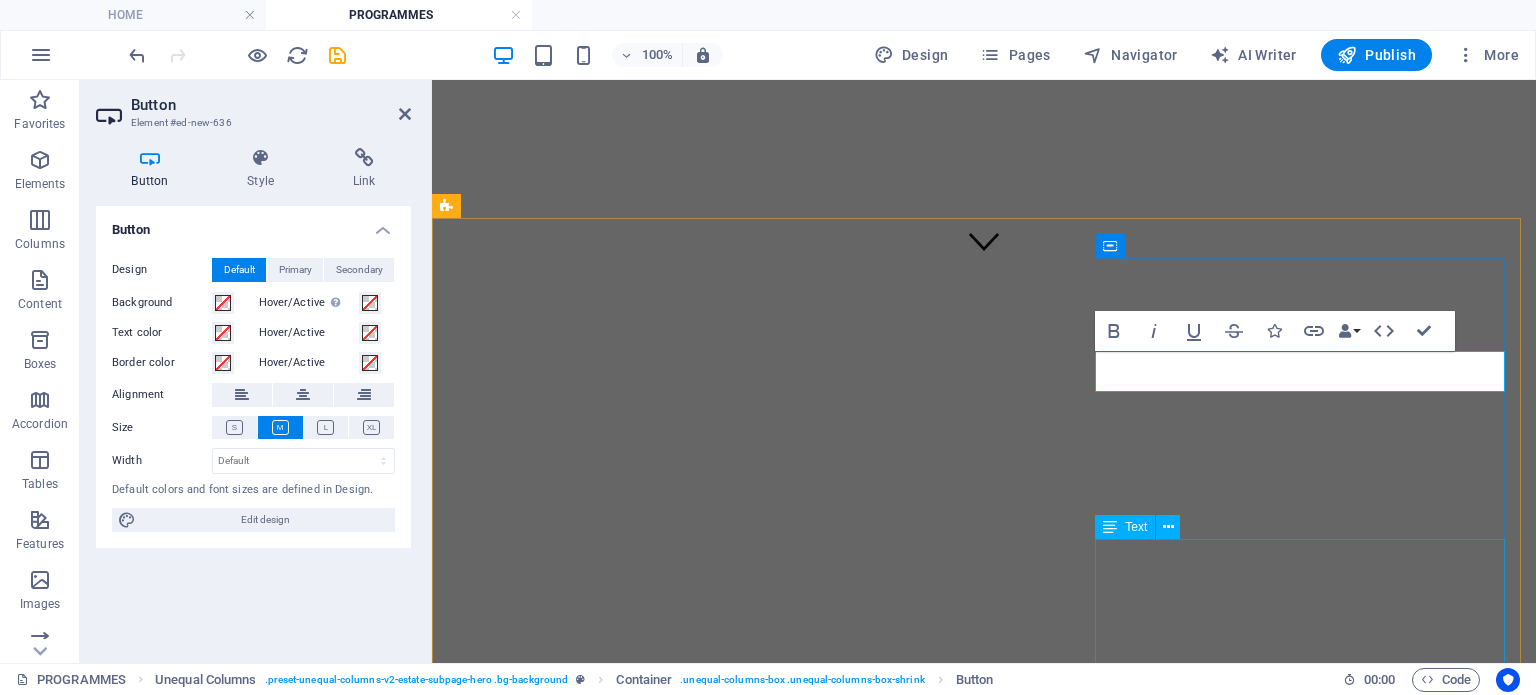 drag, startPoint x: 1296, startPoint y: 374, endPoint x: 1264, endPoint y: 615, distance: 243.1152 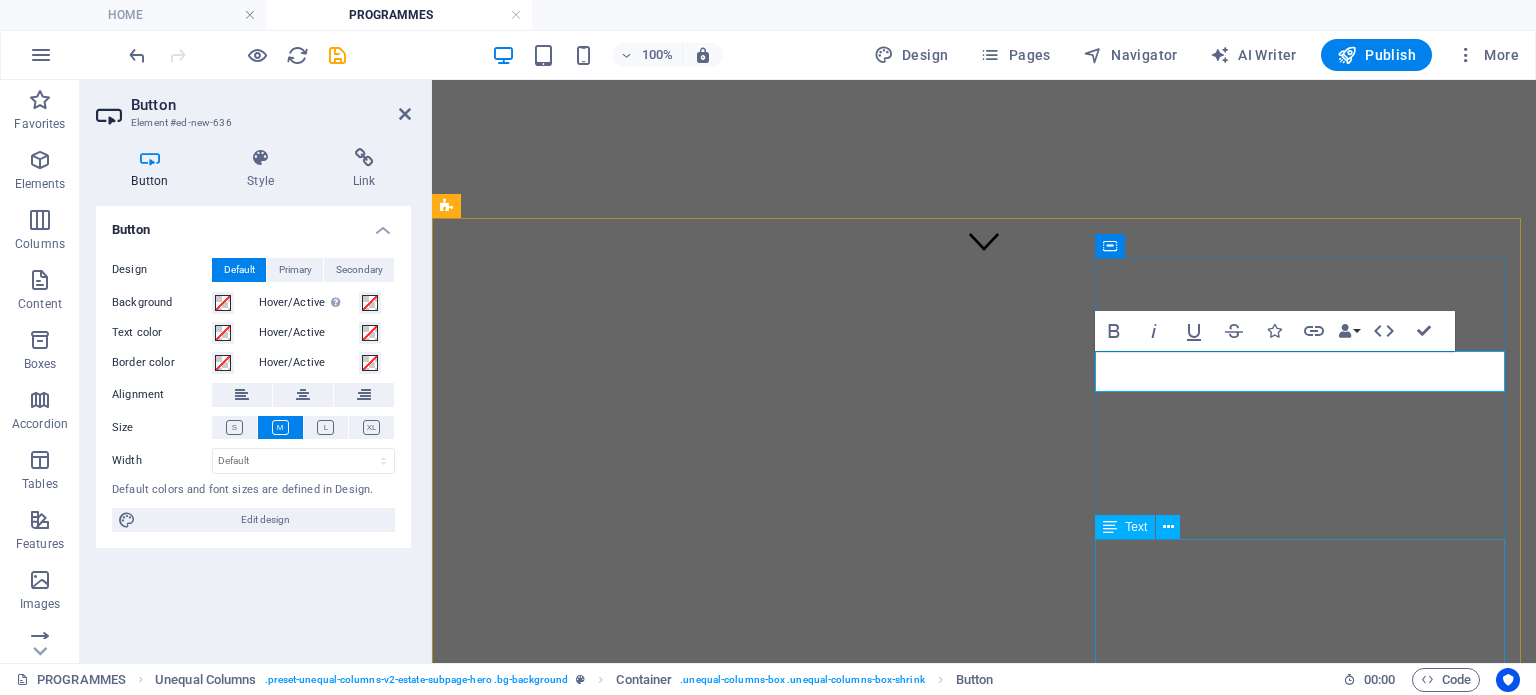 click on "Button label YAYASAN TAN SRI PROFESOR AHMAD IBRAHIM FELLOWSHIP PROGRAMME The Student Fellowship Programme  at Yayasan Tan Sri Profesor Ahmad Ibrahim (YTSPAI) is a dynamic and hands-on initiative designed to cultivate future leaders in the legal field while advancing the foundation’s core mission of promoting legal aid and supporting the Malaysian legal fraternity. As part of the programme, fellows are entrusted with leading and initiating impactful projects, forums, and events that address key issues in access to justice and legal development." at bounding box center (984, 2061) 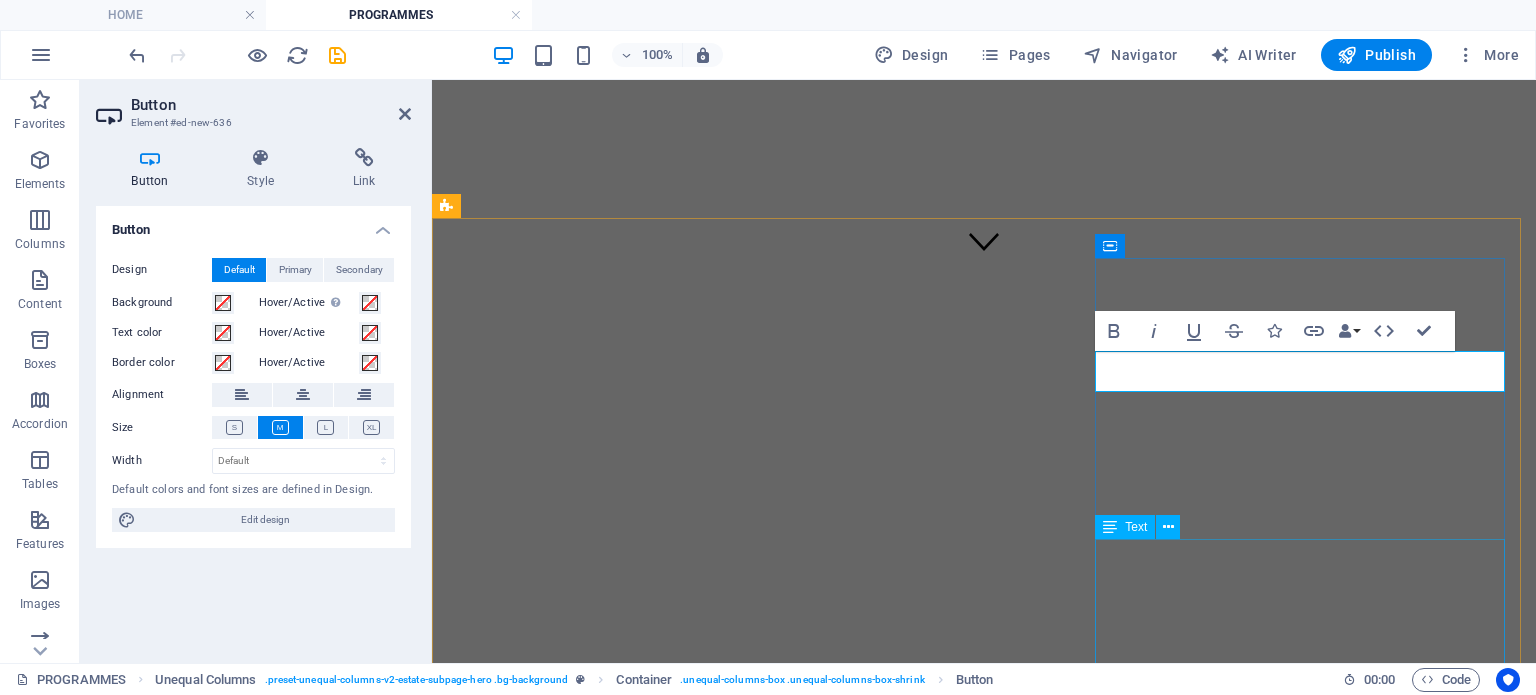 drag, startPoint x: 1113, startPoint y: 367, endPoint x: 1116, endPoint y: 571, distance: 204.02206 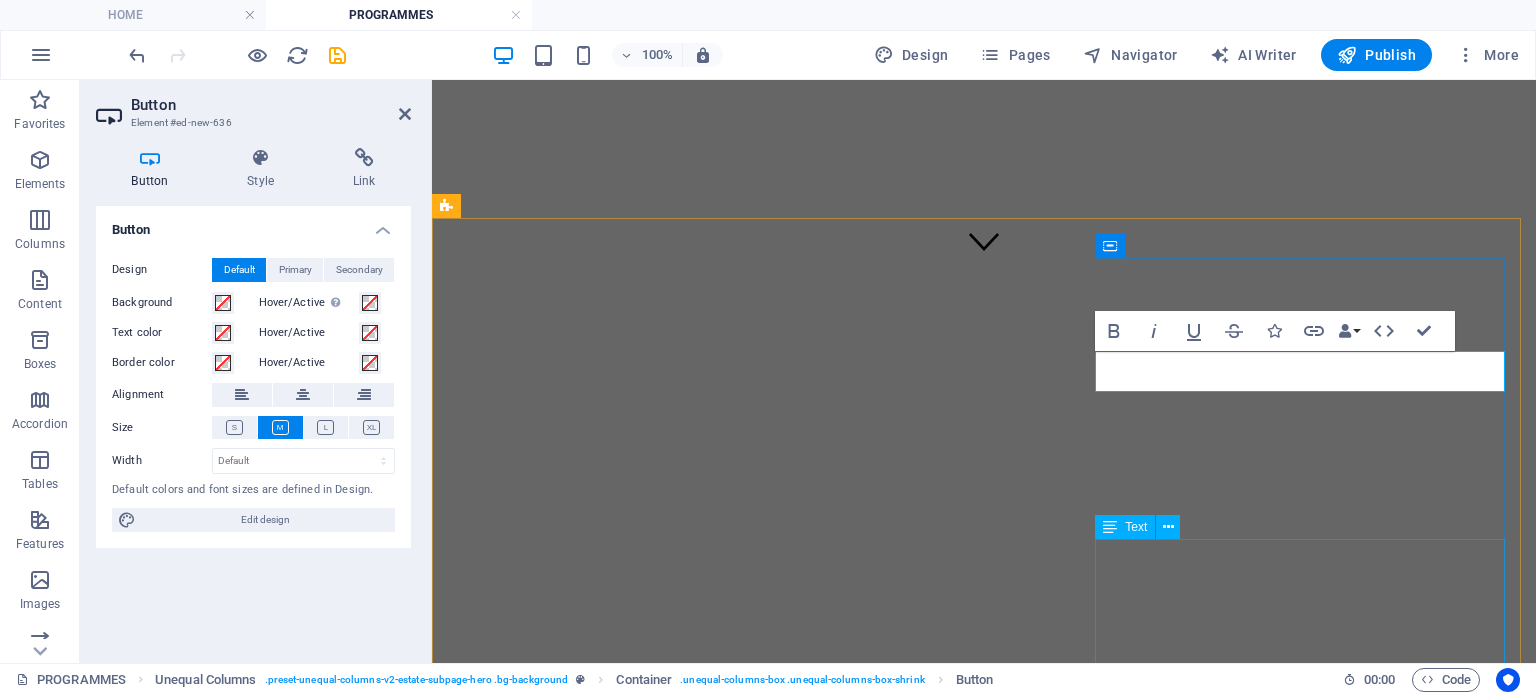 click on "Button label YAYASAN TAN SRI PROFESOR AHMAD IBRAHIM FELLOWSHIP PROGRAMME The Student Fellowship Programme  at Yayasan Tan Sri Profesor Ahmad Ibrahim (YTSPAI) is a dynamic and hands-on initiative designed to cultivate future leaders in the legal field while advancing the foundation’s core mission of promoting legal aid and supporting the Malaysian legal fraternity. As part of the programme, fellows are entrusted with leading and initiating impactful projects, forums, and events that address key issues in access to justice and legal development." at bounding box center (984, 2061) 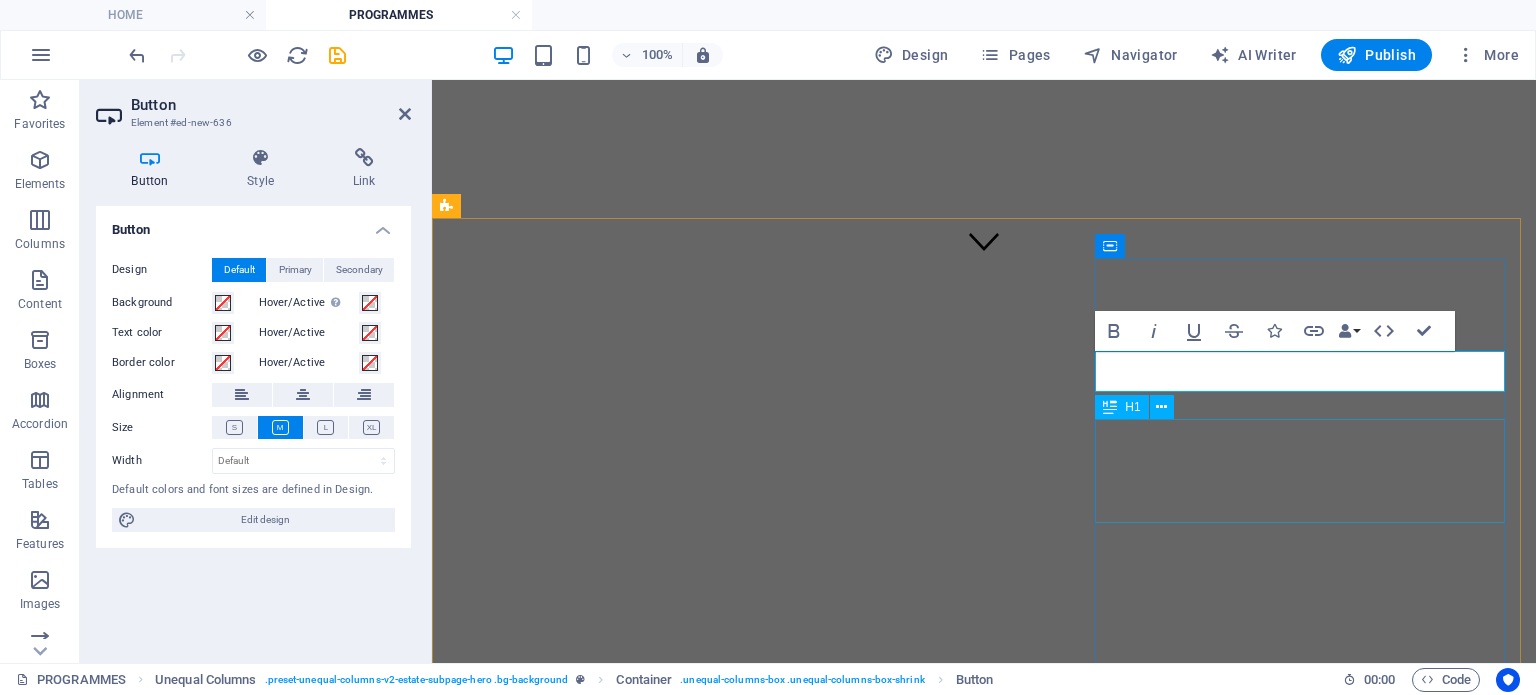 drag, startPoint x: 1293, startPoint y: 368, endPoint x: 1284, endPoint y: 505, distance: 137.2953 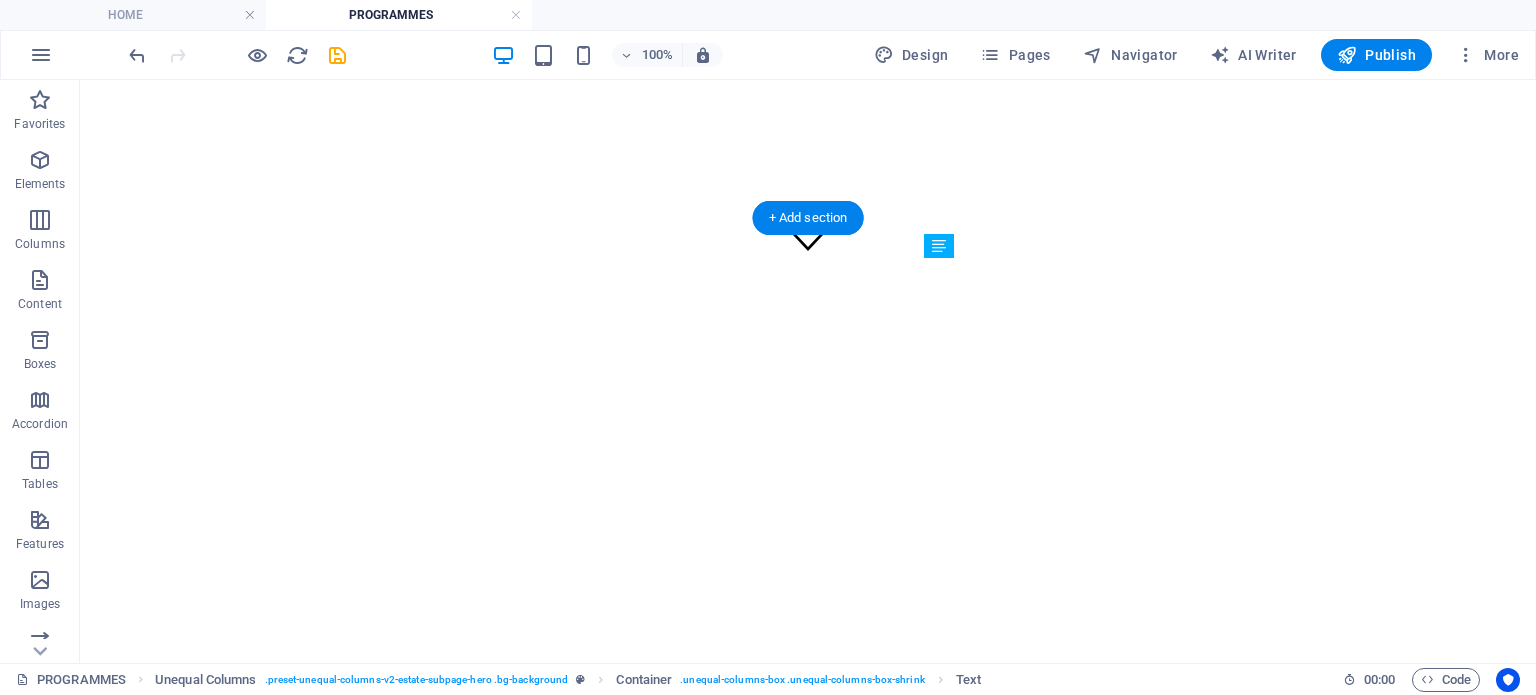 drag, startPoint x: 1200, startPoint y: 447, endPoint x: 1090, endPoint y: 390, distance: 123.89108 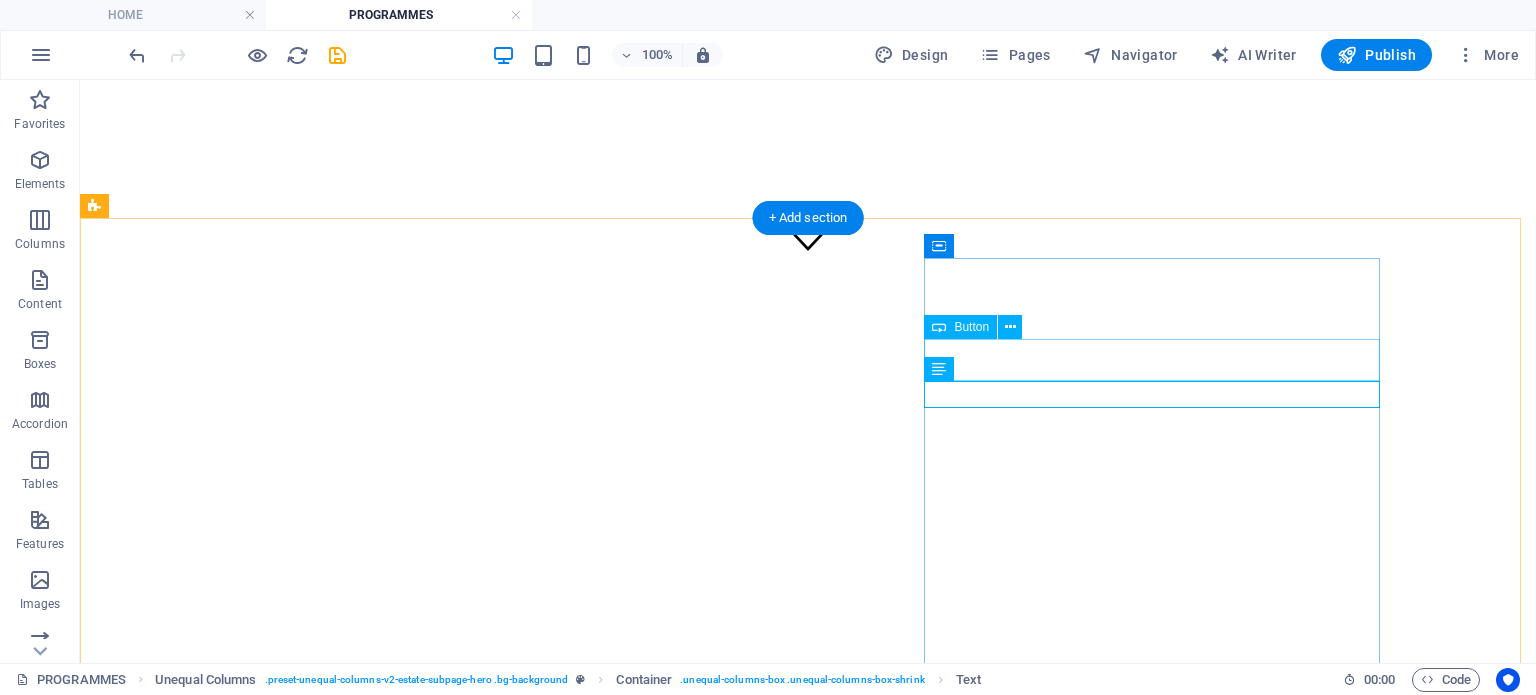 click on "Button label" at bounding box center [808, 2133] 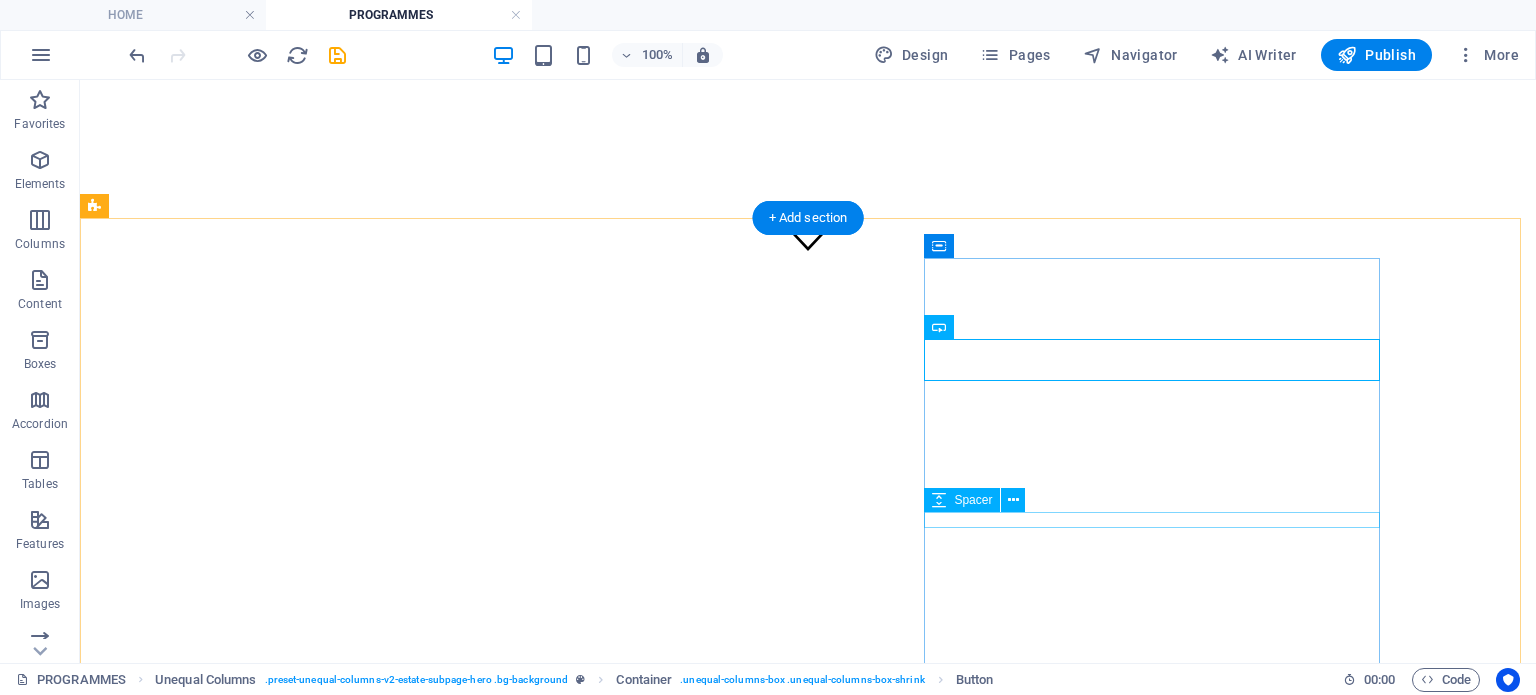 drag, startPoint x: 917, startPoint y: 482, endPoint x: 1030, endPoint y: 592, distance: 157.69908 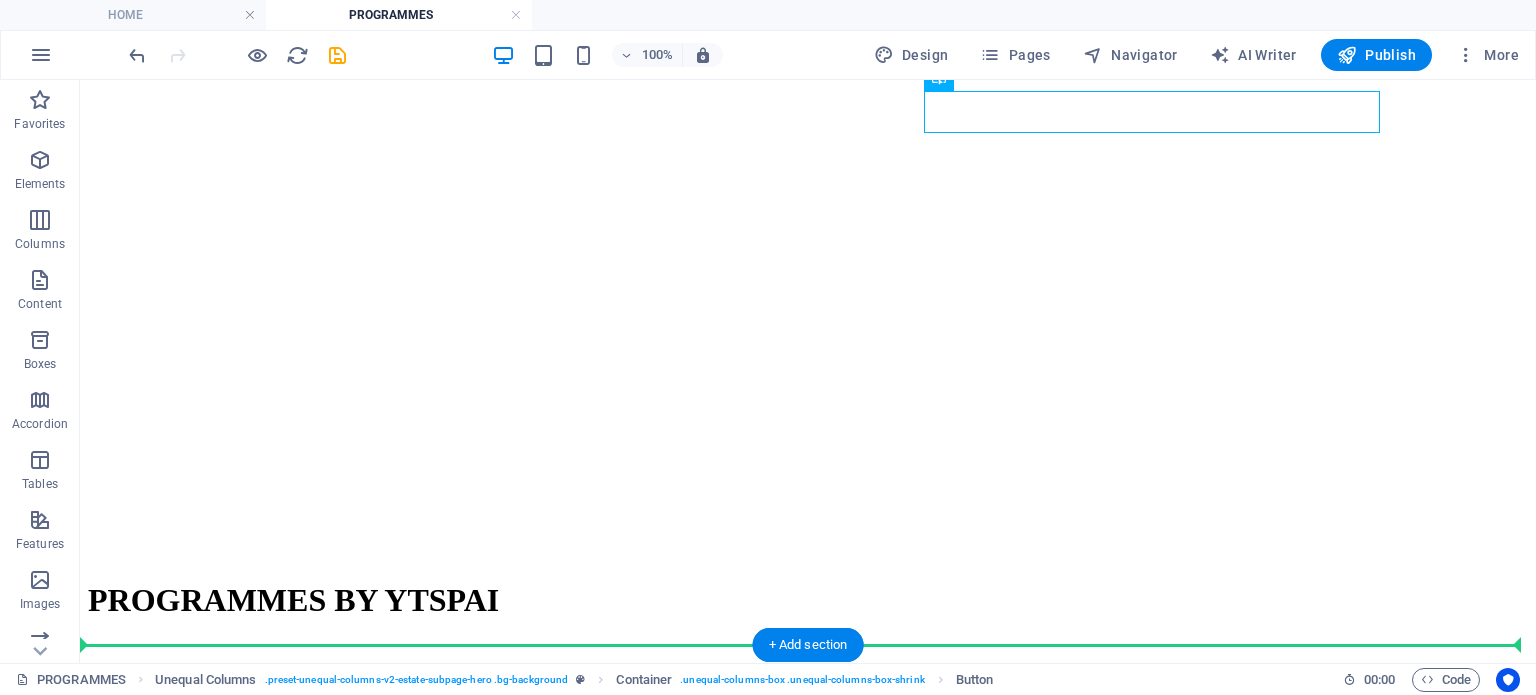 scroll, scrollTop: 921, scrollLeft: 0, axis: vertical 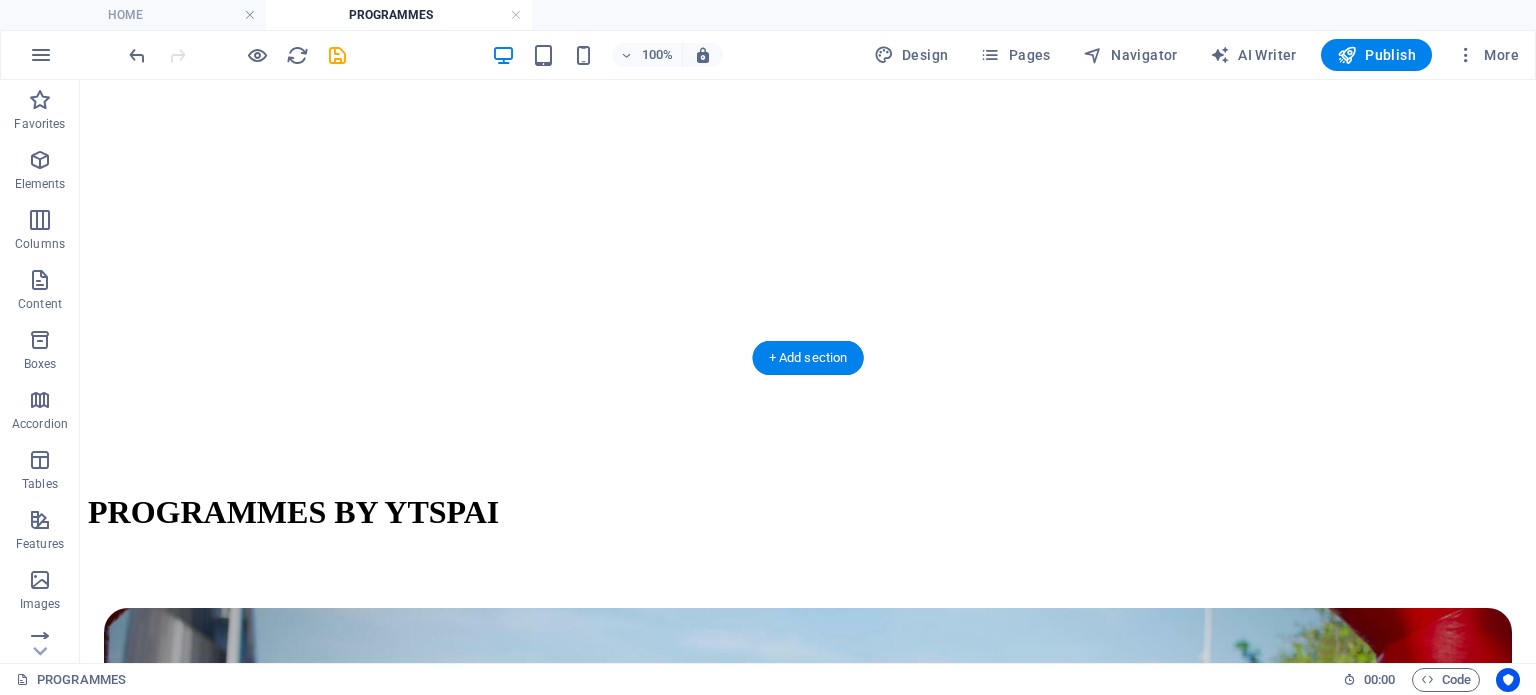 drag, startPoint x: 1018, startPoint y: 308, endPoint x: 956, endPoint y: 220, distance: 107.647575 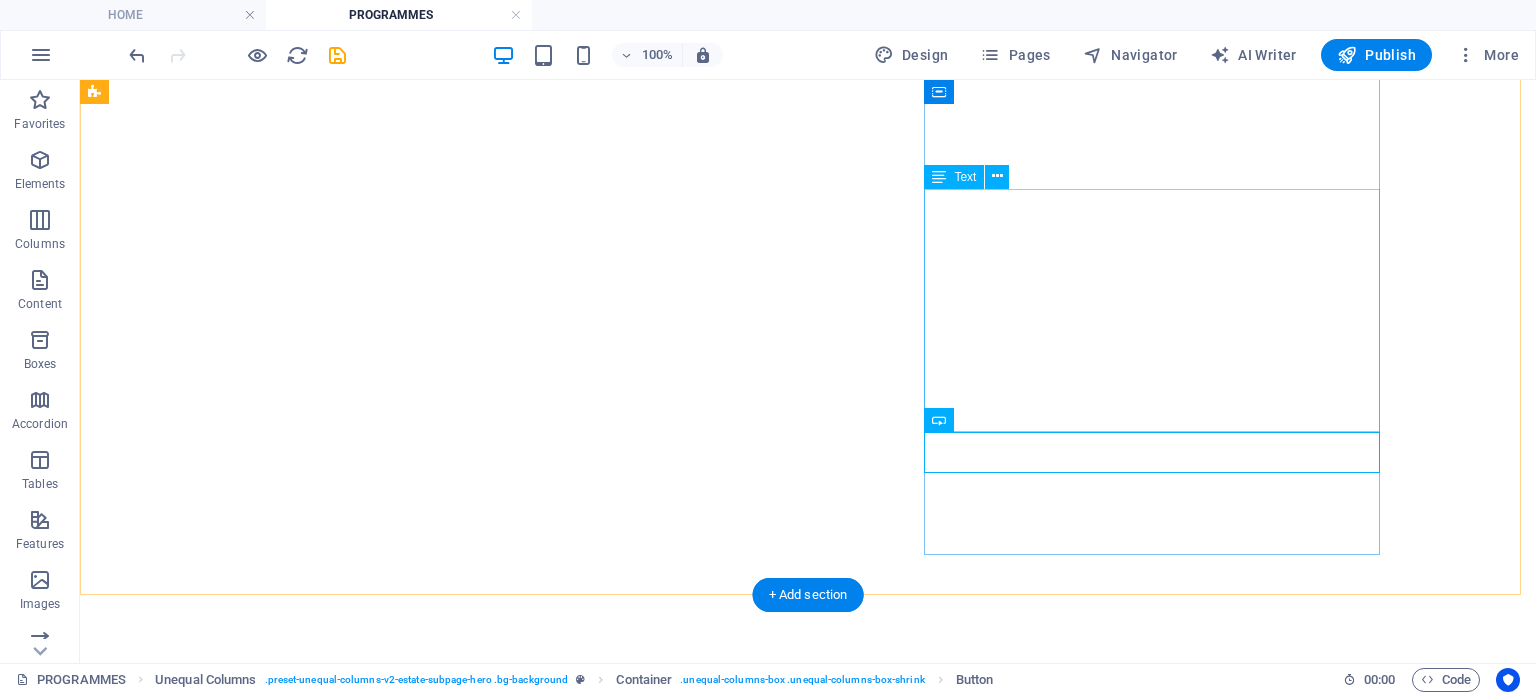 scroll, scrollTop: 684, scrollLeft: 0, axis: vertical 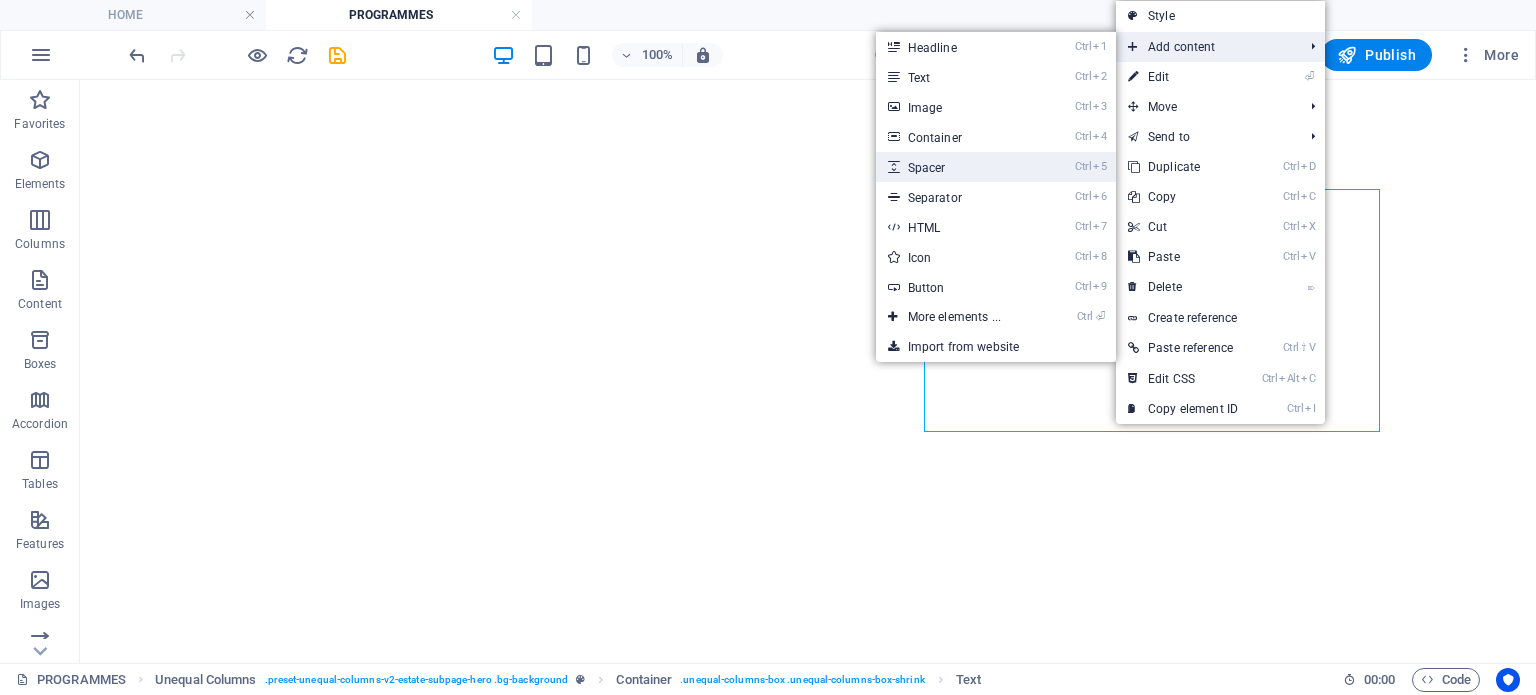 click on "Ctrl 5  Spacer" at bounding box center (958, 167) 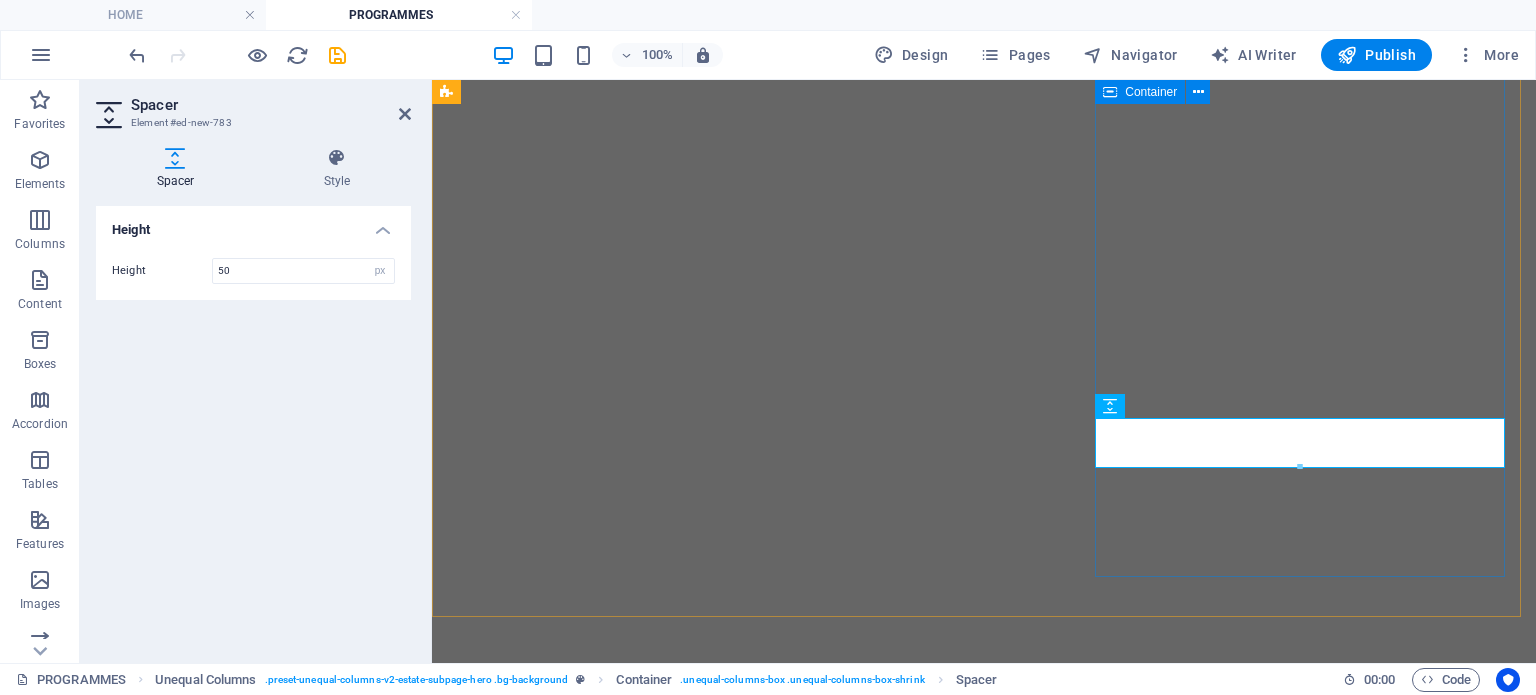 click on "YAYASAN TAN SRI PROFESOR AHMAD IBRAHIM FELLOWSHIP PROGRAMME The Student Fellowship Programme  at Yayasan Tan Sri Profesor Ahmad Ibrahim (YTSPAI) is a dynamic and hands-on initiative designed to cultivate future leaders in the legal field while advancing the foundation’s core mission of promoting legal aid and supporting the [COUNTRY] legal fraternity. As part of the programme, fellows are entrusted with leading and initiating impactful projects, forums, and events that address key issues in access to justice and legal development.  Button label" at bounding box center (984, 1789) 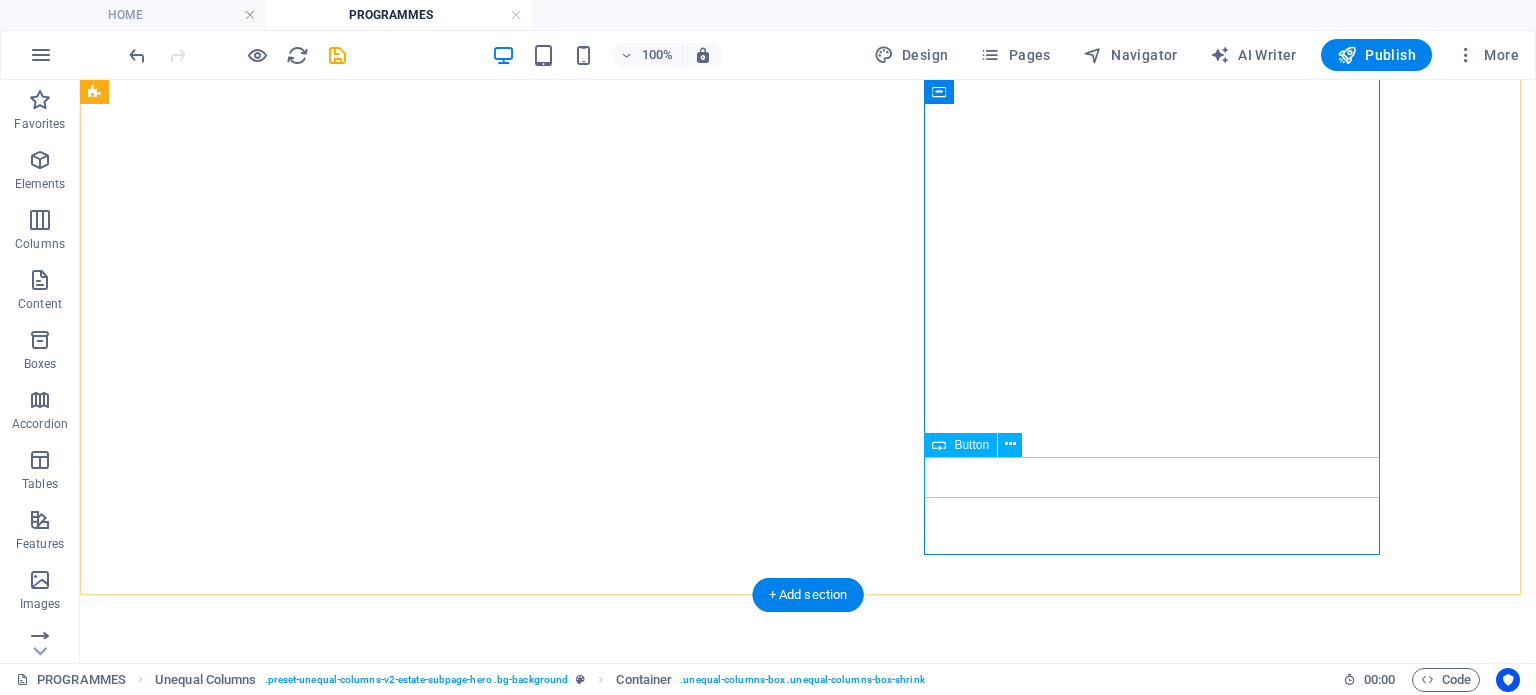 click on "Button label" at bounding box center (808, 2102) 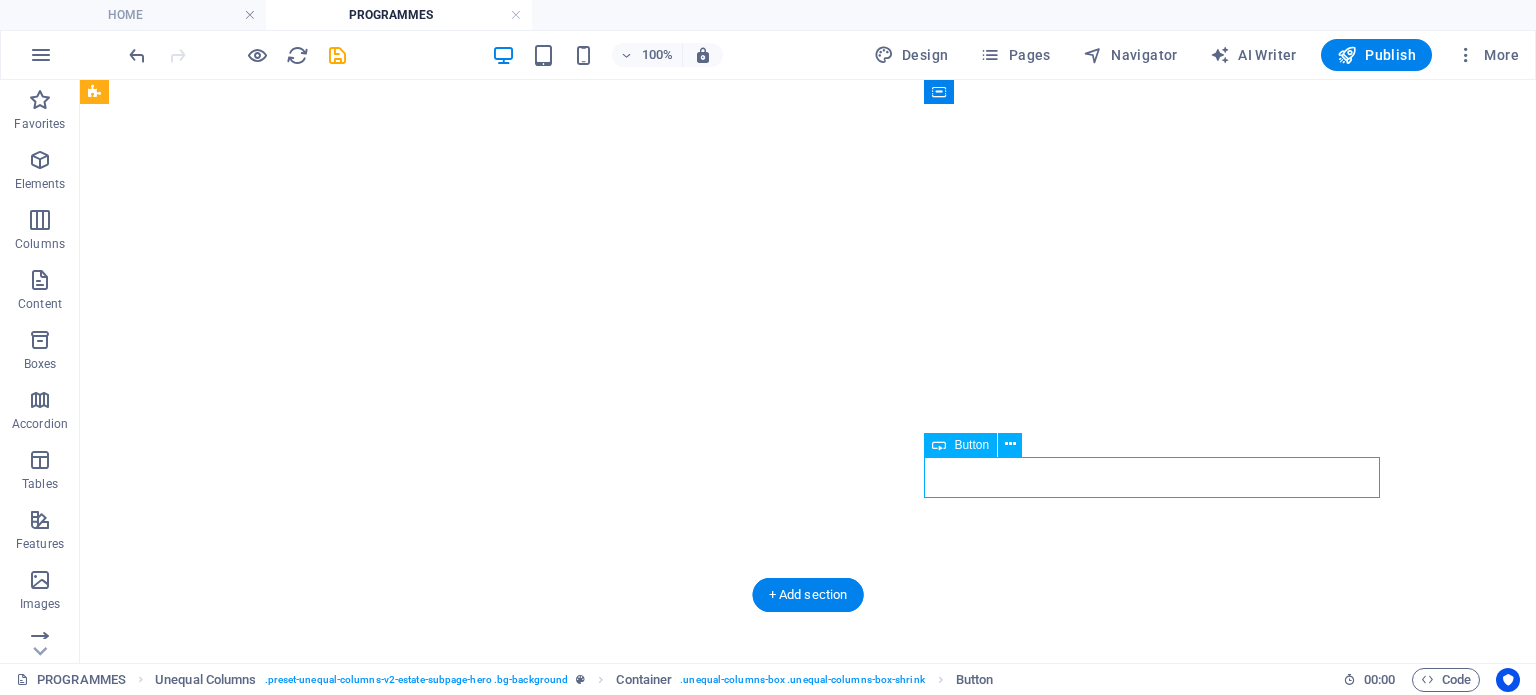 click on "Button label" at bounding box center [808, 2102] 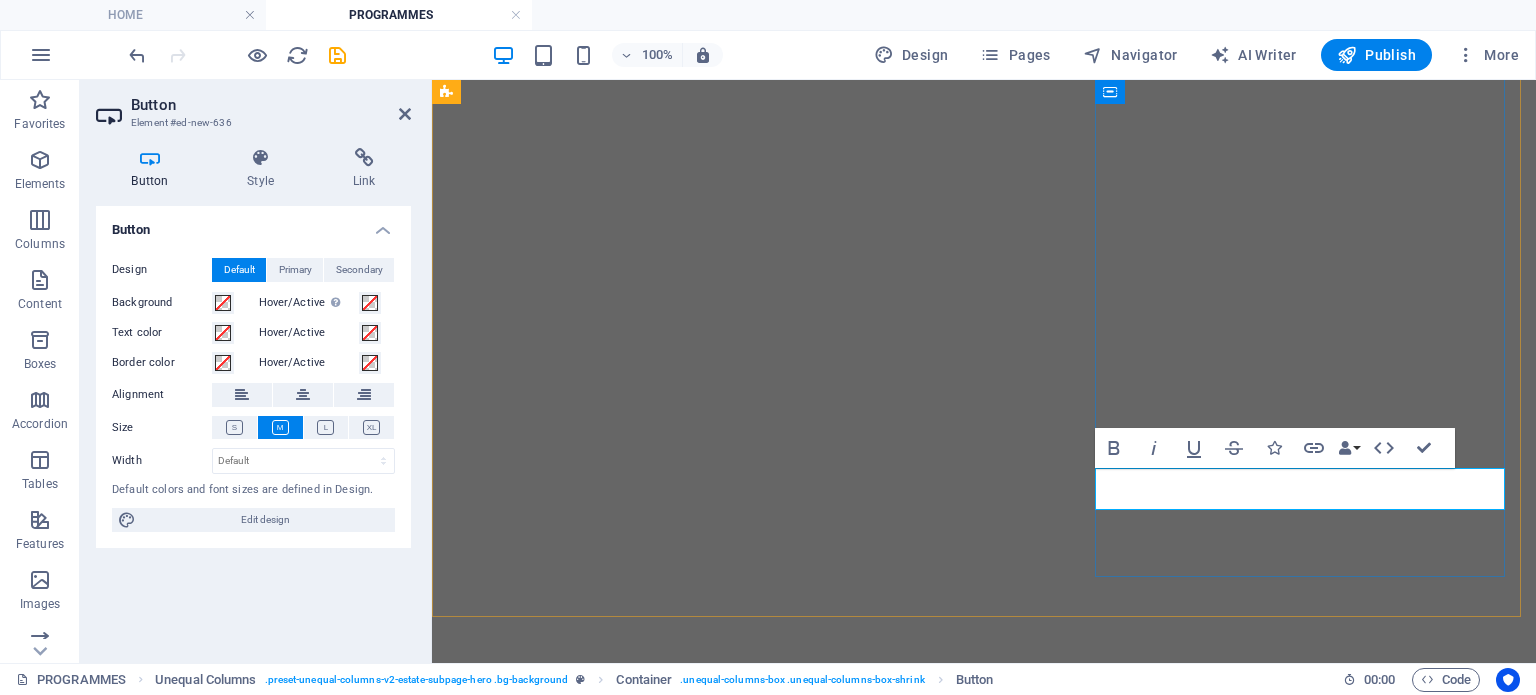 type 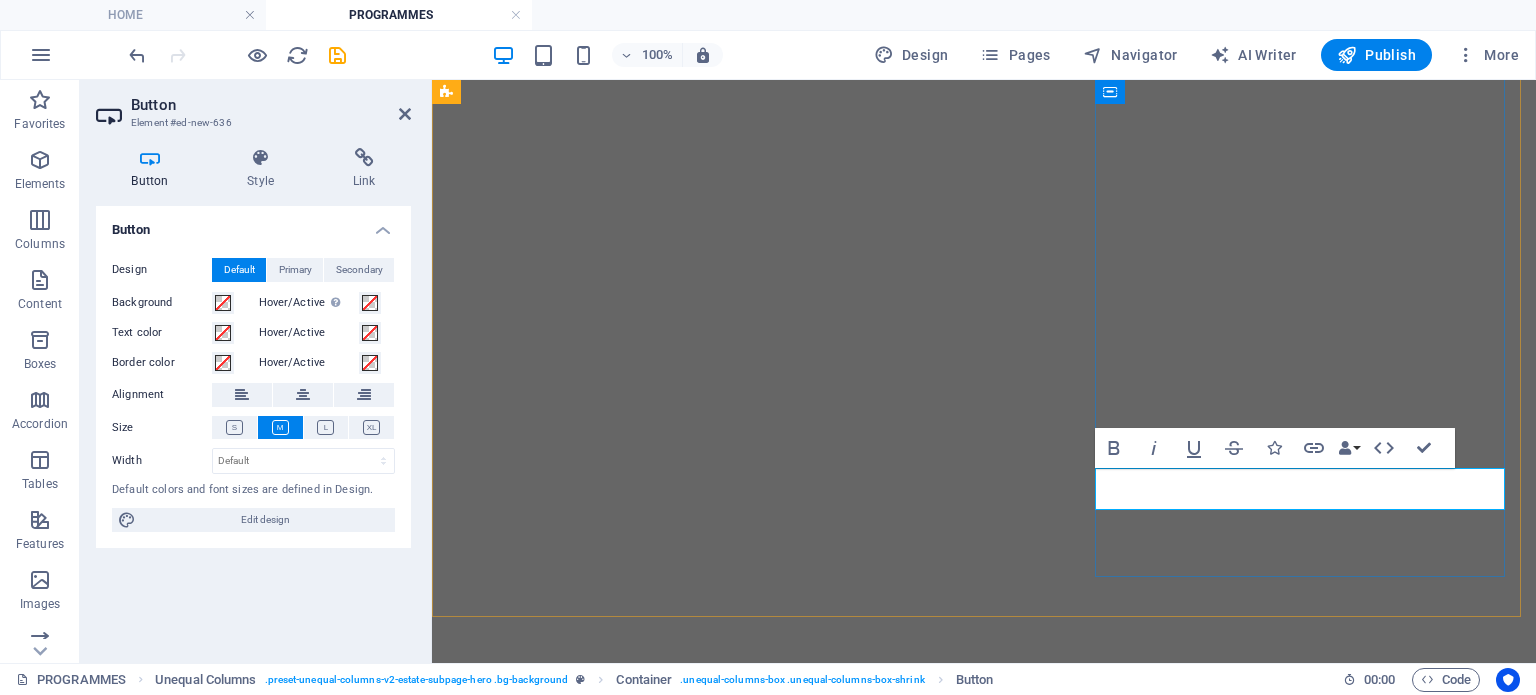 click on "APPLY NOW" at bounding box center (501, 1921) 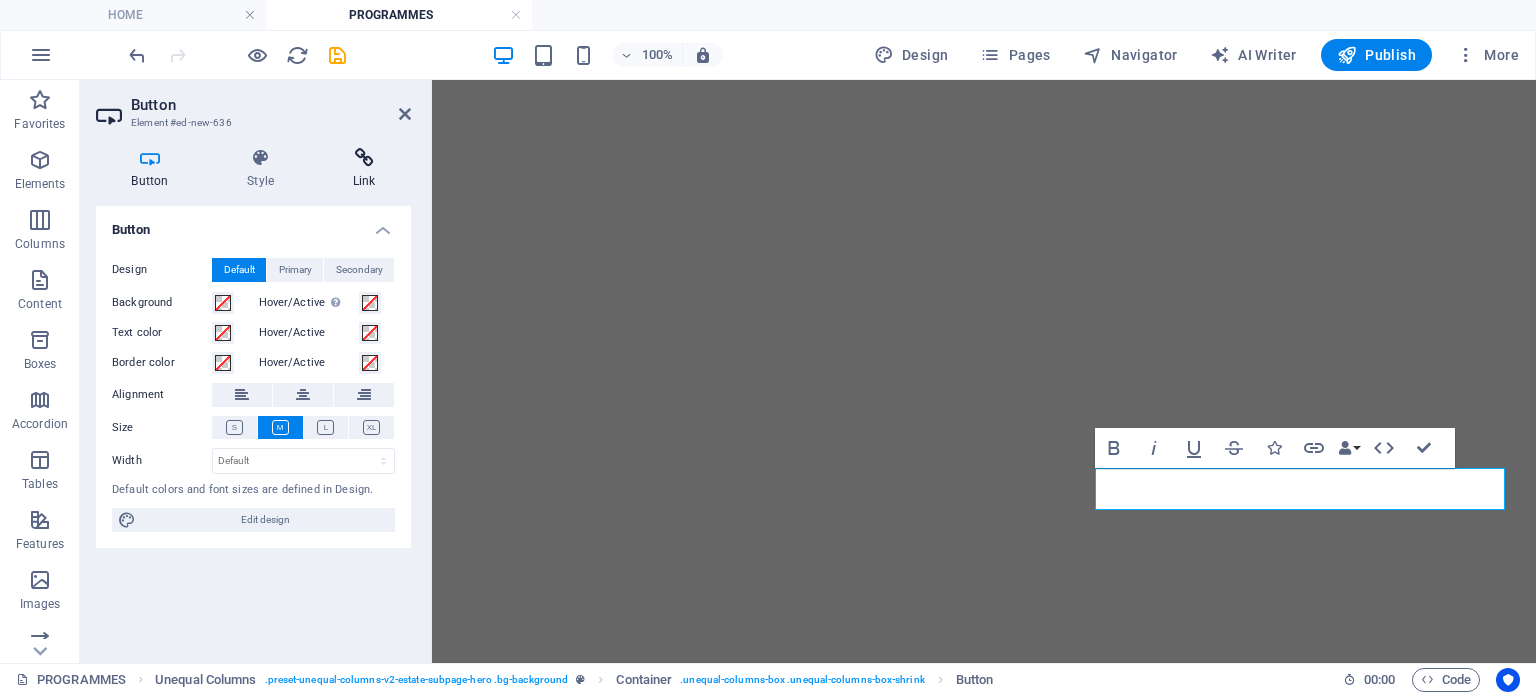 click on "Link" at bounding box center (364, 169) 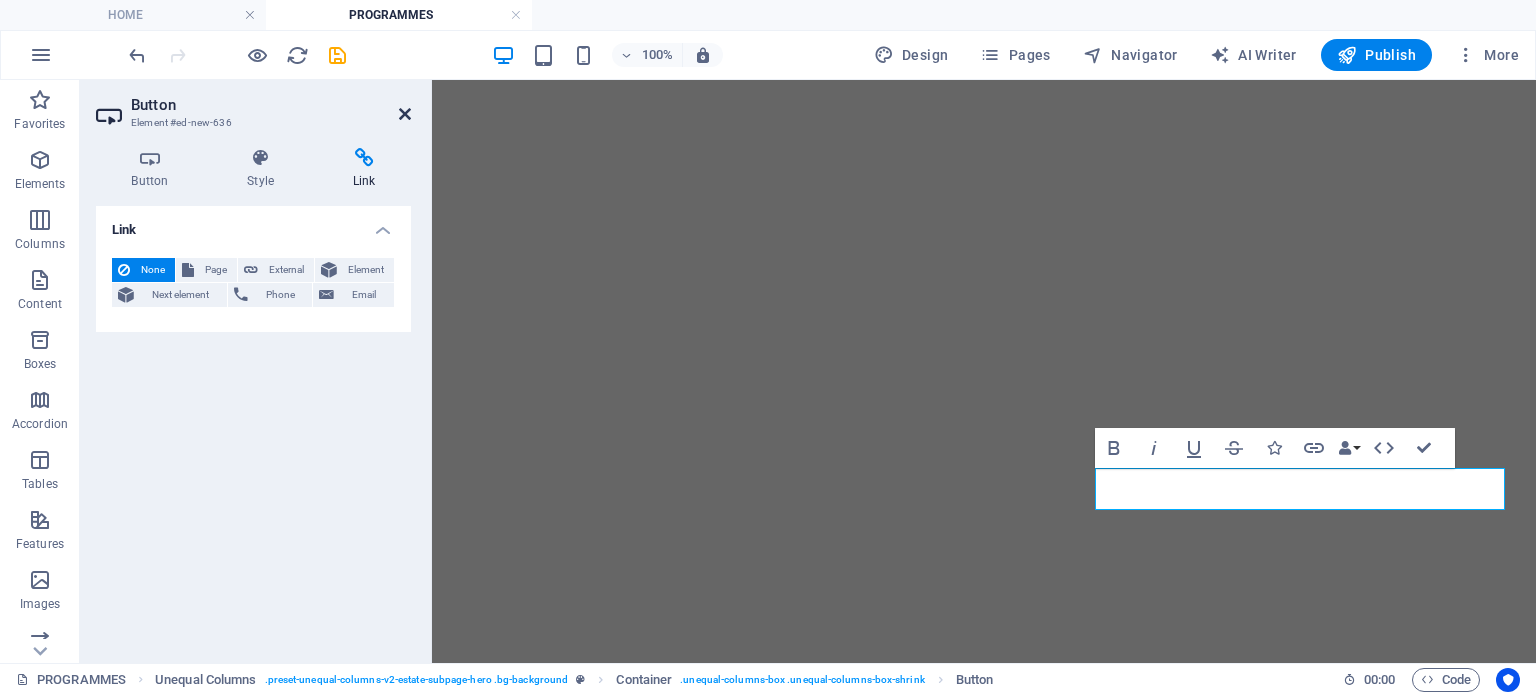 click at bounding box center [405, 114] 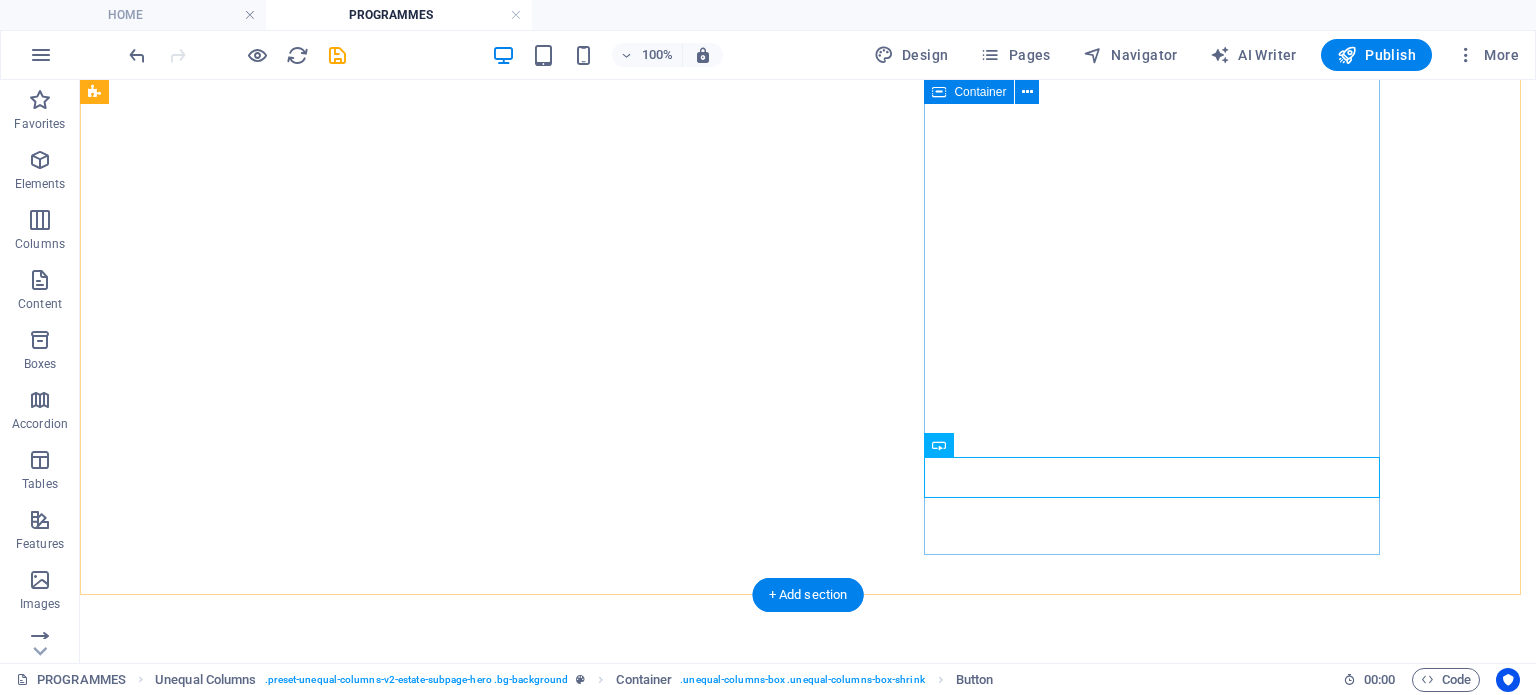 click on "YAYASAN TAN SRI PROFESOR AHMAD IBRAHIM FELLOWSHIP PROGRAMME The Student Fellowship Programme  at Yayasan Tan Sri Profesor Ahmad Ibrahim (YTSPAI) is a dynamic and hands-on initiative designed to cultivate future leaders in the legal field while advancing the foundation’s core mission of promoting legal aid and supporting the Malaysian legal fraternity. As part of the programme, fellows are entrusted with leading and initiating impactful projects, forums, and events that address key issues in access to justice and legal development.  APPLICATION IS CLOSED" at bounding box center [808, 1969] 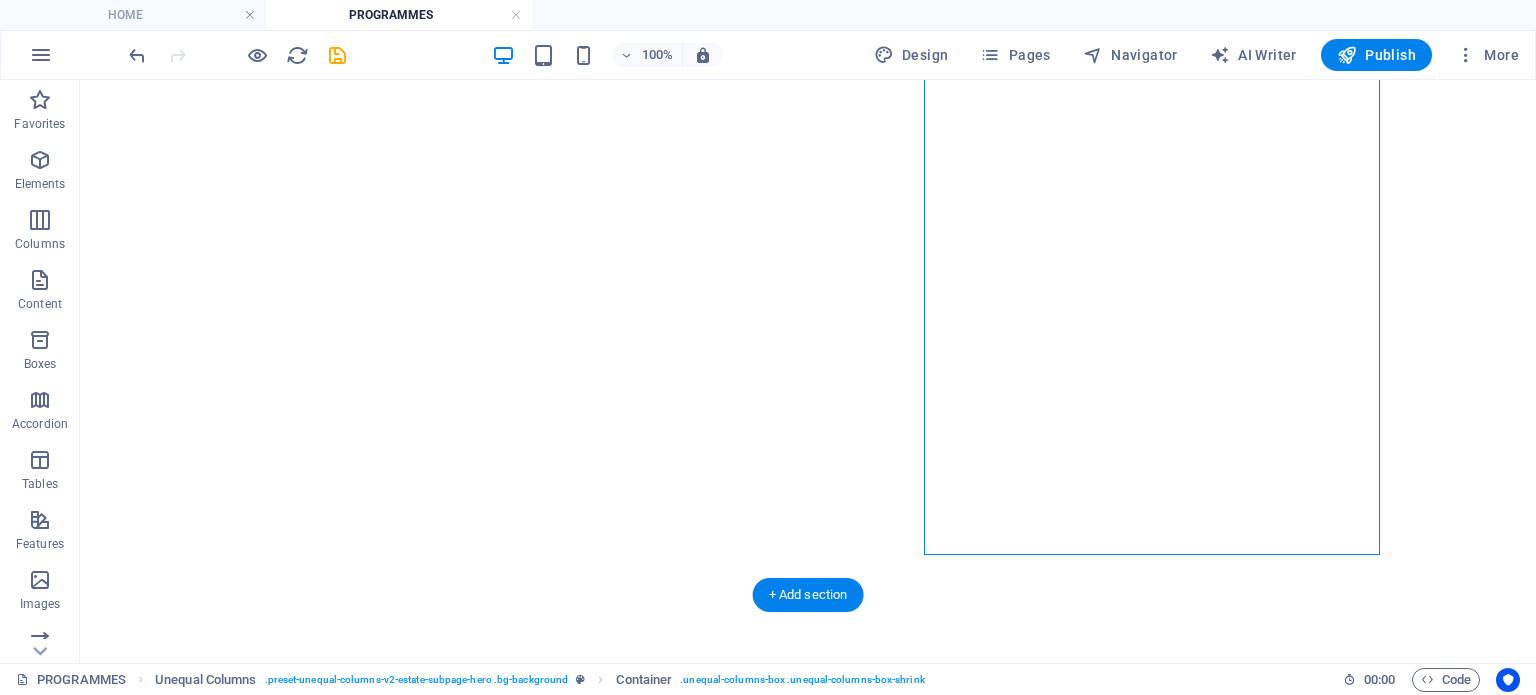 click at bounding box center (808, 2151) 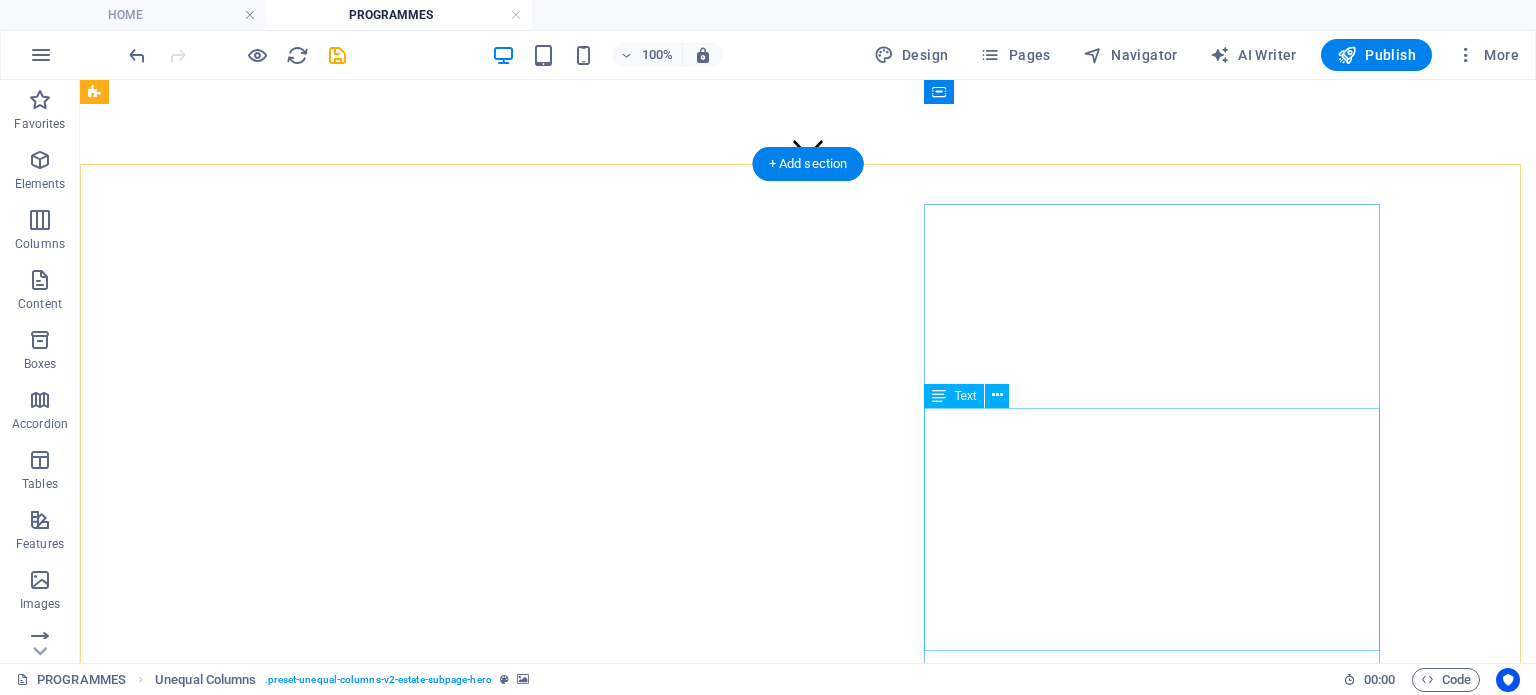 scroll, scrollTop: 426, scrollLeft: 0, axis: vertical 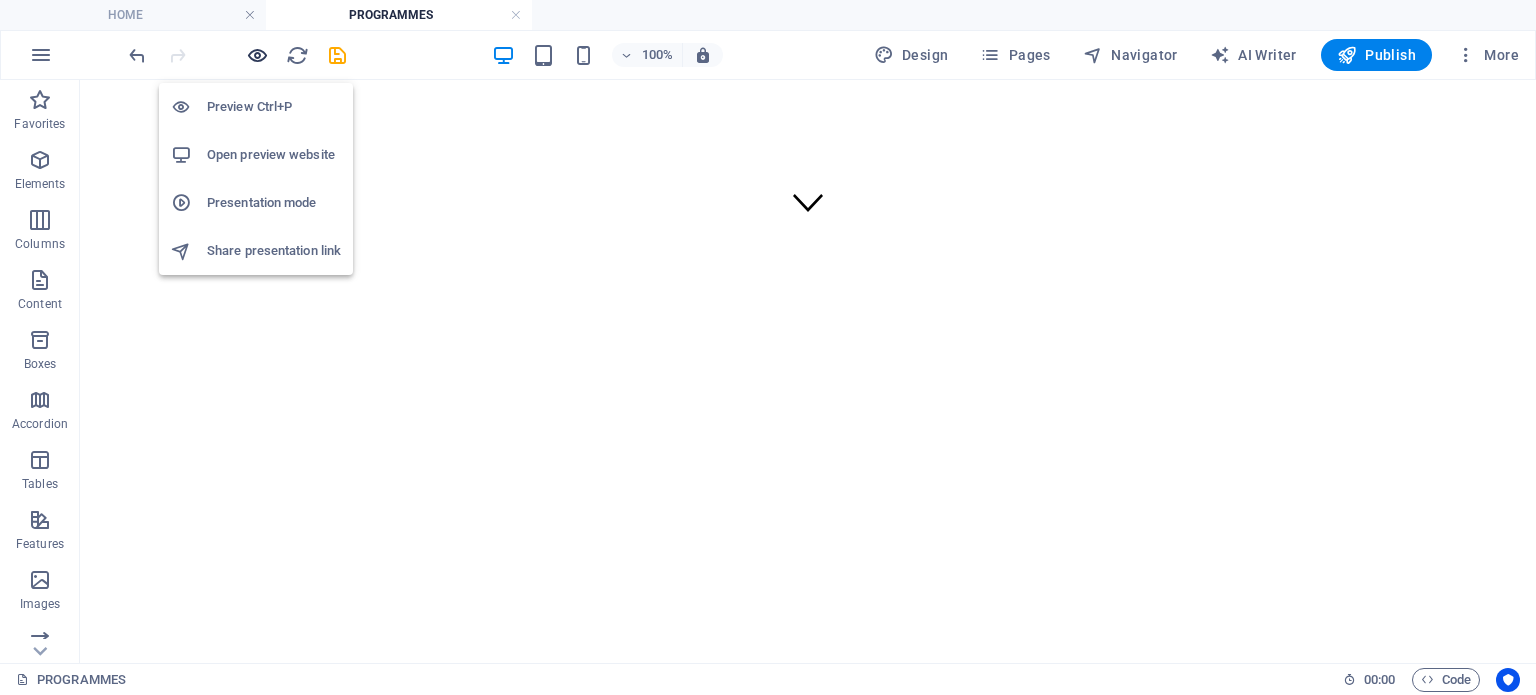 click at bounding box center (257, 55) 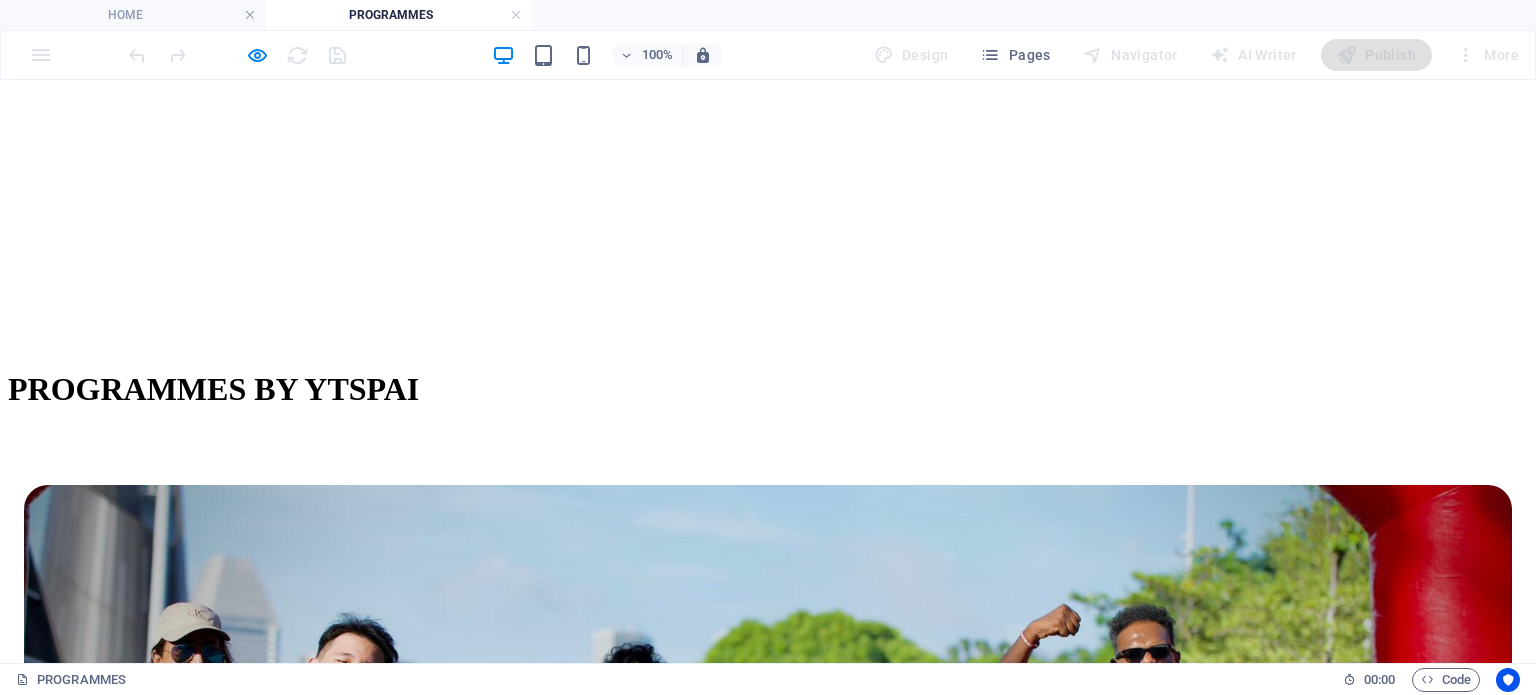 scroll, scrollTop: 1142, scrollLeft: 0, axis: vertical 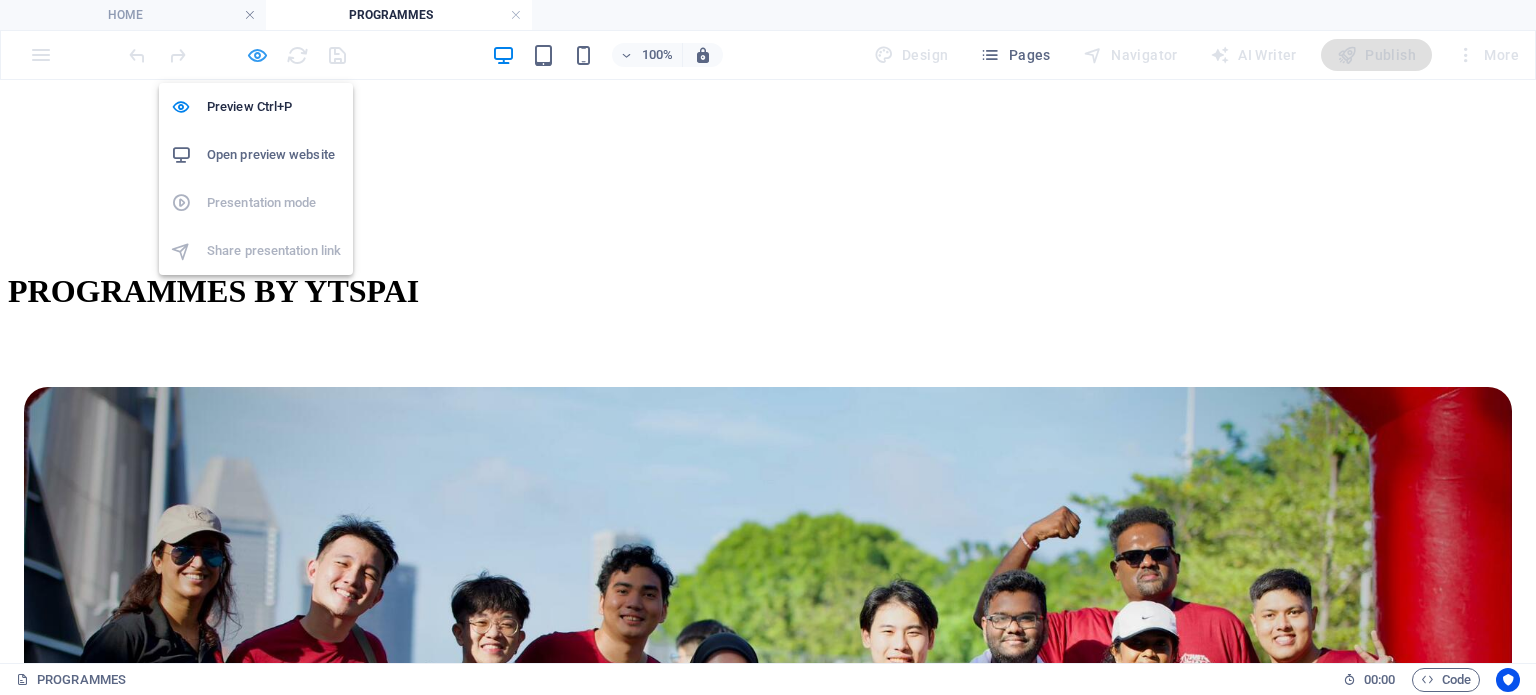 click at bounding box center [257, 55] 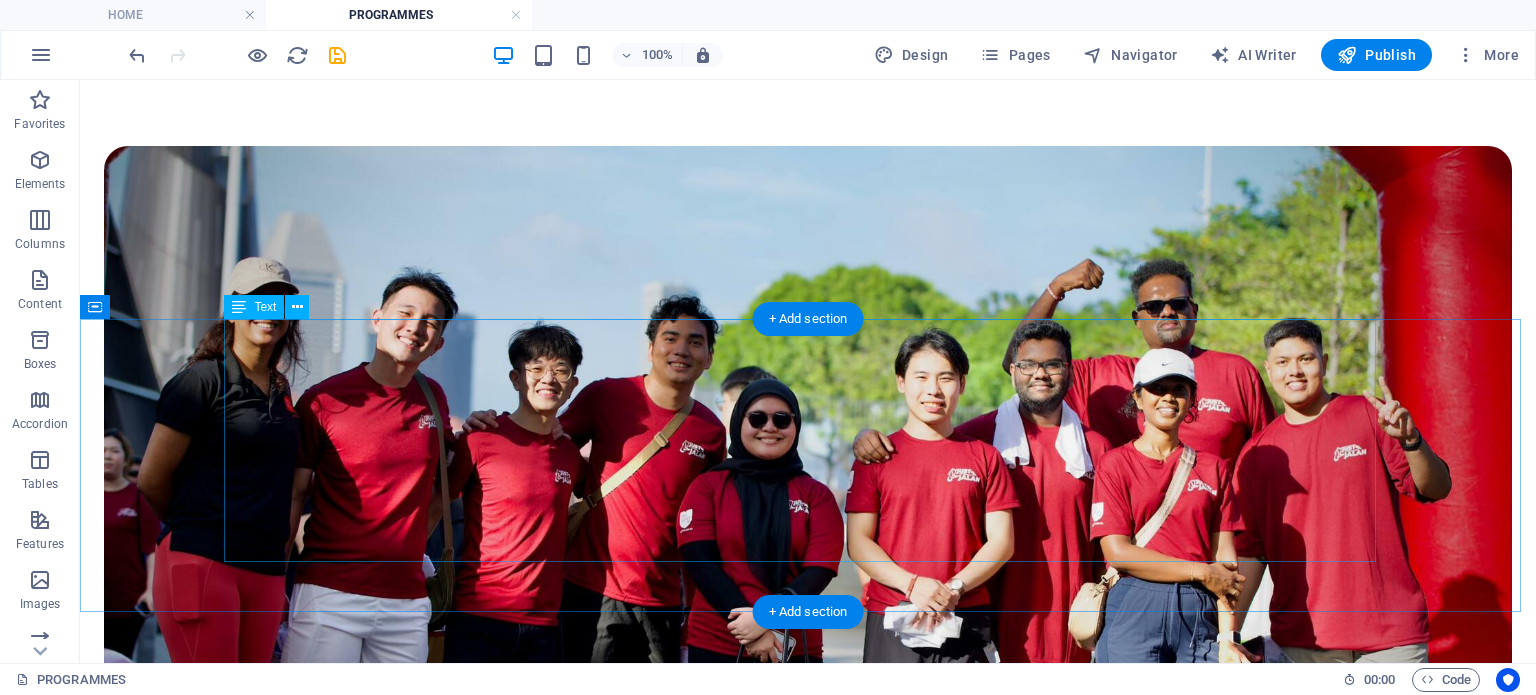 scroll, scrollTop: 1386, scrollLeft: 0, axis: vertical 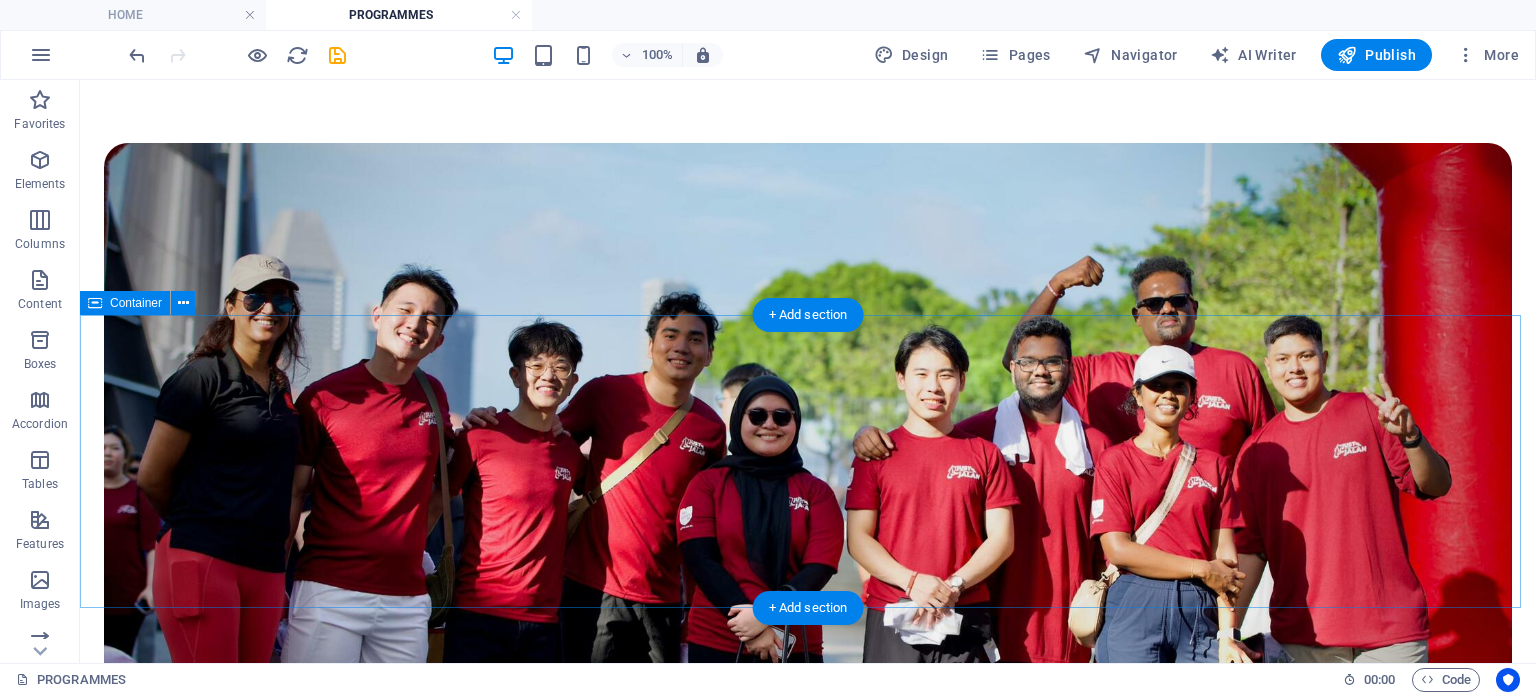 click on "The objectives of the programme include equipping law students with  practical skills through hands-on experience  ,  fostering critical thinking  and problem-solving abilities in real-world legal settings  , and  facilitating meaningful connections with mentors, legal professionals, and industry leaders  . In doing so, the programme encourages students to develop a deeper understanding of the legal landscape and prepare for professional success. eight The programme is structured into three stages ov er an eight-week period, starting from  [DATE] to [DATE]  .  Each stage spans approximately three weeks. The  first stage  places students in the  Judiciary under the Chief Justice Research Division  . The  second stage  introduces them to the  Legislative pillar through placements at the  Pejabat Yang di-Pertua Dewan Rakyat  and  Pejabat Yang di-Pertua Dewan Negara  . Finally, the  third stage  immerses students in the  Executive branch via the  Office of the Attorney-General  ." at bounding box center [808, 2581] 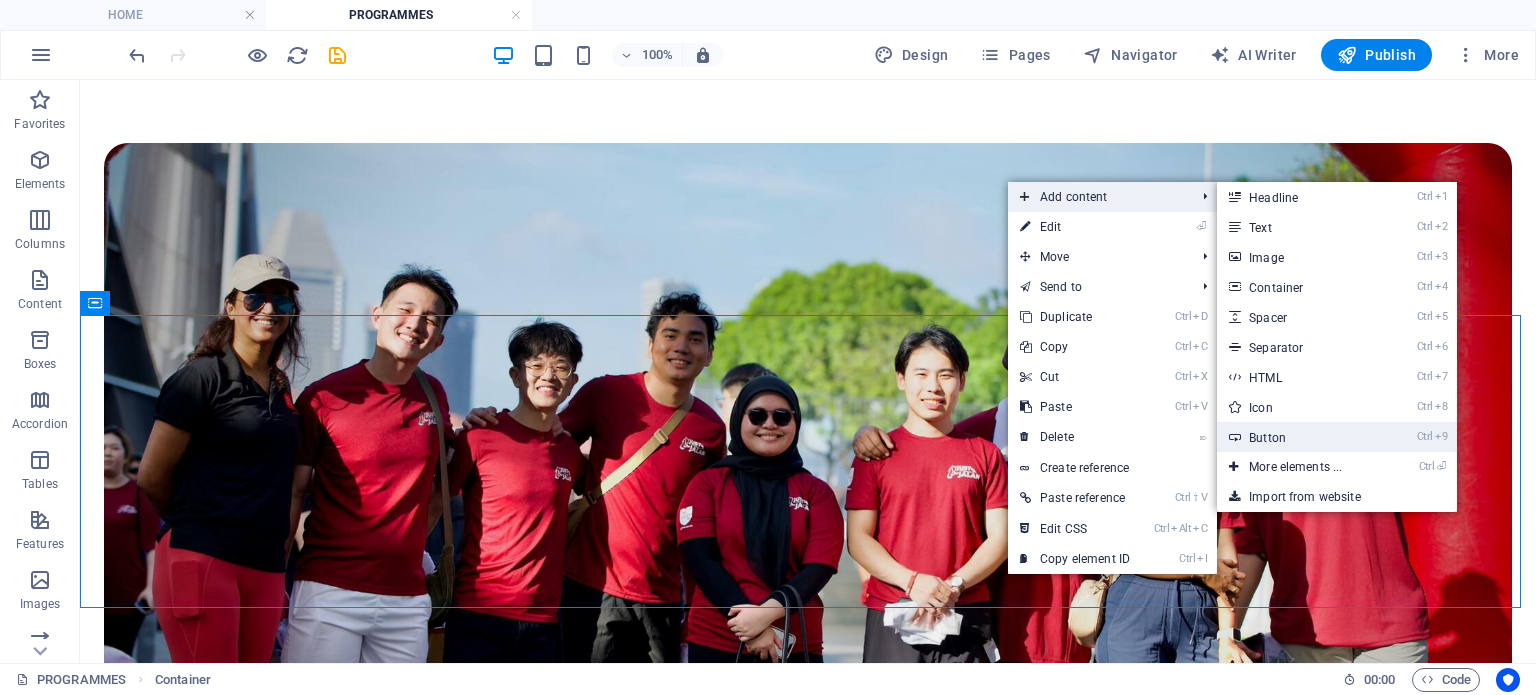 click on "Ctrl 9  Button" at bounding box center [1299, 437] 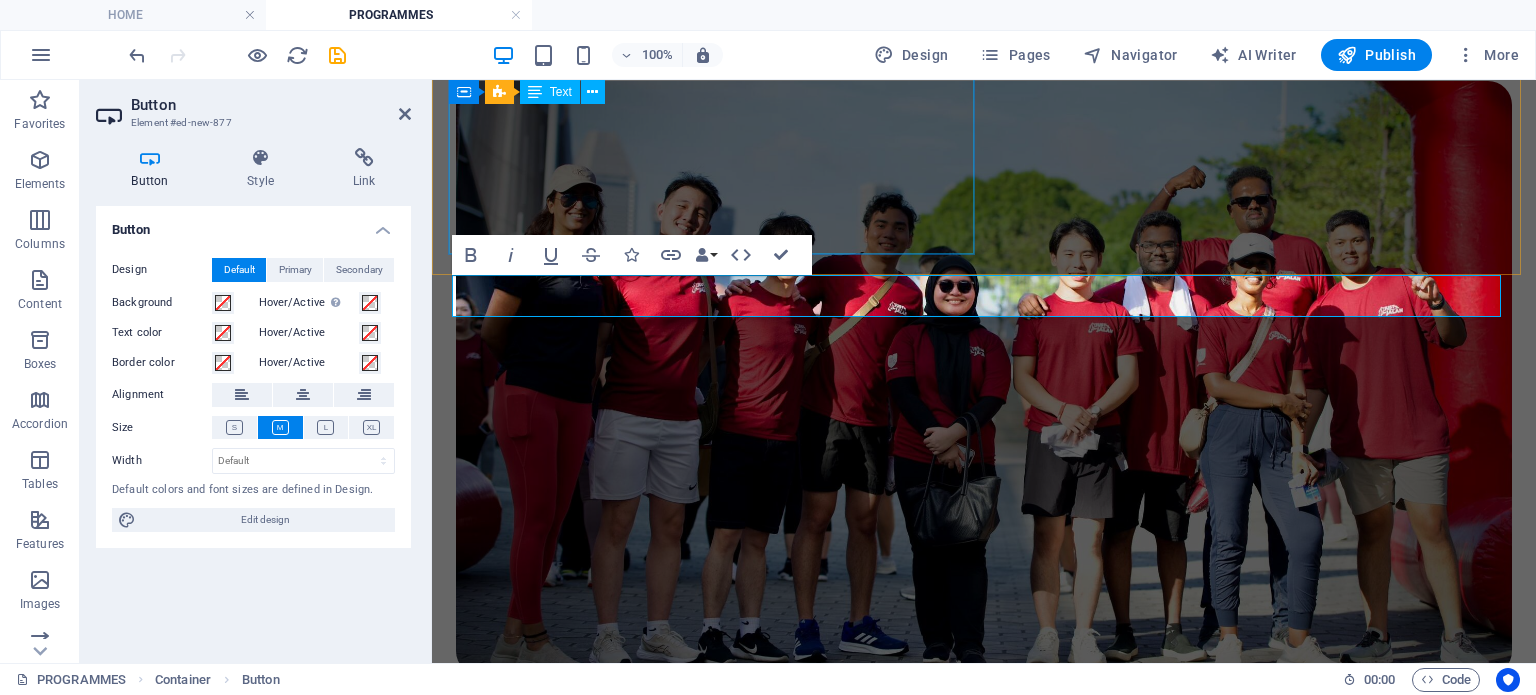 scroll, scrollTop: 1448, scrollLeft: 0, axis: vertical 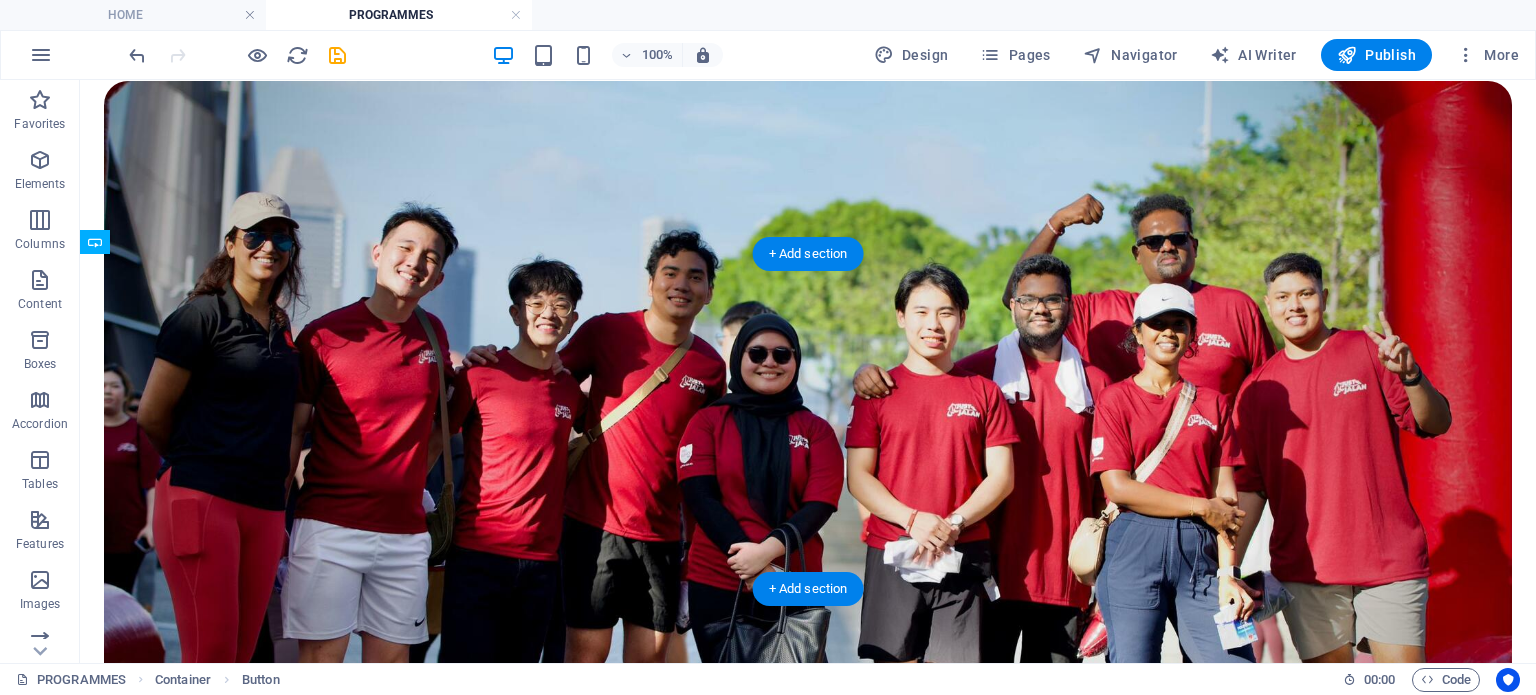drag, startPoint x: 340, startPoint y: 317, endPoint x: 245, endPoint y: 506, distance: 211.5325 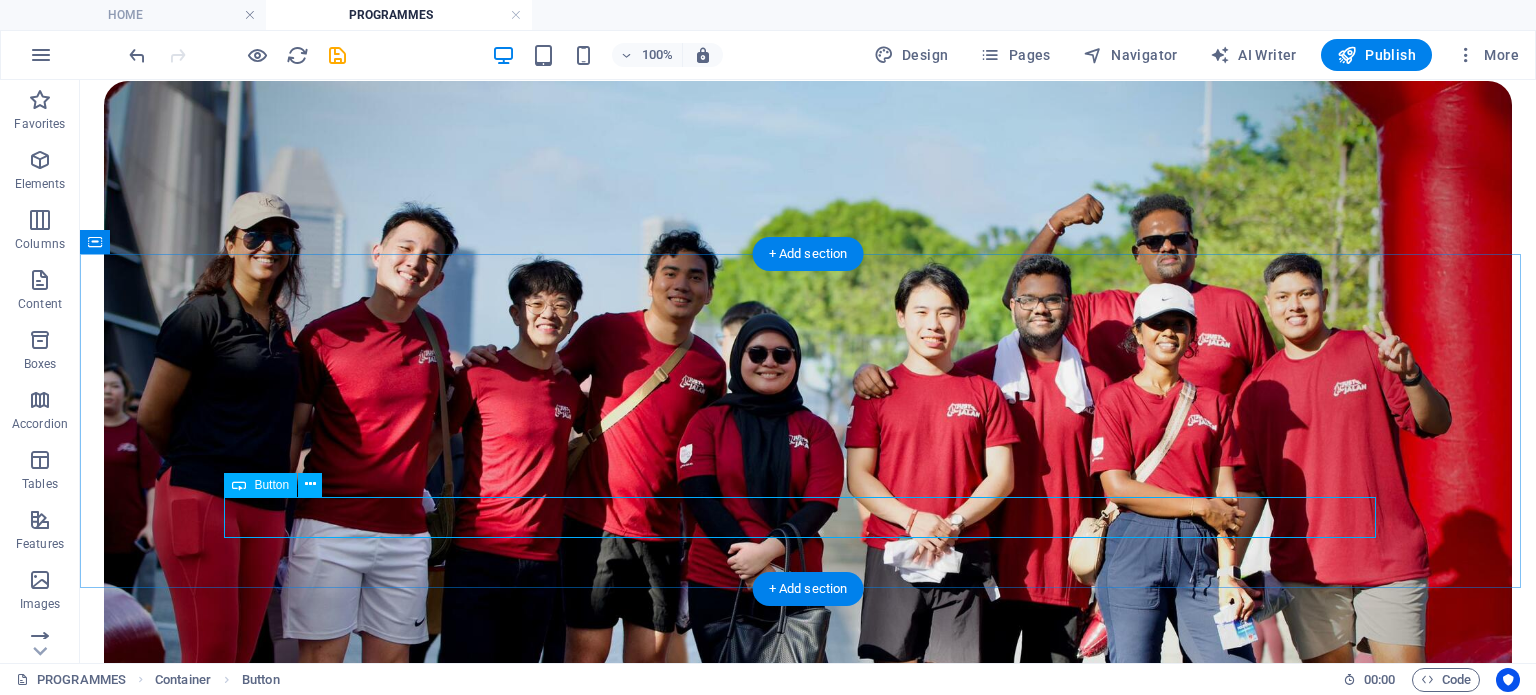 click on "Button label" at bounding box center (808, 2592) 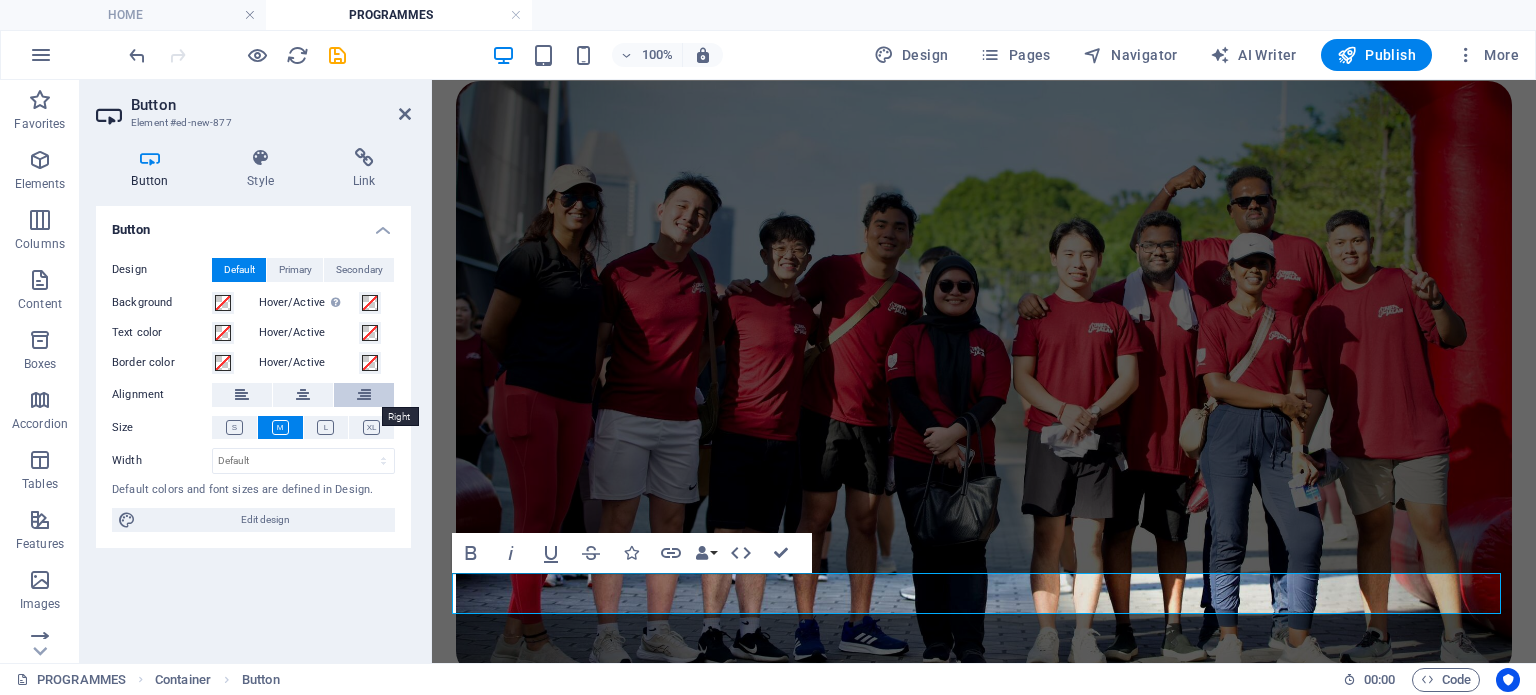 click at bounding box center [364, 395] 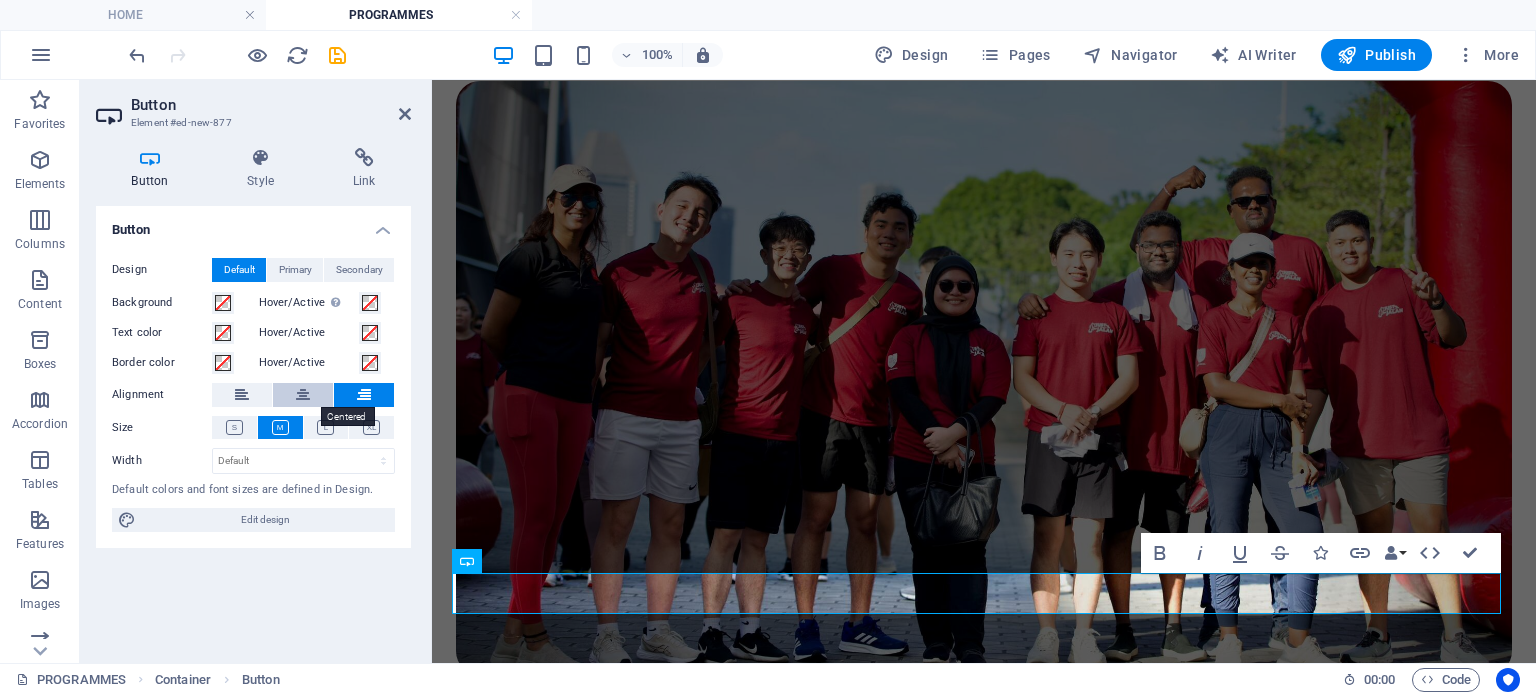 click at bounding box center [303, 395] 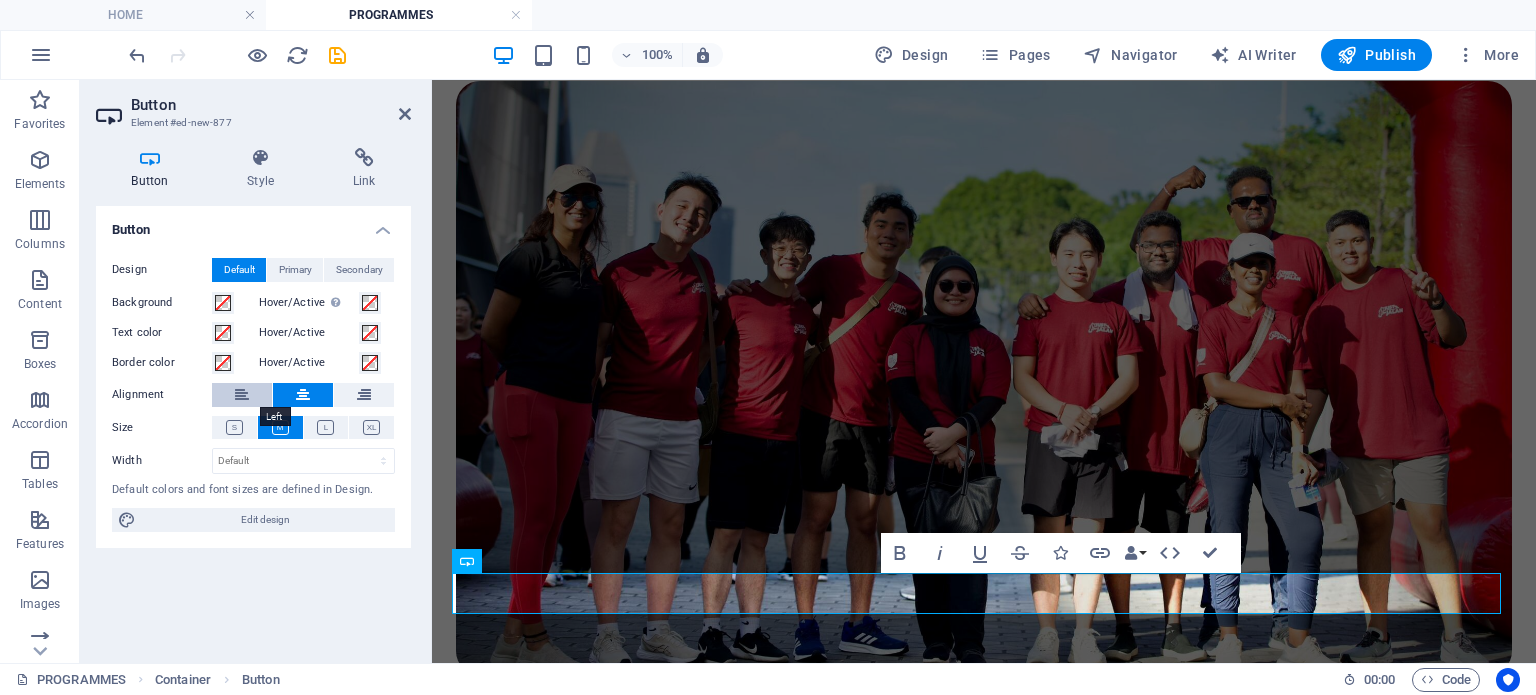 click at bounding box center (242, 395) 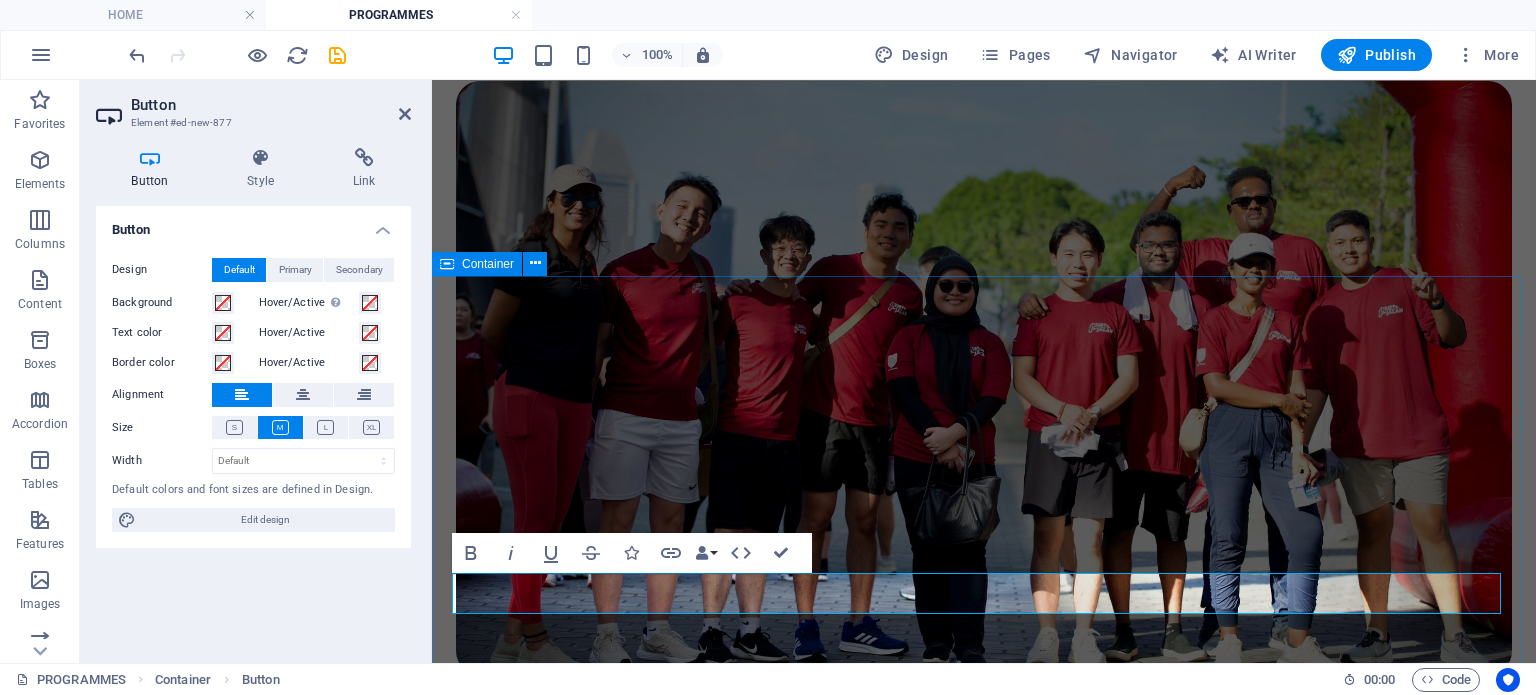 type 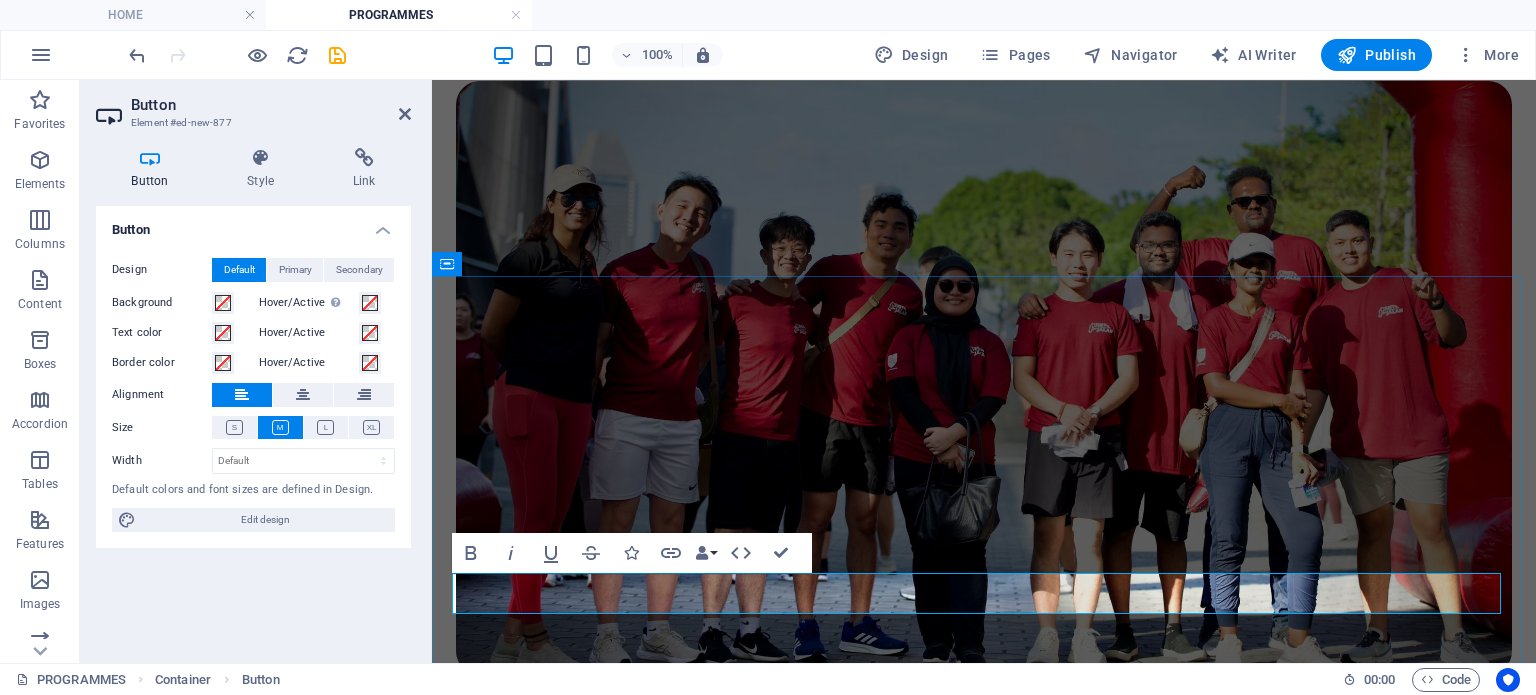 click on "Button label" at bounding box center [499, 2447] 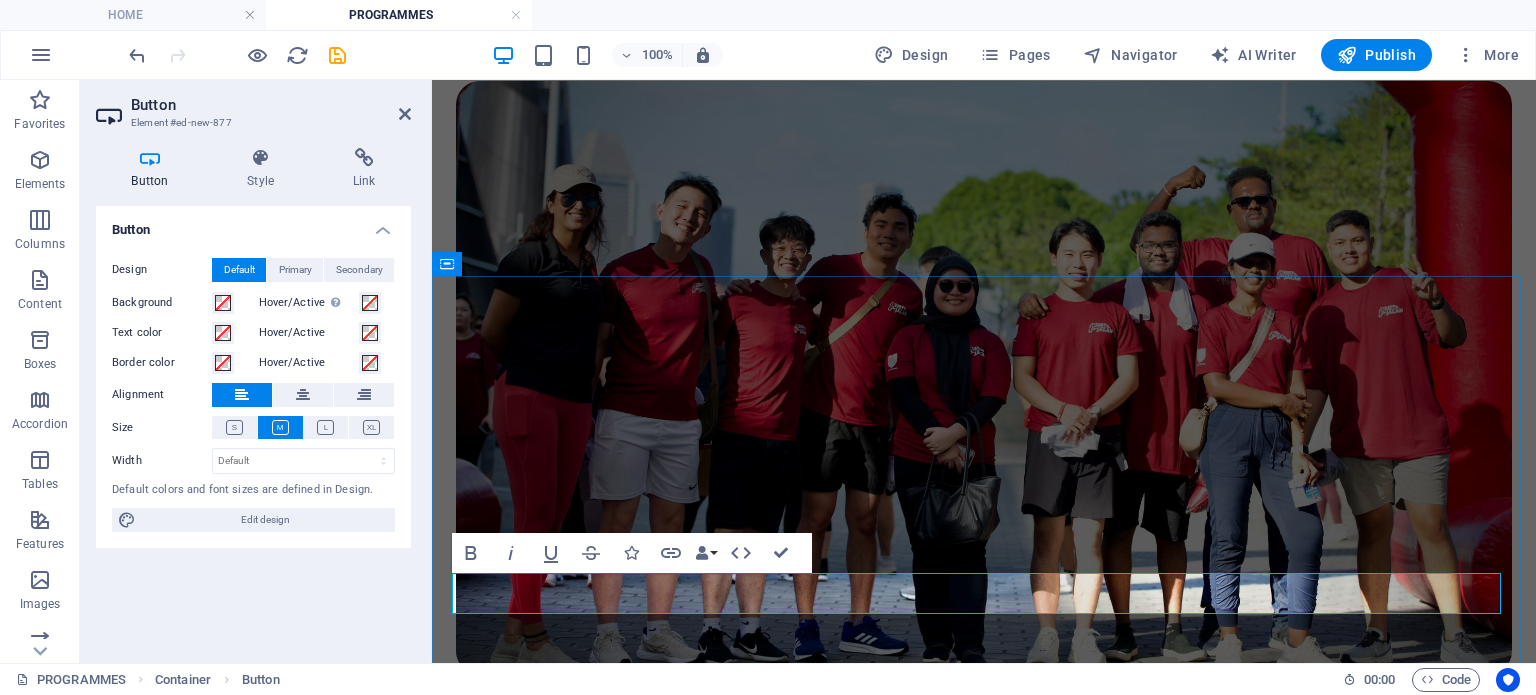 type 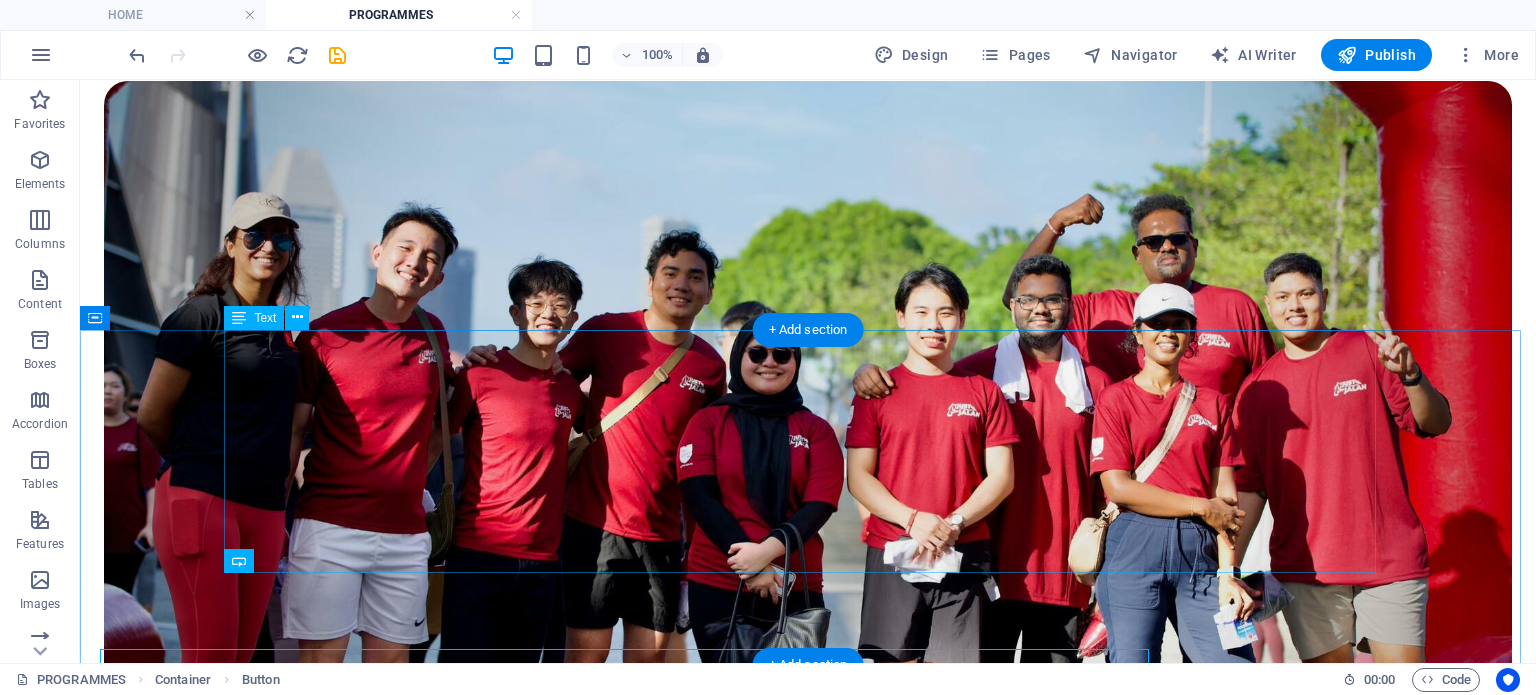 scroll, scrollTop: 1372, scrollLeft: 0, axis: vertical 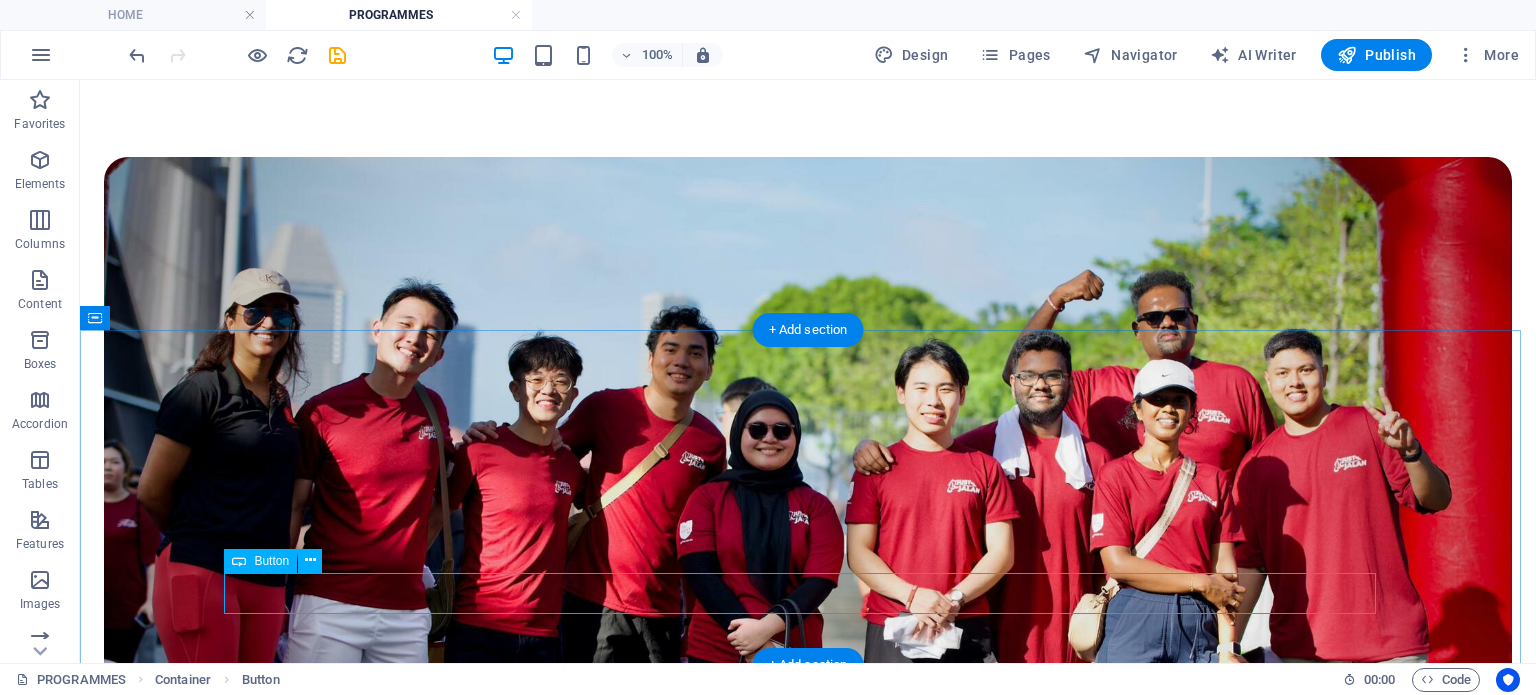 click on "APPLICATION IS CLOSED" at bounding box center [808, 2668] 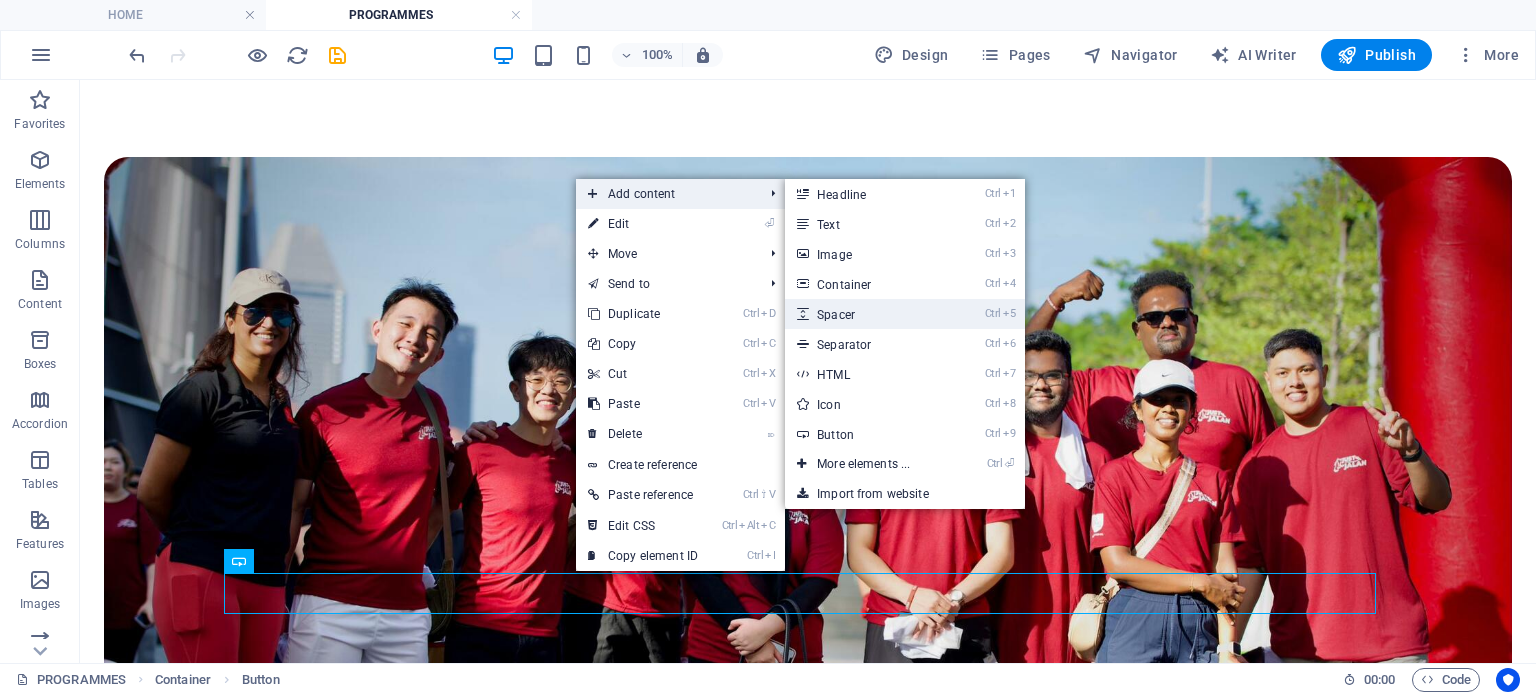 click on "Ctrl 5  Spacer" at bounding box center (867, 314) 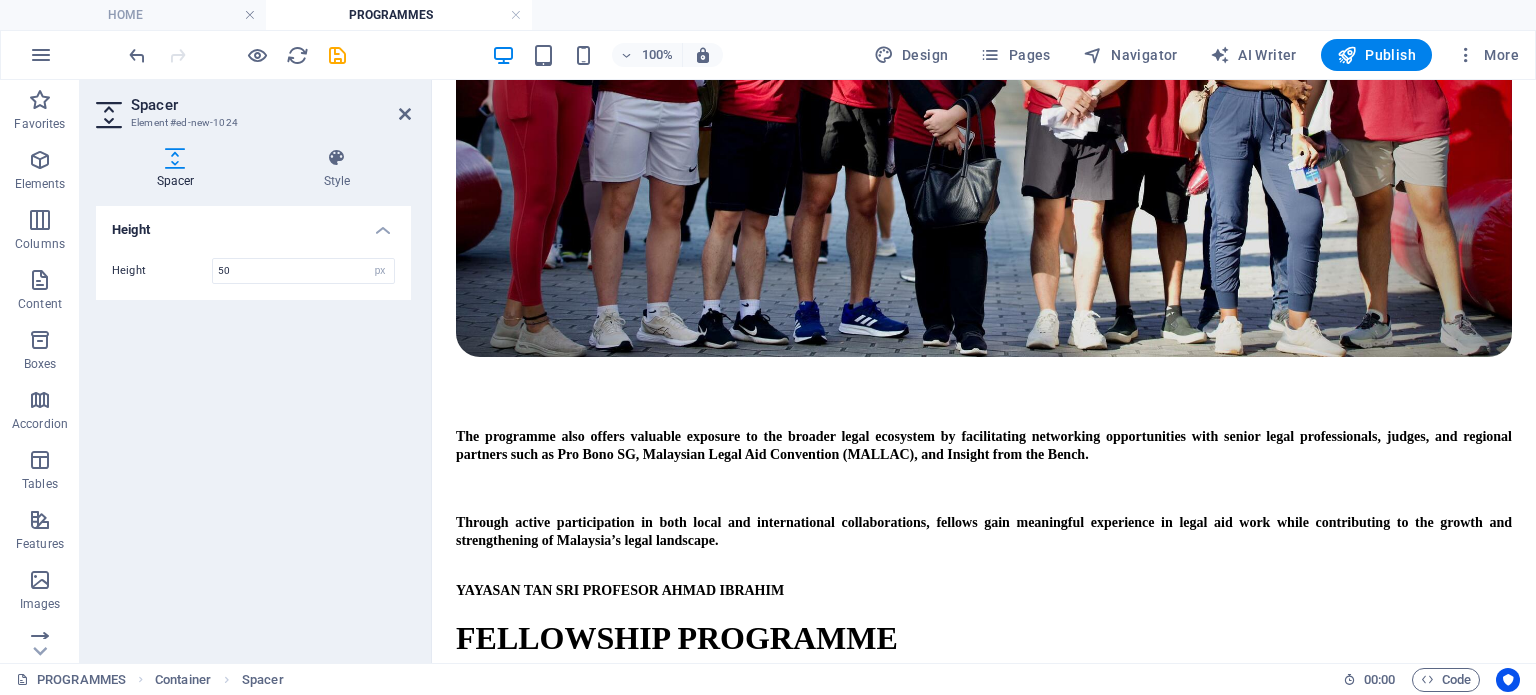 scroll, scrollTop: 1716, scrollLeft: 0, axis: vertical 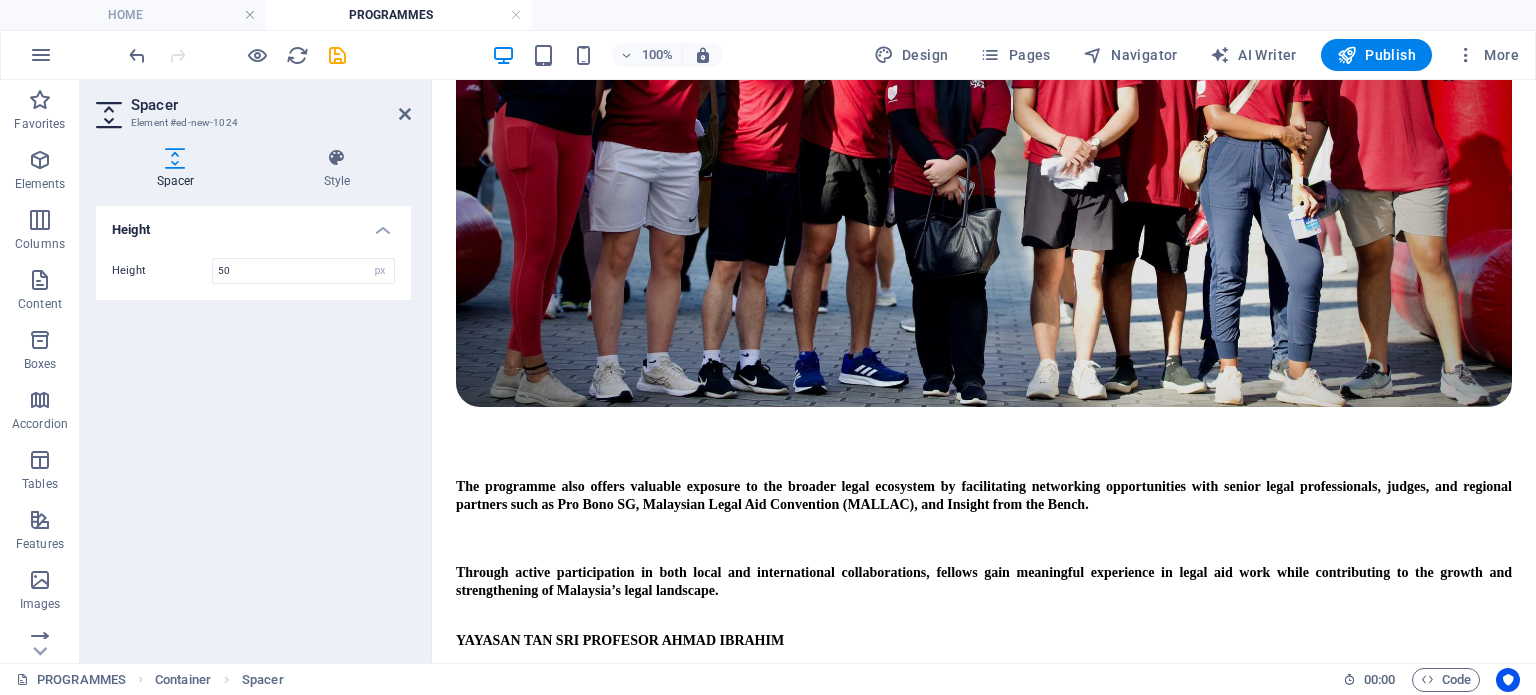 drag, startPoint x: 907, startPoint y: 411, endPoint x: 497, endPoint y: 315, distance: 421.08905 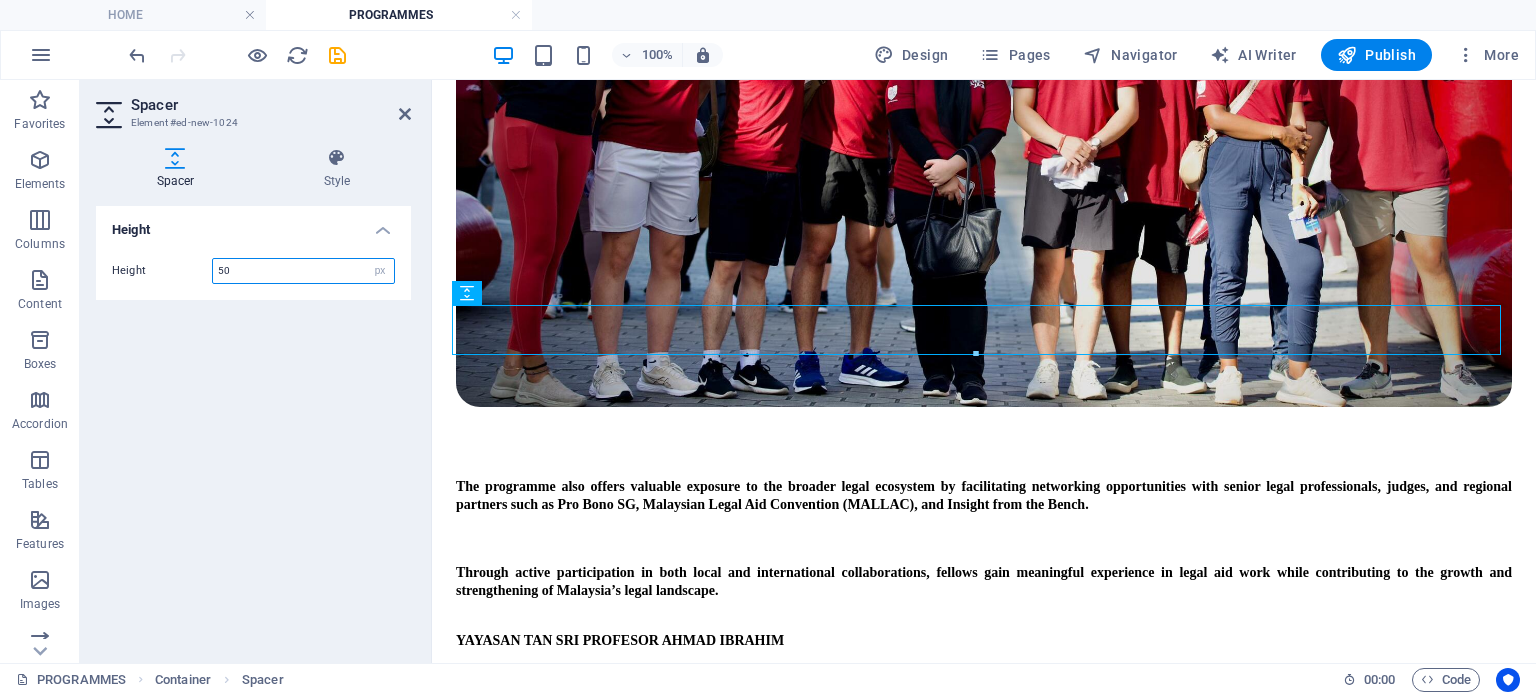 click on "50" at bounding box center [303, 271] 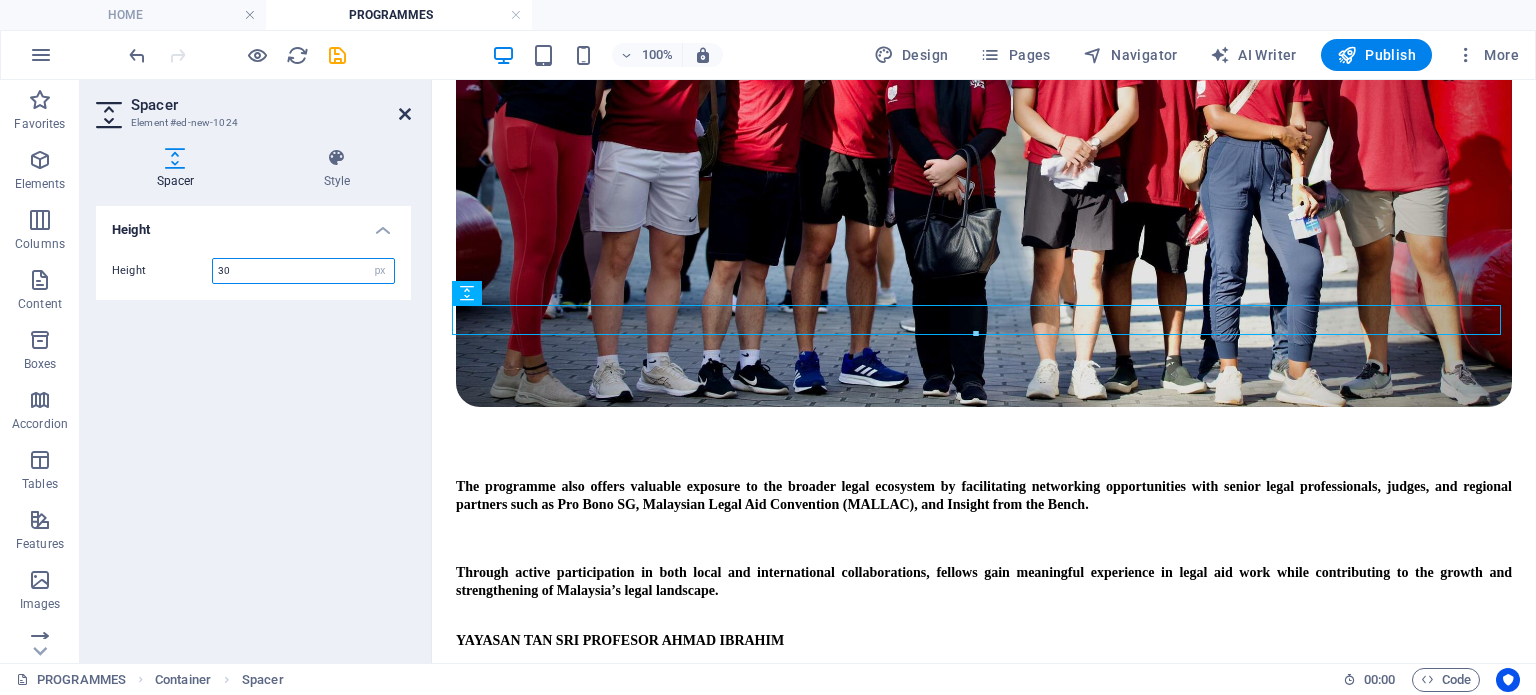type on "30" 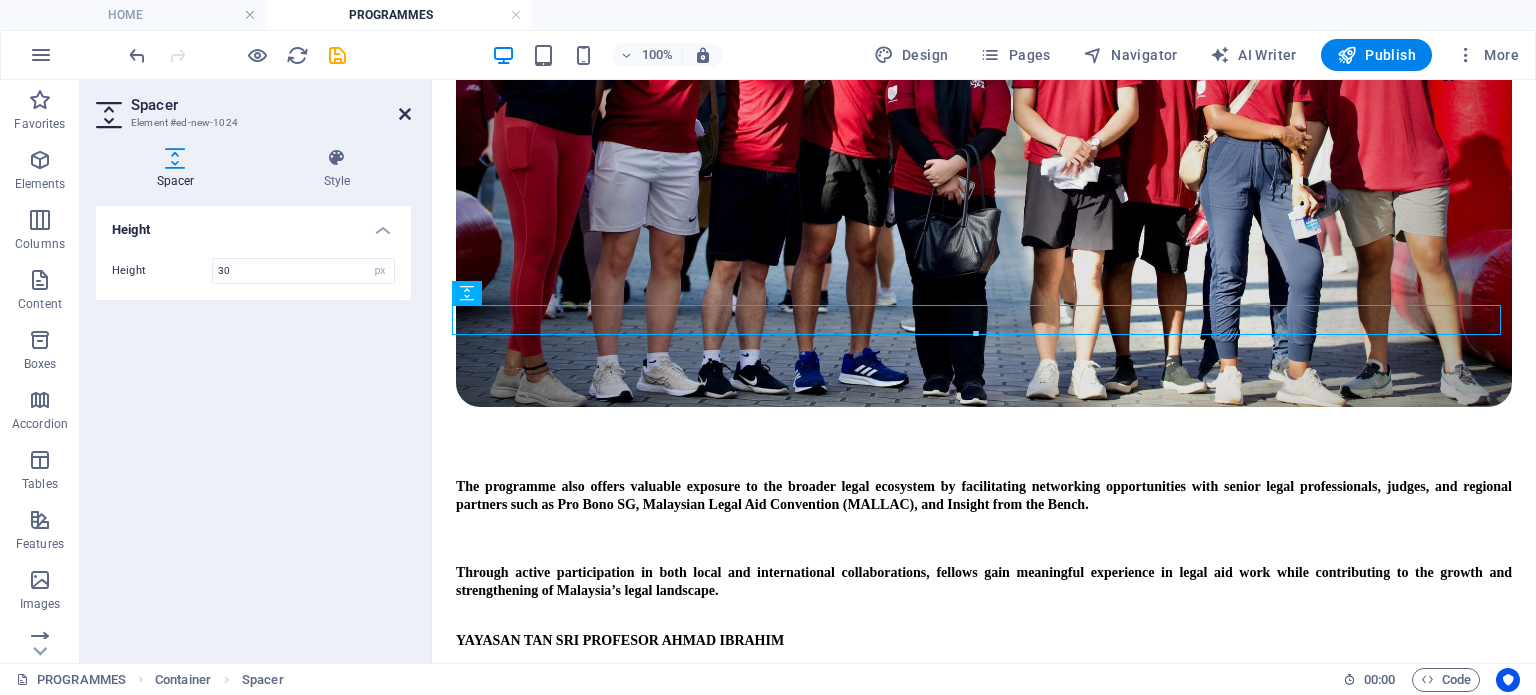 click at bounding box center [405, 114] 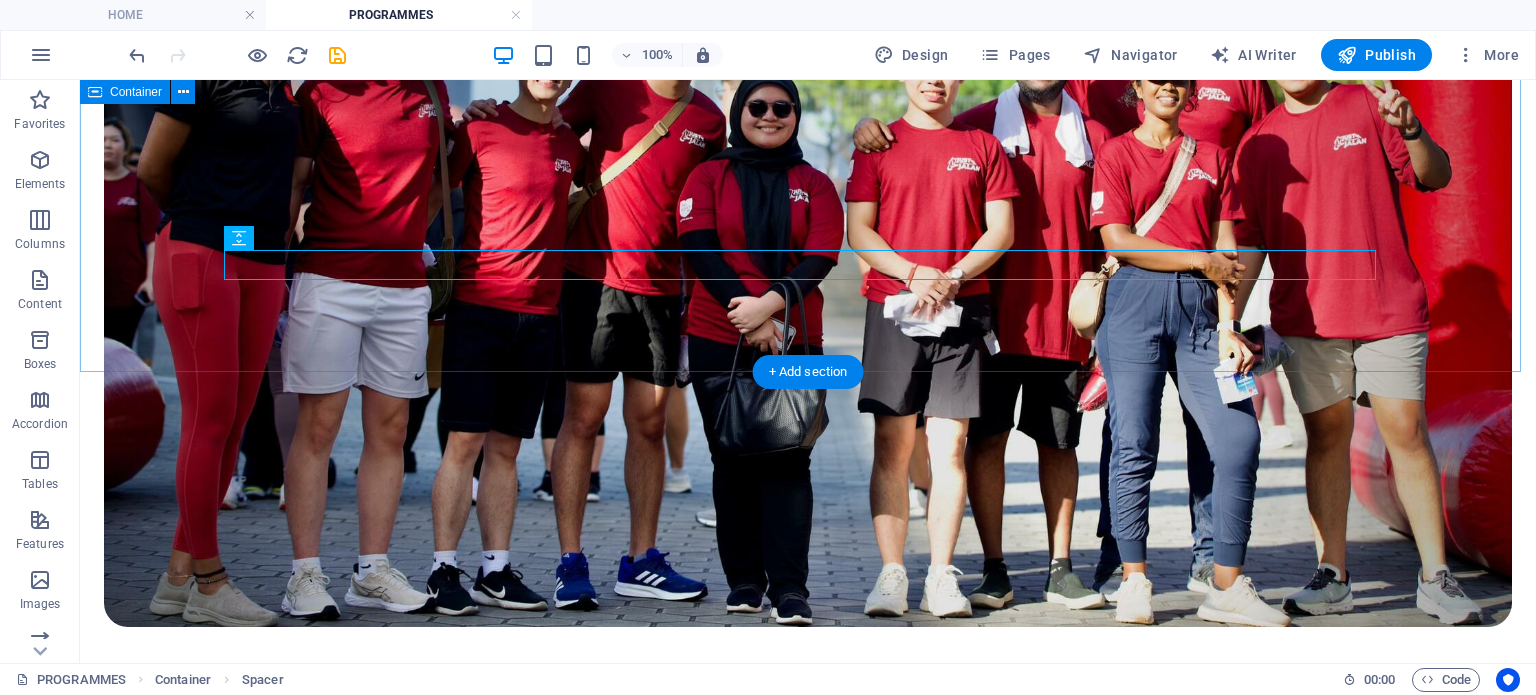click on "The objectives of the programme include equipping law students with practical skills through hands-on experience, fostering critical thinking and problem-solving abilities in real-world legal settings, and facilitating meaningful connections with mentors, legal professionals, and industry leaders. In doing so, the programme encourages students to develop a deeper understanding of the legal landscape and prepare for professional success. eight The programme is structured into three stages ov er an eight-week period, starting from [MONTH] [DAY], [YEAR] to [MONTH] [DAY], [YEAR]. Each stage spans approximately three weeks. The first stage places students in the Judiciary under the Chief Justice Research Division. The second stage introduces them to the Legislative pillar through placements at the [OFFICE] [TITLE] [OFFICE] and [OFFICE] [TITLE] [OFFICE]. Finally, the third stage immerses students in the Executive branch via the [OFFICE]. APPLICATION IS CLOSED" at bounding box center (808, 2297) 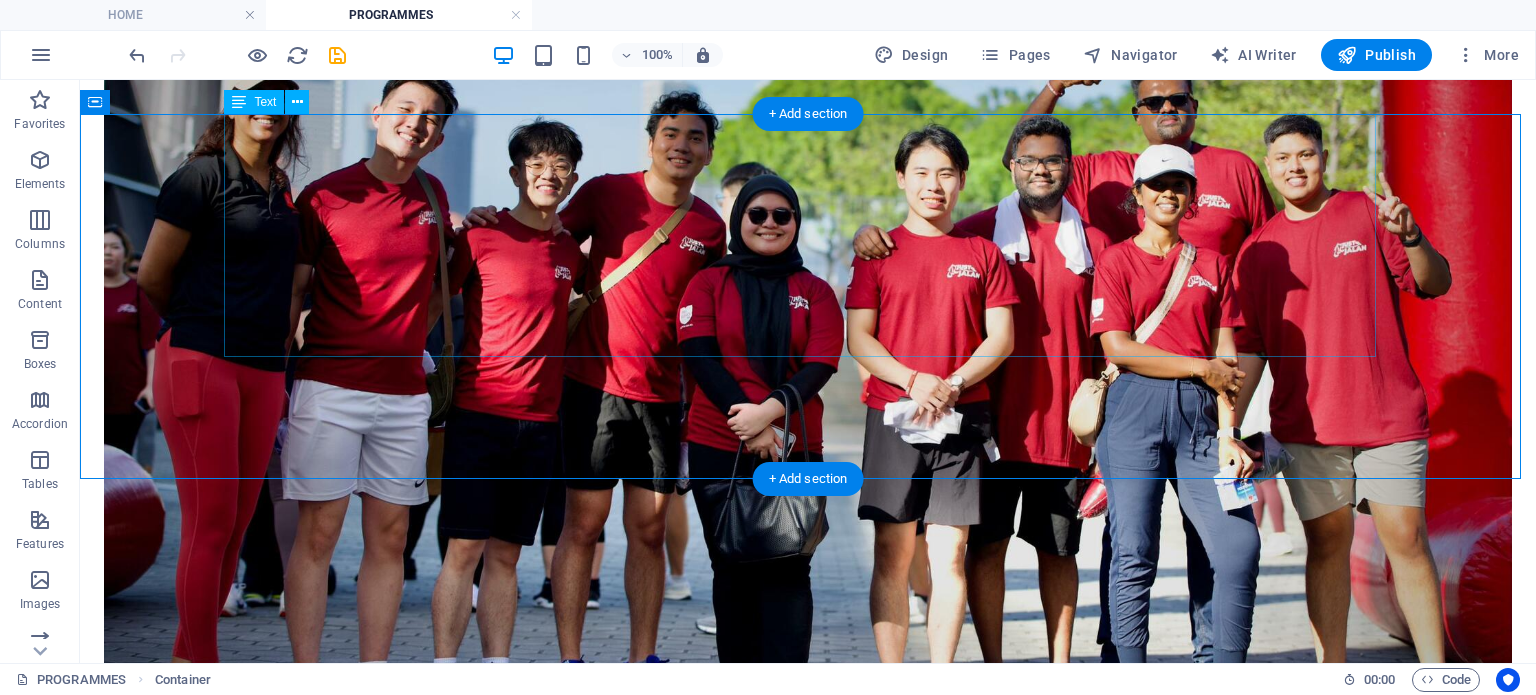 scroll, scrollTop: 1586, scrollLeft: 0, axis: vertical 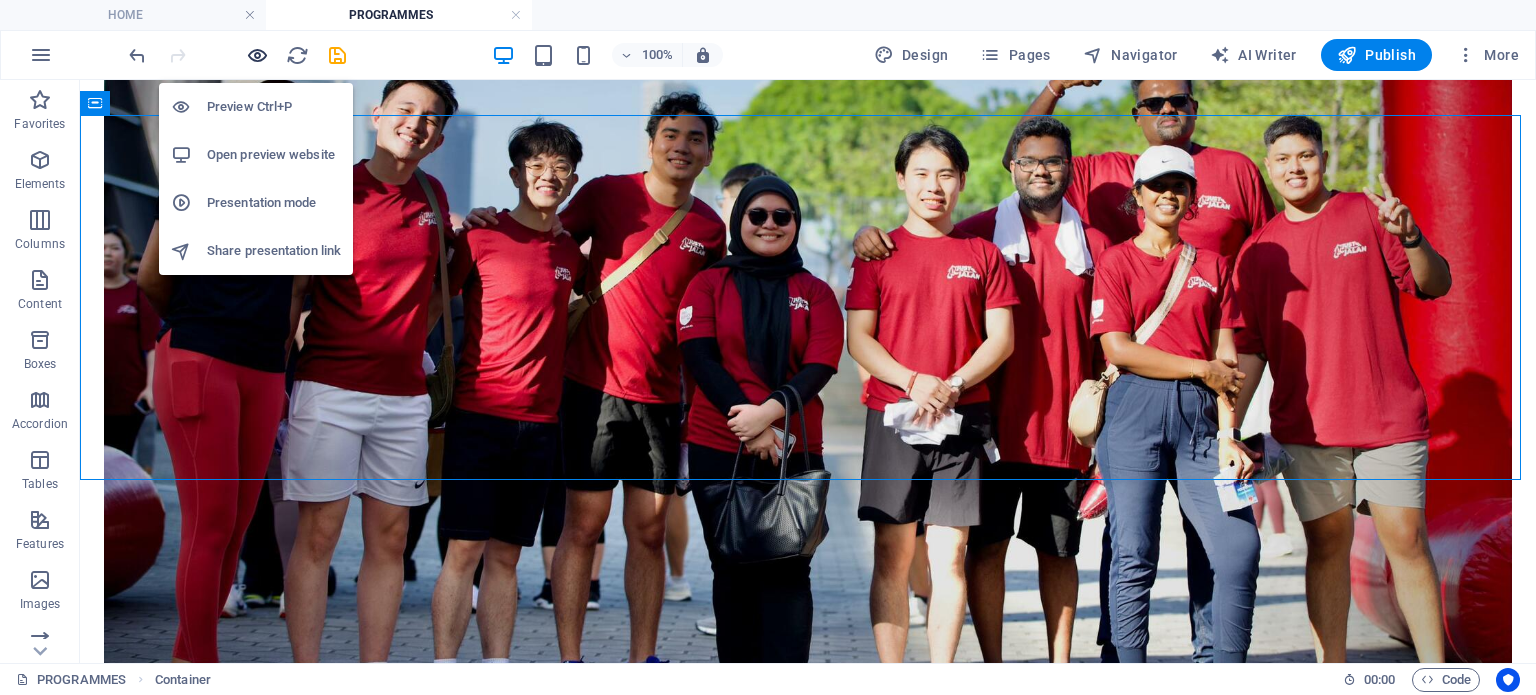 click at bounding box center (257, 55) 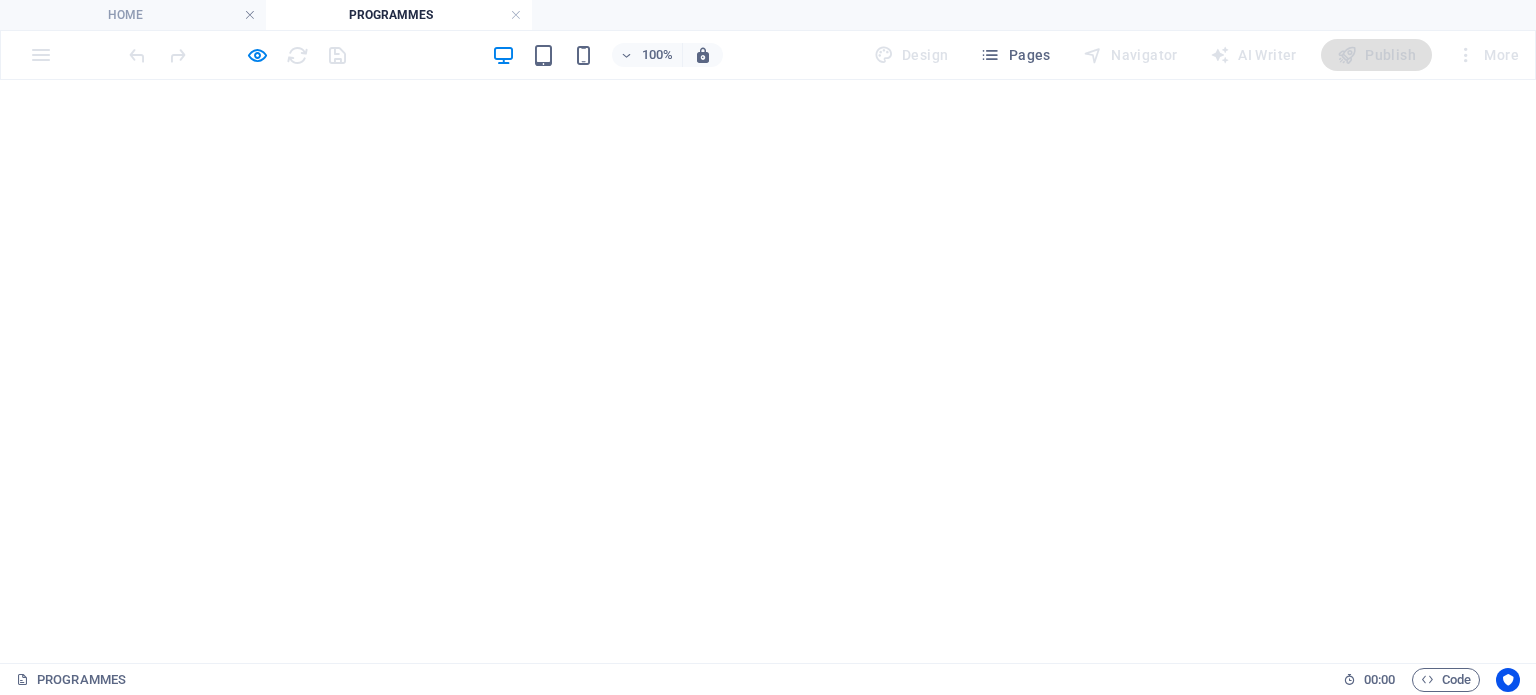 scroll, scrollTop: 690, scrollLeft: 0, axis: vertical 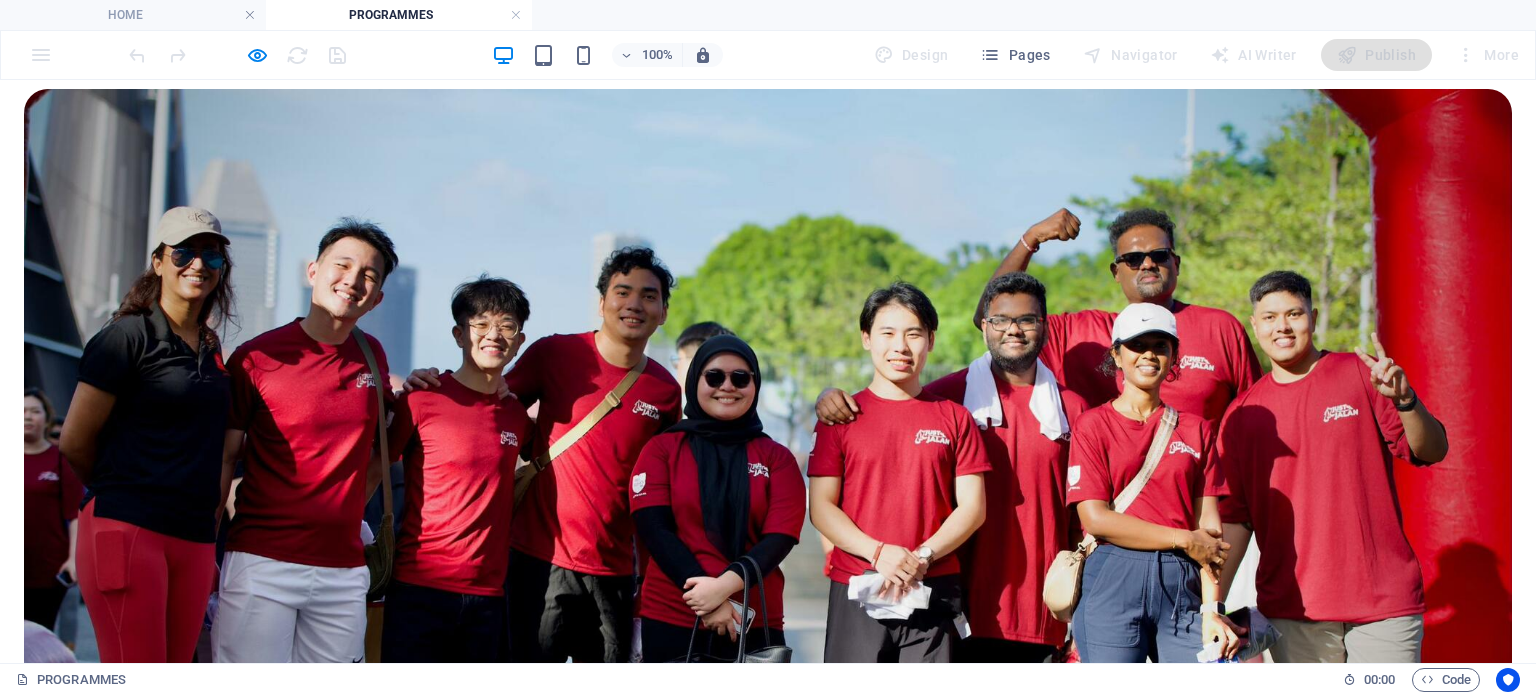 click on "APPLICATION IS CLOSED" at bounding box center [122, 2654] 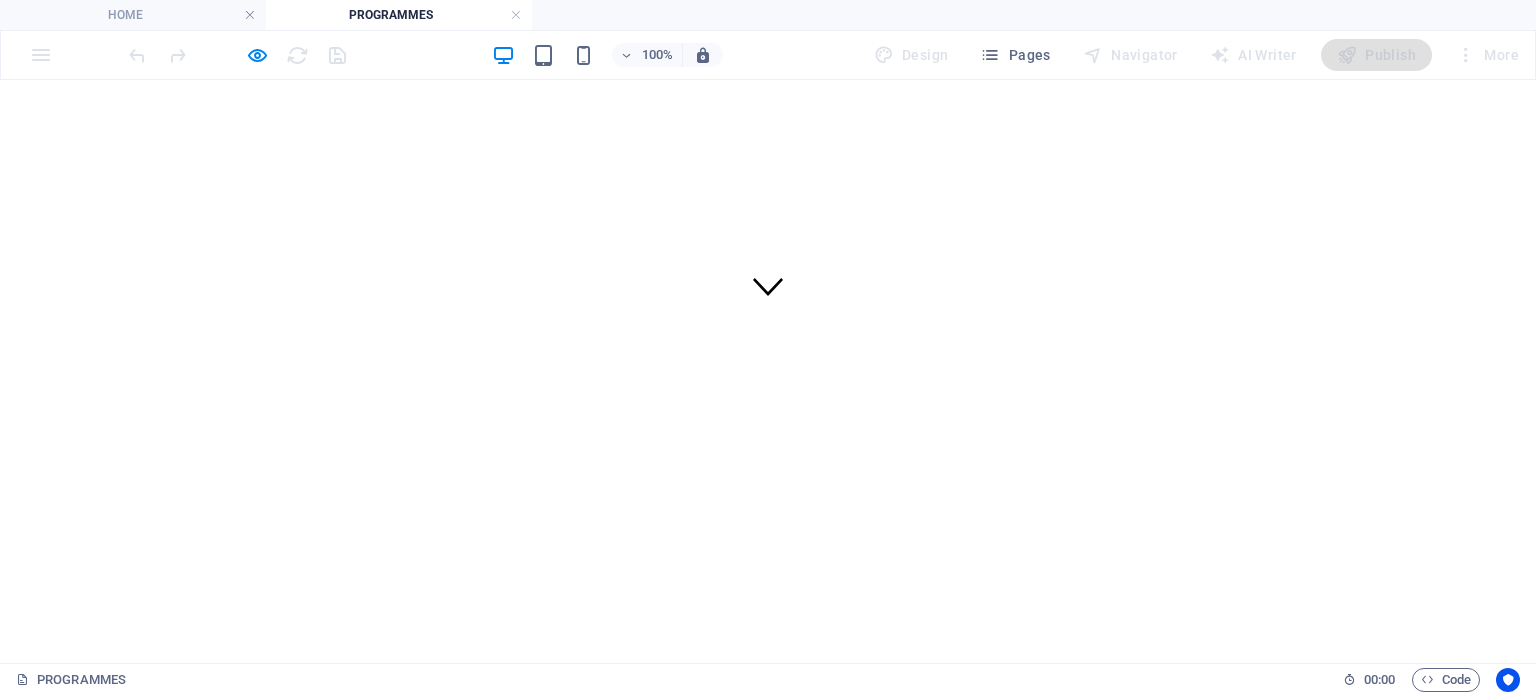 scroll, scrollTop: 305, scrollLeft: 0, axis: vertical 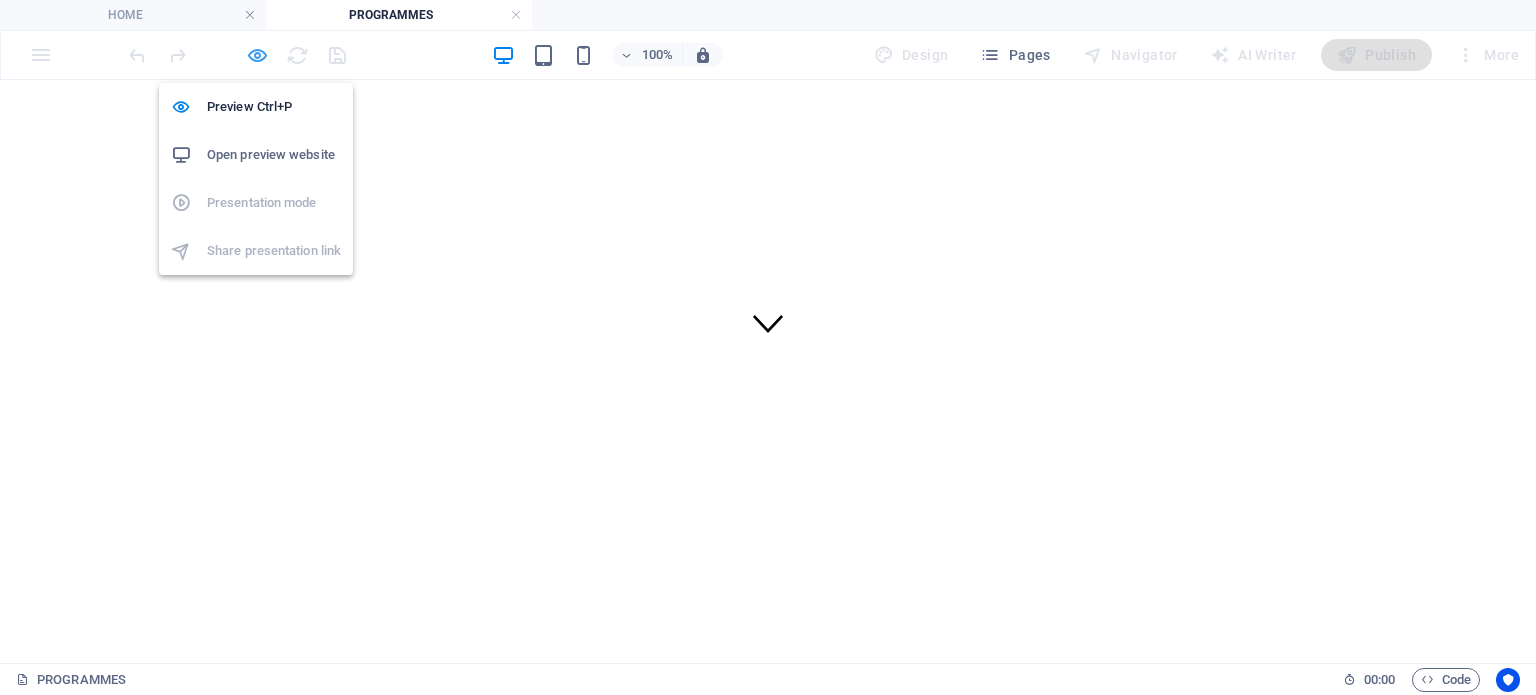 click at bounding box center [257, 55] 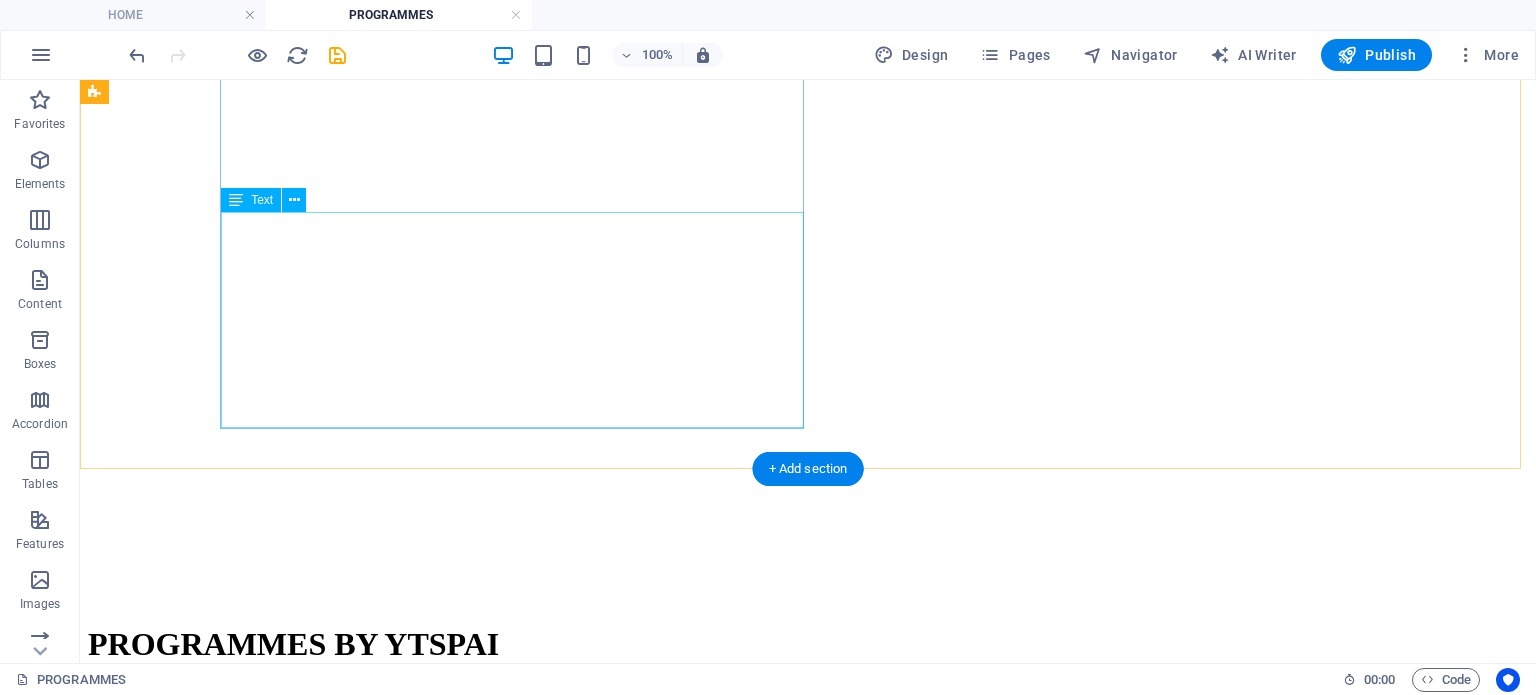scroll, scrollTop: 812, scrollLeft: 0, axis: vertical 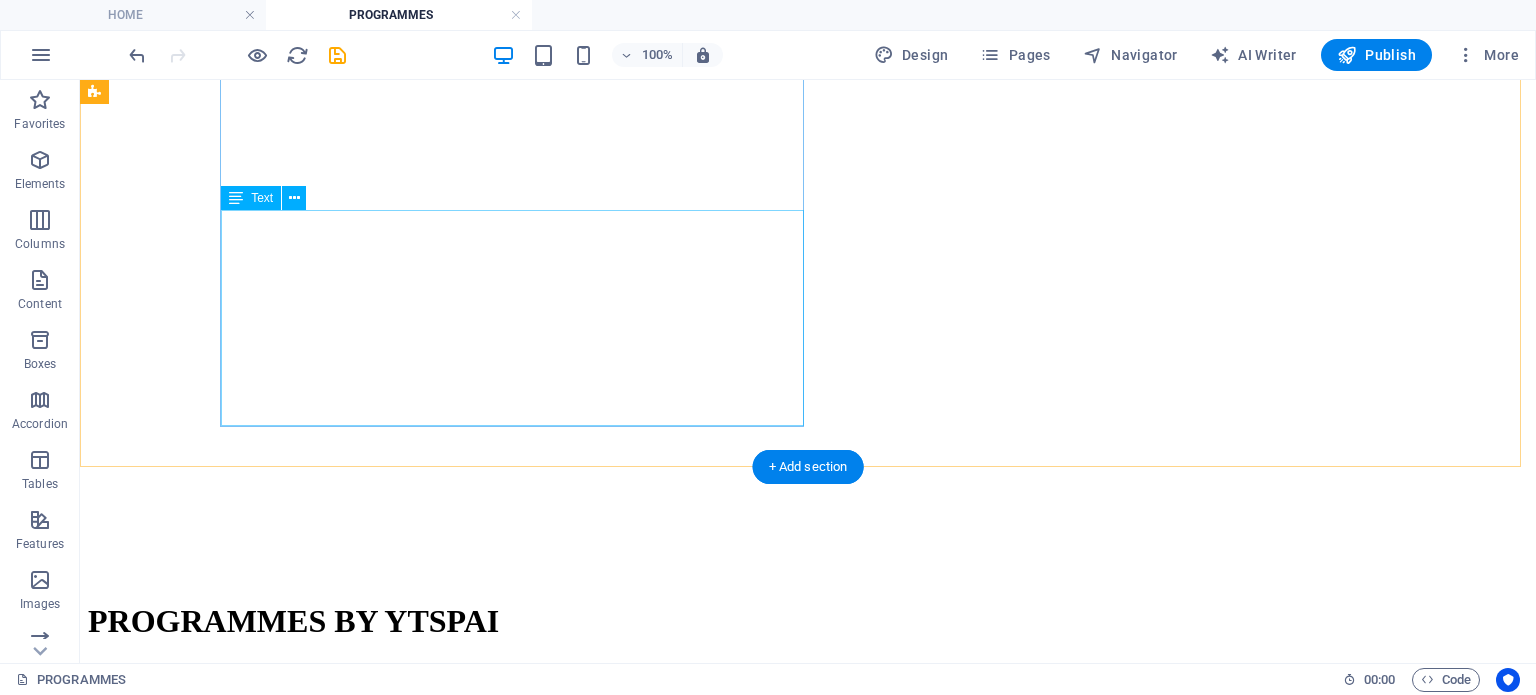 click on "The programme also offers valuable exposure to the broader legal ecosystem by facilitating networking opportunities with senior legal professionals, judges, and regional partners such as Pro Bono SG, Malaysian Legal Aid Convention (MALLAC), and Insight from the Bench.  Through active participation in both local and international collaborations, fellows gain meaningful experience in legal aid work while contributing to the growth and strengthening of [COUNTRY]'s legal landscape." at bounding box center (808, 1631) 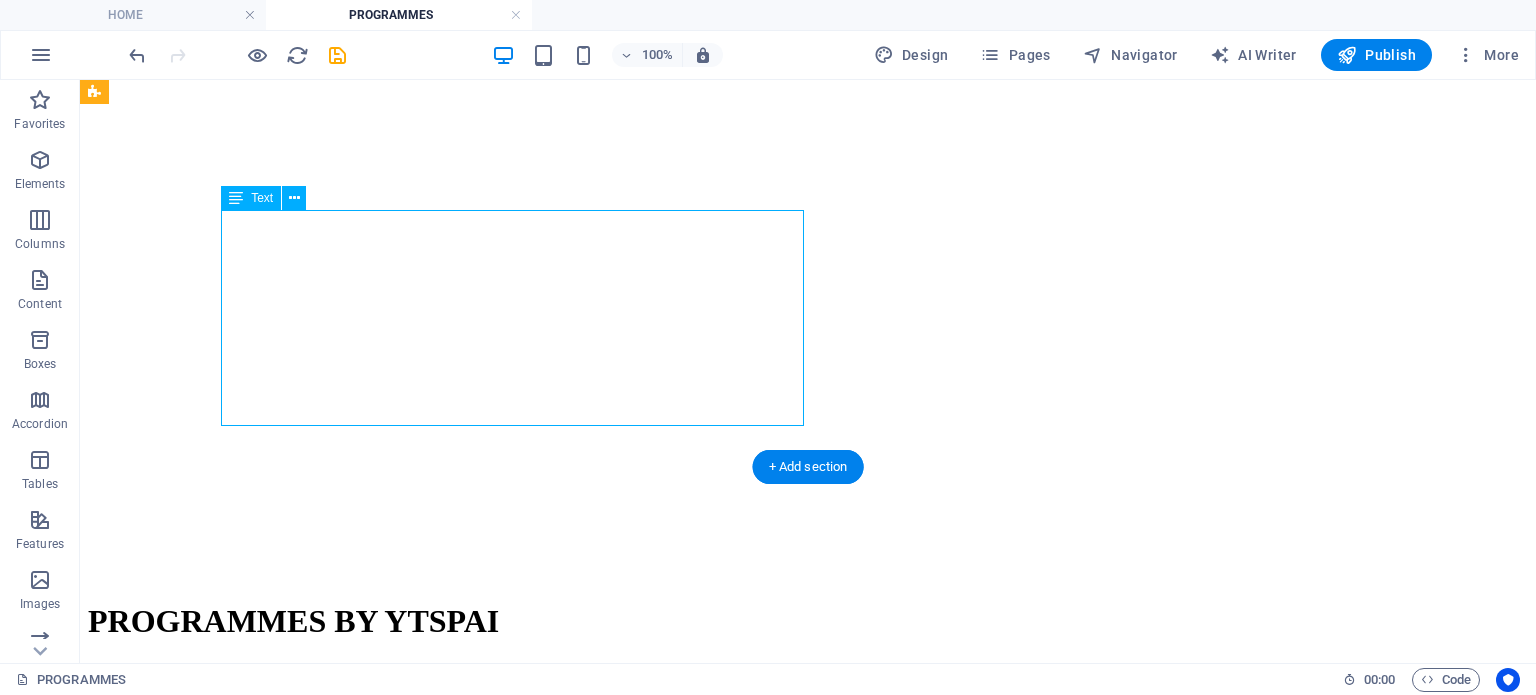 click on "The programme also offers valuable exposure to the broader legal ecosystem by facilitating networking opportunities with senior legal professionals, judges, and regional partners such as Pro Bono SG, Malaysian Legal Aid Convention (MALLAC), and Insight from the Bench.  Through active participation in both local and international collaborations, fellows gain meaningful experience in legal aid work while contributing to the growth and strengthening of [COUNTRY]'s legal landscape." at bounding box center [808, 1631] 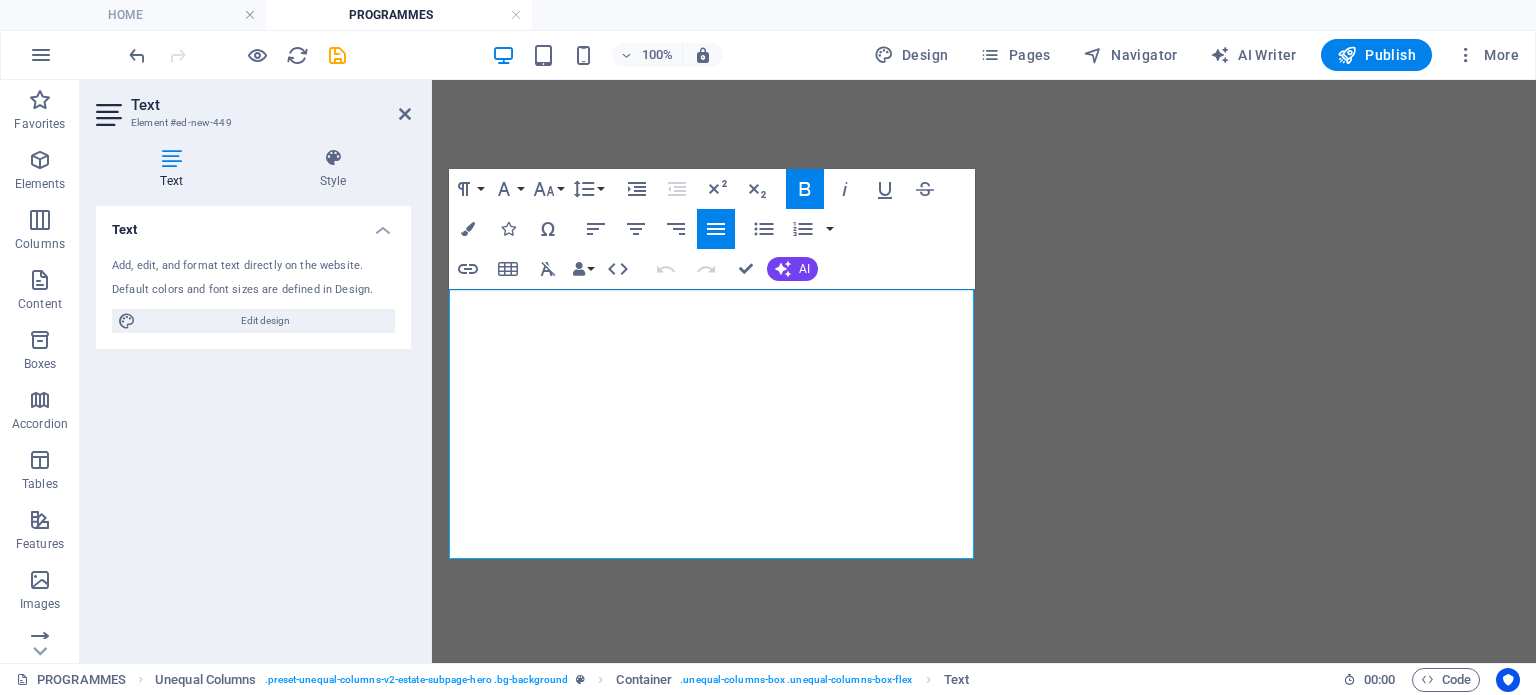 scroll, scrollTop: 706, scrollLeft: 0, axis: vertical 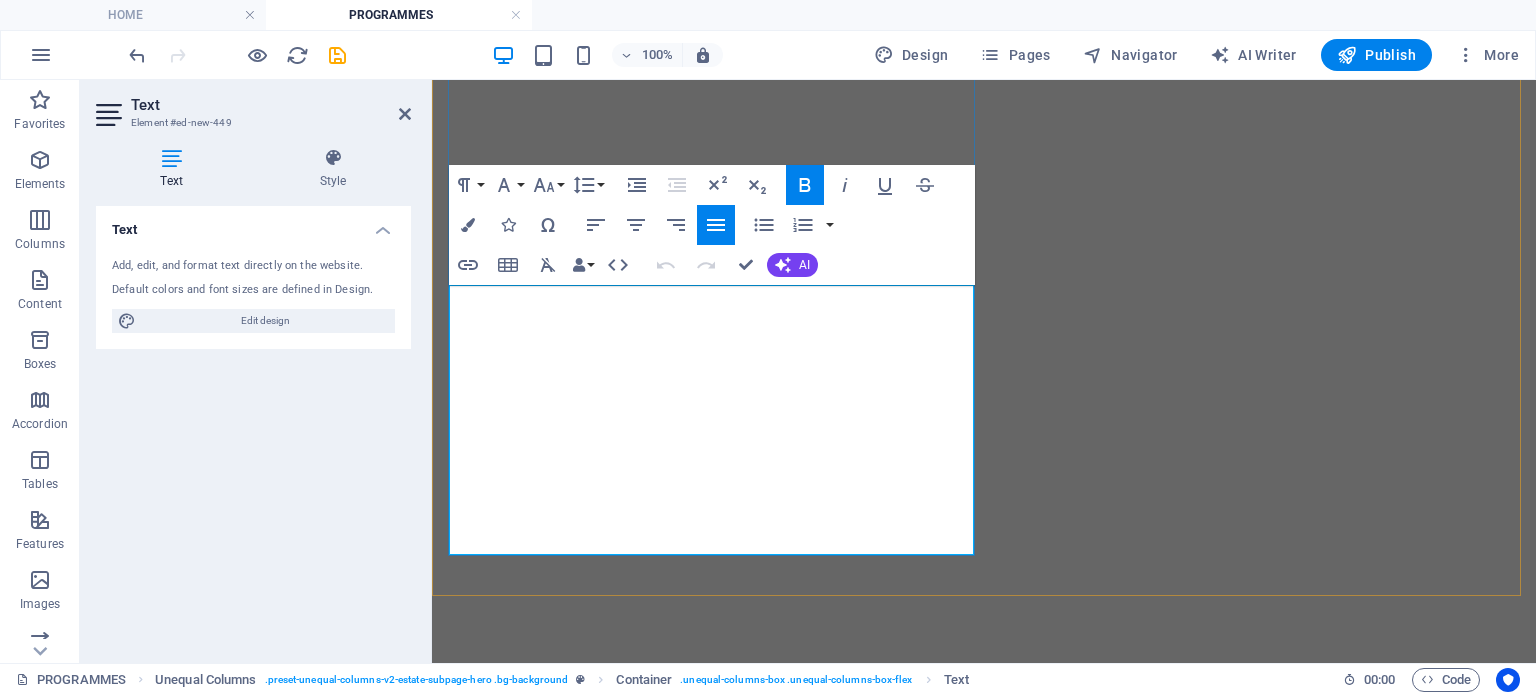 click on "The programme also offers valuable exposure to the broader legal ecosystem by facilitating networking opportunities with senior legal professionals, judges, and regional partners such as Pro Bono SG, Malaysian Legal Aid Convention (MALLAC), and Insight from the Bench." at bounding box center [984, 1505] 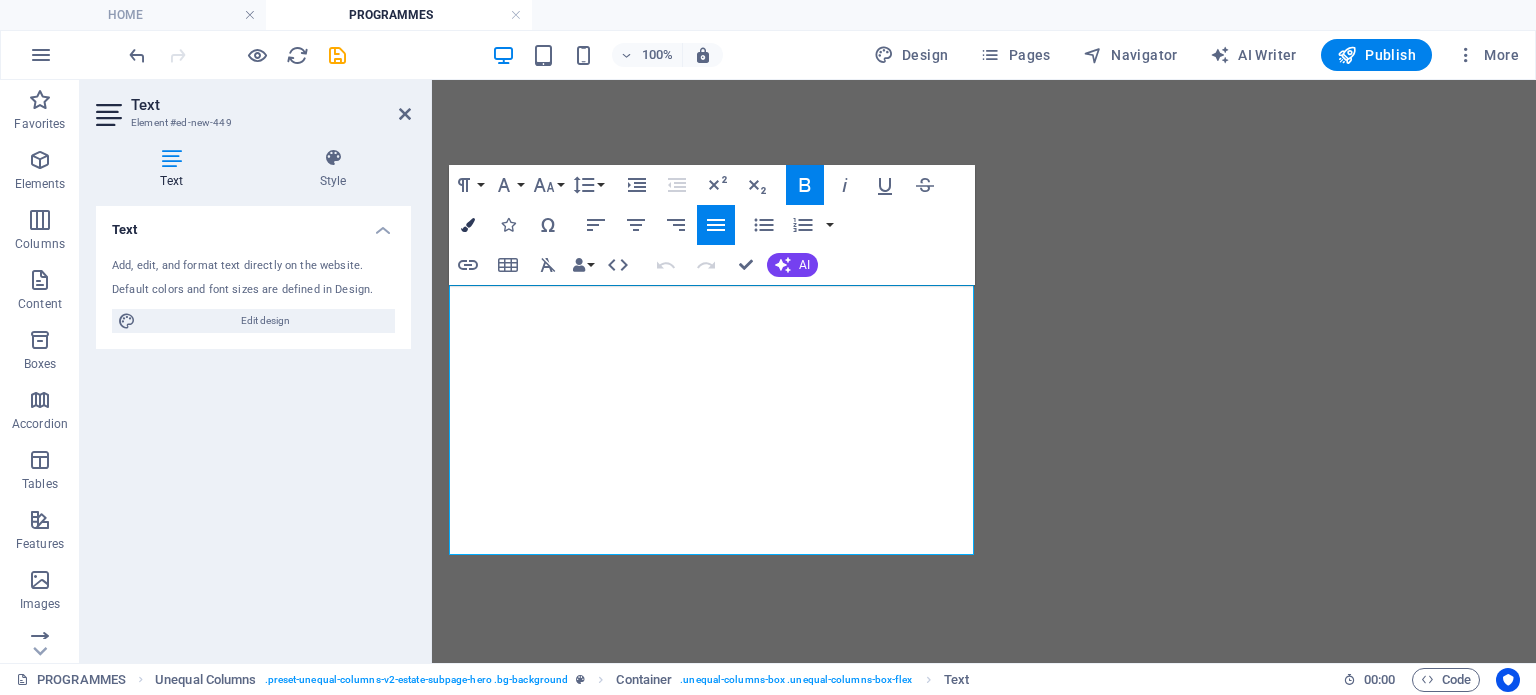 click at bounding box center [468, 225] 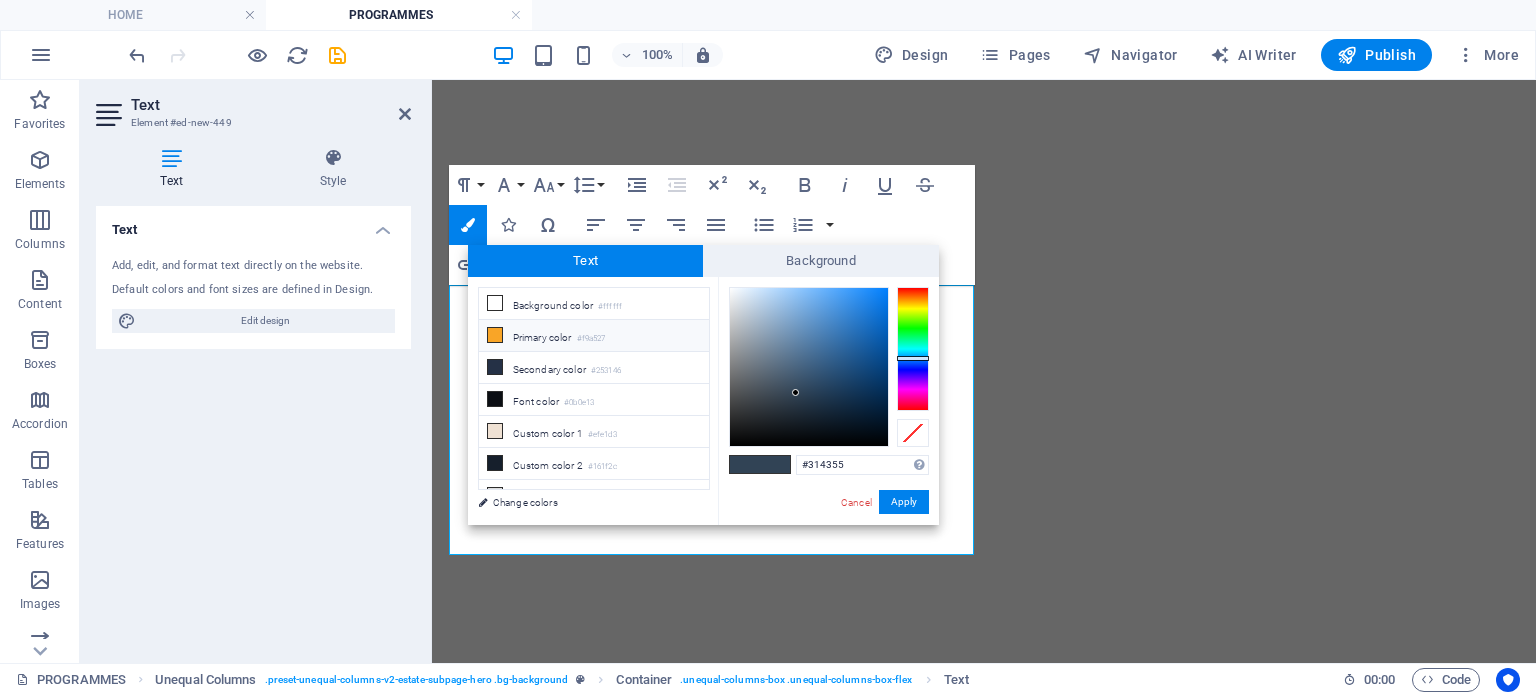 click at bounding box center [495, 335] 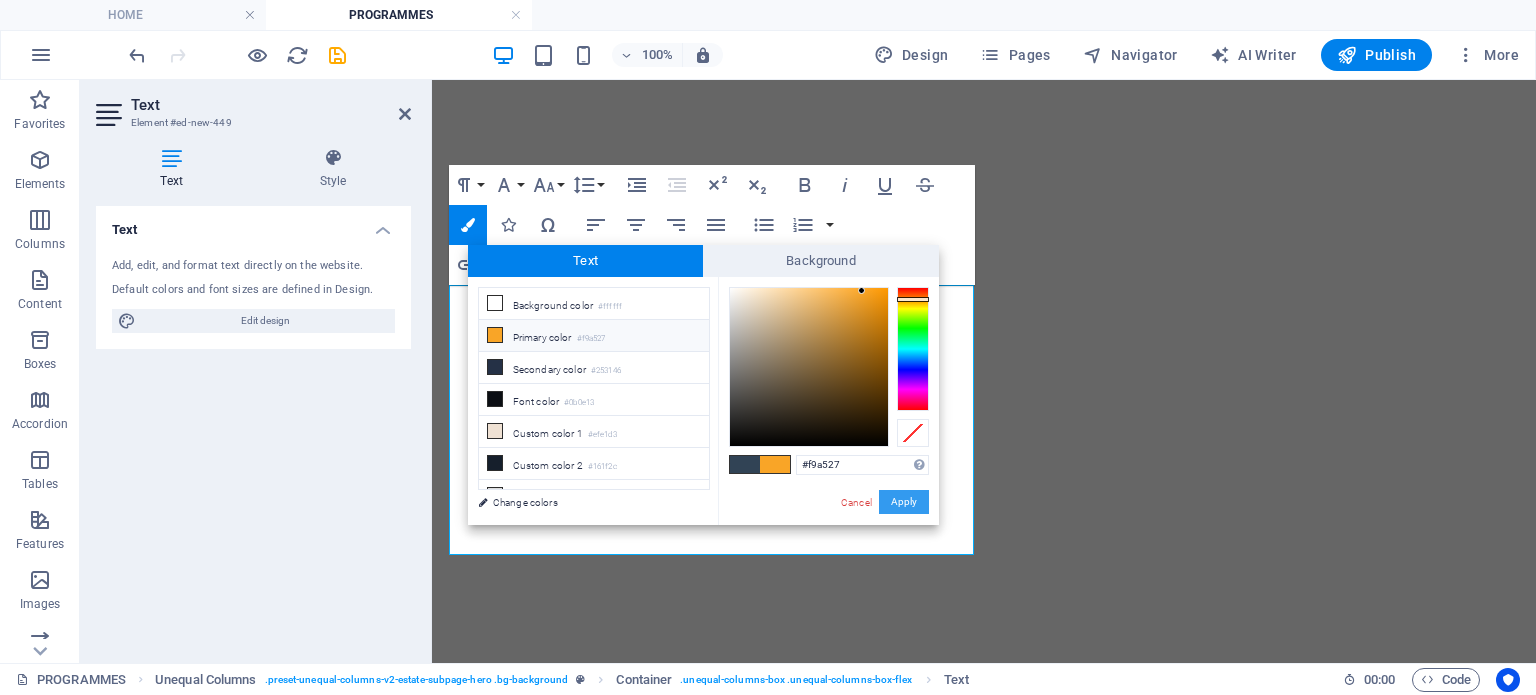 click on "Apply" at bounding box center (904, 502) 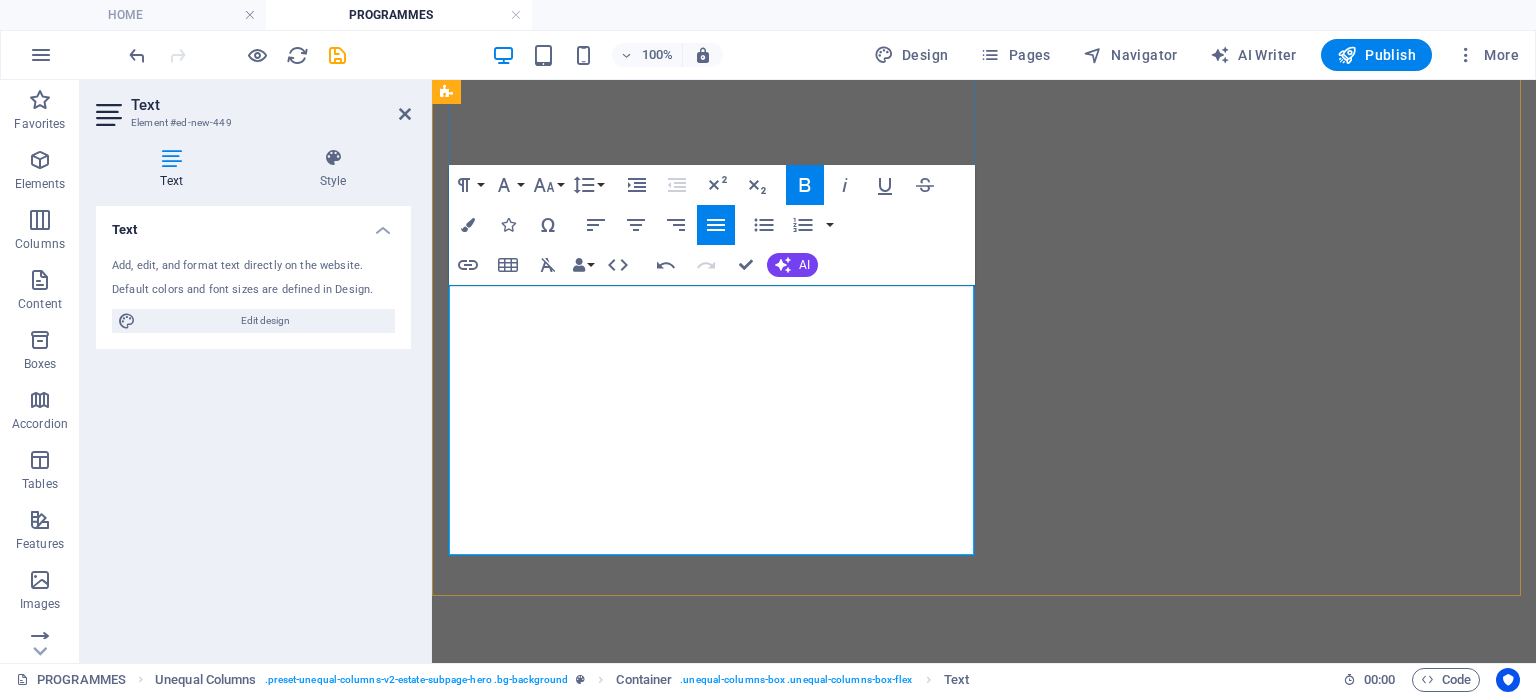 drag, startPoint x: 779, startPoint y: 459, endPoint x: 552, endPoint y: 495, distance: 229.8369 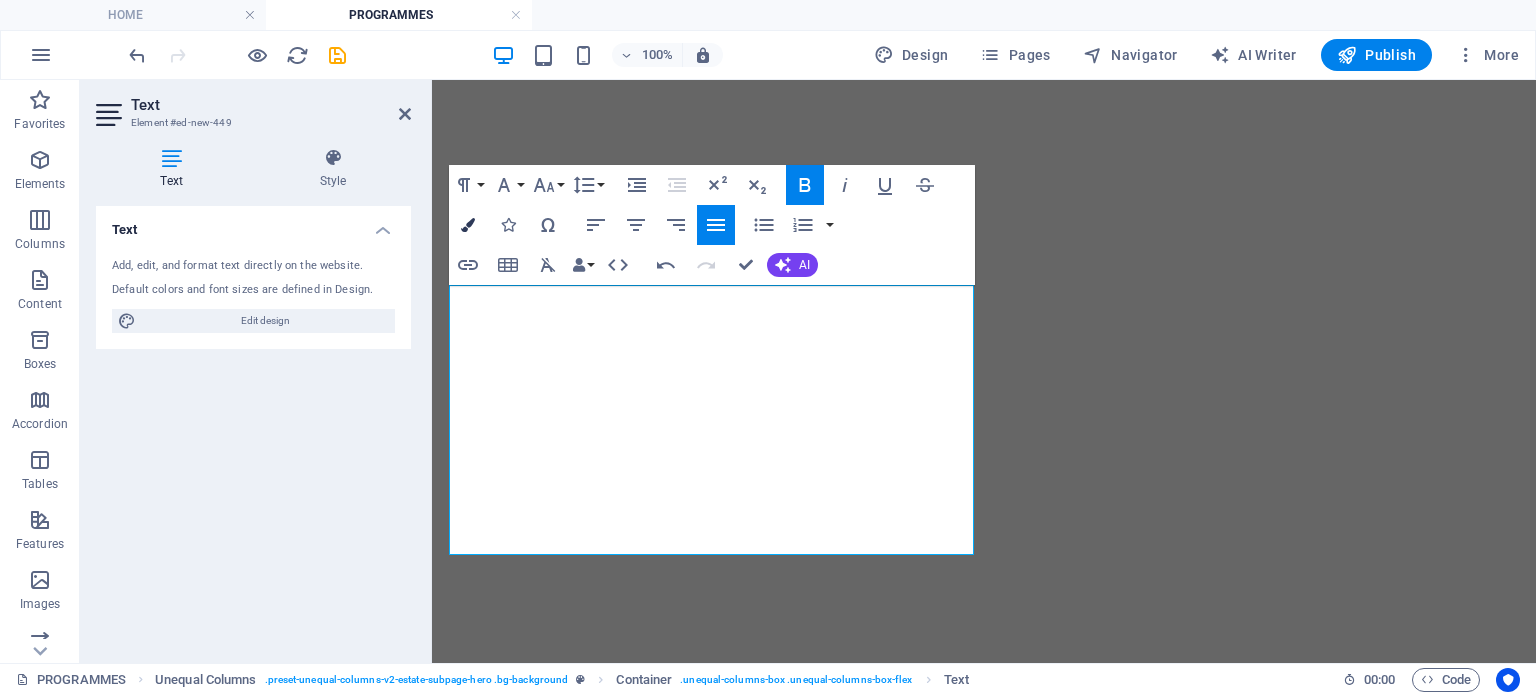 click at bounding box center (468, 225) 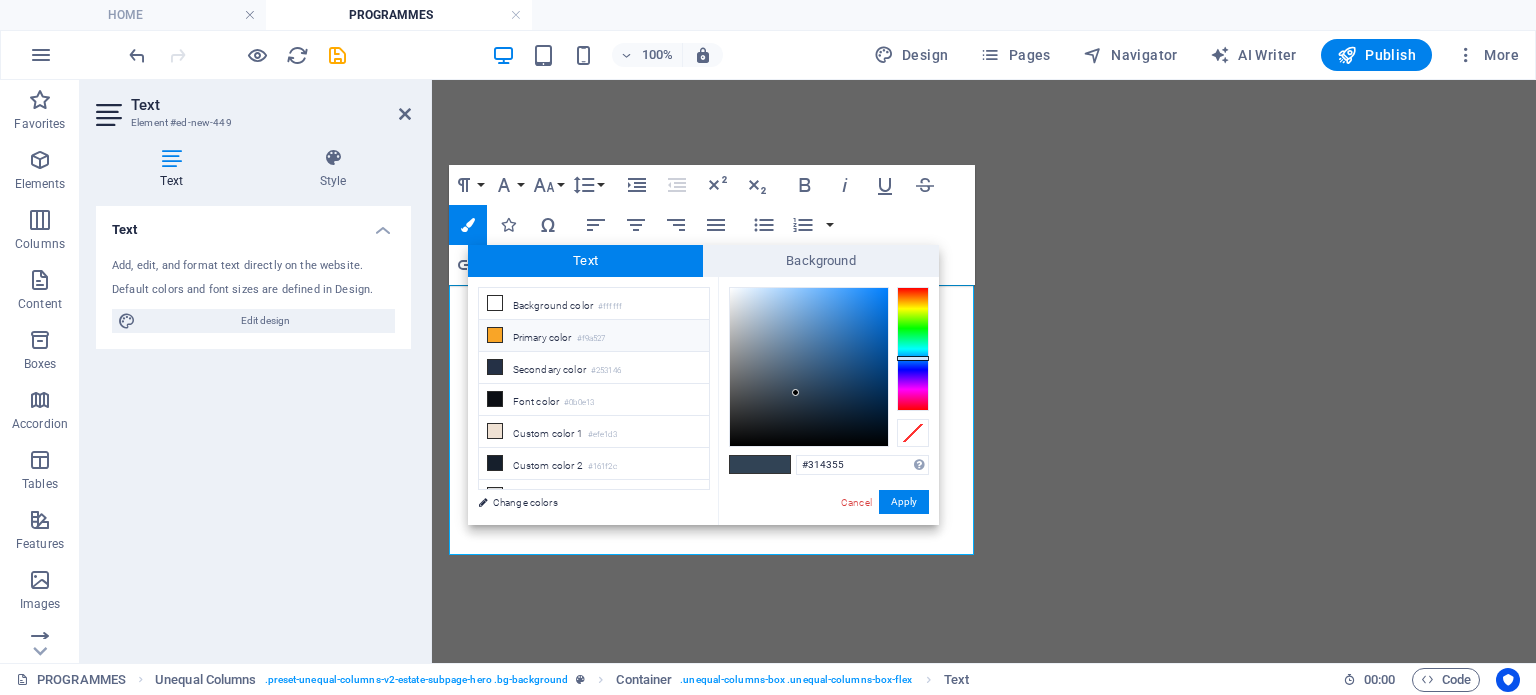 click at bounding box center [495, 335] 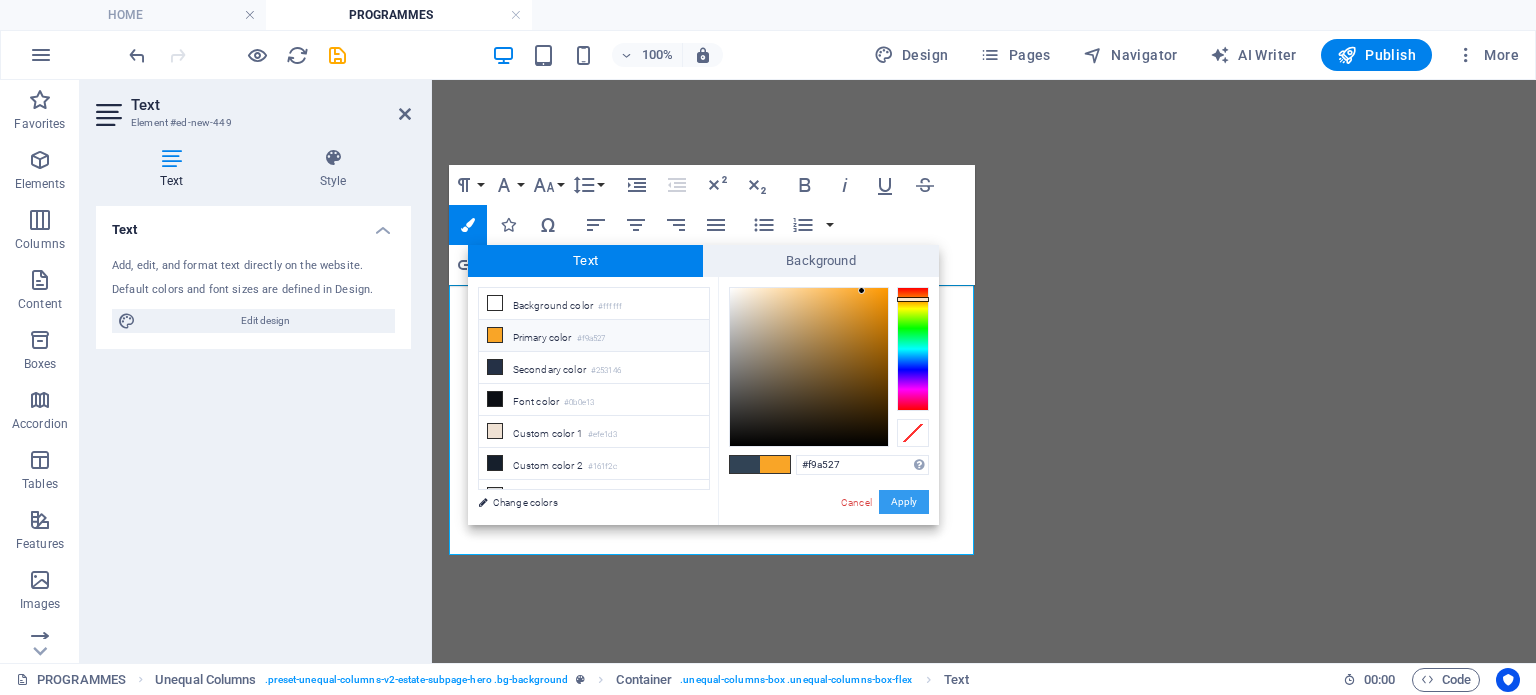 click on "Apply" at bounding box center [904, 502] 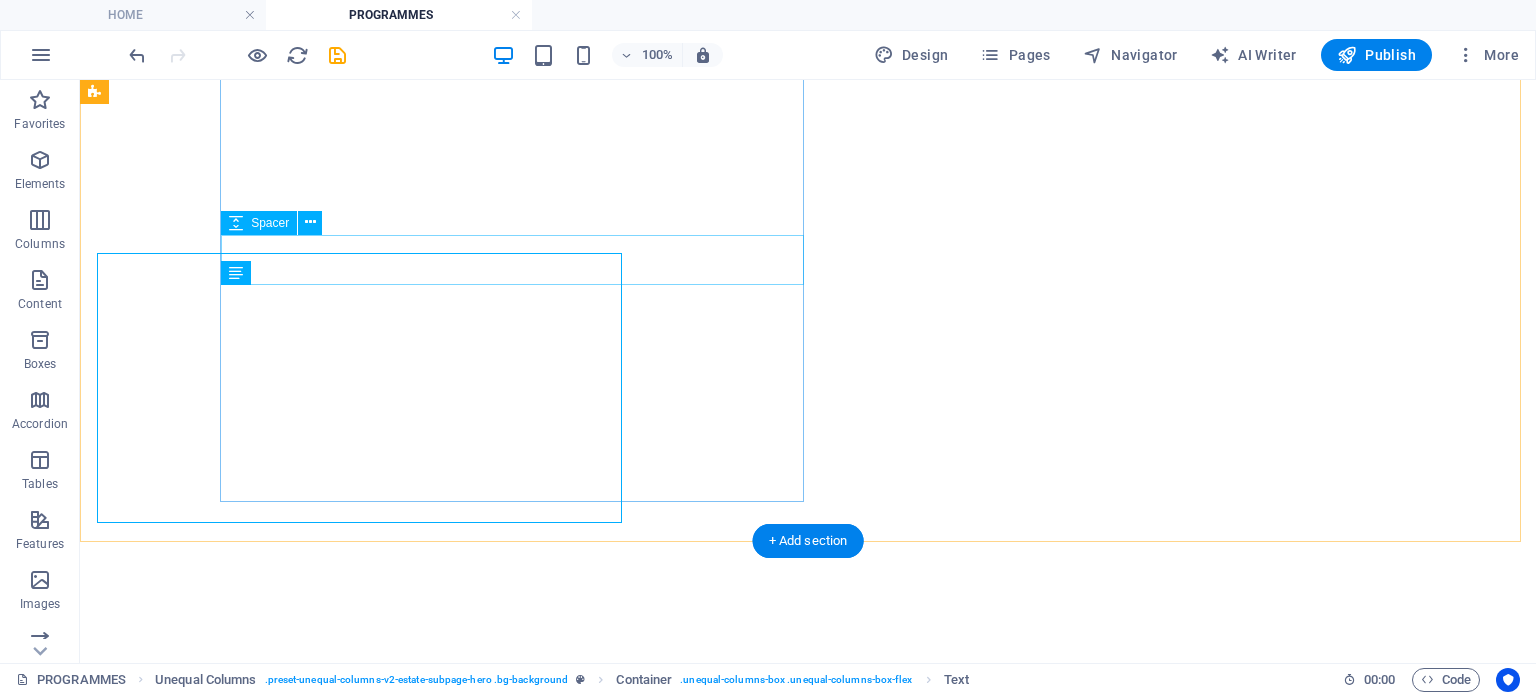 scroll, scrollTop: 738, scrollLeft: 0, axis: vertical 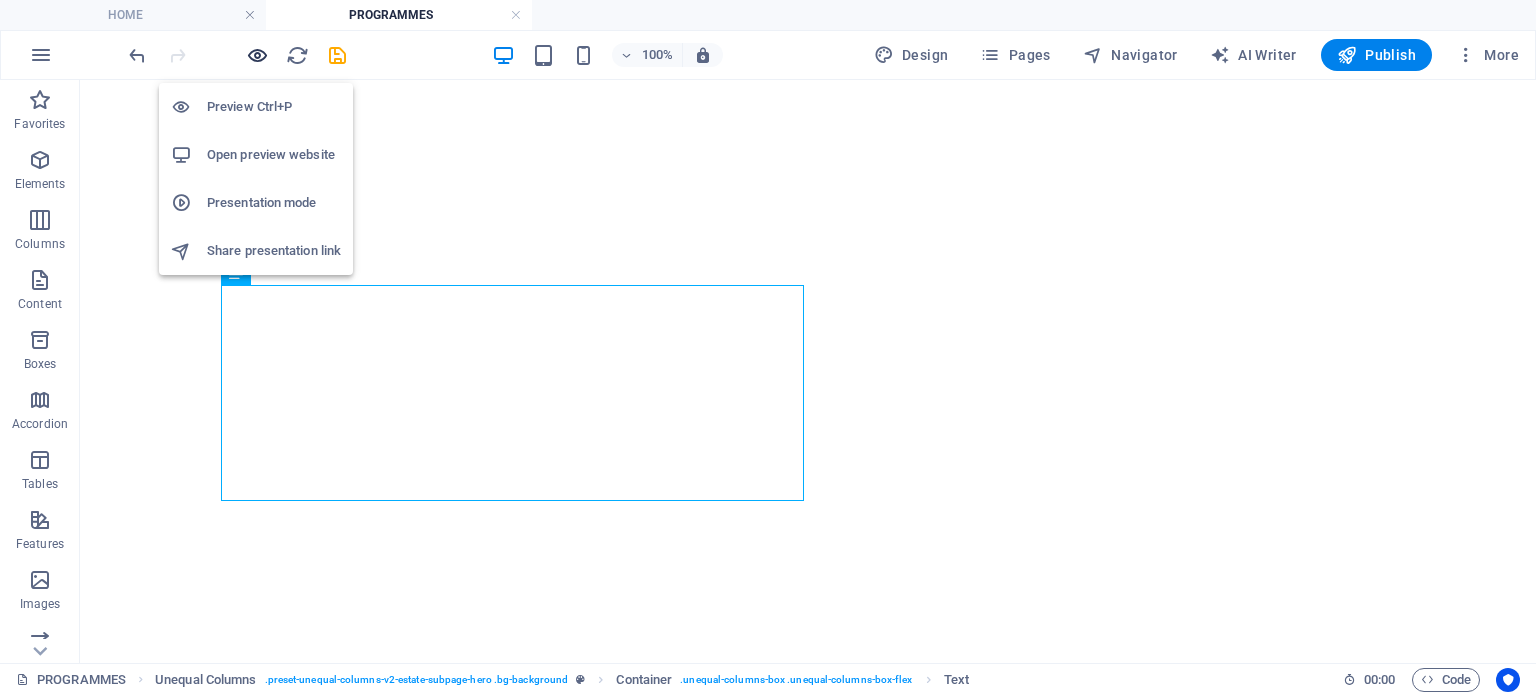 click at bounding box center (257, 55) 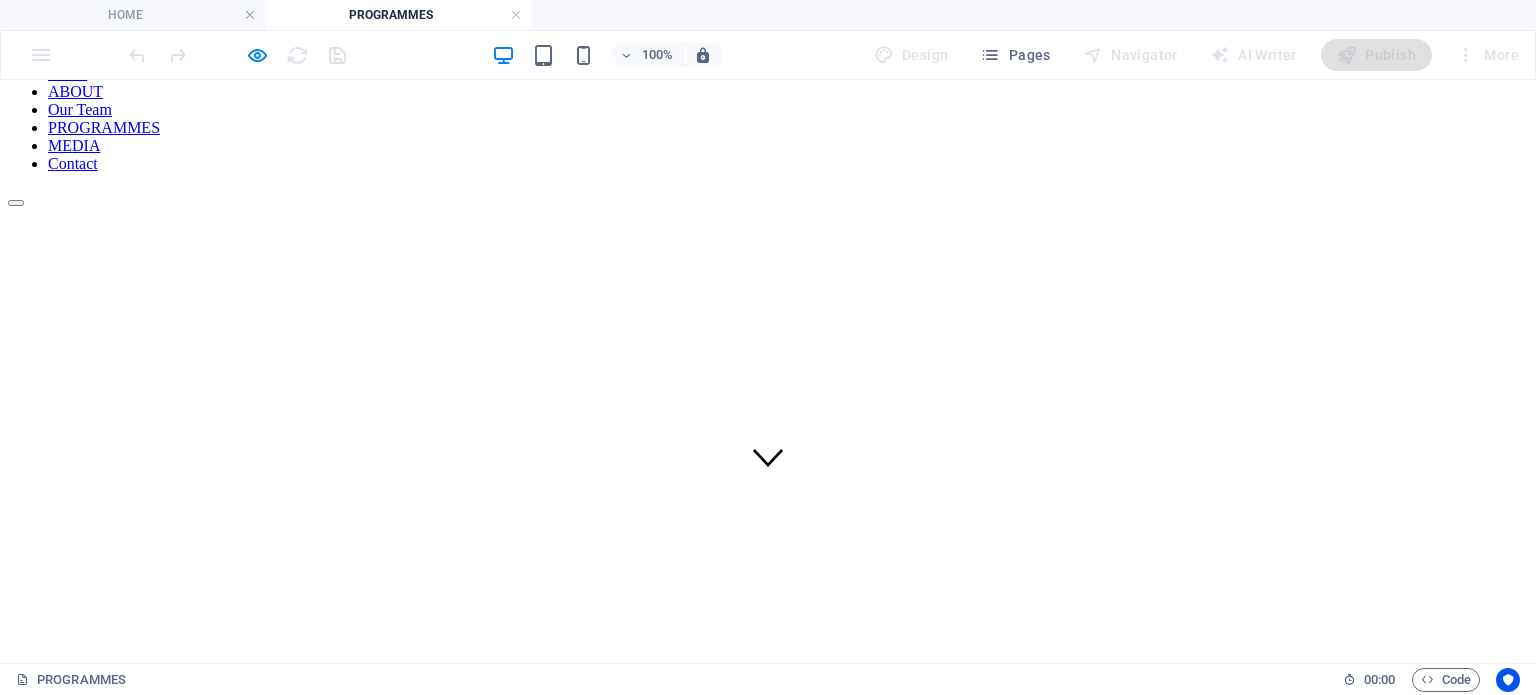 scroll, scrollTop: 168, scrollLeft: 0, axis: vertical 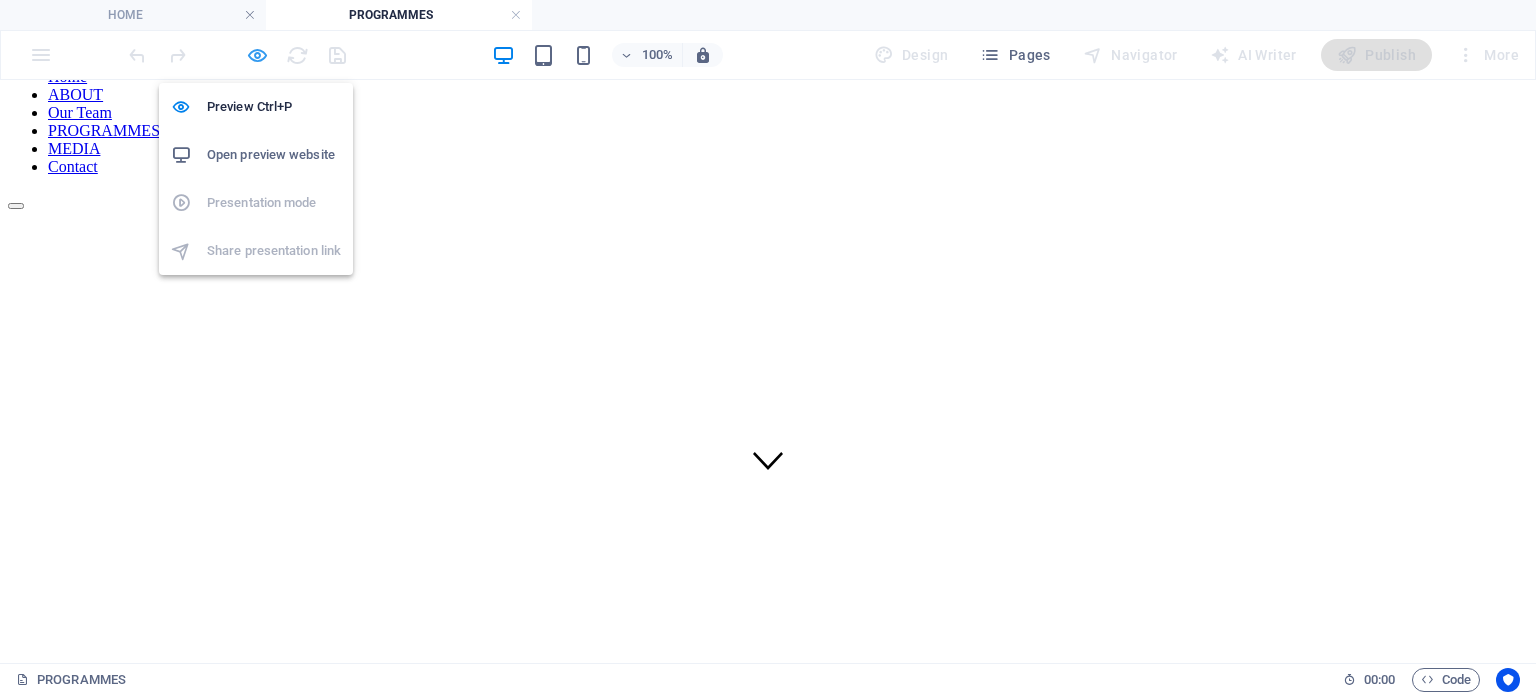 click at bounding box center (257, 55) 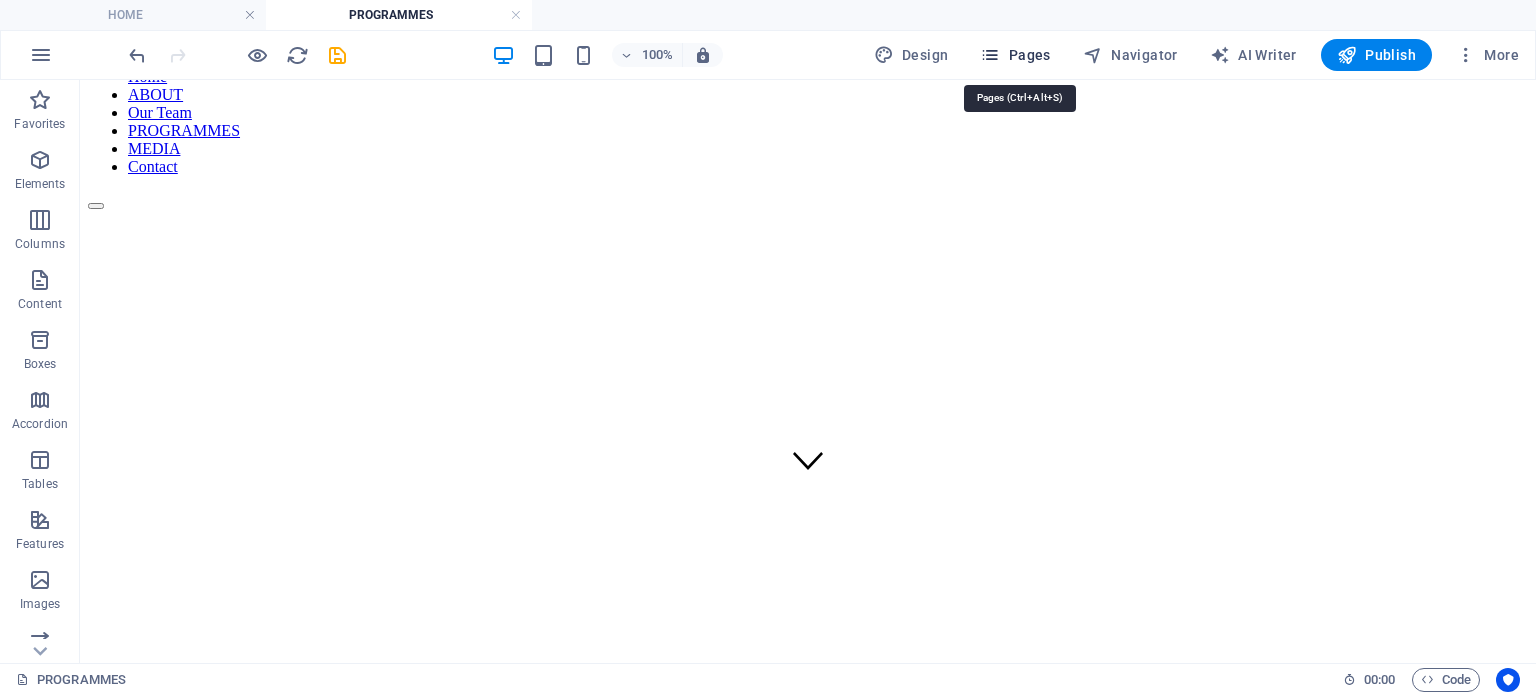 click on "Pages" at bounding box center [1015, 55] 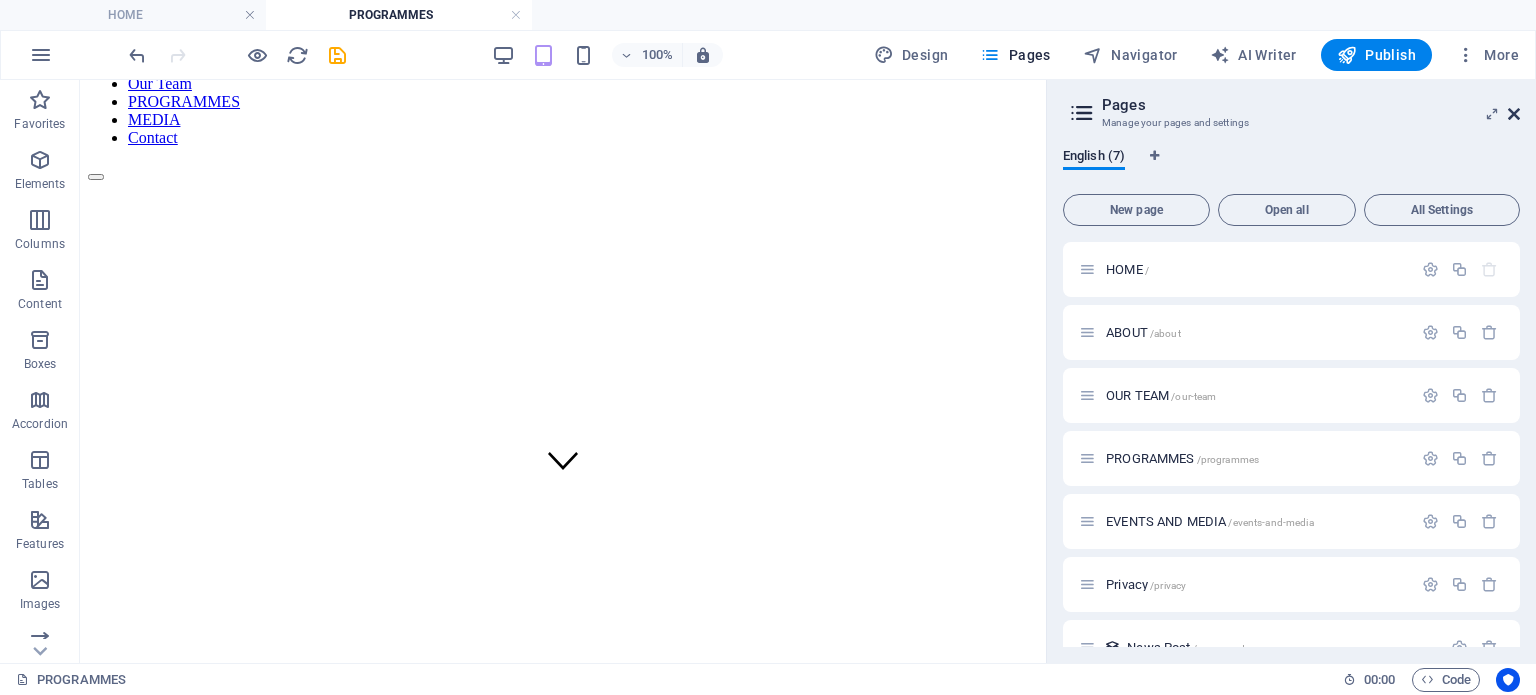 click at bounding box center (1514, 114) 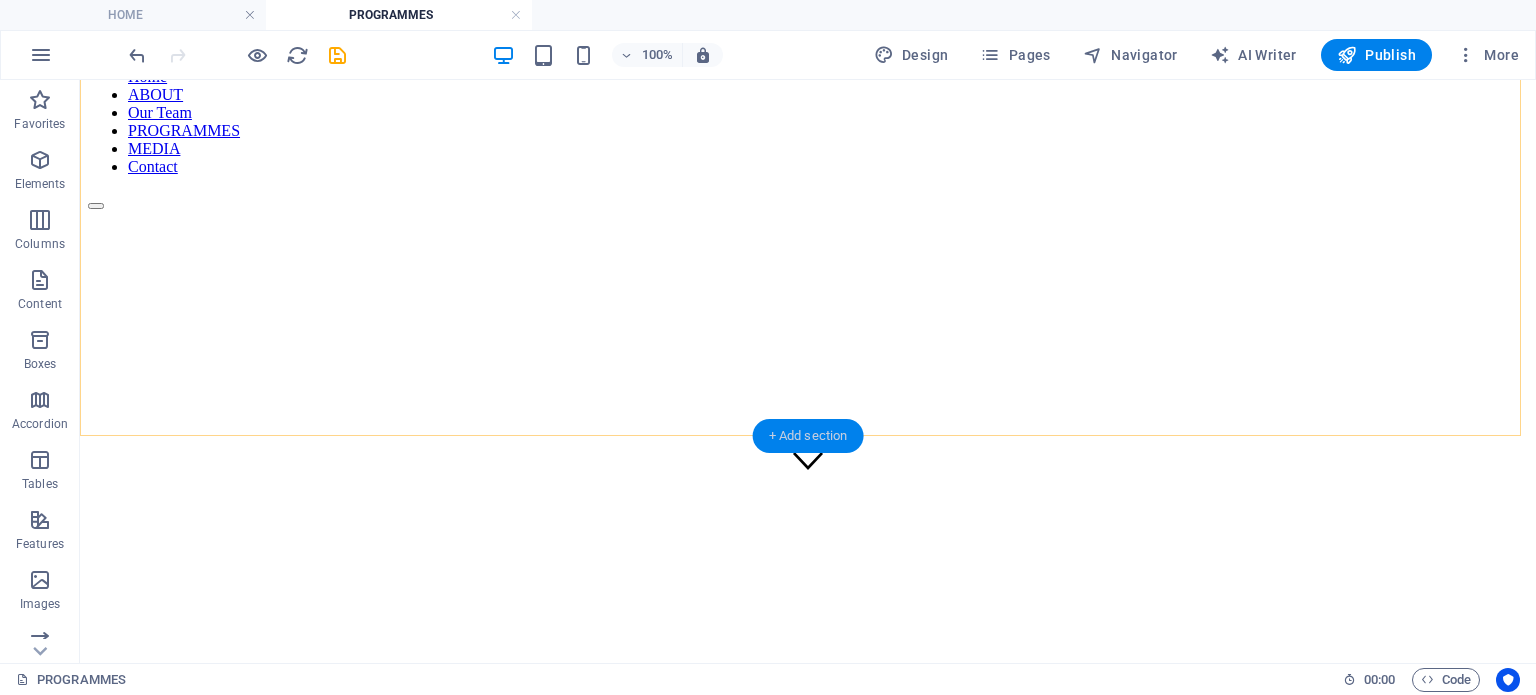 click on "+ Add section" at bounding box center (808, 436) 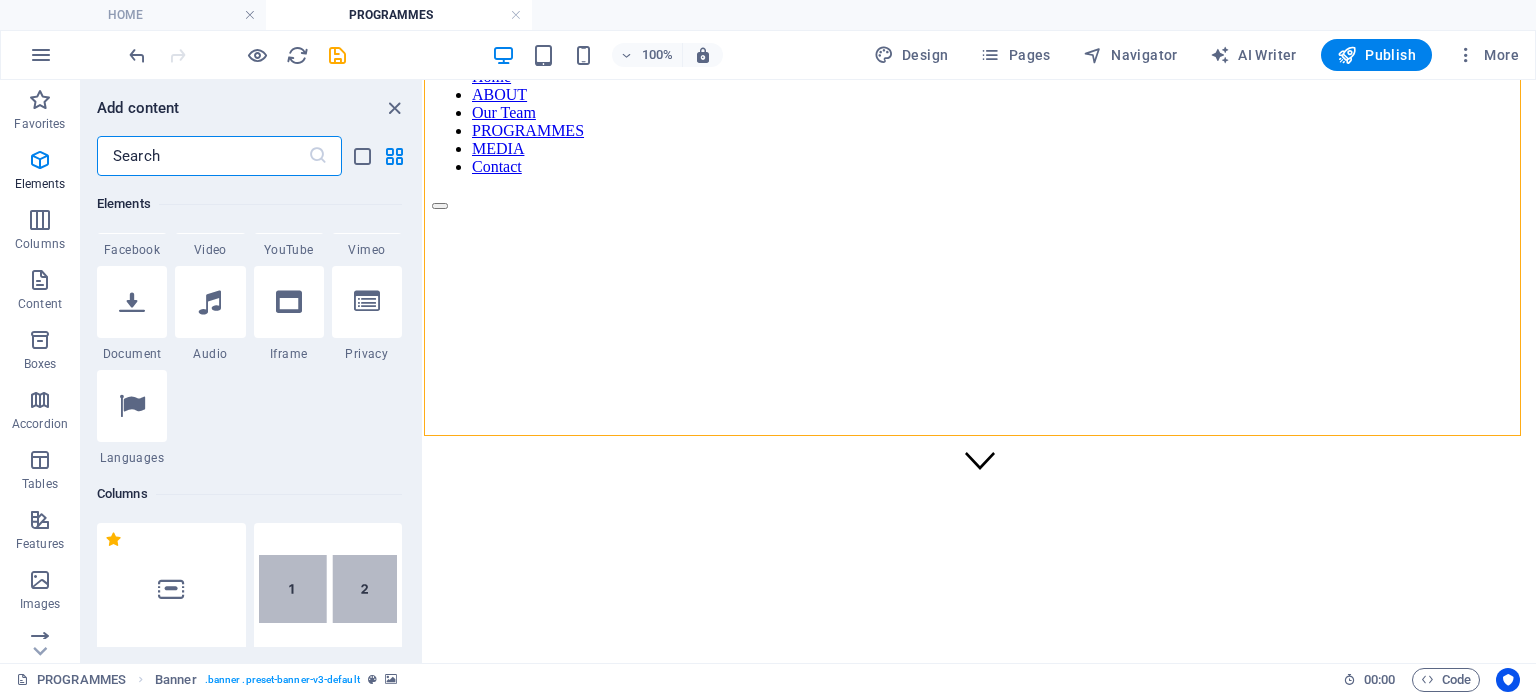scroll, scrollTop: 0, scrollLeft: 0, axis: both 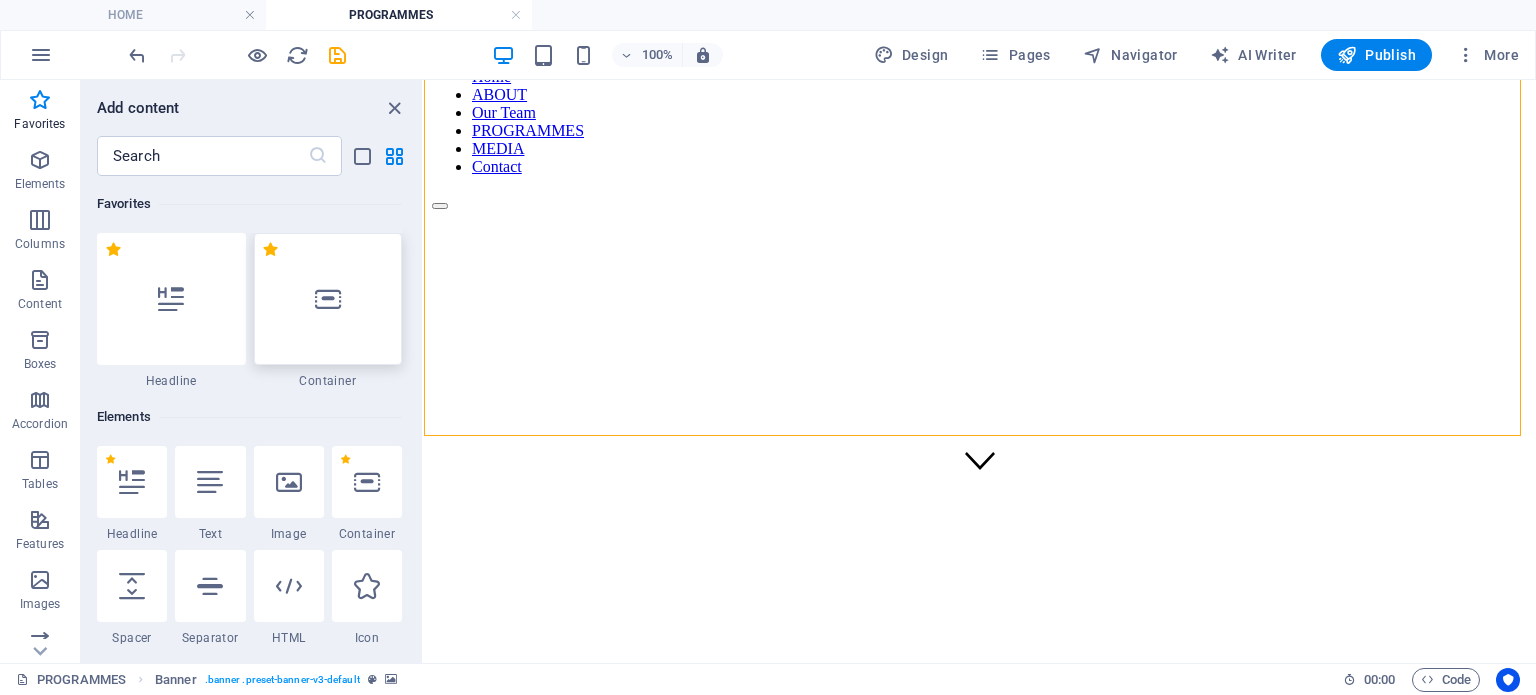 click at bounding box center [328, 299] 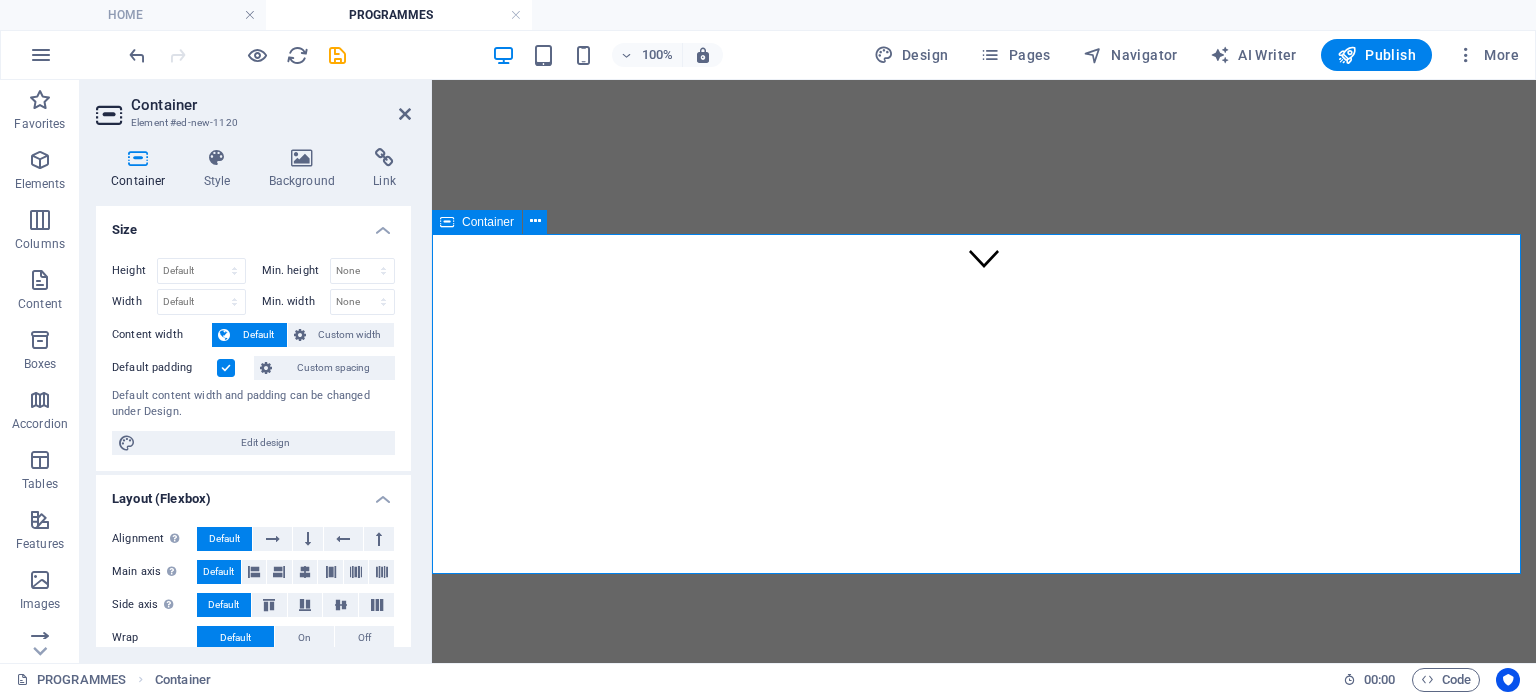 scroll, scrollTop: 371, scrollLeft: 0, axis: vertical 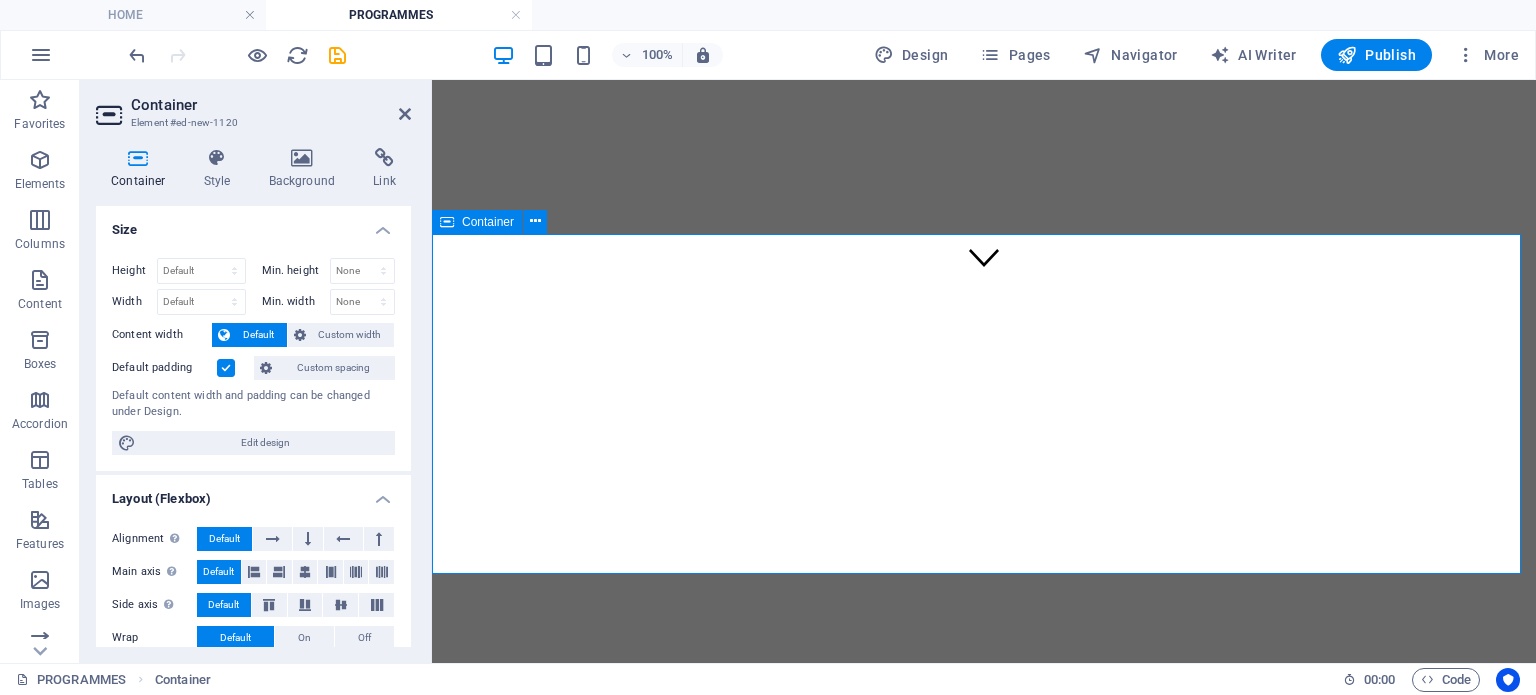 click on "Add elements" at bounding box center [925, 1219] 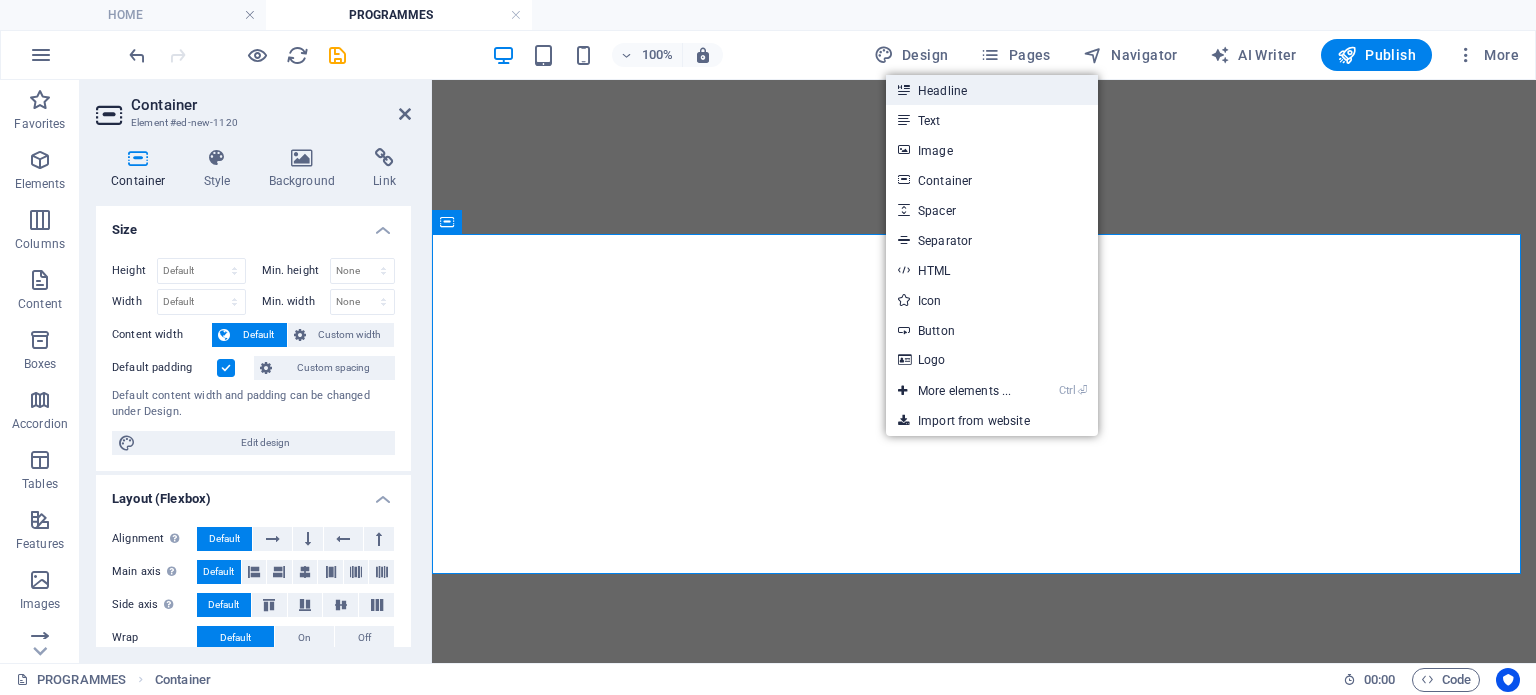 click on "Headline" at bounding box center [992, 90] 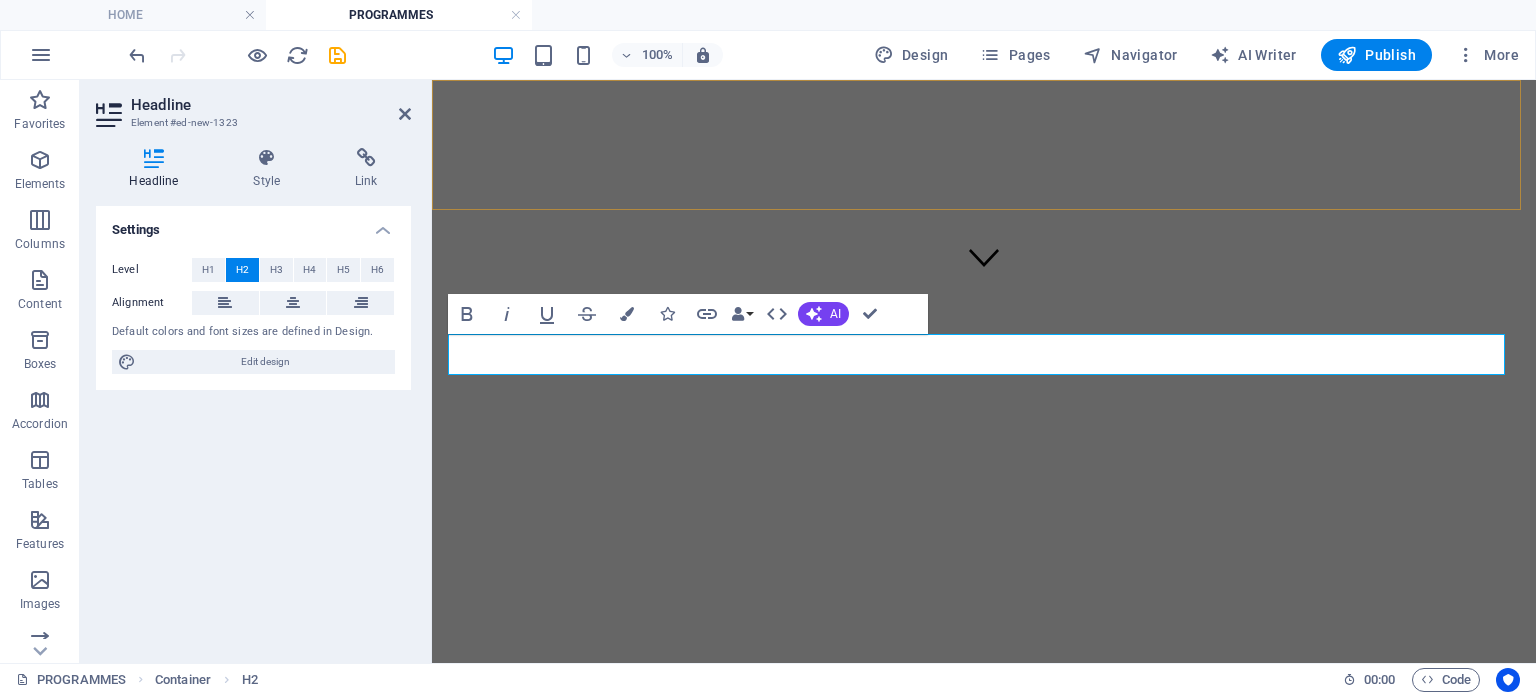 type 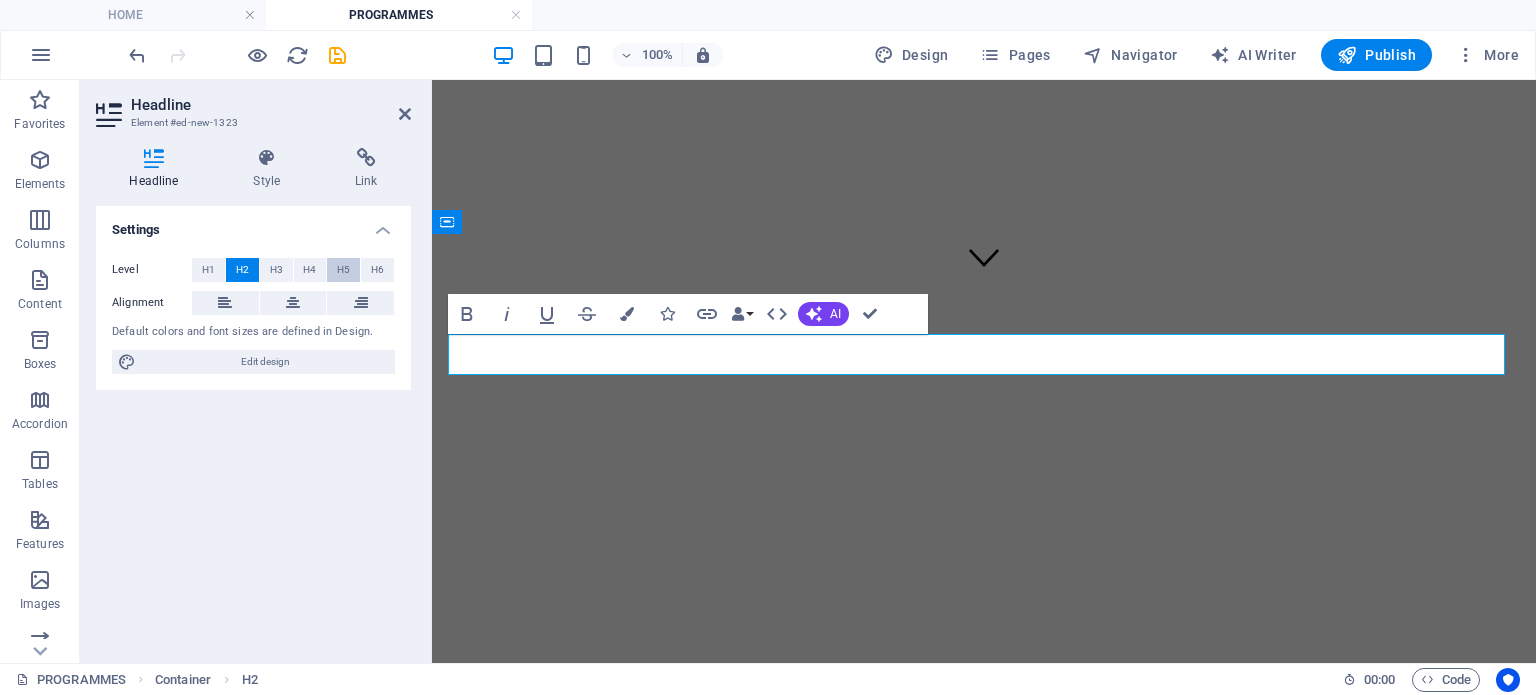 click on "H5" at bounding box center (343, 270) 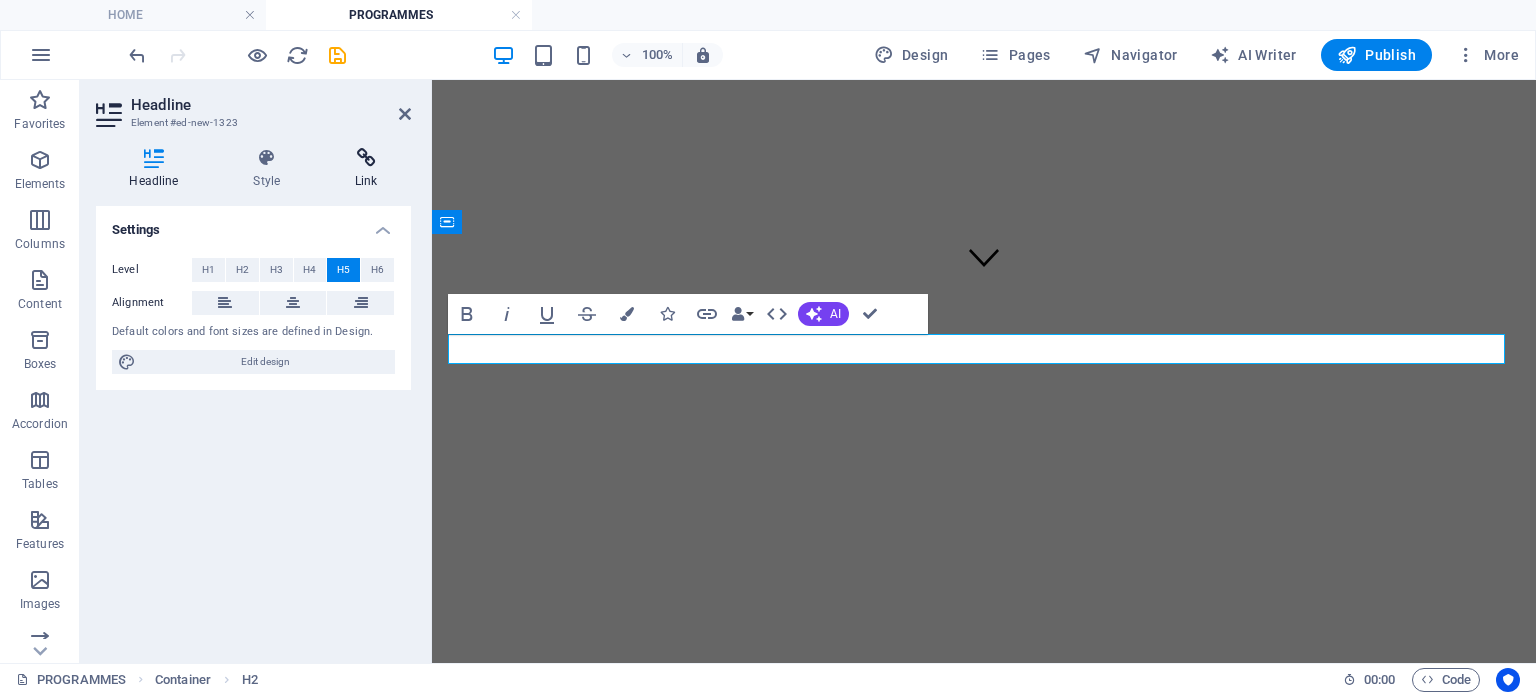 click at bounding box center [366, 158] 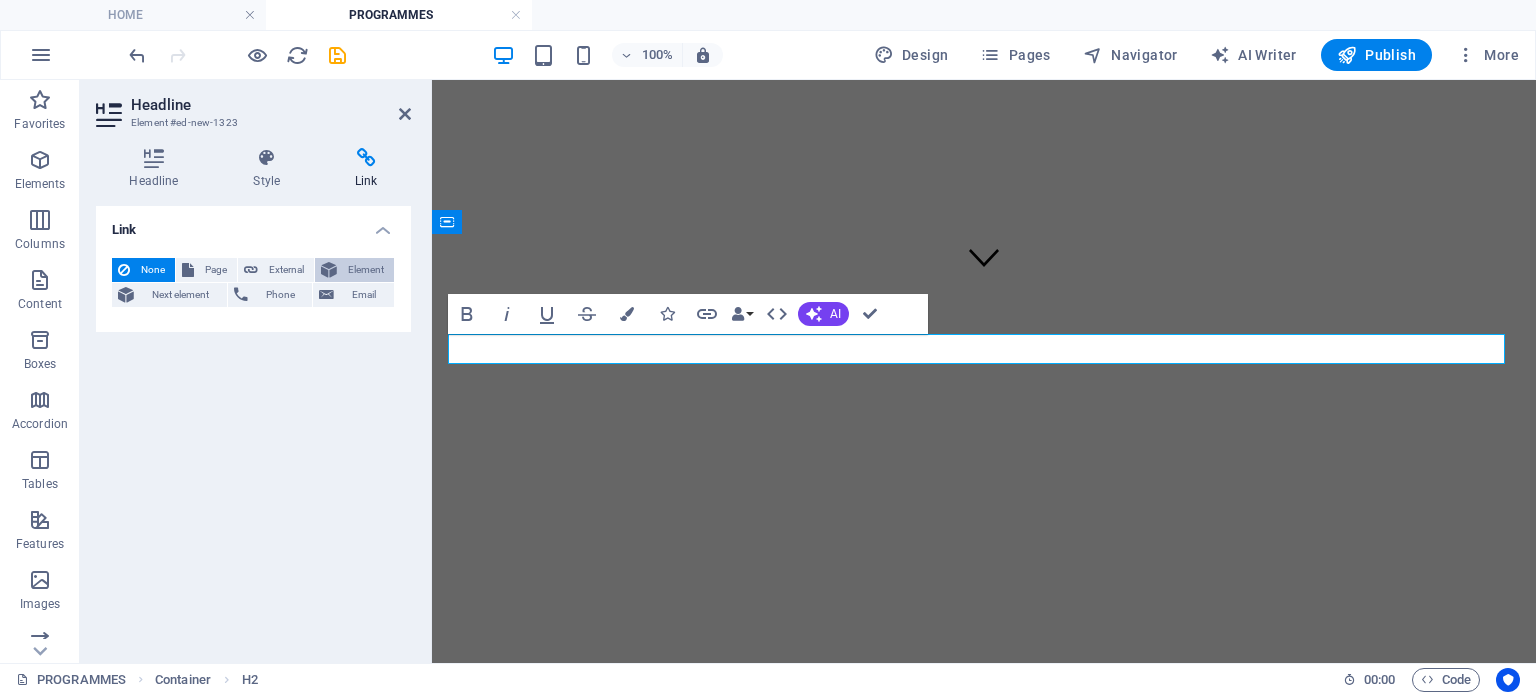 click at bounding box center [329, 270] 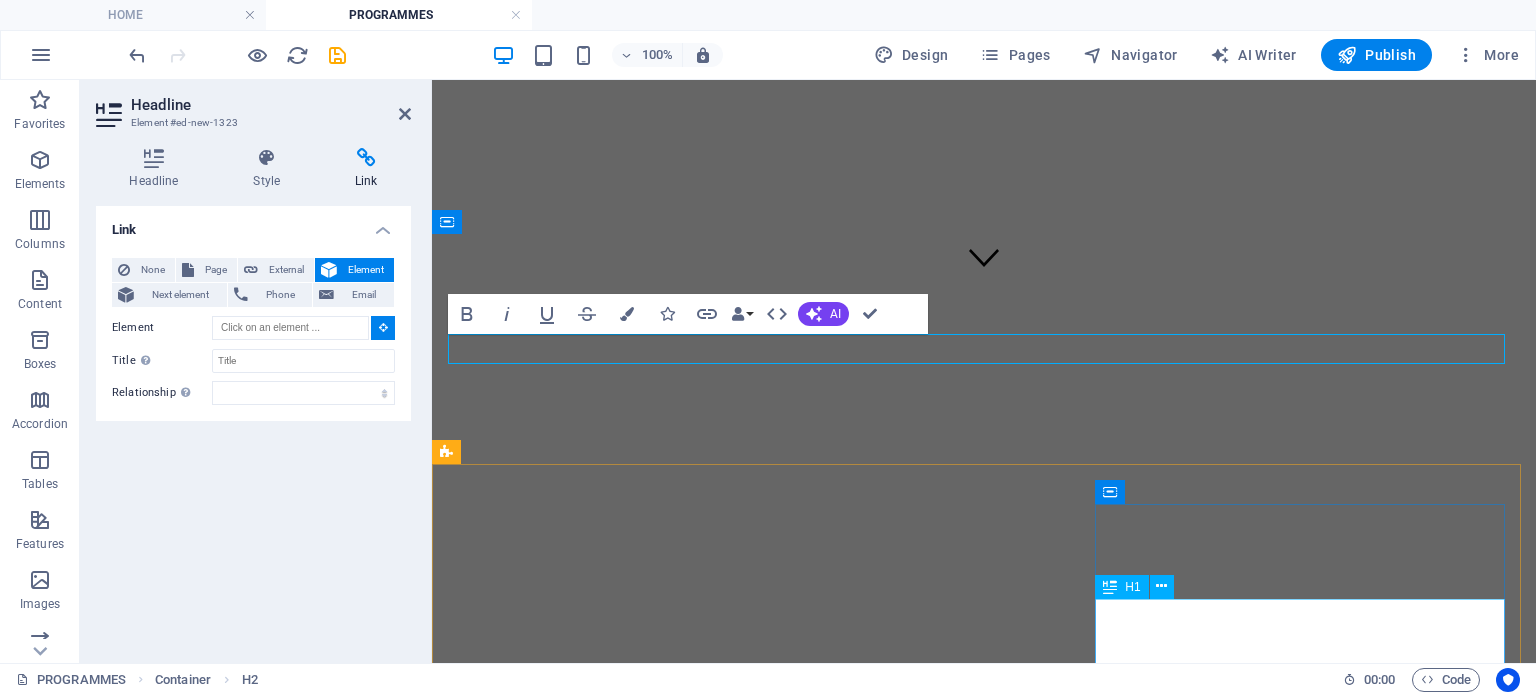 click on "FELLOWSHIP PROGRAMME" at bounding box center [984, 2094] 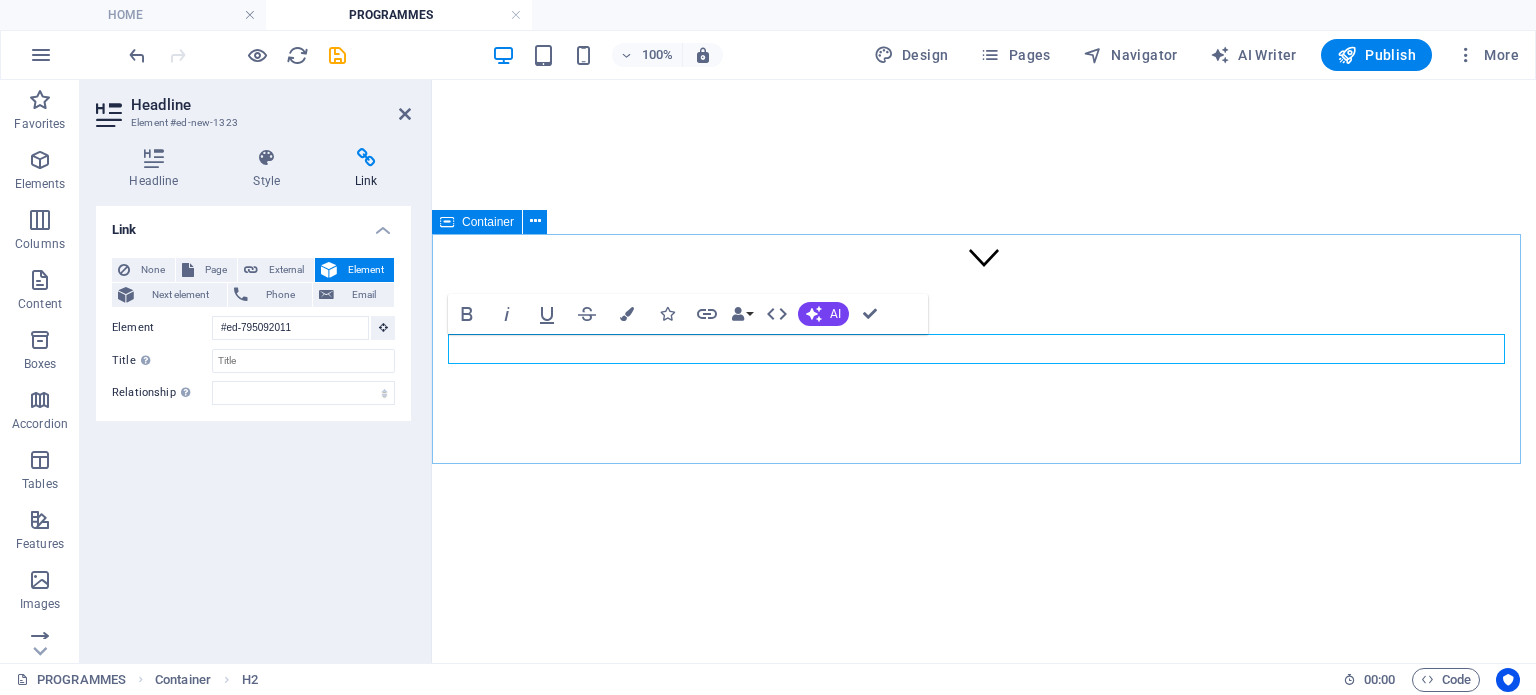 click on "YTSPAI FELLOWSHIP PROGRAMME" at bounding box center [984, 1148] 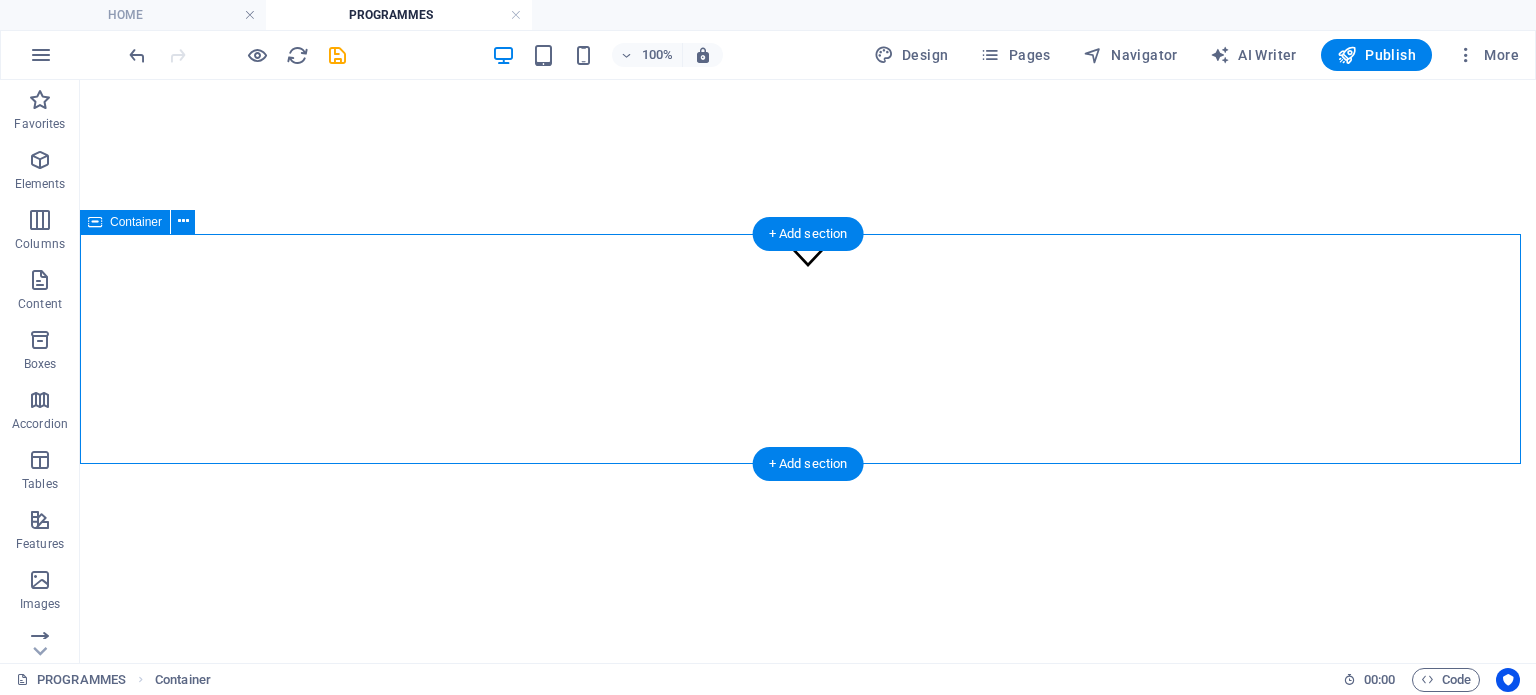 click on "YTSPAI FELLOWSHIP PROGRAMME" at bounding box center (808, 1148) 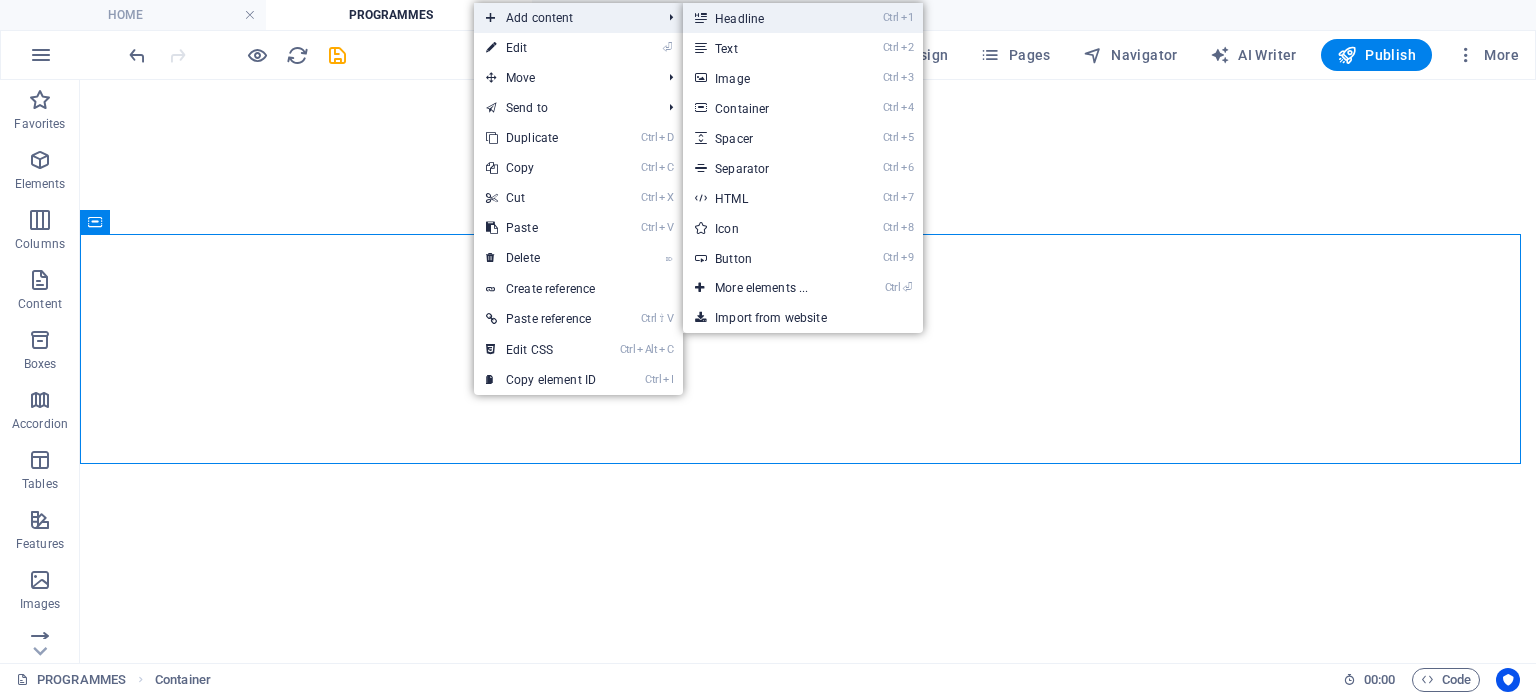 click on "Ctrl 1  Headline" at bounding box center (765, 18) 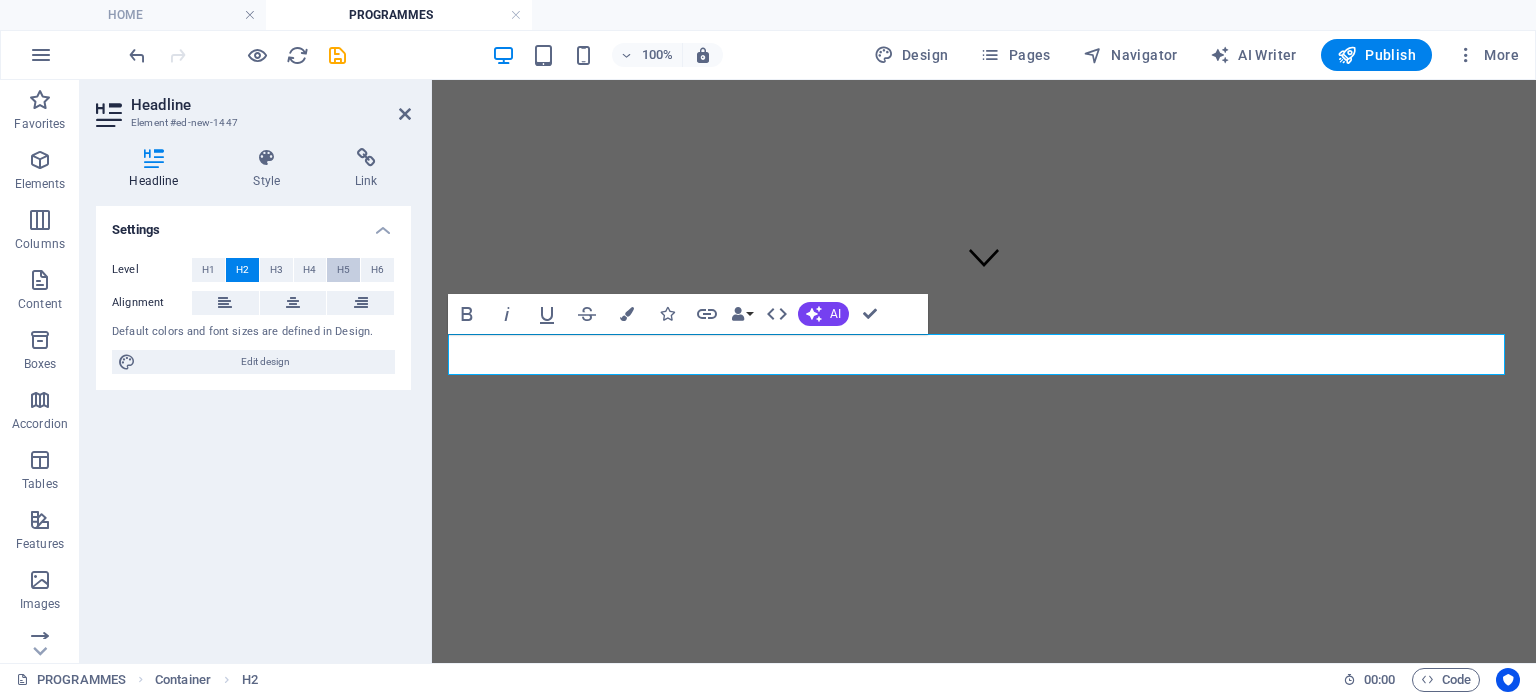 click on "H5" at bounding box center (343, 270) 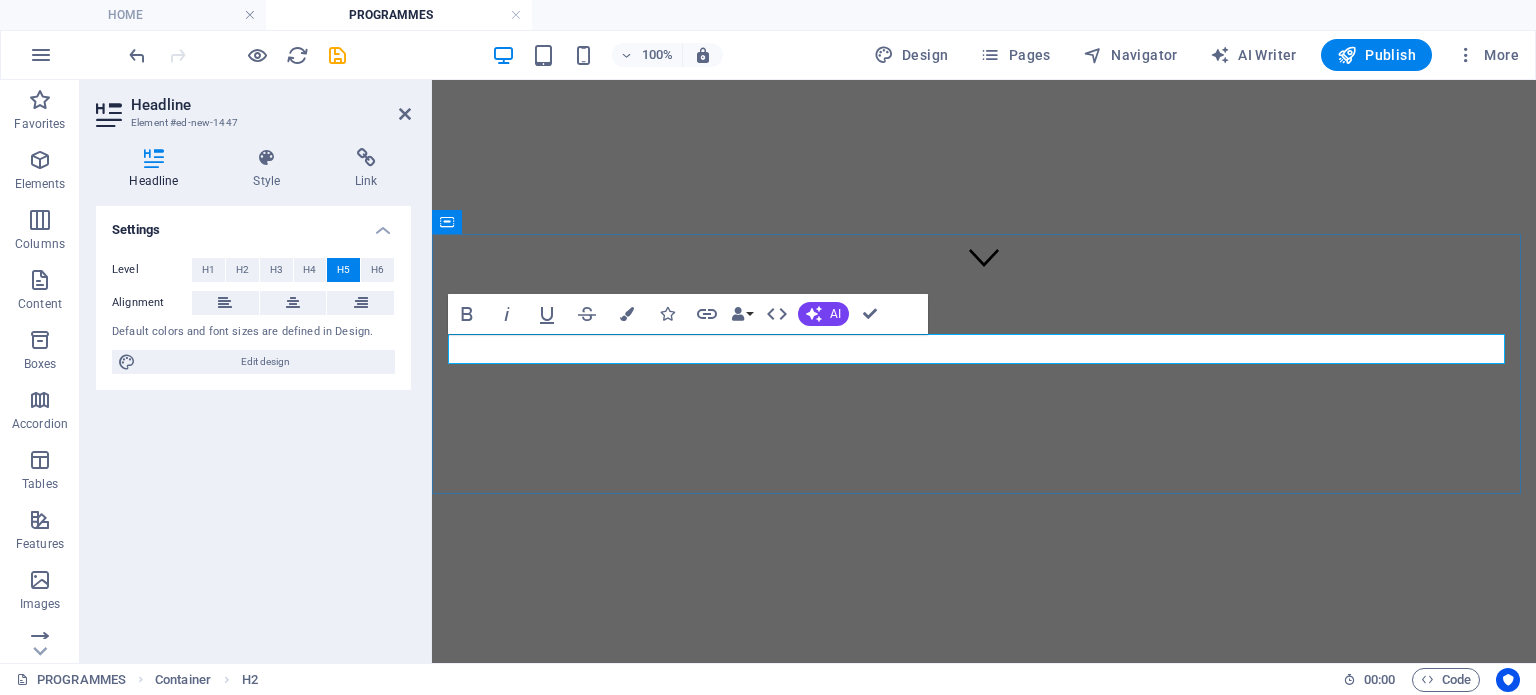 click on "New headline" at bounding box center [984, 1148] 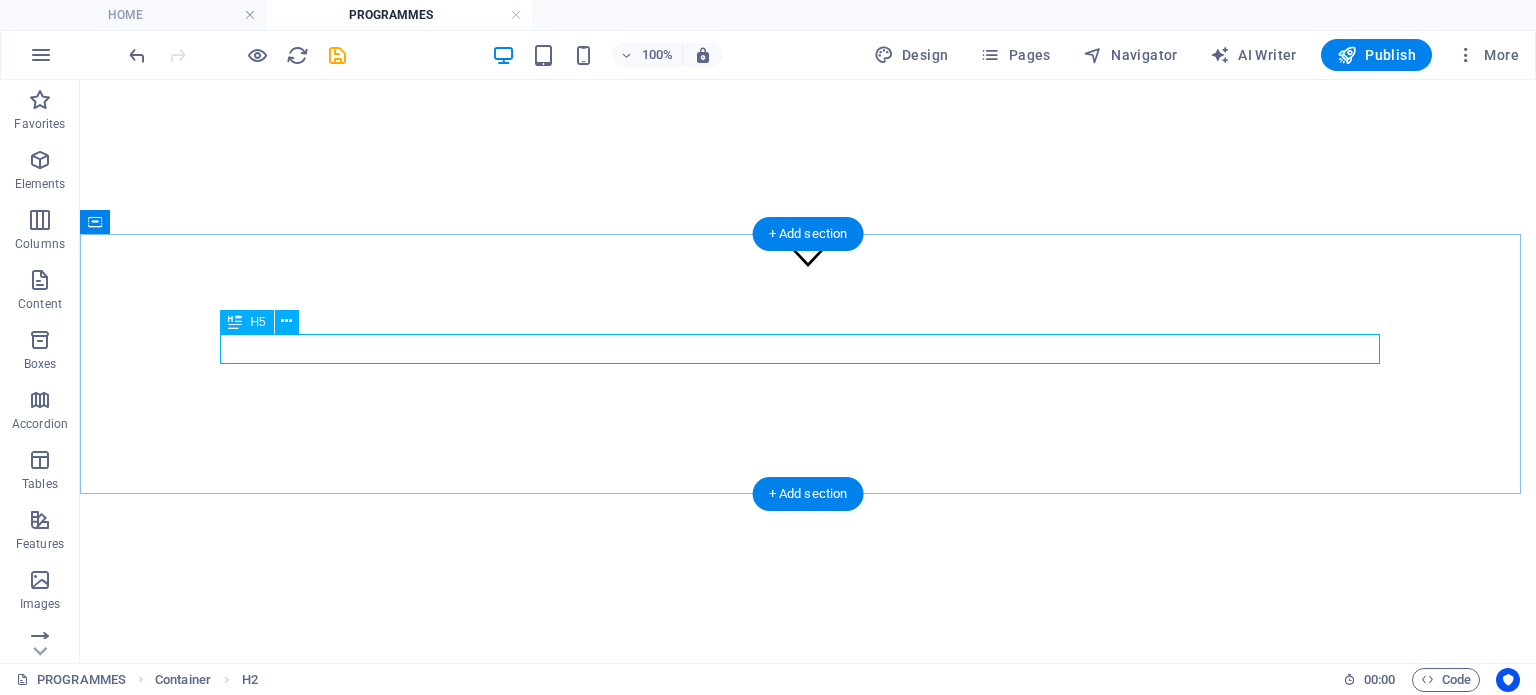 click on "YTSPAI TRIPARTITE INTERNSHIP PROGRAMME" at bounding box center (808, 1148) 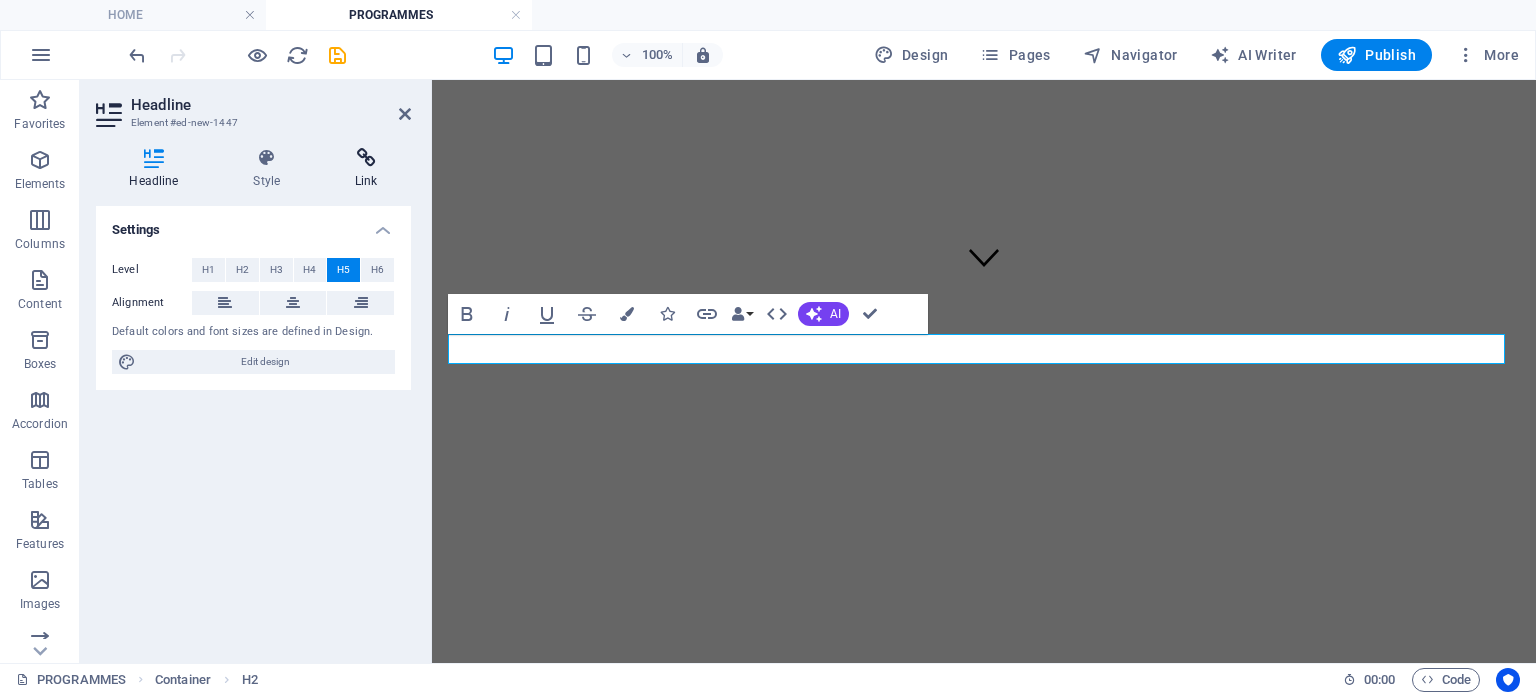 click at bounding box center [366, 158] 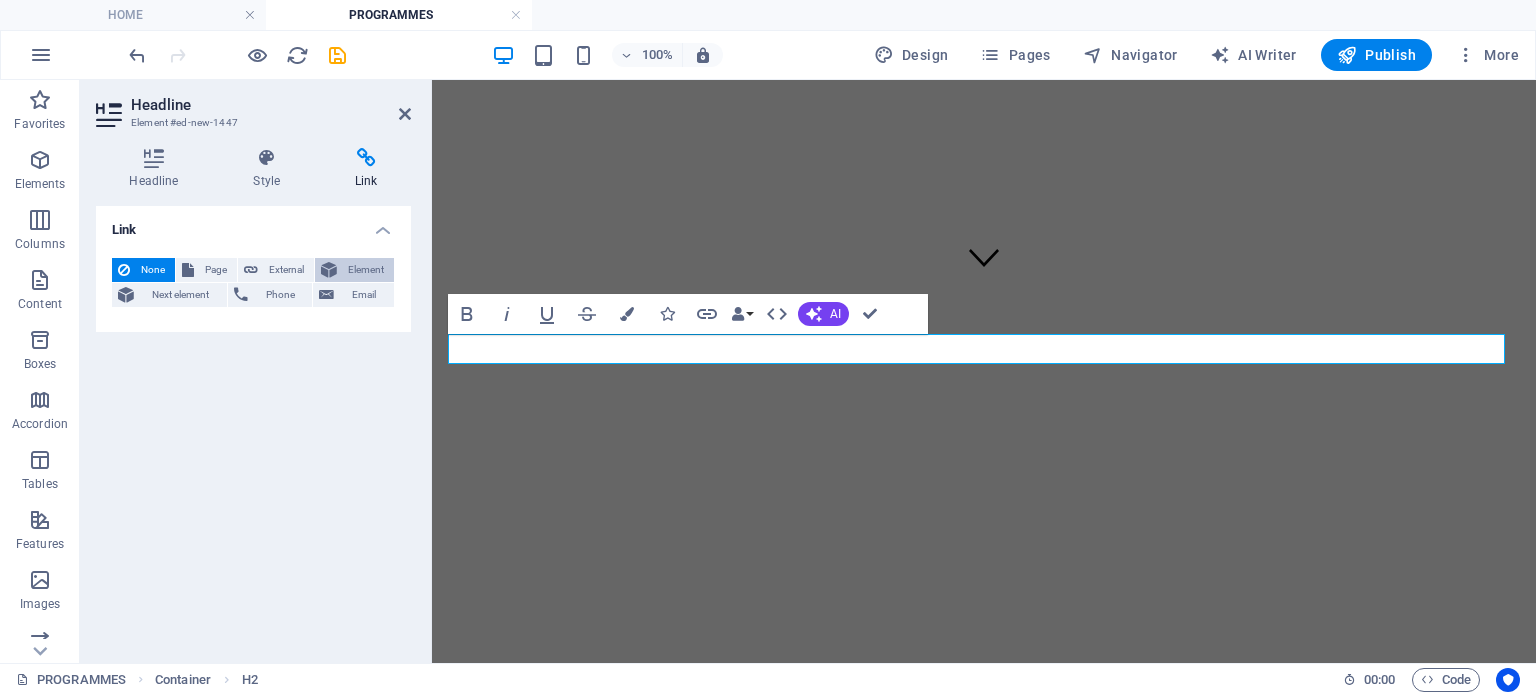 click on "Element" at bounding box center [365, 270] 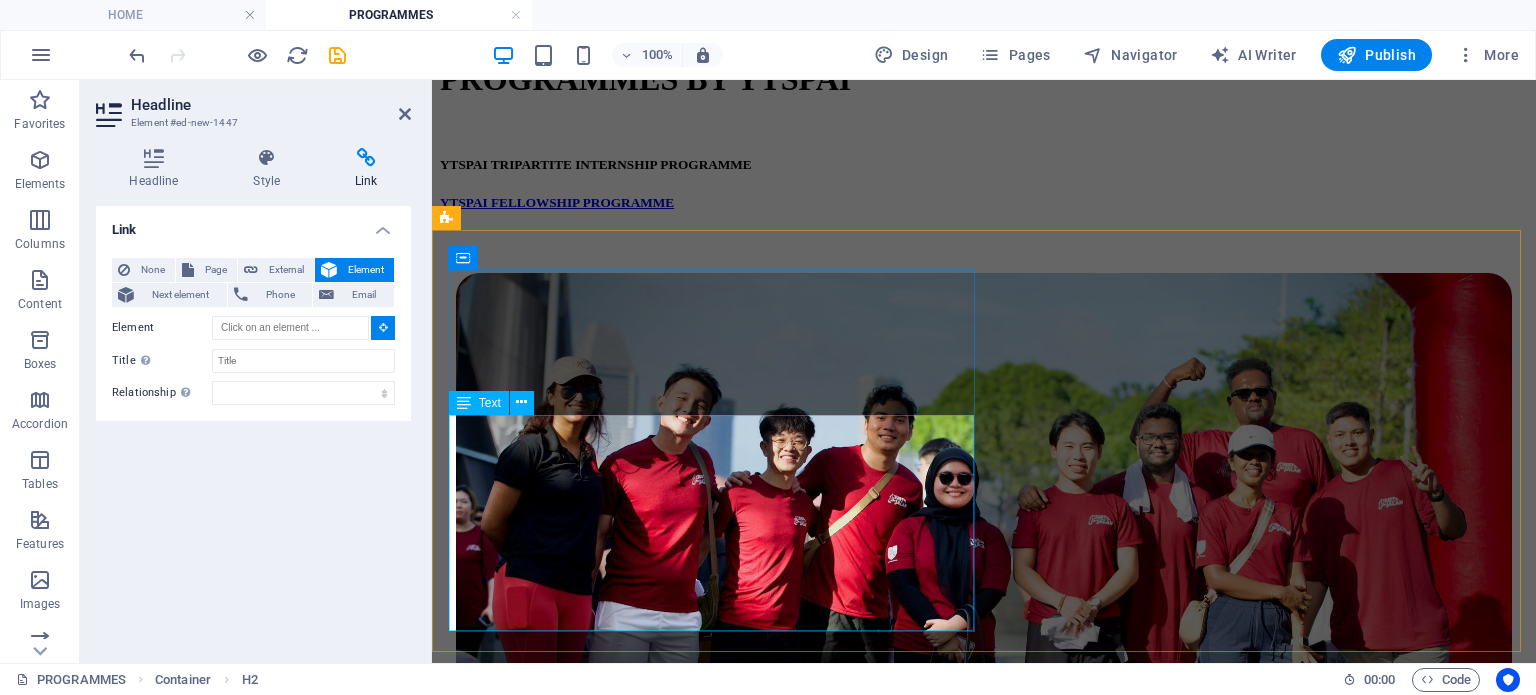 scroll, scrollTop: 1331, scrollLeft: 0, axis: vertical 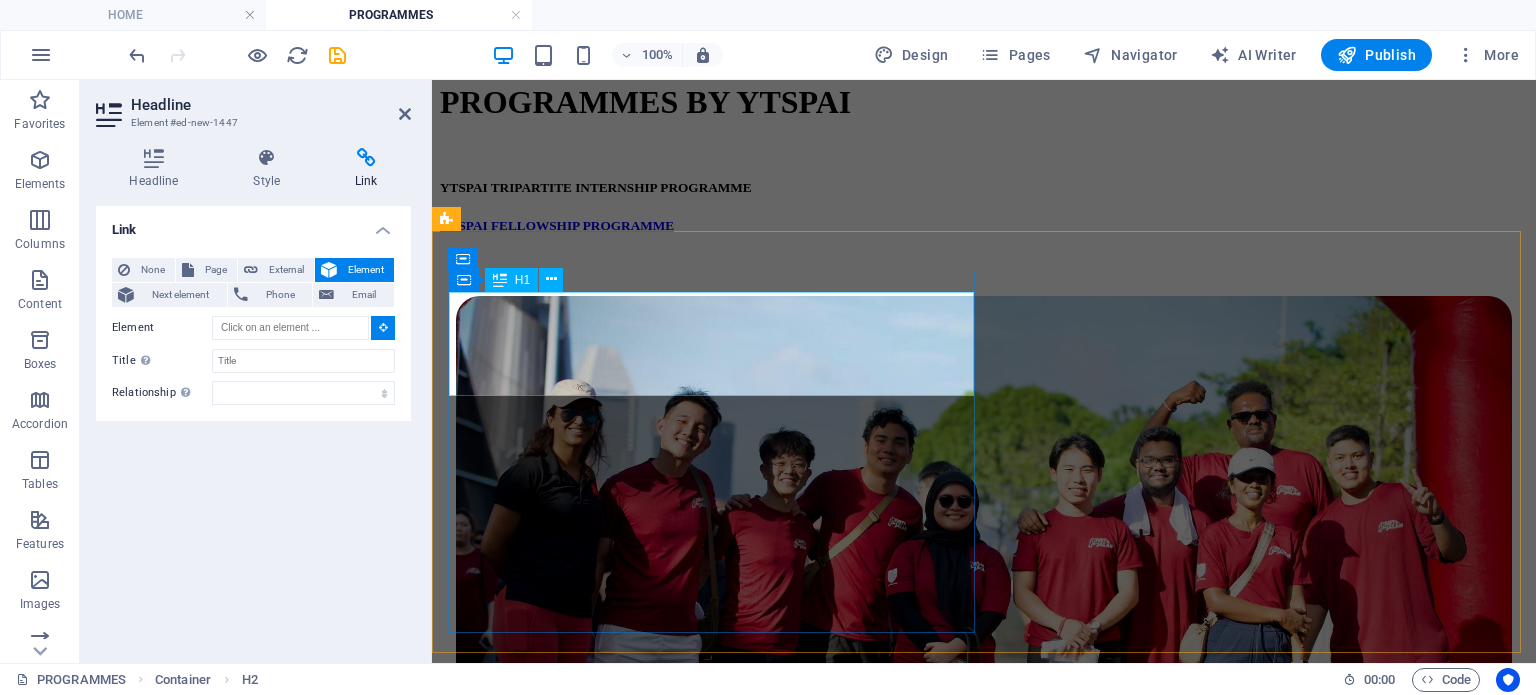 click on "TRIPARTITE INTERNSHIP PROGRAMME" at bounding box center [984, 1944] 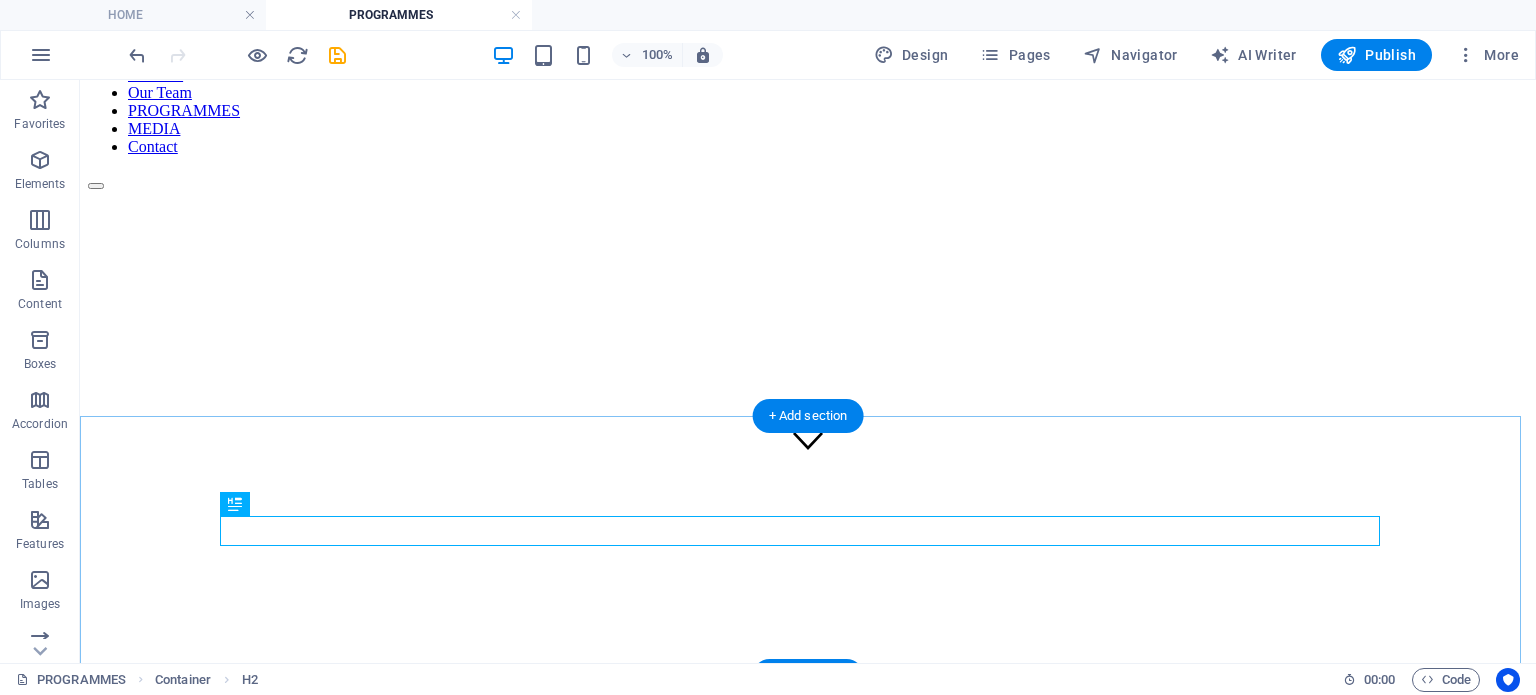 scroll, scrollTop: 356, scrollLeft: 0, axis: vertical 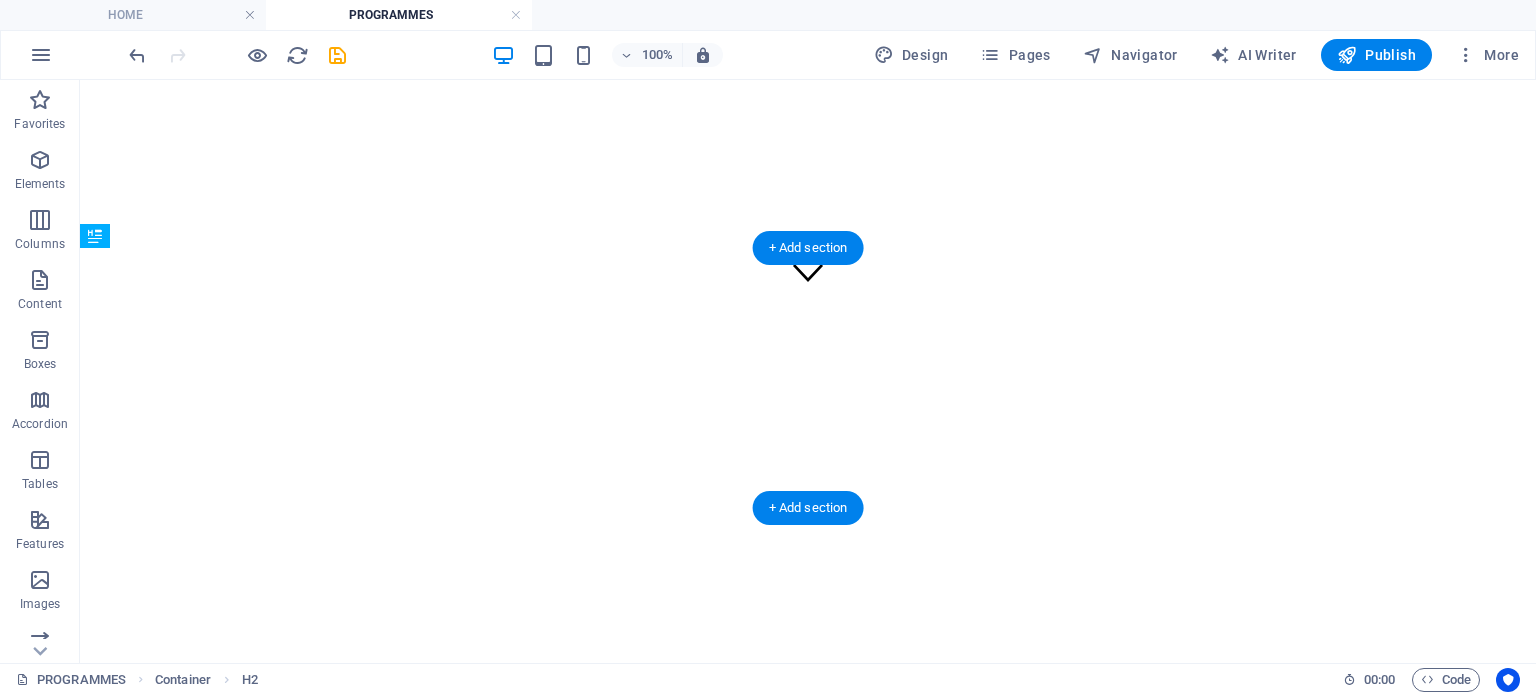 drag, startPoint x: 315, startPoint y: 410, endPoint x: 234, endPoint y: 389, distance: 83.677956 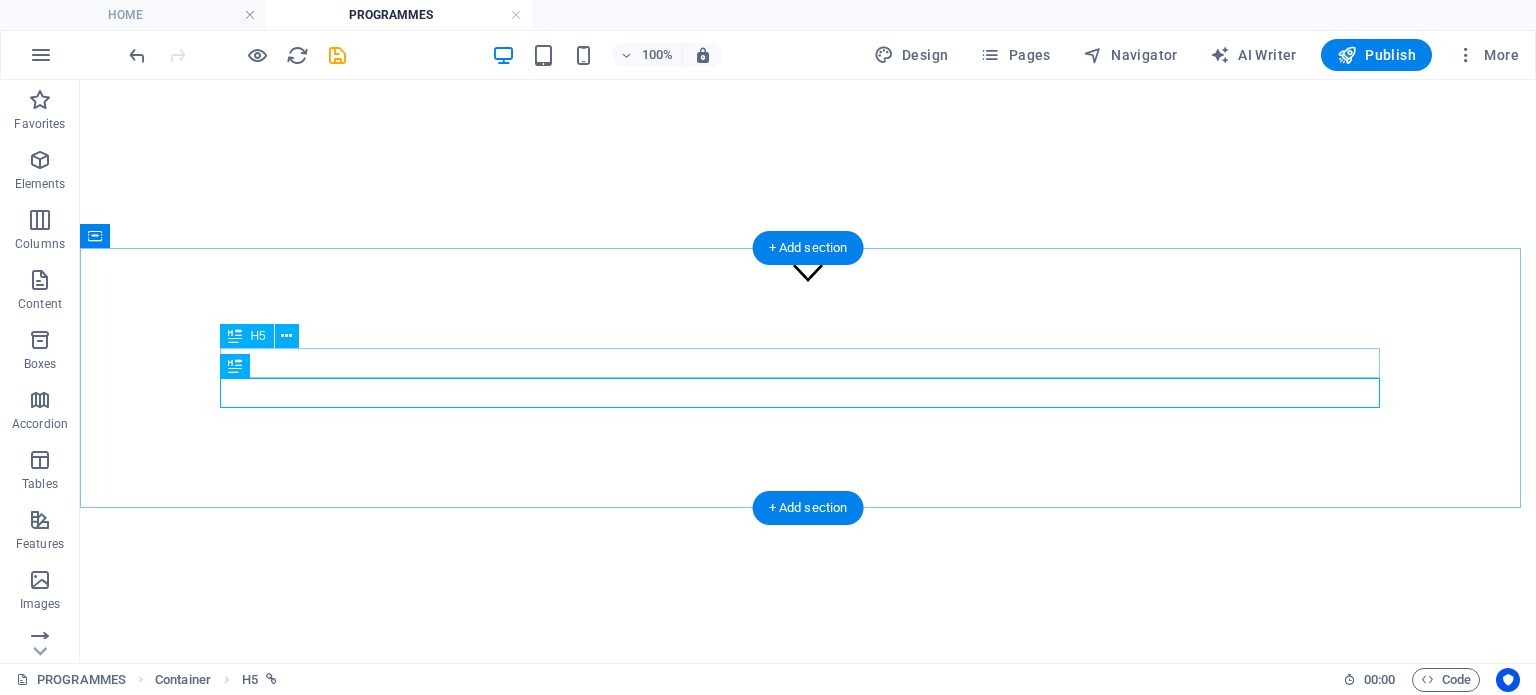 click on "YTSPAI FELLOWSHIP PROGRAMME" at bounding box center (808, 1163) 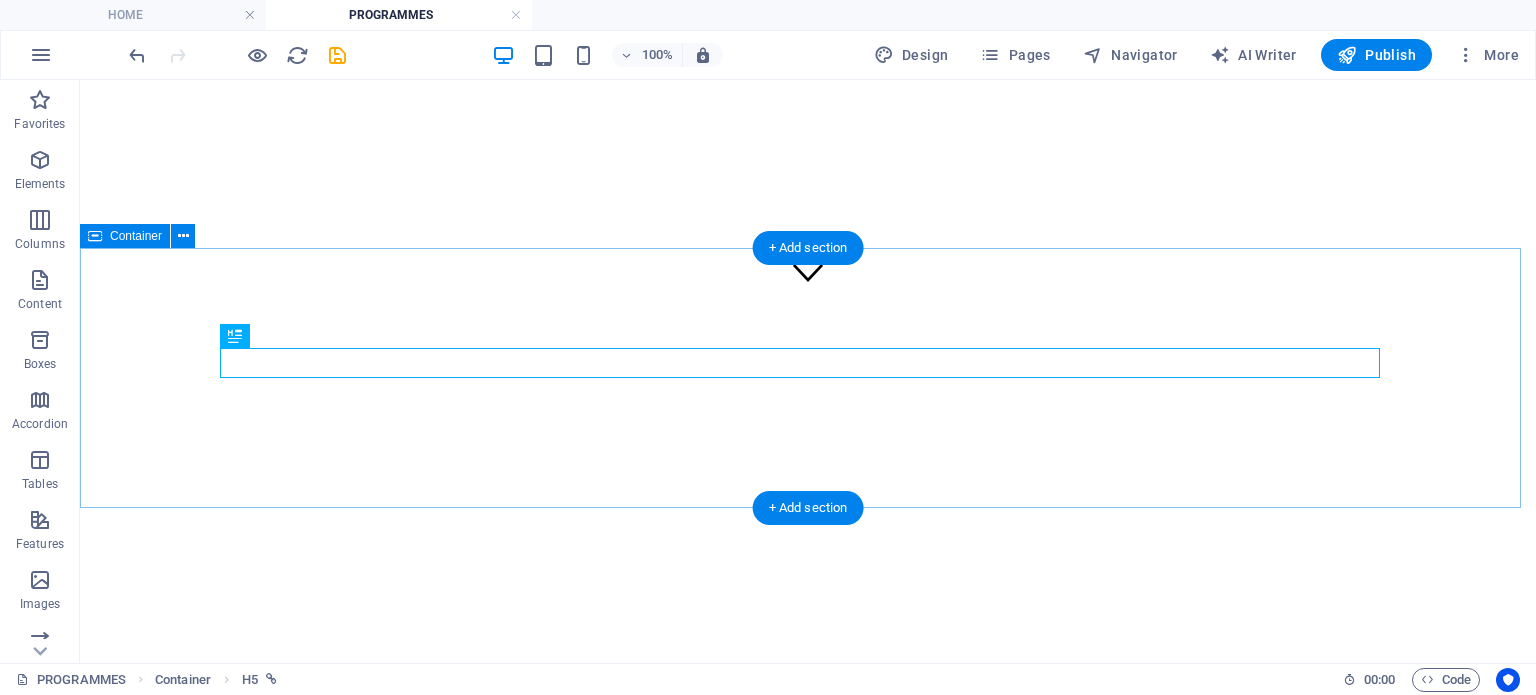 click on "YTSPAI FELLOWSHIP PROGRAMME YTSPAI TRIPARTITE INTERNSHIP PROGRAMME" at bounding box center [808, 1182] 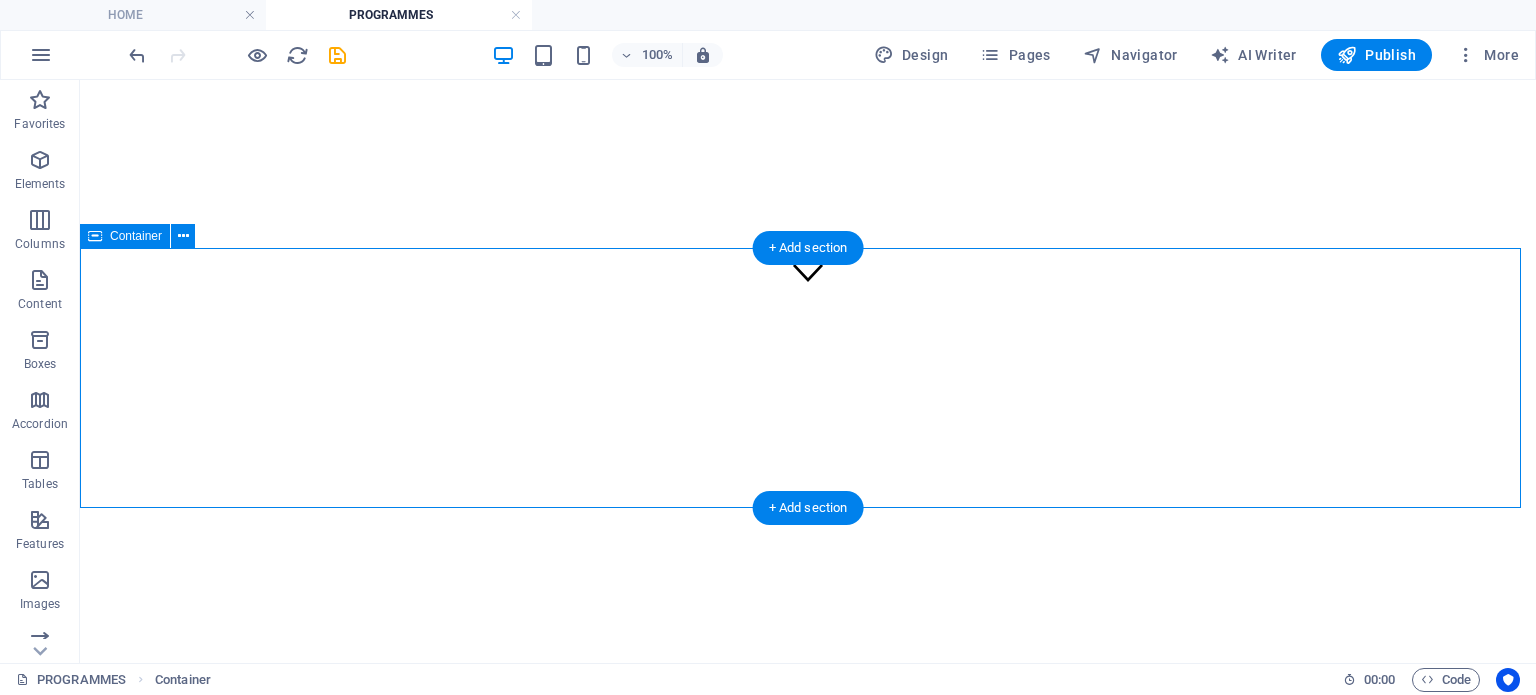 click on "YTSPAI FELLOWSHIP PROGRAMME YTSPAI TRIPARTITE INTERNSHIP PROGRAMME" at bounding box center (808, 1182) 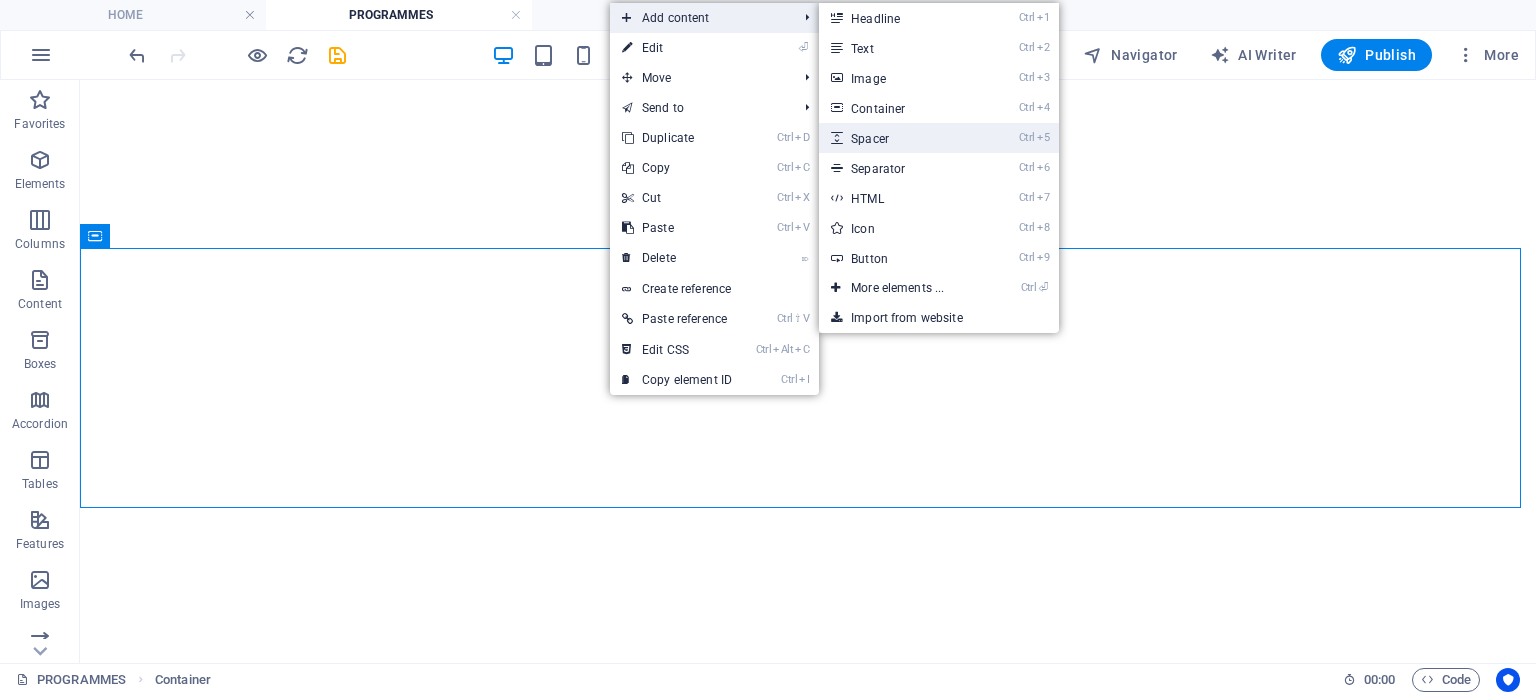 click on "Ctrl 5  Spacer" at bounding box center (901, 138) 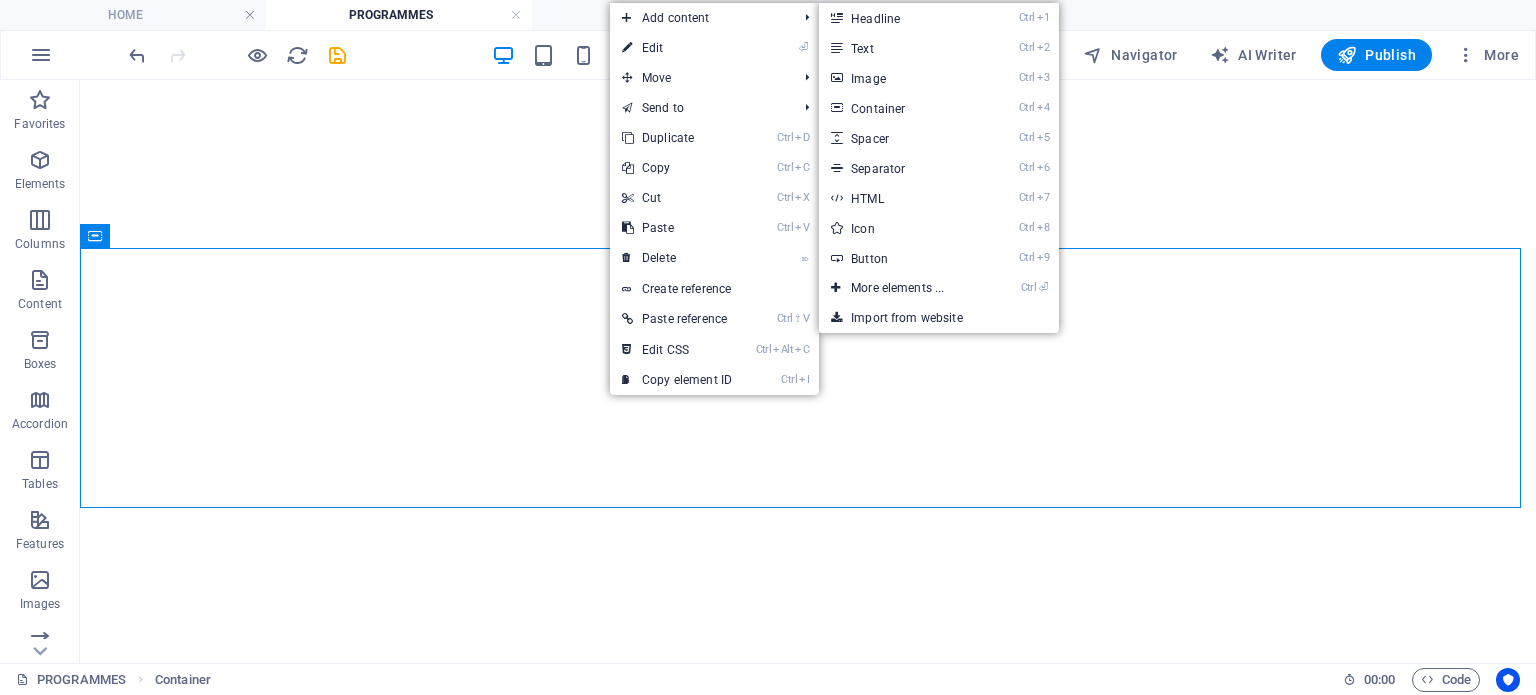 select on "px" 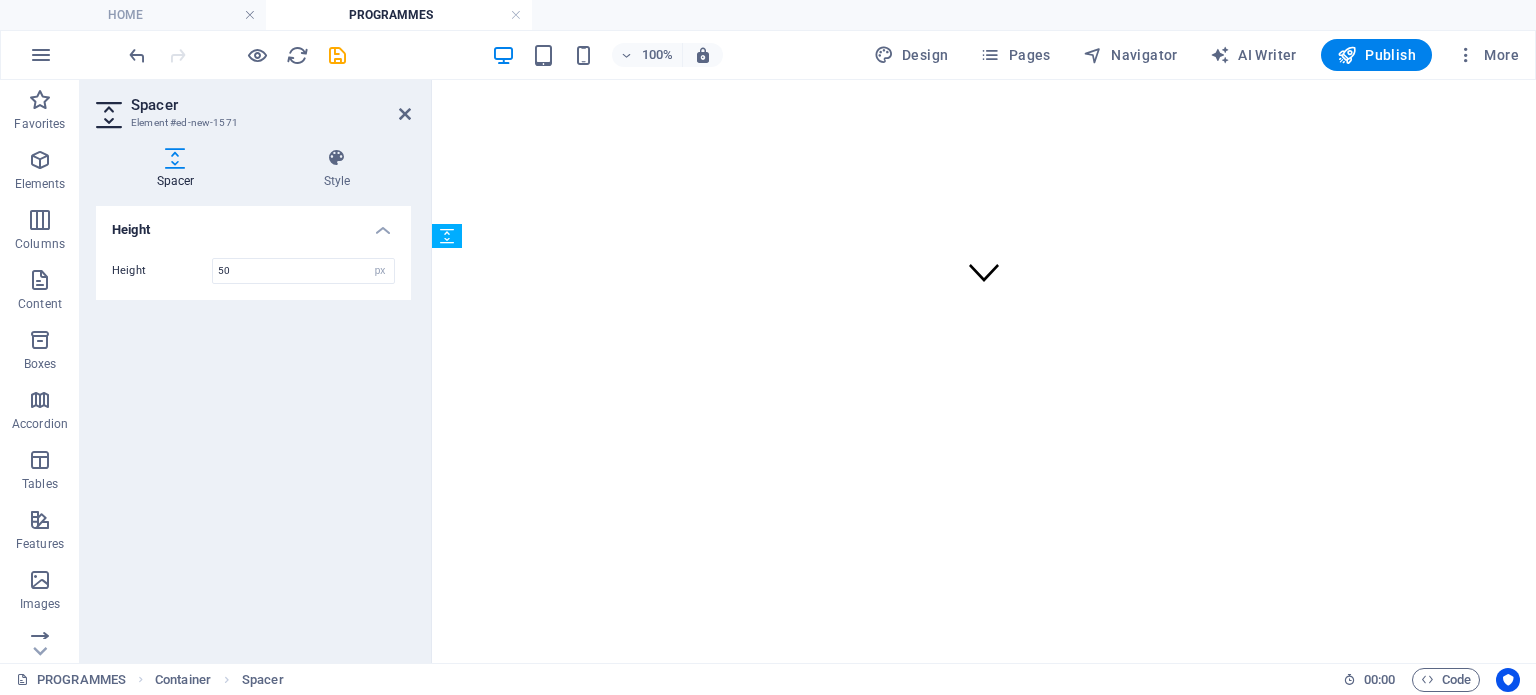 drag, startPoint x: 579, startPoint y: 374, endPoint x: 580, endPoint y: 412, distance: 38.013157 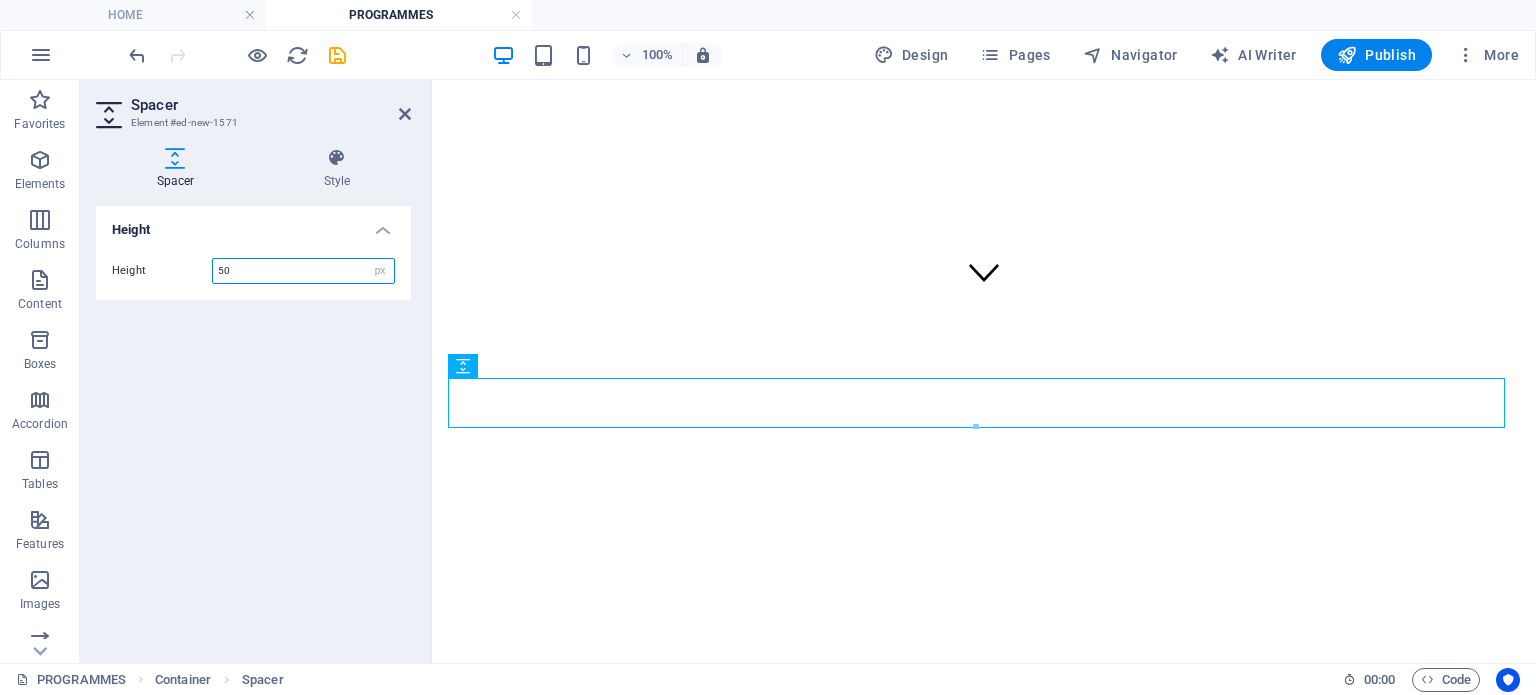click on "50" at bounding box center (303, 271) 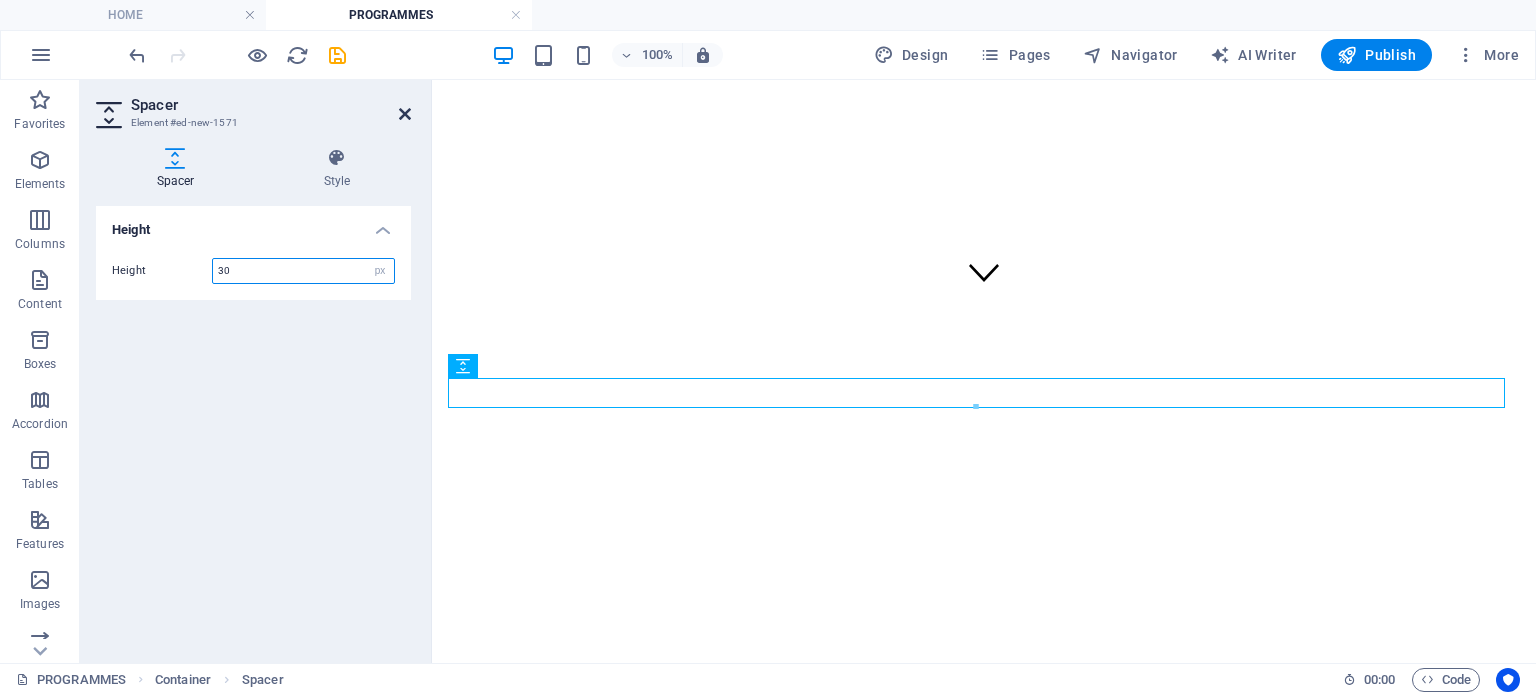 type on "30" 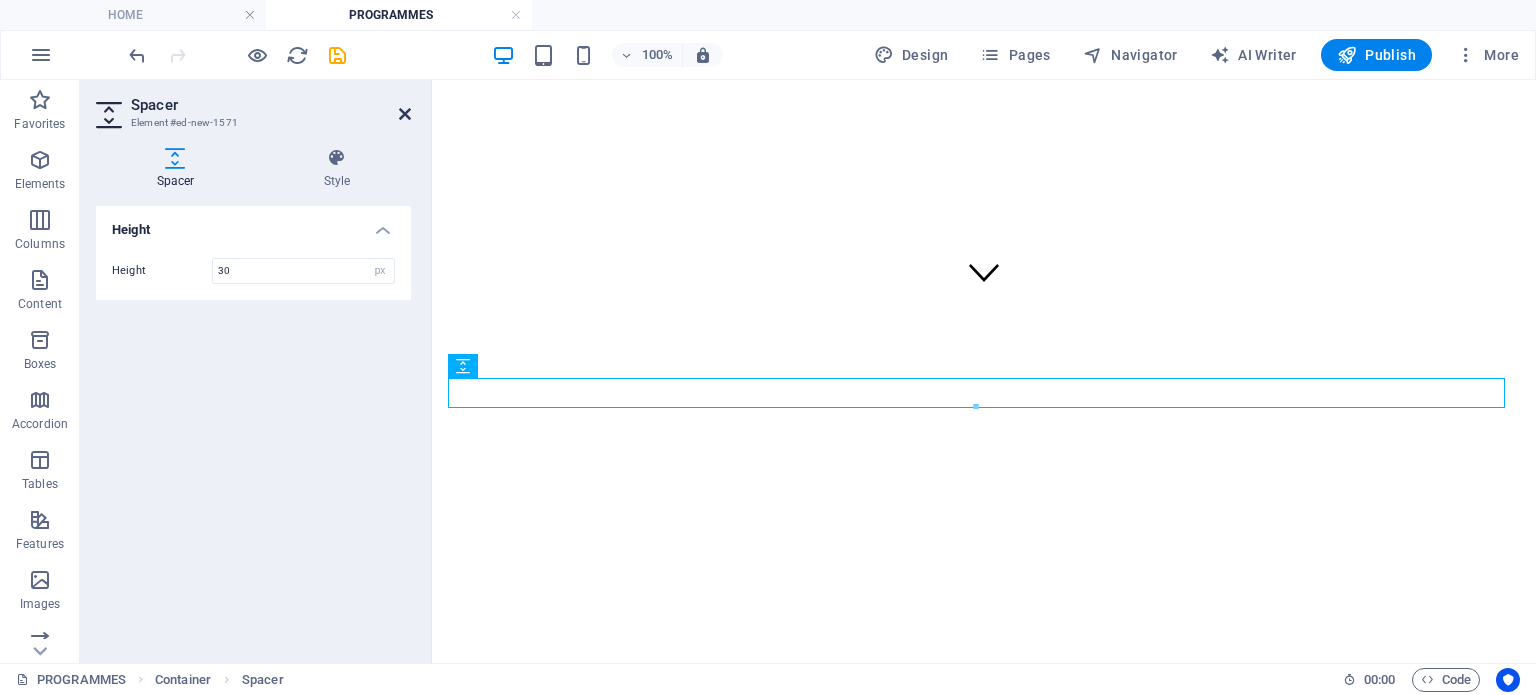 click at bounding box center [405, 114] 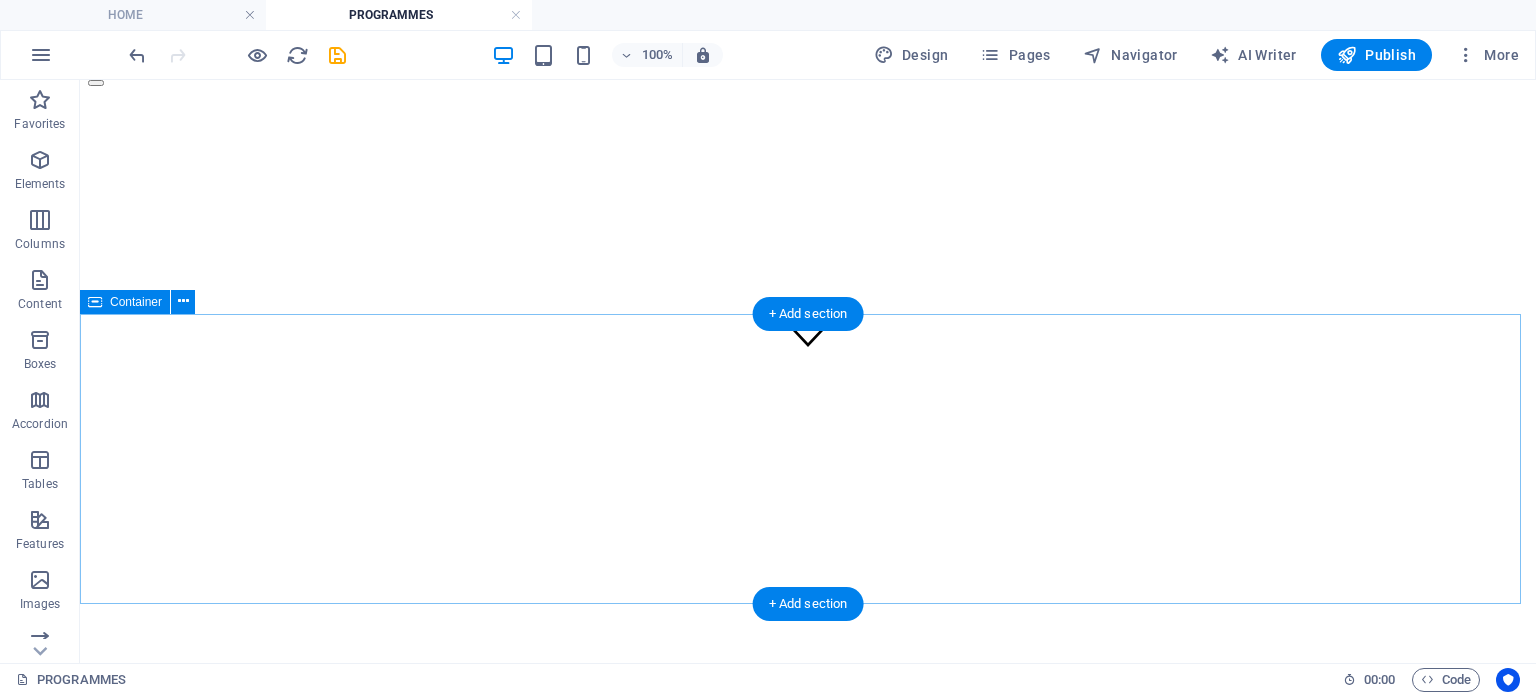 scroll, scrollTop: 289, scrollLeft: 0, axis: vertical 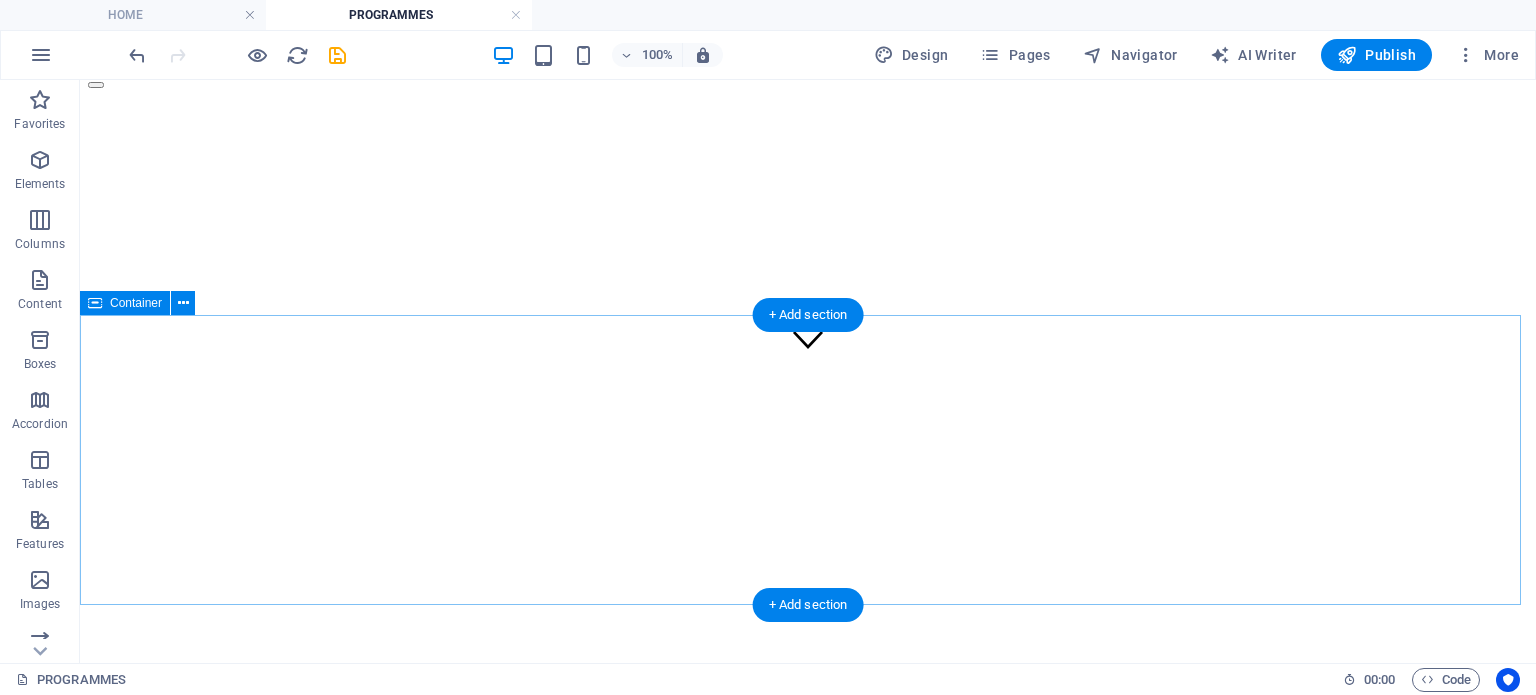click on "YTSPAI FELLOWSHIP PROGRAMME YTSPAI TRIPARTITE INTERNSHIP PROGRAMME" at bounding box center (808, 1275) 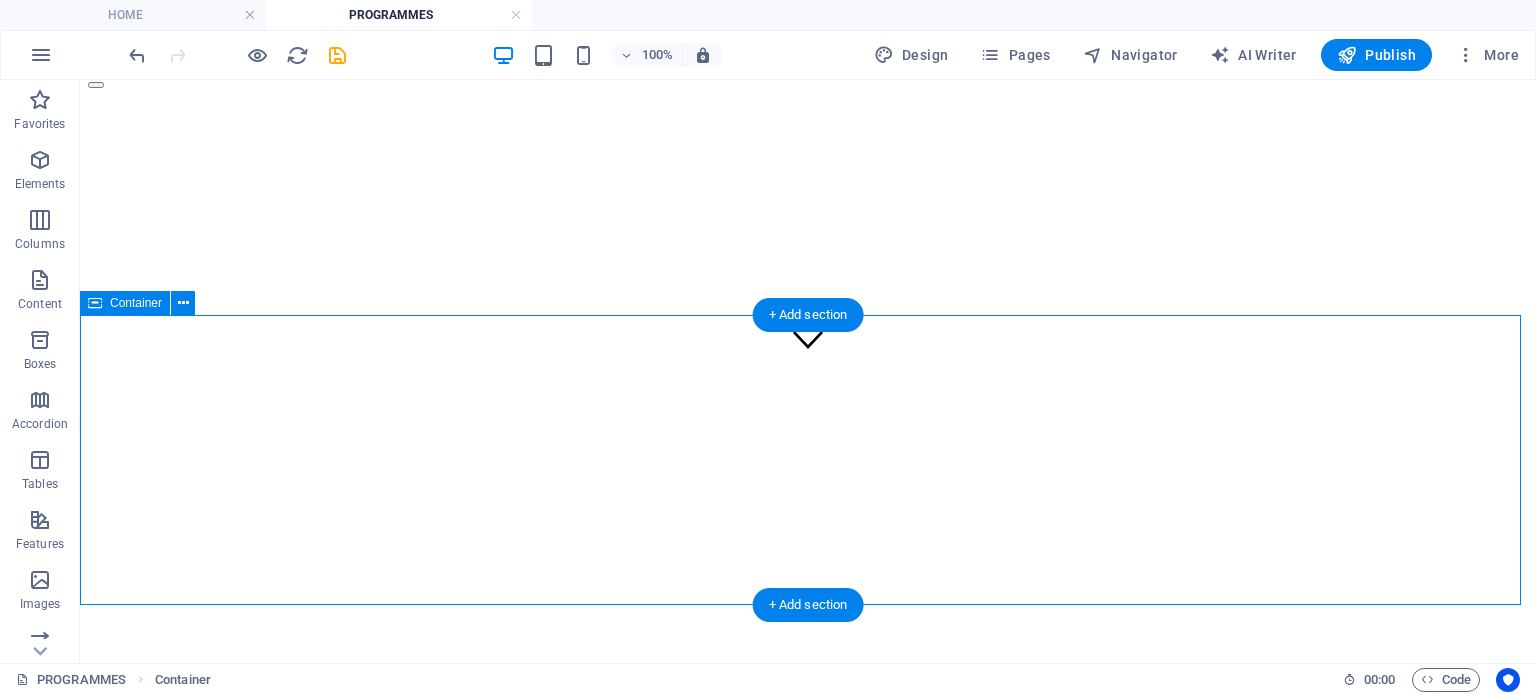 click on "YTSPAI FELLOWSHIP PROGRAMME YTSPAI TRIPARTITE INTERNSHIP PROGRAMME" at bounding box center [808, 1275] 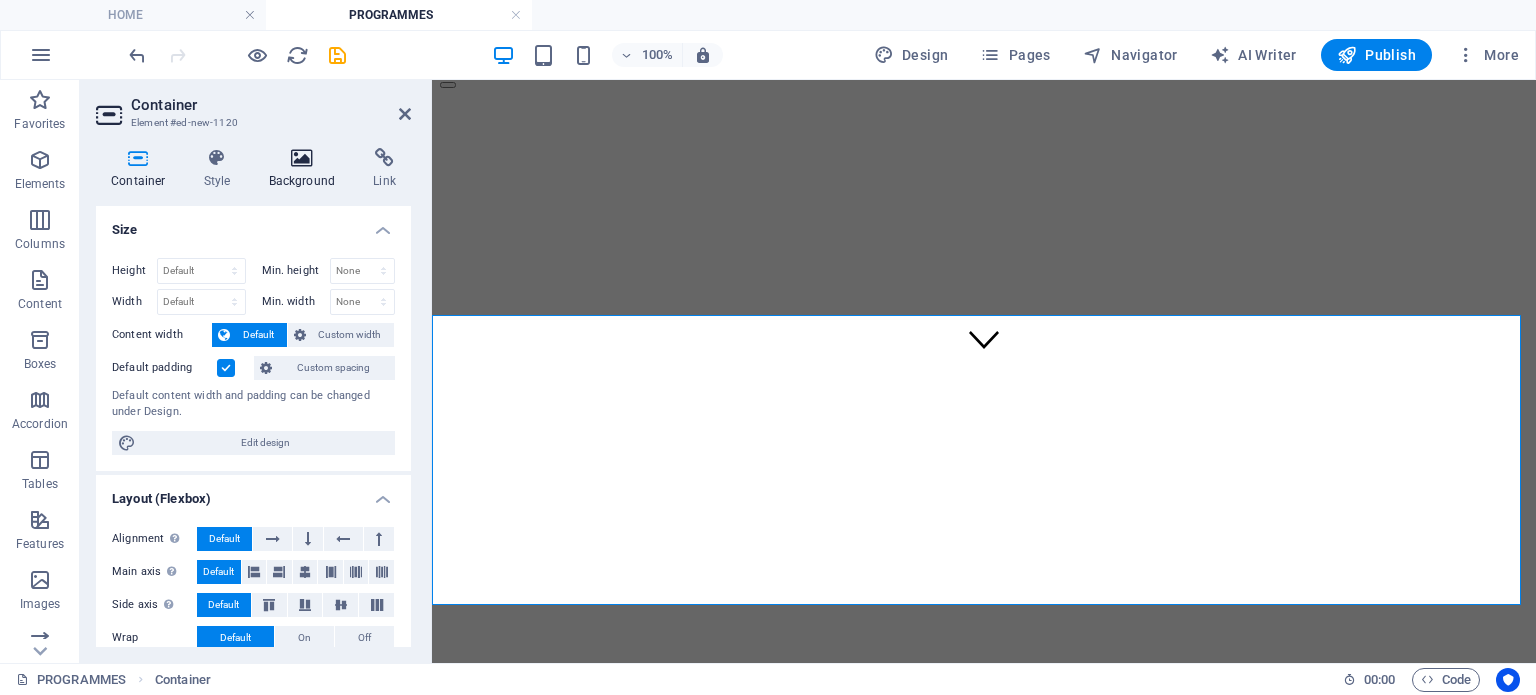 click on "Background" at bounding box center [306, 169] 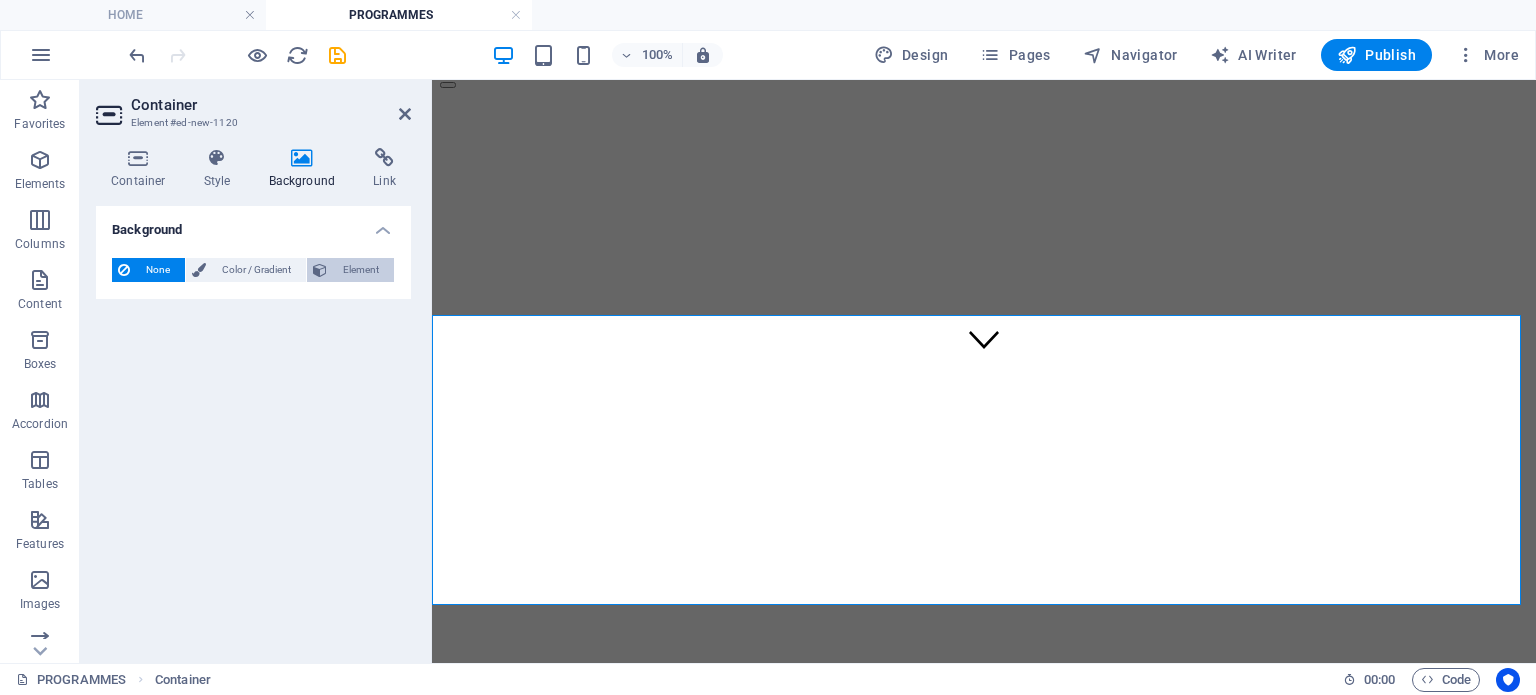 click on "Element" at bounding box center [360, 270] 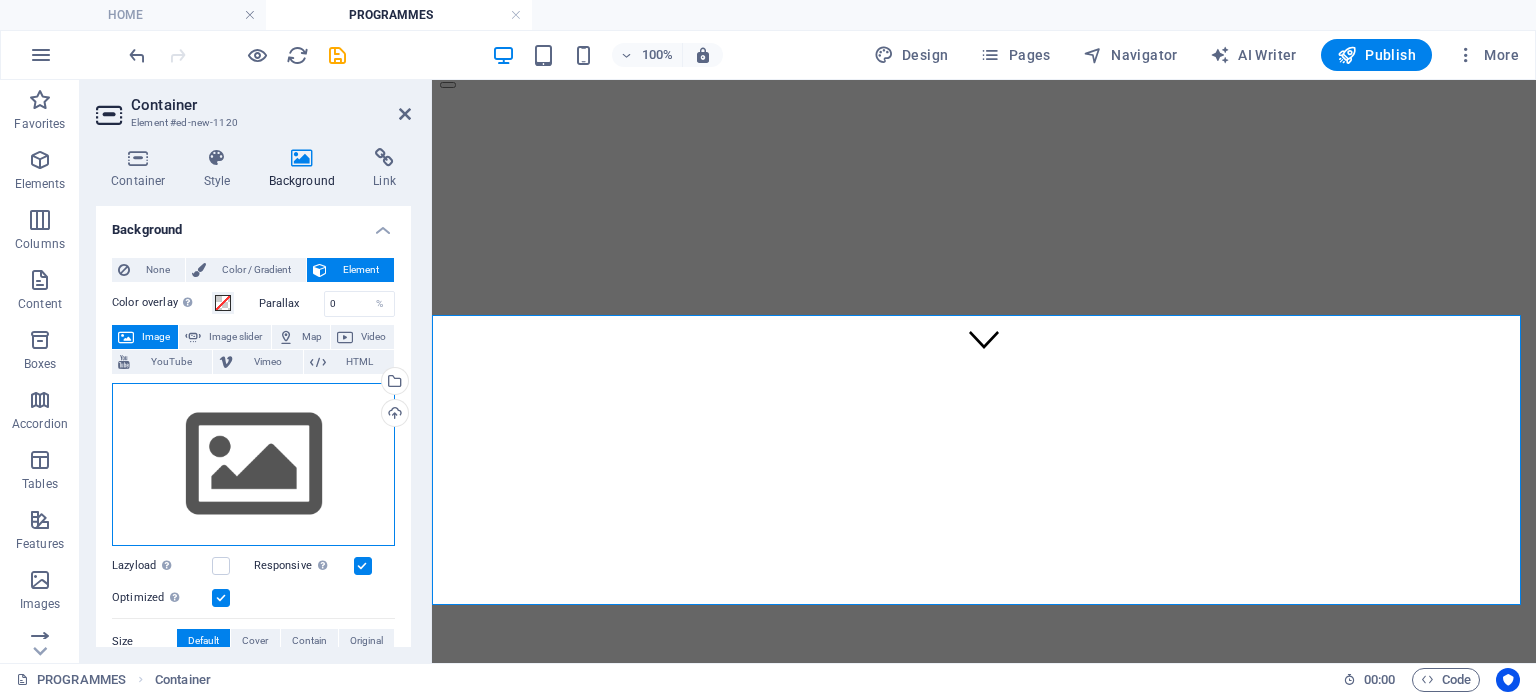 click on "Drag files here, click to choose files or select files from Files or our free stock photos & videos" at bounding box center (253, 465) 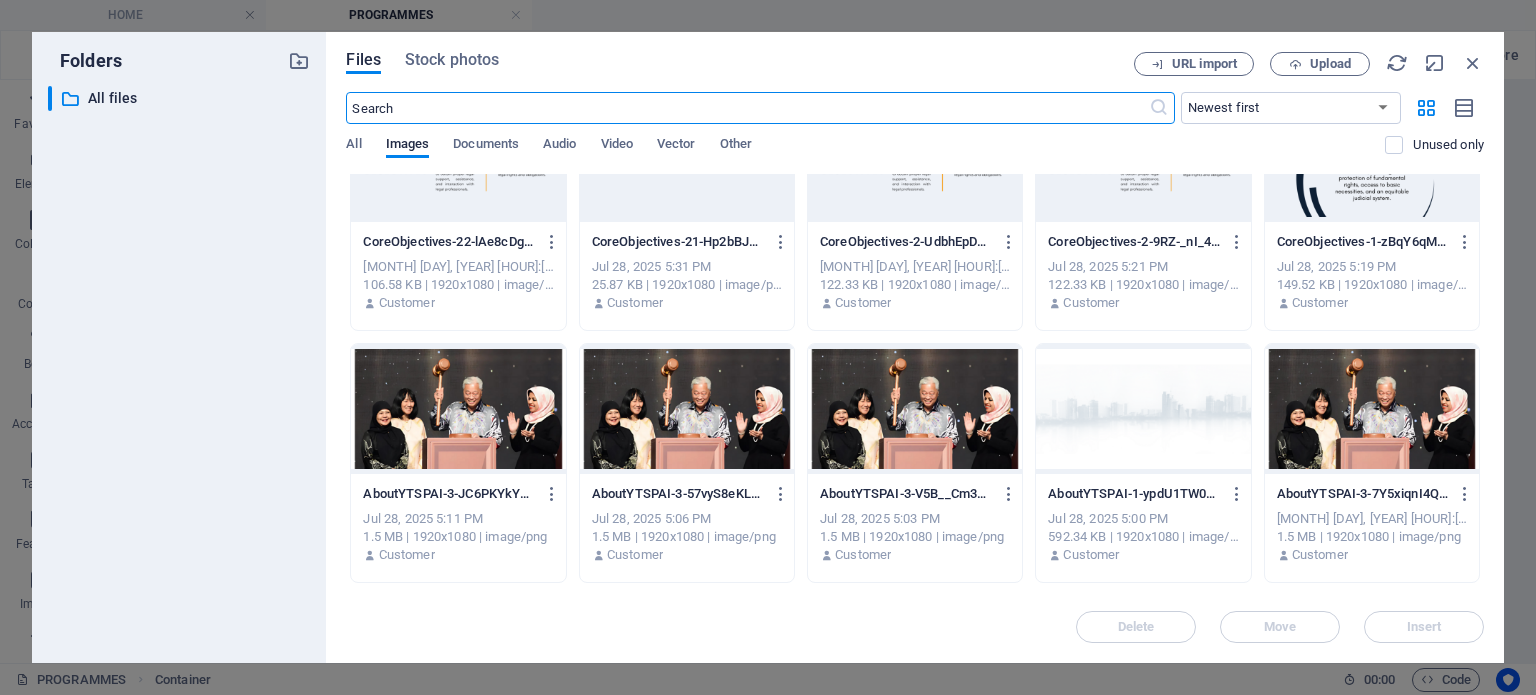 scroll, scrollTop: 1596, scrollLeft: 0, axis: vertical 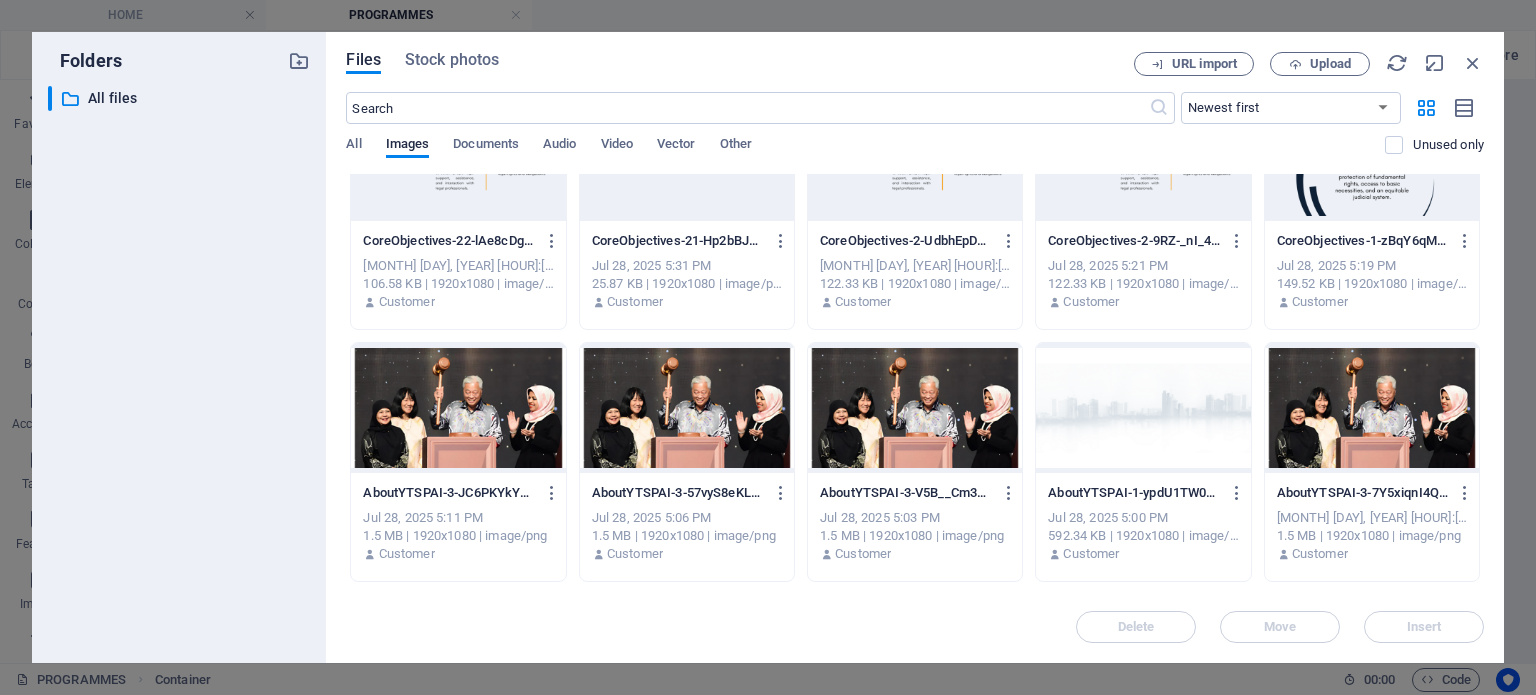 click at bounding box center (1143, 408) 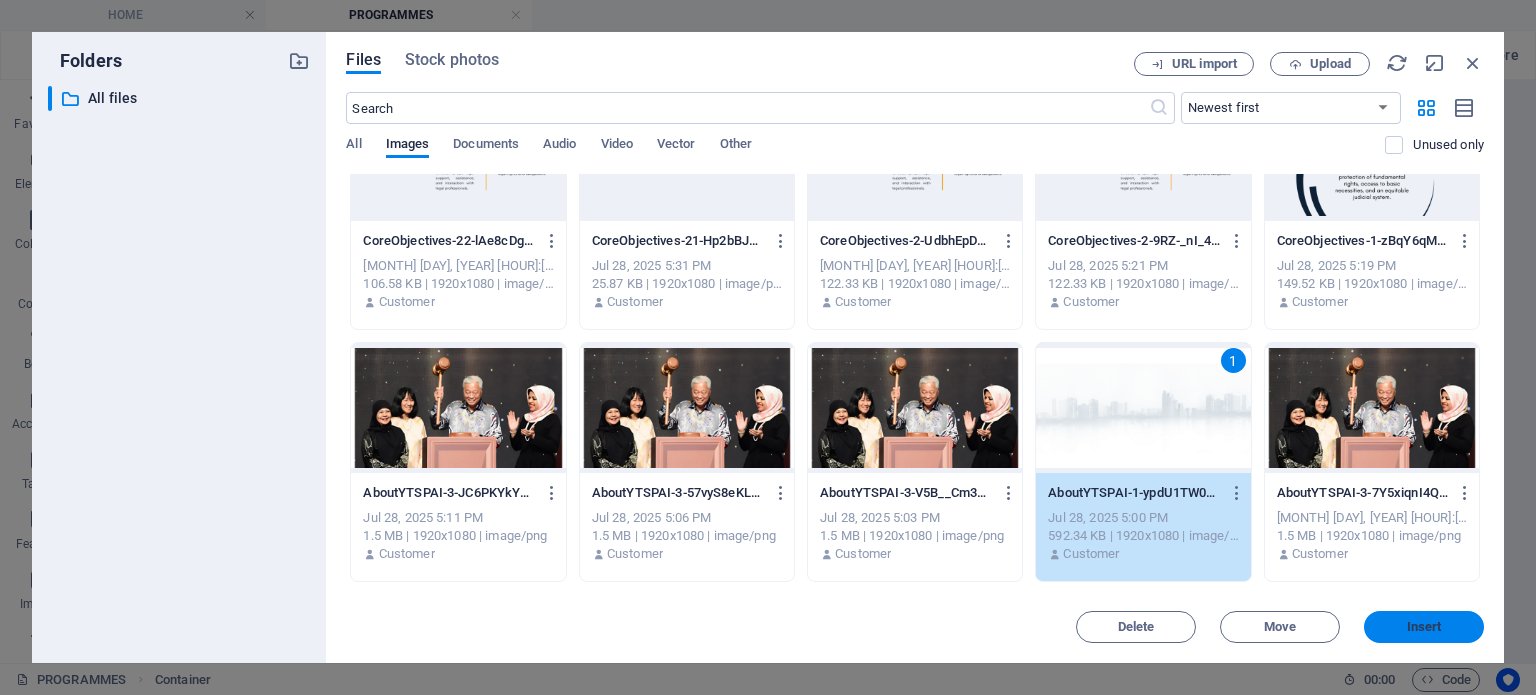 click on "Insert" at bounding box center [1424, 627] 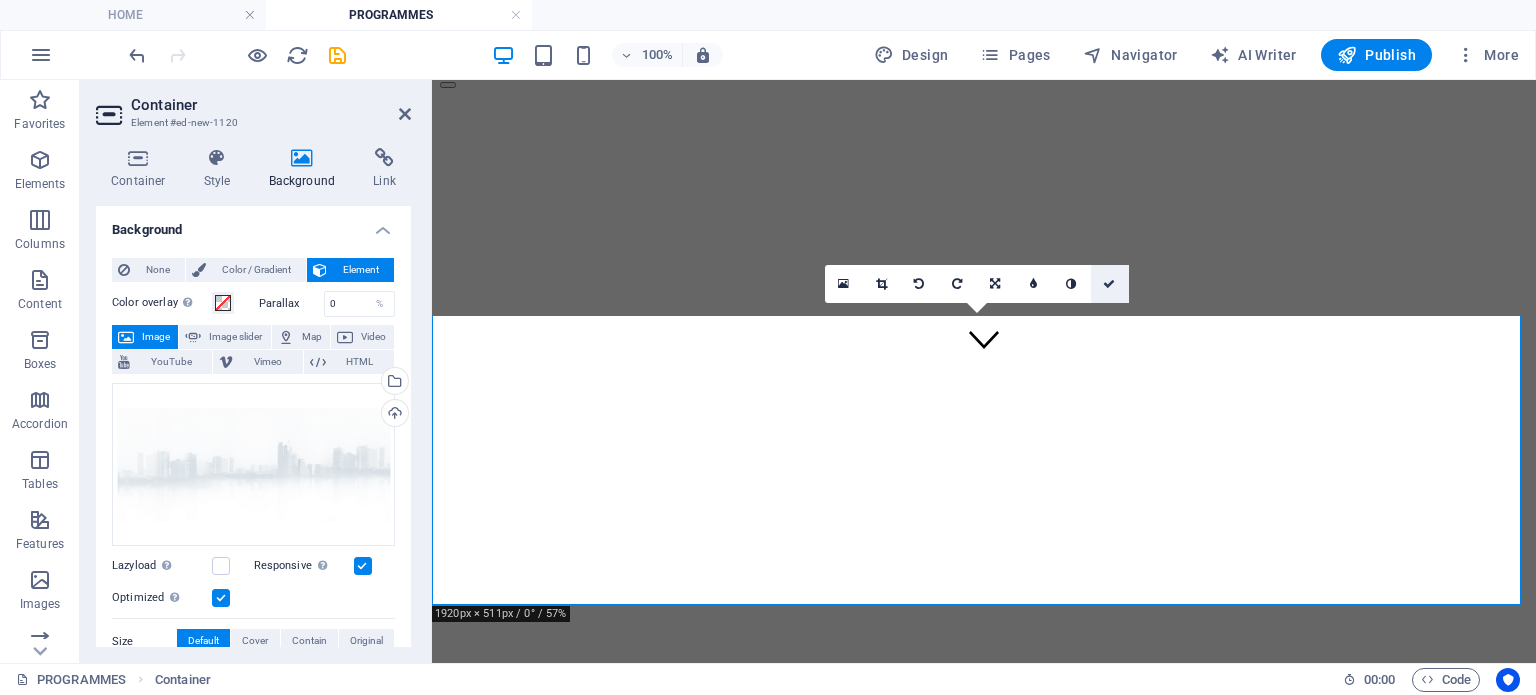 click at bounding box center (1109, 284) 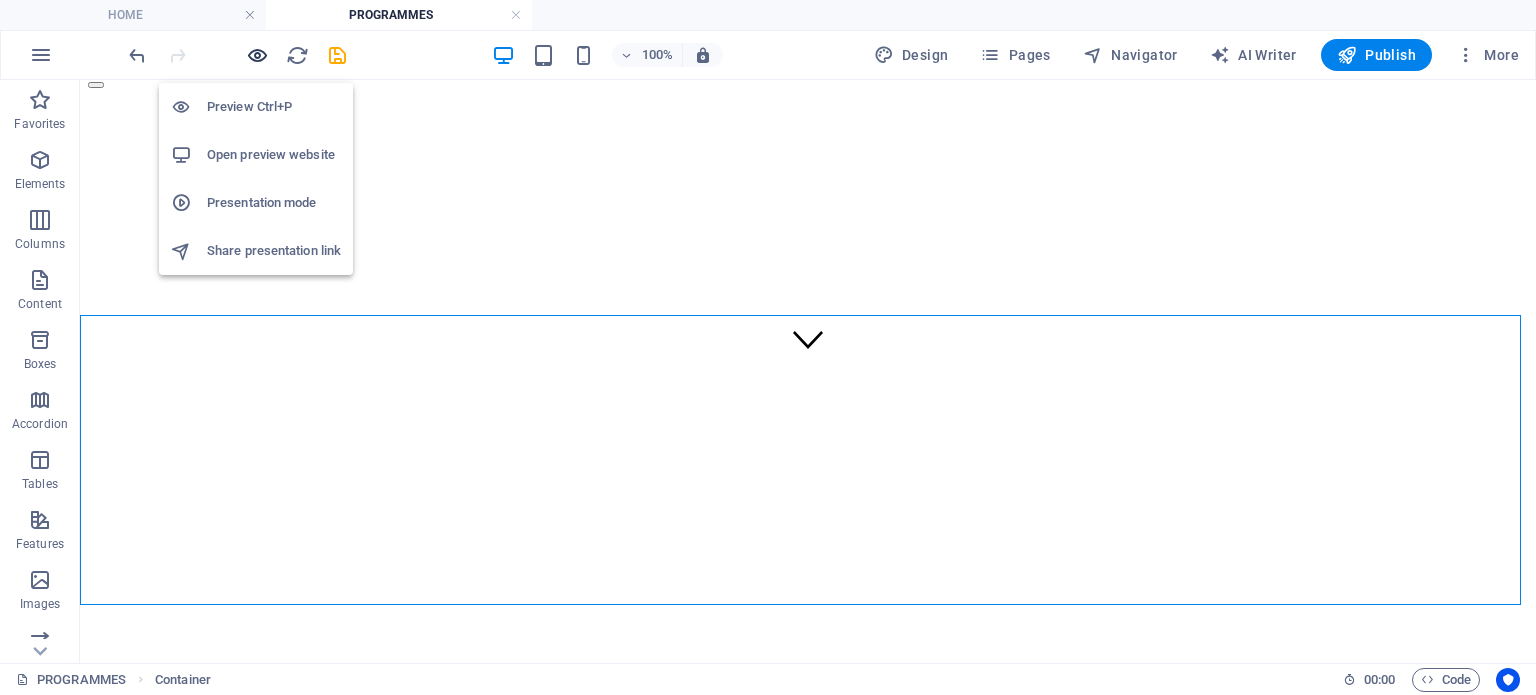 click at bounding box center (257, 55) 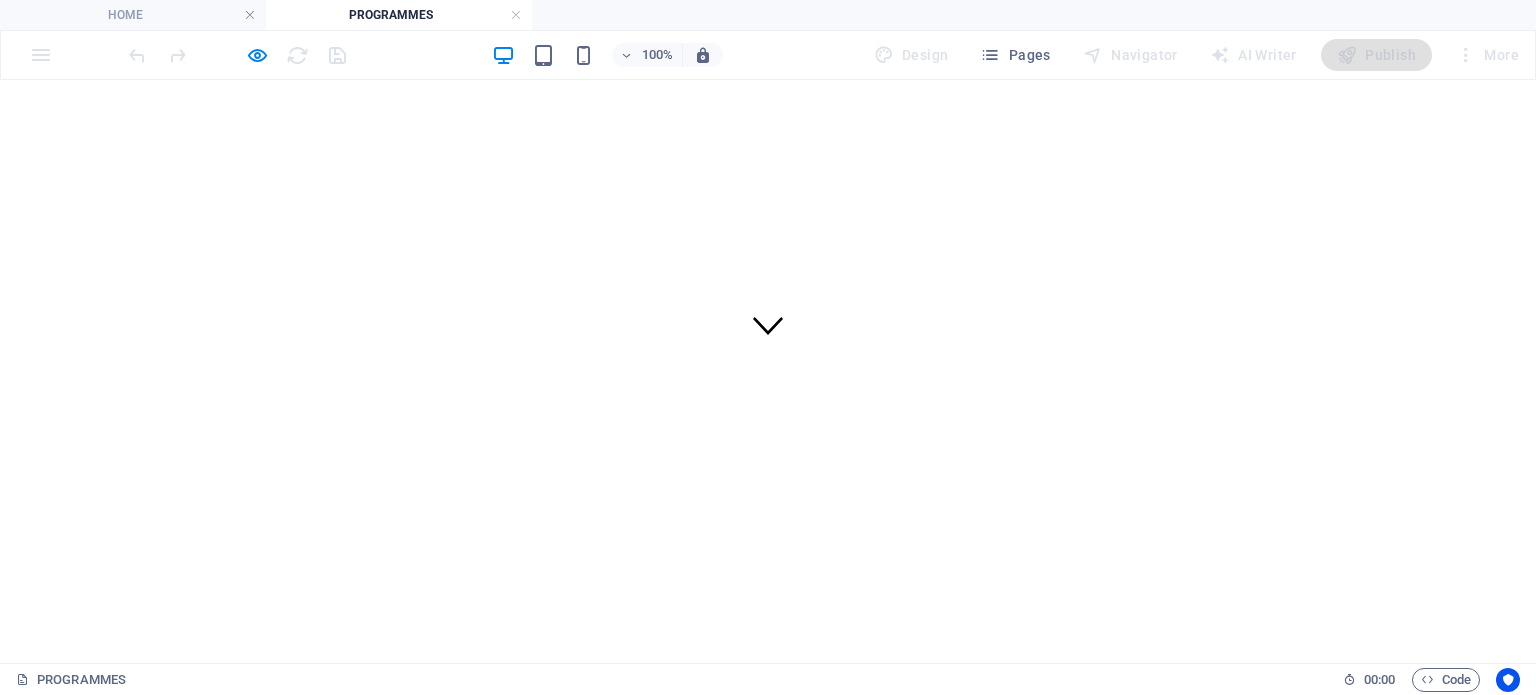 scroll, scrollTop: 322, scrollLeft: 0, axis: vertical 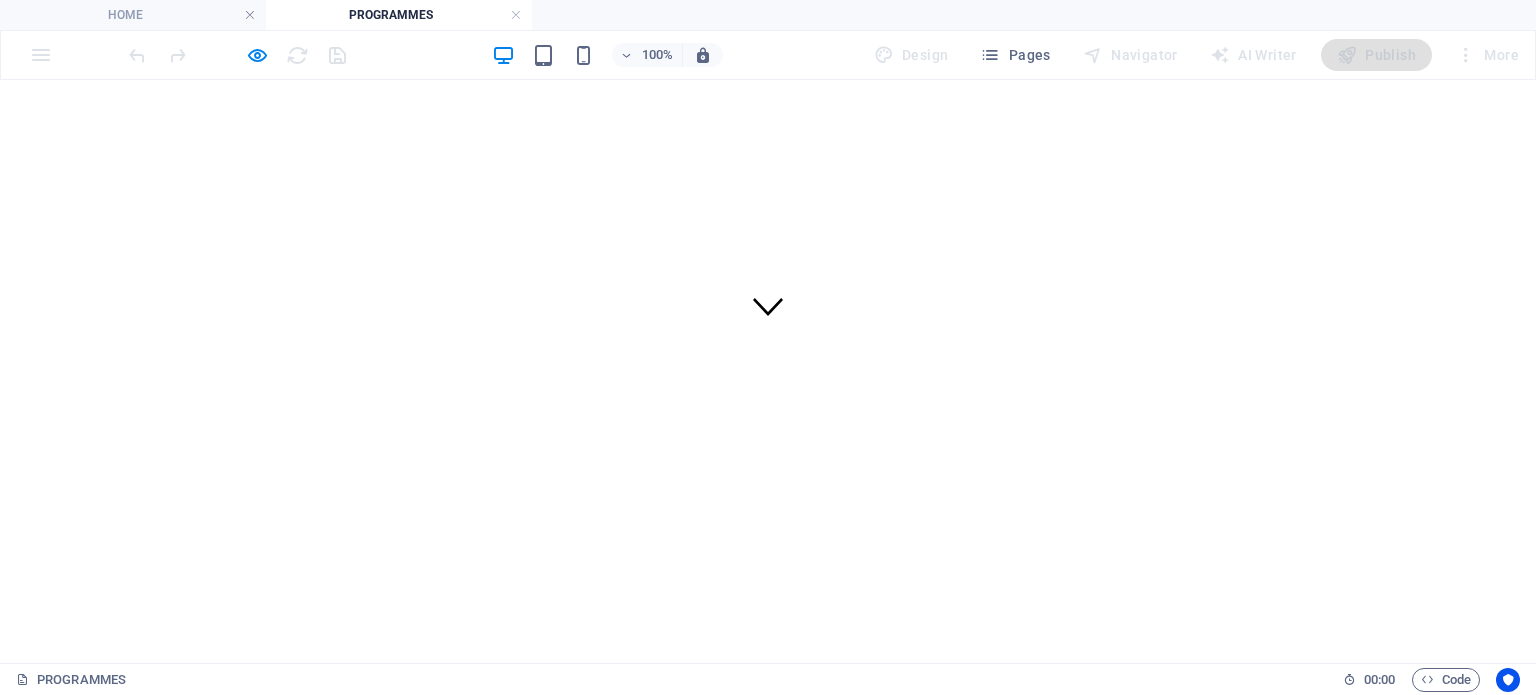 click on "YTSPAI FELLOWSHIP PROGRAMME" at bounding box center [125, 1486] 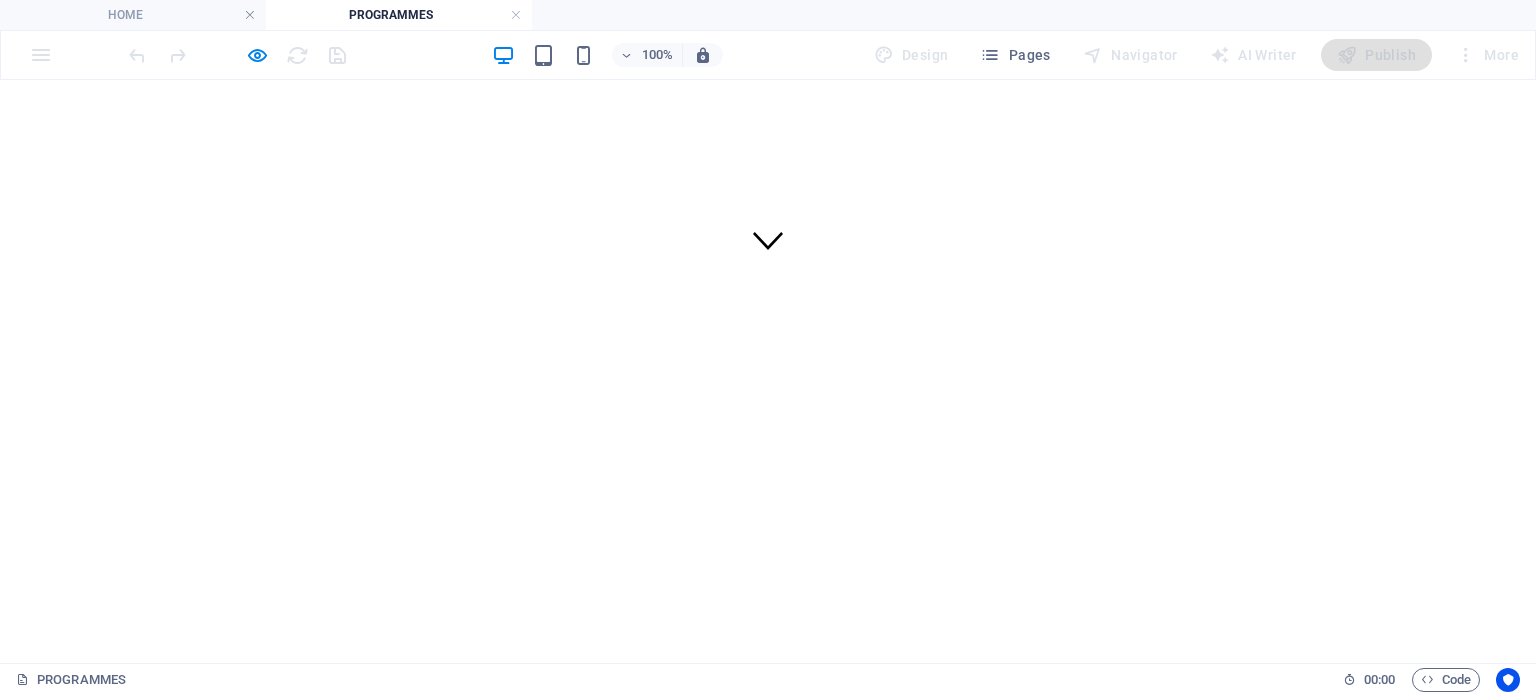 scroll, scrollTop: 369, scrollLeft: 0, axis: vertical 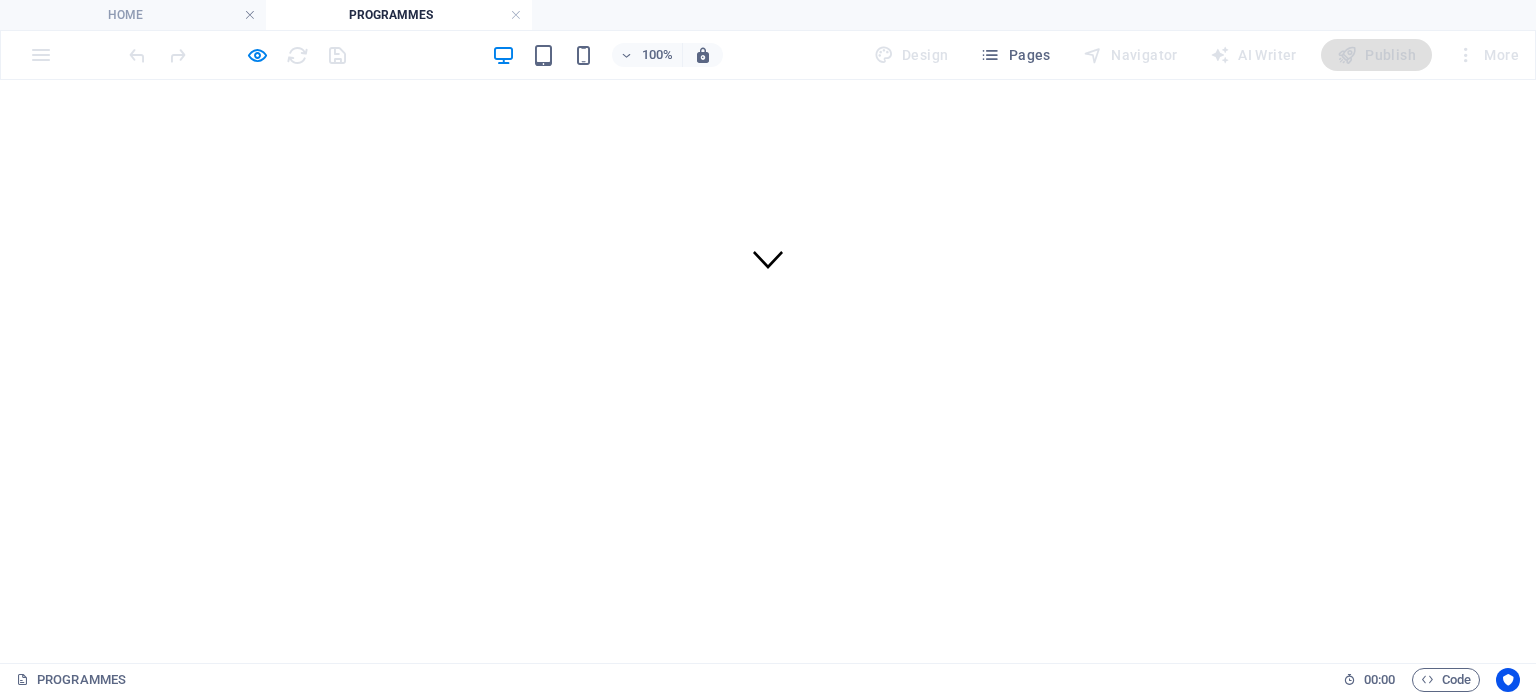 click on "YTSPAI TRIPARTITE INTERNSHIP PROGRAMME" at bounding box center [164, 1529] 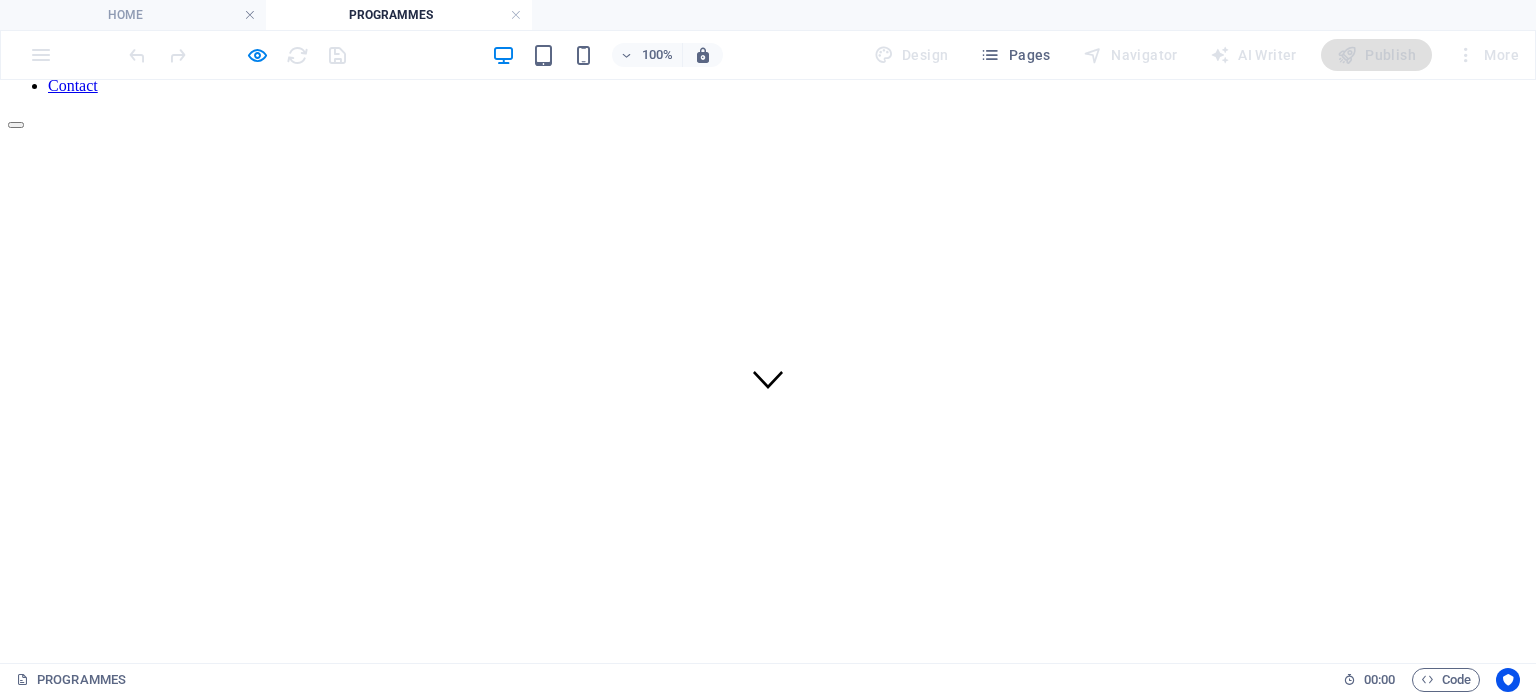 scroll, scrollTop: 243, scrollLeft: 0, axis: vertical 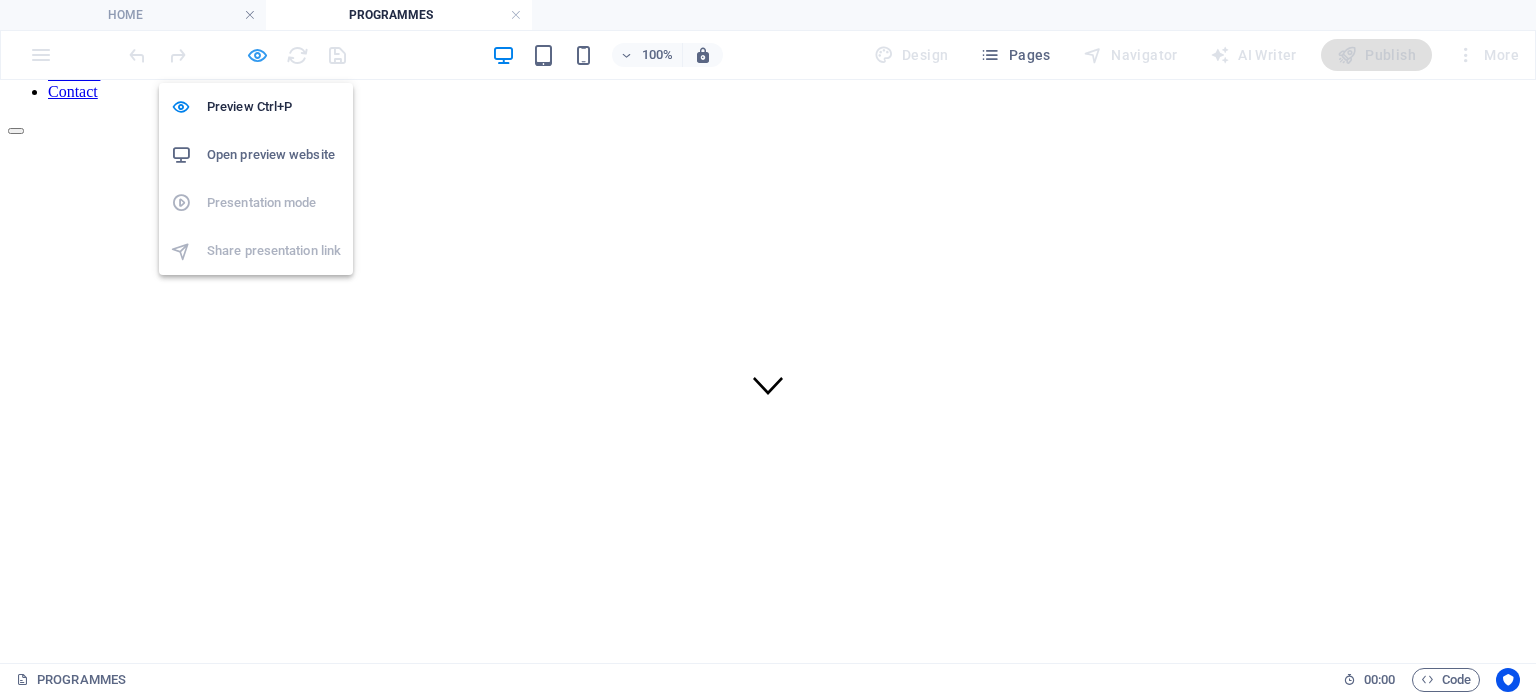 click at bounding box center [257, 55] 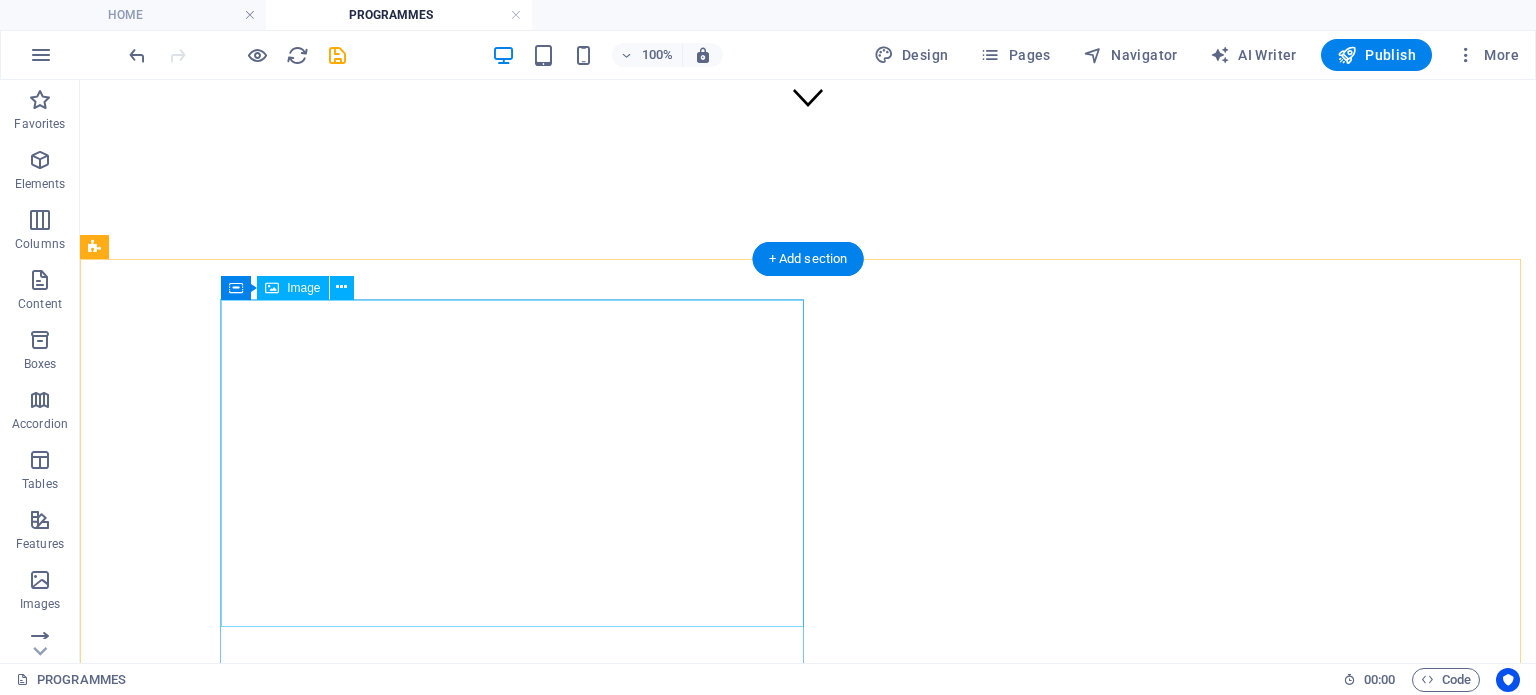 scroll, scrollTop: 672, scrollLeft: 0, axis: vertical 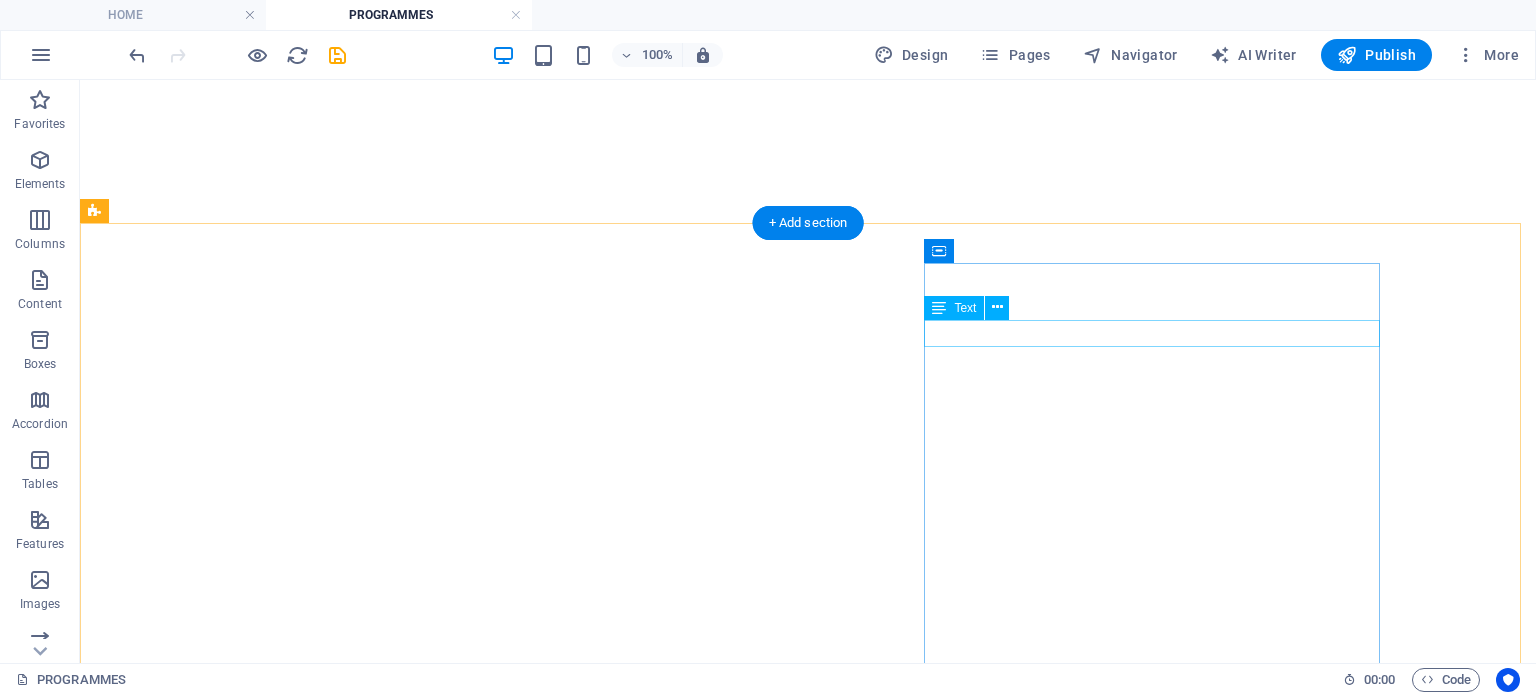 click on "YAYASAN TAN SRI PROFESOR AHMAD IBRAHIM" at bounding box center [808, 2305] 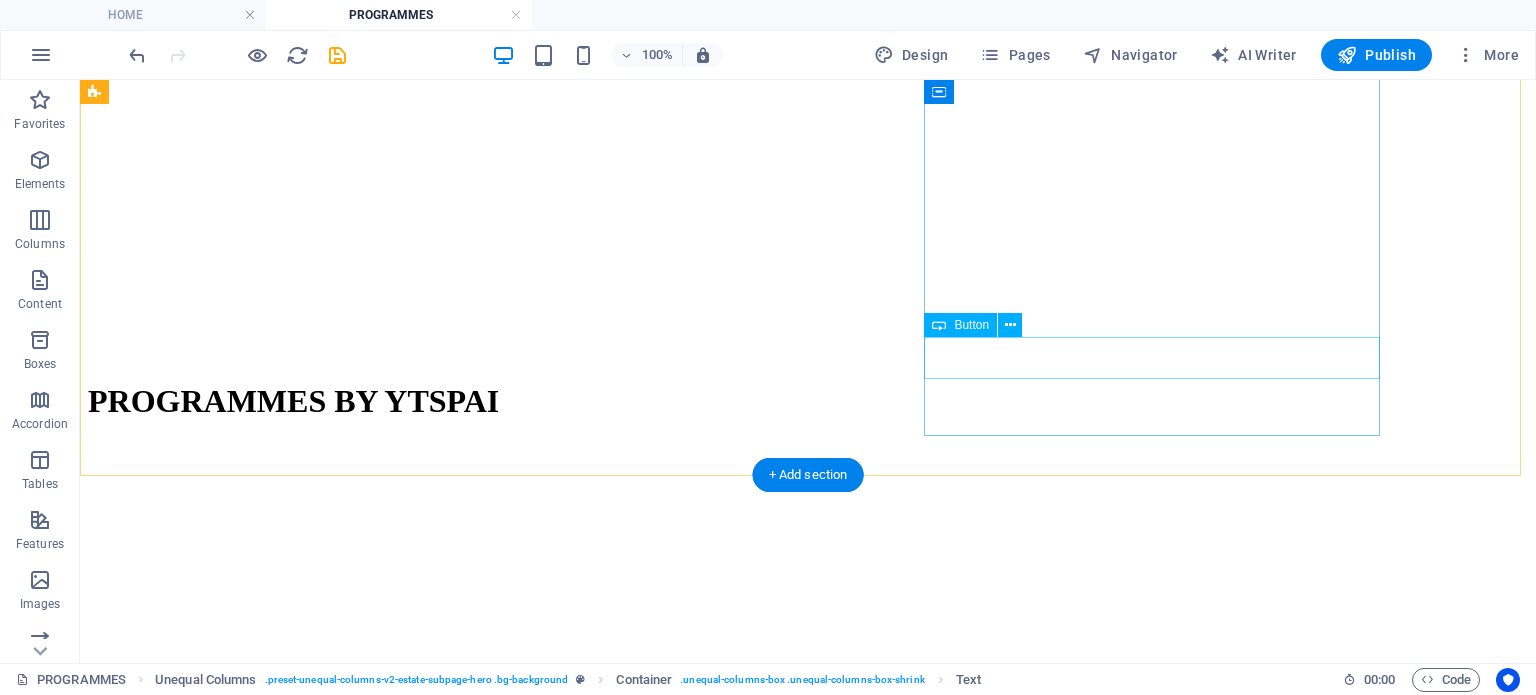 scroll, scrollTop: 1095, scrollLeft: 0, axis: vertical 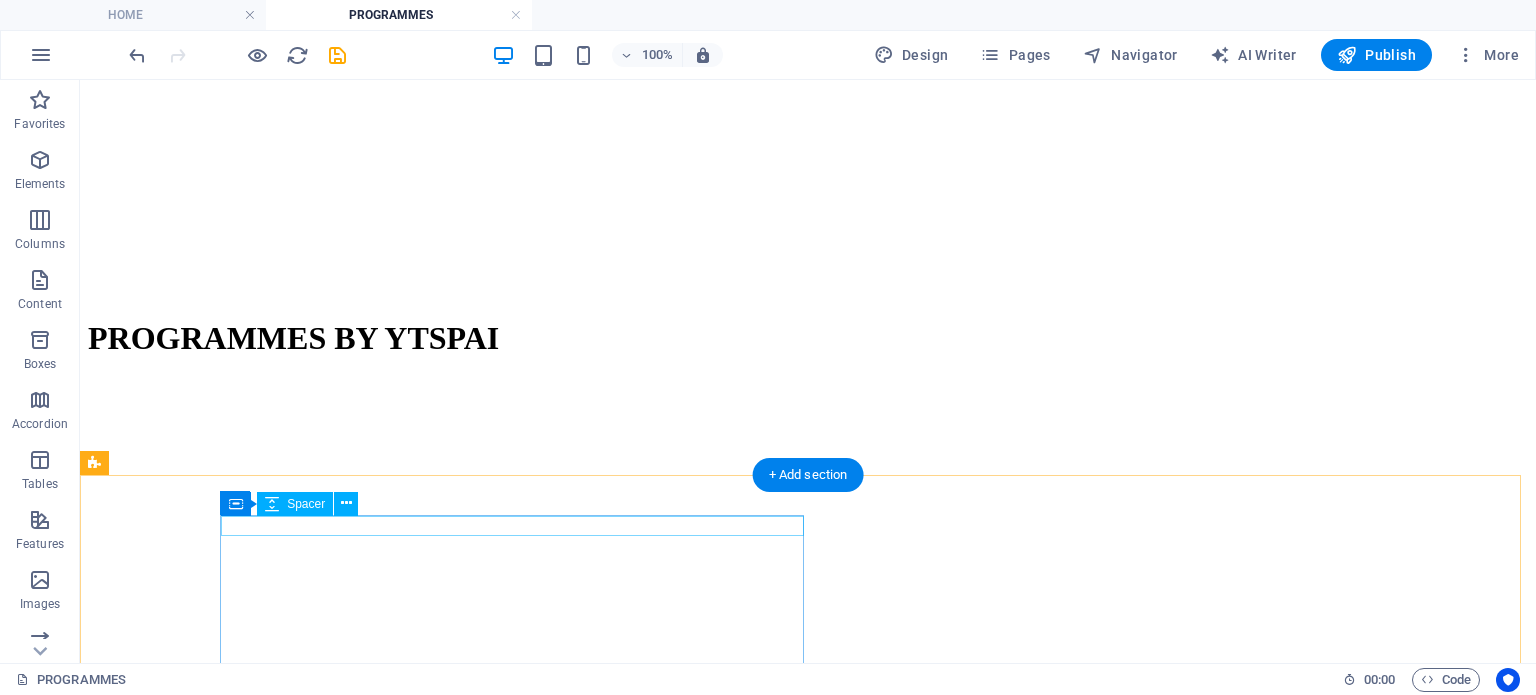 click at bounding box center (808, 2652) 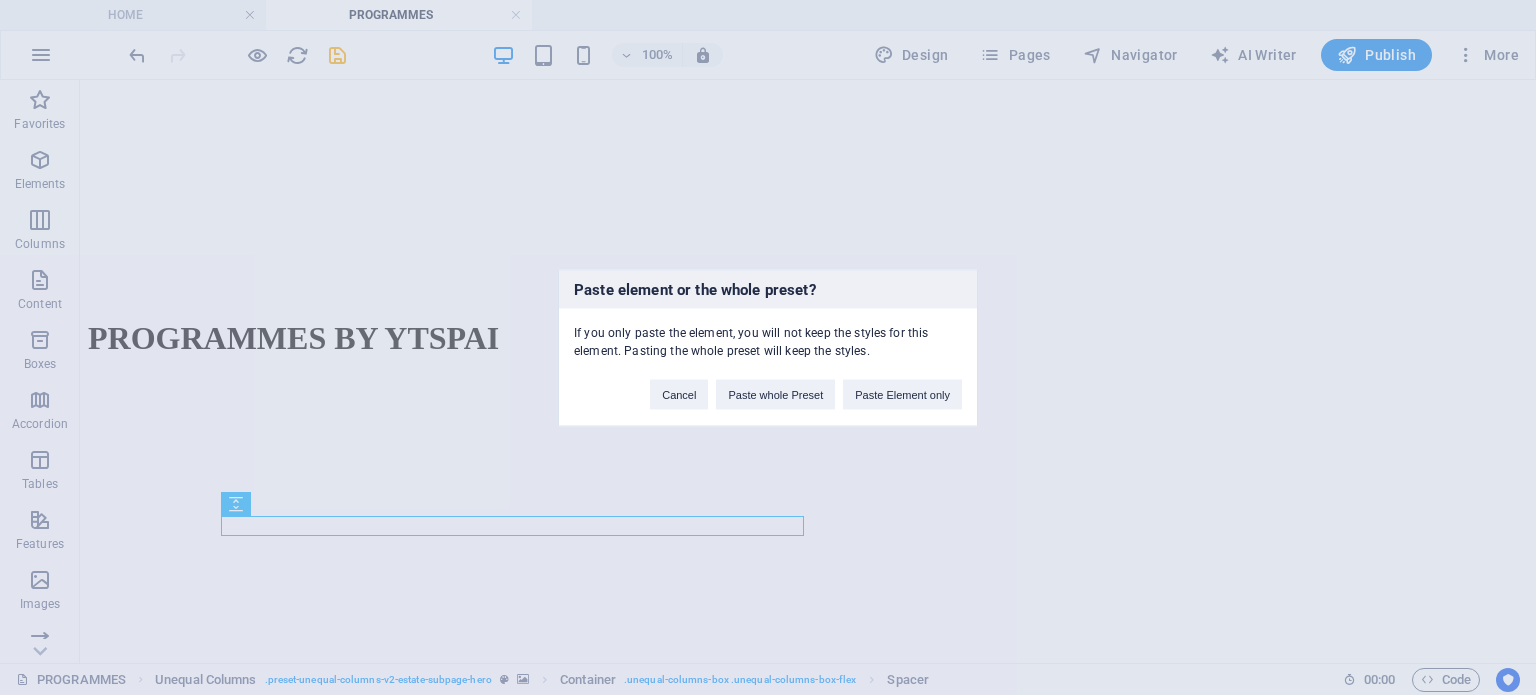 type 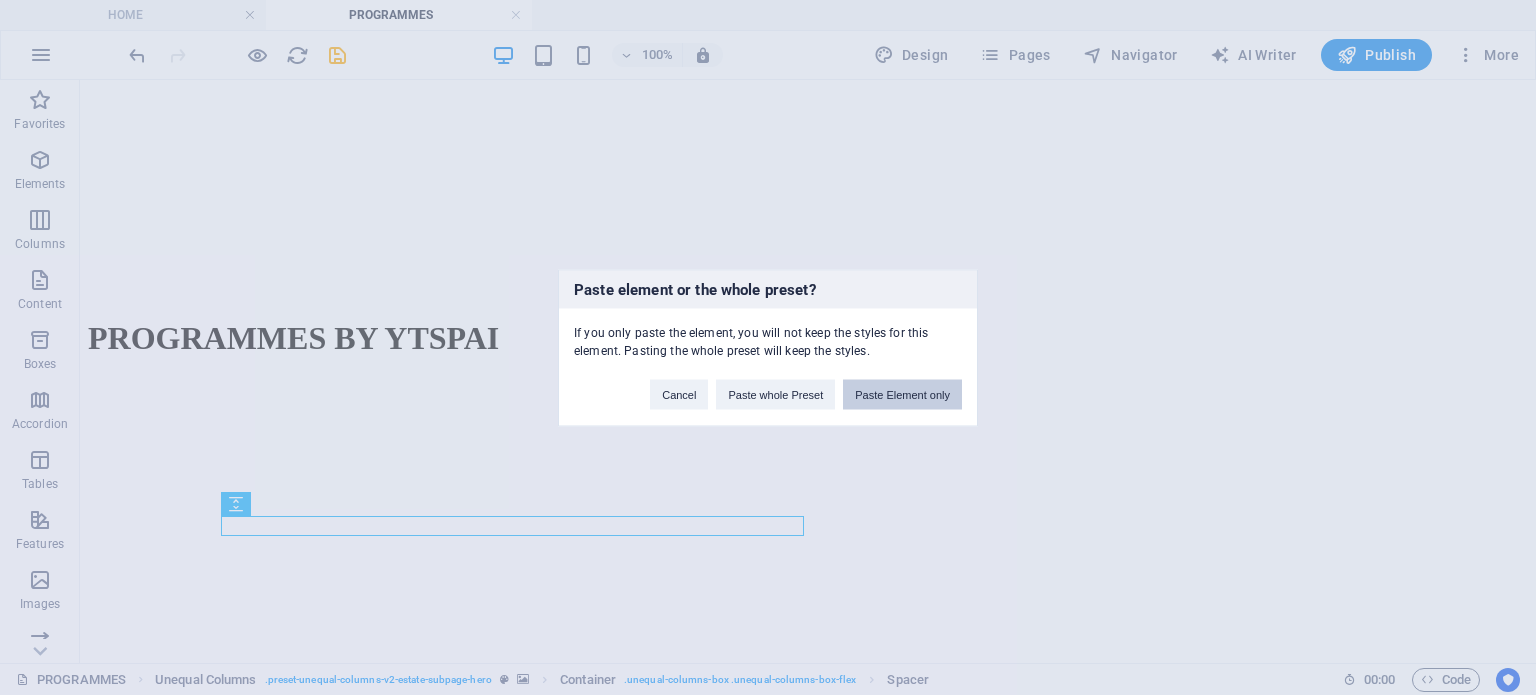 click on "Paste Element only" at bounding box center [902, 394] 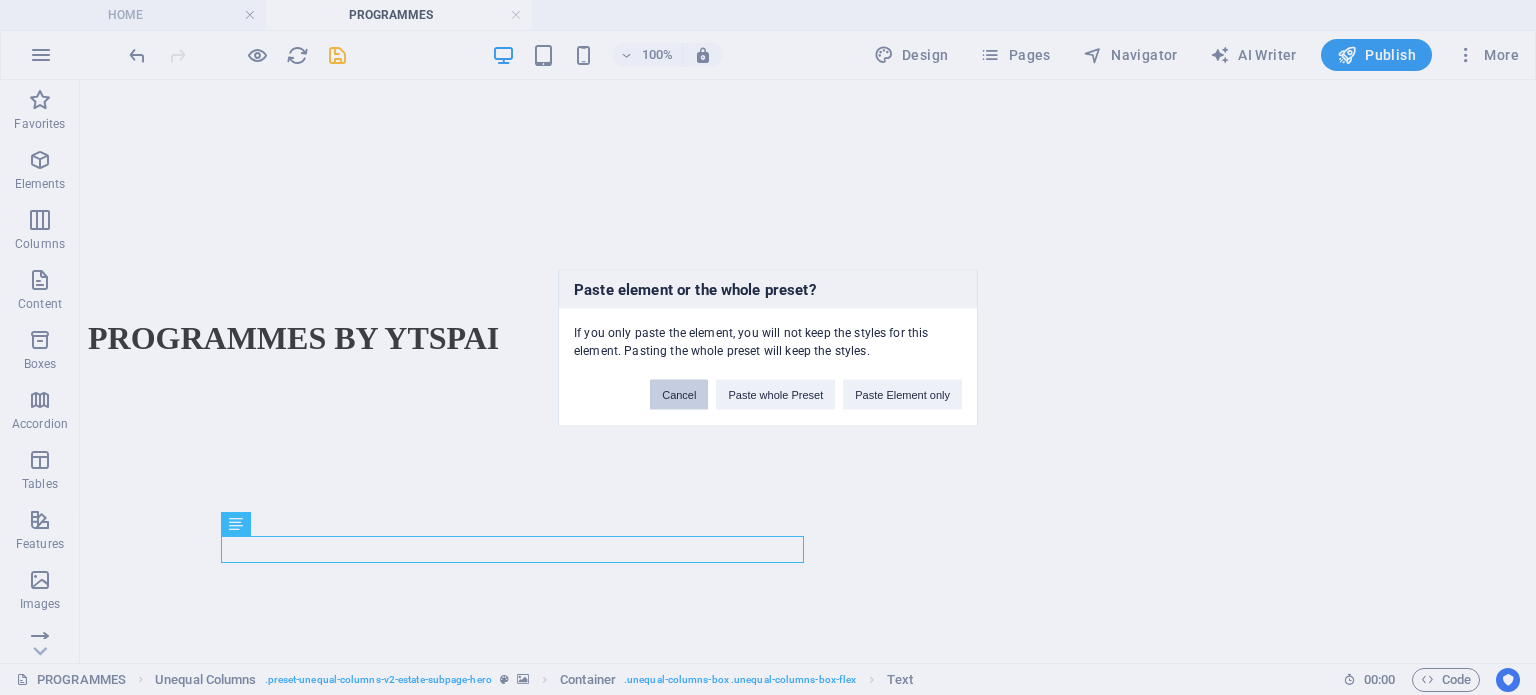 click on "Cancel" at bounding box center [679, 394] 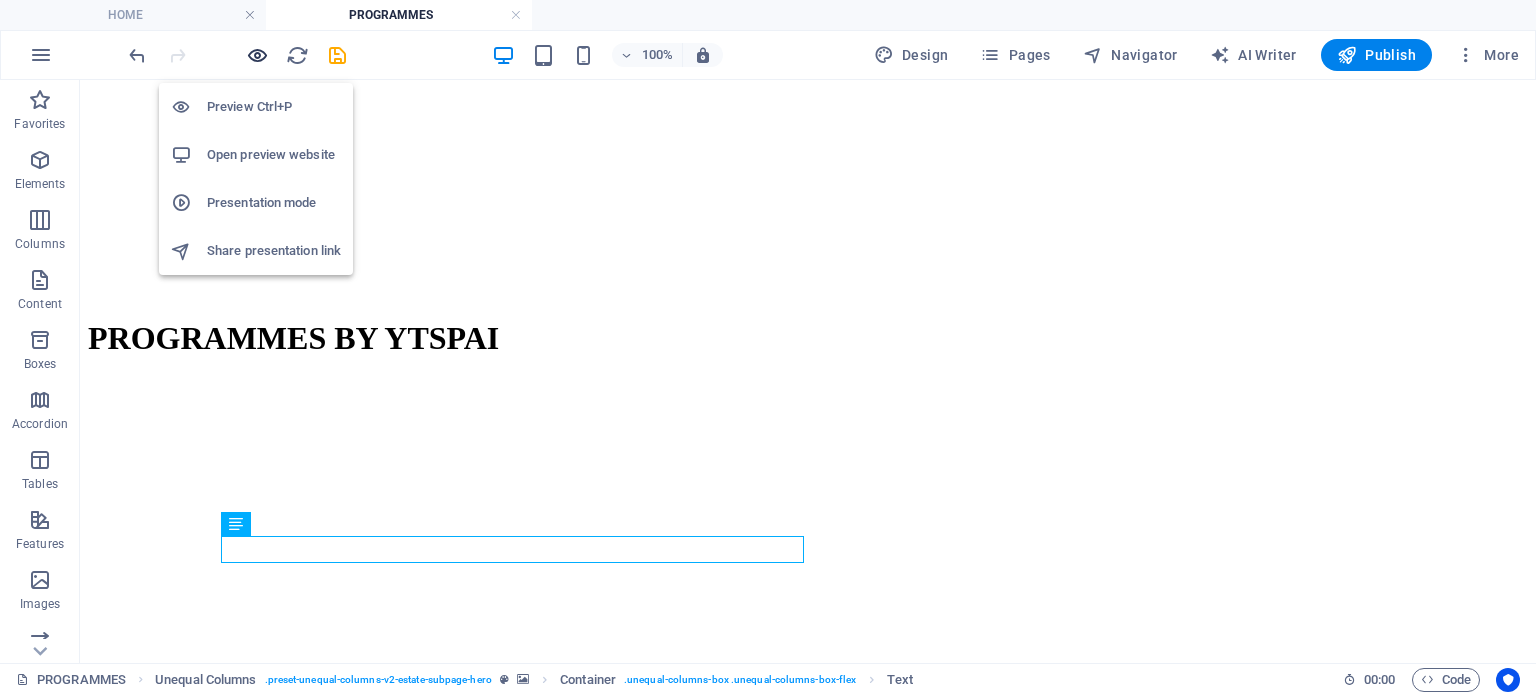 click at bounding box center (257, 55) 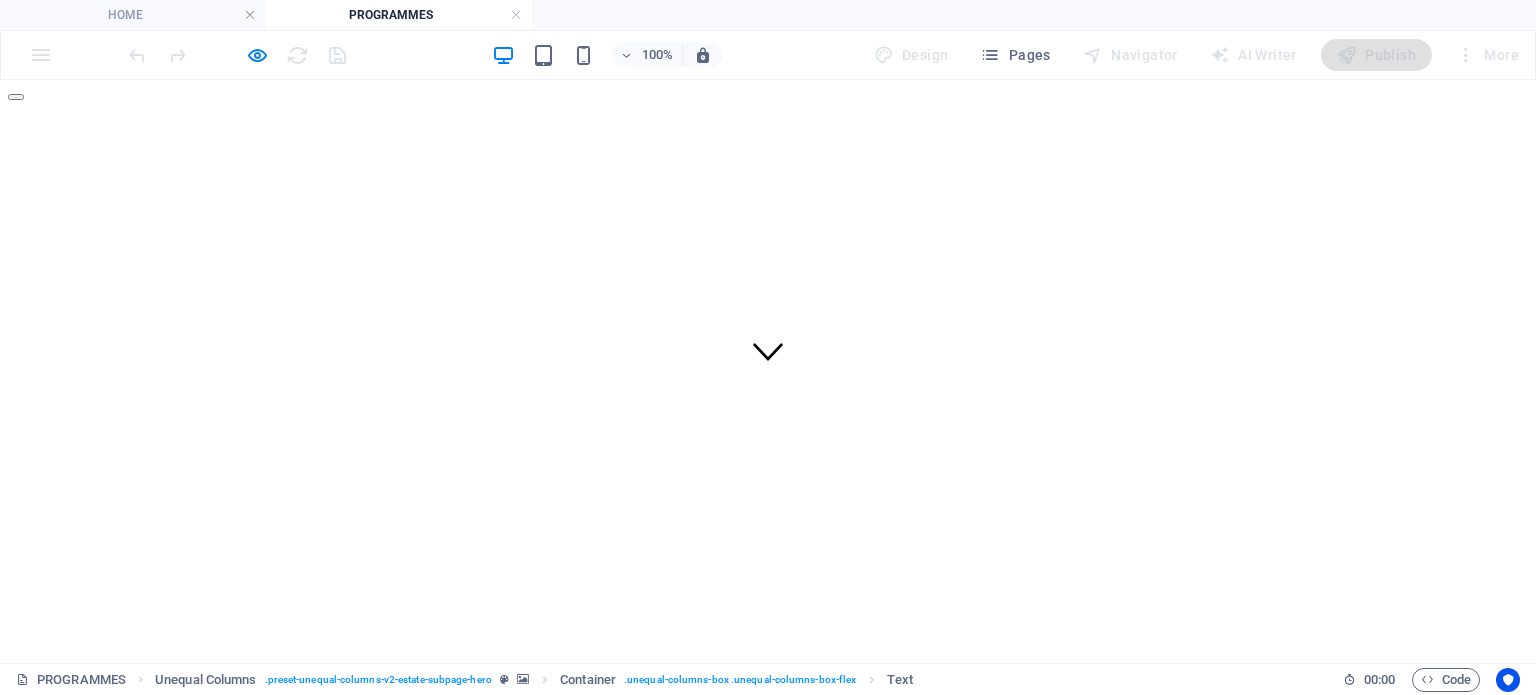 scroll, scrollTop: 258, scrollLeft: 0, axis: vertical 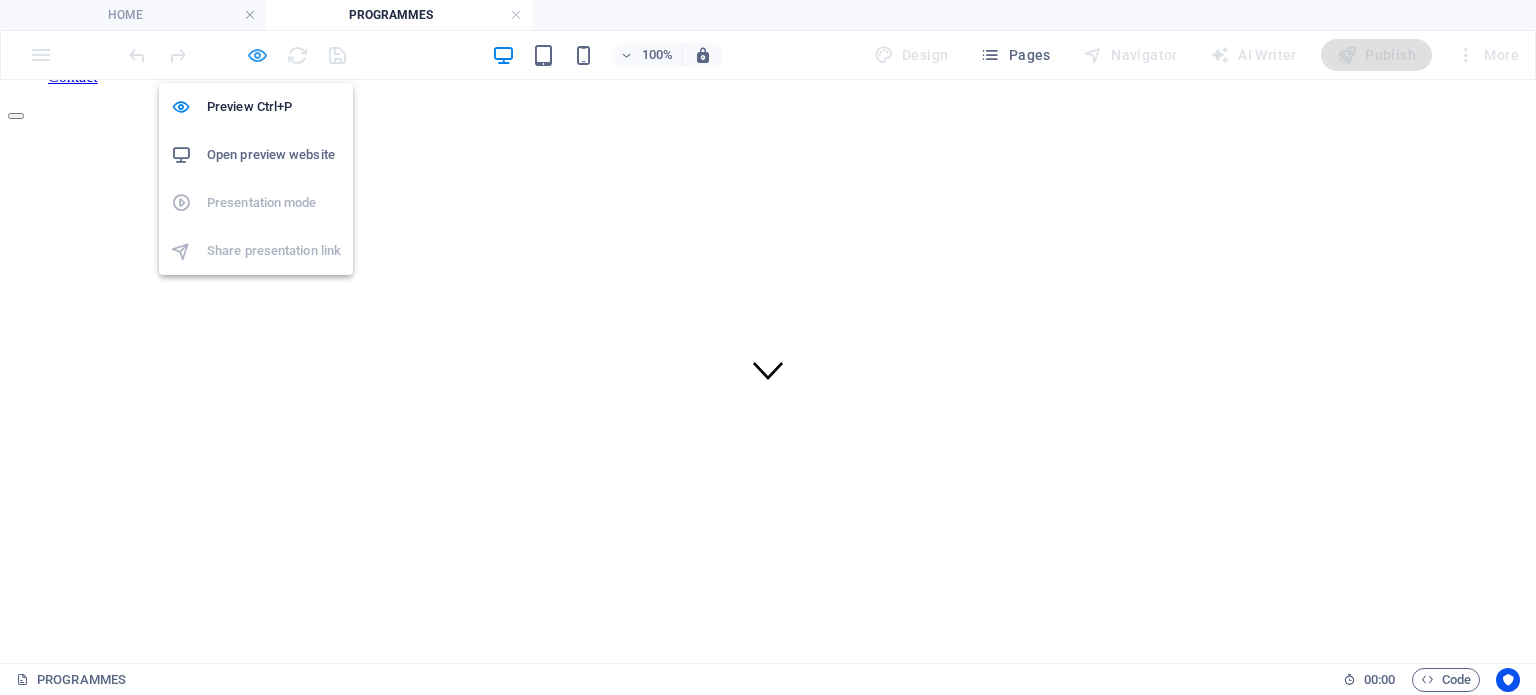 click at bounding box center [257, 55] 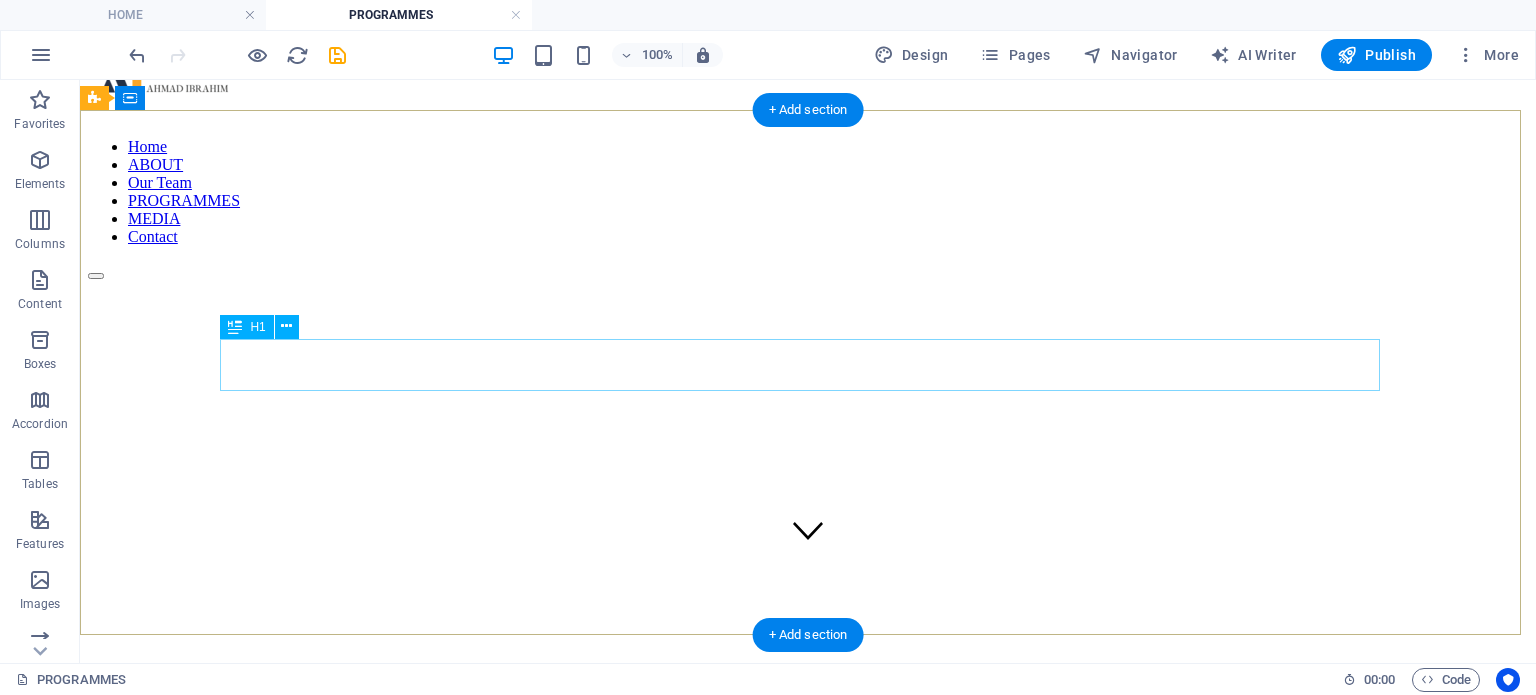 scroll, scrollTop: 100, scrollLeft: 0, axis: vertical 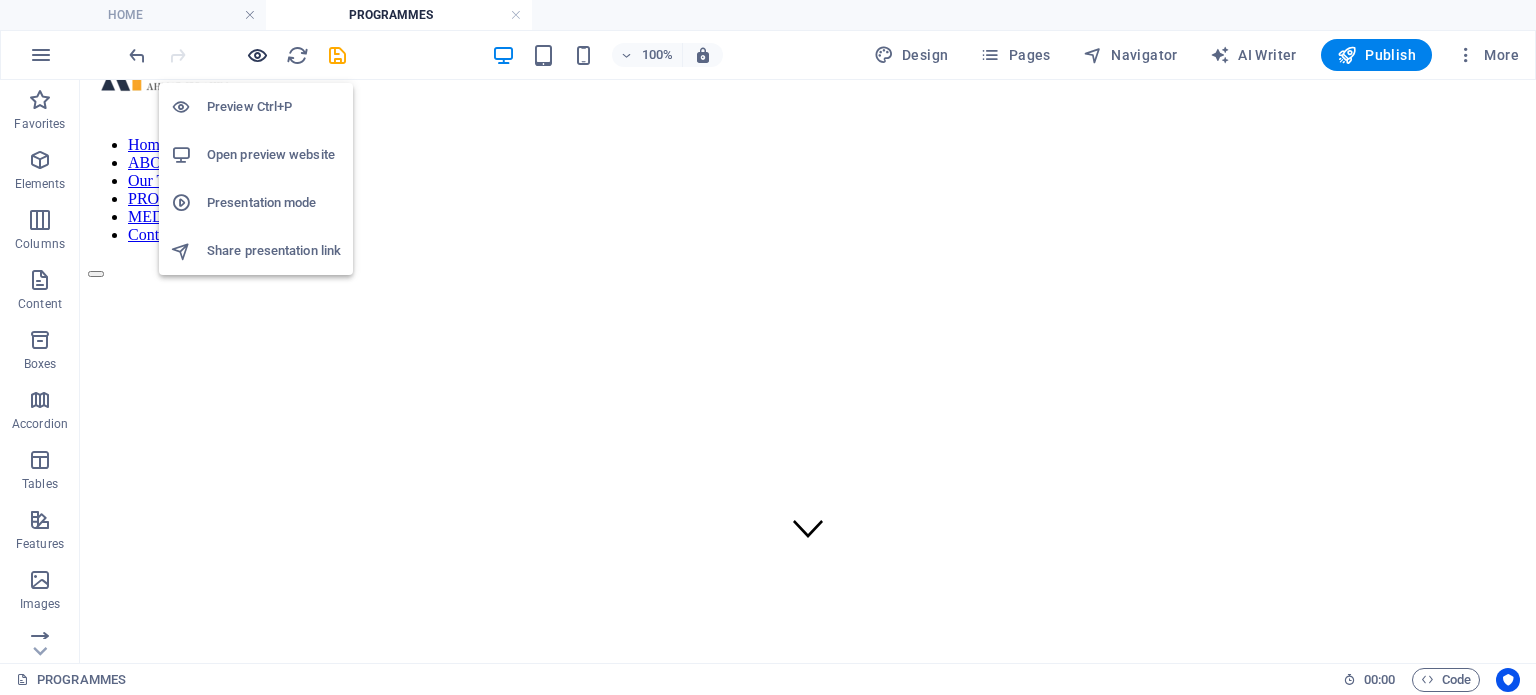 click at bounding box center (257, 55) 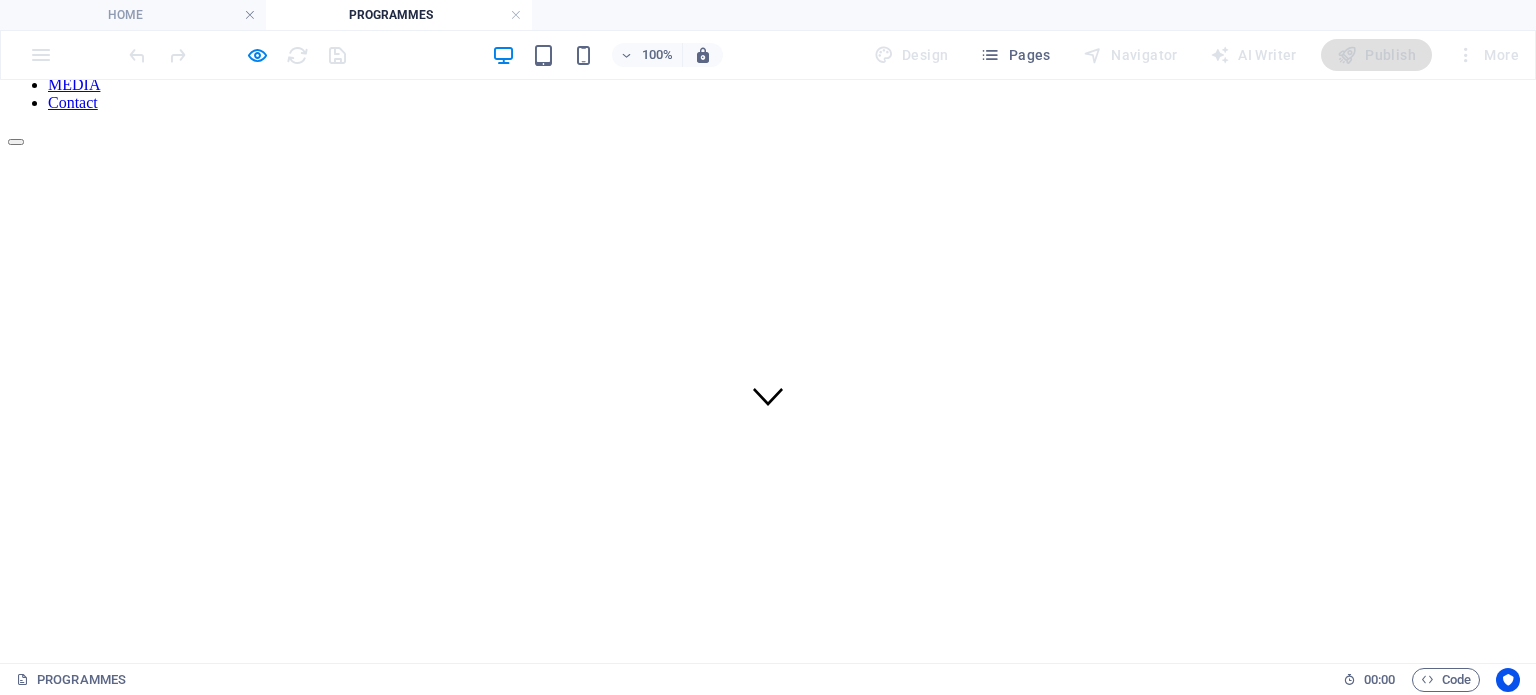 scroll, scrollTop: 235, scrollLeft: 0, axis: vertical 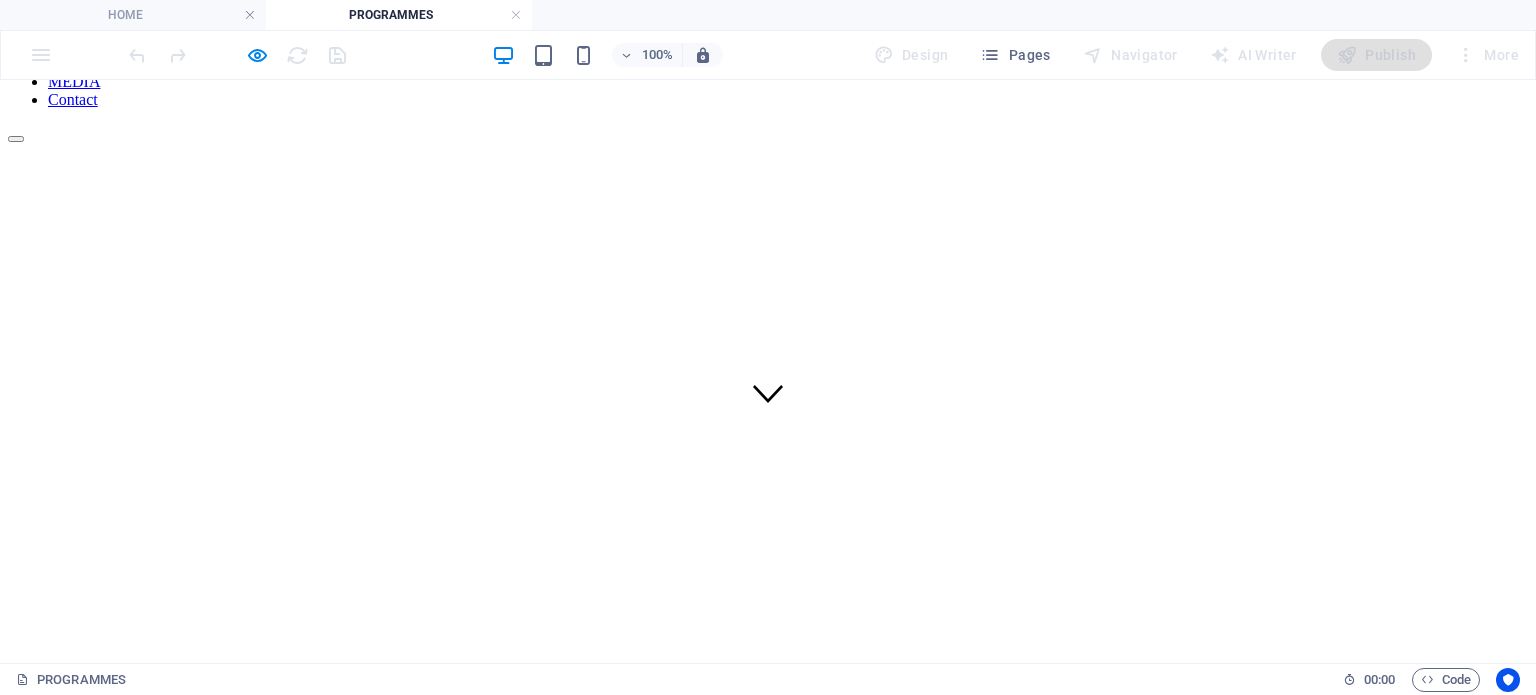 click 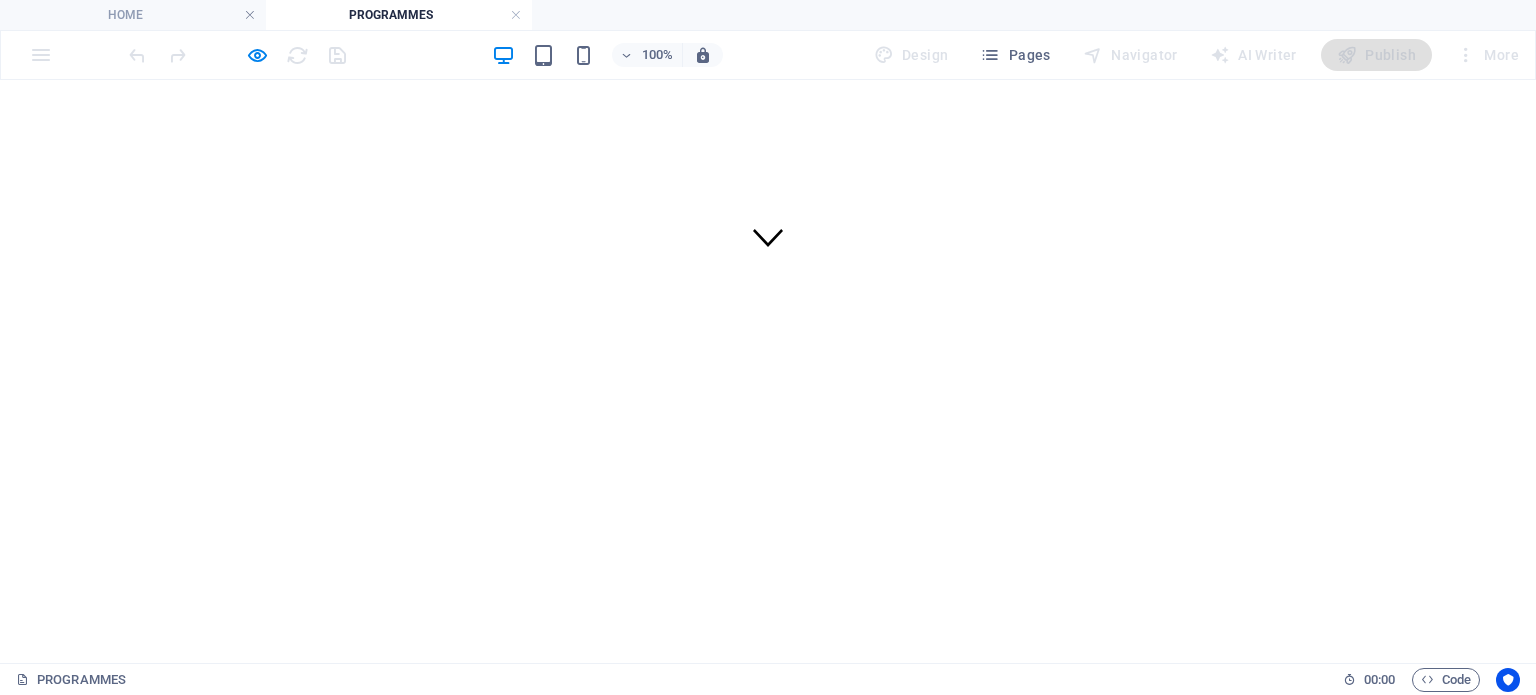 scroll, scrollTop: 395, scrollLeft: 0, axis: vertical 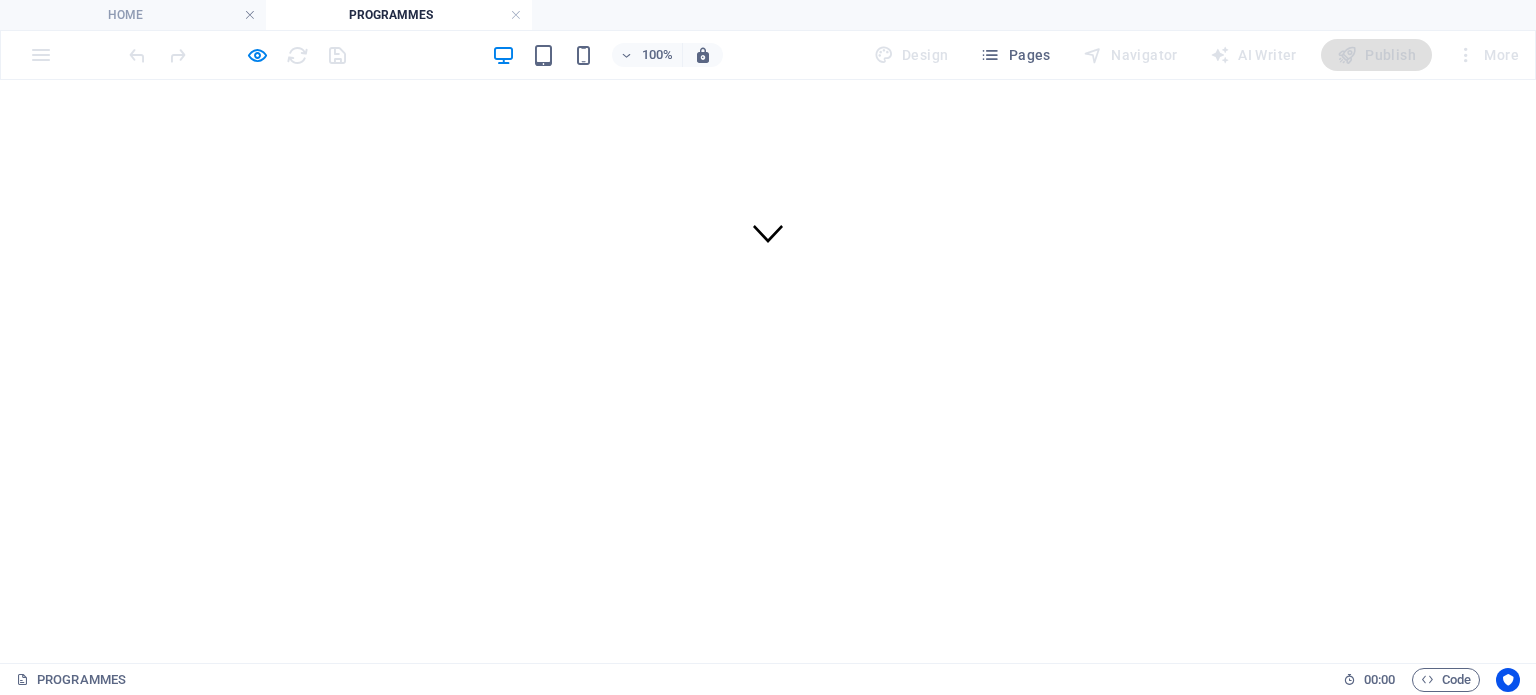 click on "YTSPAI FELLOWSHIP PROGRAMME" at bounding box center (125, 1491) 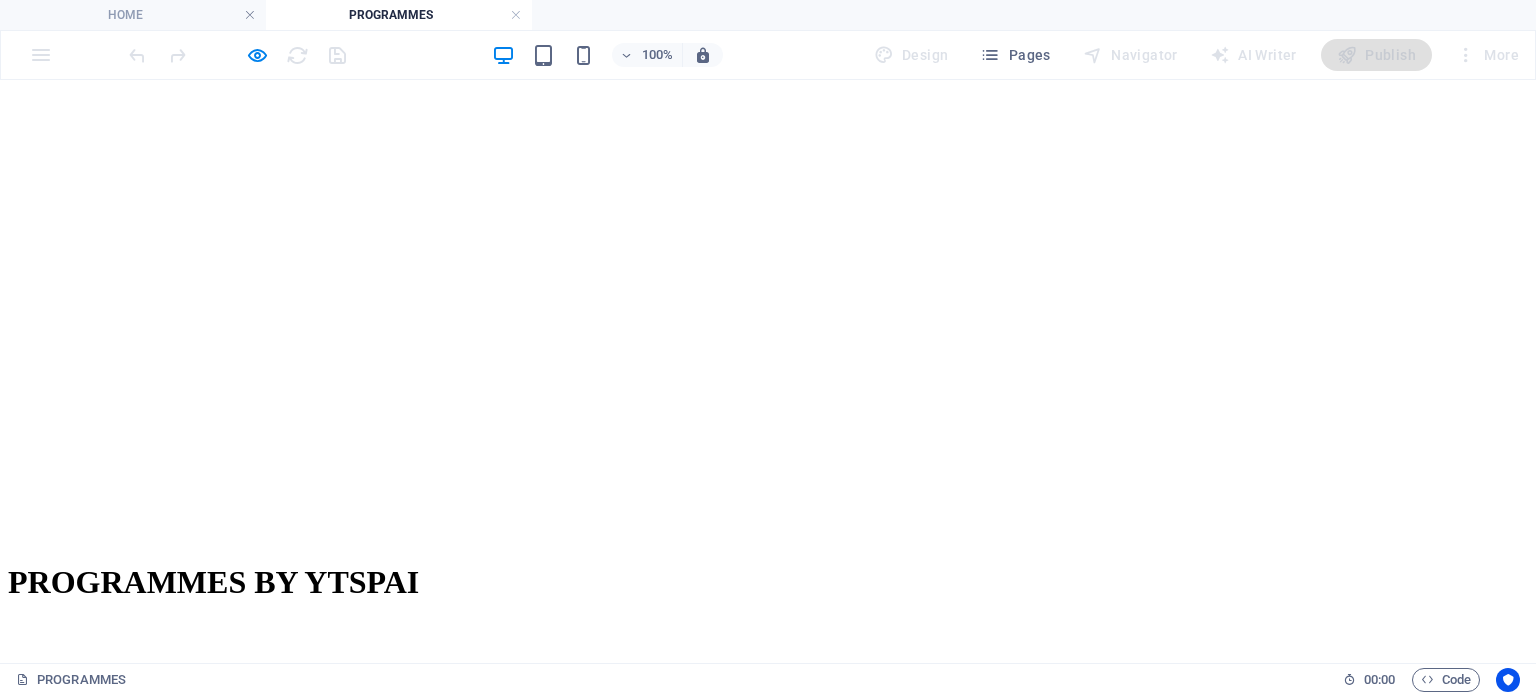 scroll, scrollTop: 849, scrollLeft: 0, axis: vertical 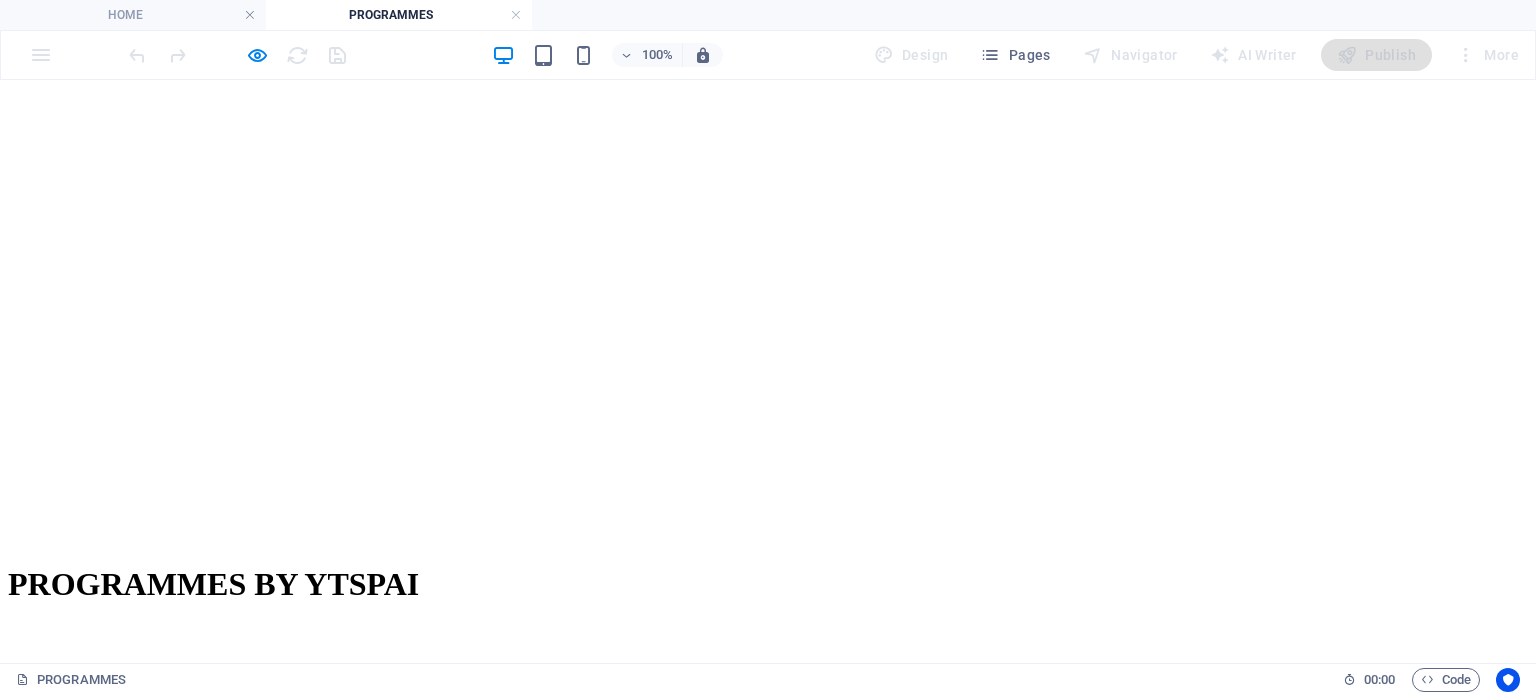 click on "APPLICATION IS CLOSED" at bounding box center (118, 2403) 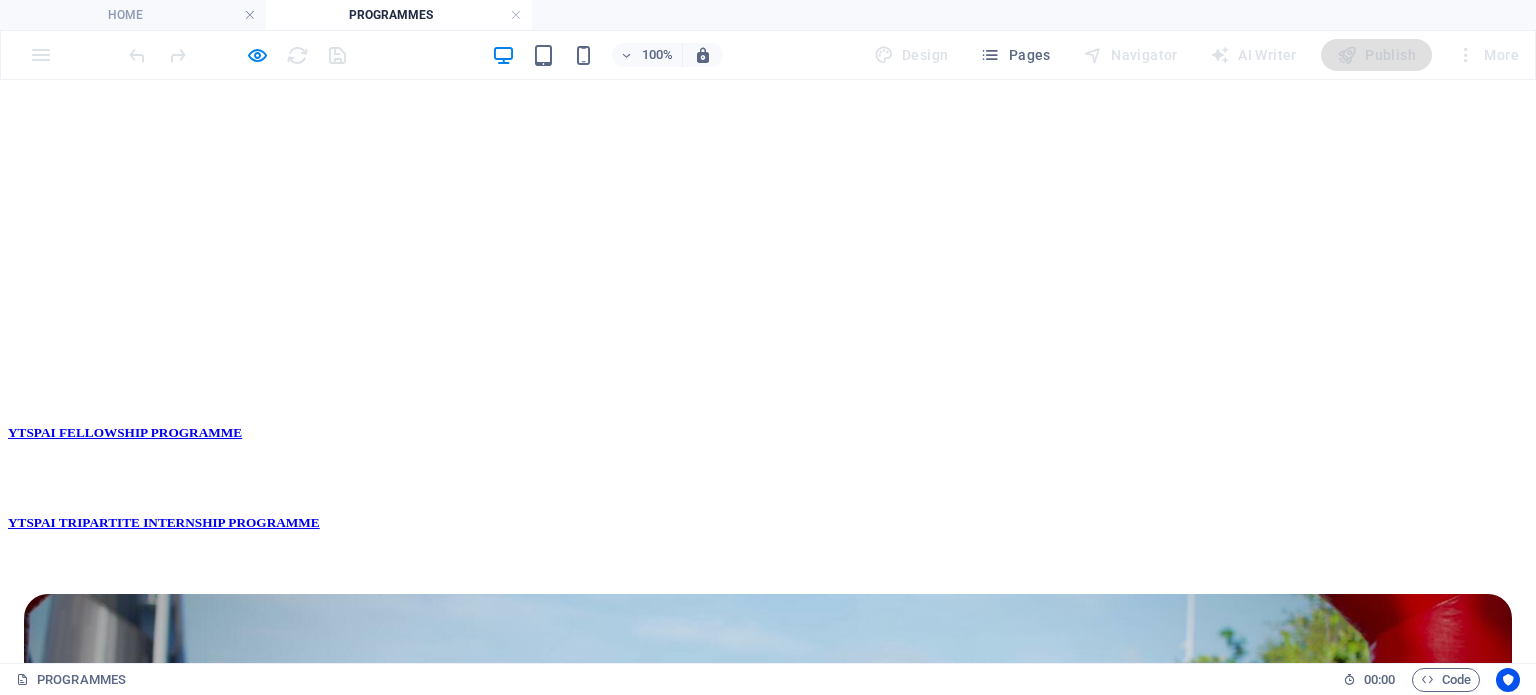 scroll, scrollTop: 1379, scrollLeft: 0, axis: vertical 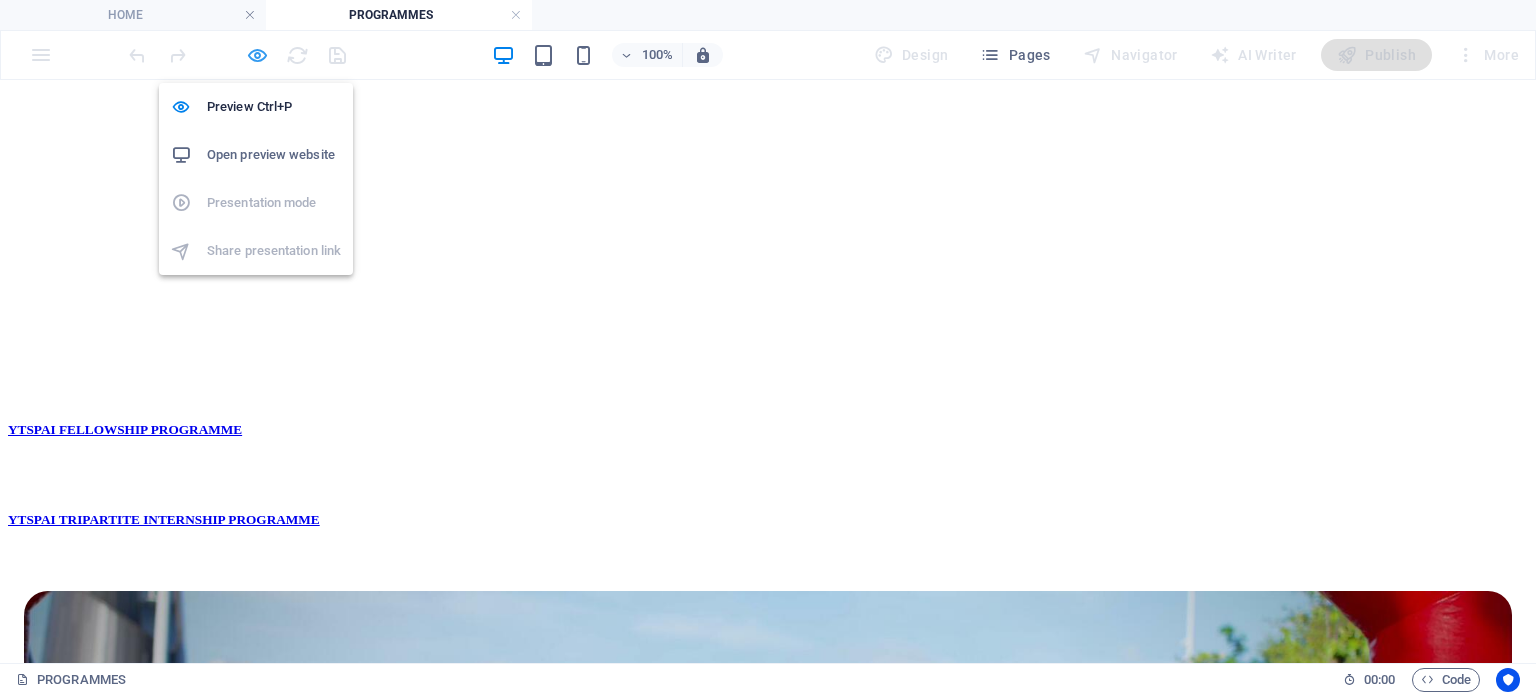 click at bounding box center [257, 55] 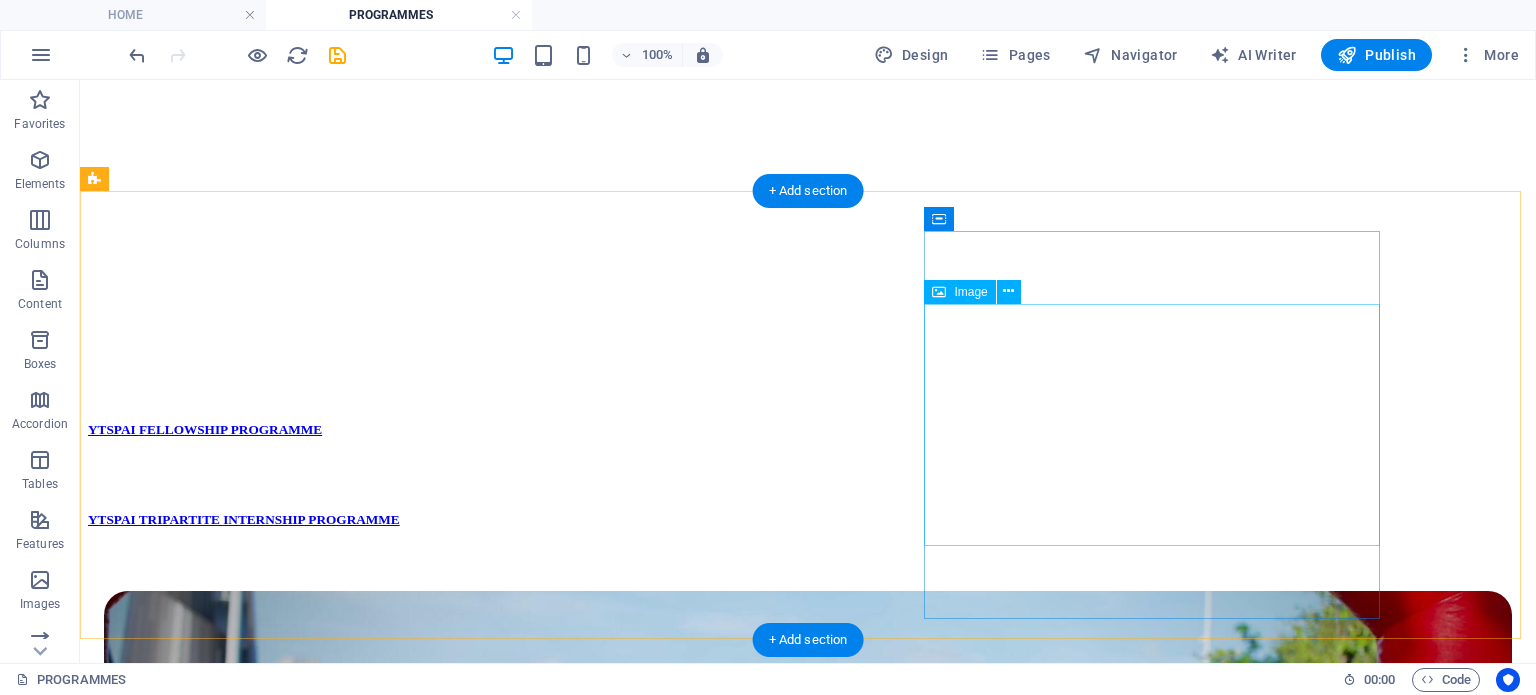 click at bounding box center (808, 2816) 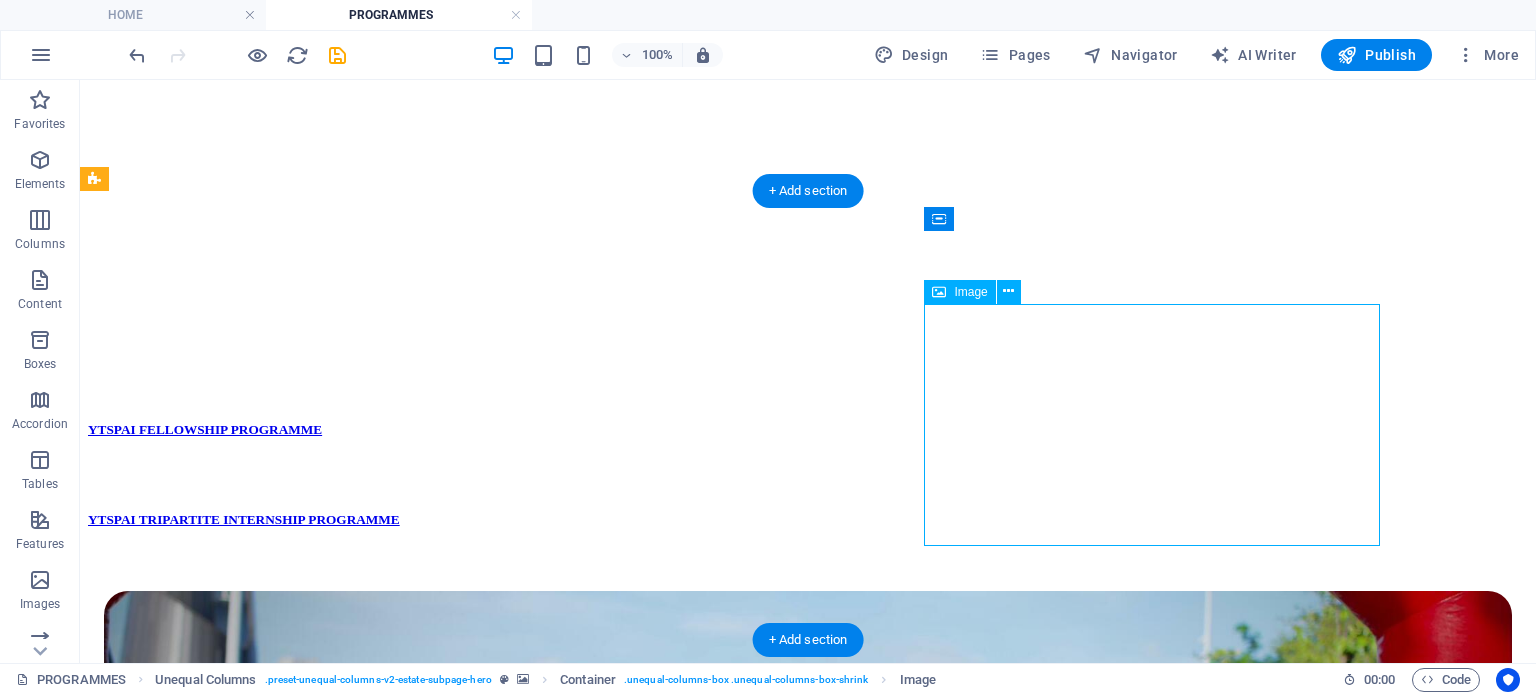 click at bounding box center [808, 2816] 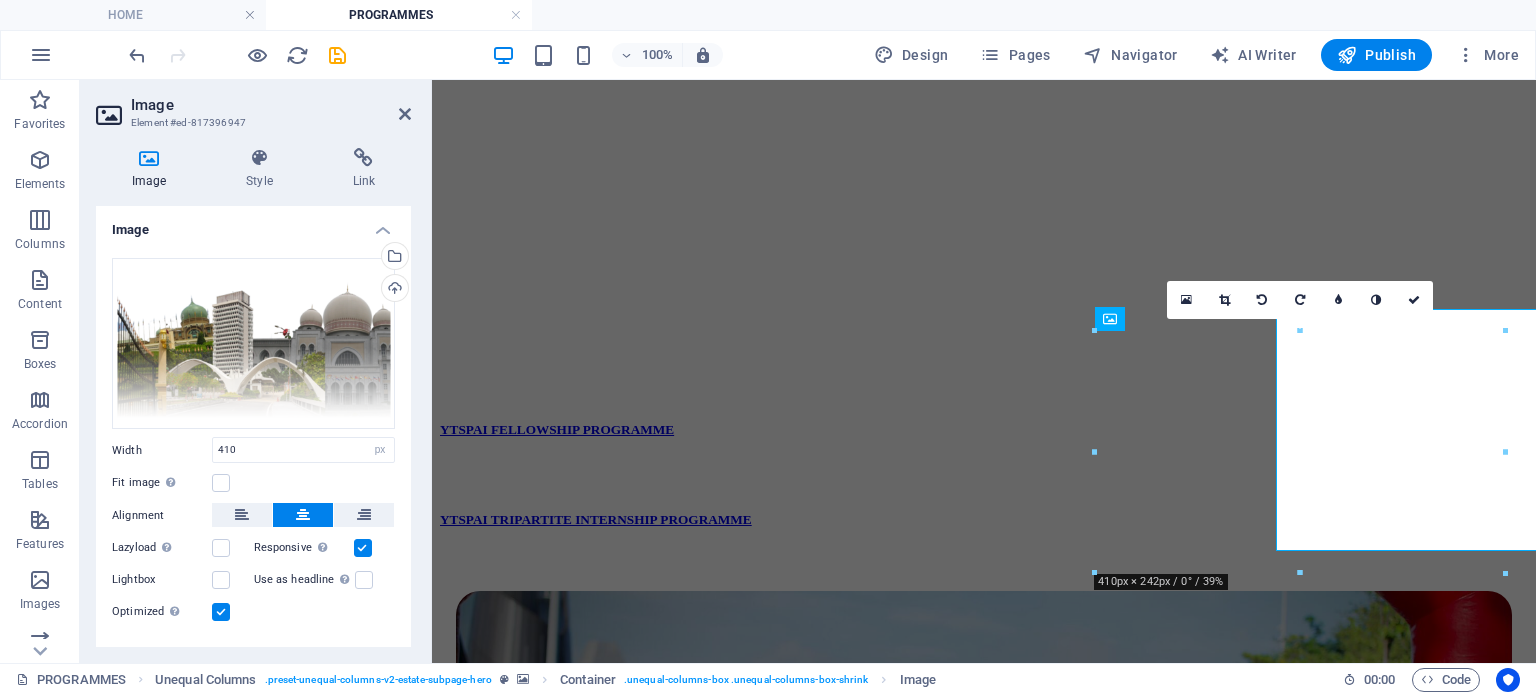 scroll, scrollTop: 1374, scrollLeft: 0, axis: vertical 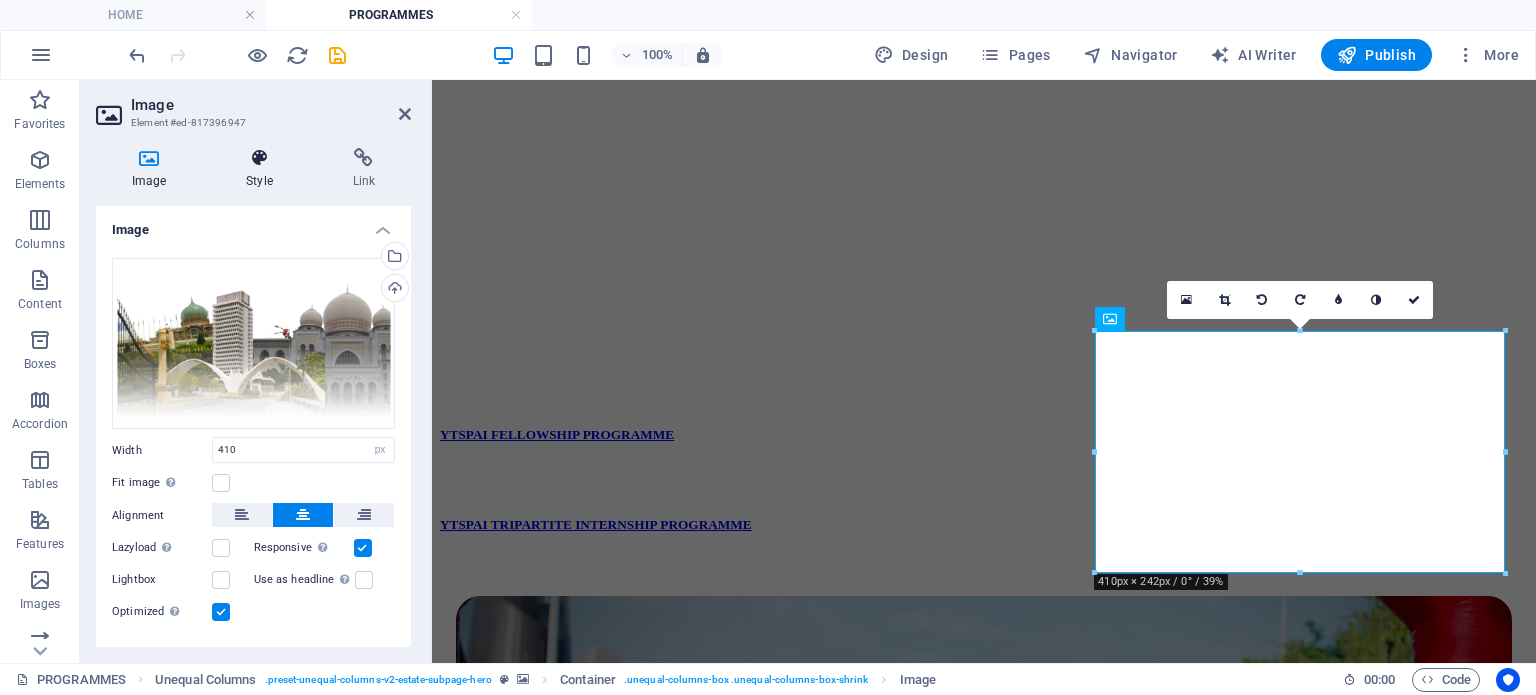 click on "Style" at bounding box center (263, 169) 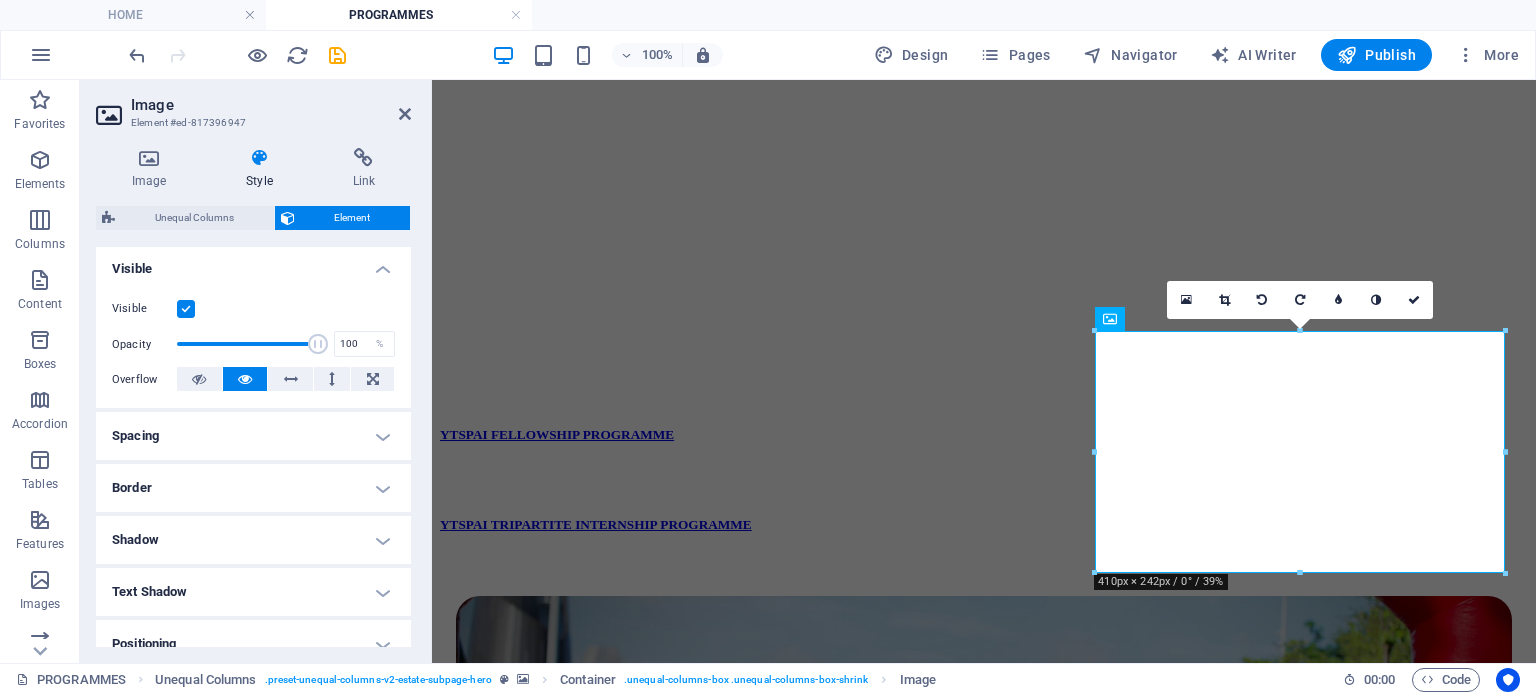 scroll, scrollTop: 216, scrollLeft: 0, axis: vertical 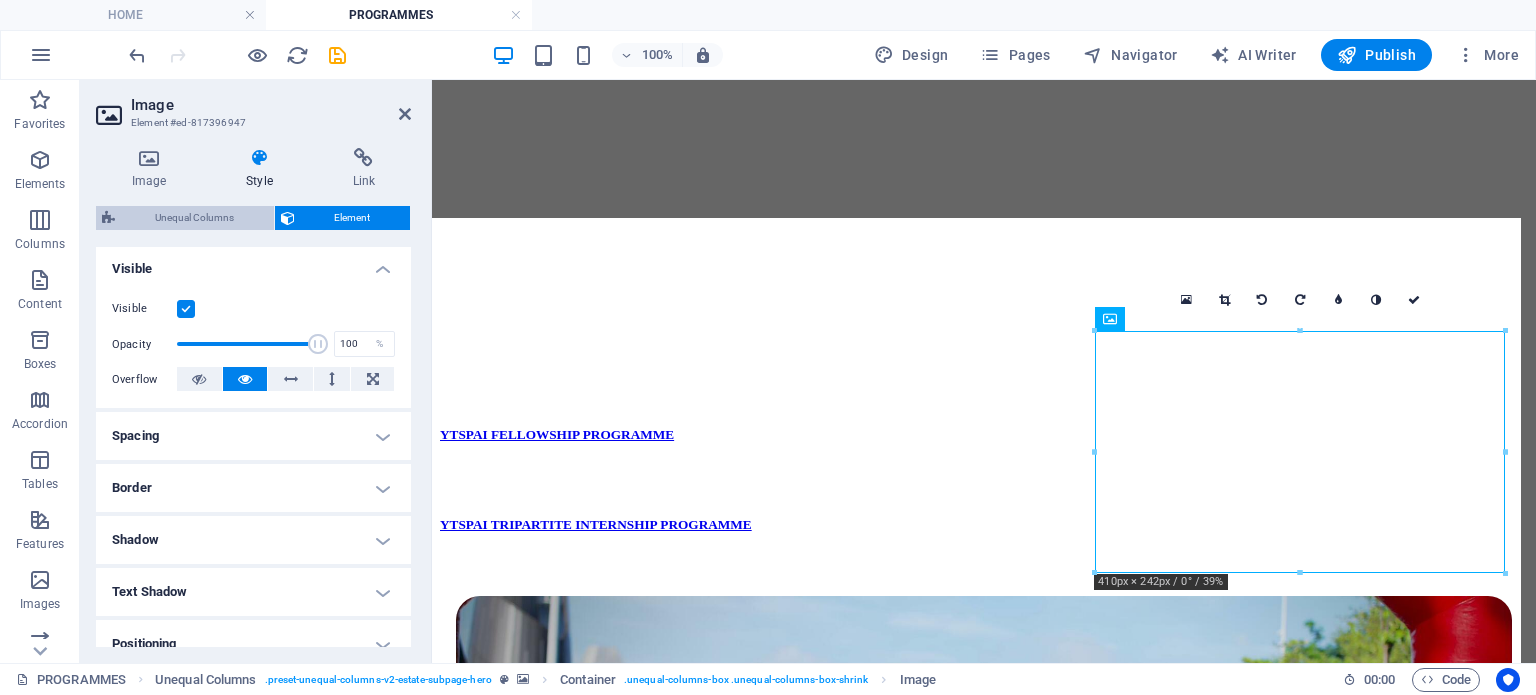click on "Unequal Columns" at bounding box center [194, 218] 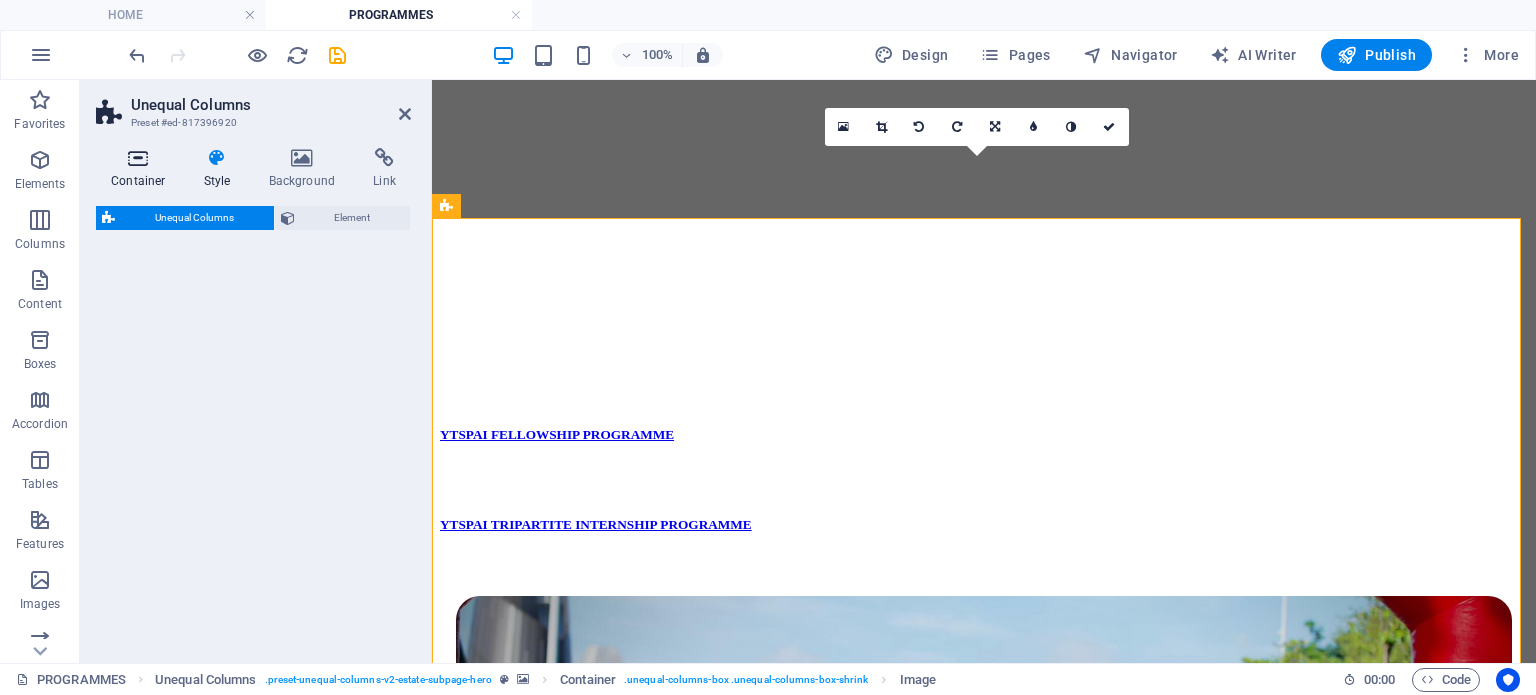 select on "%" 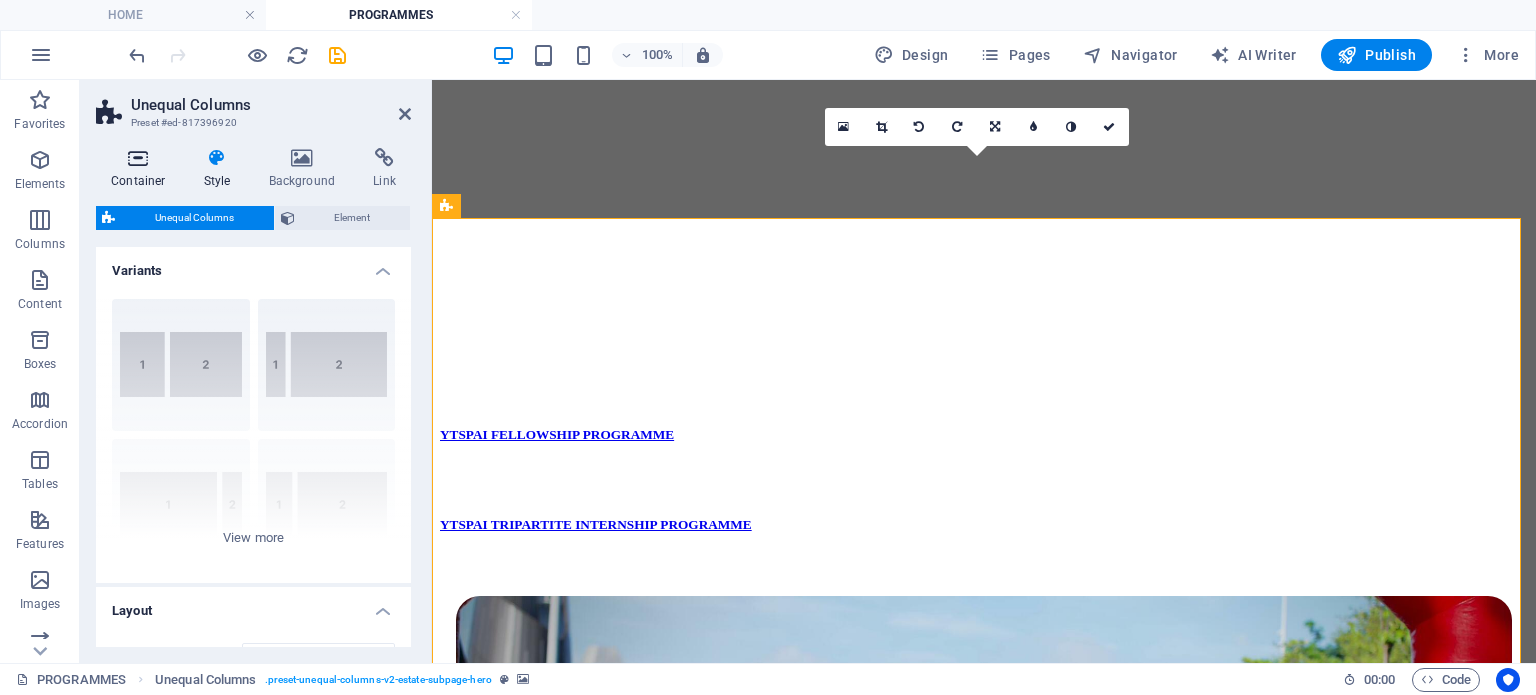 click at bounding box center (138, 158) 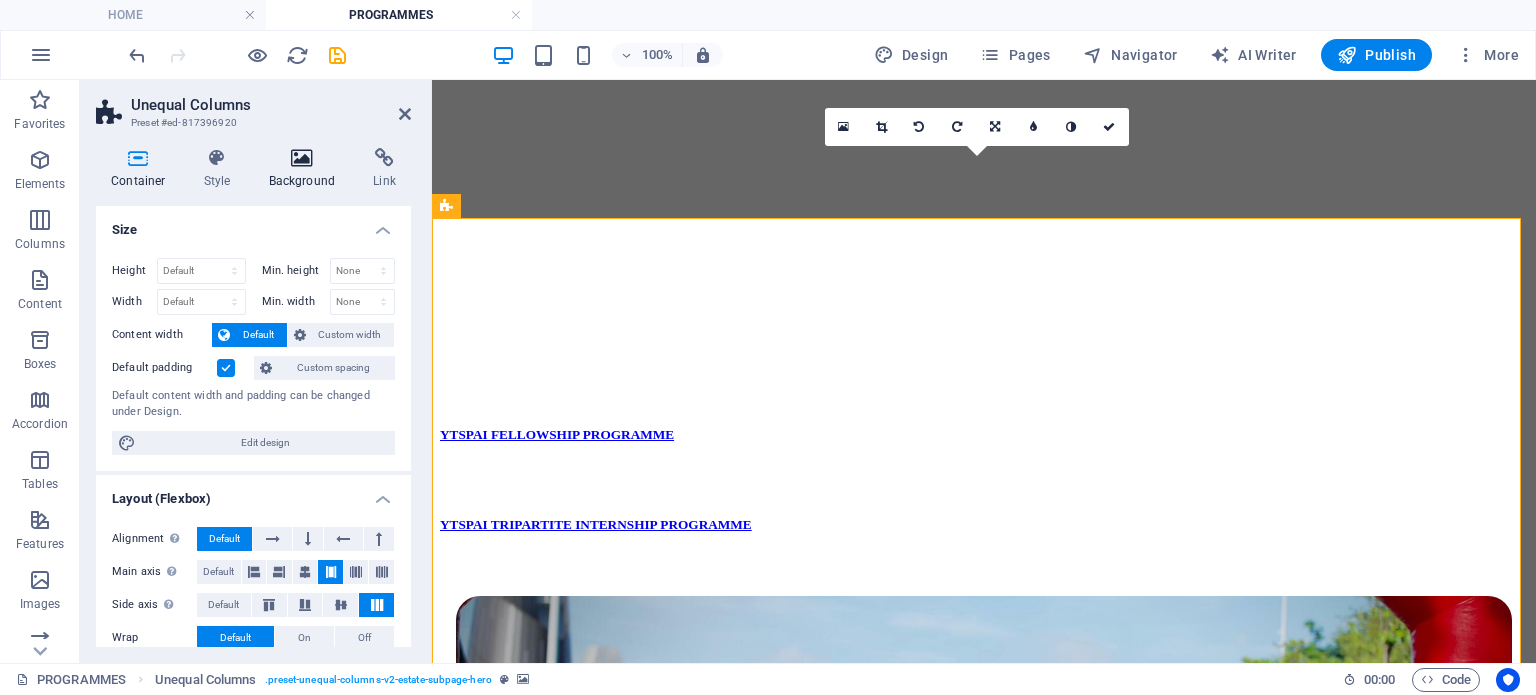 click at bounding box center [302, 158] 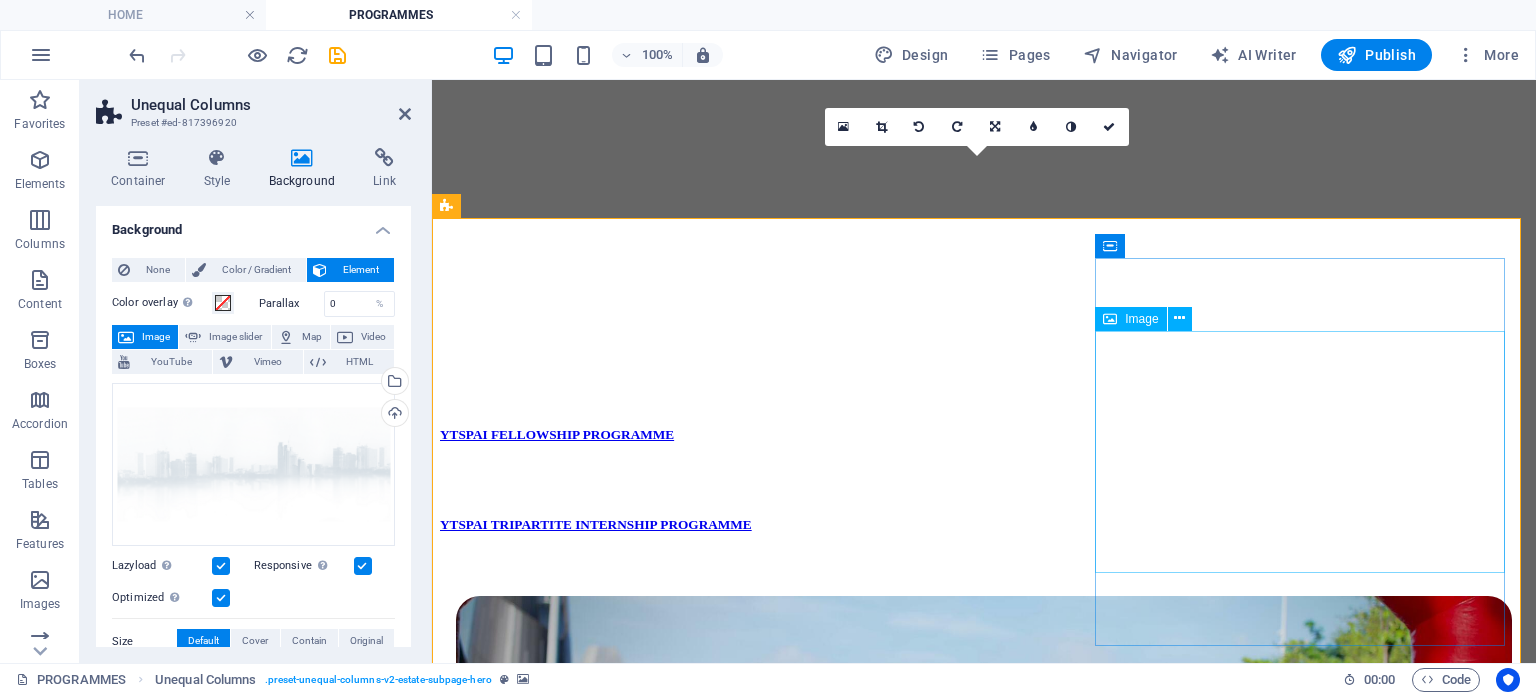 click at bounding box center [984, 2641] 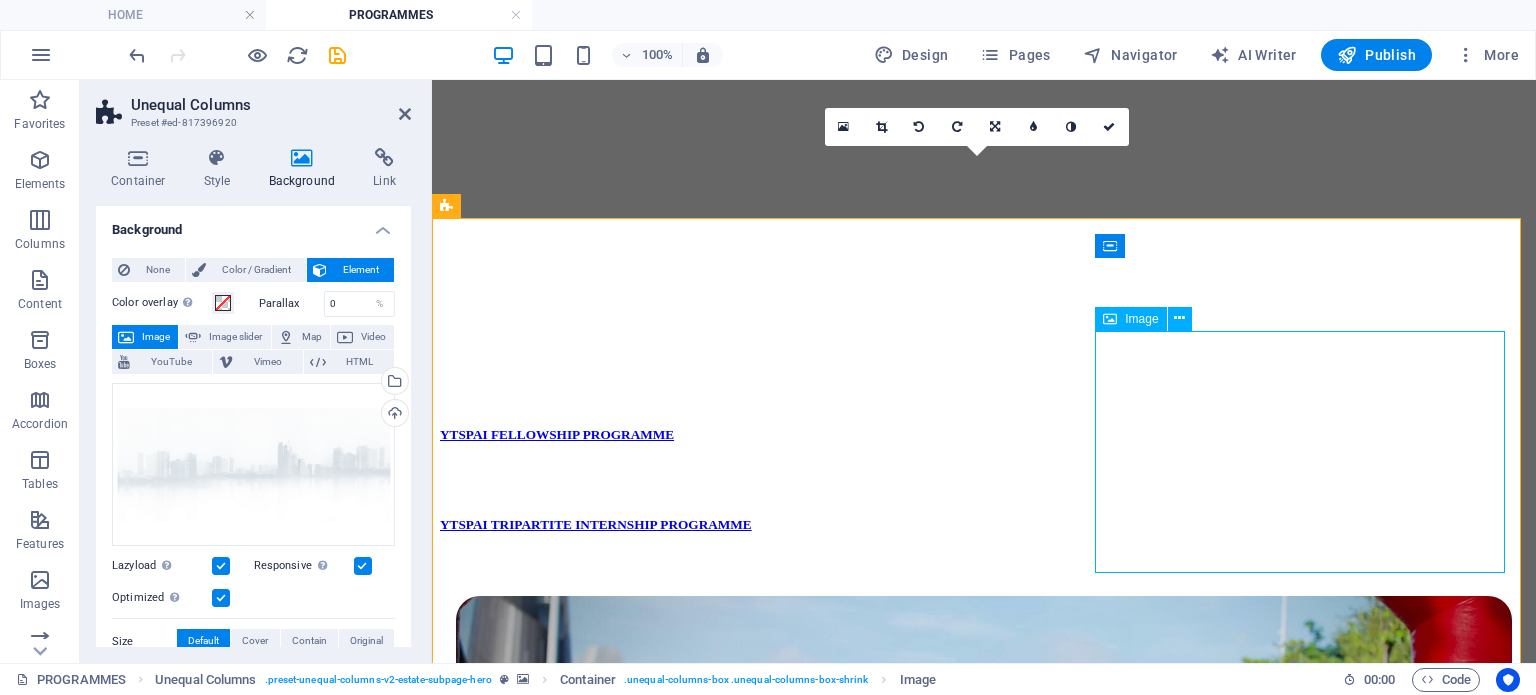 click at bounding box center [984, 2641] 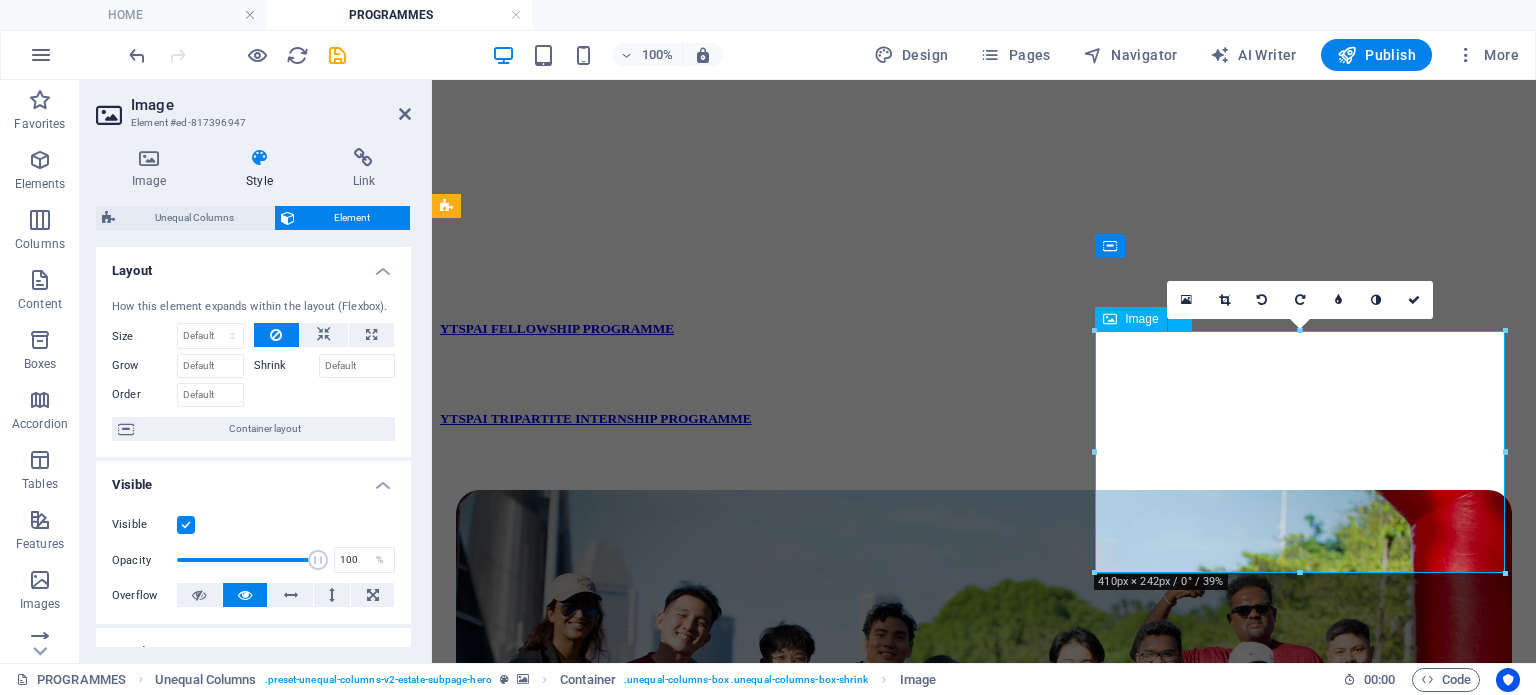 scroll, scrollTop: 1484, scrollLeft: 0, axis: vertical 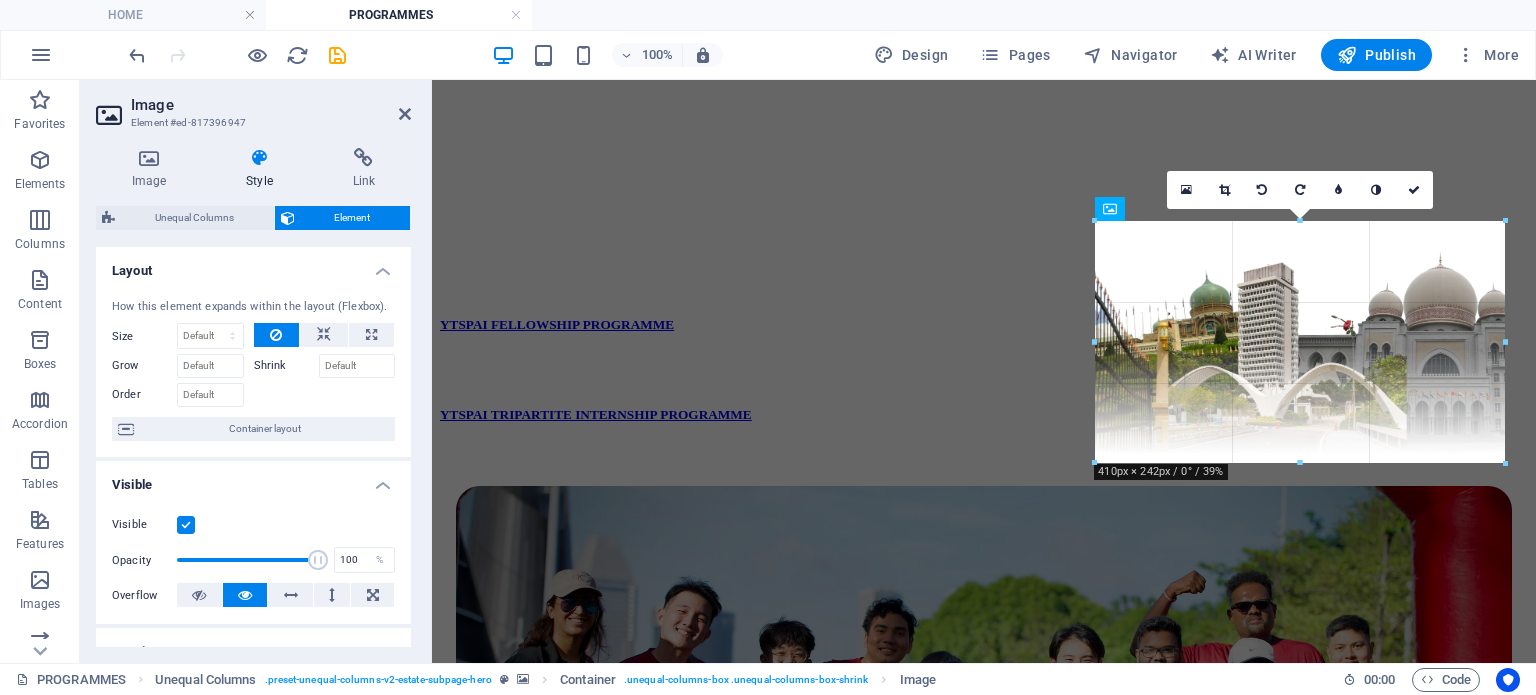 click at bounding box center (1095, 462) 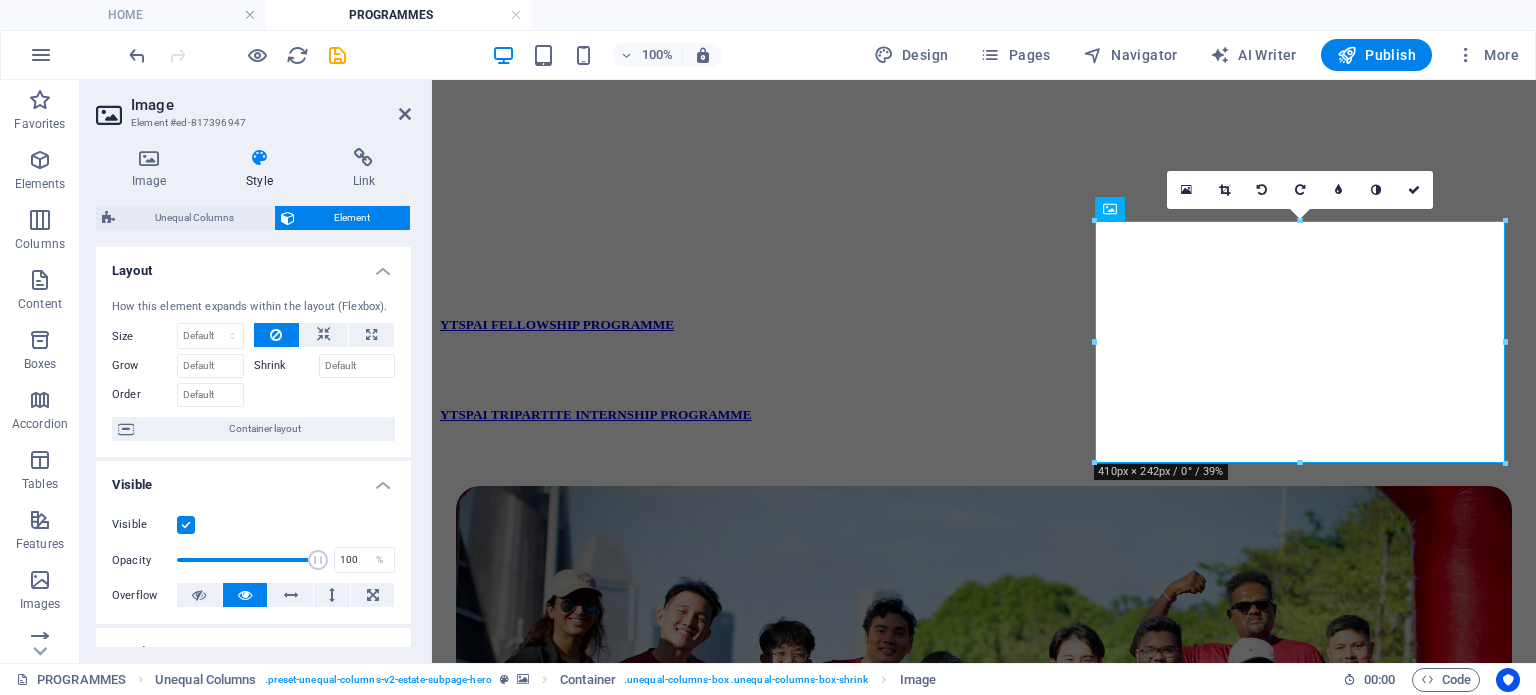 scroll, scrollTop: 1364, scrollLeft: 0, axis: vertical 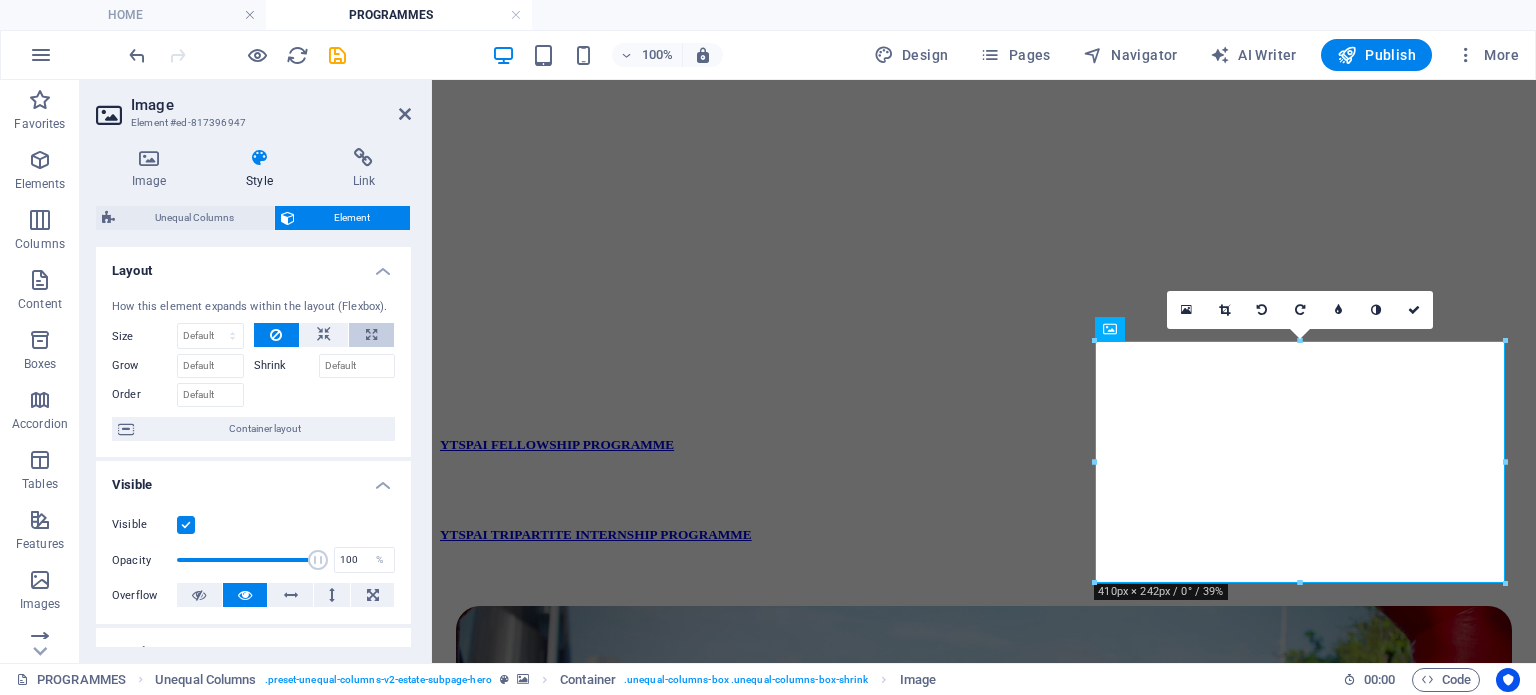 click at bounding box center [371, 335] 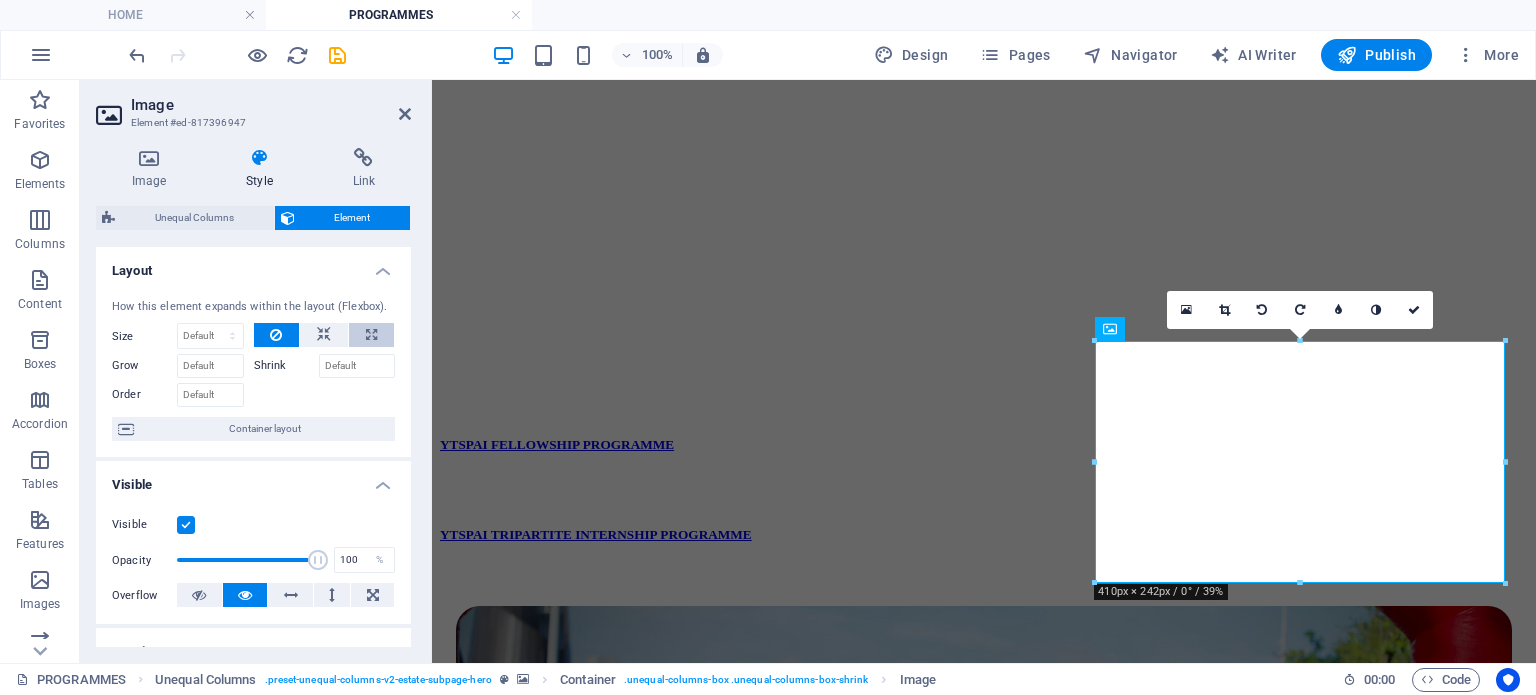 type on "100" 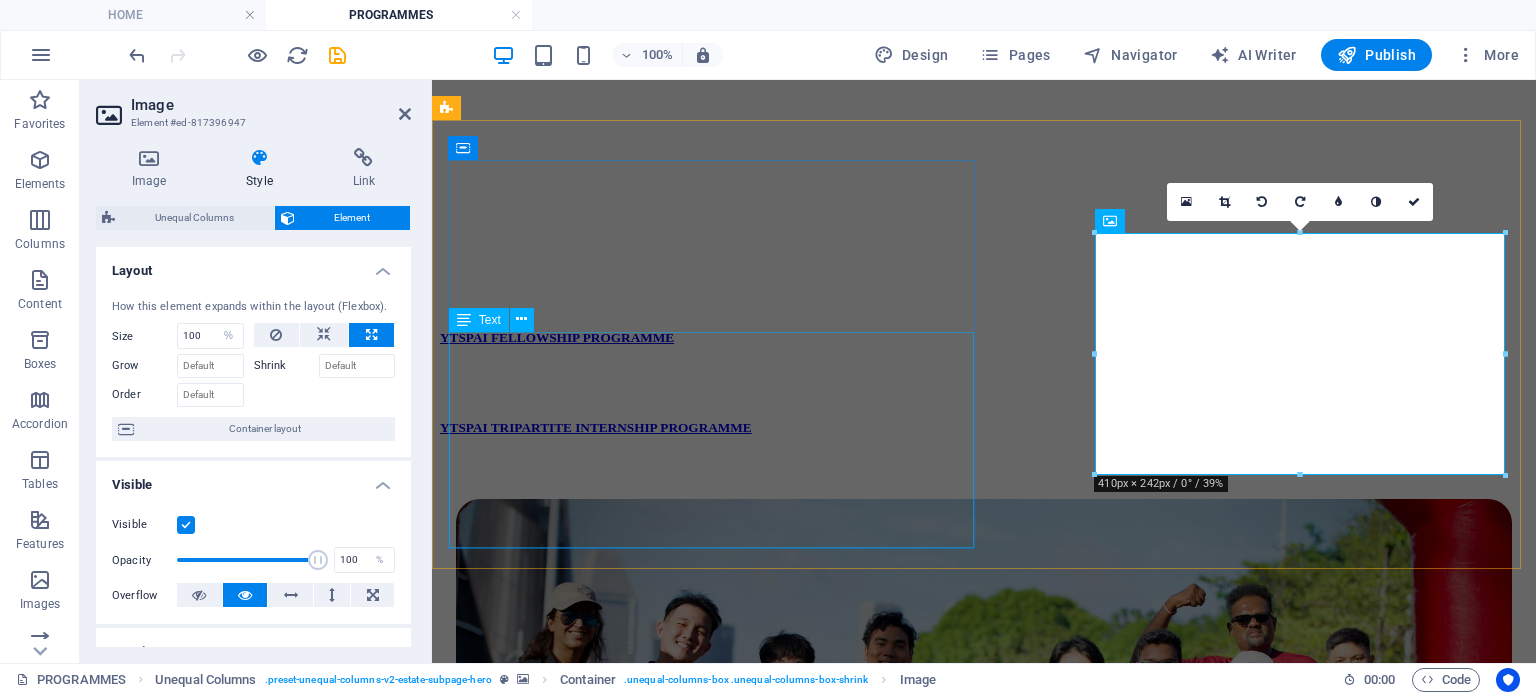 scroll, scrollTop: 1472, scrollLeft: 0, axis: vertical 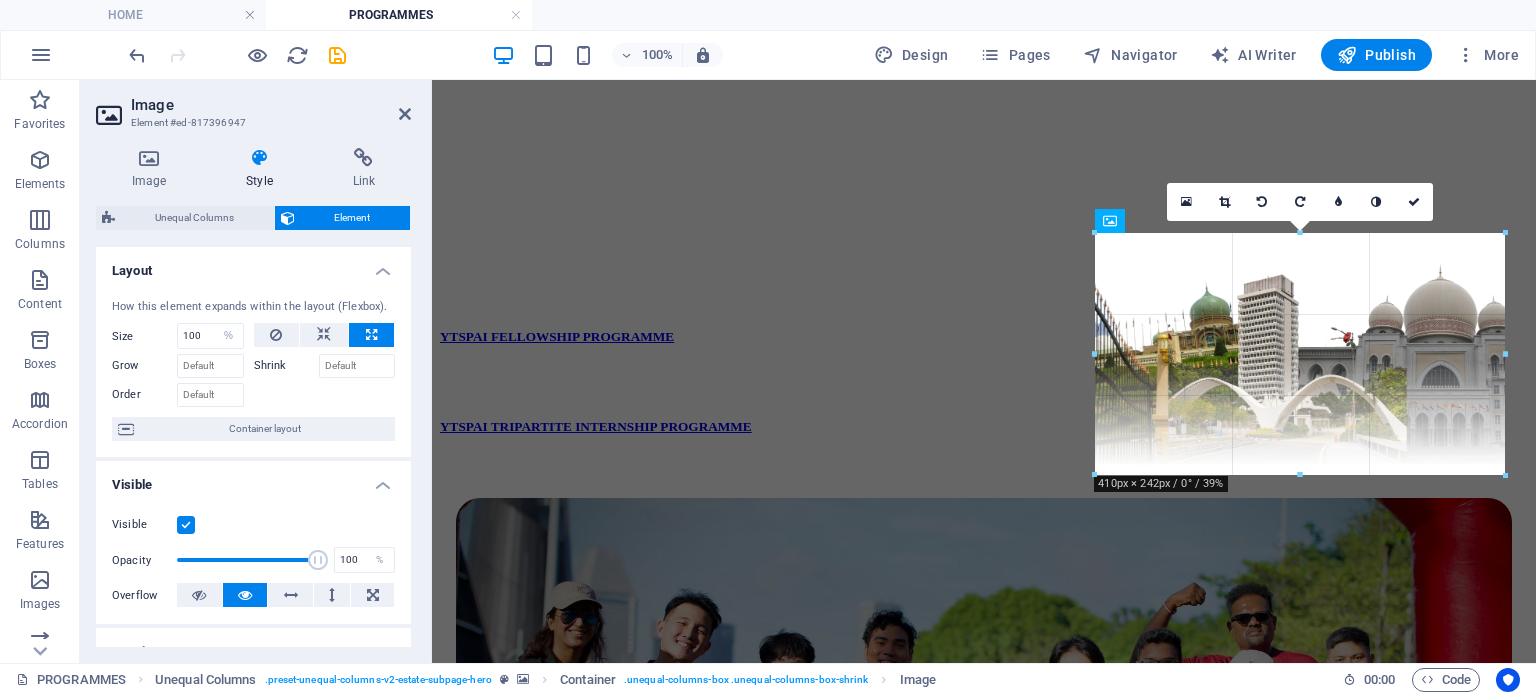 click at bounding box center [1095, 474] 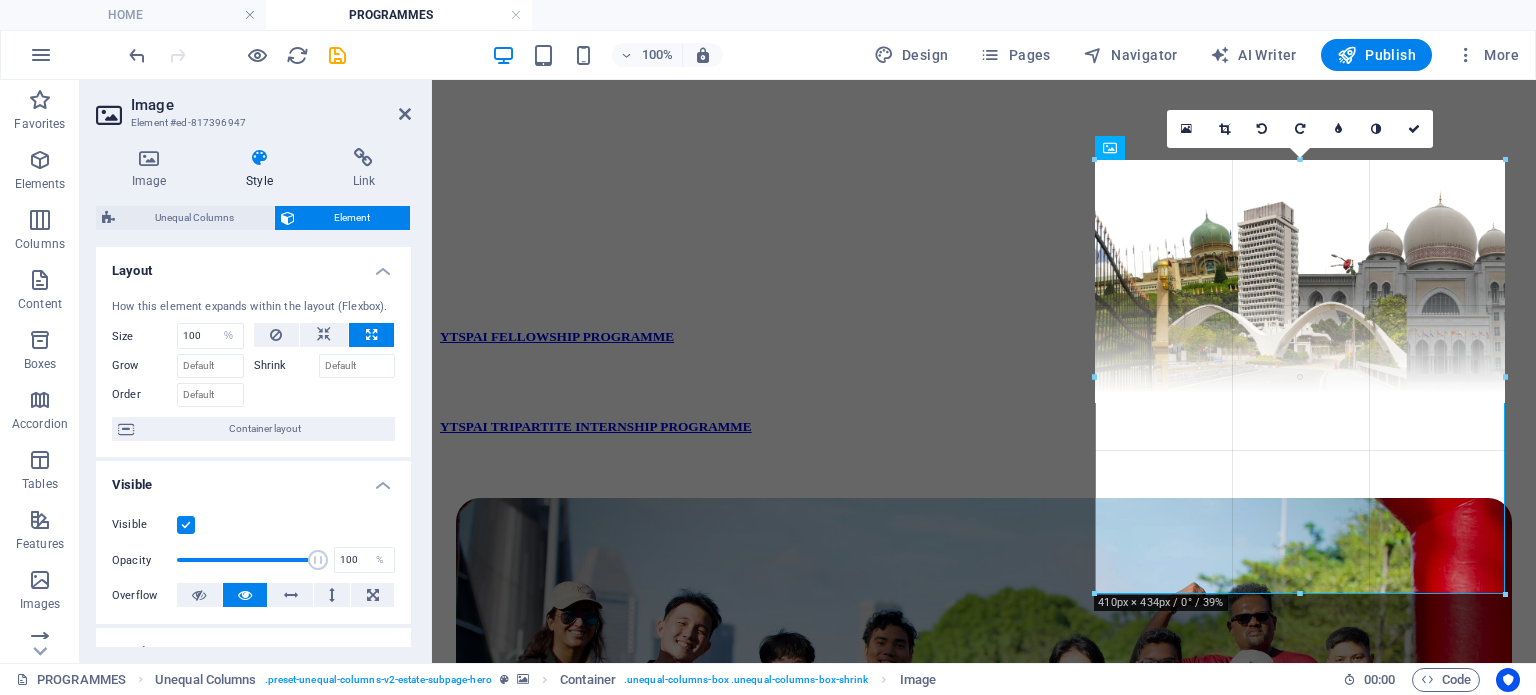 drag, startPoint x: 1096, startPoint y: 471, endPoint x: 1079, endPoint y: 477, distance: 18.027756 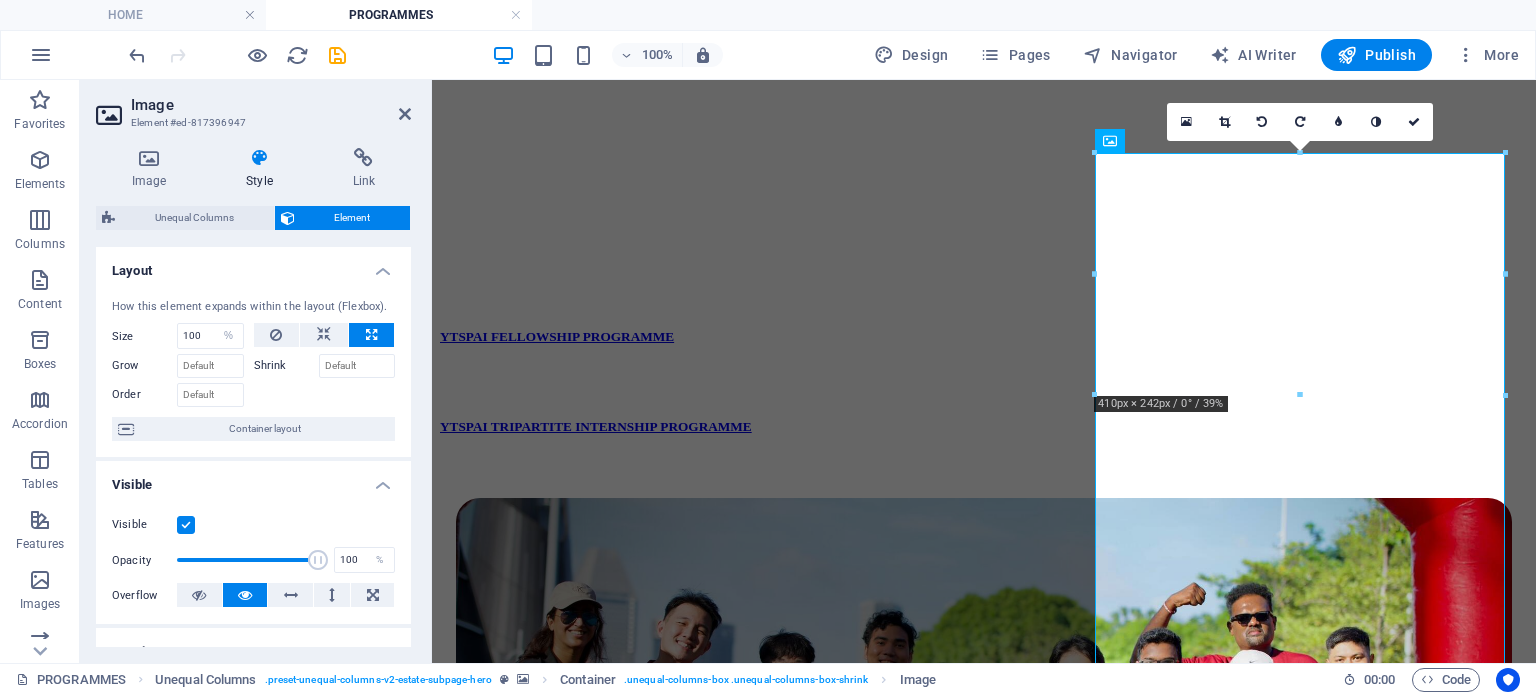 scroll, scrollTop: 1480, scrollLeft: 0, axis: vertical 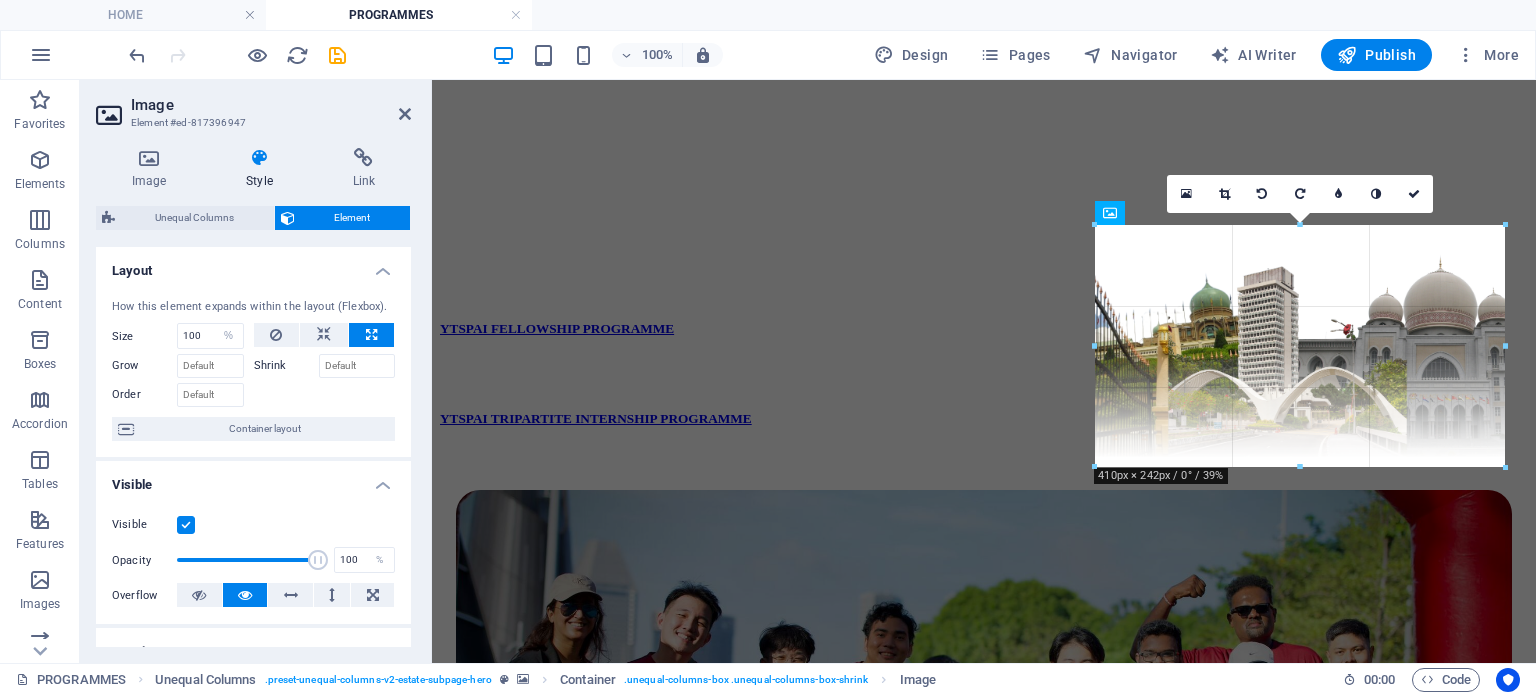 drag, startPoint x: 1094, startPoint y: 395, endPoint x: 1093, endPoint y: 341, distance: 54.00926 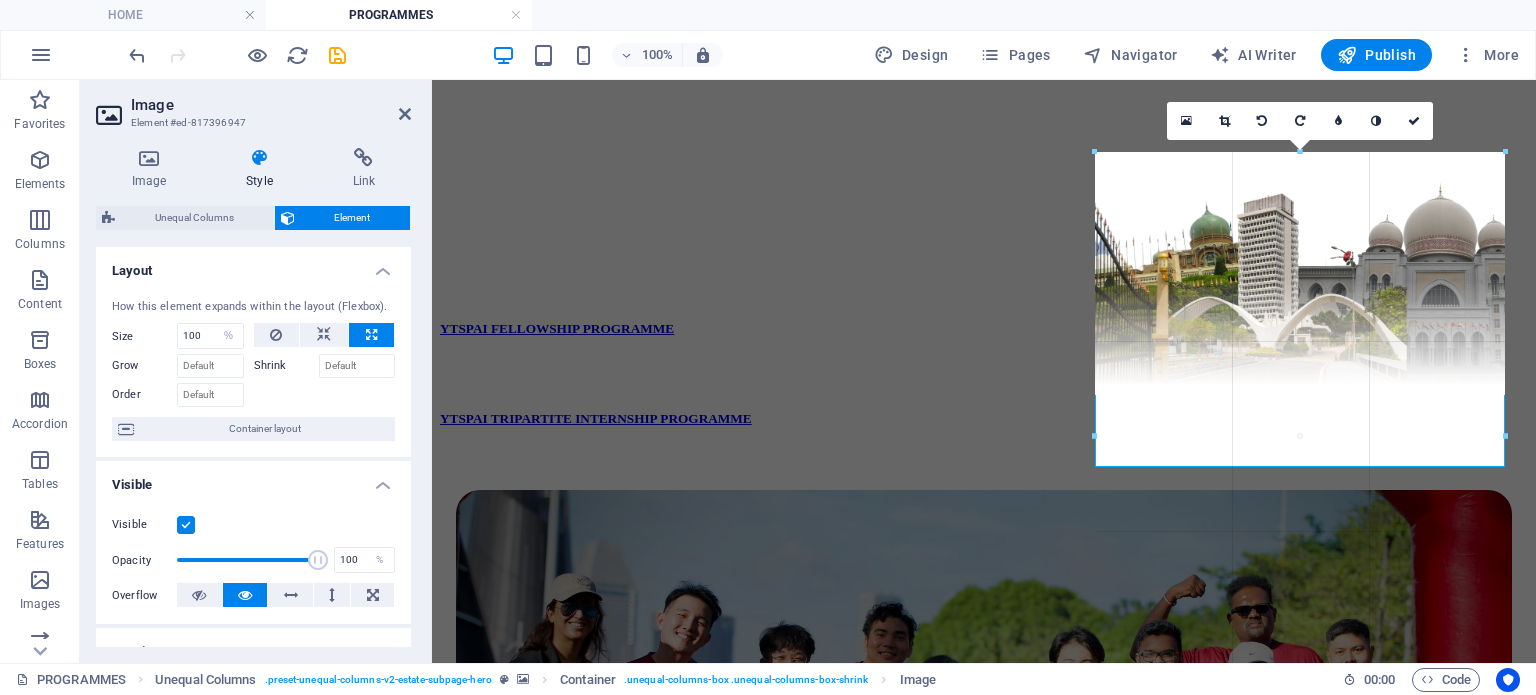 drag, startPoint x: 1093, startPoint y: 341, endPoint x: 630, endPoint y: 260, distance: 470.03192 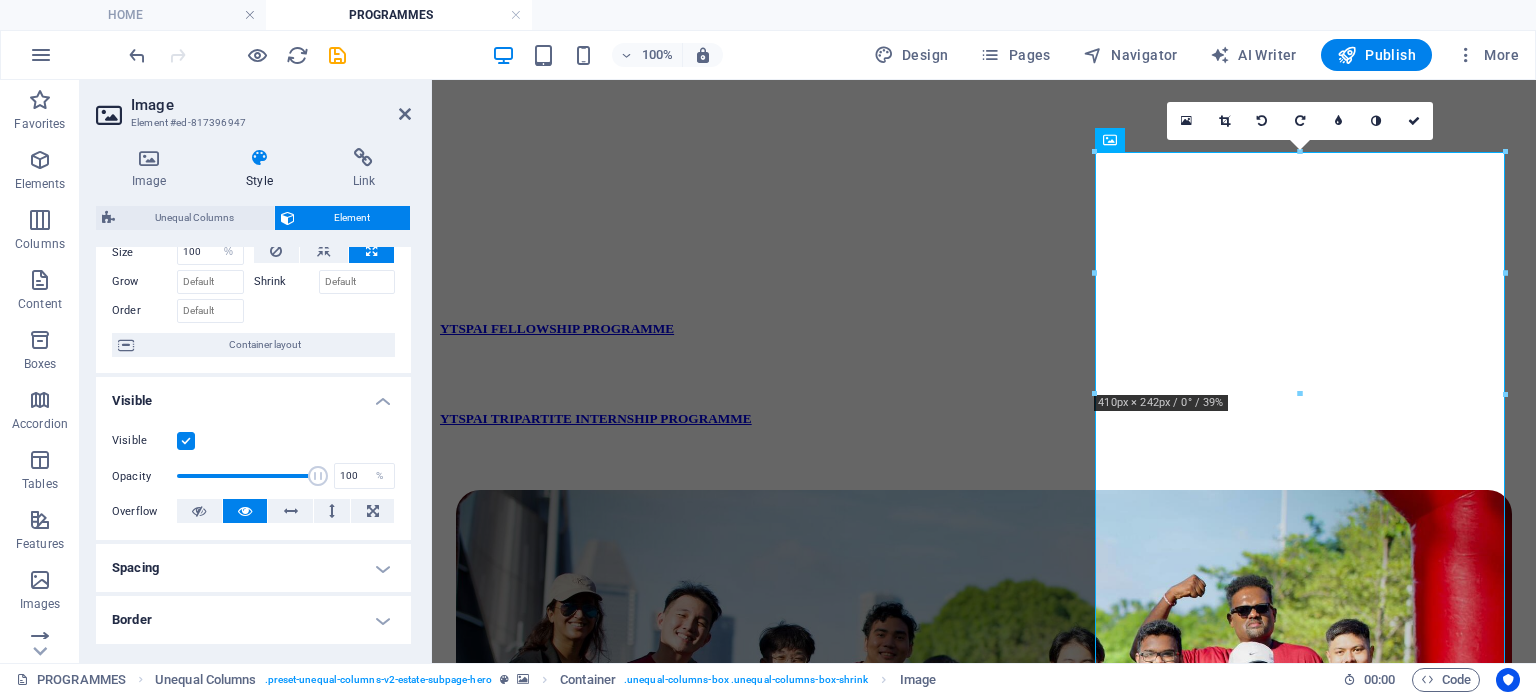 scroll, scrollTop: 200, scrollLeft: 0, axis: vertical 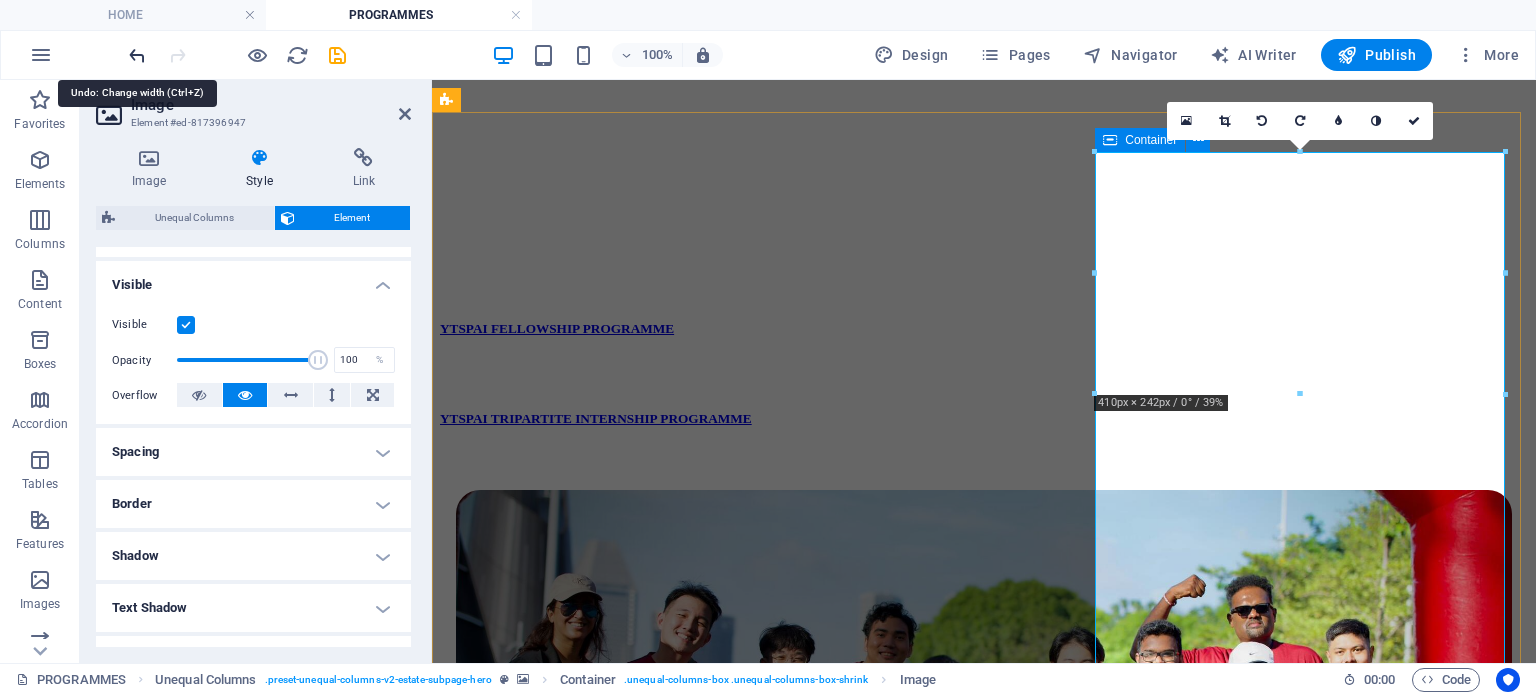 click at bounding box center [137, 55] 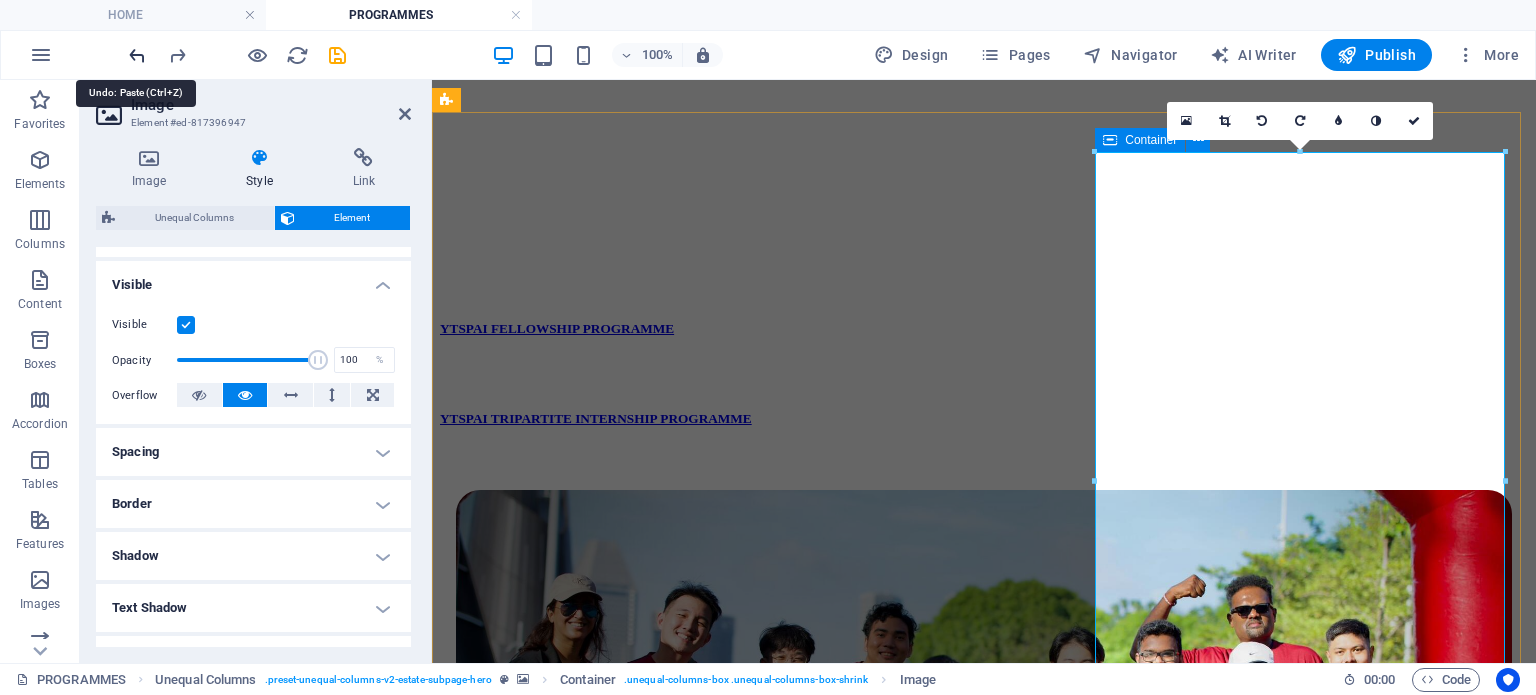 click at bounding box center (137, 55) 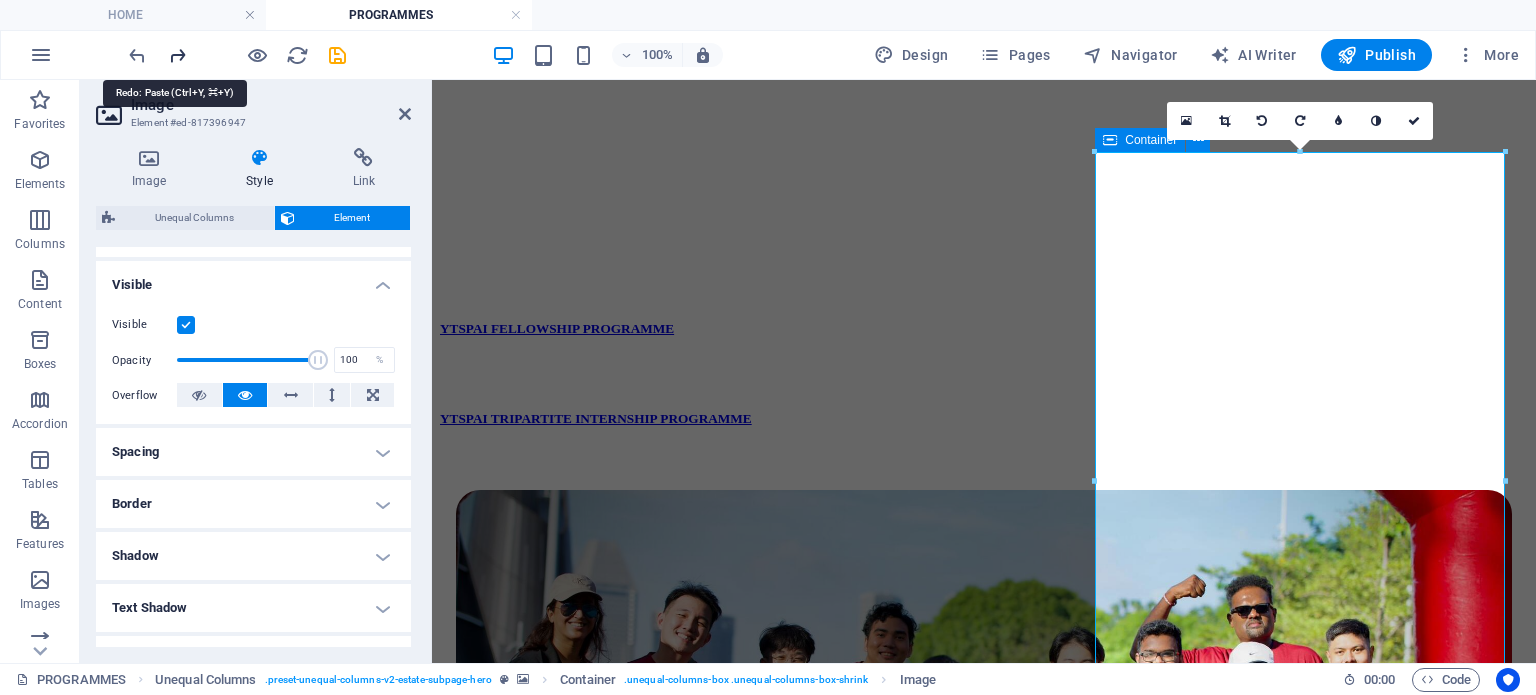 click at bounding box center [177, 55] 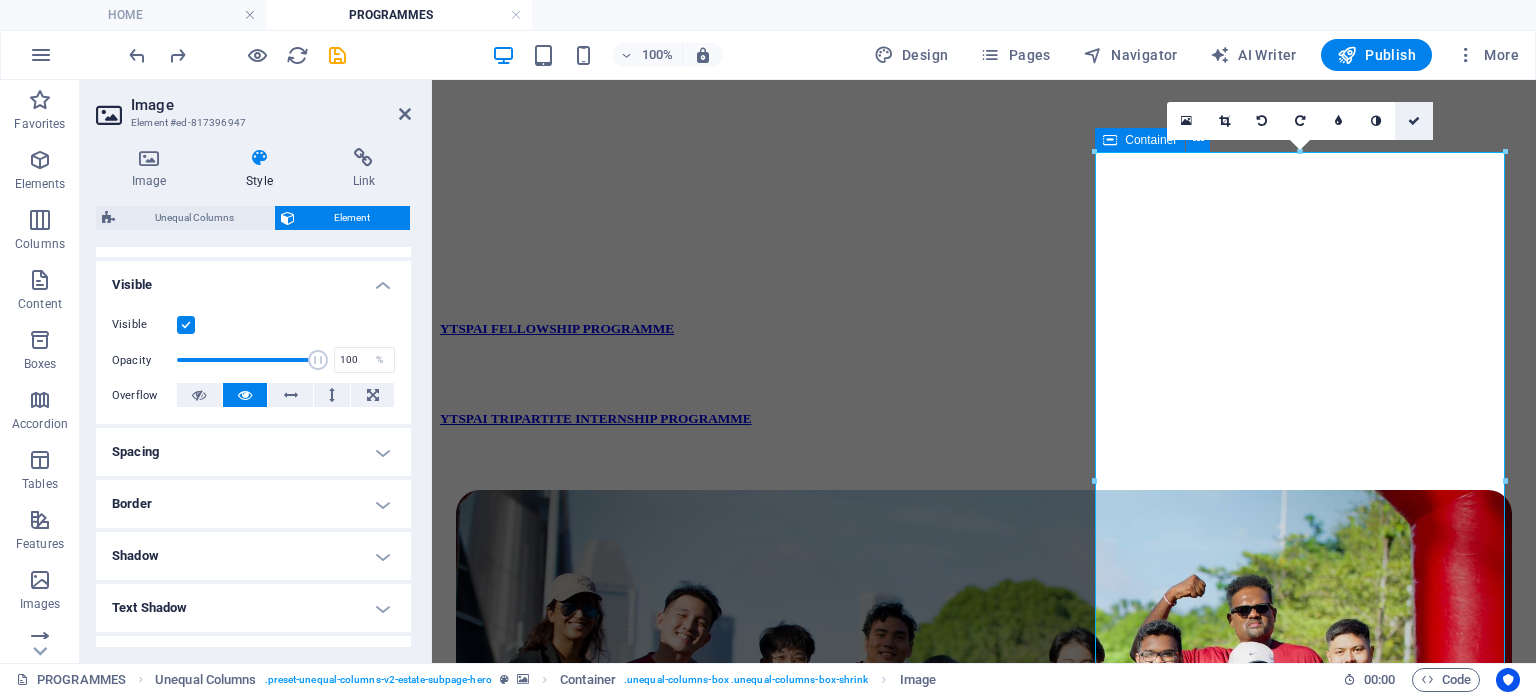 click at bounding box center (1414, 121) 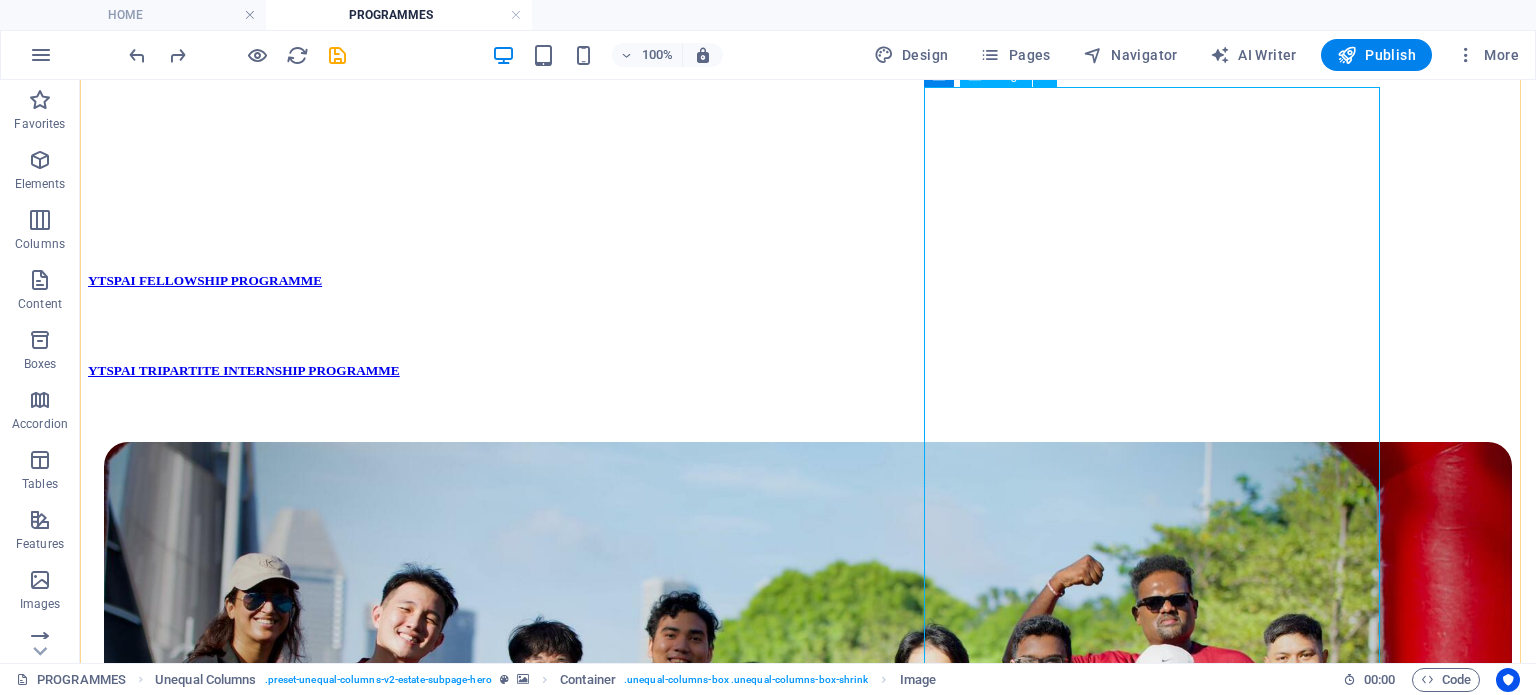 scroll, scrollTop: 1530, scrollLeft: 0, axis: vertical 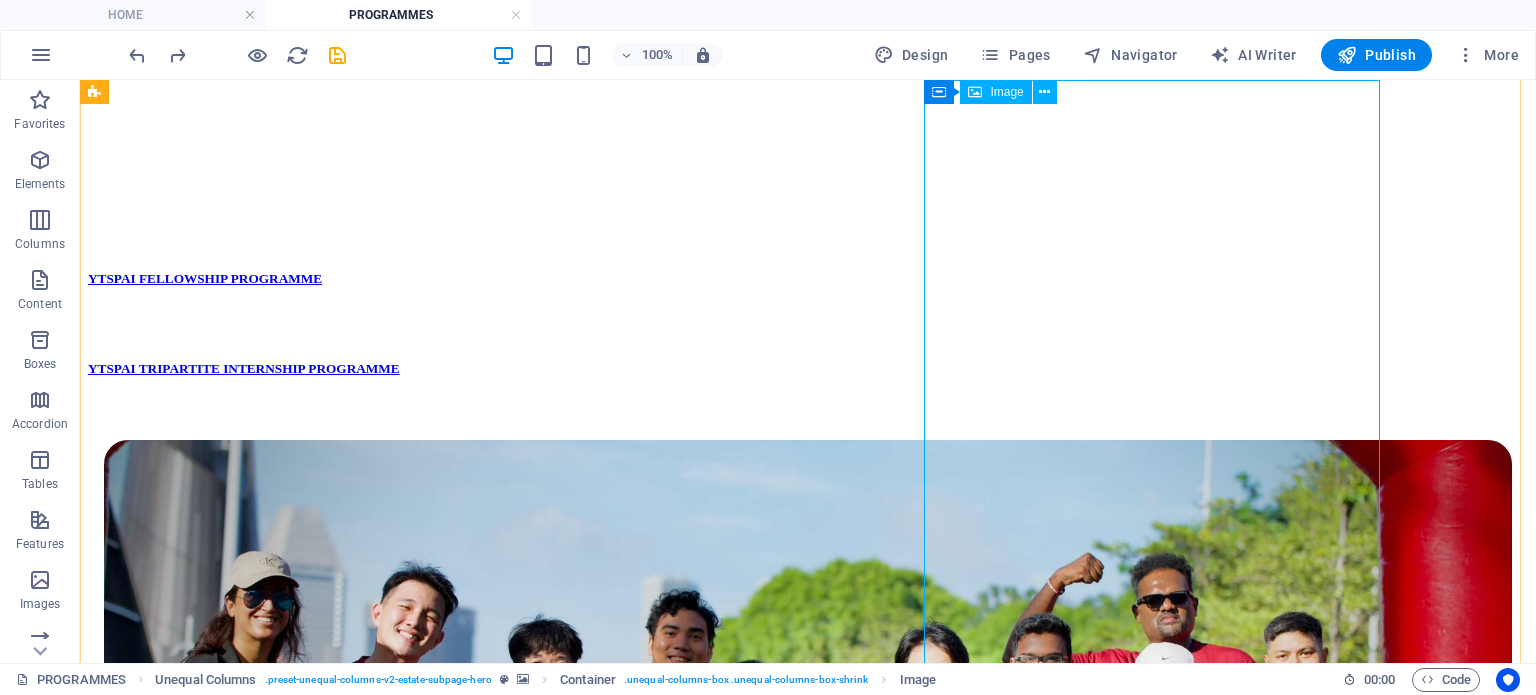 click at bounding box center [808, 3140] 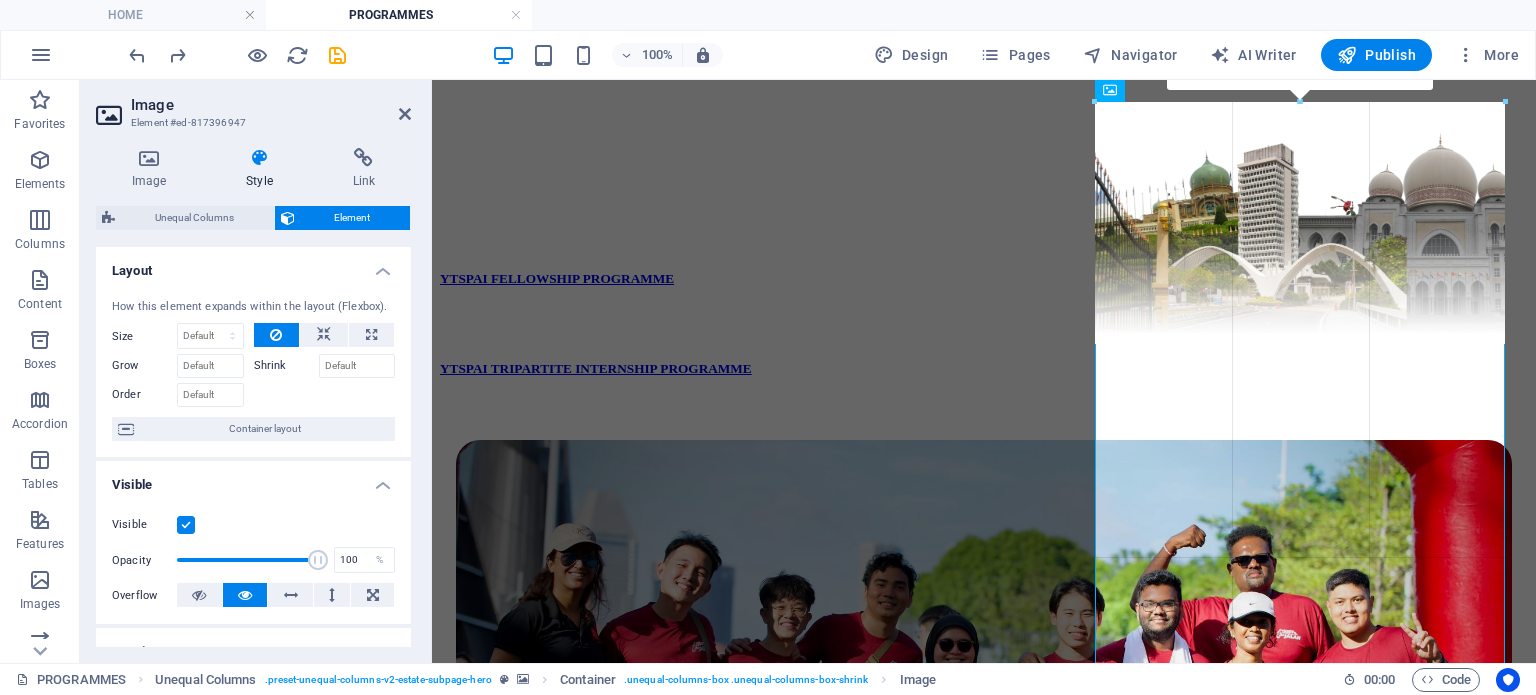 drag, startPoint x: 1094, startPoint y: 430, endPoint x: 1062, endPoint y: 430, distance: 32 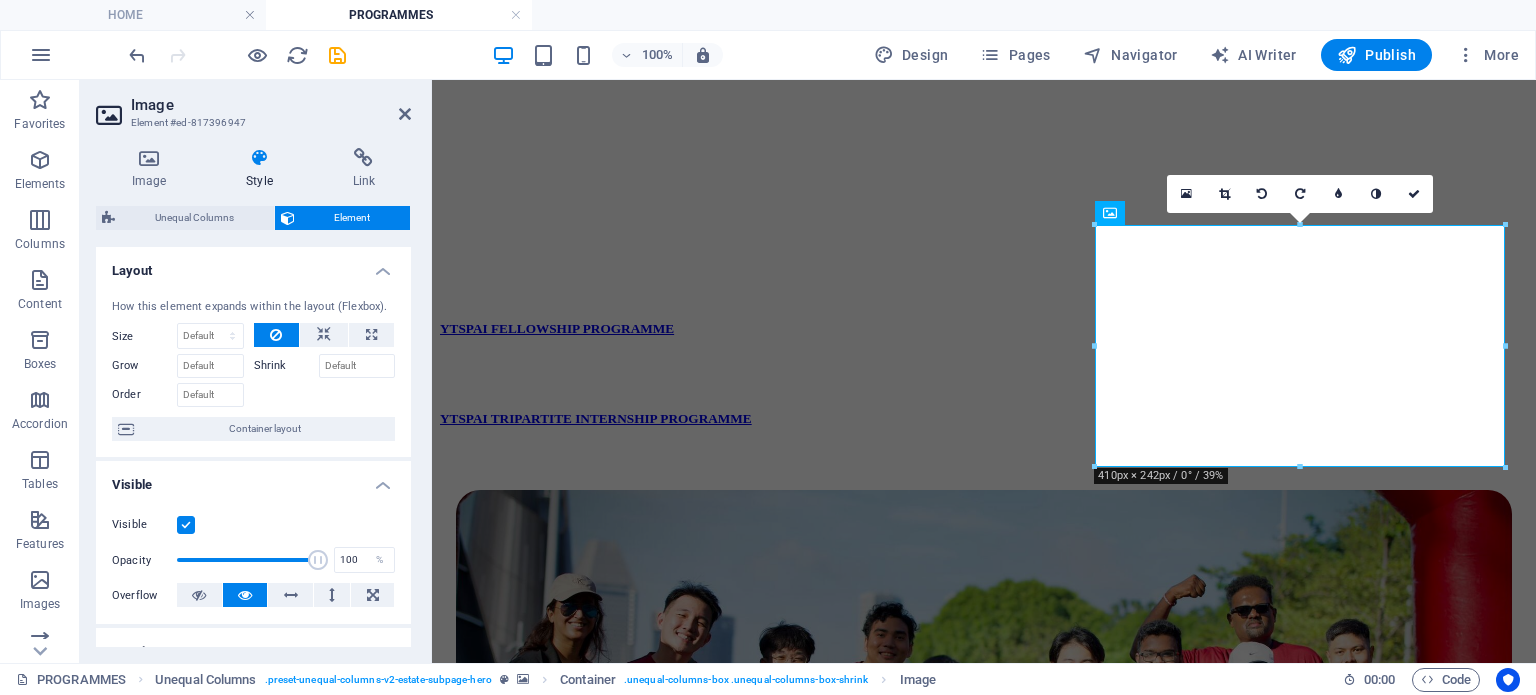 scroll, scrollTop: 1482, scrollLeft: 0, axis: vertical 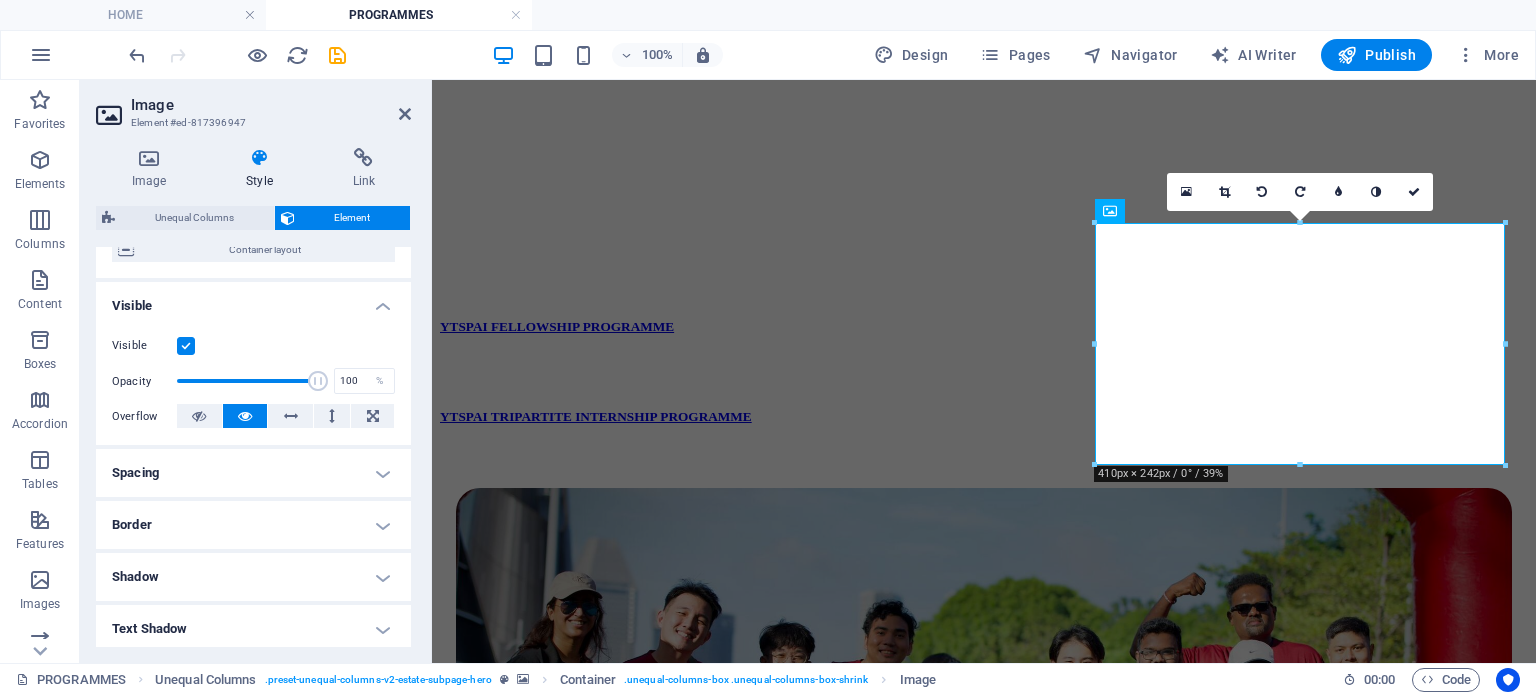click on "Spacing" at bounding box center (253, 473) 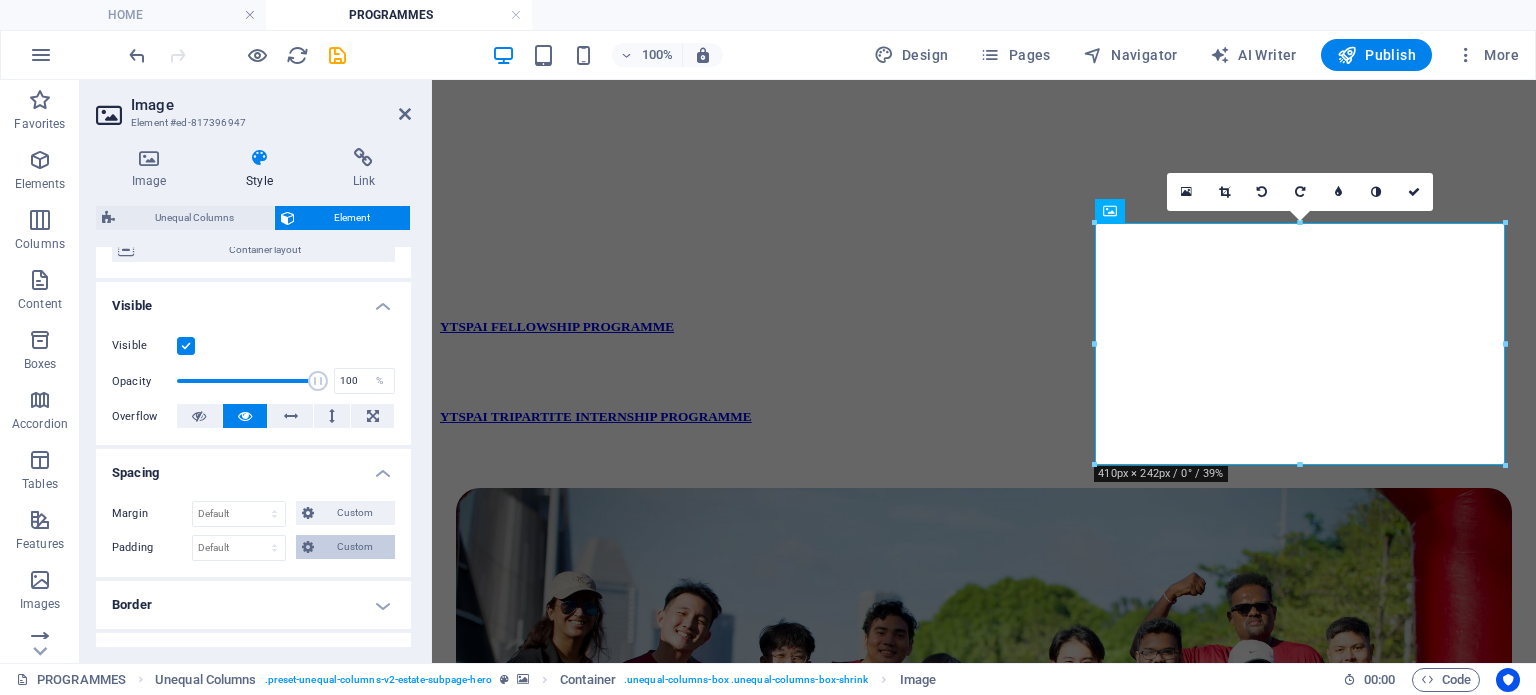 click on "Custom" at bounding box center [354, 547] 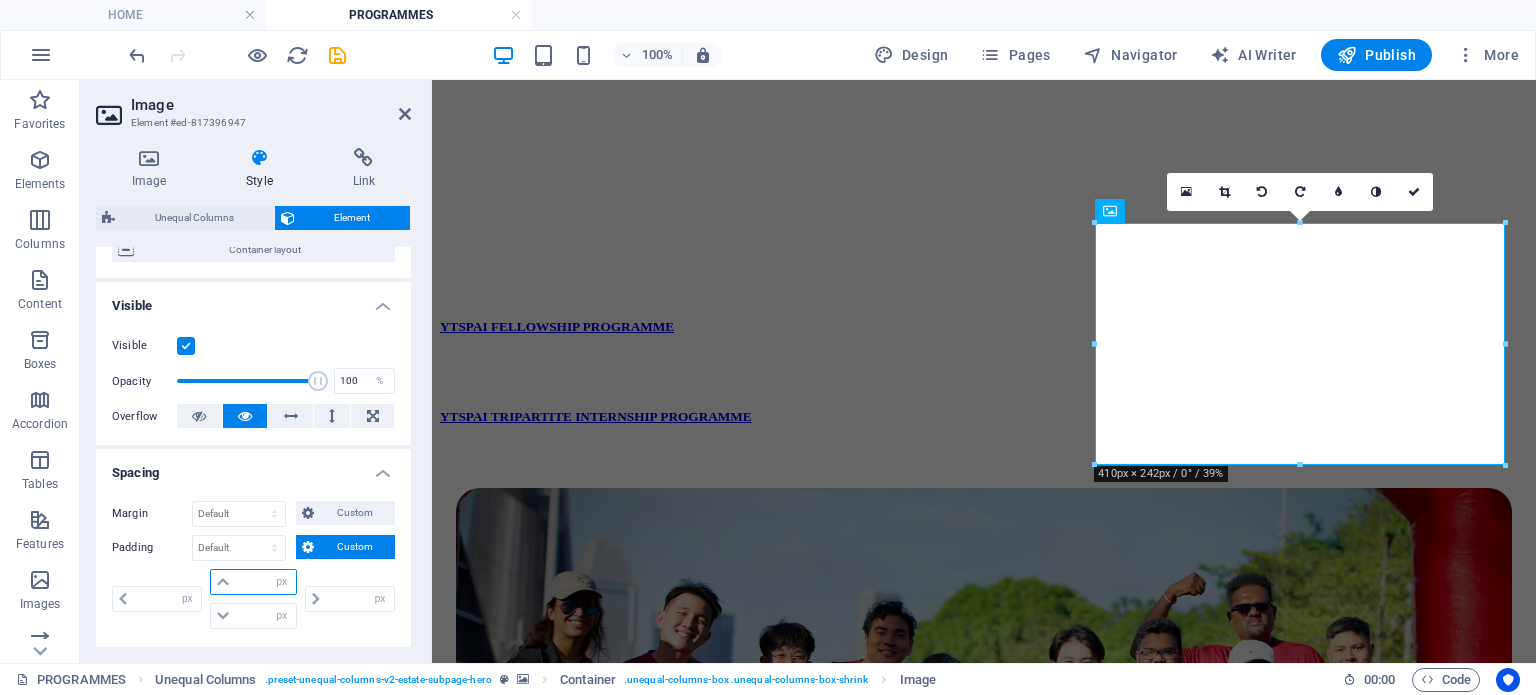 click at bounding box center [265, 582] 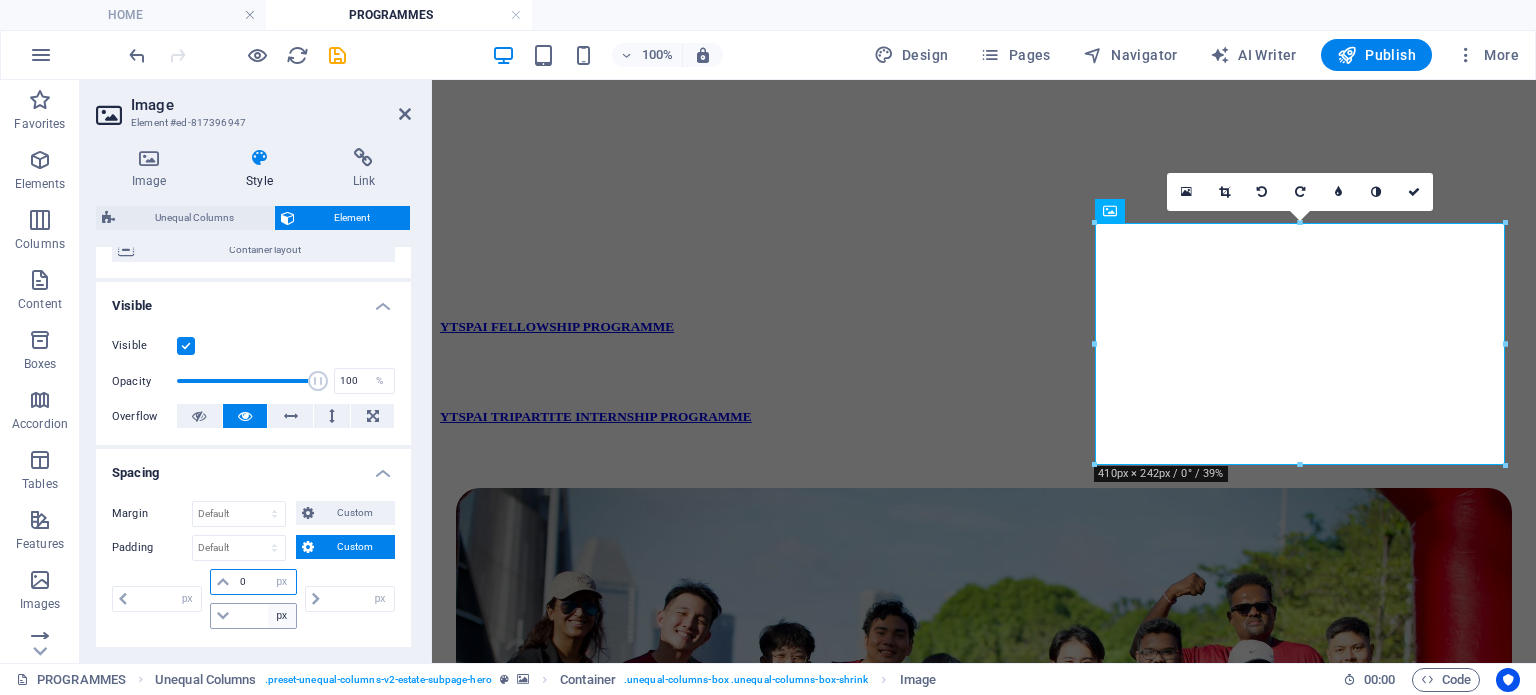 type on "0" 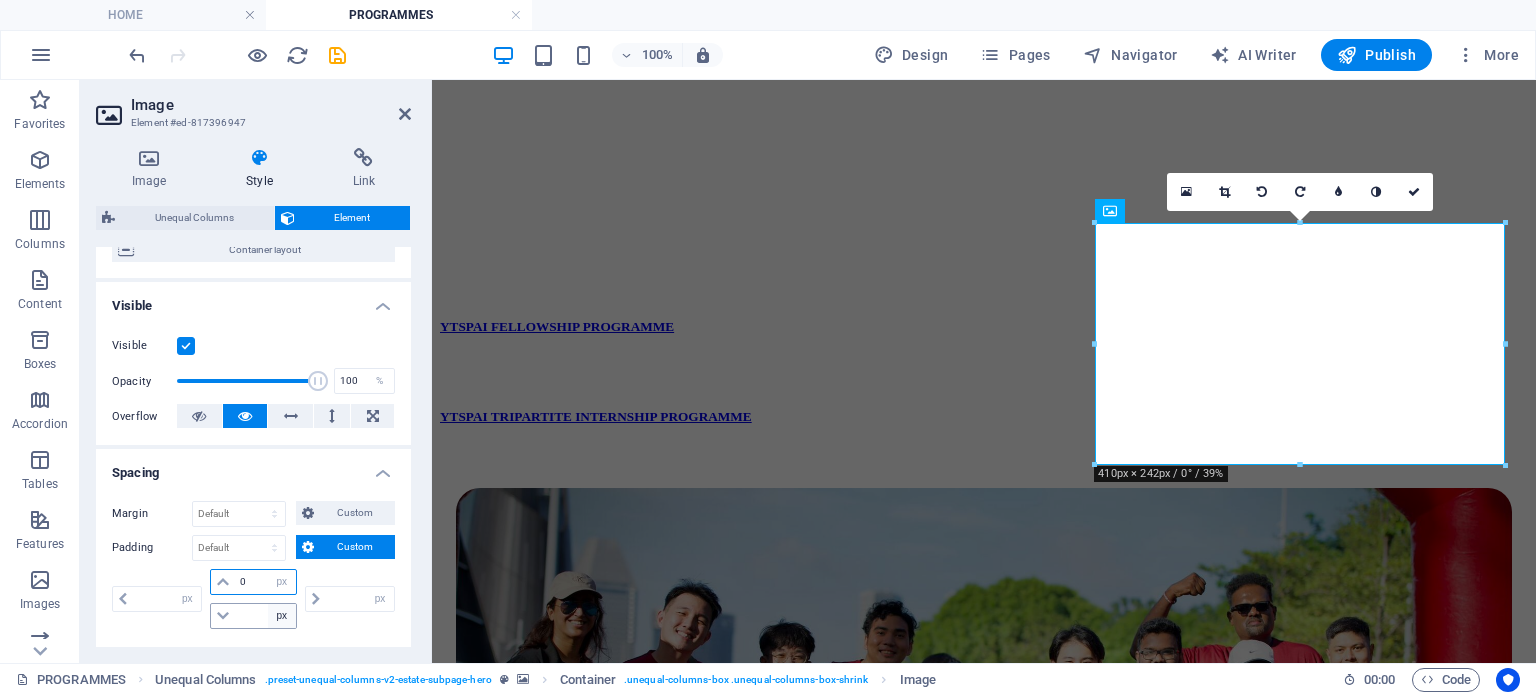 select on "px" 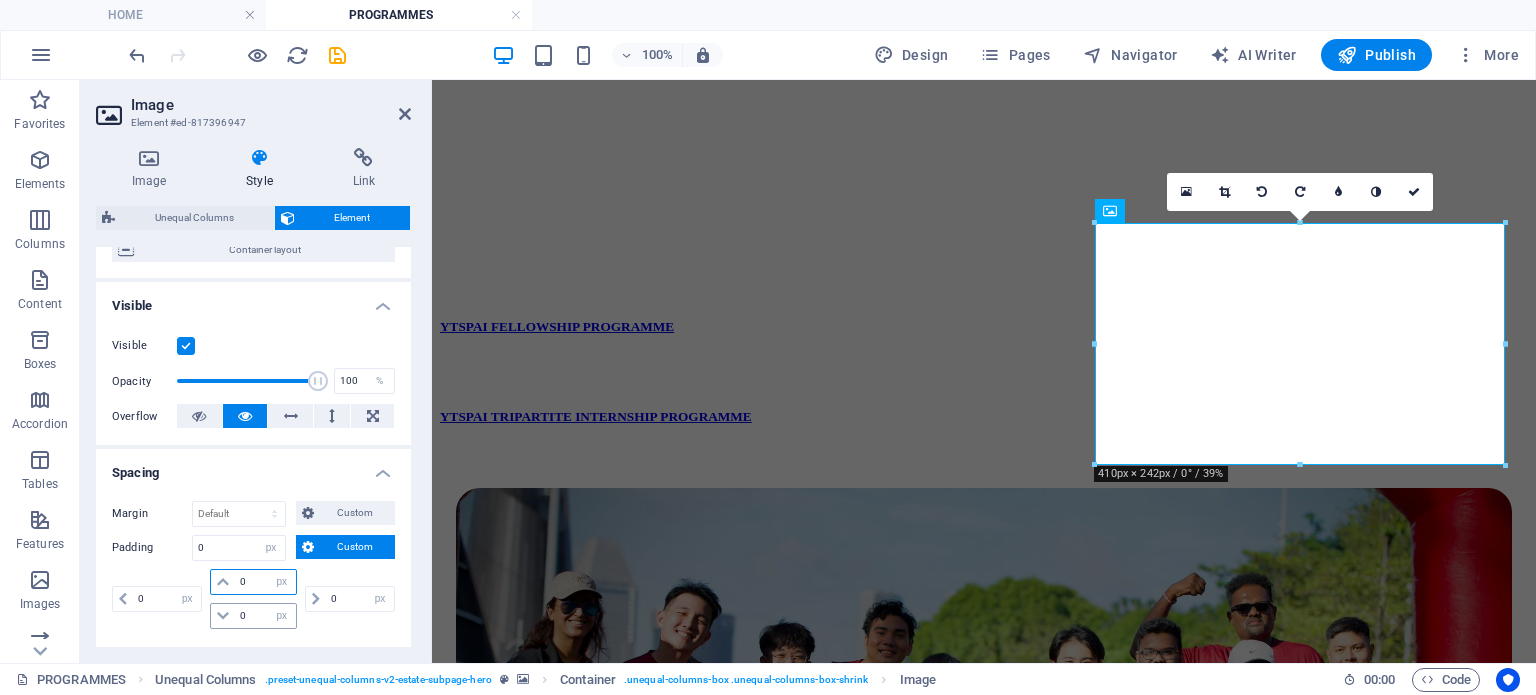 type on "0" 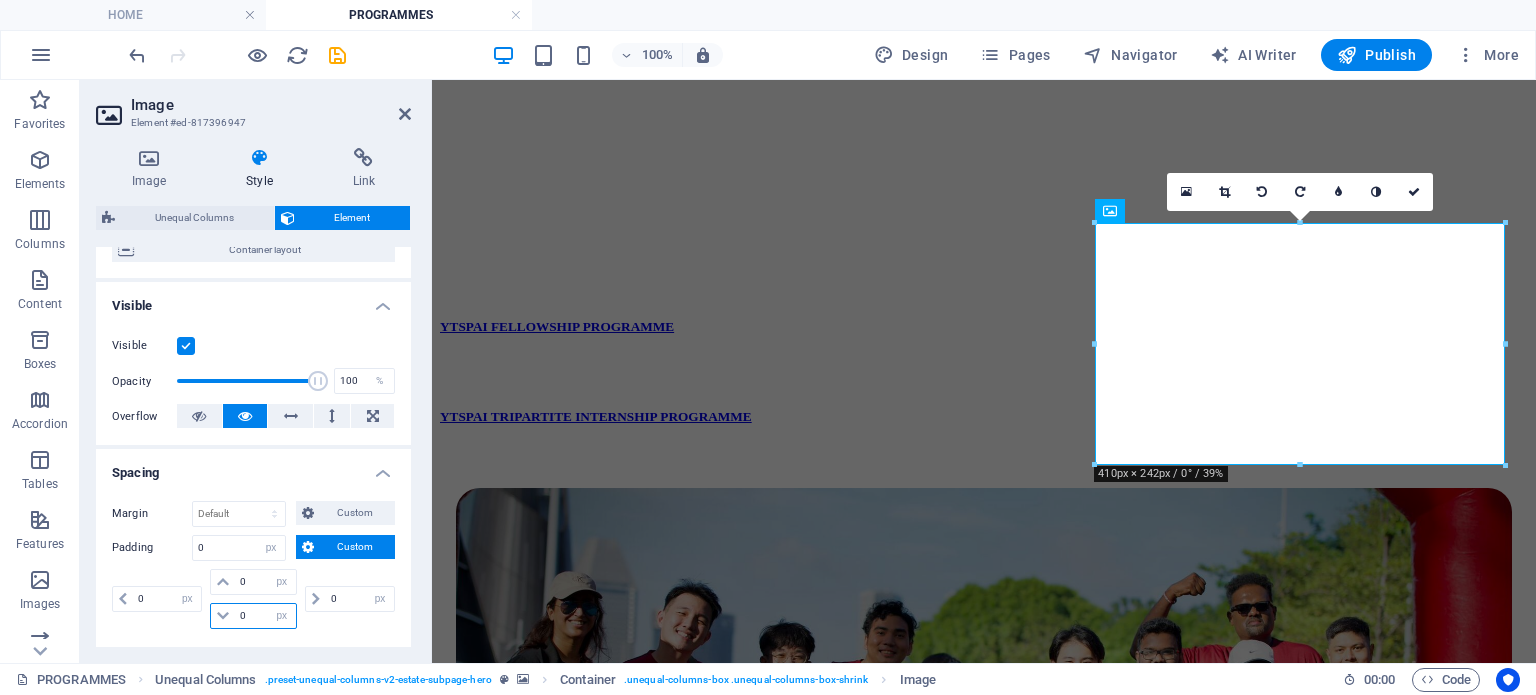 click on "0" at bounding box center [265, 616] 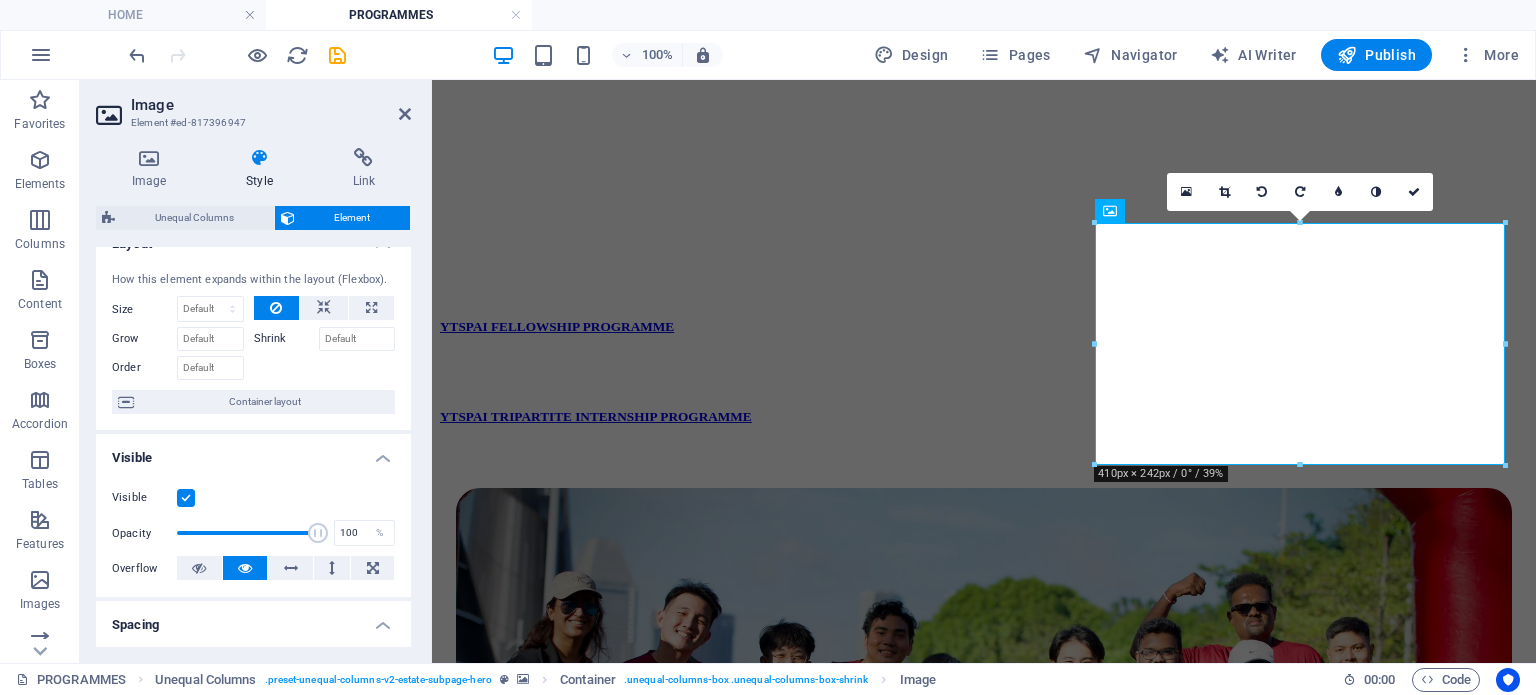 scroll, scrollTop: 10, scrollLeft: 0, axis: vertical 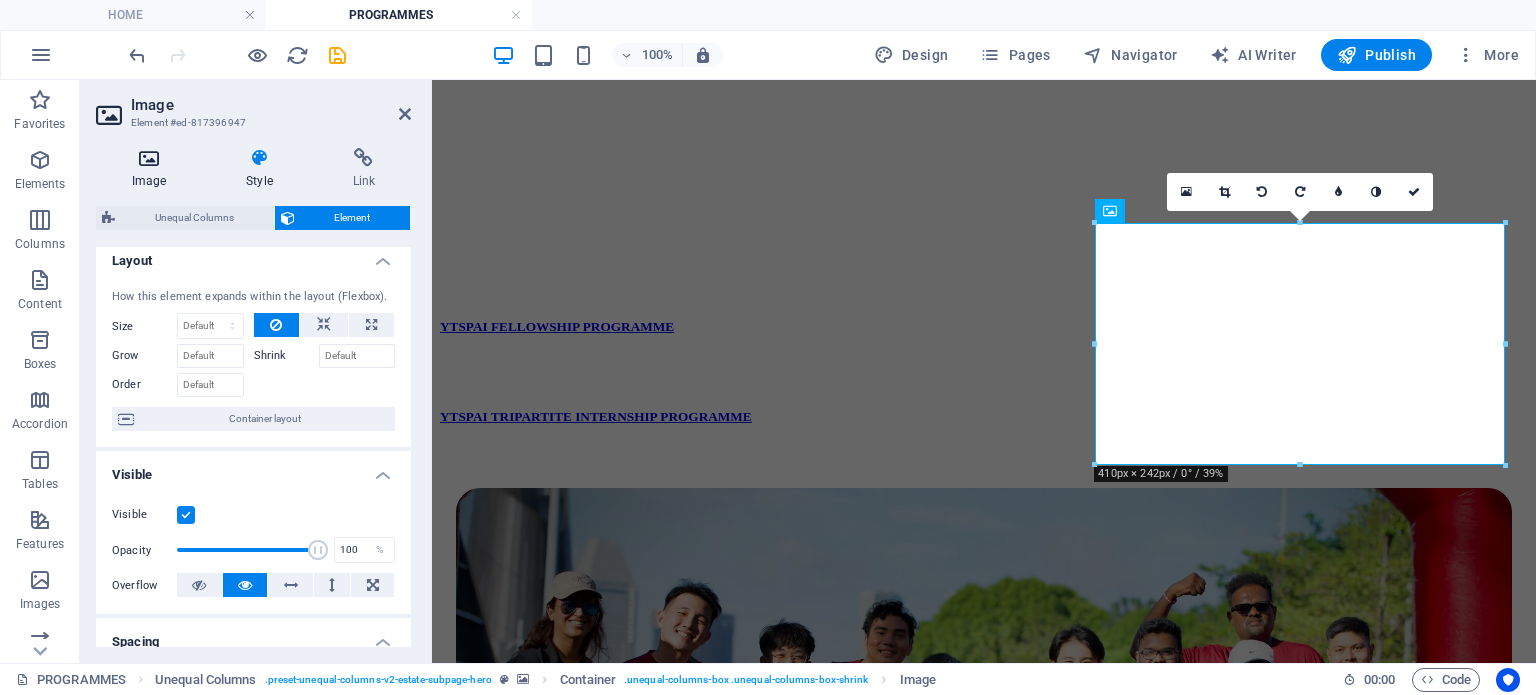 click on "Image" at bounding box center [153, 169] 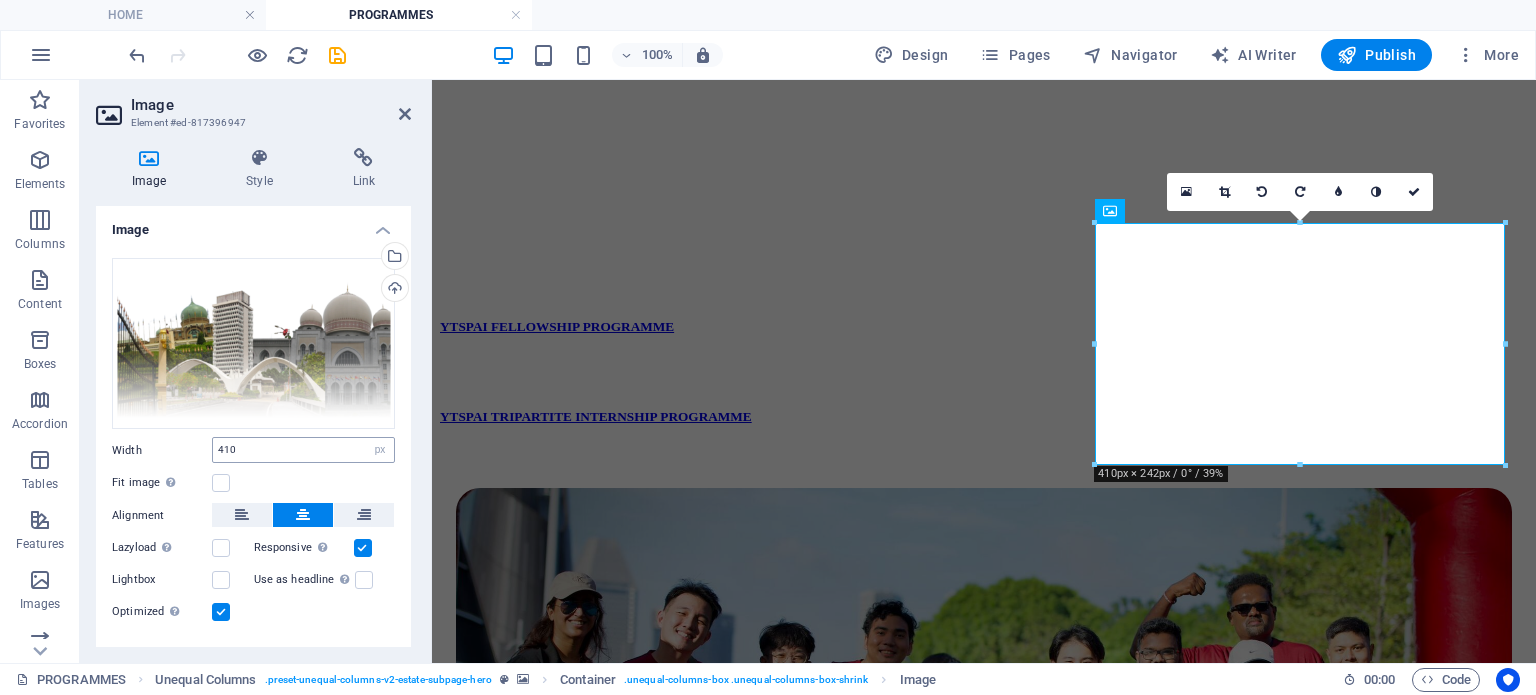 scroll, scrollTop: 38, scrollLeft: 0, axis: vertical 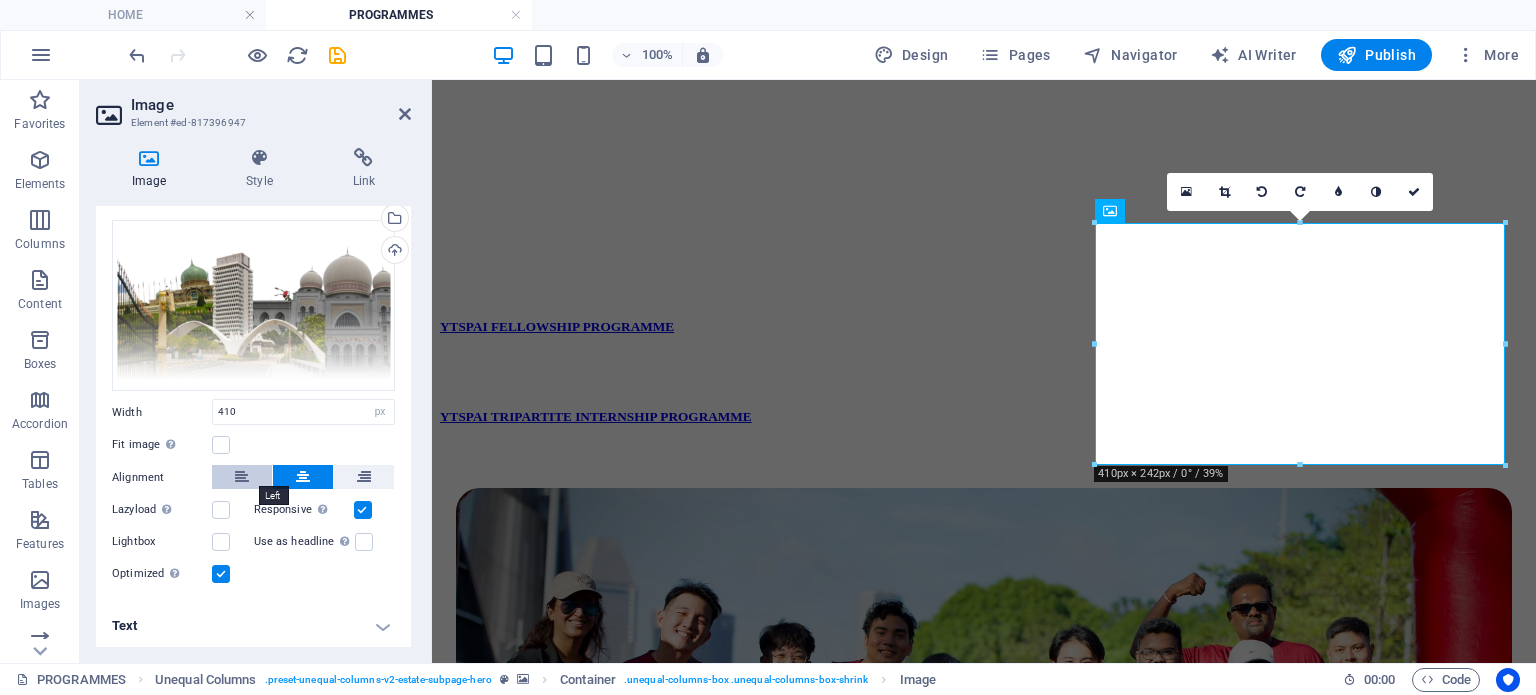 click at bounding box center [242, 477] 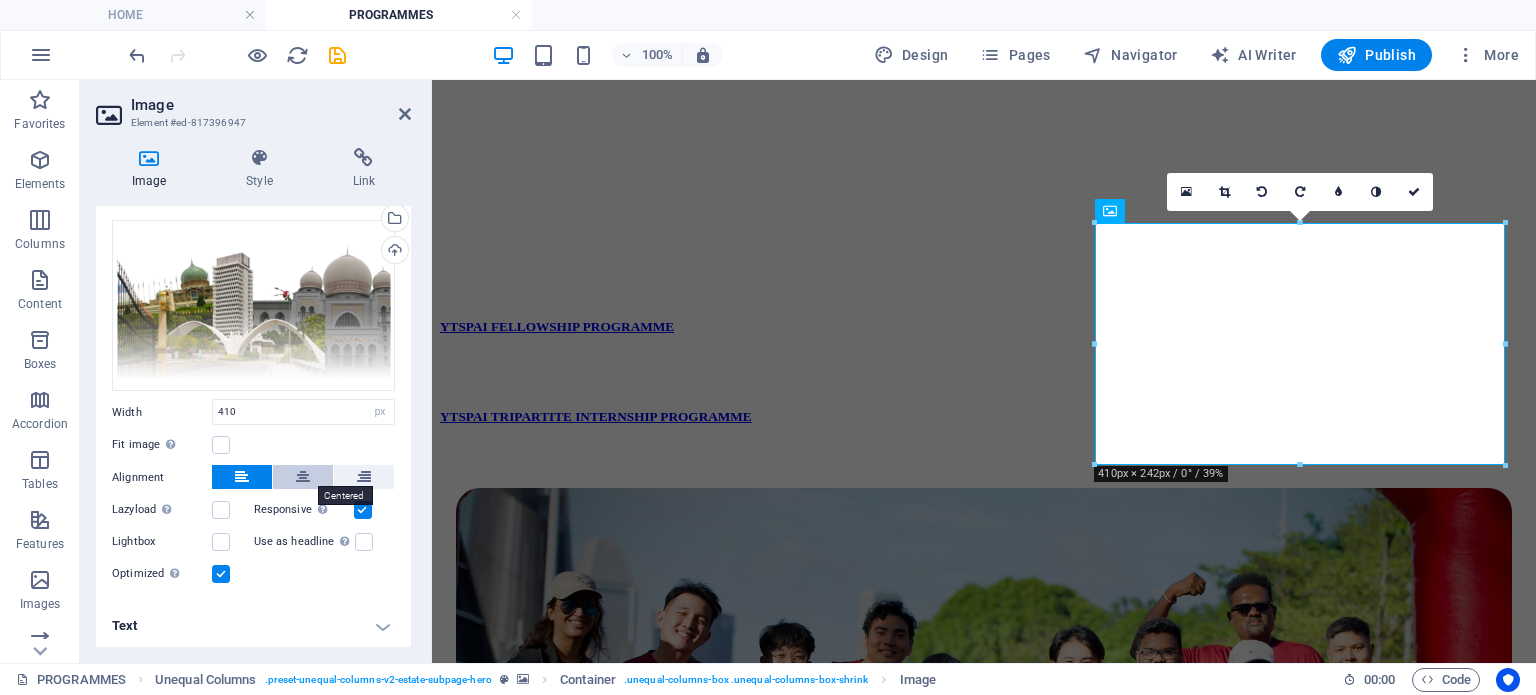 click at bounding box center [303, 477] 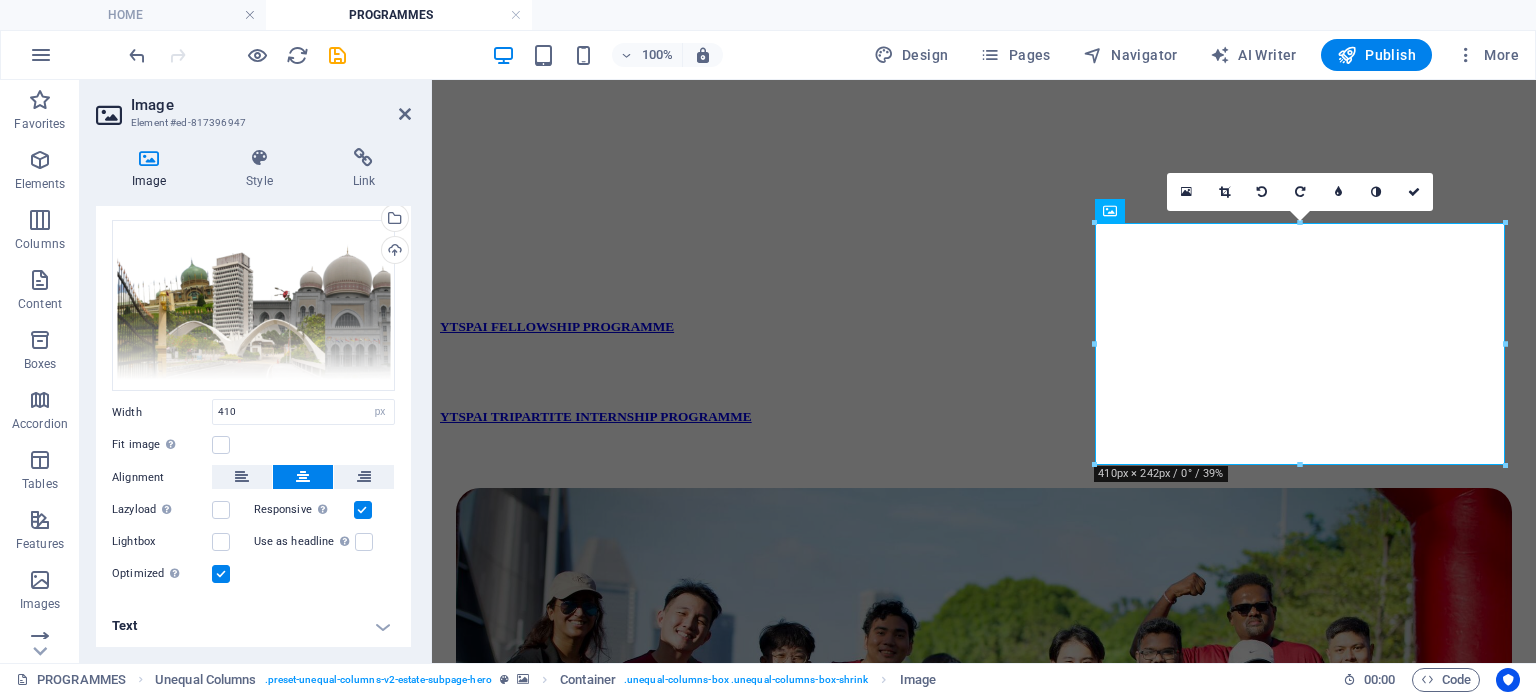 click on "Image" at bounding box center [271, 105] 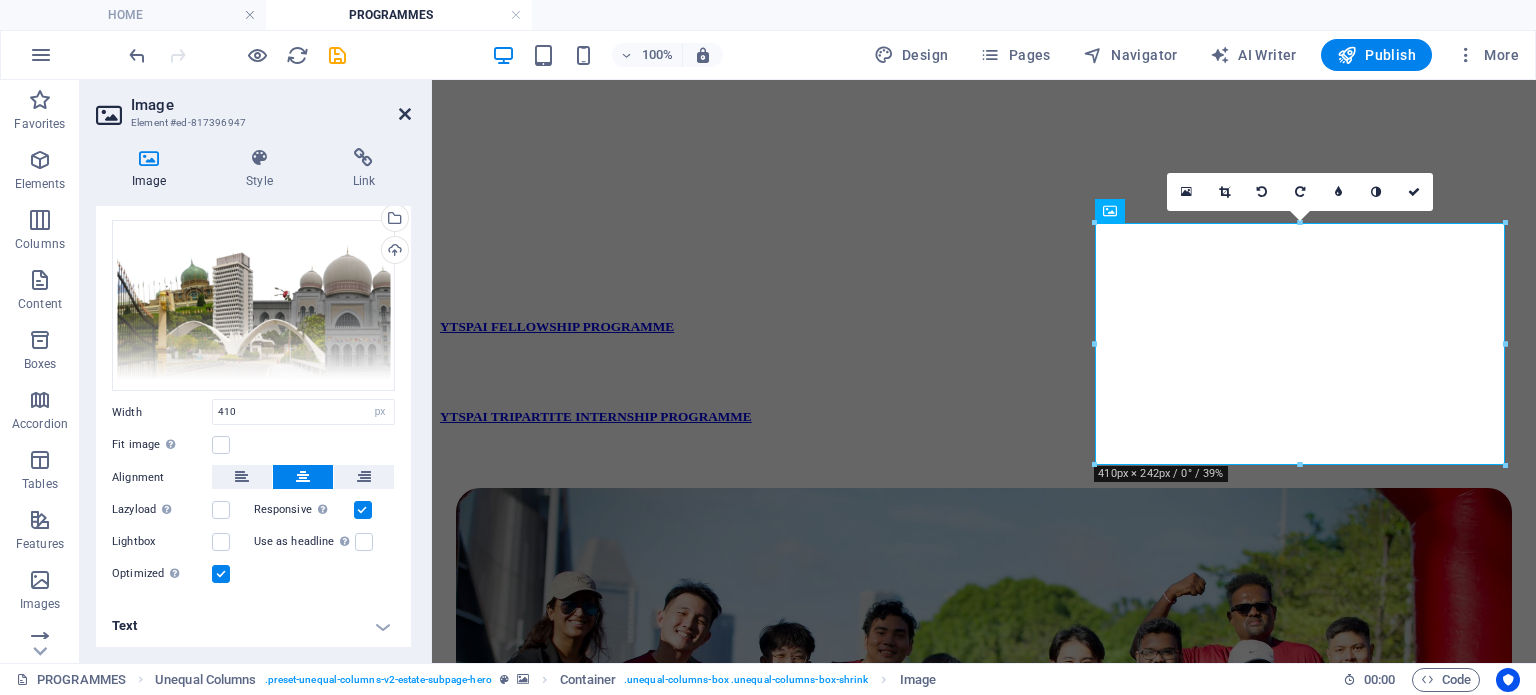 click at bounding box center (405, 114) 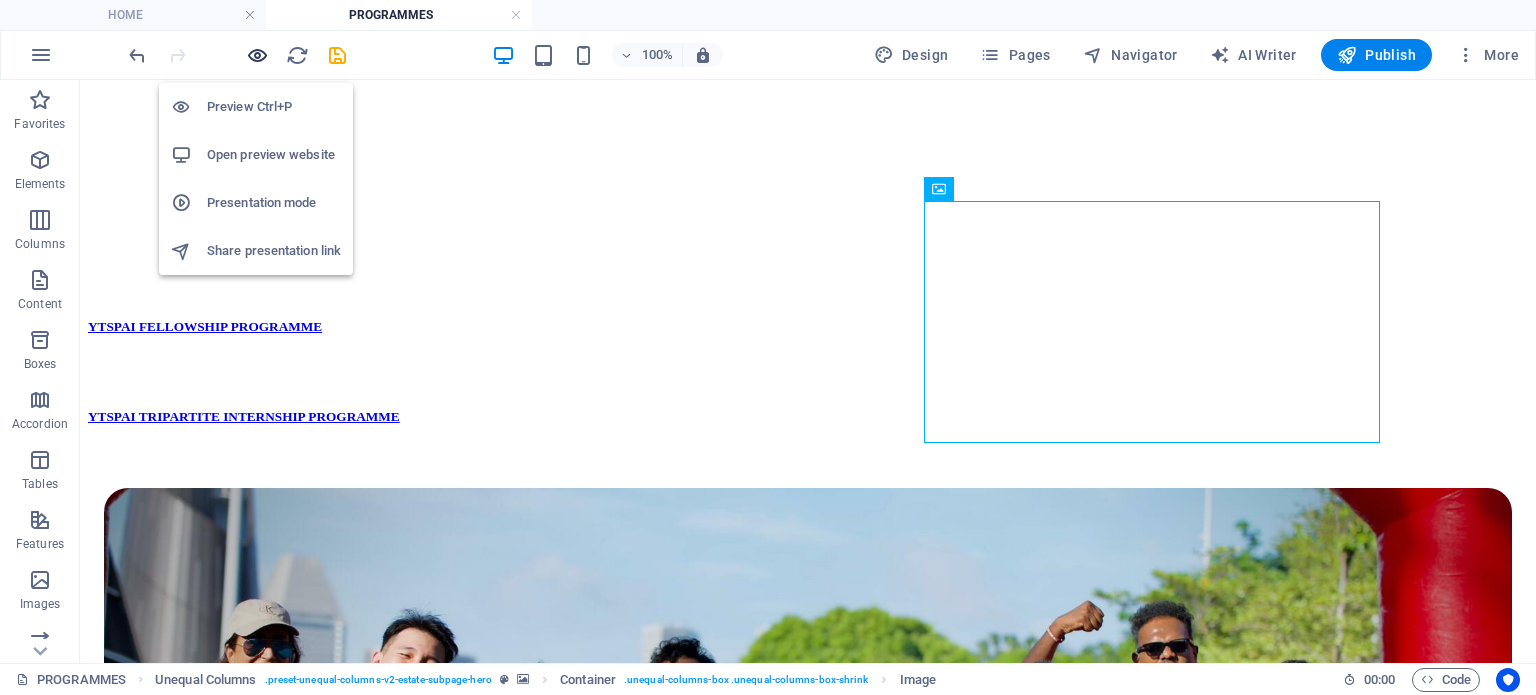 click at bounding box center (257, 55) 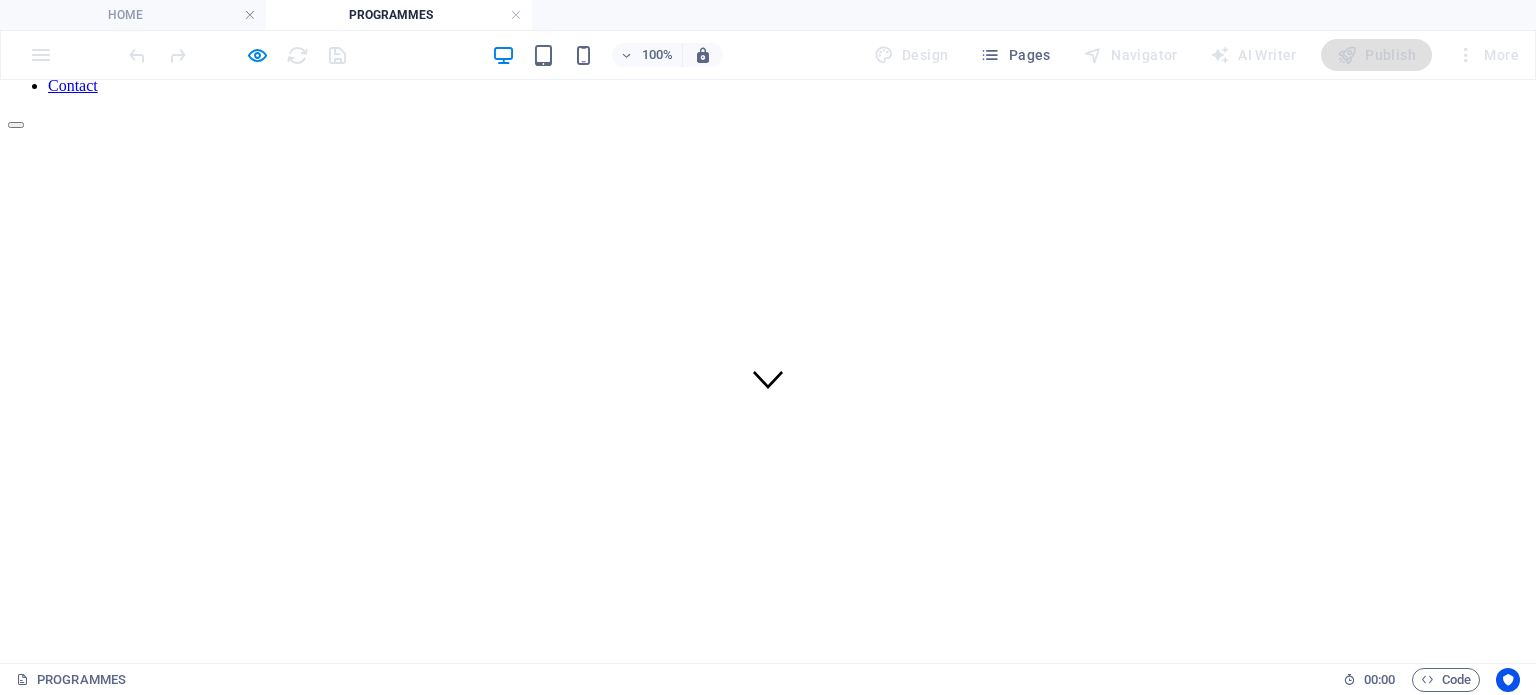 scroll, scrollTop: 0, scrollLeft: 0, axis: both 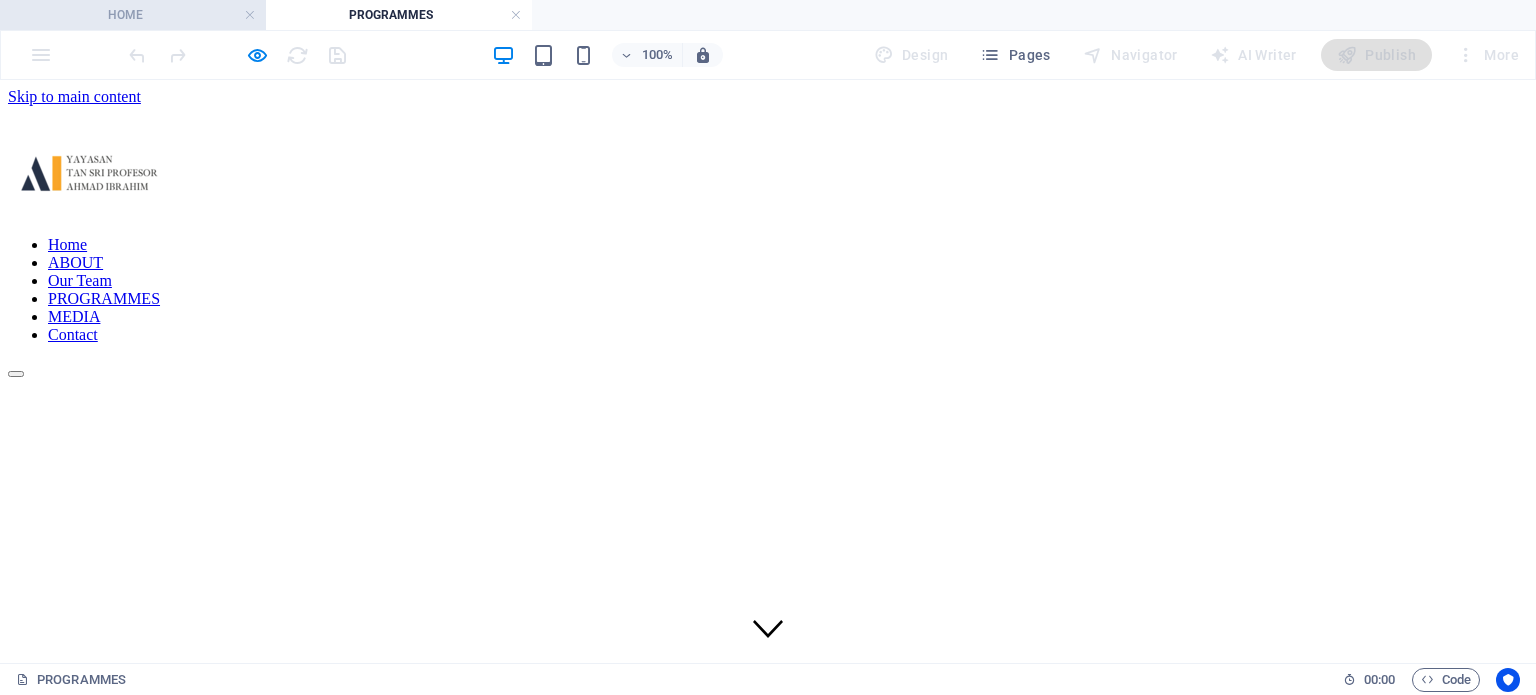 click on "HOME" at bounding box center [133, 15] 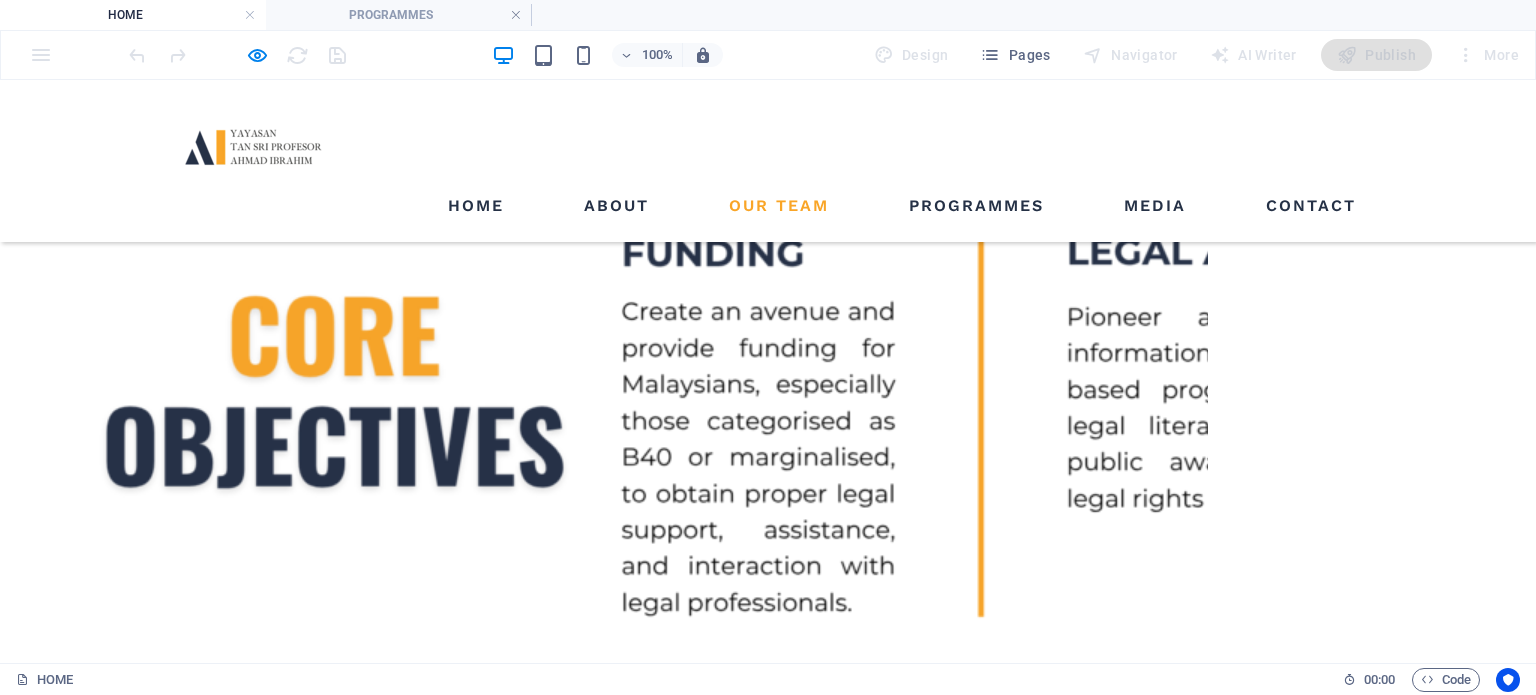 scroll, scrollTop: 1870, scrollLeft: 0, axis: vertical 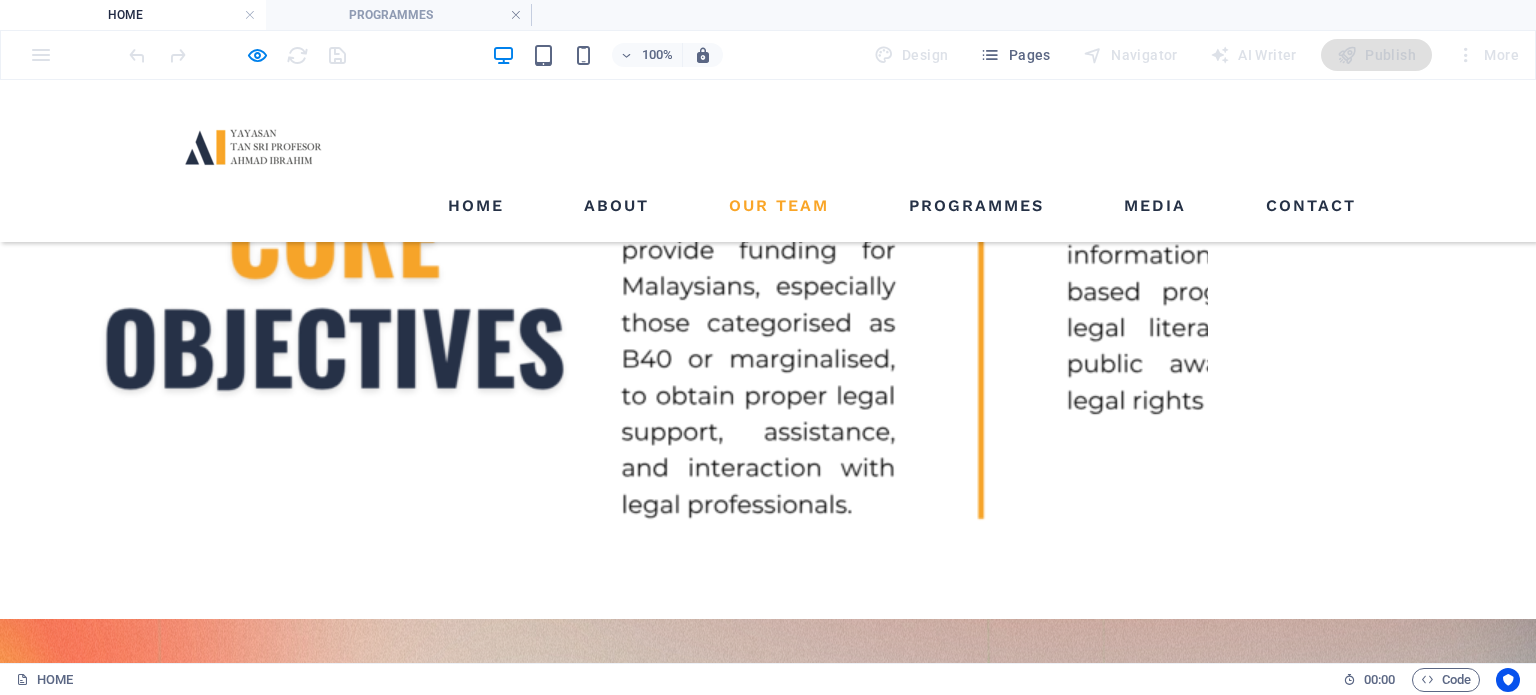 click on "Drop content here or  Add elements  Paste clipboard" at bounding box center [298, 3100] 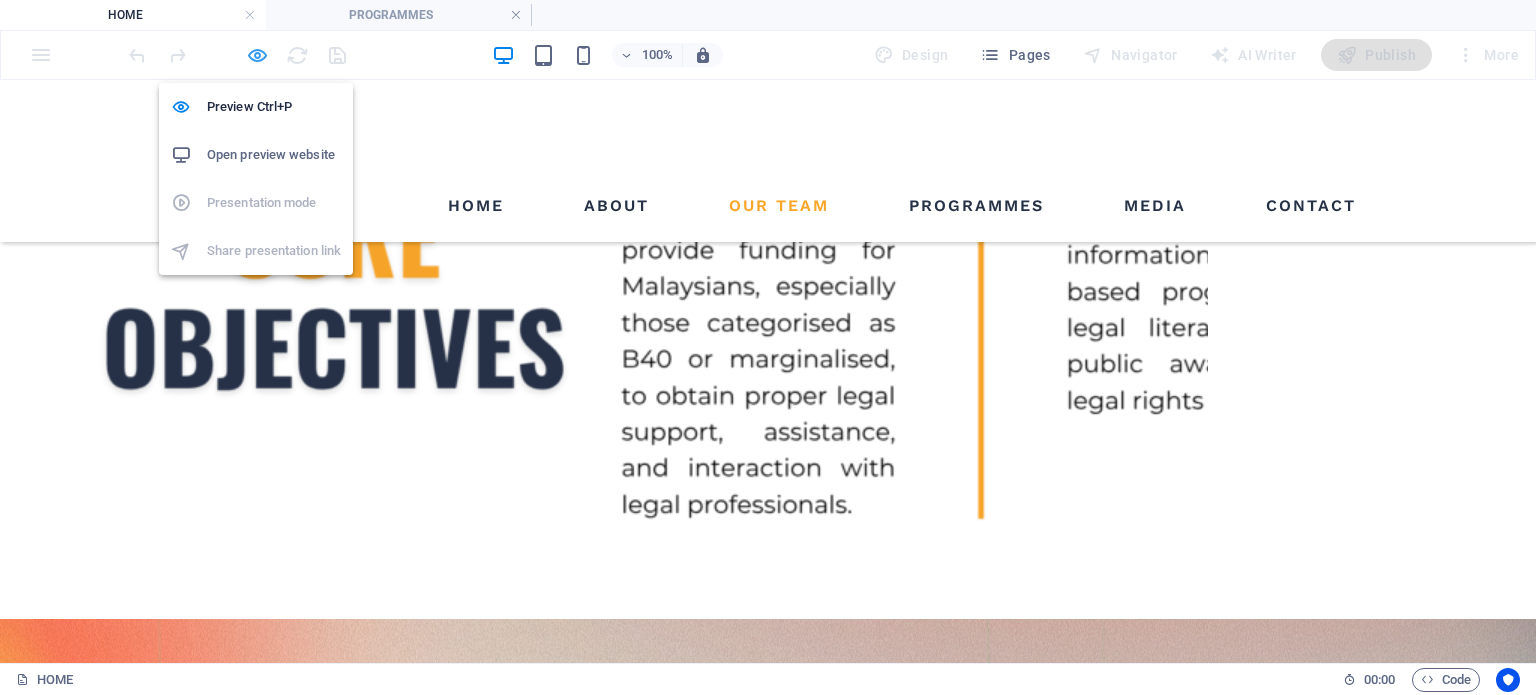 click at bounding box center [257, 55] 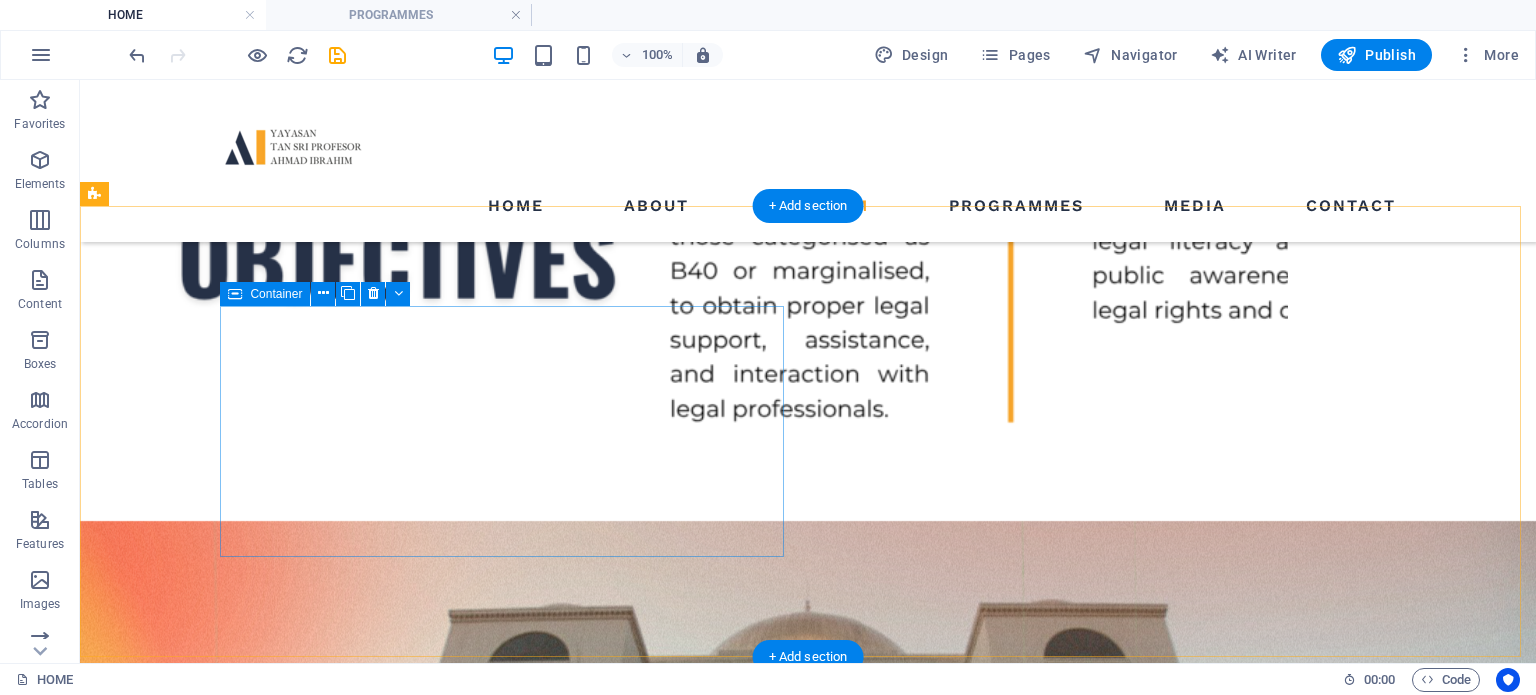scroll, scrollTop: 1948, scrollLeft: 0, axis: vertical 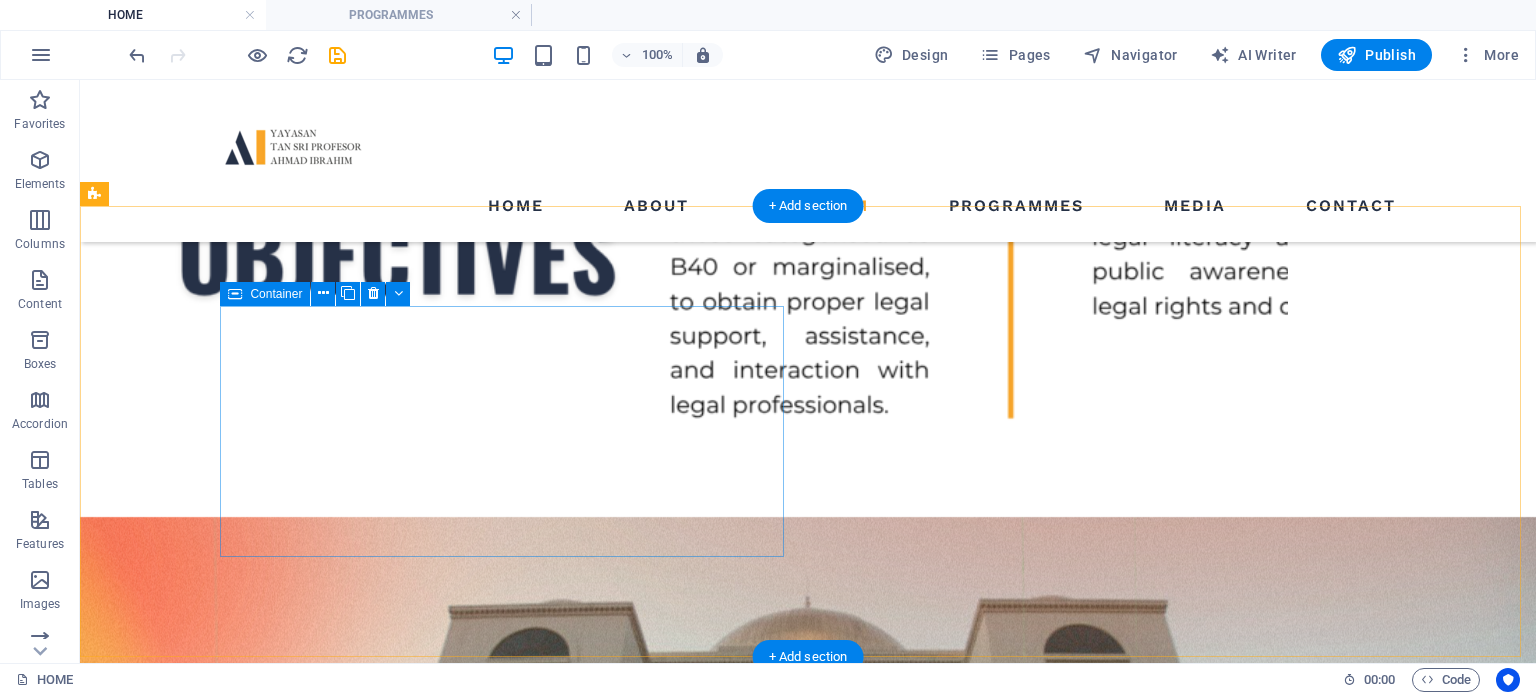 click on "Add elements" at bounding box center [319, 3098] 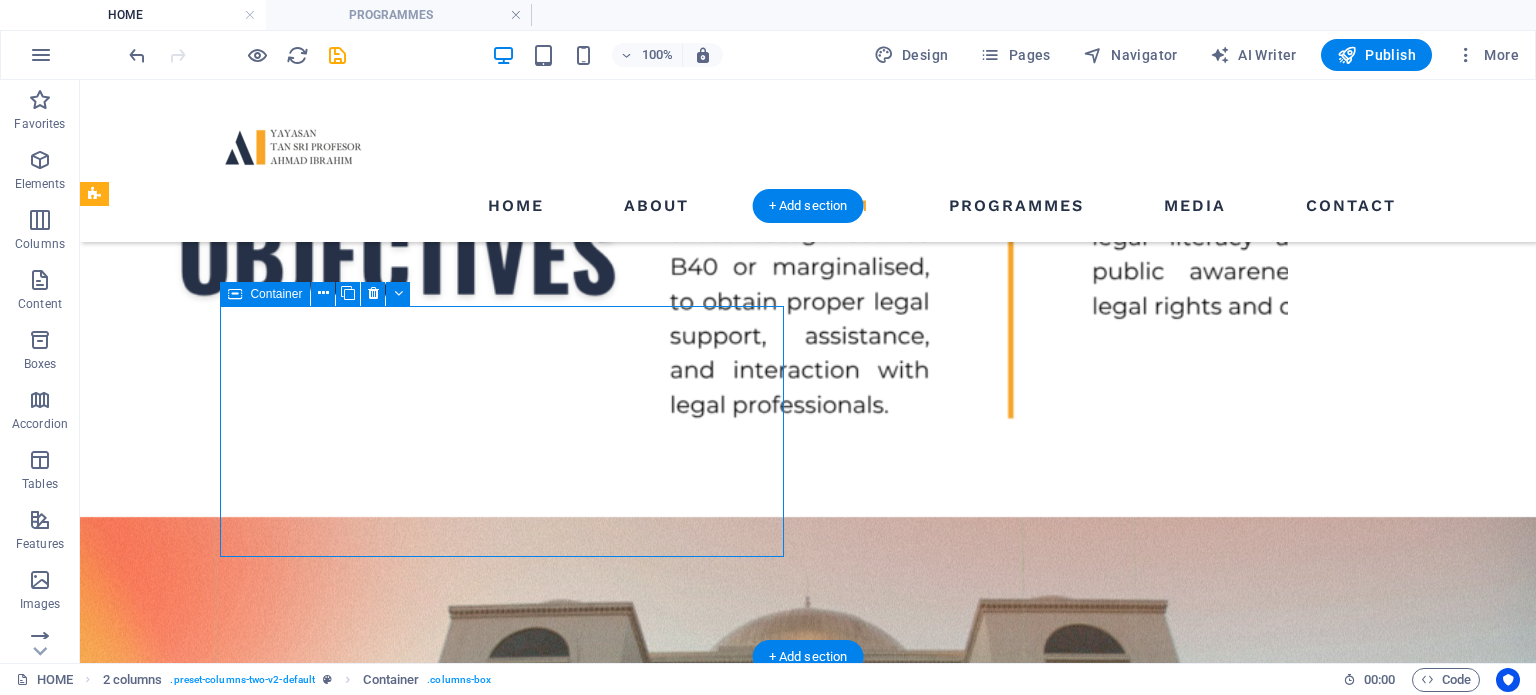 click on "Drop content here or  Add elements  Paste clipboard" at bounding box center (378, 3068) 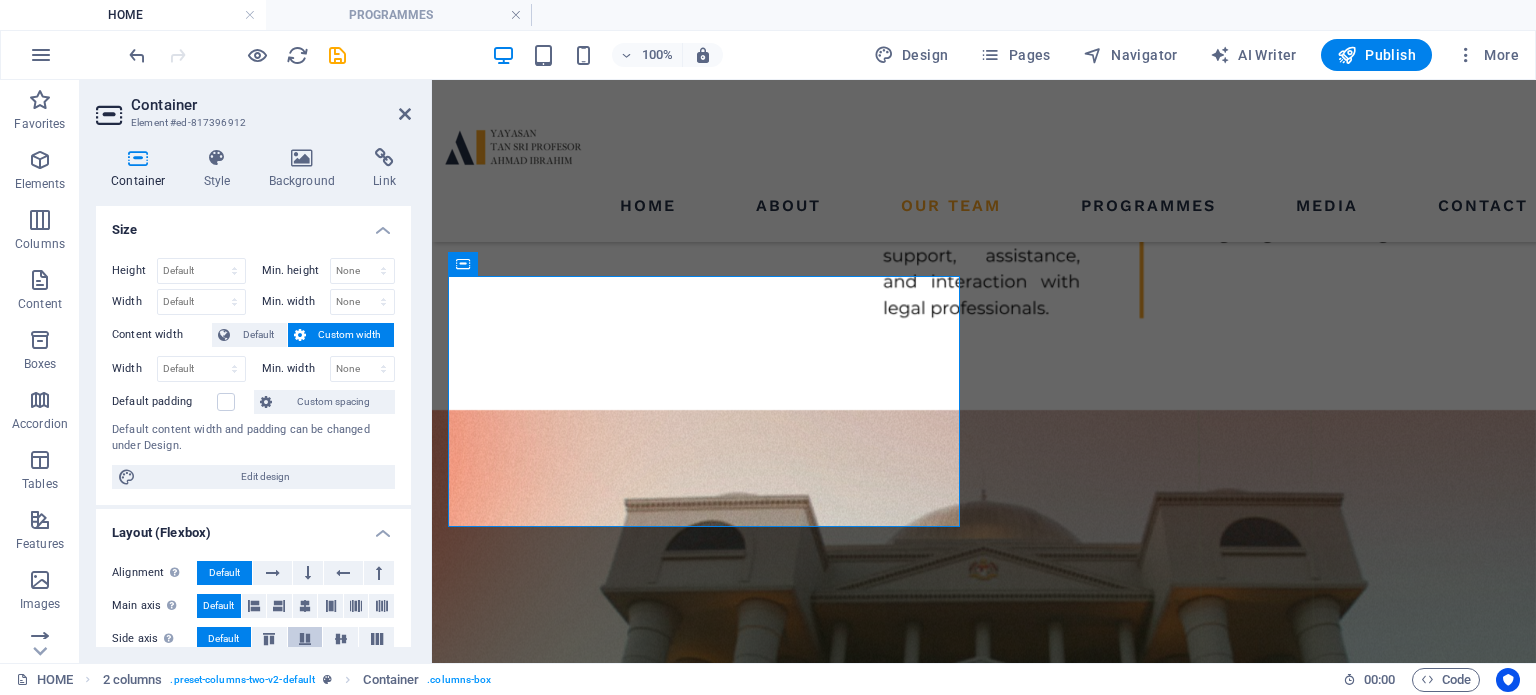 scroll, scrollTop: 287, scrollLeft: 0, axis: vertical 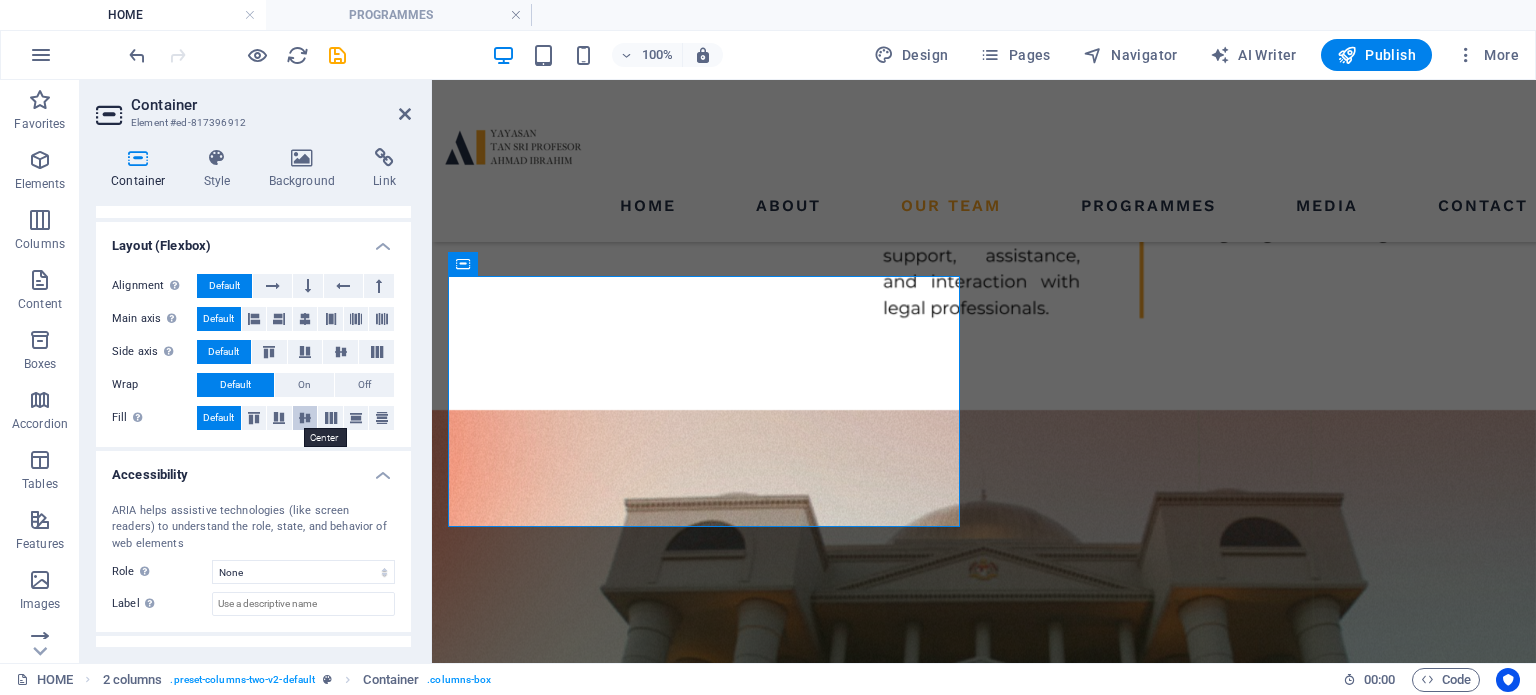 click at bounding box center (305, 418) 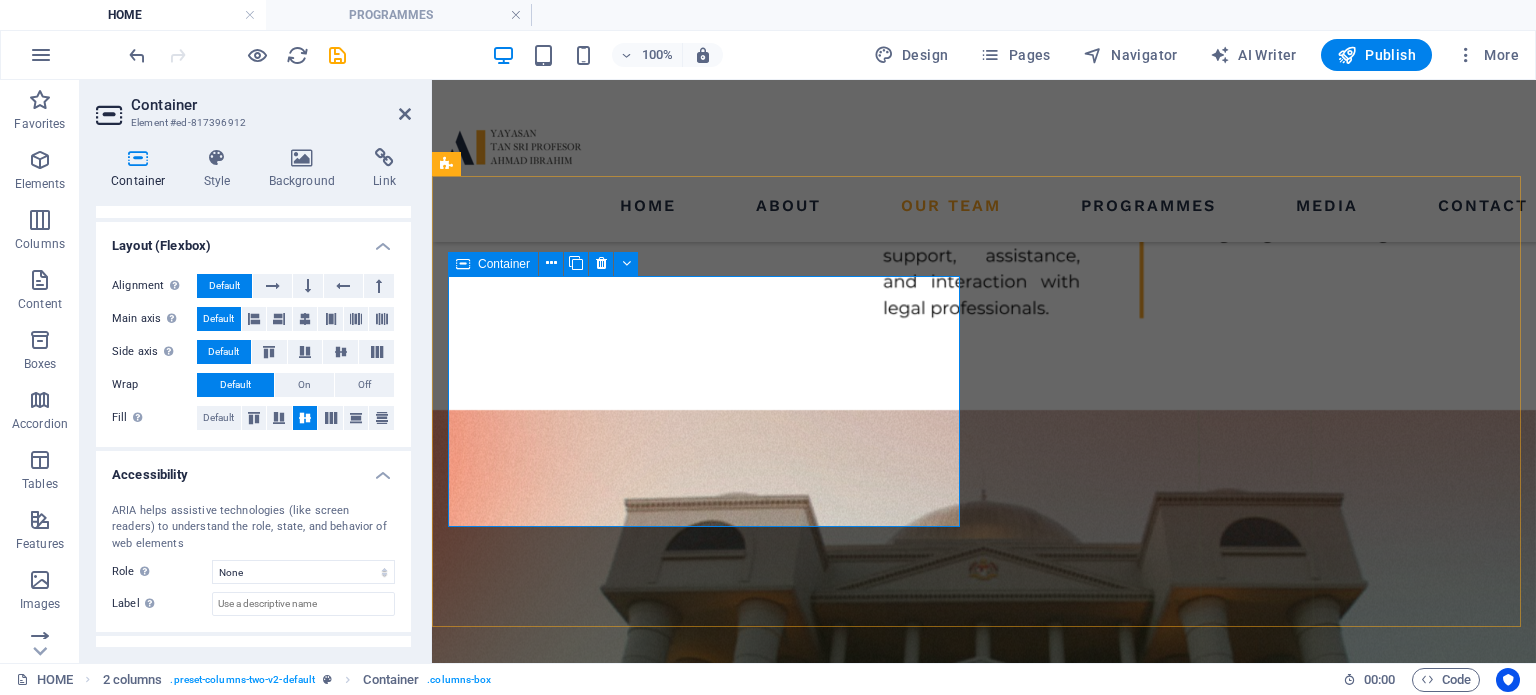click on "Add elements" at bounding box center [649, 2961] 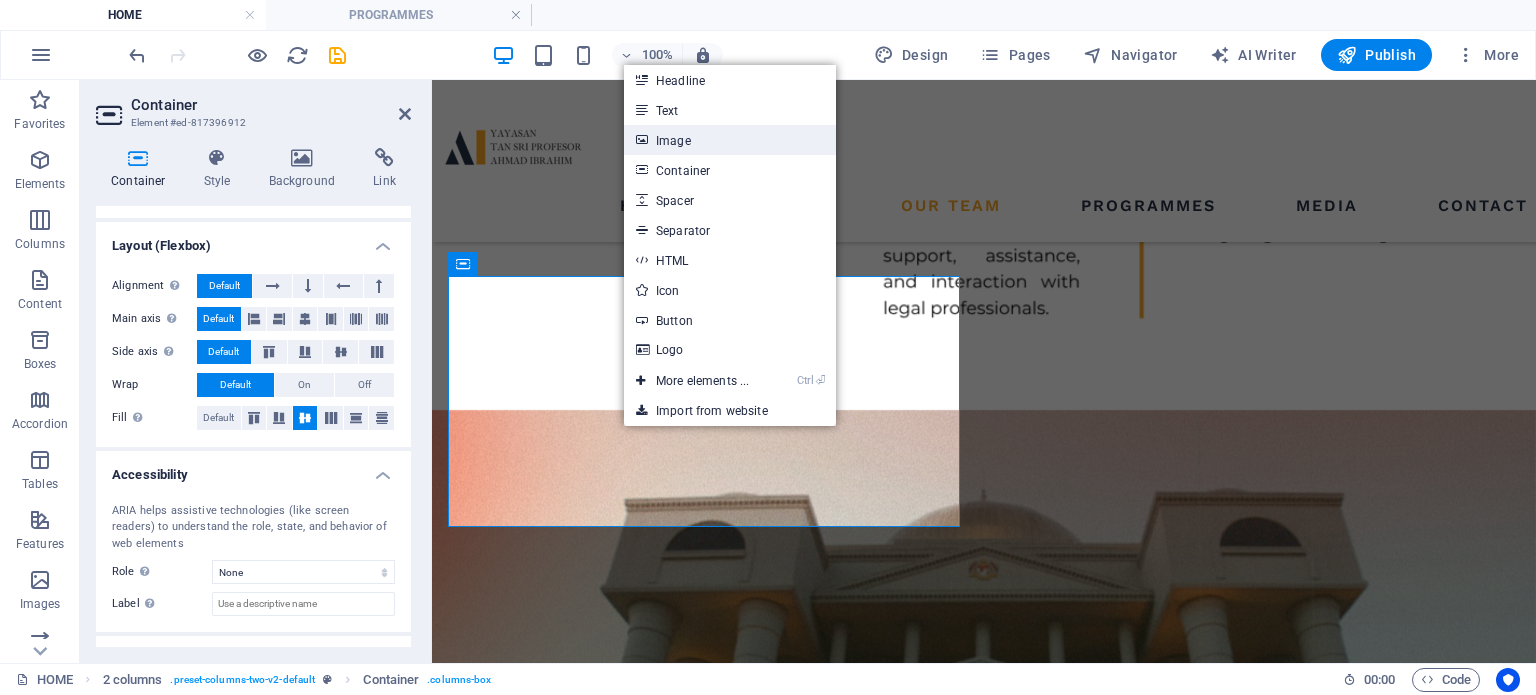 click on "Image" at bounding box center [730, 140] 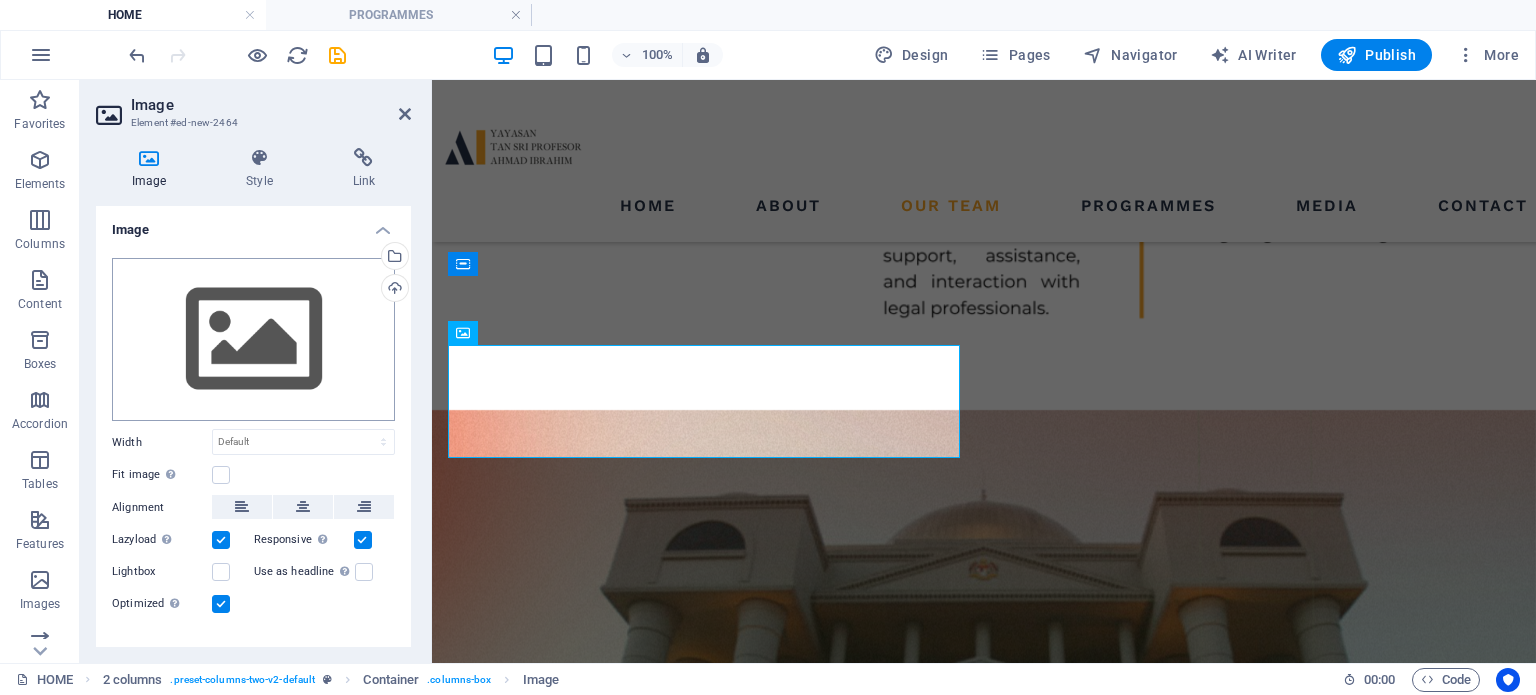 scroll, scrollTop: 0, scrollLeft: 0, axis: both 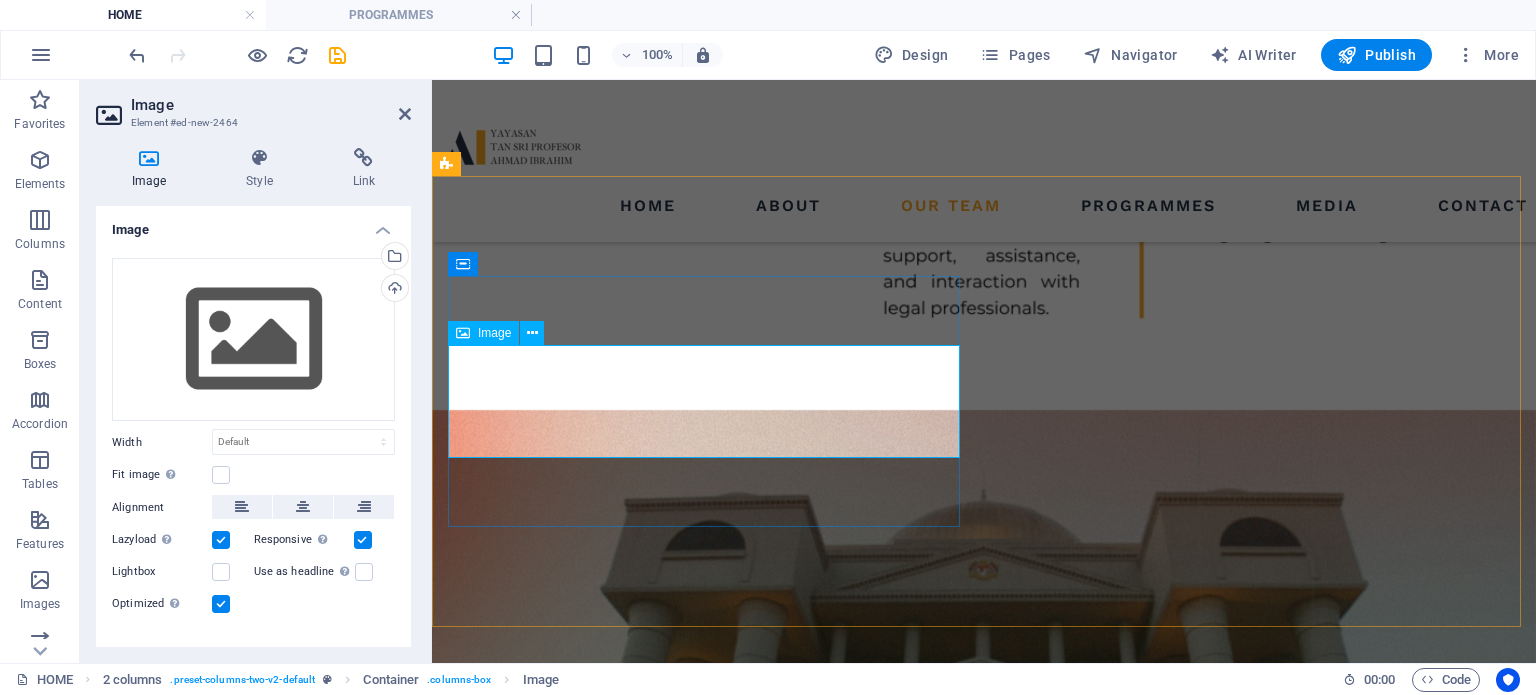 click at bounding box center [708, 2972] 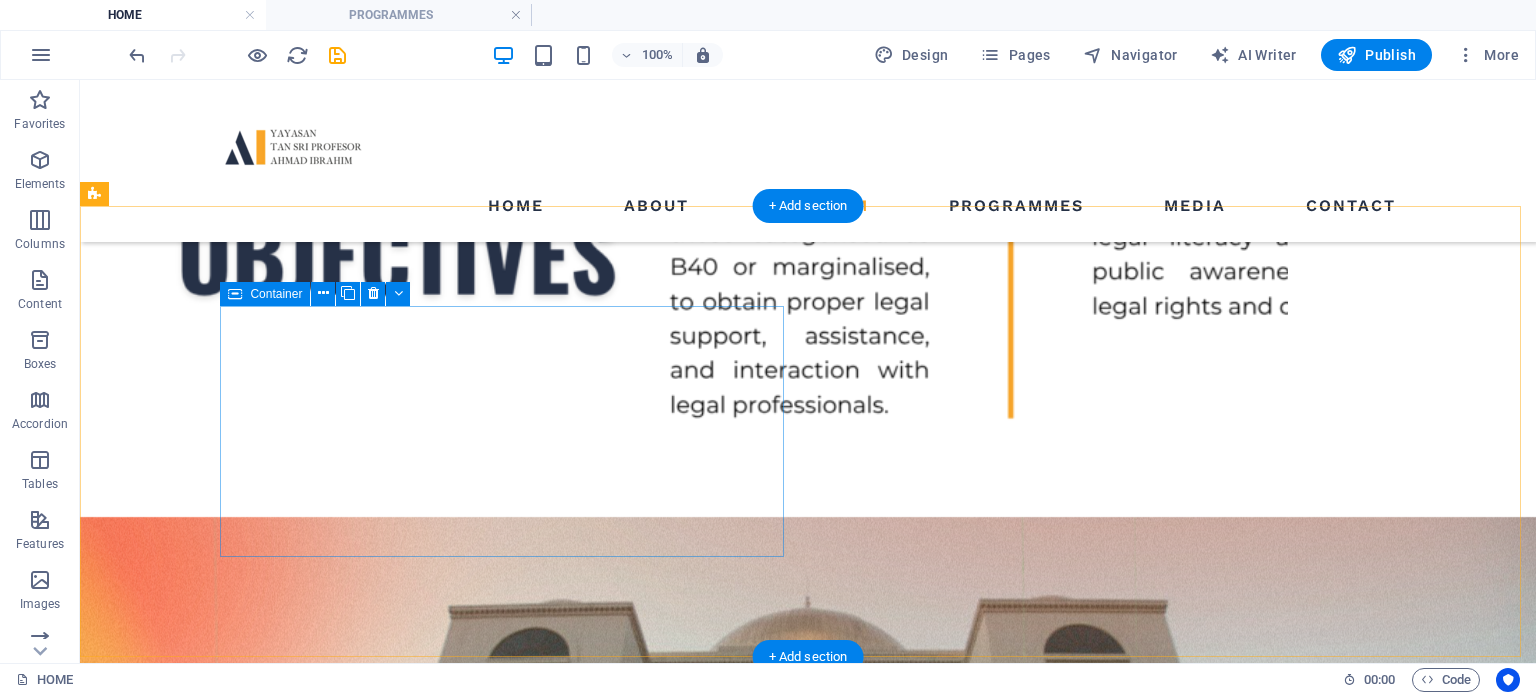 click on "Add elements" at bounding box center [319, 3098] 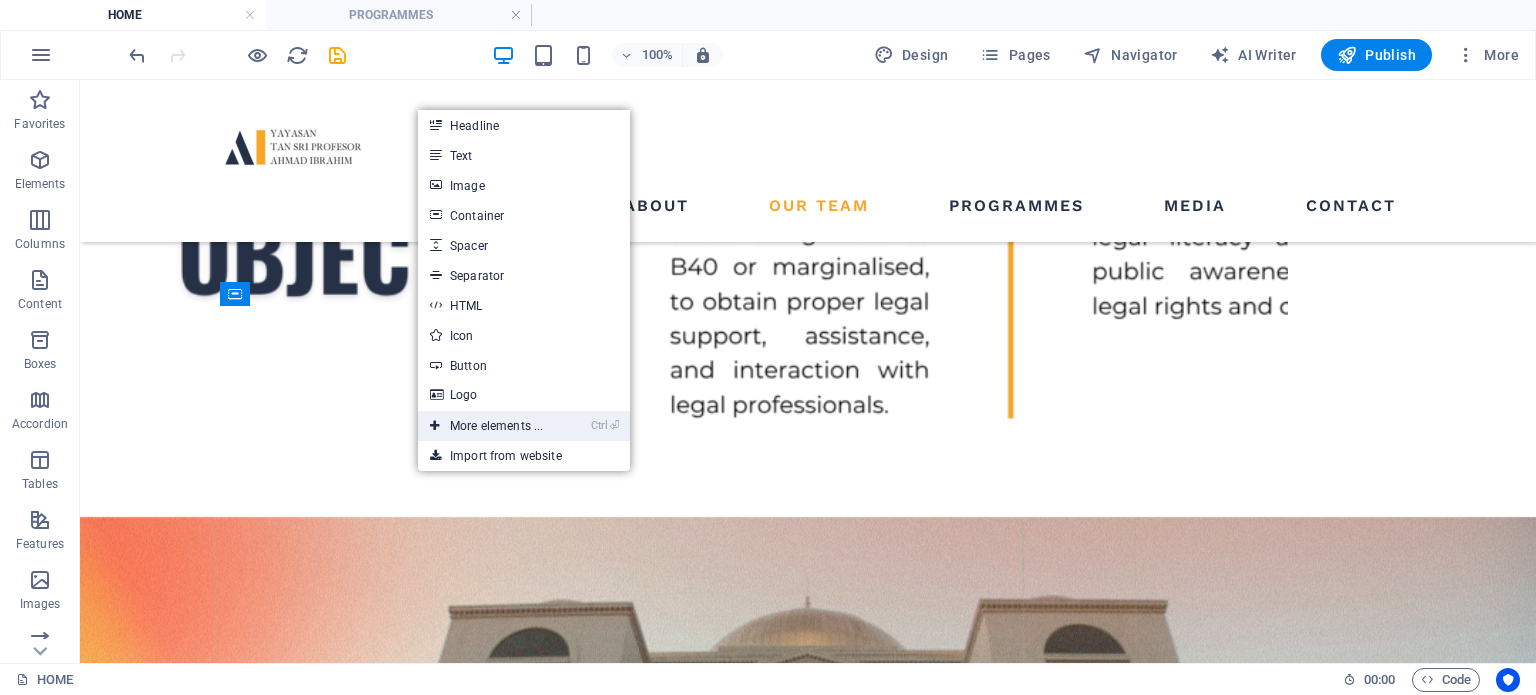 click on "Ctrl ⏎  More elements ..." at bounding box center (486, 426) 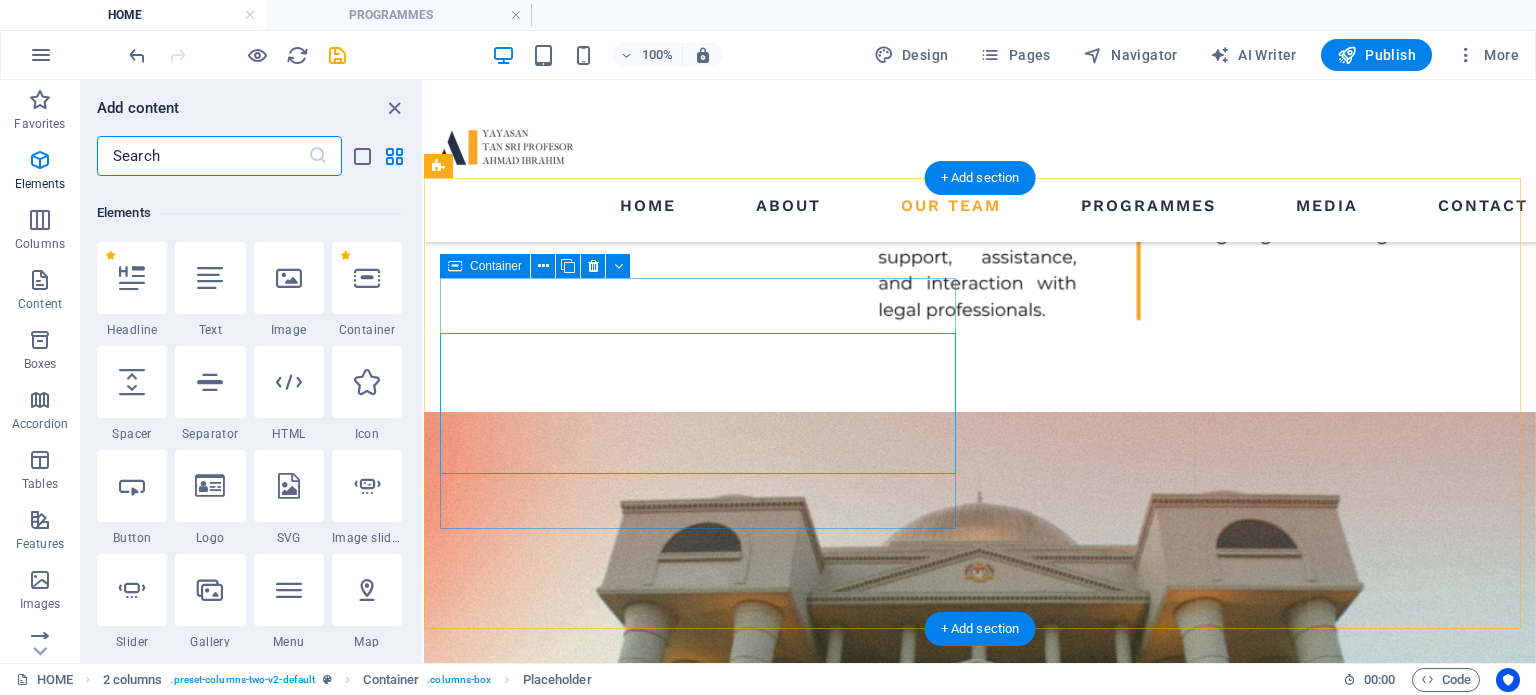 scroll, scrollTop: 212, scrollLeft: 0, axis: vertical 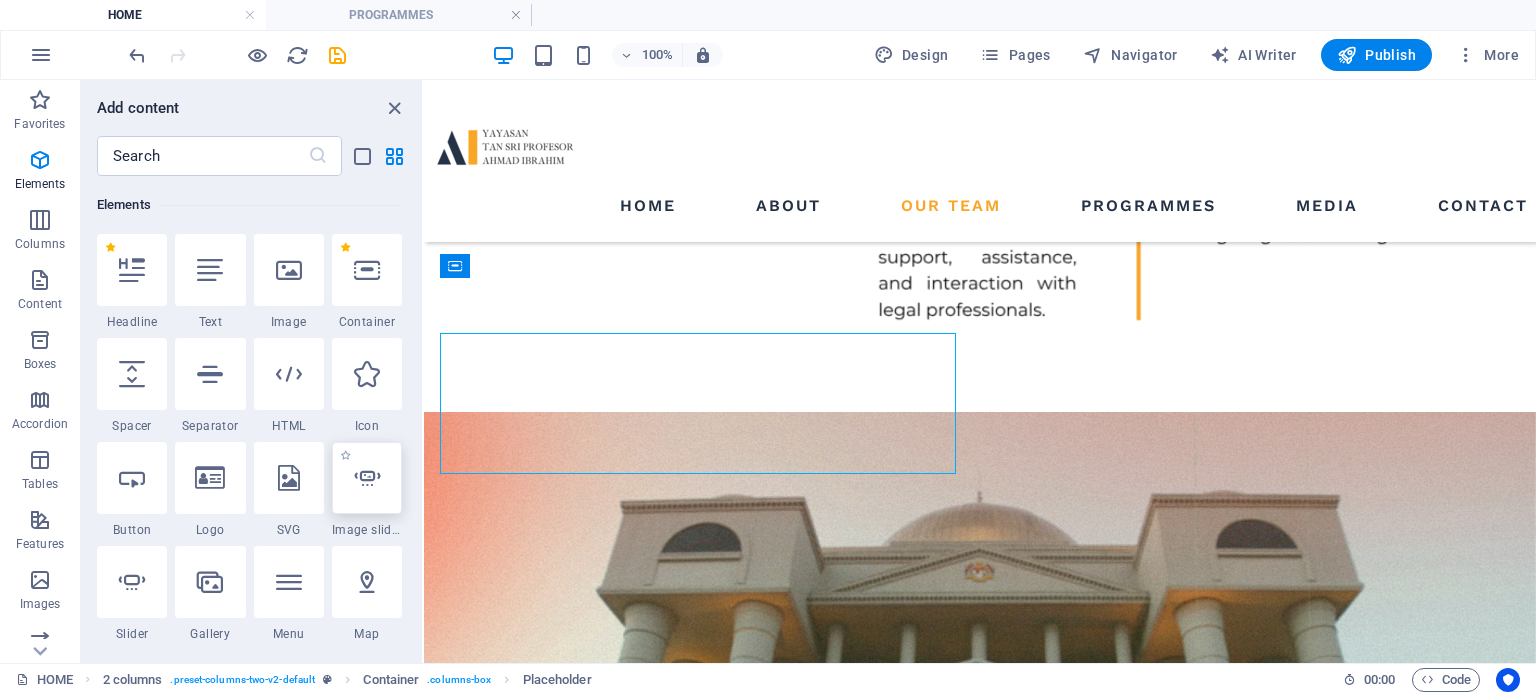 click at bounding box center [367, 478] 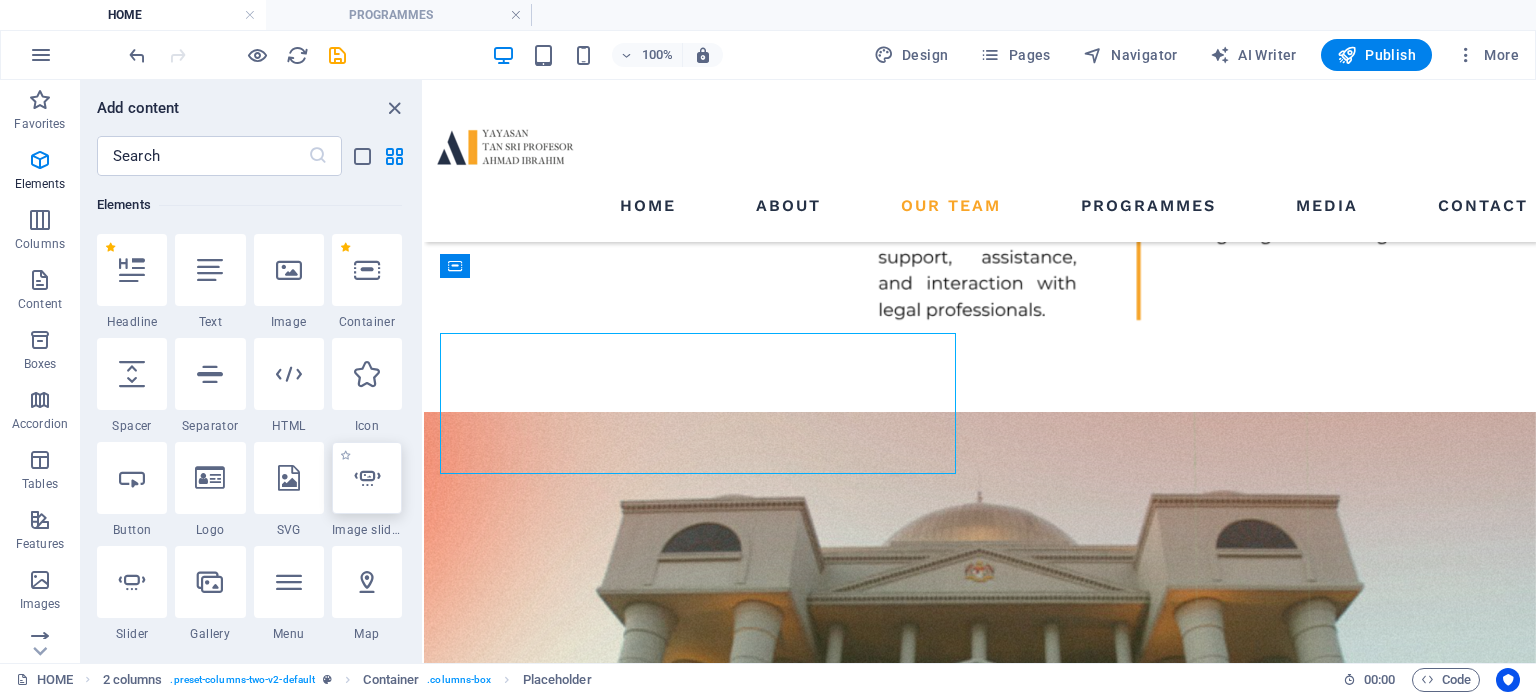 select on "ms" 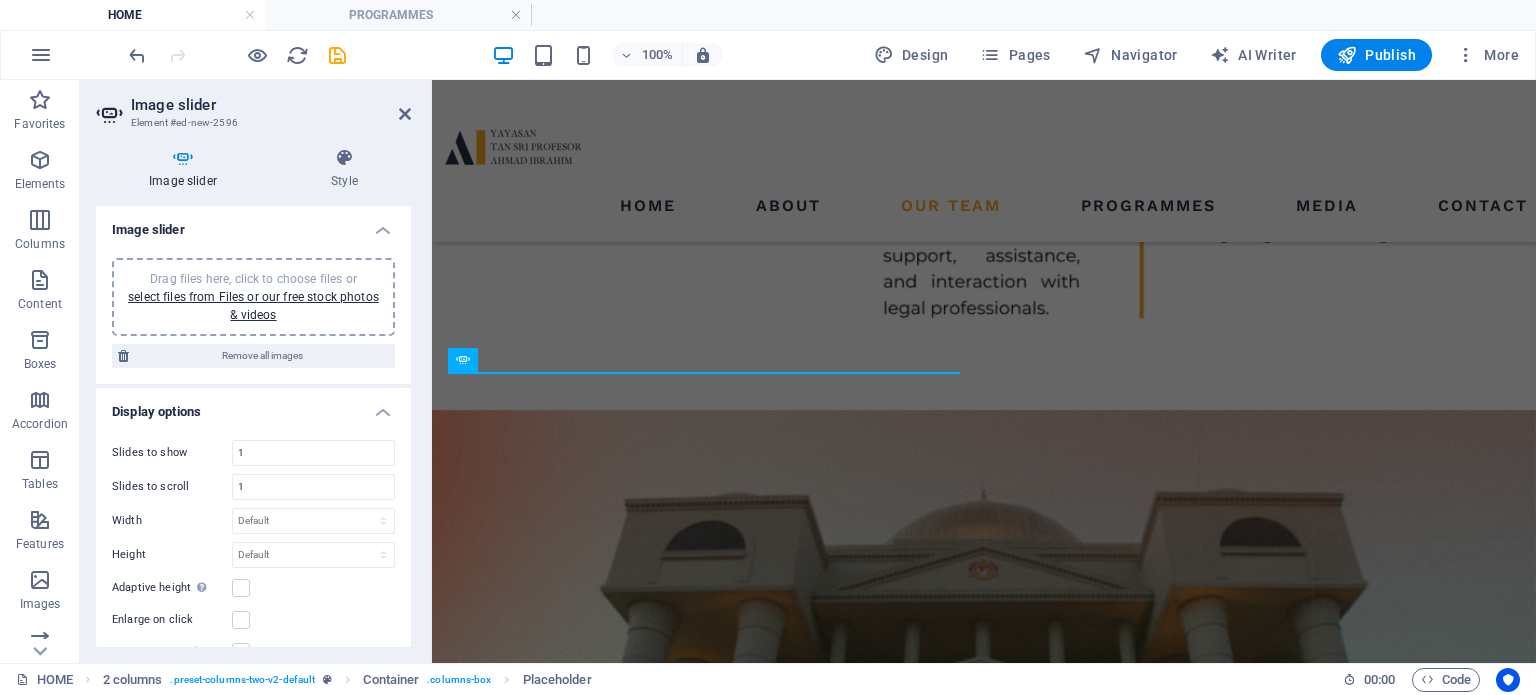 scroll, scrollTop: 1977, scrollLeft: 0, axis: vertical 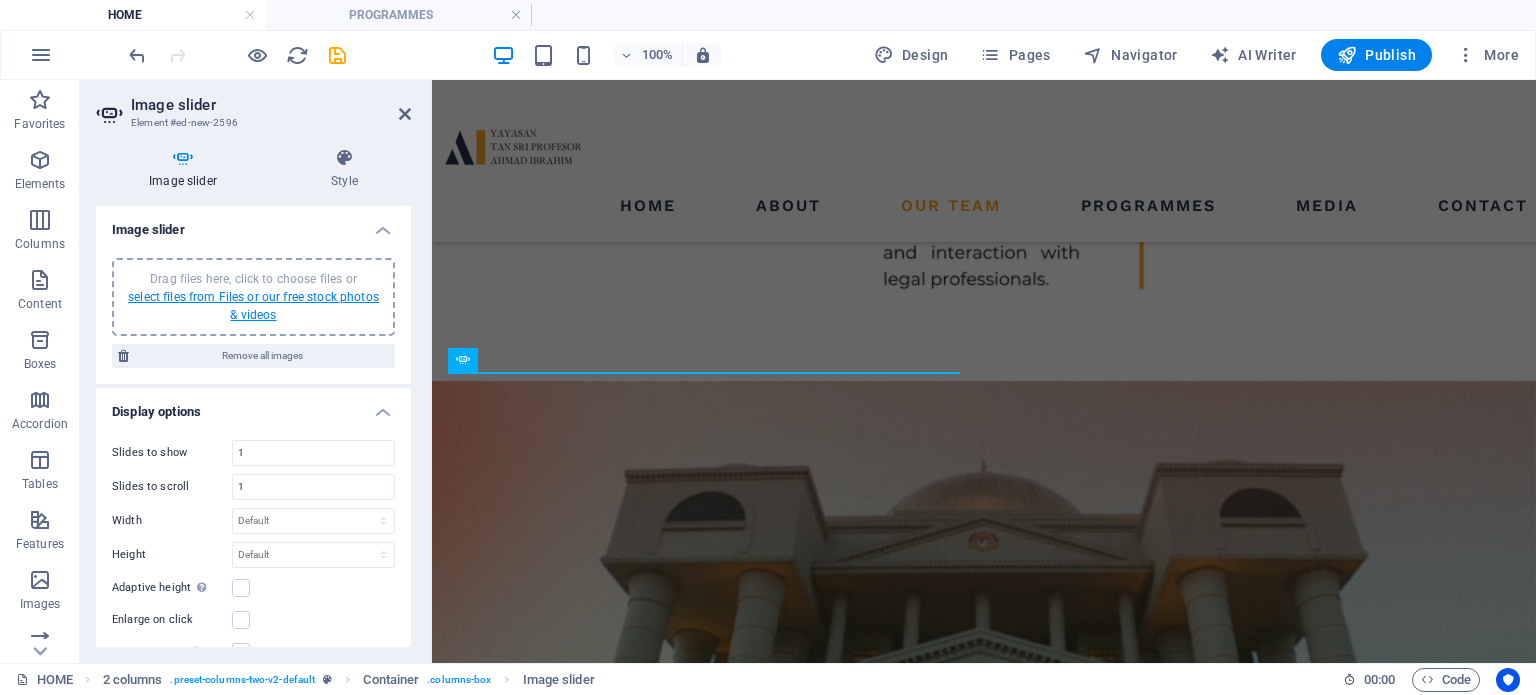 click on "select files from Files or our free stock photos & videos" at bounding box center (253, 306) 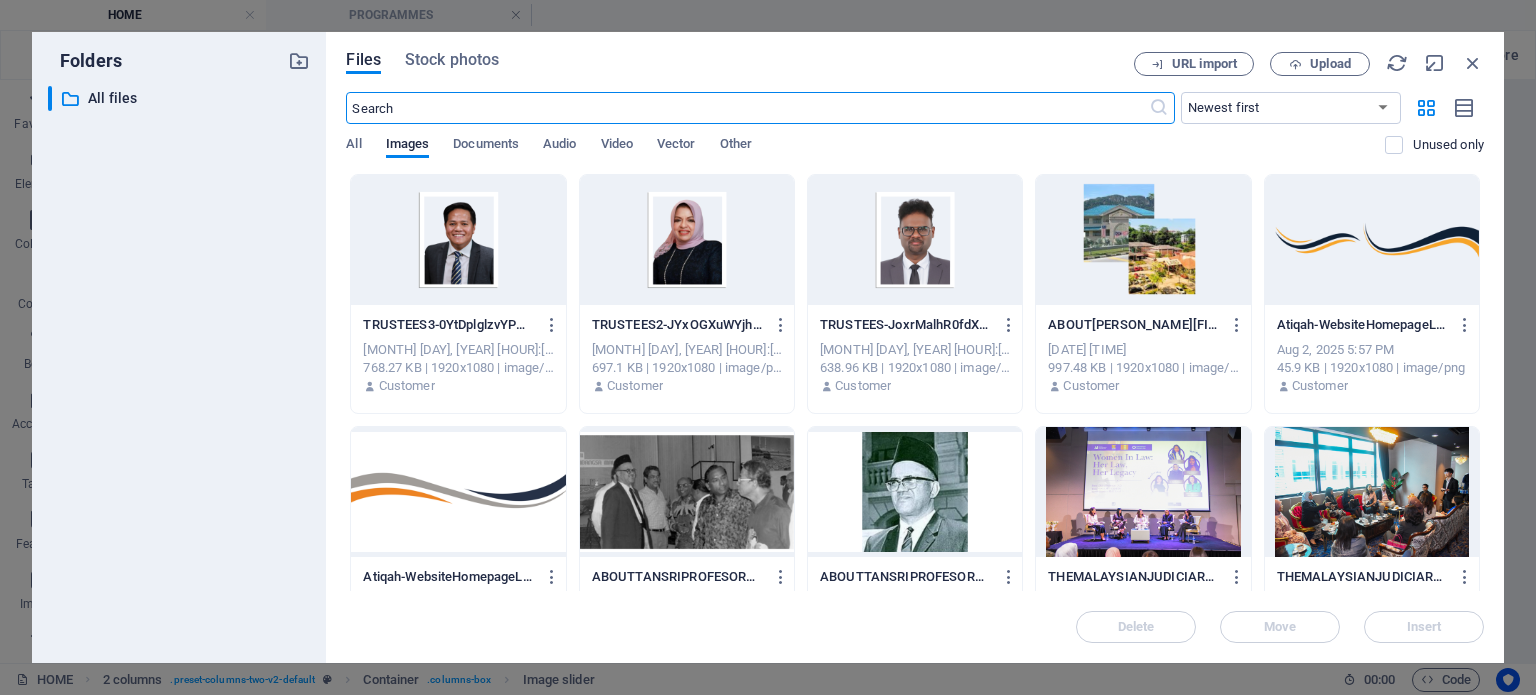 scroll, scrollTop: 5628, scrollLeft: 0, axis: vertical 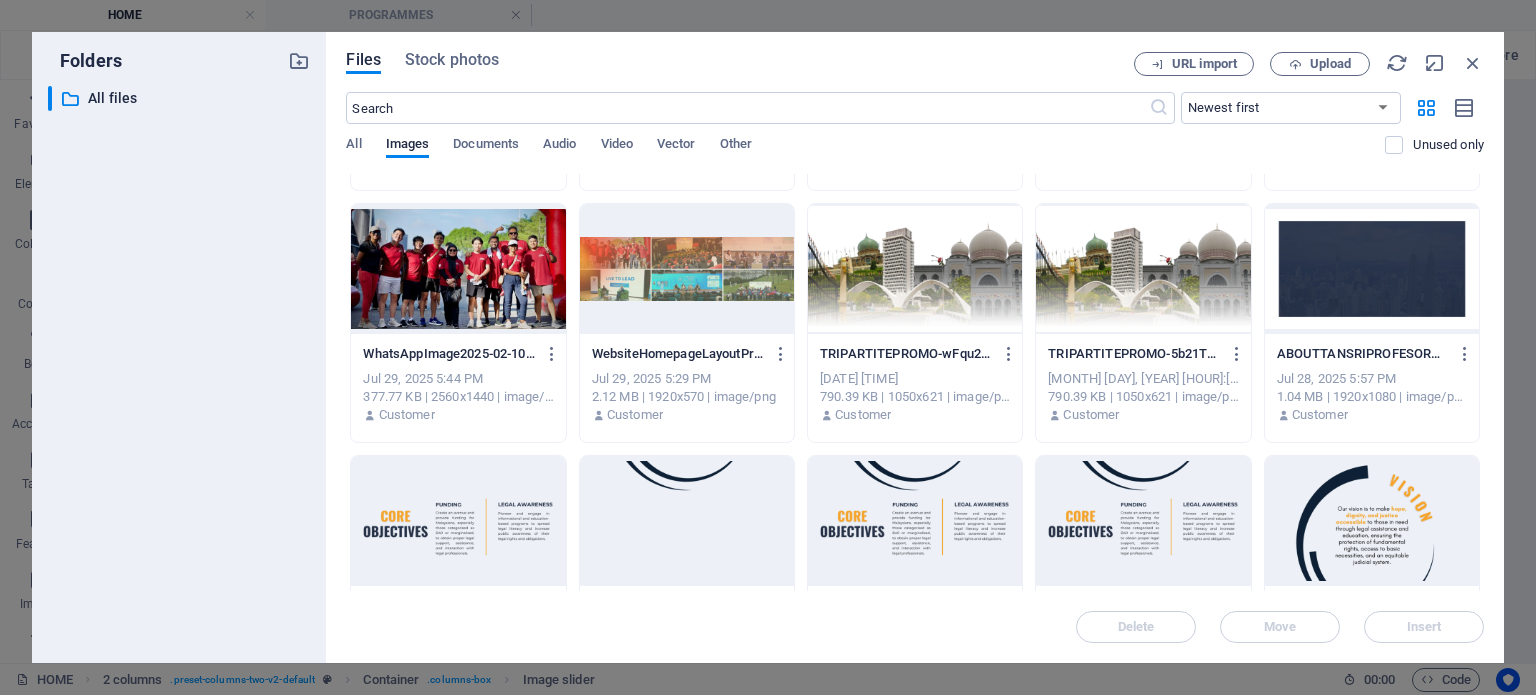 click at bounding box center [458, 269] 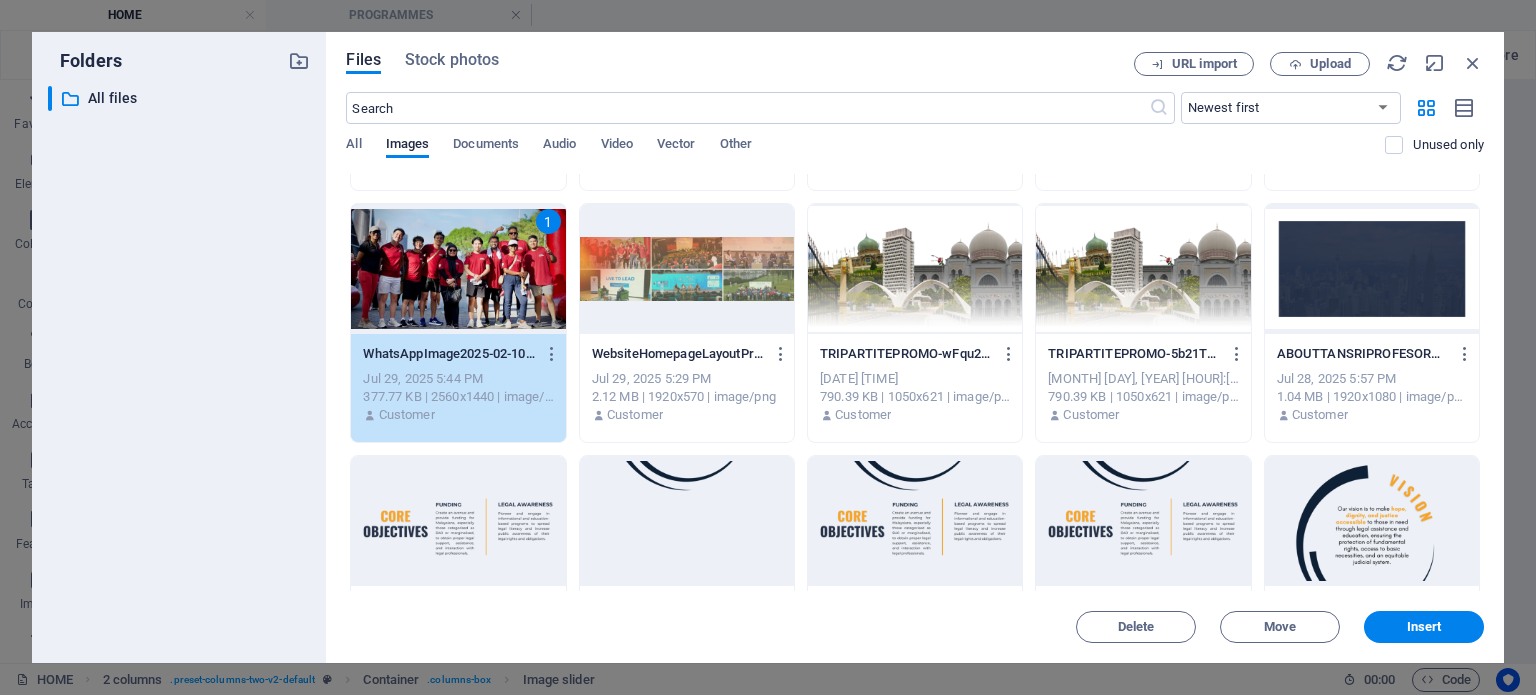 click at bounding box center (915, 269) 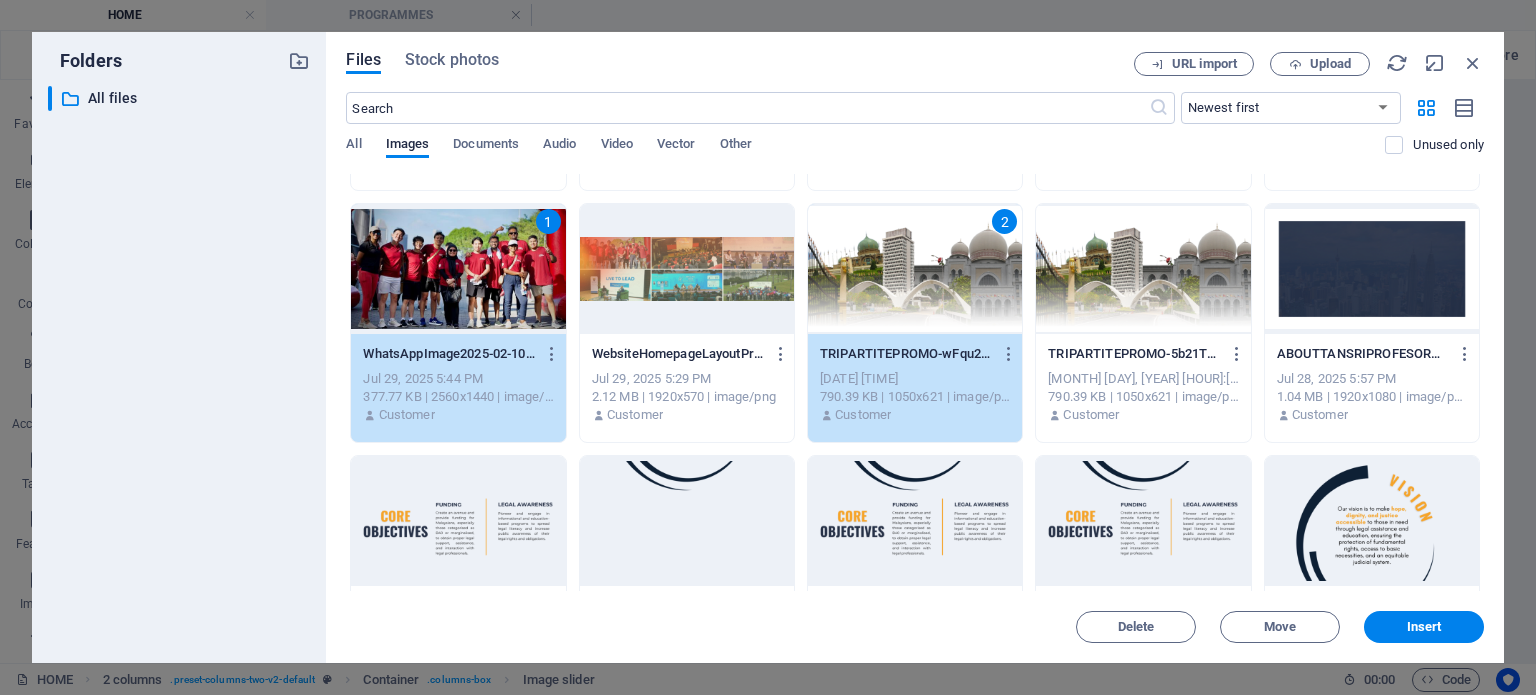 scroll, scrollTop: 5198, scrollLeft: 0, axis: vertical 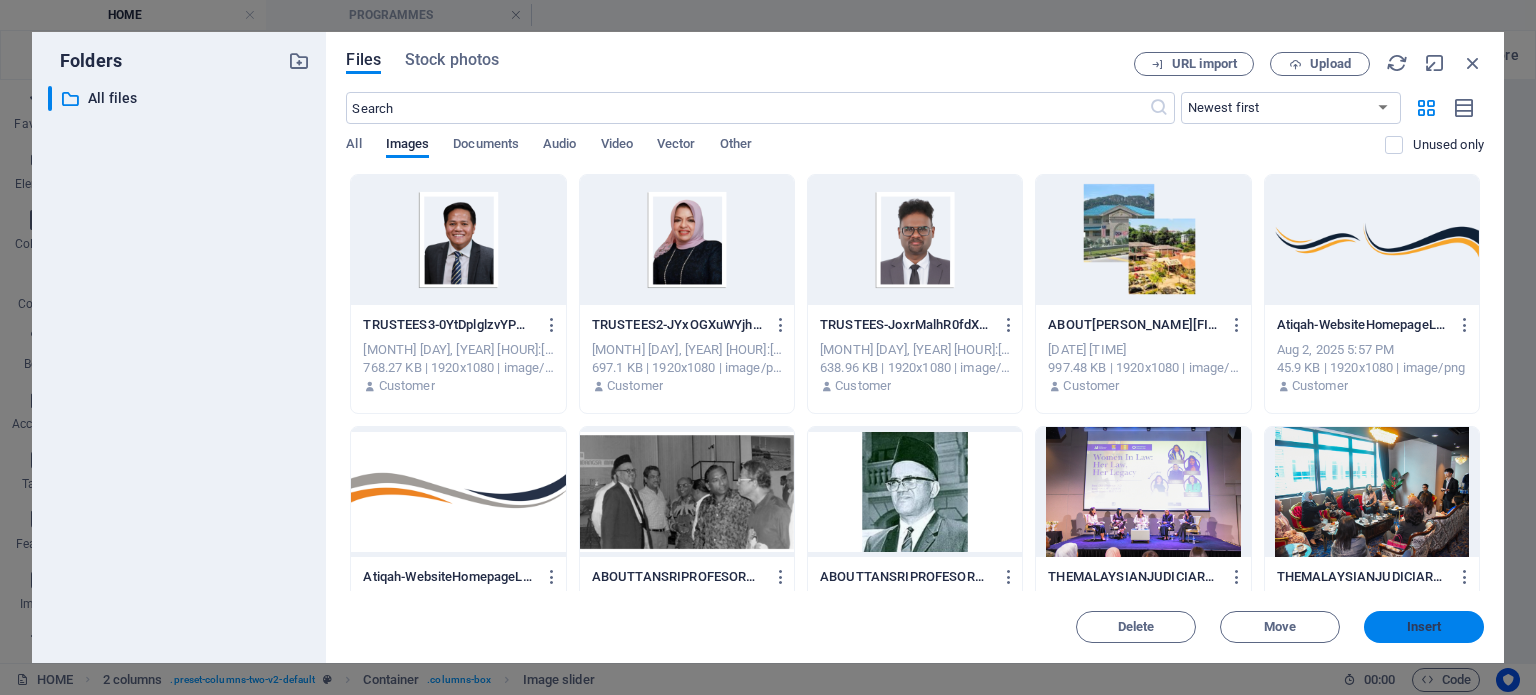 click on "Insert" at bounding box center (1424, 627) 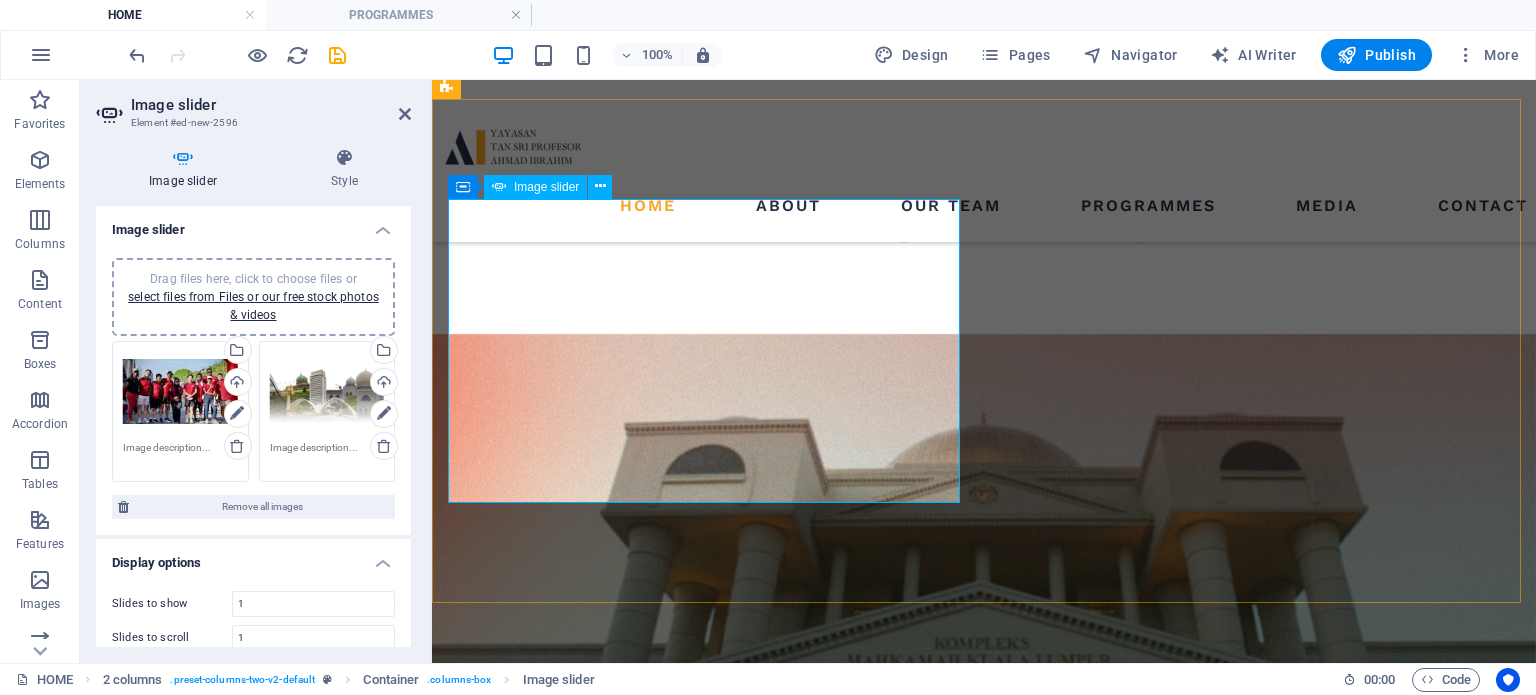 scroll, scrollTop: 2025, scrollLeft: 0, axis: vertical 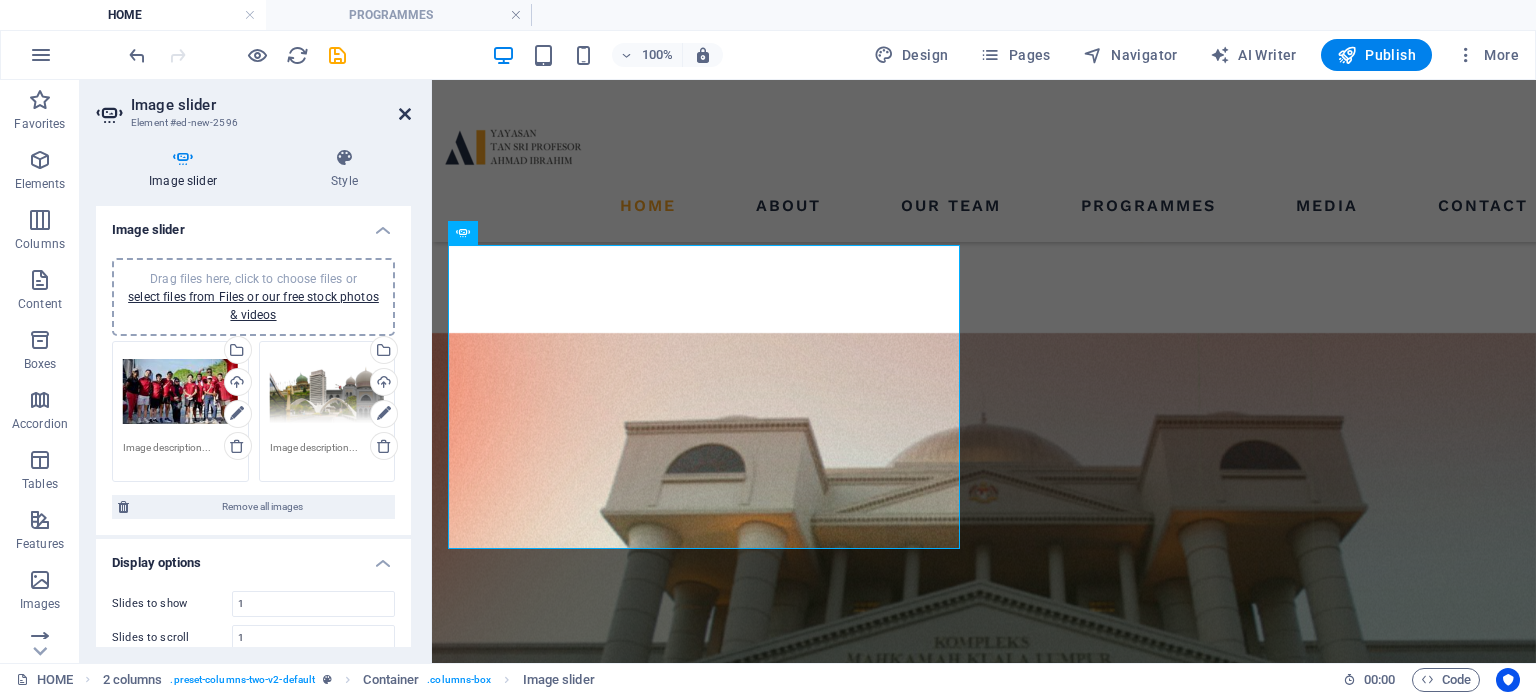 click at bounding box center (405, 114) 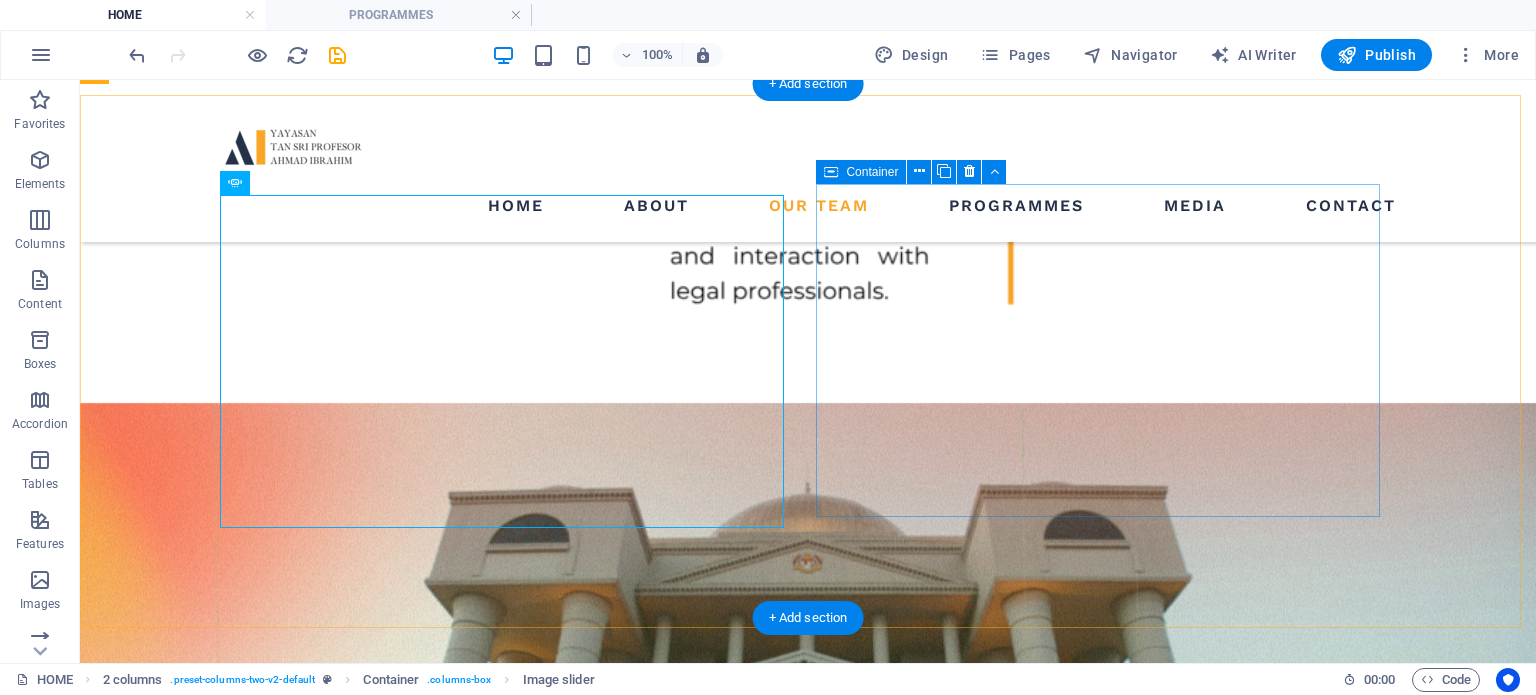 scroll, scrollTop: 2060, scrollLeft: 0, axis: vertical 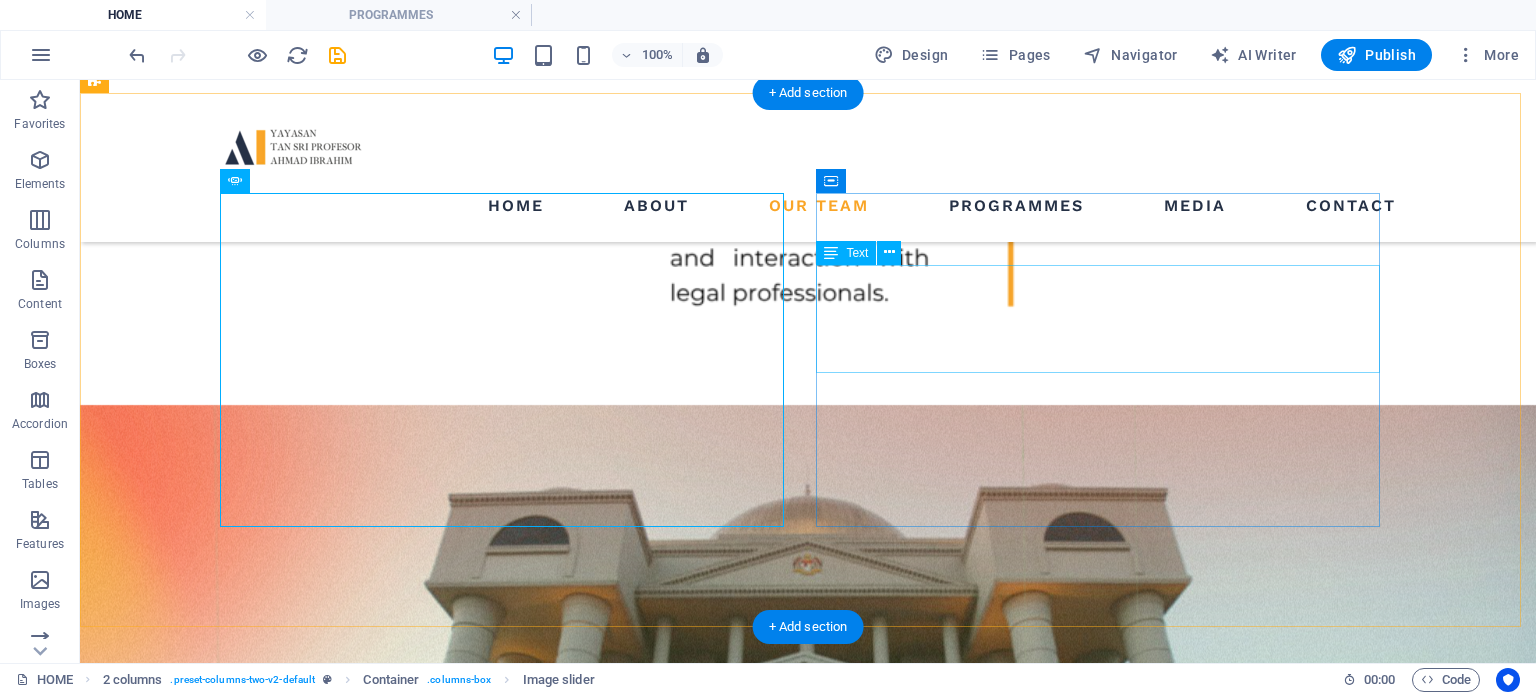 click on "Yayasan Tan Sri Profesor Ahmad Ibrahim is steadfast in its commitment to initiating and advancing a broad spectrum of impactful programmes that  embody our vision and drive forward our core objectives." at bounding box center (378, 5465) 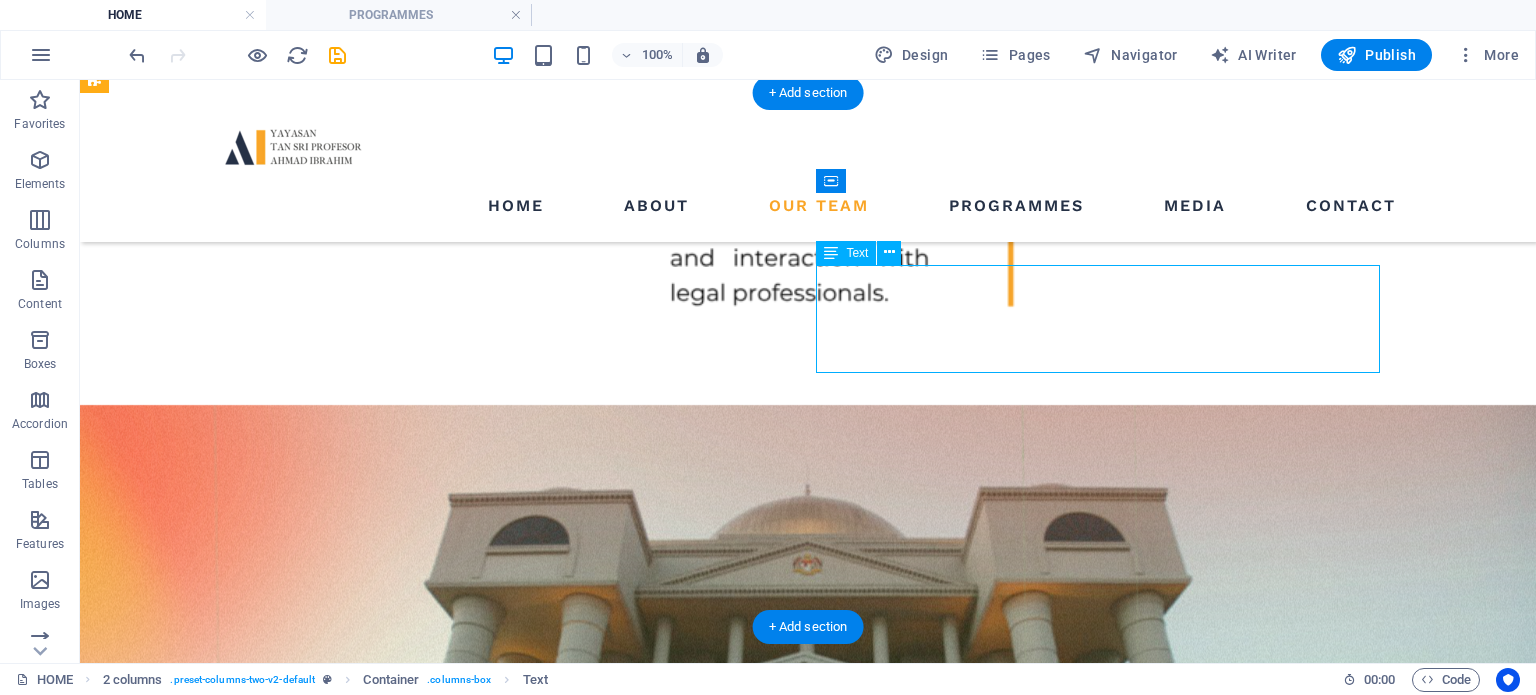 click on "Yayasan Tan Sri Profesor Ahmad Ibrahim is steadfast in its commitment to initiating and advancing a broad spectrum of impactful programmes that  embody our vision and drive forward our core objectives." at bounding box center [378, 5465] 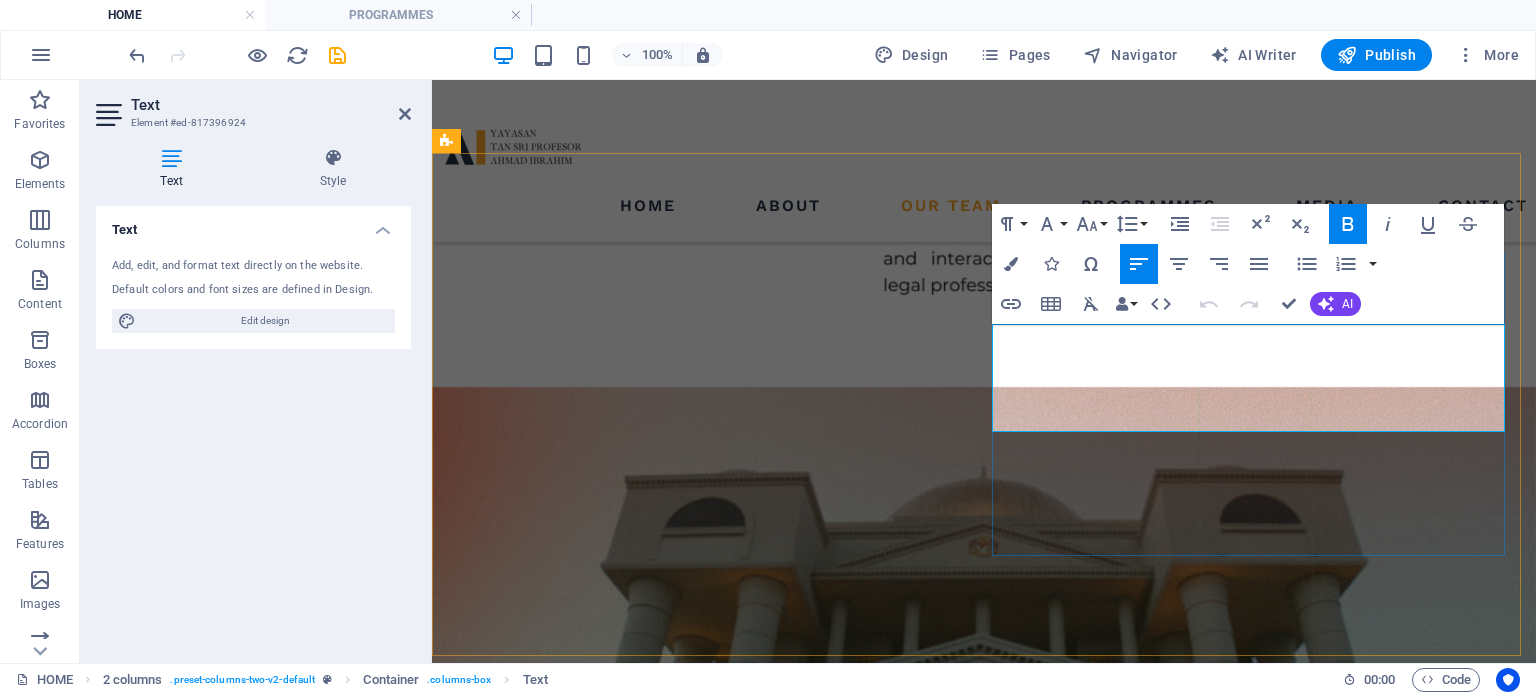 scroll, scrollTop: 1970, scrollLeft: 0, axis: vertical 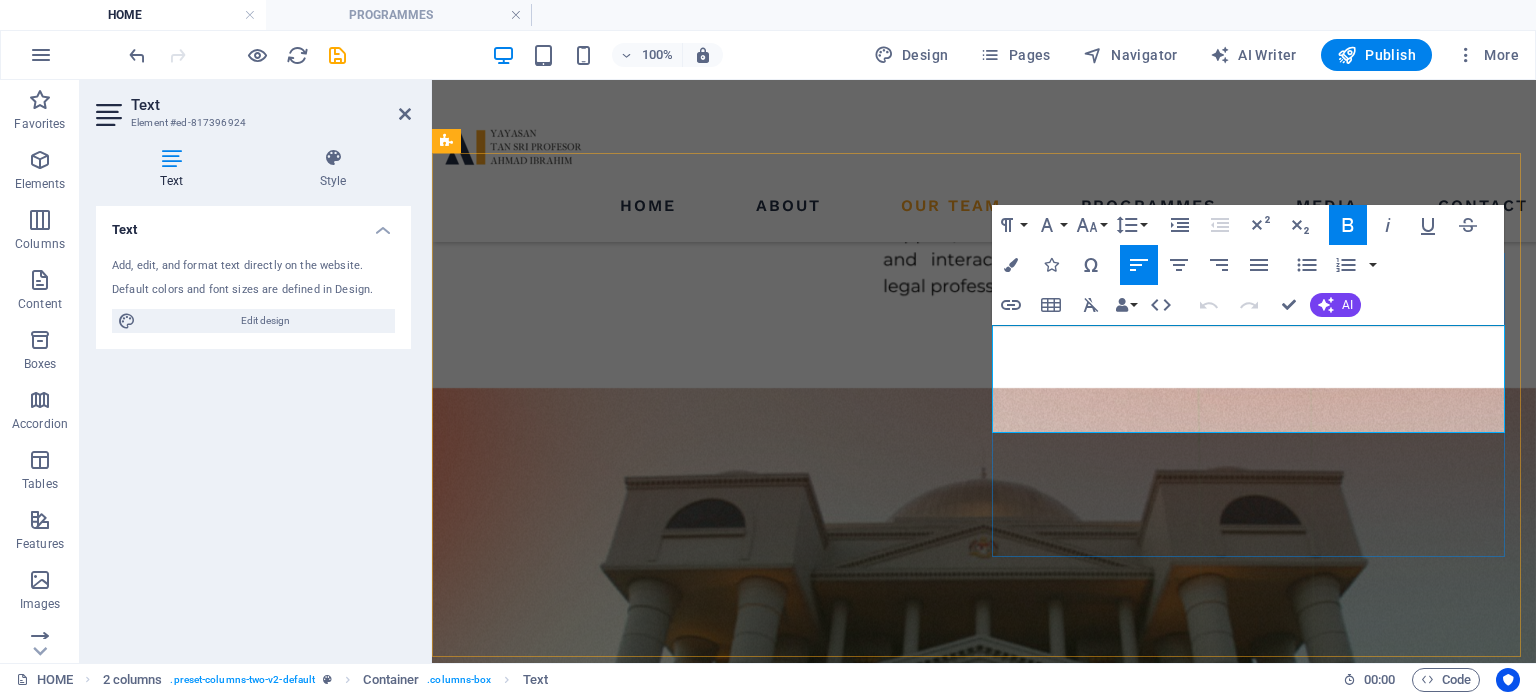 click on "Yayasan Tan Sri Profesor Ahmad Ibrahim is steadfast in its commitment to initiating and advancing a broad spectrum of impactful programmes that  embody our vision and drive forward our core objectives." at bounding box center (708, 5398) 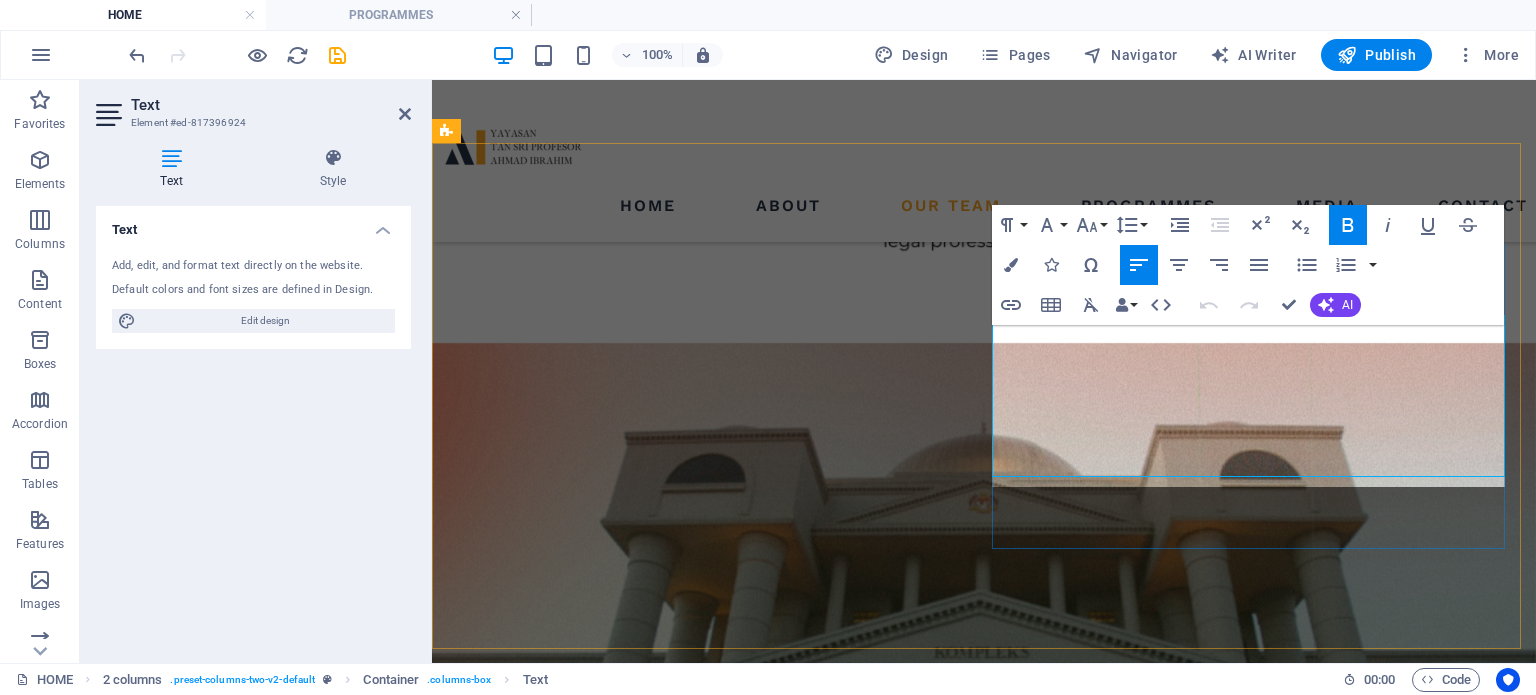 scroll, scrollTop: 2017, scrollLeft: 0, axis: vertical 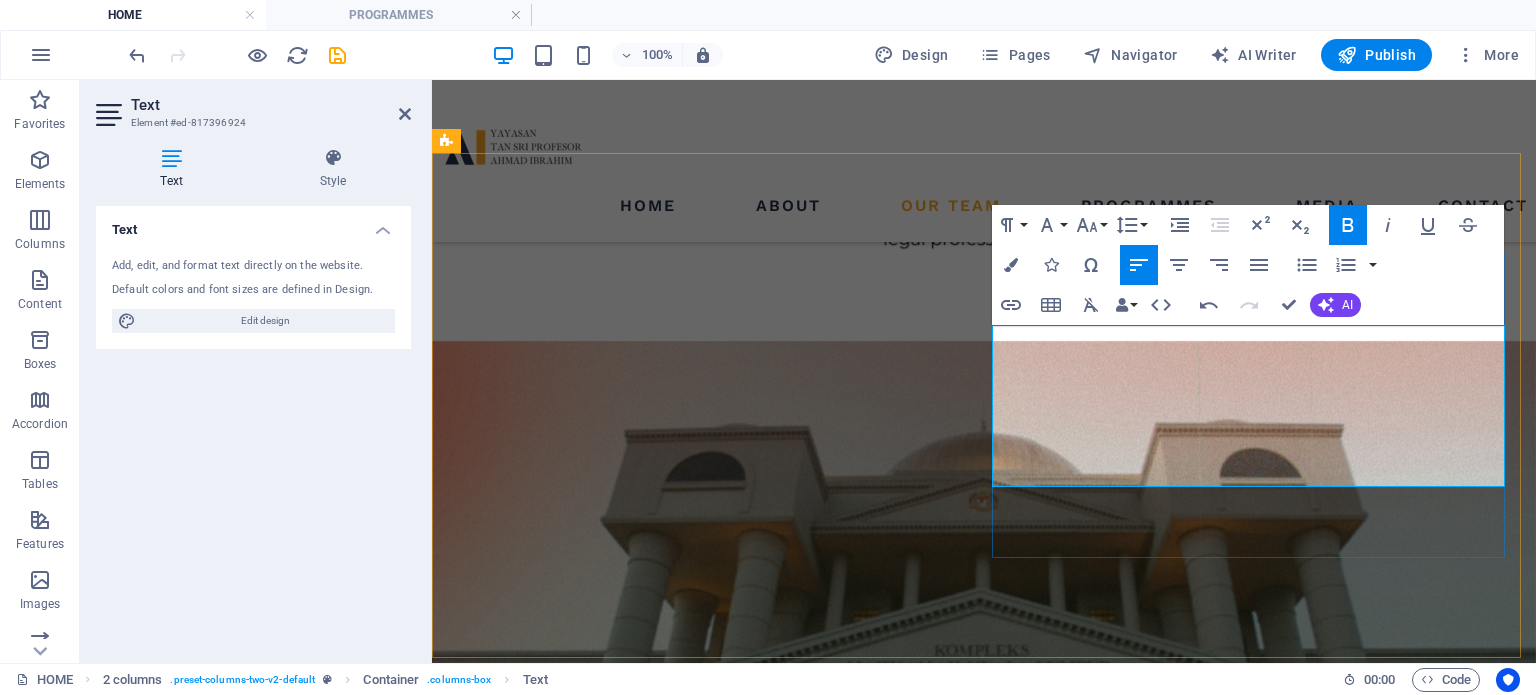 type 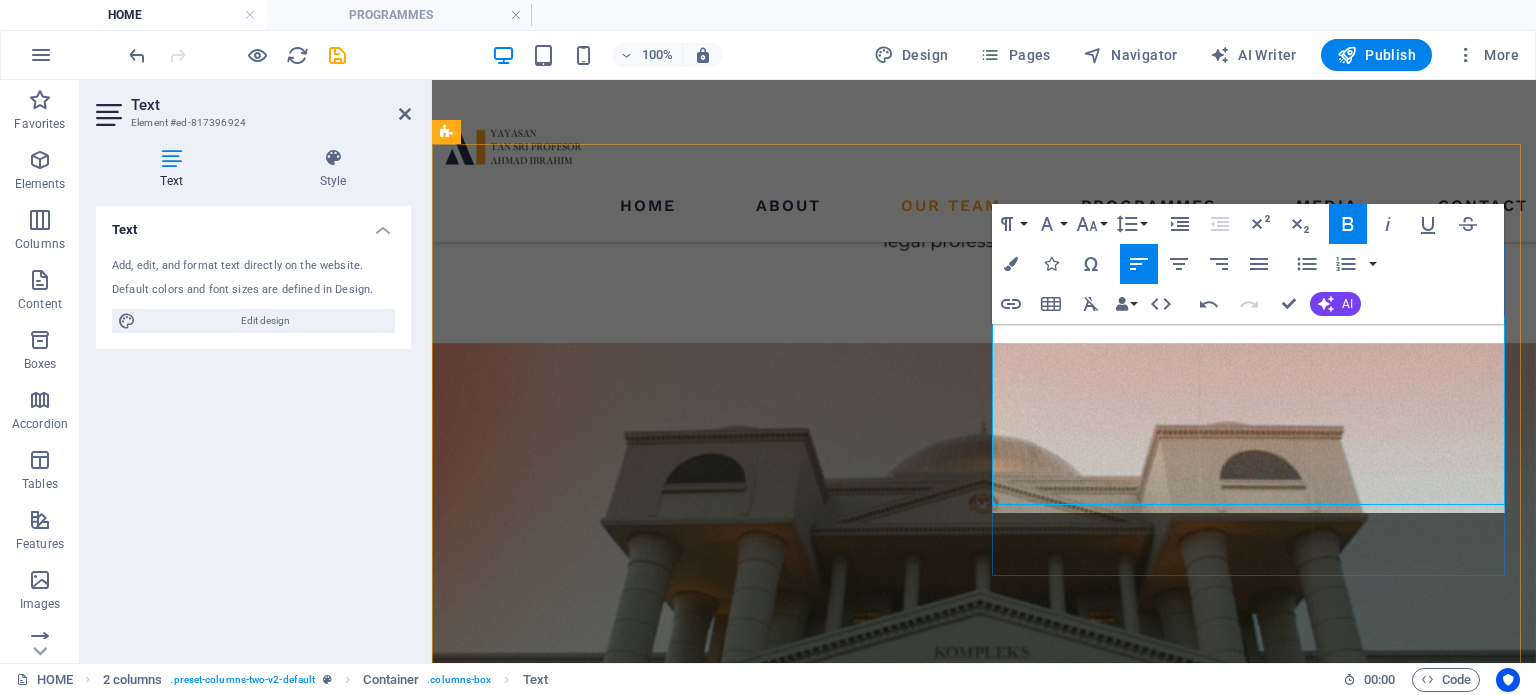 scroll, scrollTop: 2017, scrollLeft: 0, axis: vertical 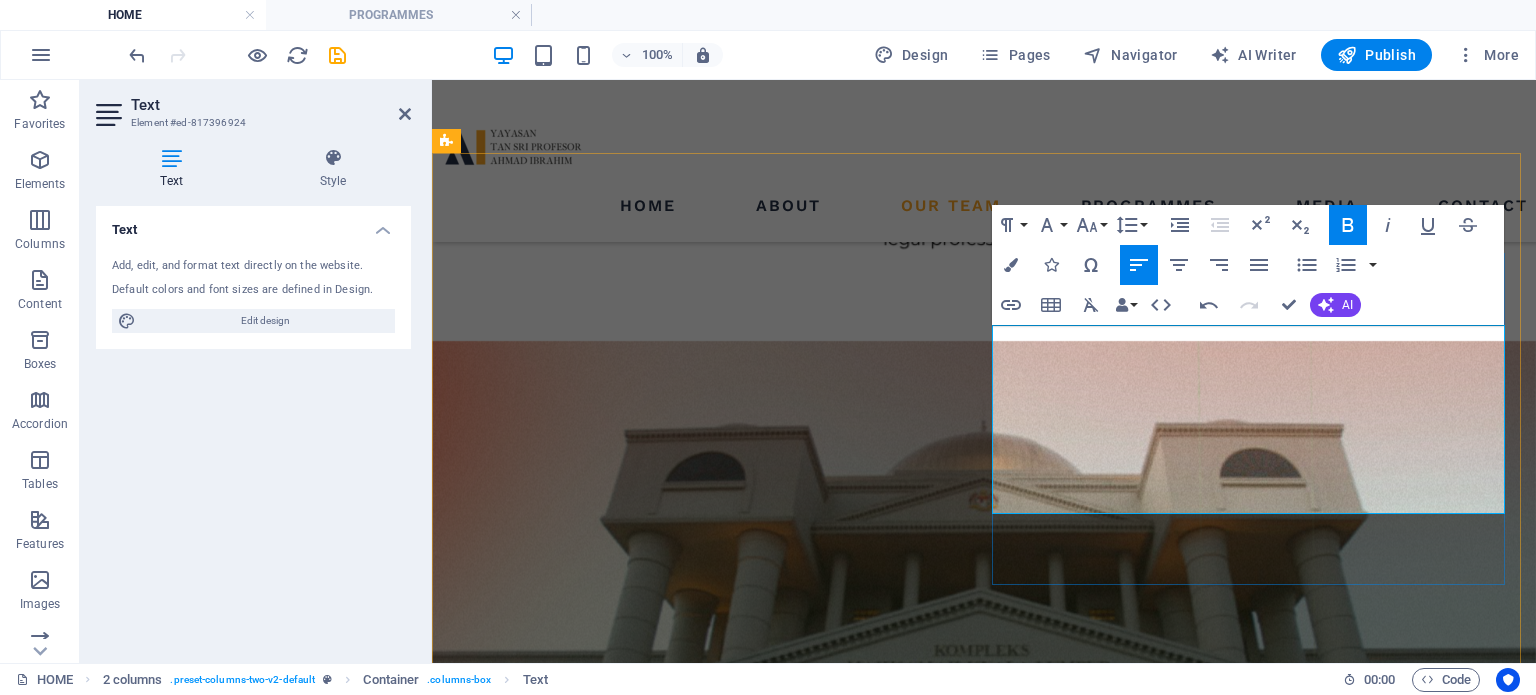 drag, startPoint x: 1362, startPoint y: 498, endPoint x: 992, endPoint y: 468, distance: 371.21423 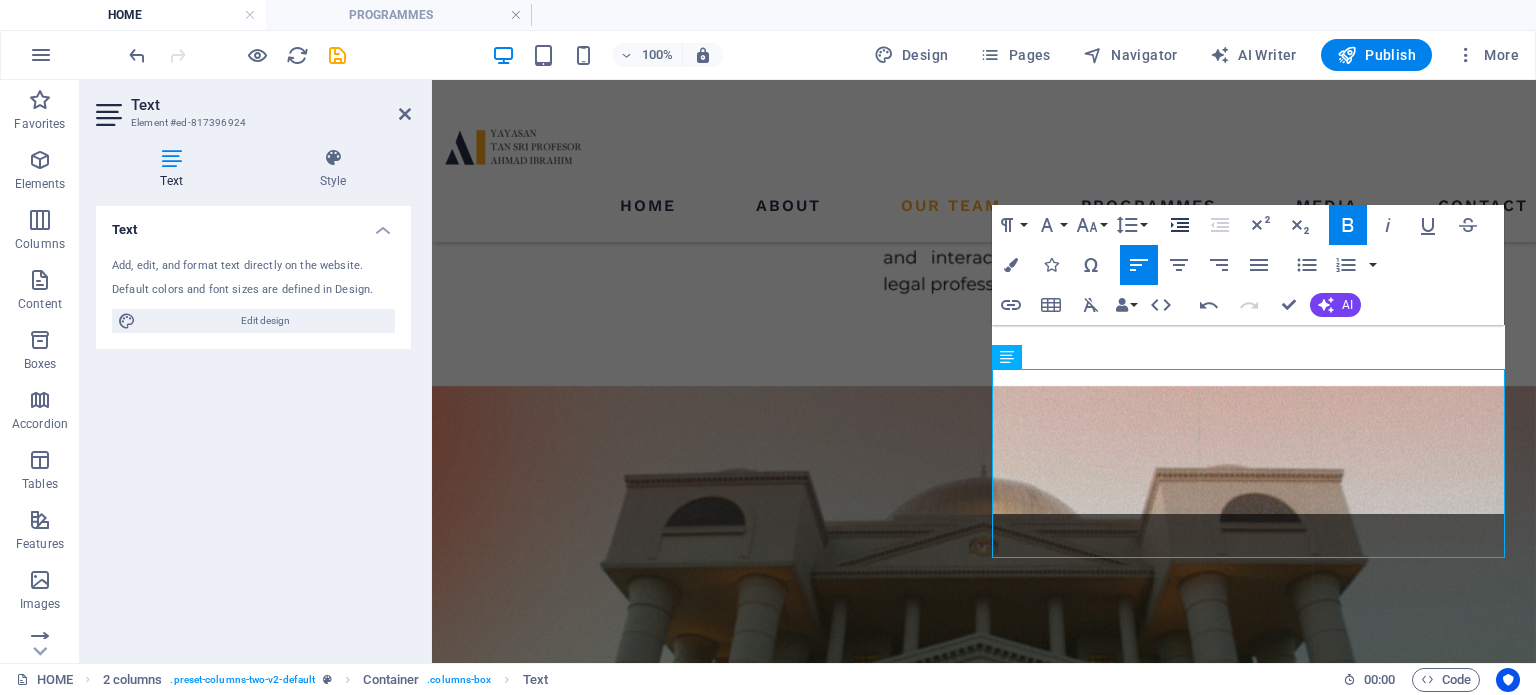 scroll, scrollTop: 1970, scrollLeft: 0, axis: vertical 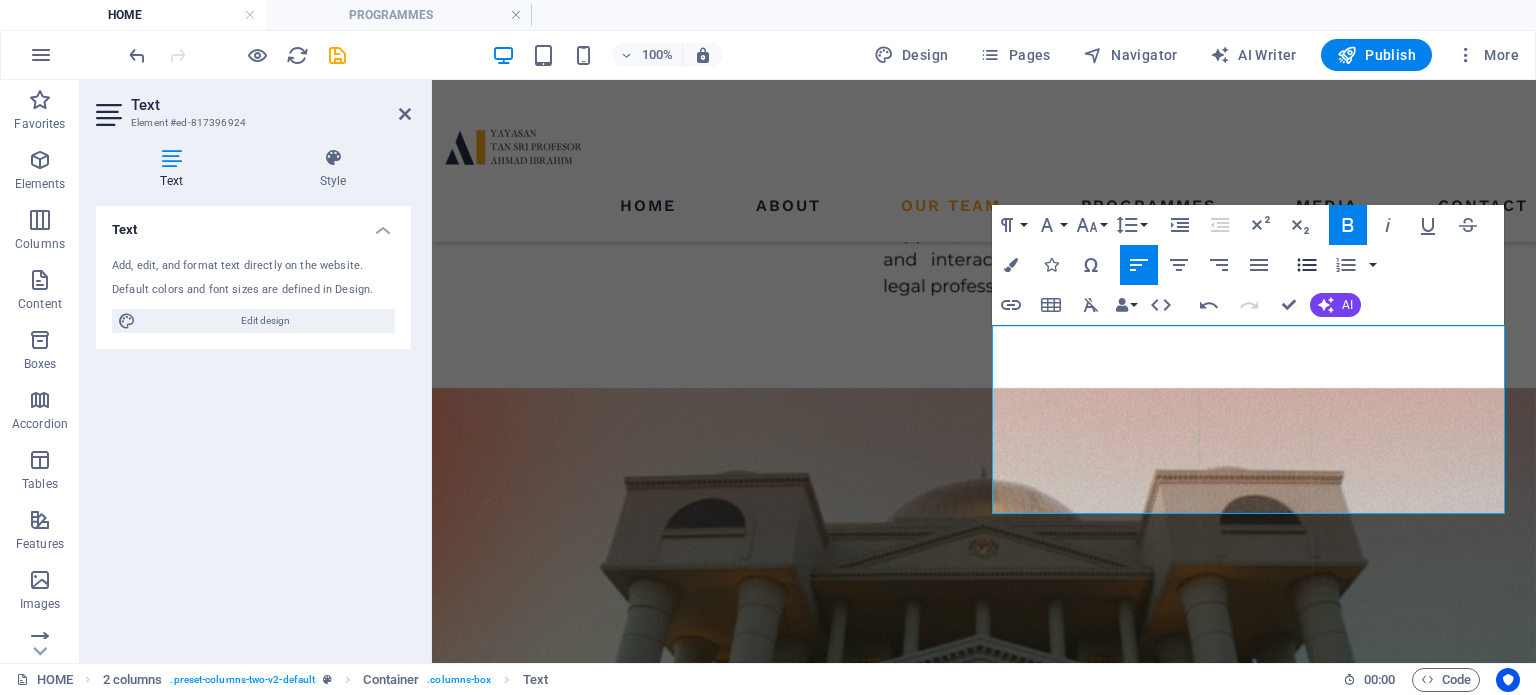 click 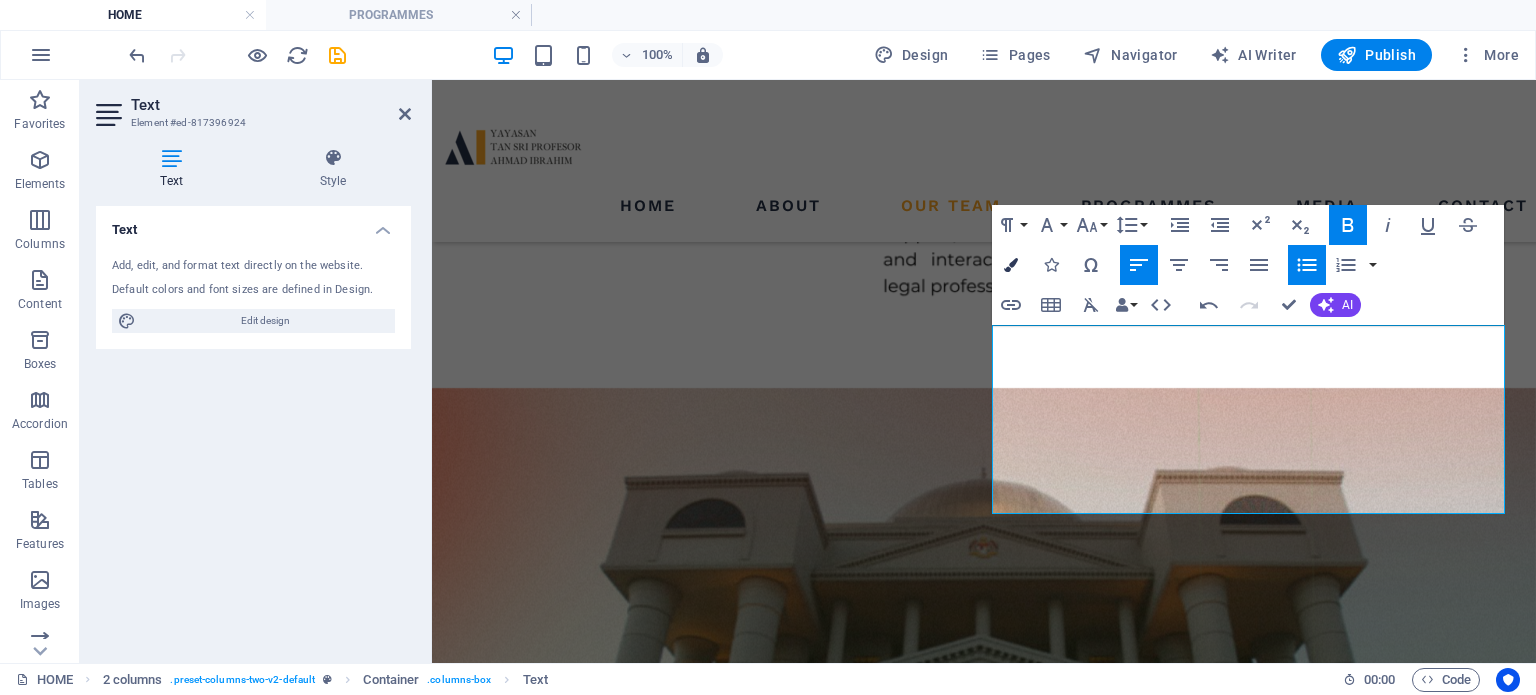 click on "Colors" at bounding box center [1011, 265] 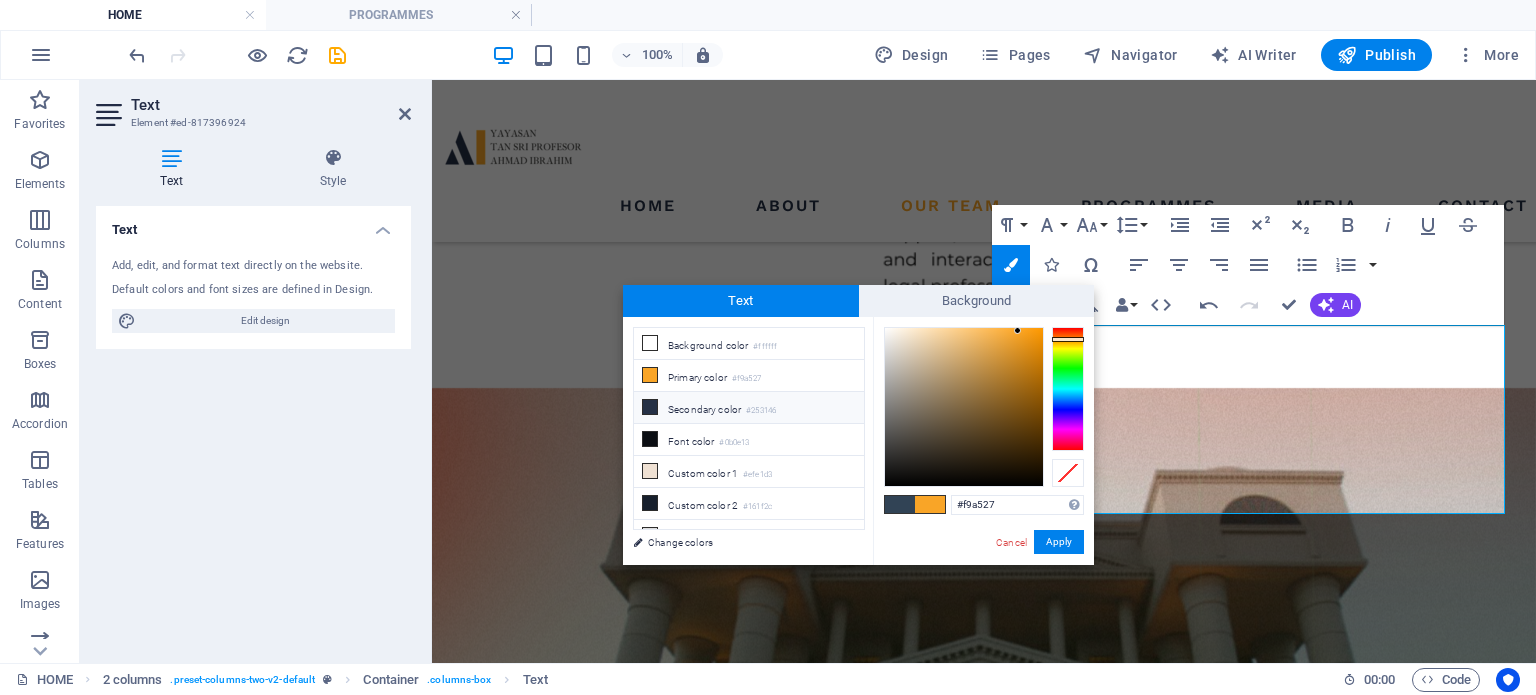 click on "#253146" at bounding box center [761, 411] 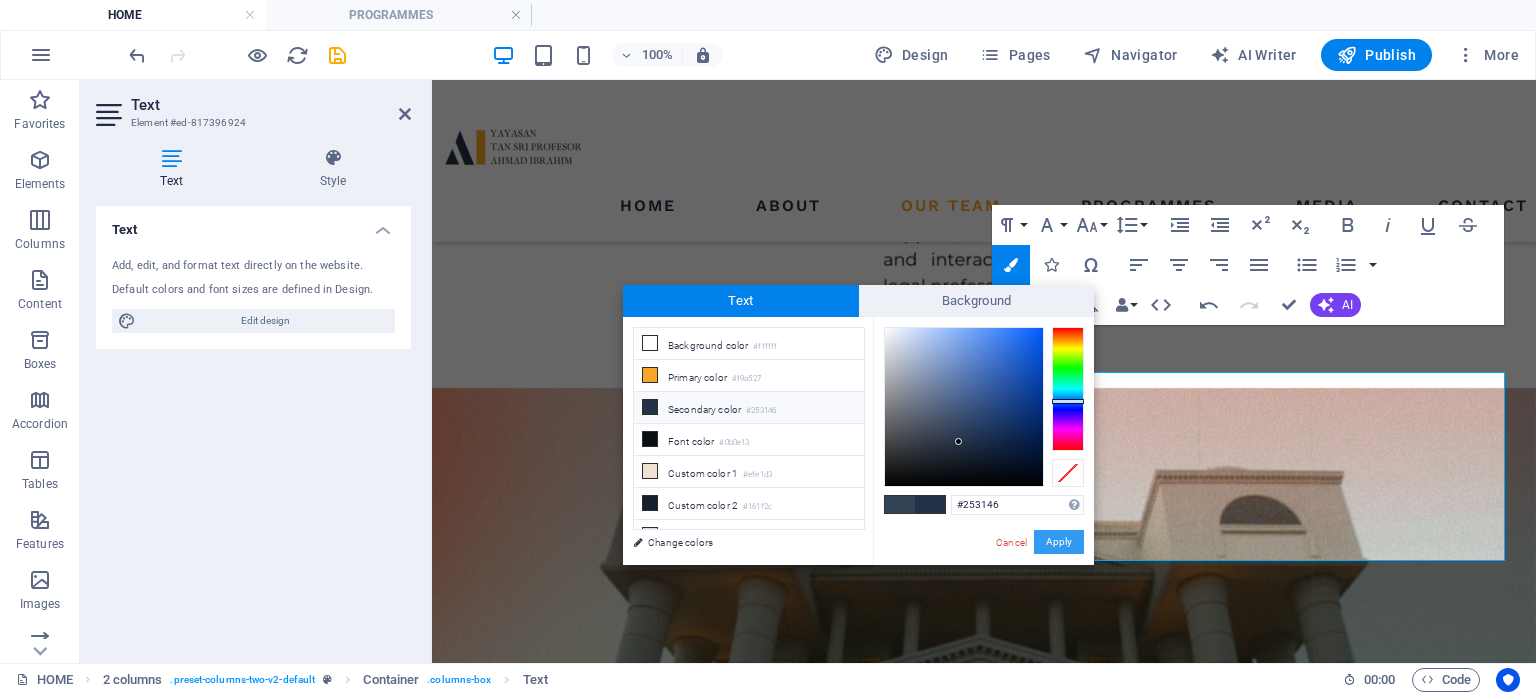 click on "Apply" at bounding box center (1059, 542) 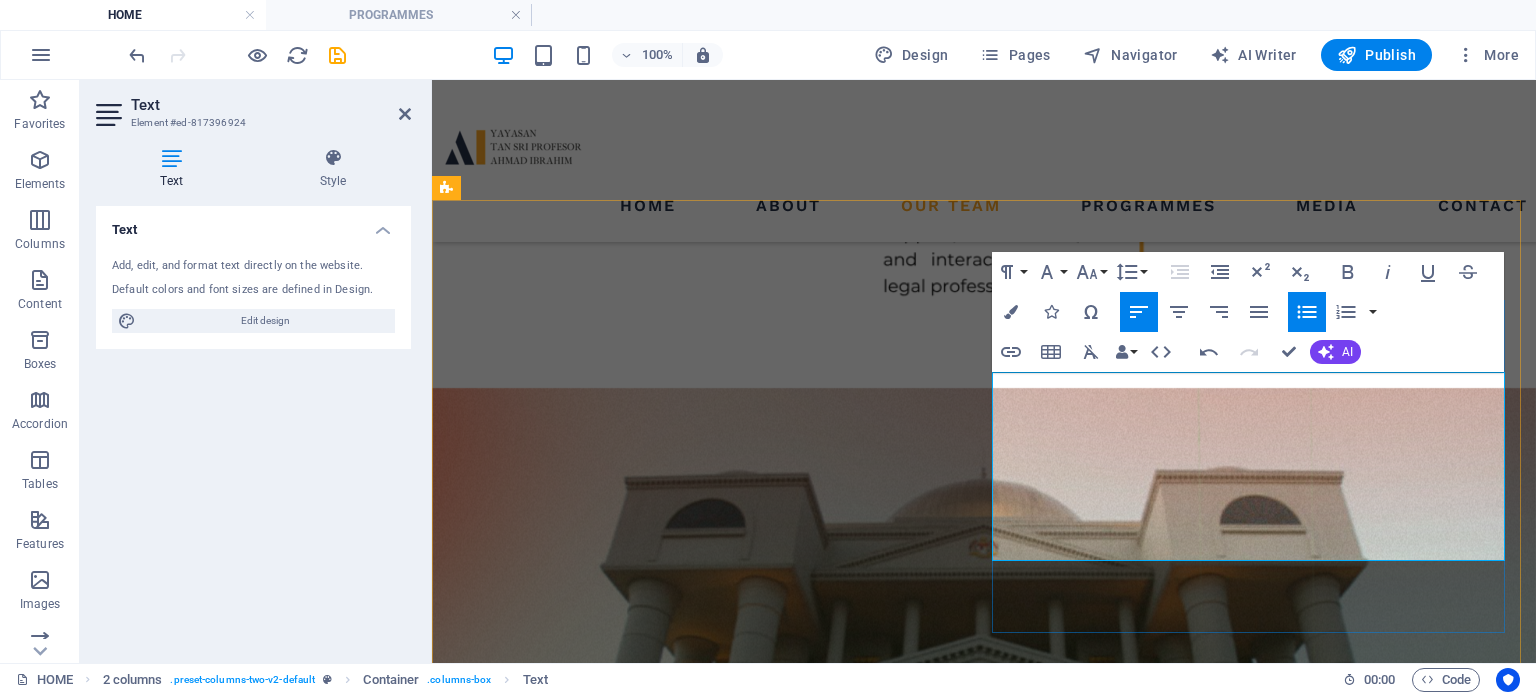 drag, startPoint x: 1500, startPoint y: 621, endPoint x: 1068, endPoint y: 541, distance: 439.34497 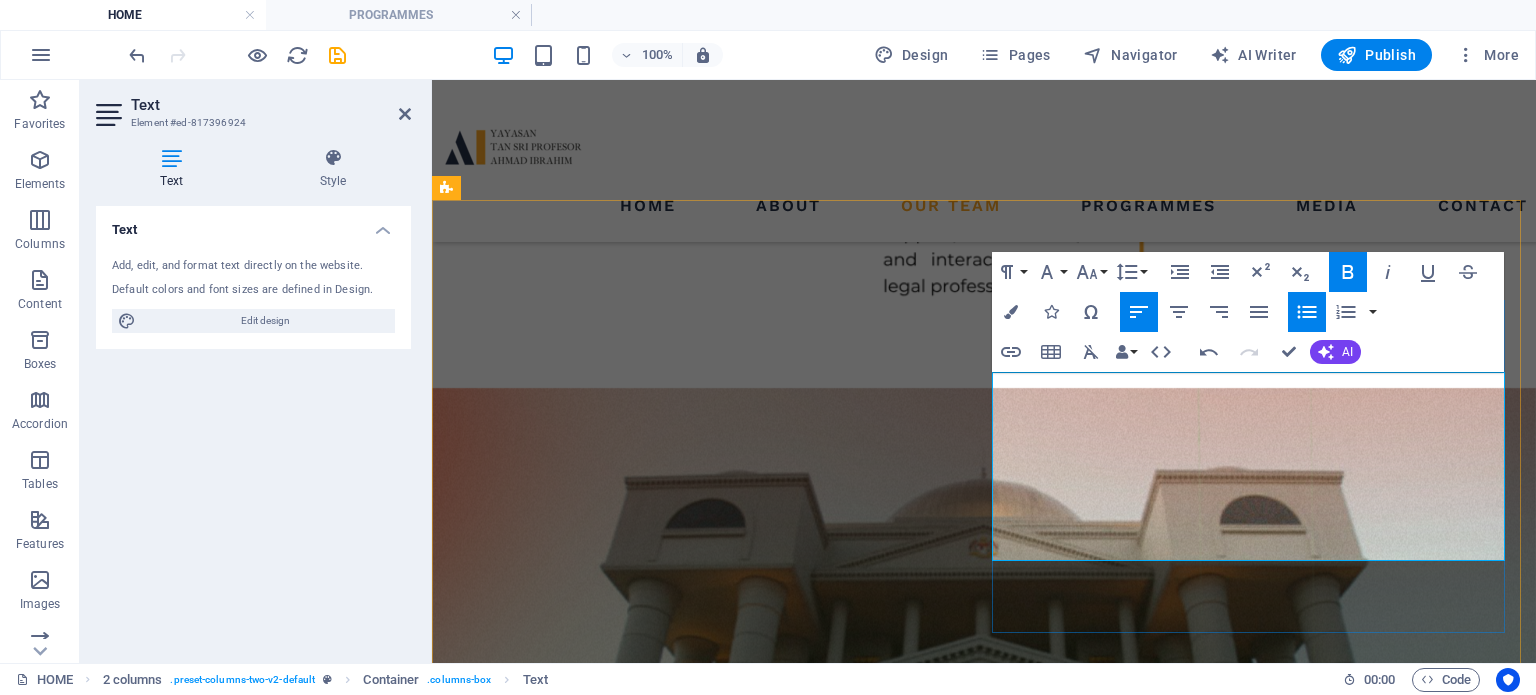 click on "TRIPARTITE INTERNSHIP PROGRAMME" at bounding box center [646, 5613] 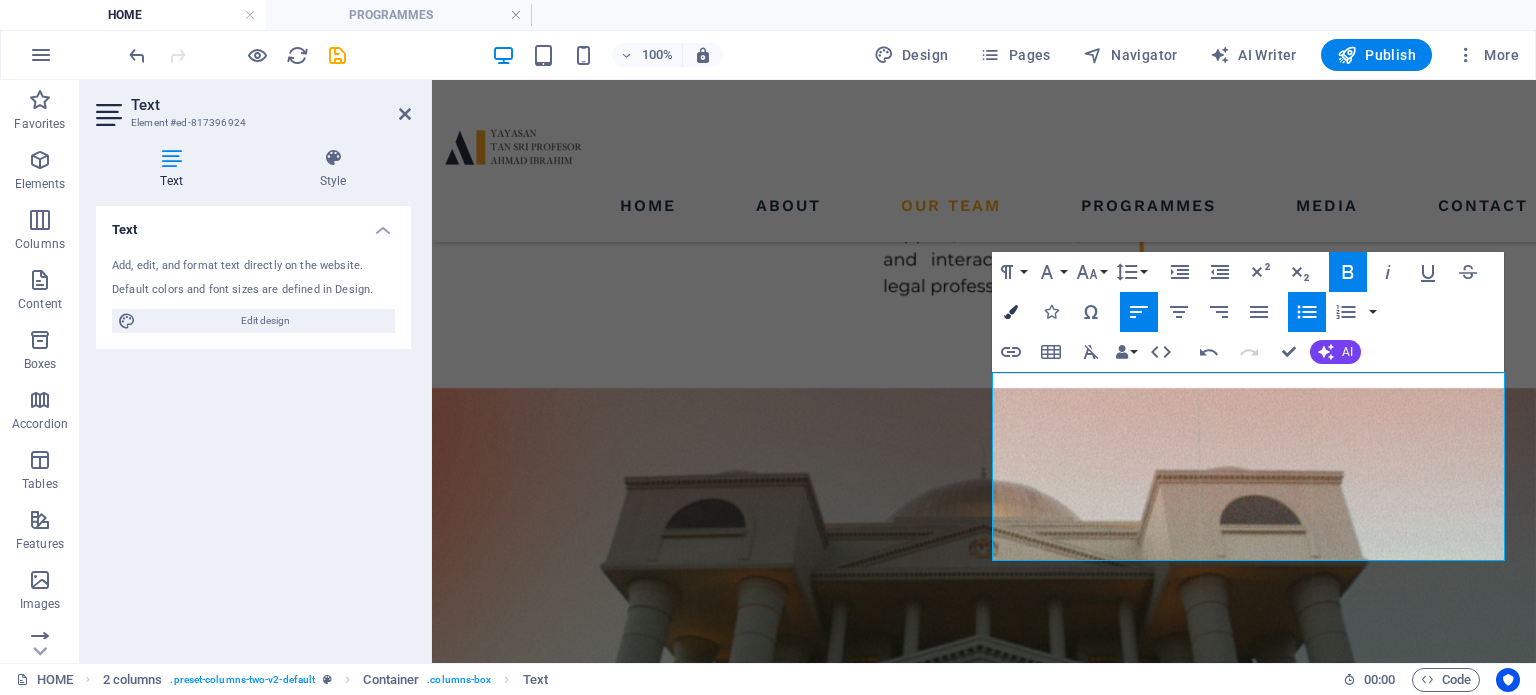 click at bounding box center (1011, 312) 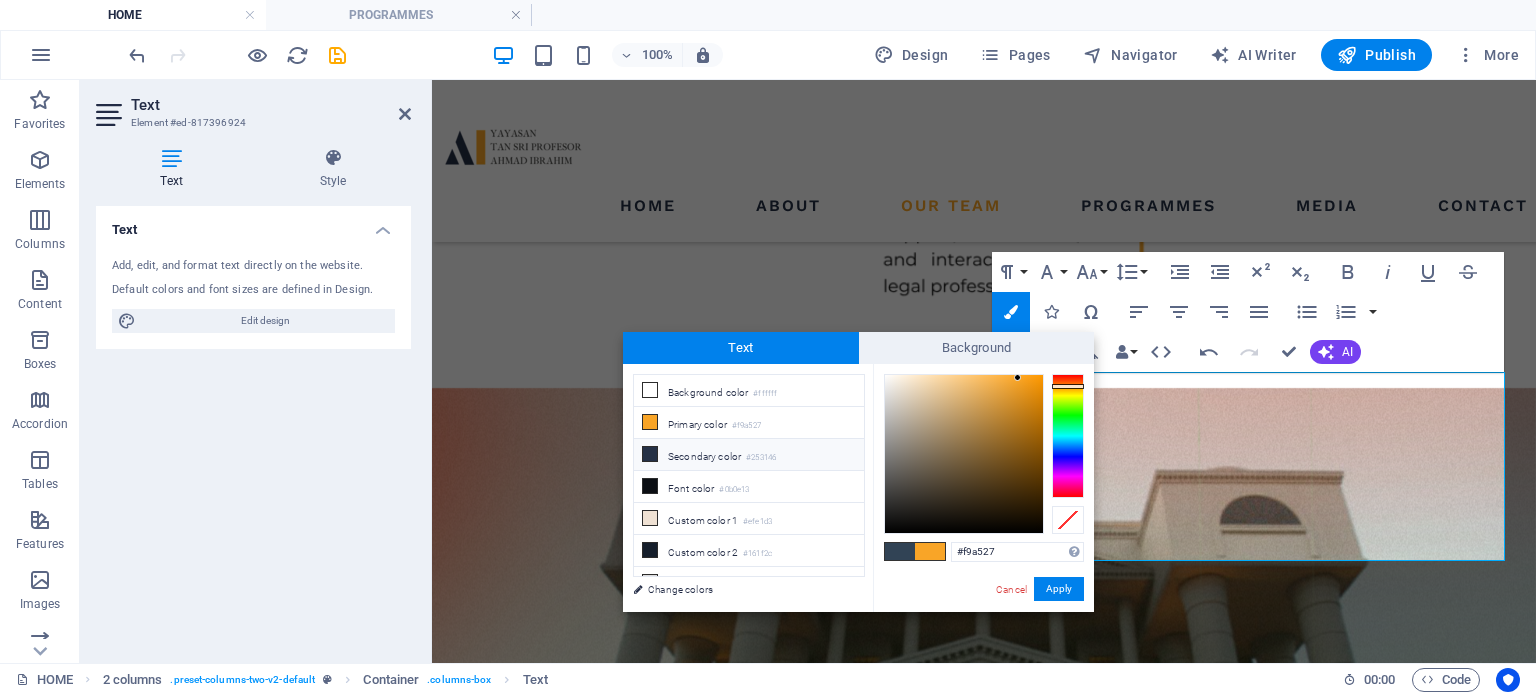 click on "Secondary color
#253146" at bounding box center [749, 455] 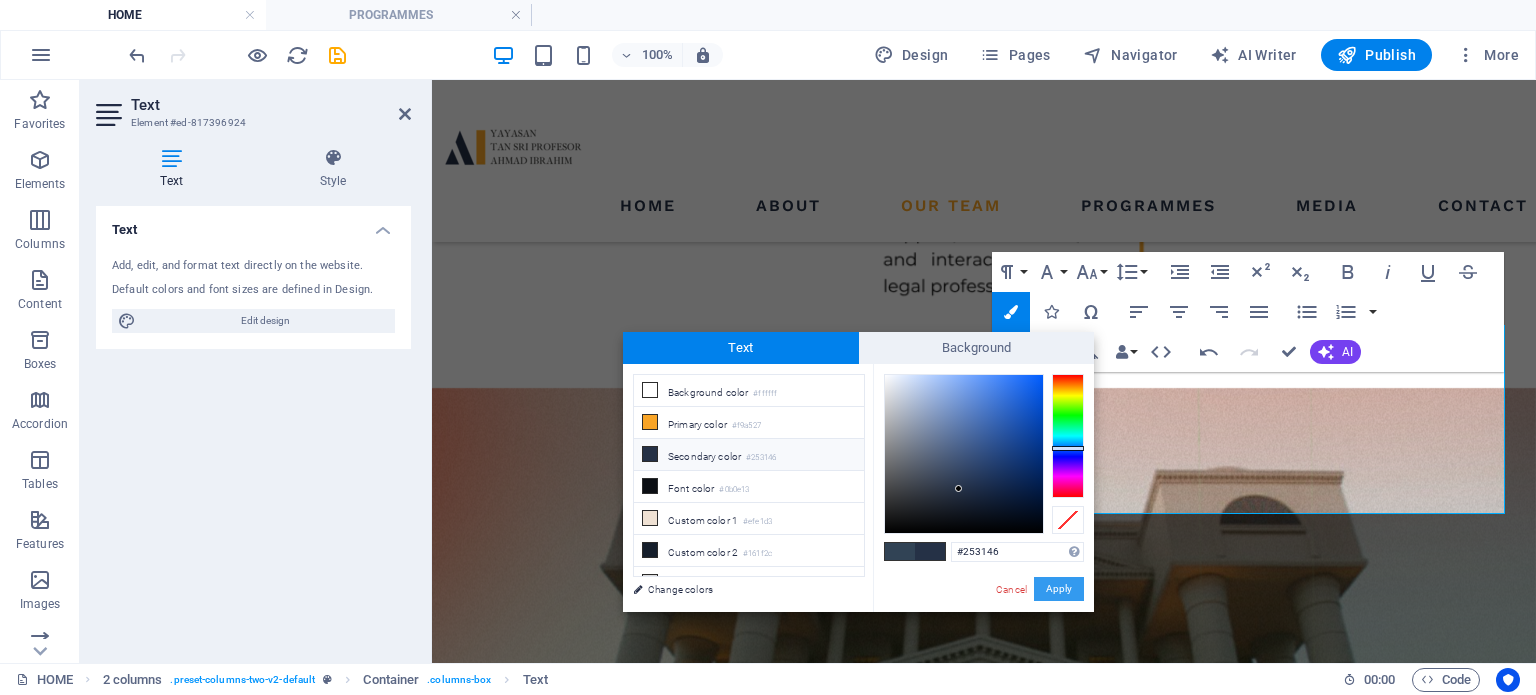 click on "Apply" at bounding box center (1059, 589) 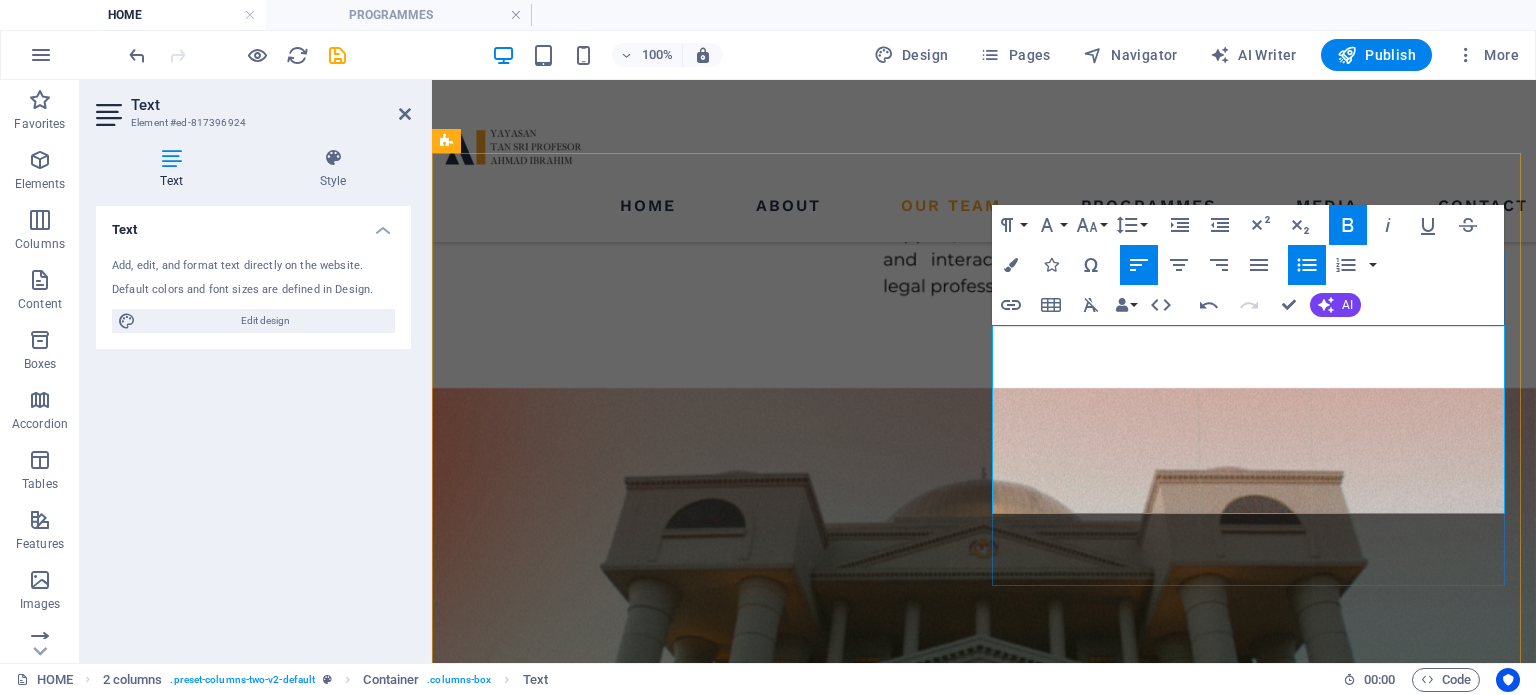 click on "FELLOWSHIP PROGRAMME" at bounding box center [594, 5492] 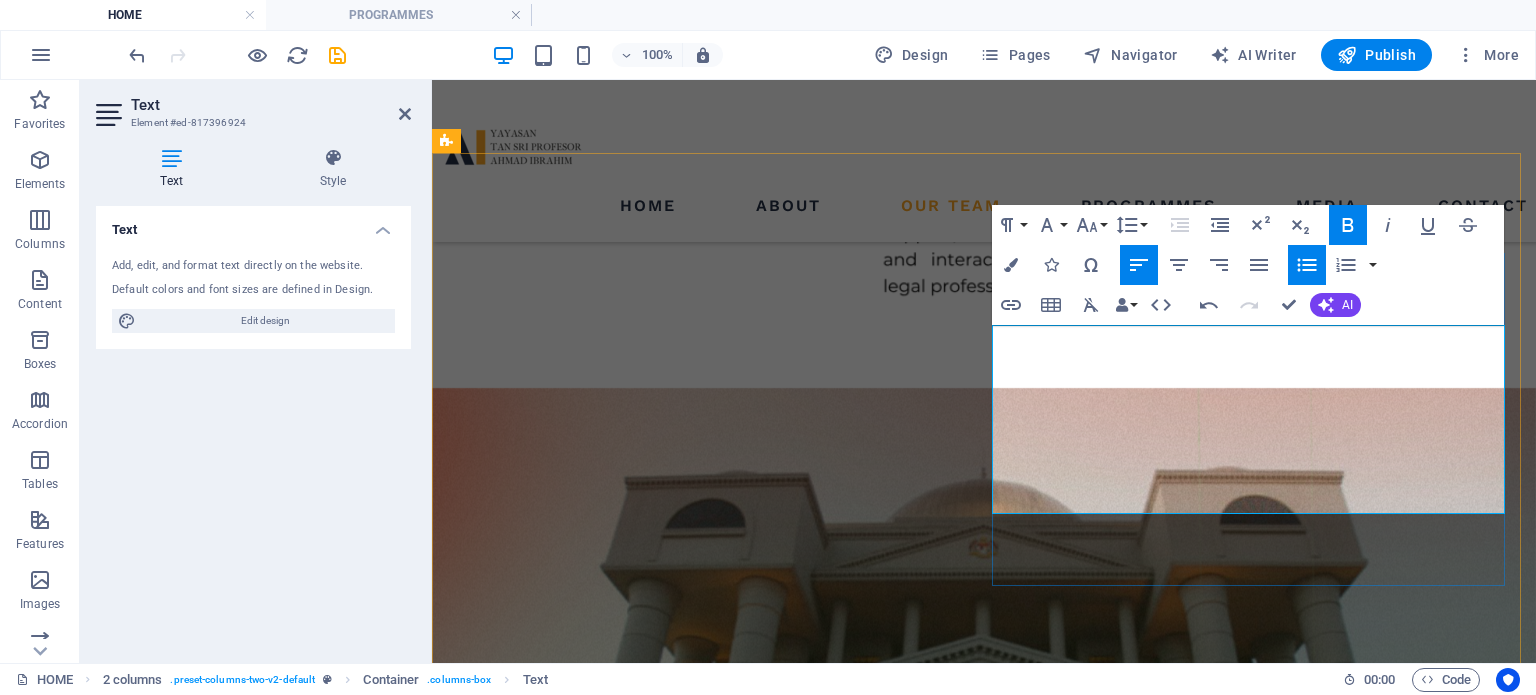 click on "FELLOWSHIP PROGRAMME" at bounding box center (594, 5492) 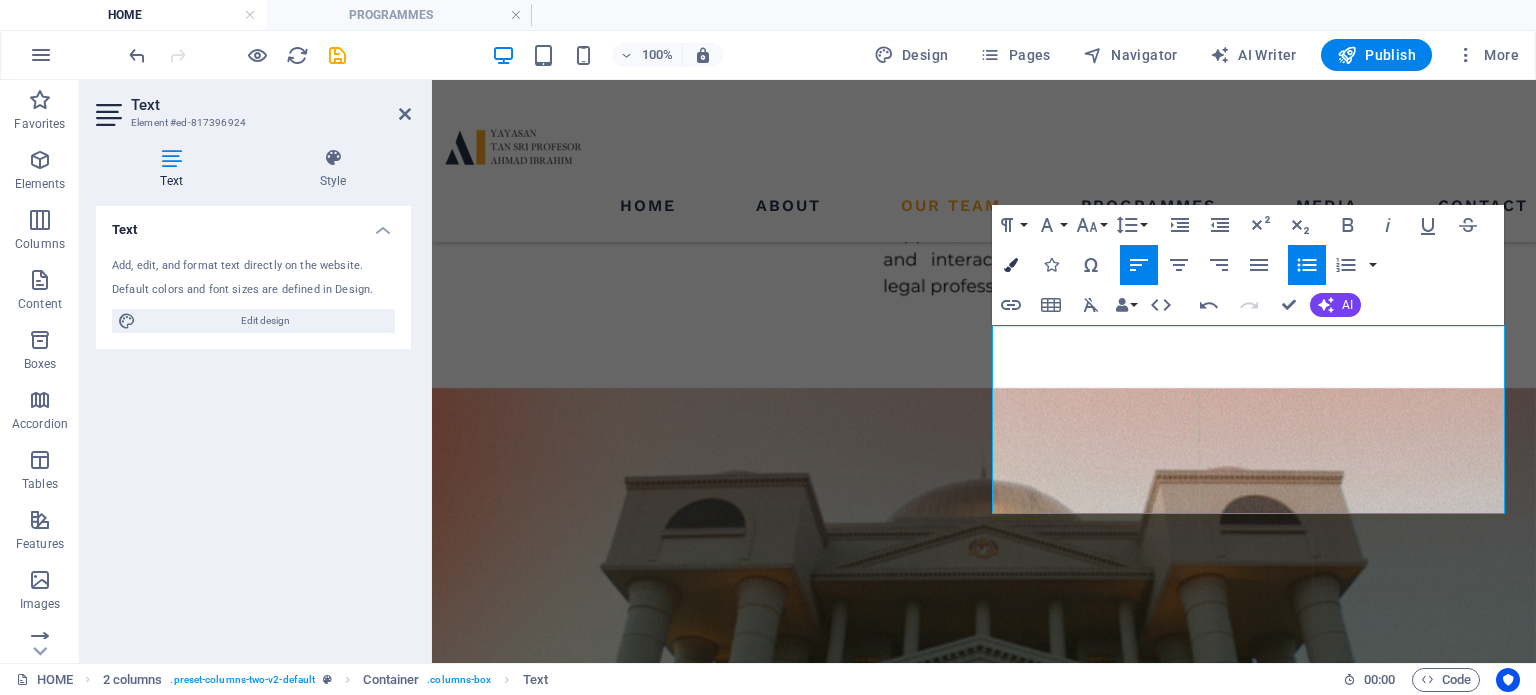 click on "Colors" at bounding box center [1011, 265] 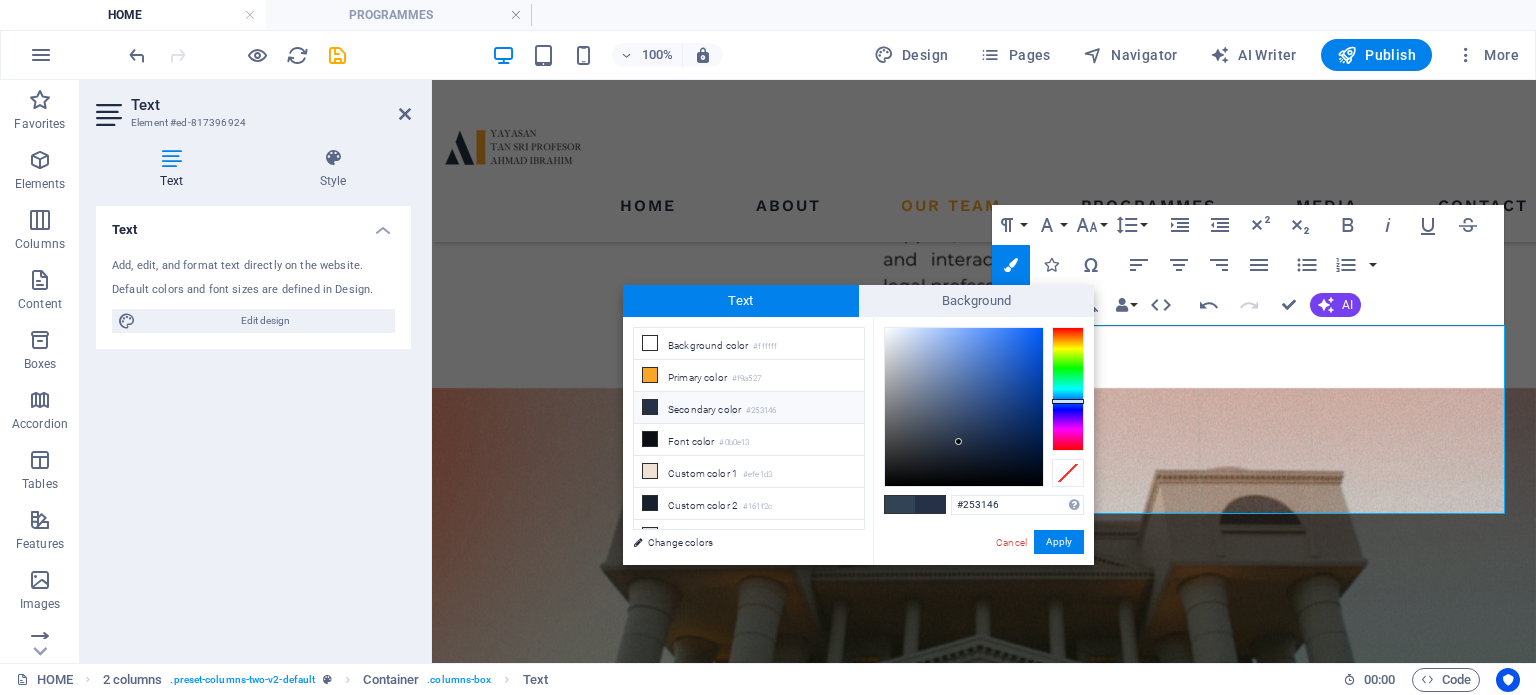click on "Secondary color
#253146" at bounding box center (749, 408) 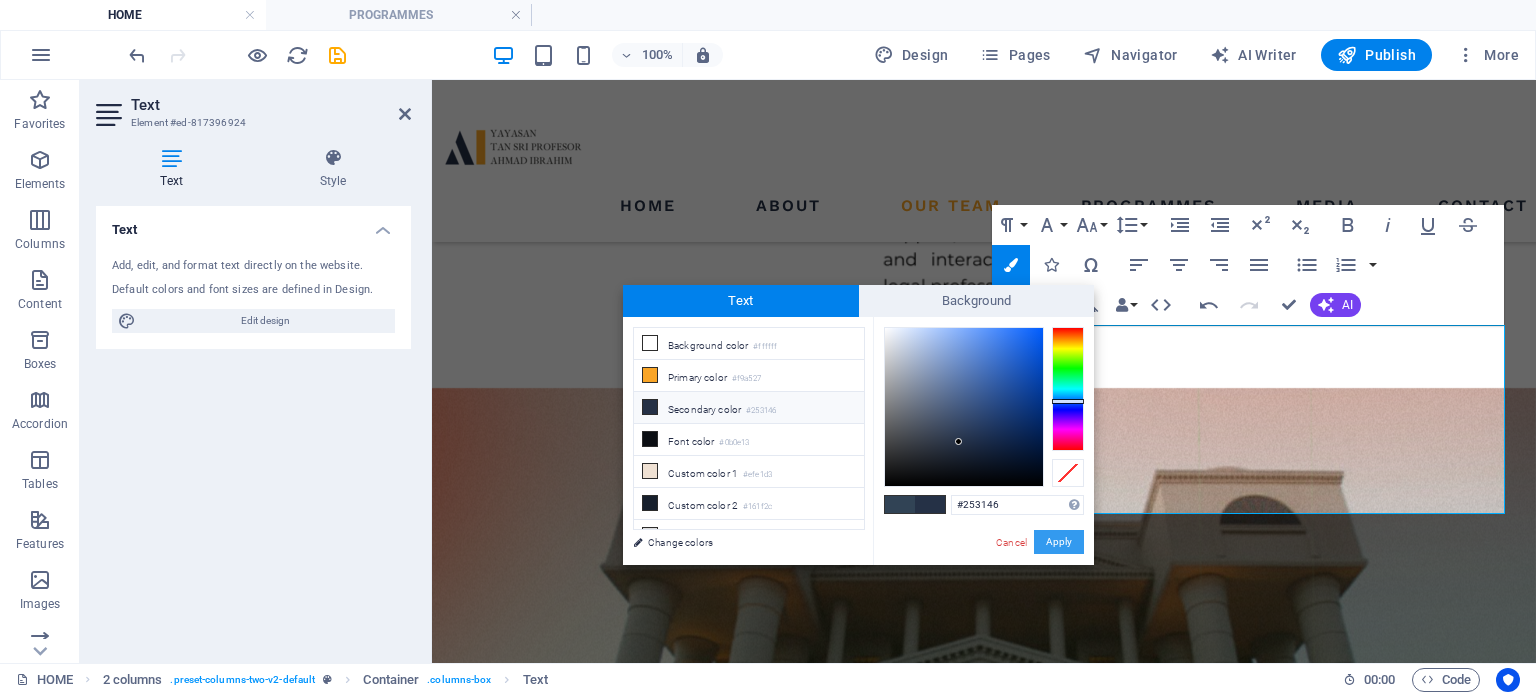 click on "Apply" at bounding box center [1059, 542] 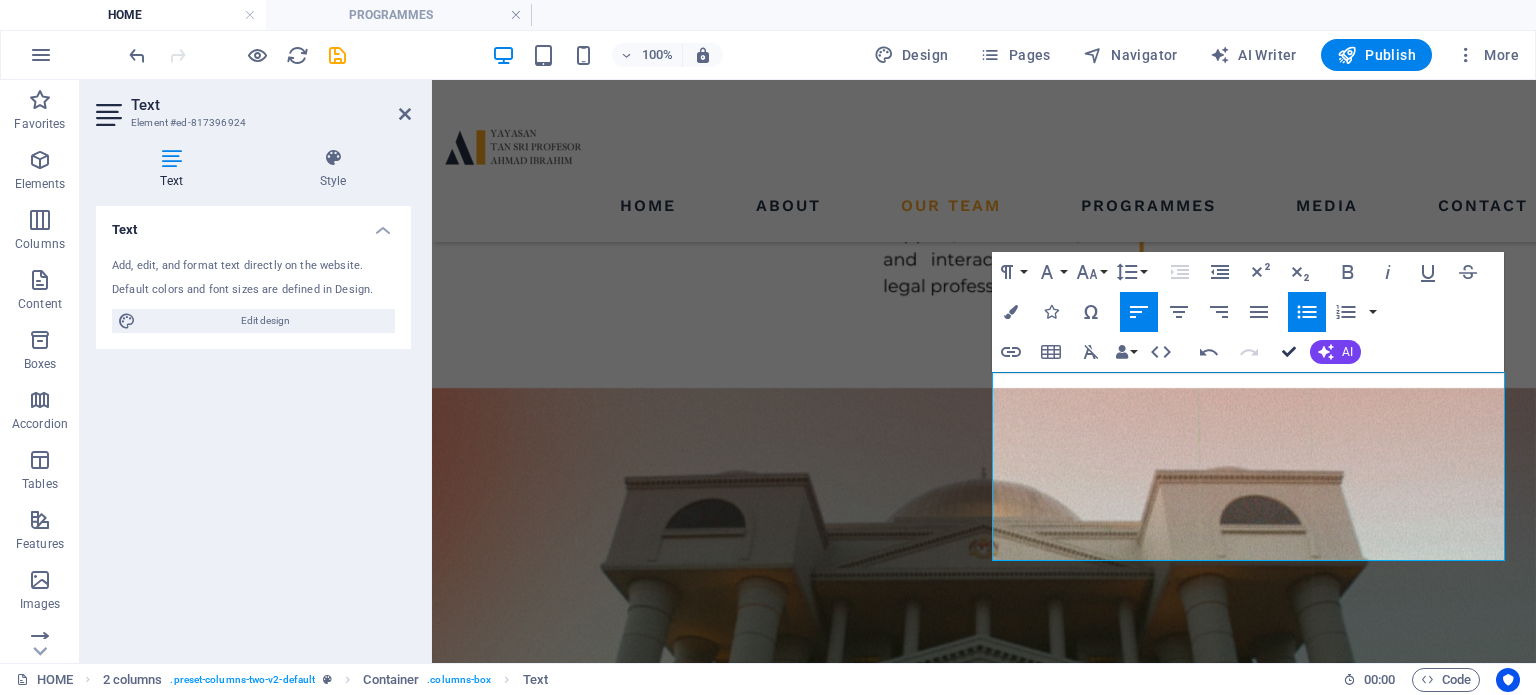 scroll, scrollTop: 2000, scrollLeft: 0, axis: vertical 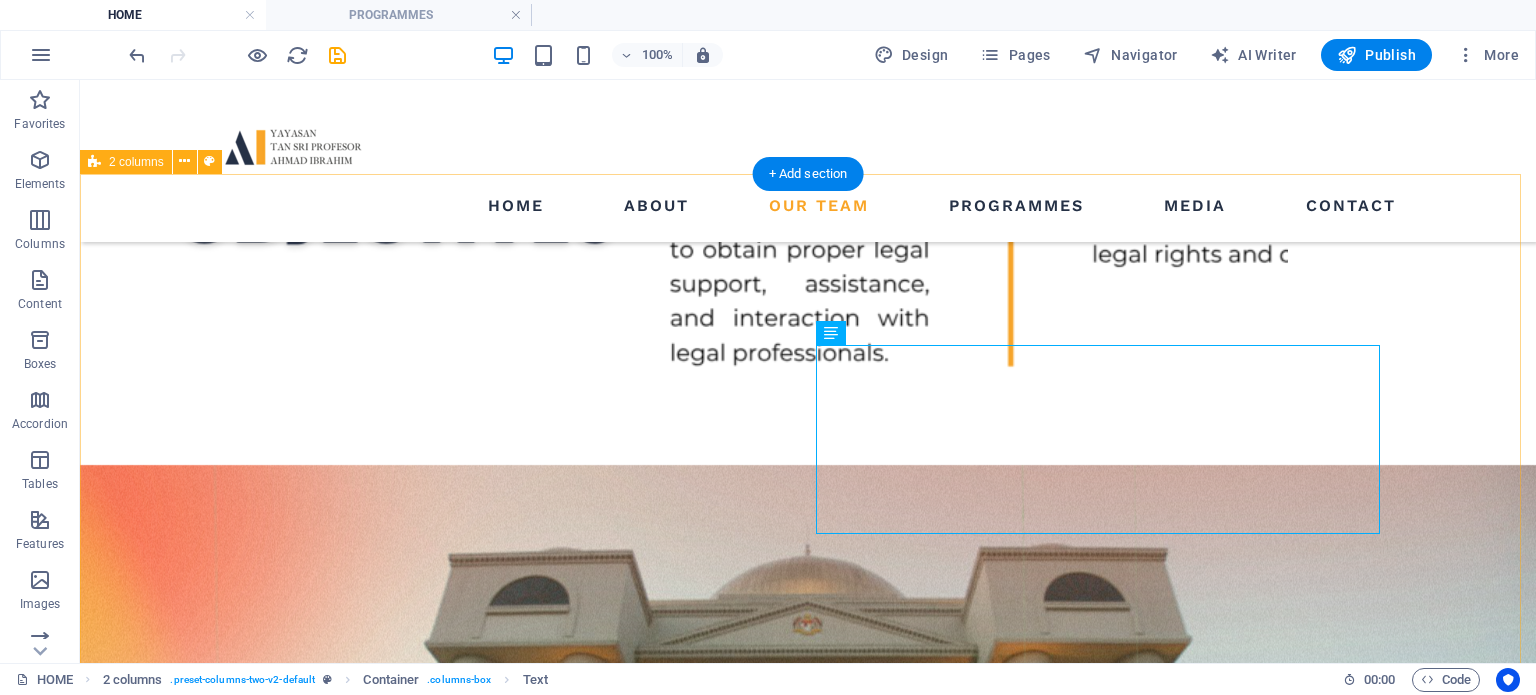 click on "YTSPAI  PROGRAMMES Yayasan Tan Sri Profesor Ahmad Ibrahim is steadfast in its commitment to initiating and advancing a broad spectrum of impactful programmes that  embody our vision and drive forward our core objectives. FELLOWSHIP PROGRAMME TRIPARTITE INTERNSHIP PROGRAMME view all" at bounding box center (808, 4389) 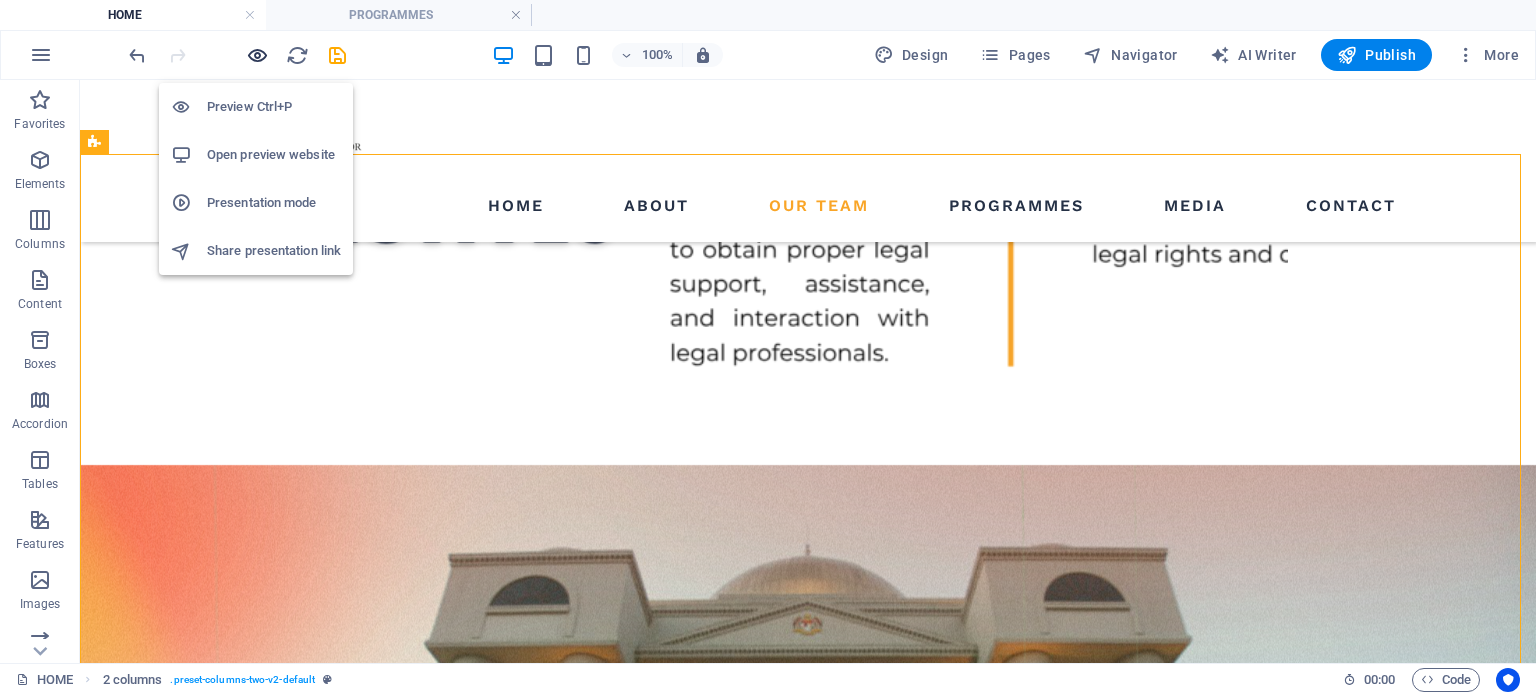 click at bounding box center (257, 55) 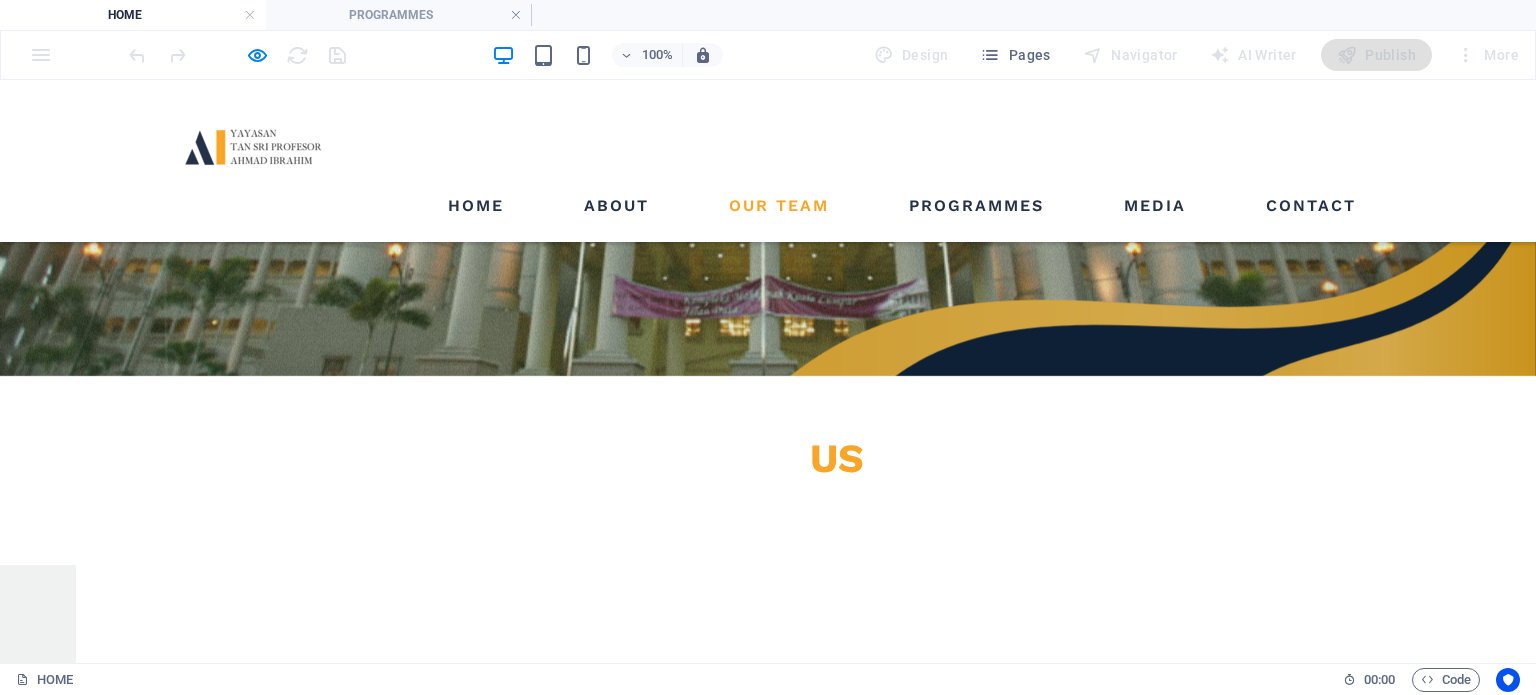 scroll, scrollTop: 2696, scrollLeft: 0, axis: vertical 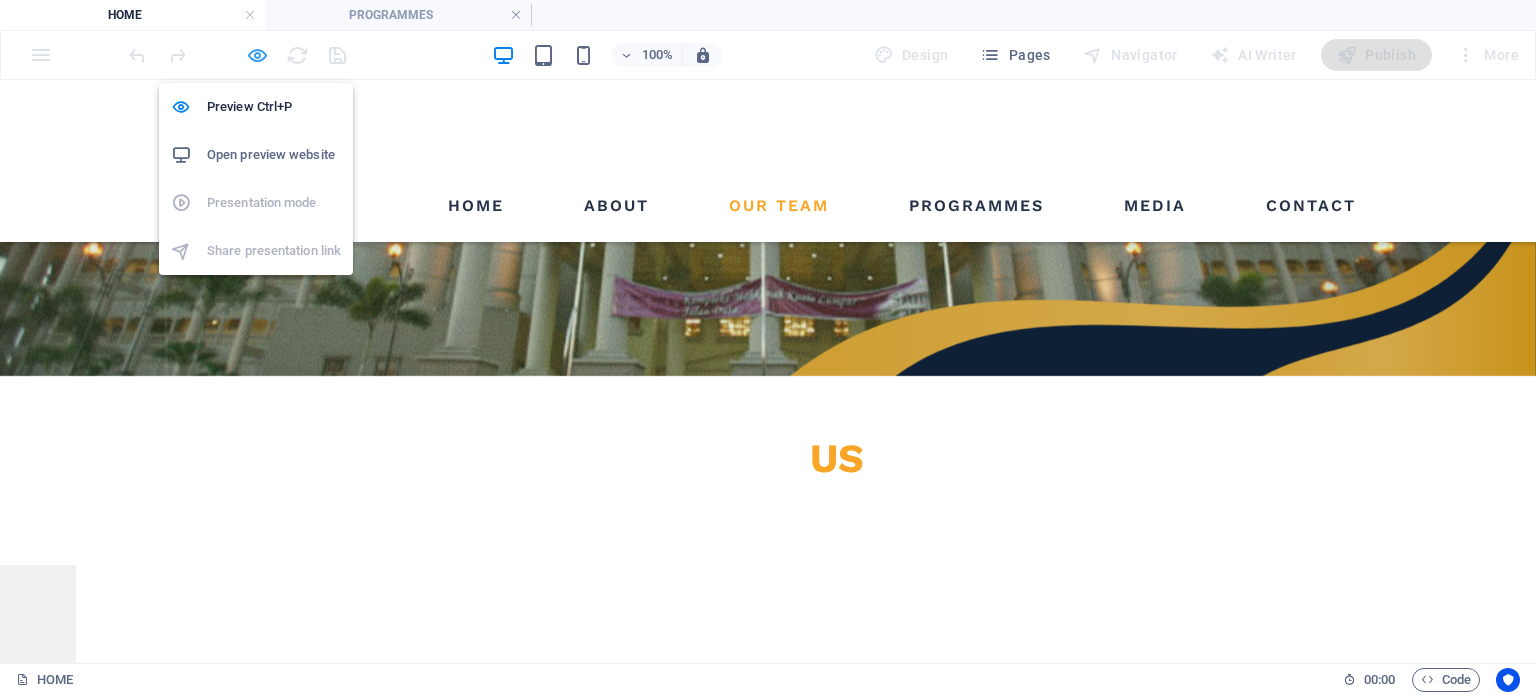 click at bounding box center [257, 55] 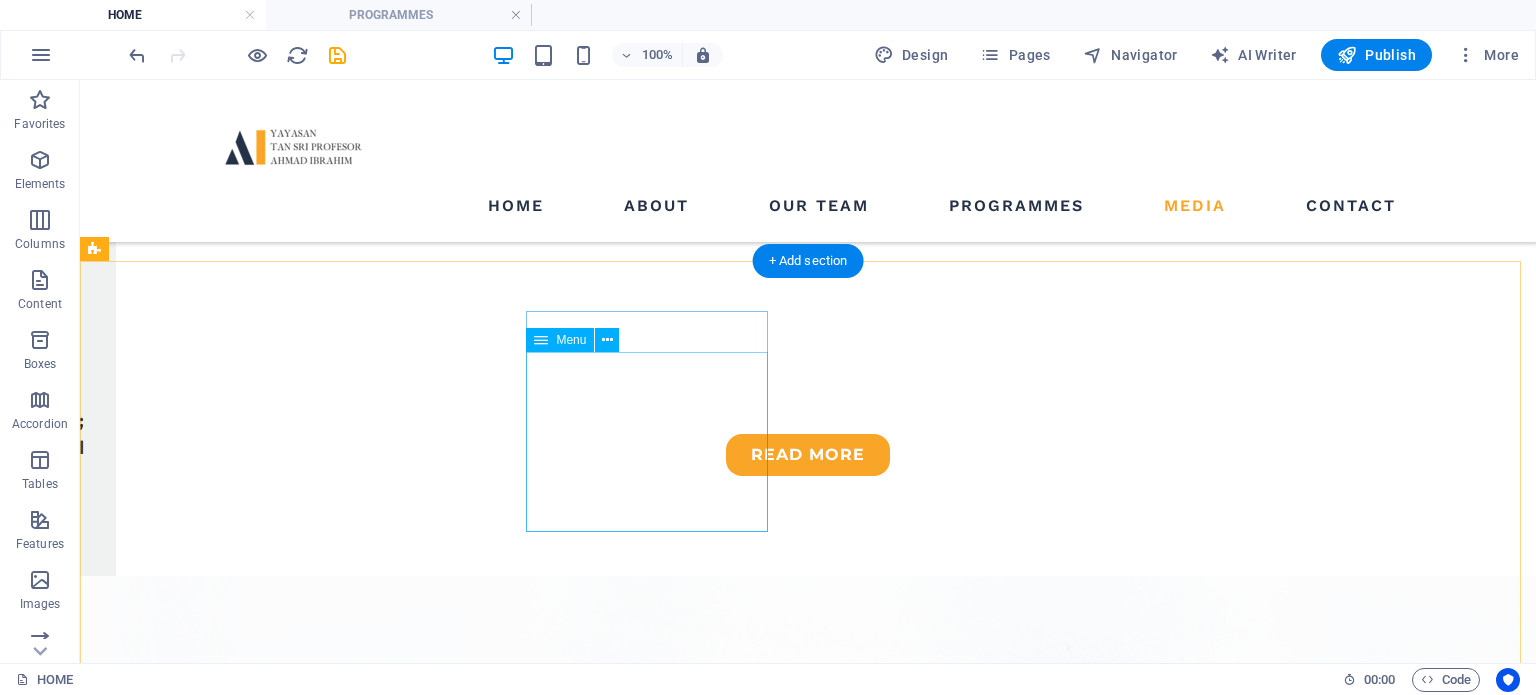 scroll, scrollTop: 3128, scrollLeft: 0, axis: vertical 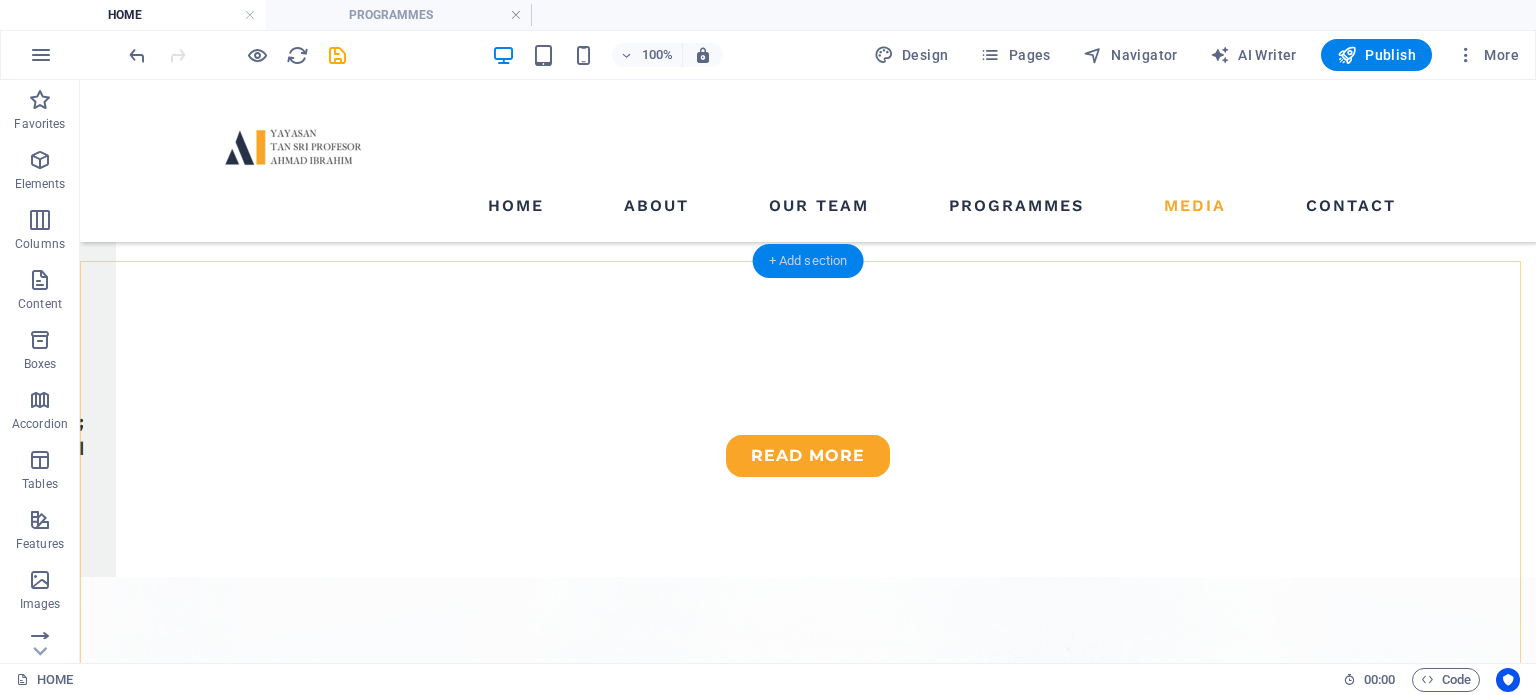 click on "+ Add section" at bounding box center (808, 261) 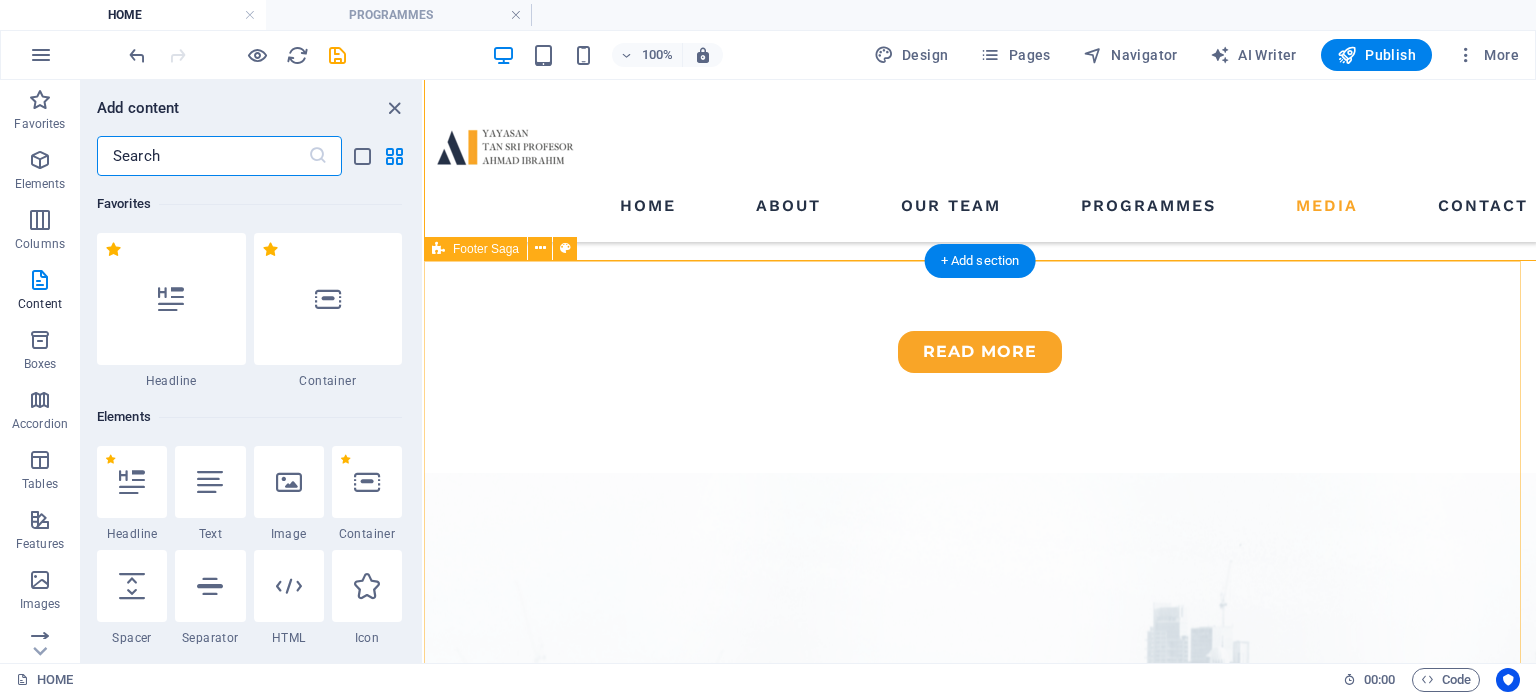 scroll, scrollTop: 3127, scrollLeft: 0, axis: vertical 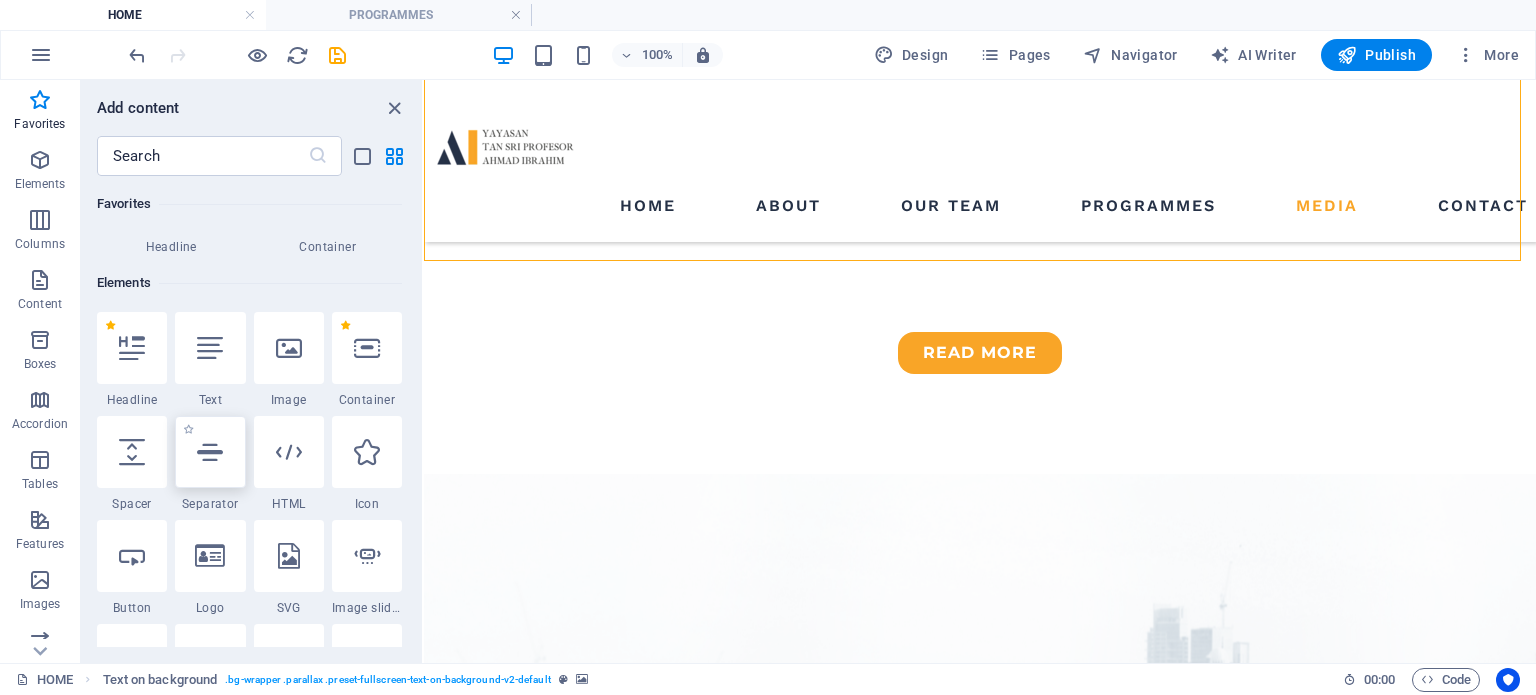 click at bounding box center (210, 452) 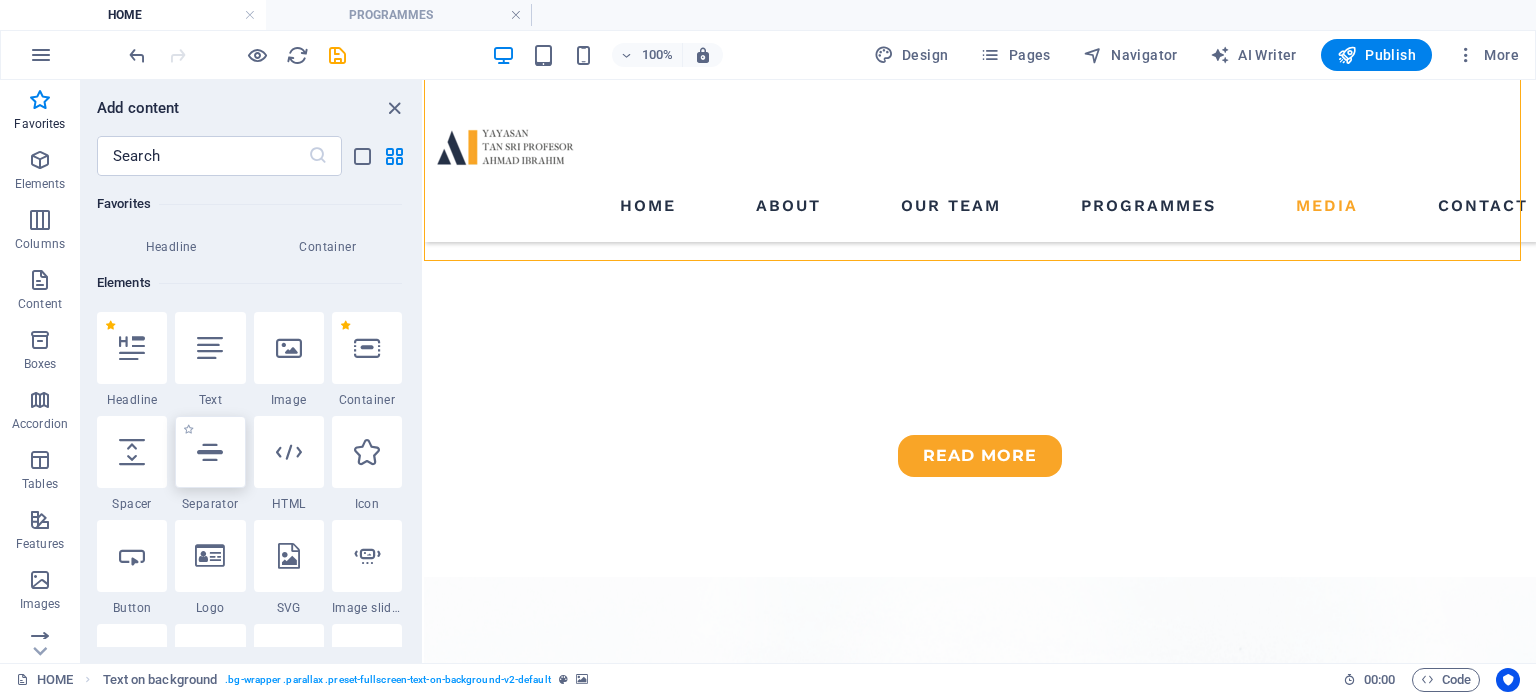 select on "%" 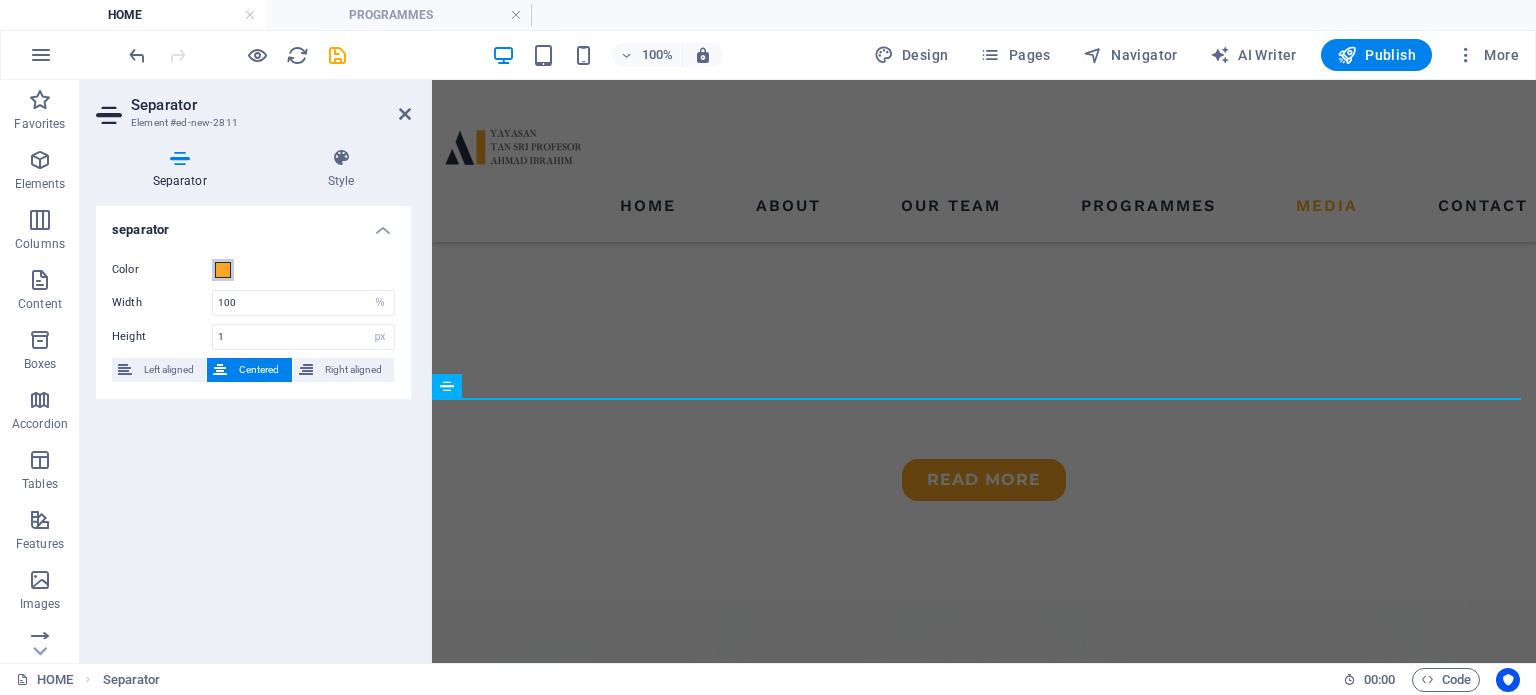 click at bounding box center [223, 270] 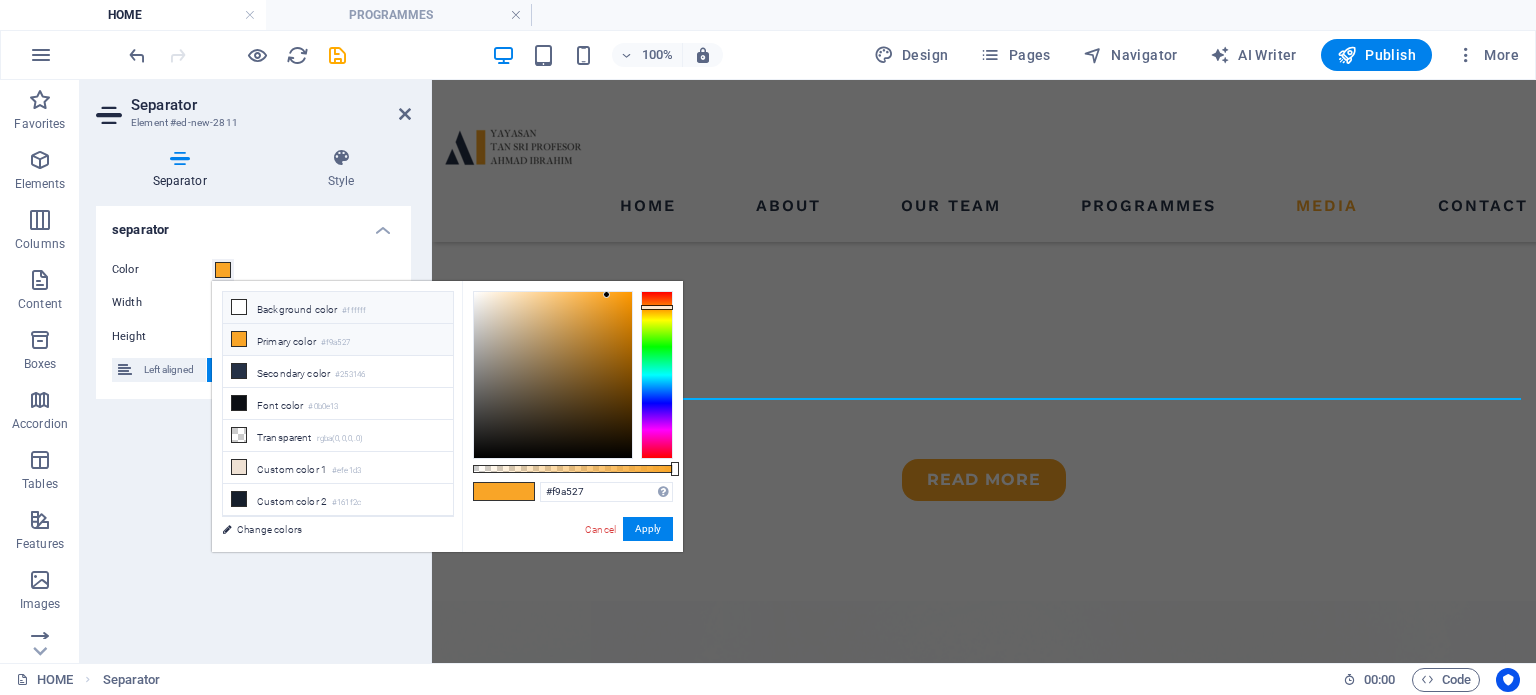 click on "Background color
#ffffff" at bounding box center (338, 308) 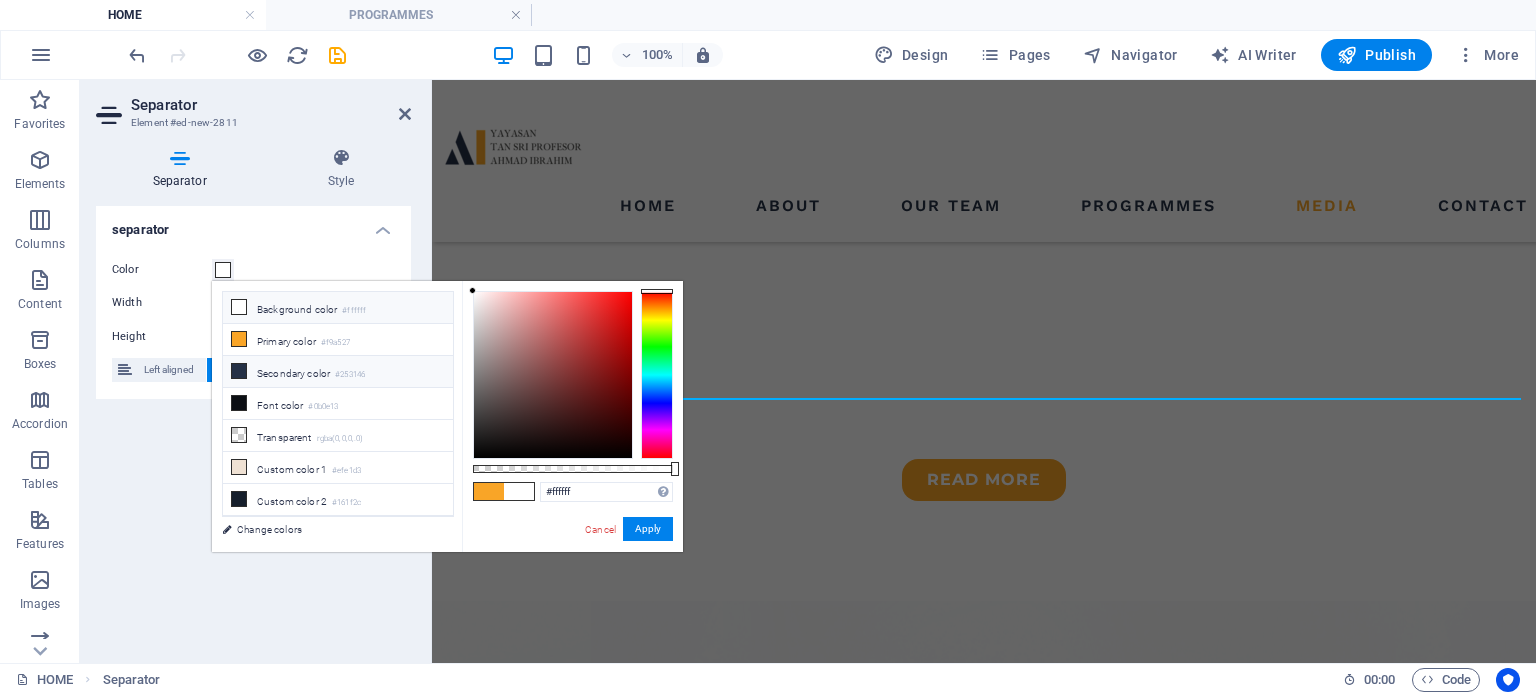 click on "Secondary color
#253146" at bounding box center (338, 372) 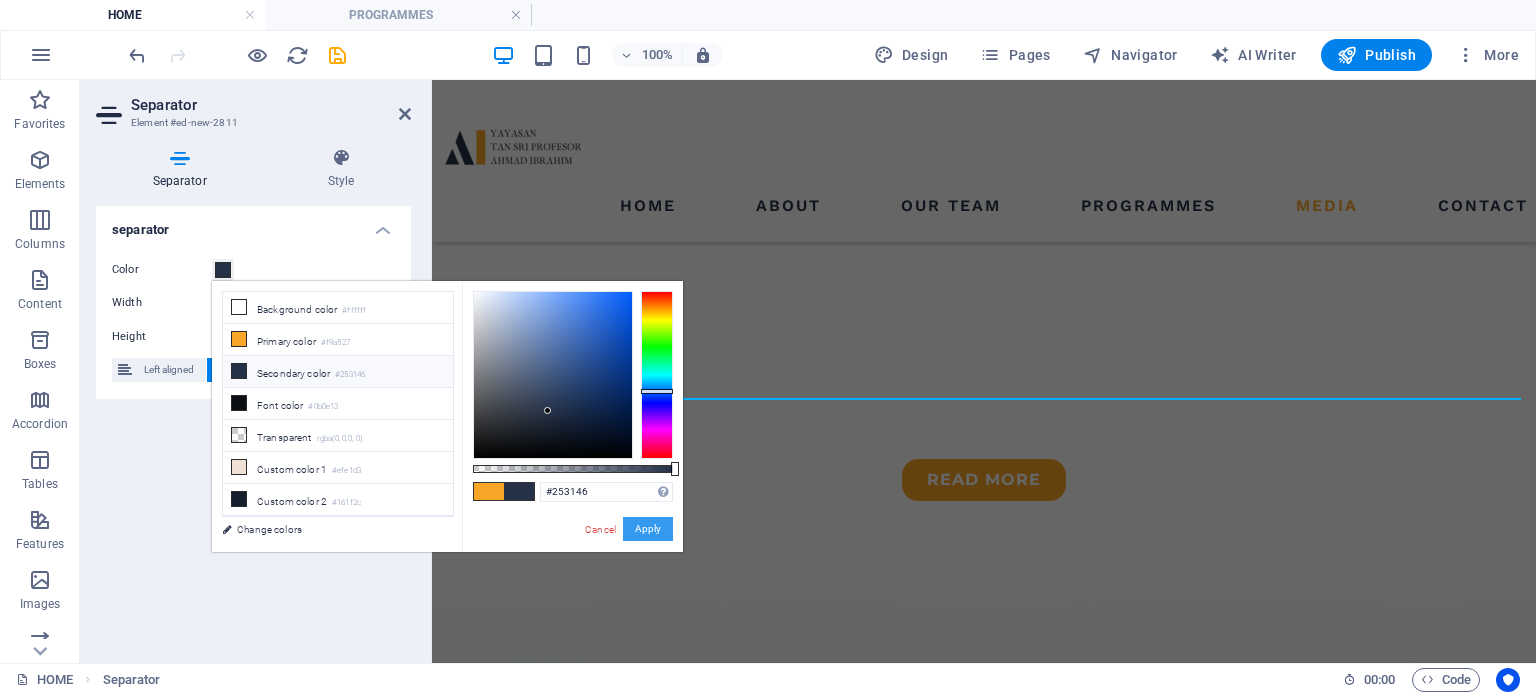 click on "Apply" at bounding box center [648, 529] 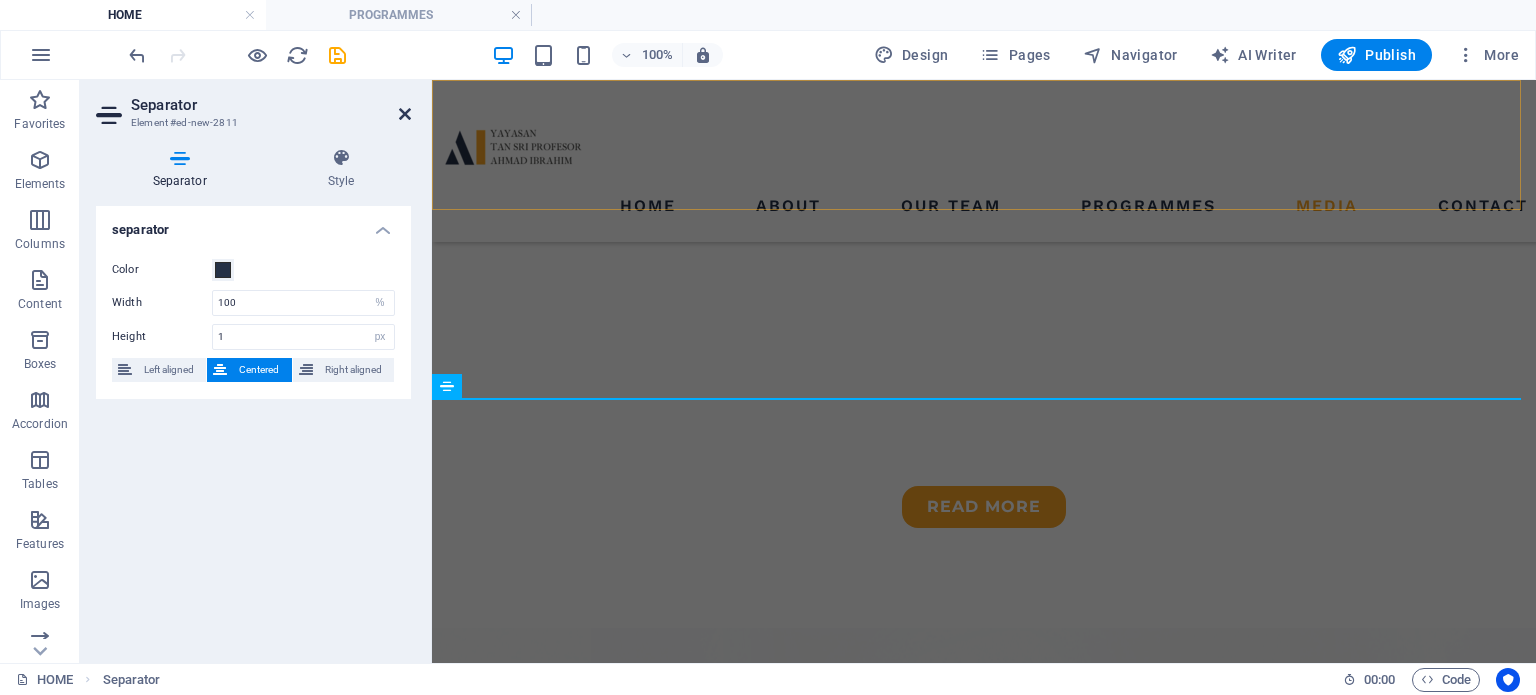 click at bounding box center [405, 114] 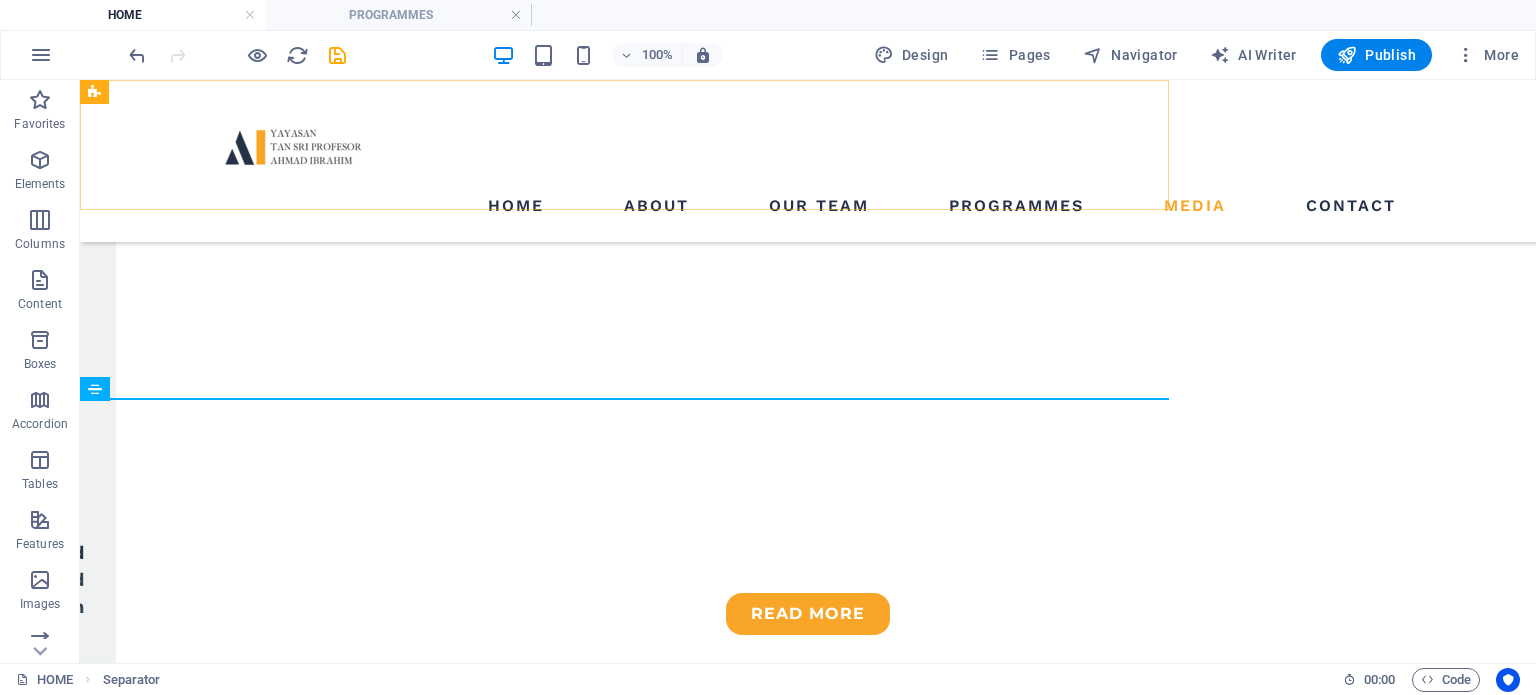 scroll, scrollTop: 2999, scrollLeft: 0, axis: vertical 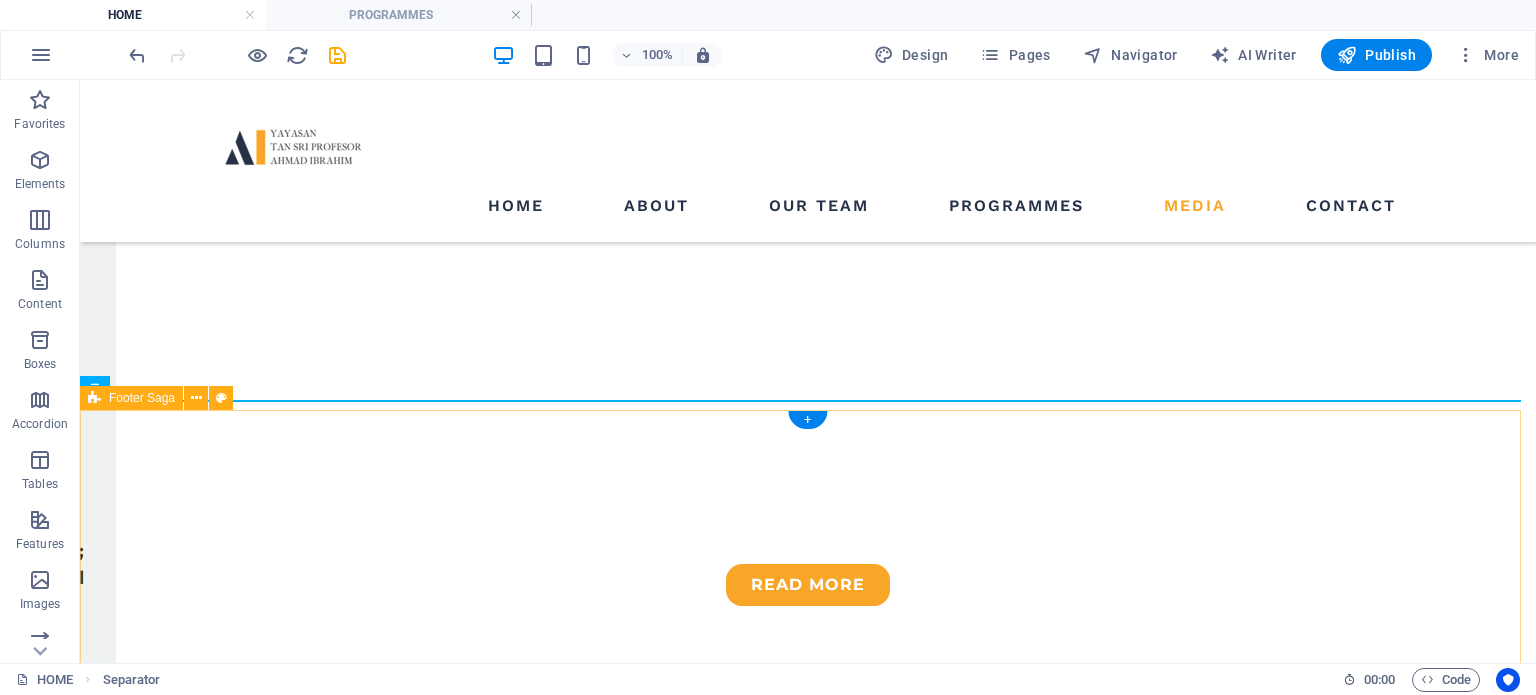 click on "pages HOME ABOUT PROGRAMMES OUR TEAM Contact US LOCATION:
Level 6, Menara 1 Dutamas, Jalan Dutamas 1, Solaris Dutamas, 50480, [CITY], [STATE] EMAIL:
[EMAIL] PHONE NUMBER:
+60 [PHONE] Social media Copyright © 2023 Yayasan Tan Sri Profesor Ahmad Ibrahim. All rights reserved.
Privacy Policy   |   Legal Notice" at bounding box center (808, 6618) 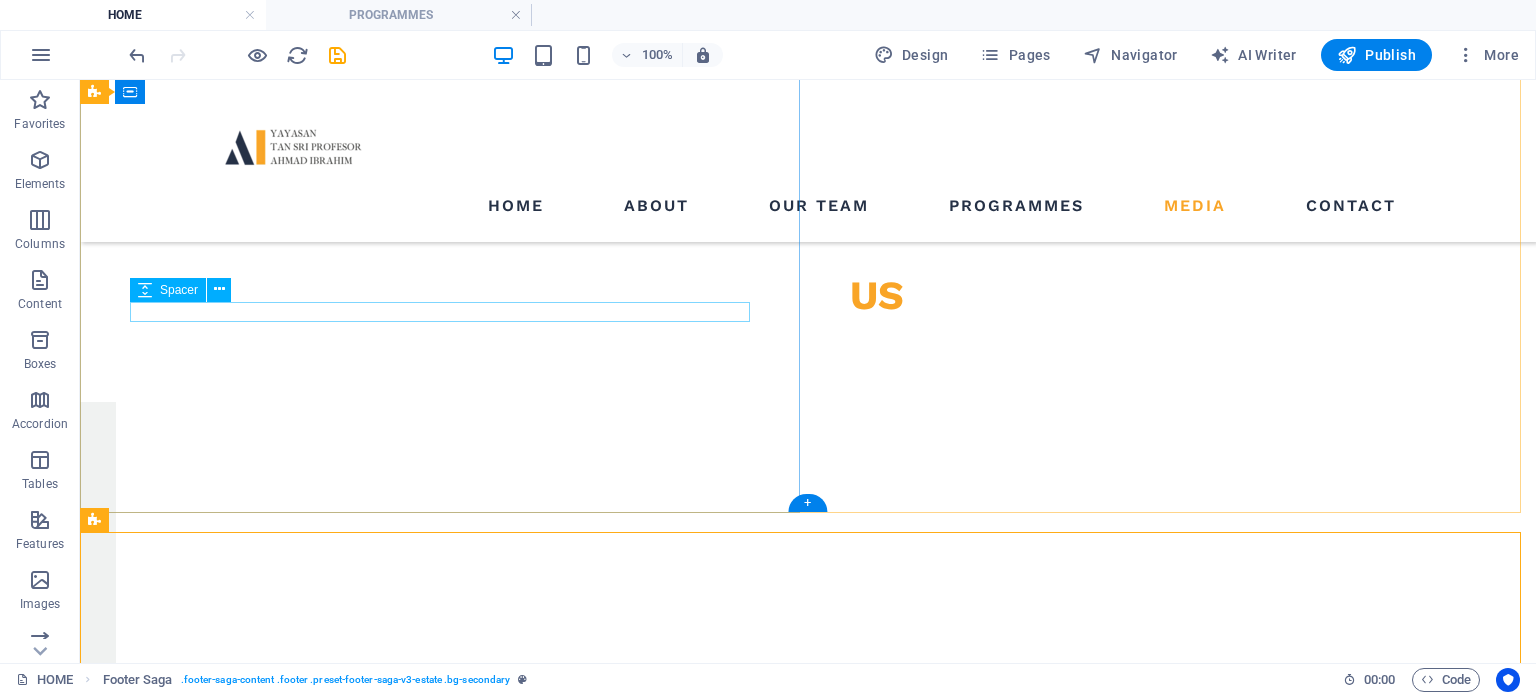 scroll, scrollTop: 2820, scrollLeft: 0, axis: vertical 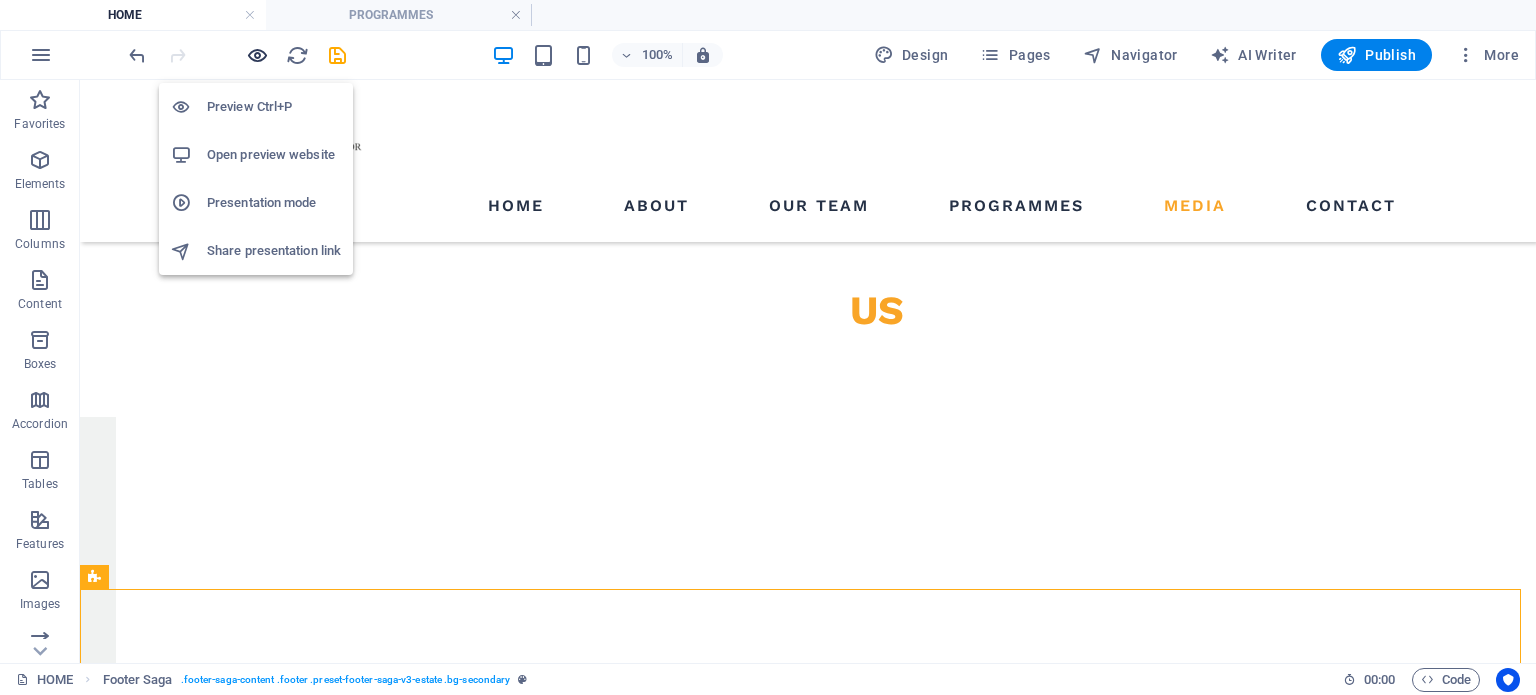 click at bounding box center (257, 55) 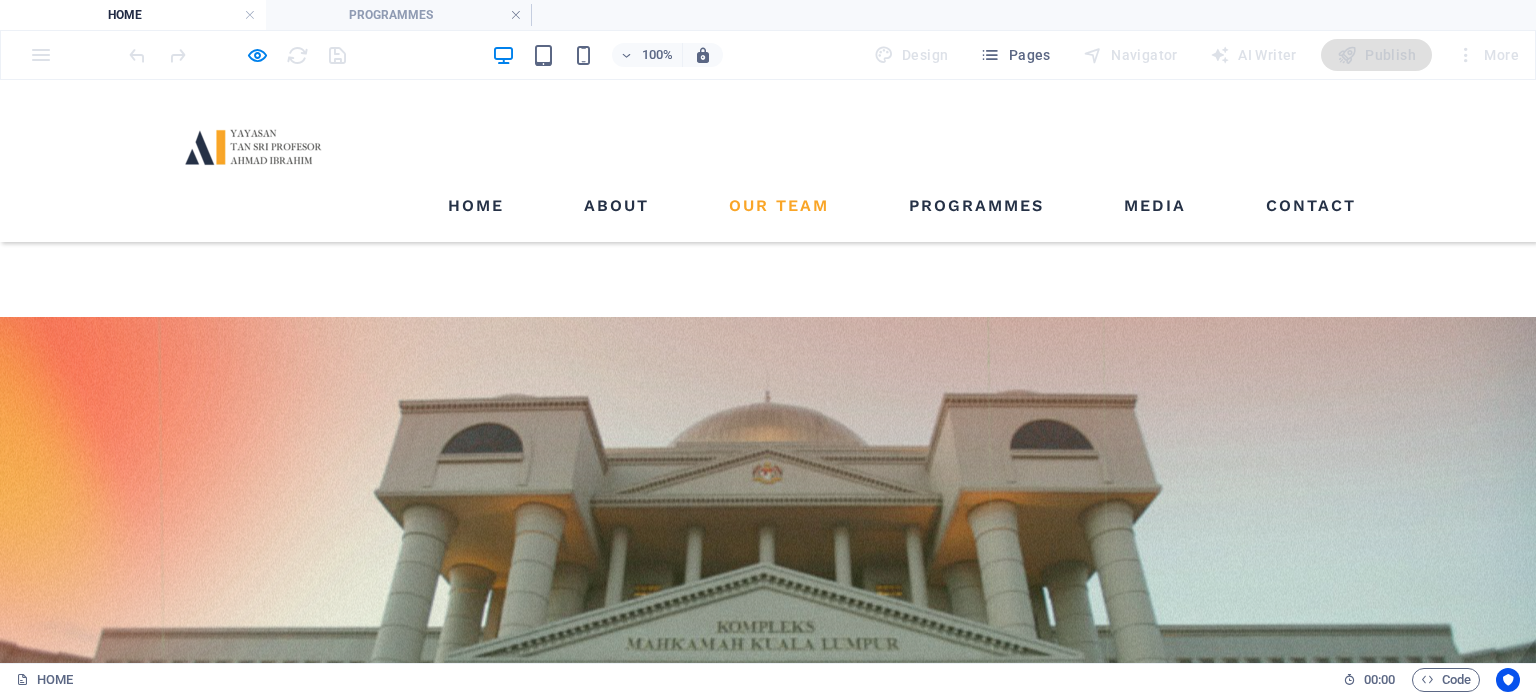 scroll, scrollTop: 2168, scrollLeft: 0, axis: vertical 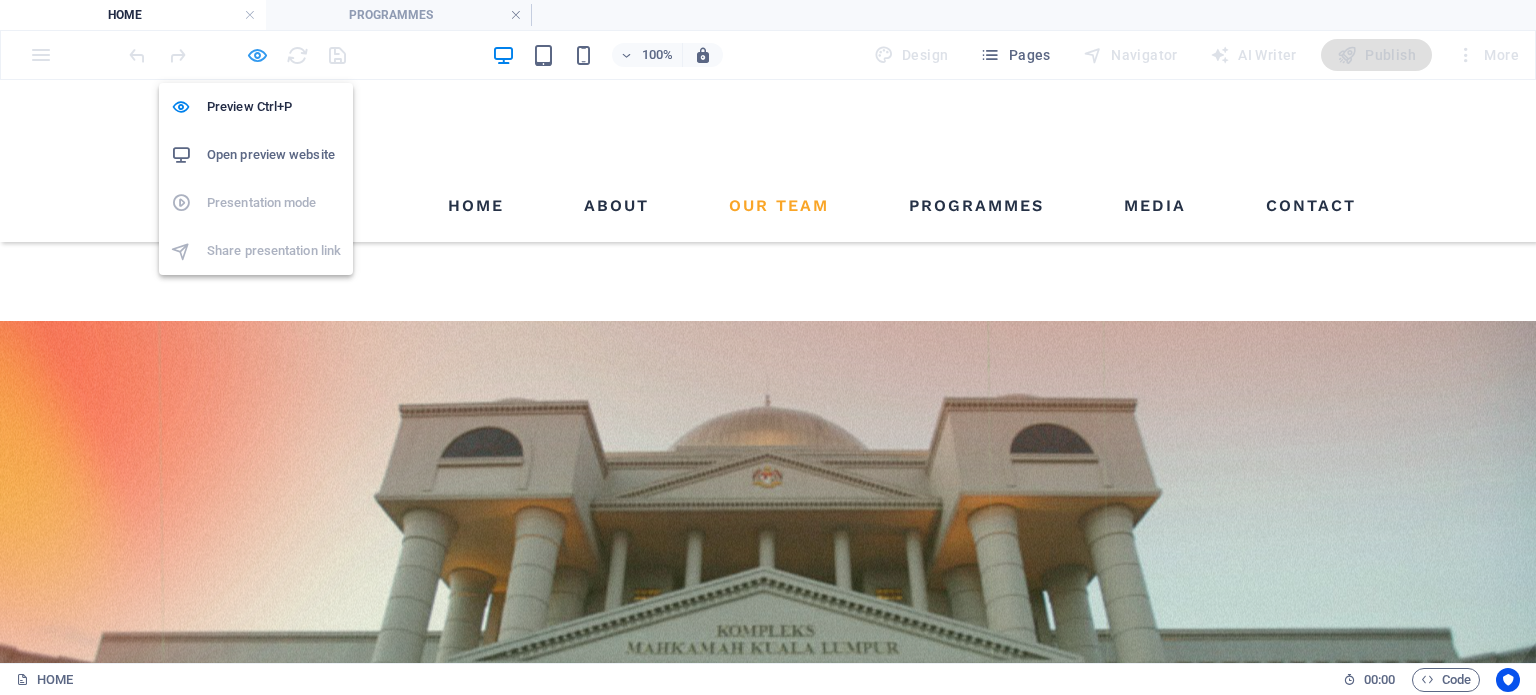 click at bounding box center [257, 55] 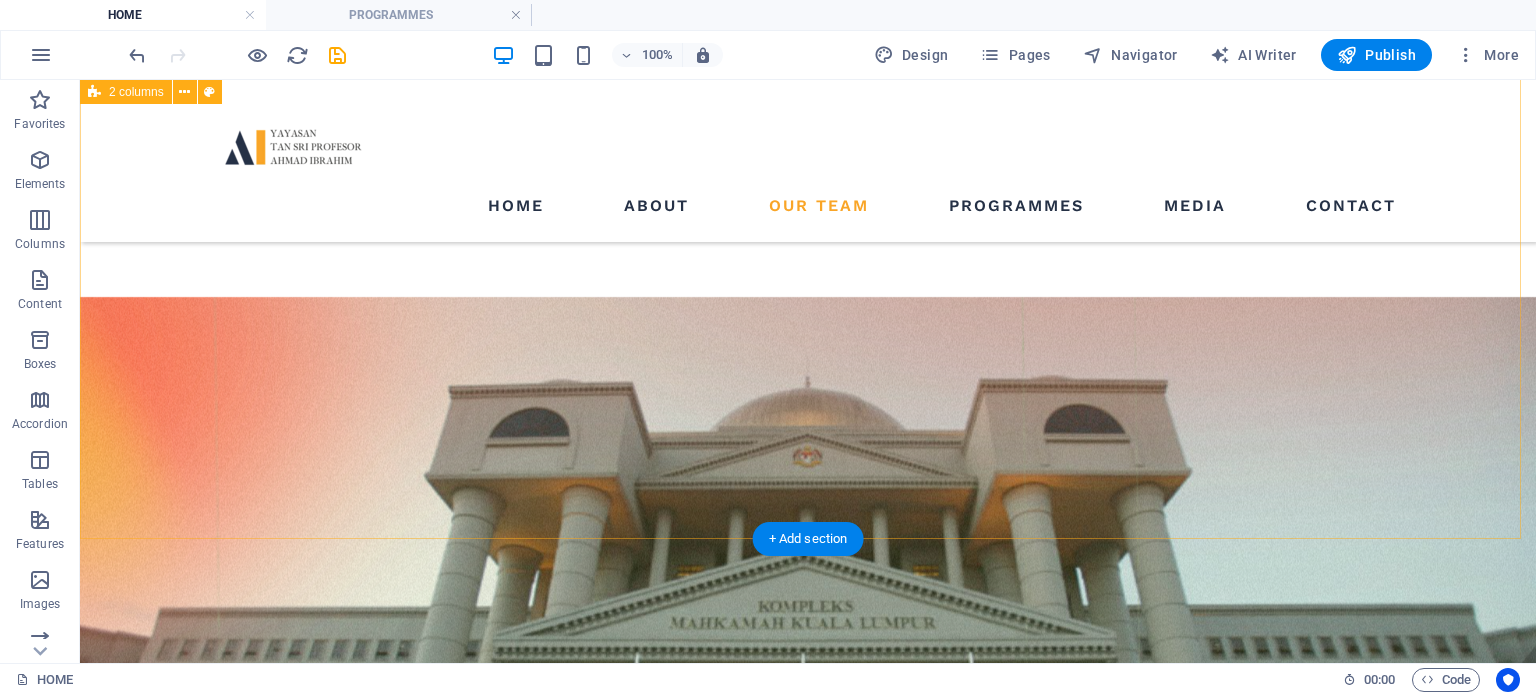 click on "YTSPAI  PROGRAMMES Yayasan Tan Sri Profesor Ahmad Ibrahim is steadfast in its commitment to initiating and advancing a broad spectrum of impactful programmes that  embody our vision and drive forward our core objectives. FELLOWSHIP PROGRAMME TRIPARTITE INTERNSHIP PROGRAMME view all" at bounding box center [808, 4200] 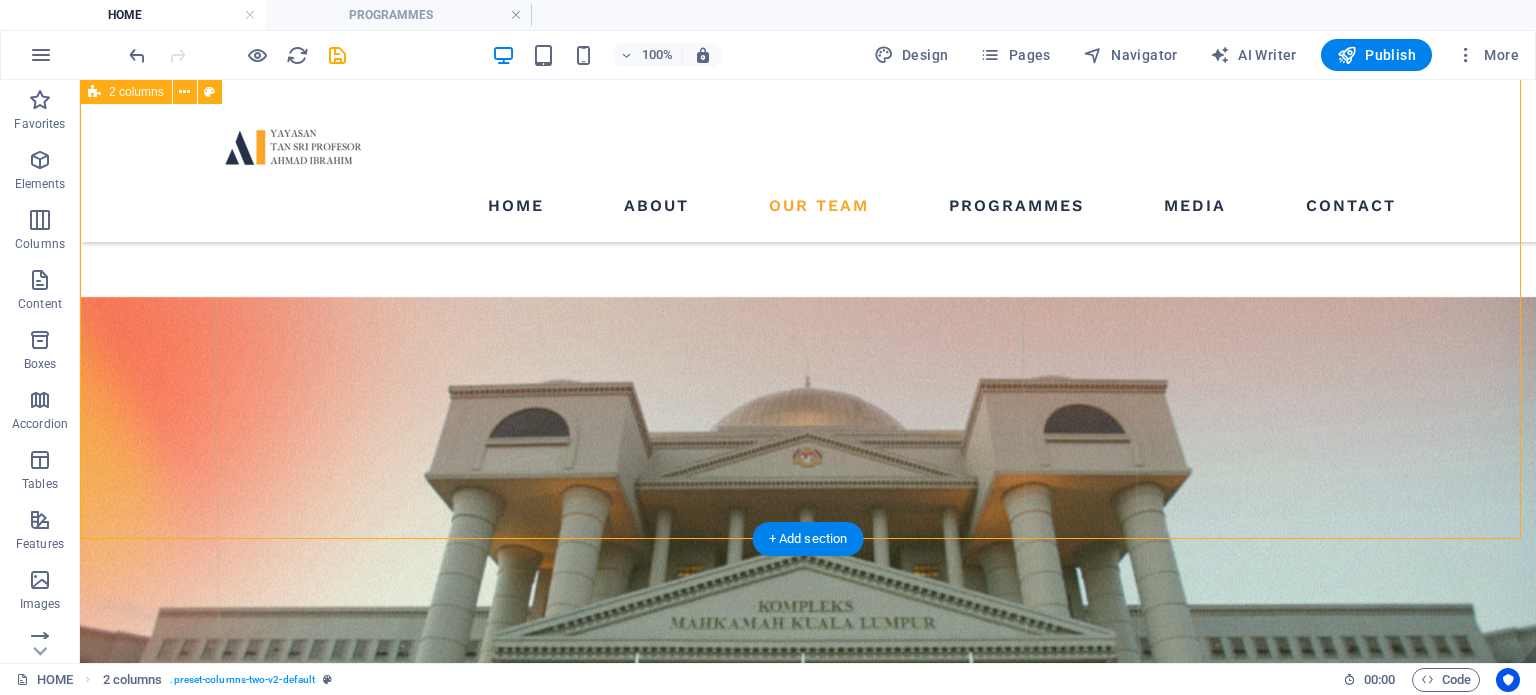 click on "YTSPAI  PROGRAMMES Yayasan Tan Sri Profesor Ahmad Ibrahim is steadfast in its commitment to initiating and advancing a broad spectrum of impactful programmes that  embody our vision and drive forward our core objectives. FELLOWSHIP PROGRAMME TRIPARTITE INTERNSHIP PROGRAMME view all" at bounding box center [808, 4200] 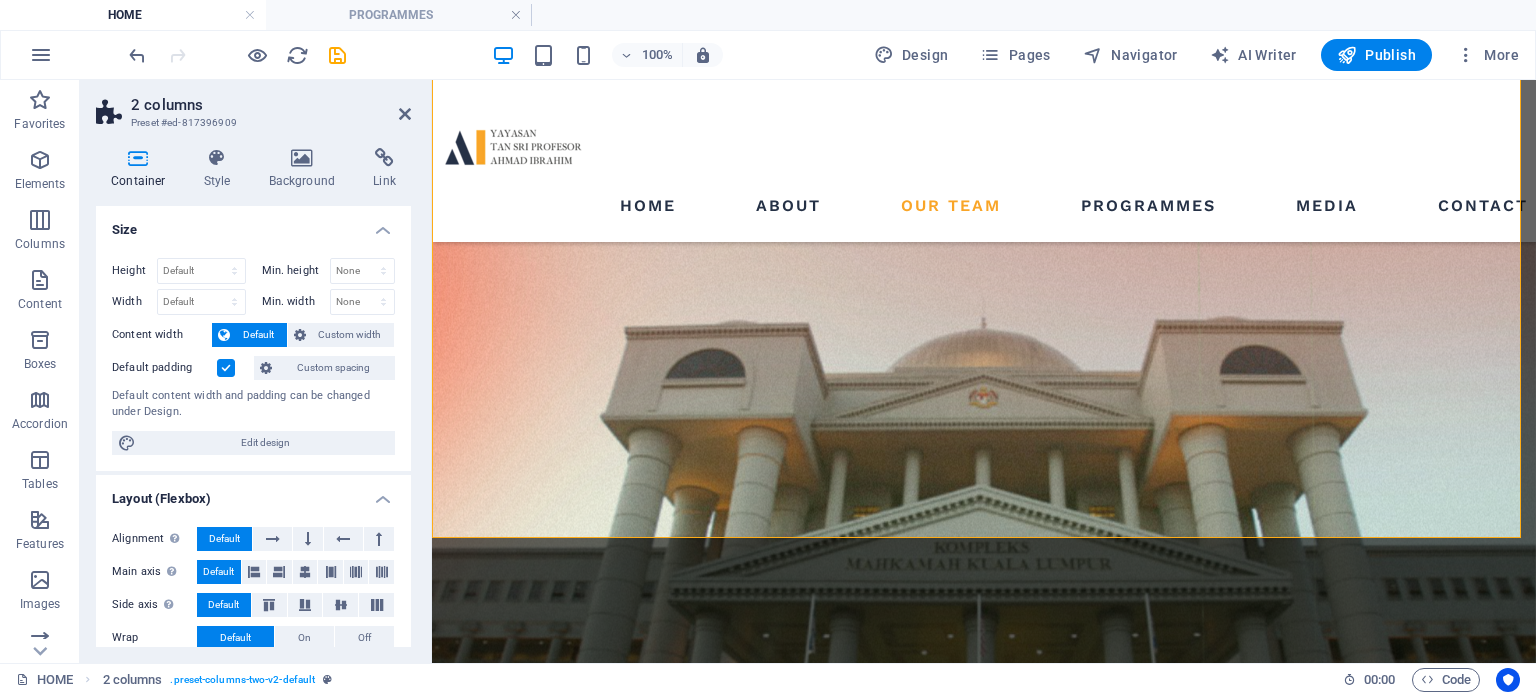 scroll, scrollTop: 2119, scrollLeft: 0, axis: vertical 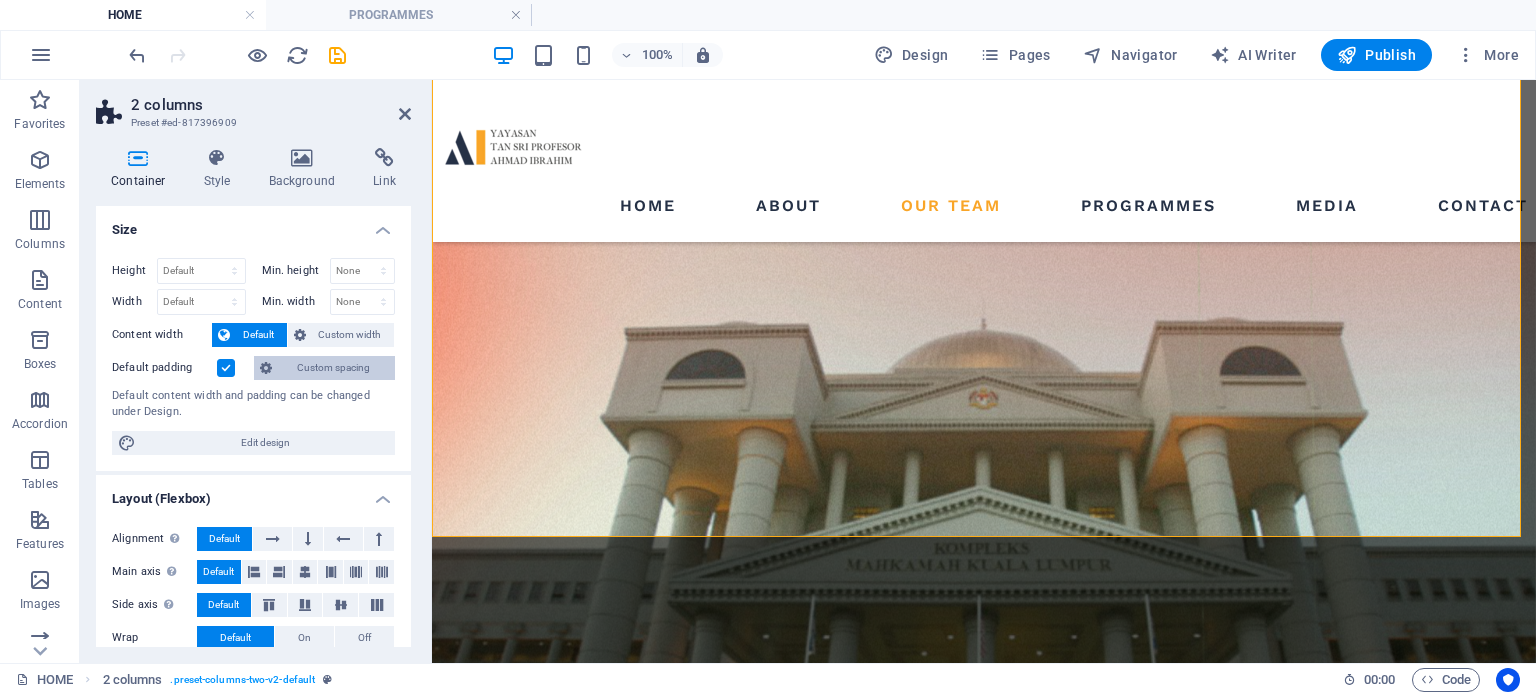 click on "Custom spacing" at bounding box center (333, 368) 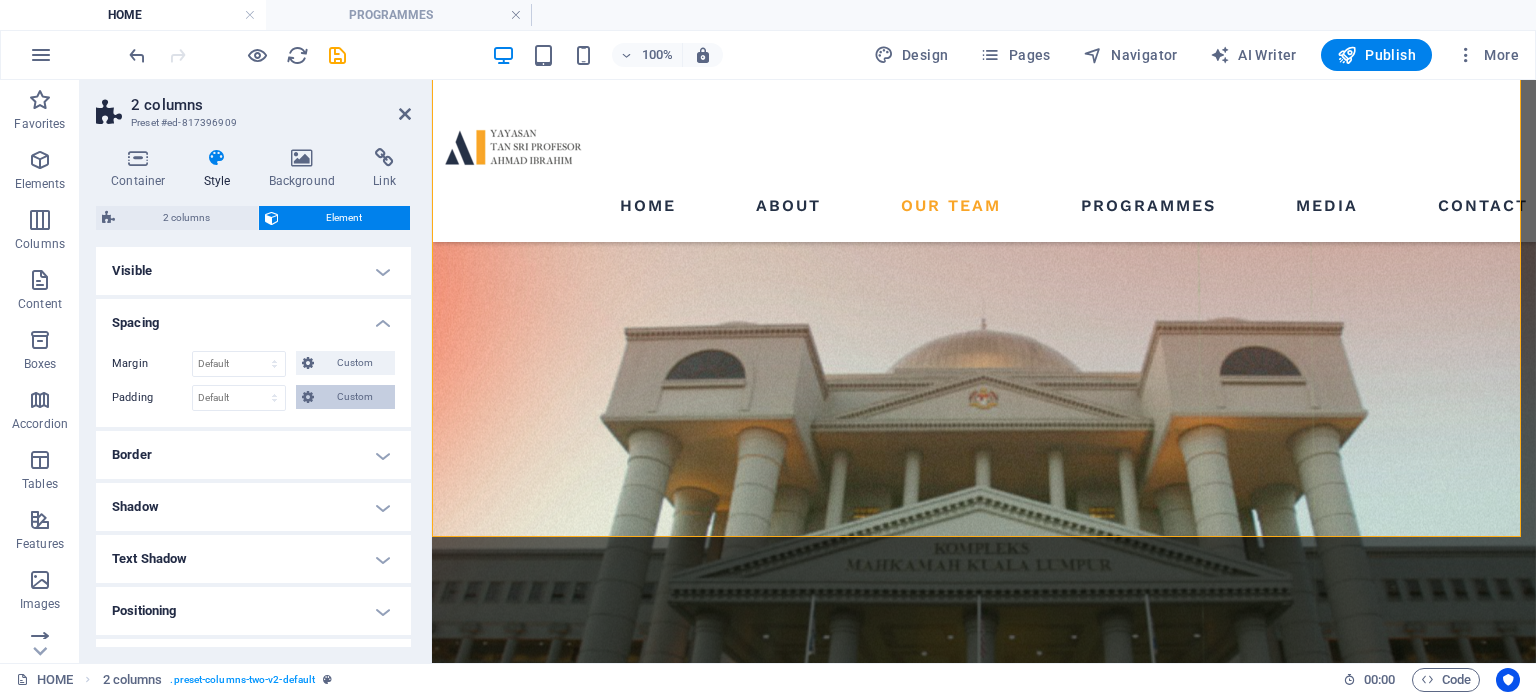 click on "Custom" at bounding box center (354, 397) 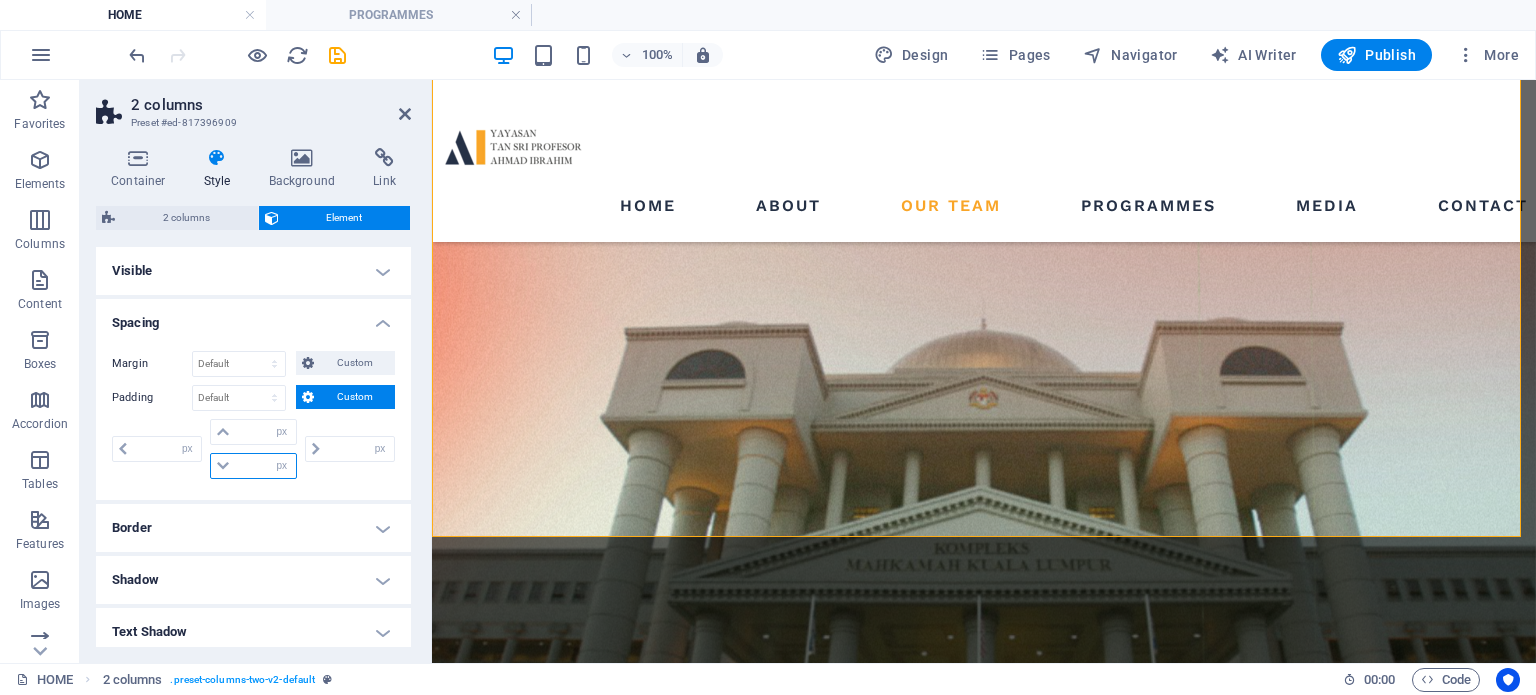 click at bounding box center [265, 466] 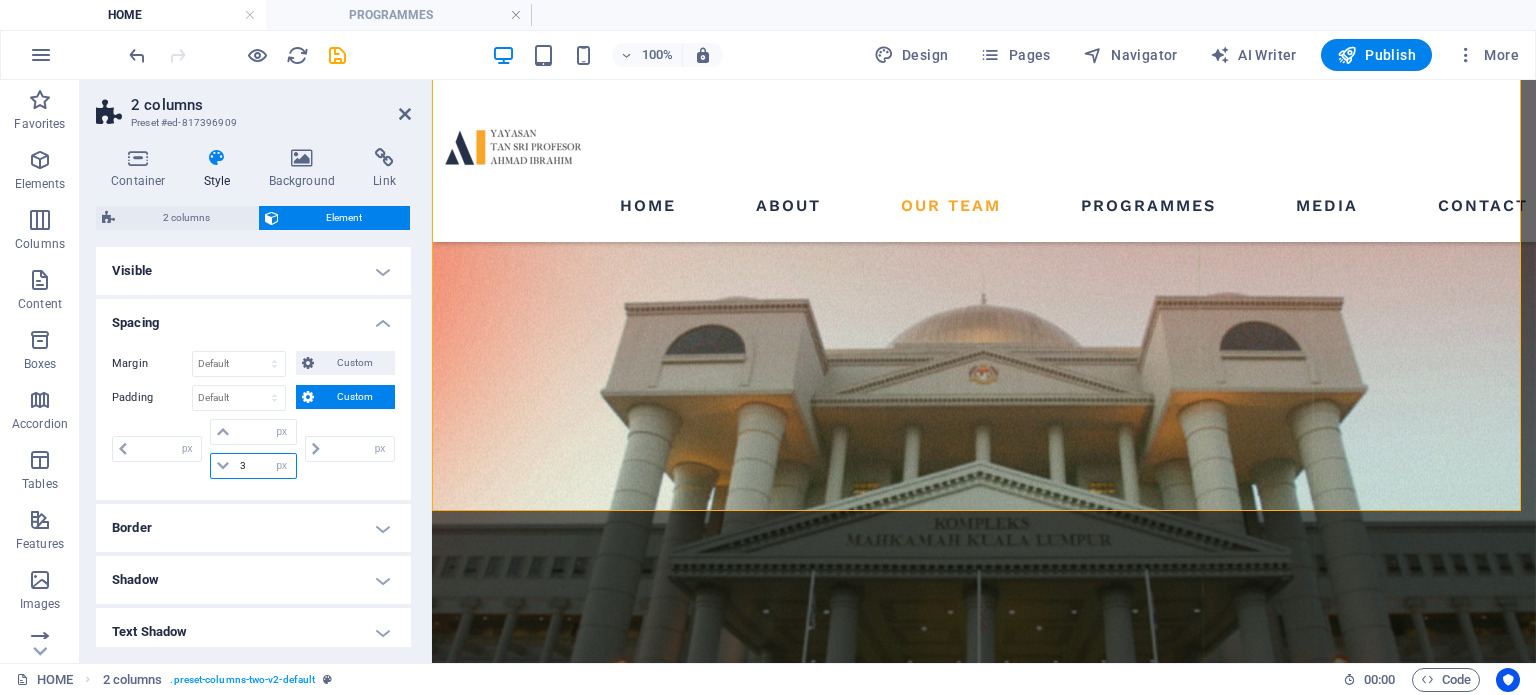 type on "30" 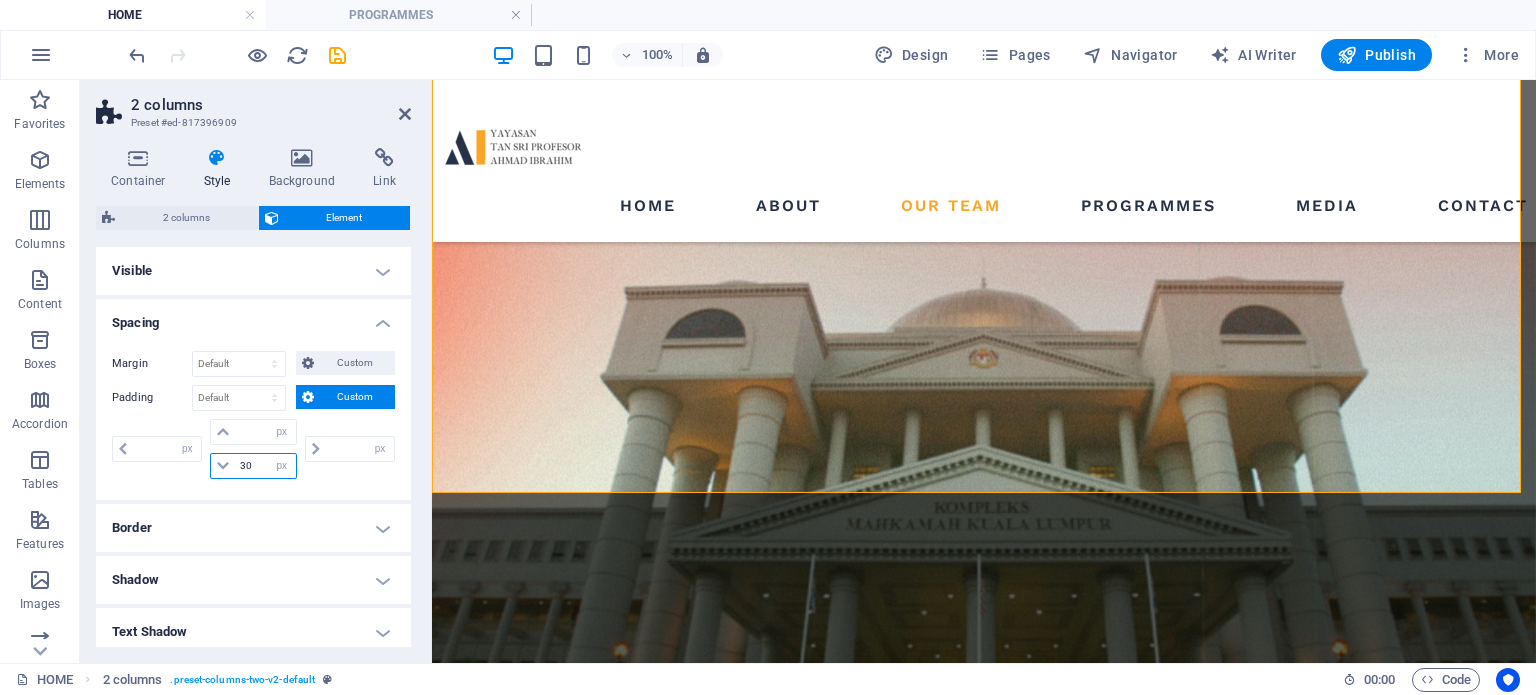 scroll, scrollTop: 2165, scrollLeft: 0, axis: vertical 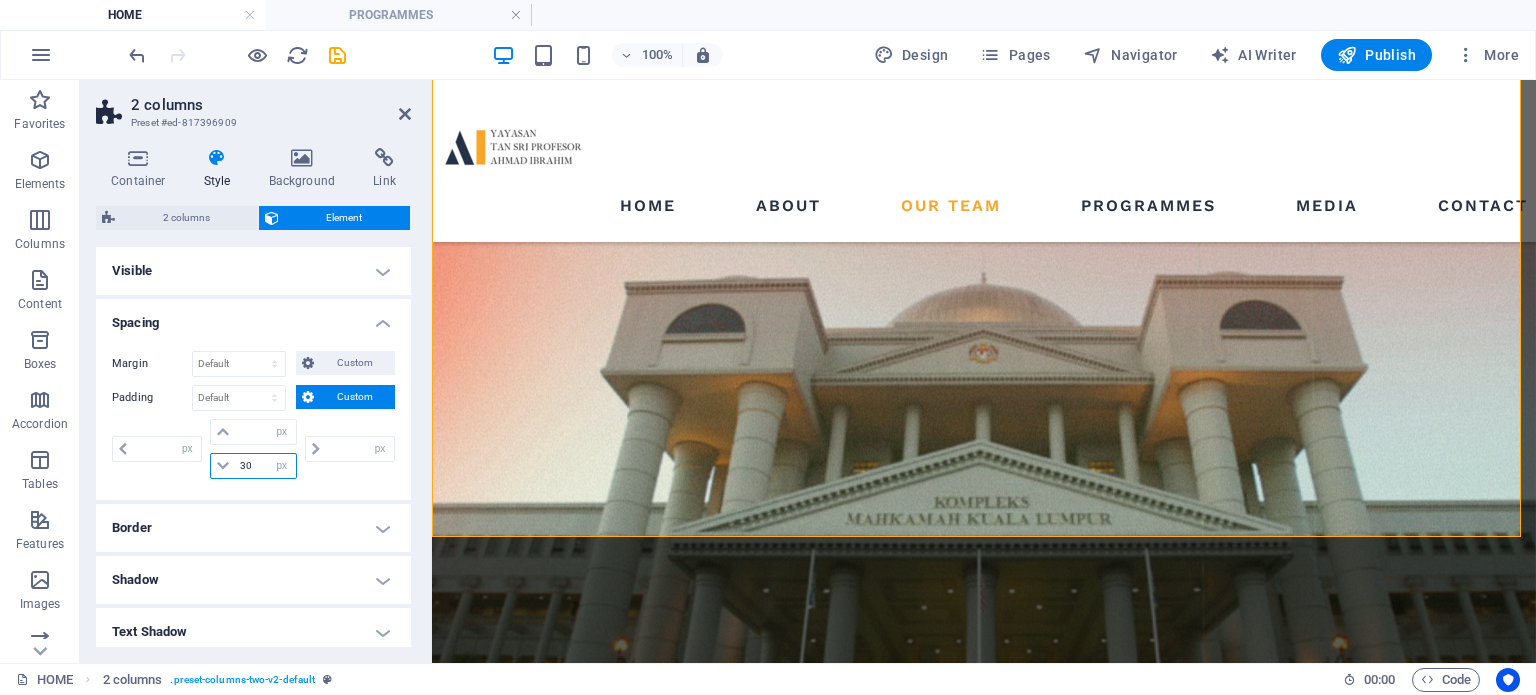 type on "0" 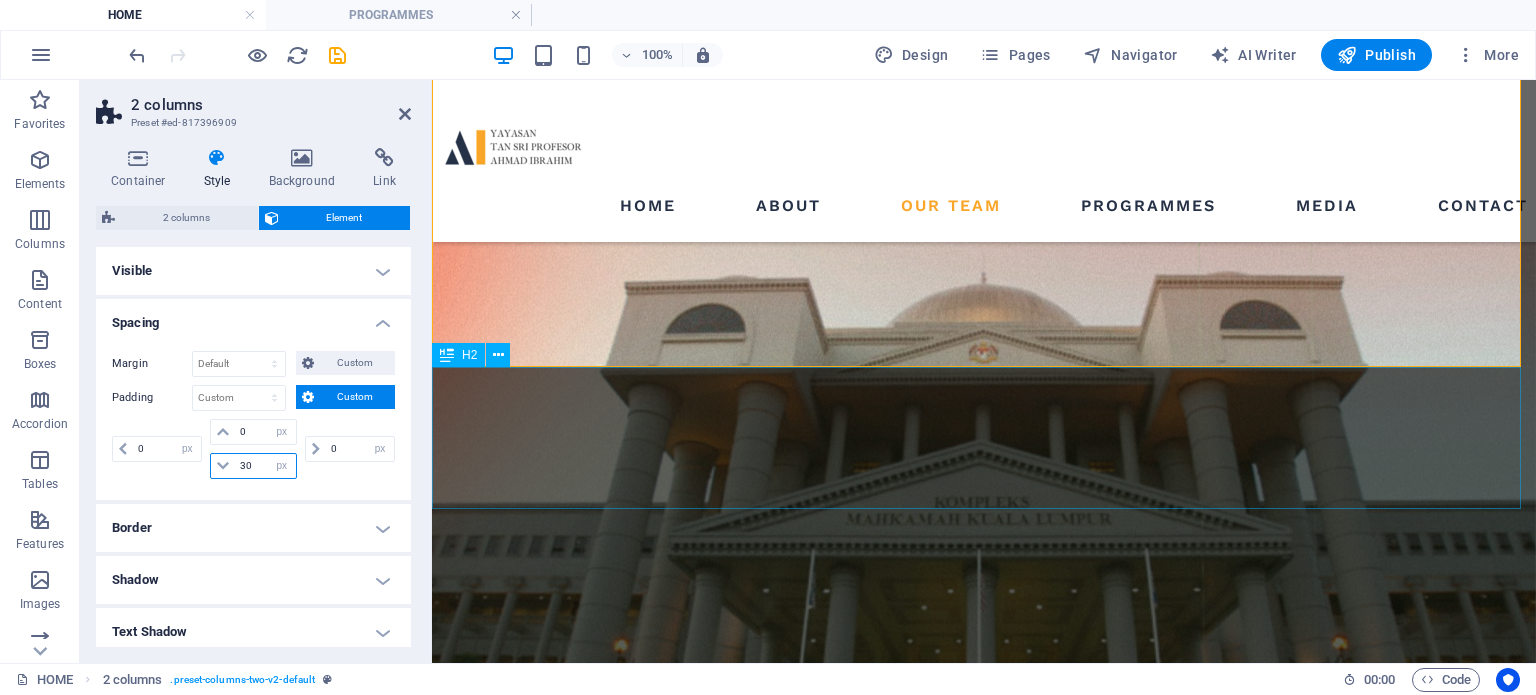 type on "30" 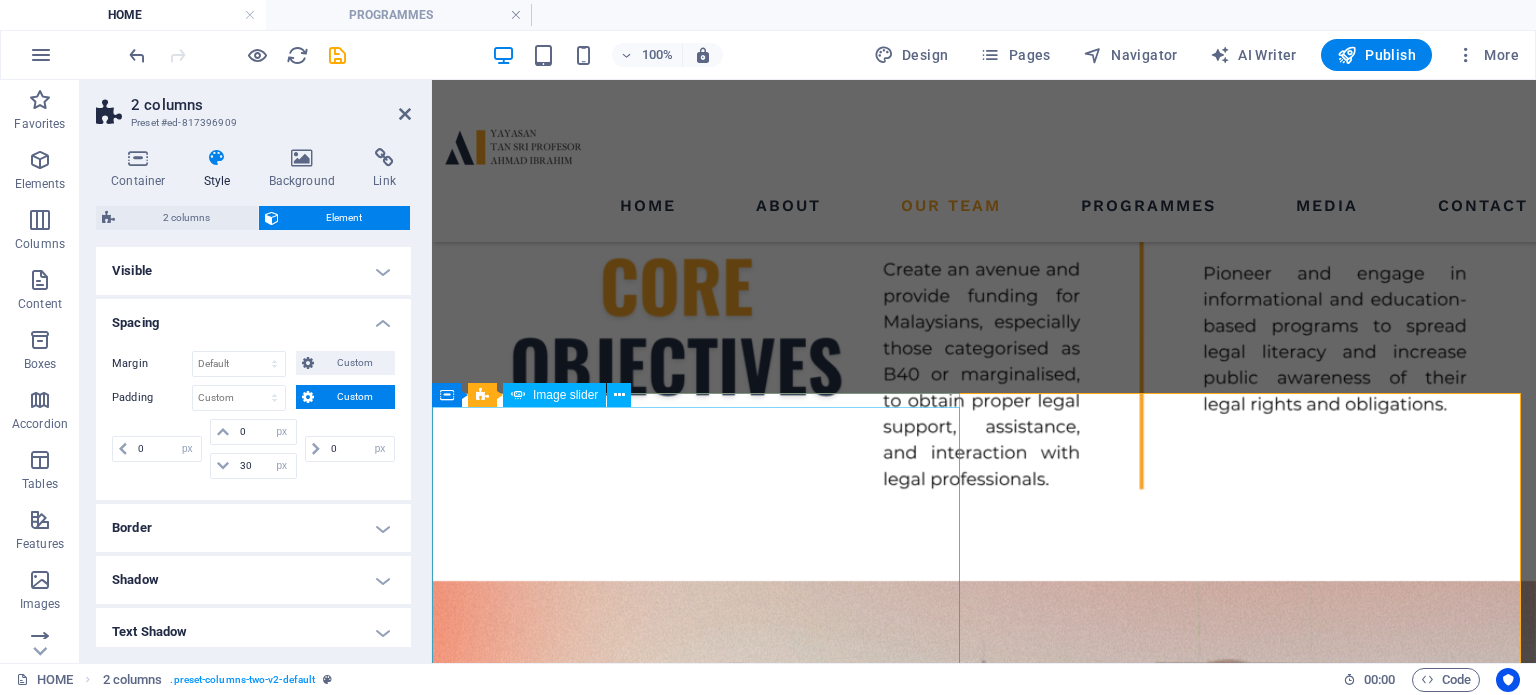 scroll, scrollTop: 1764, scrollLeft: 0, axis: vertical 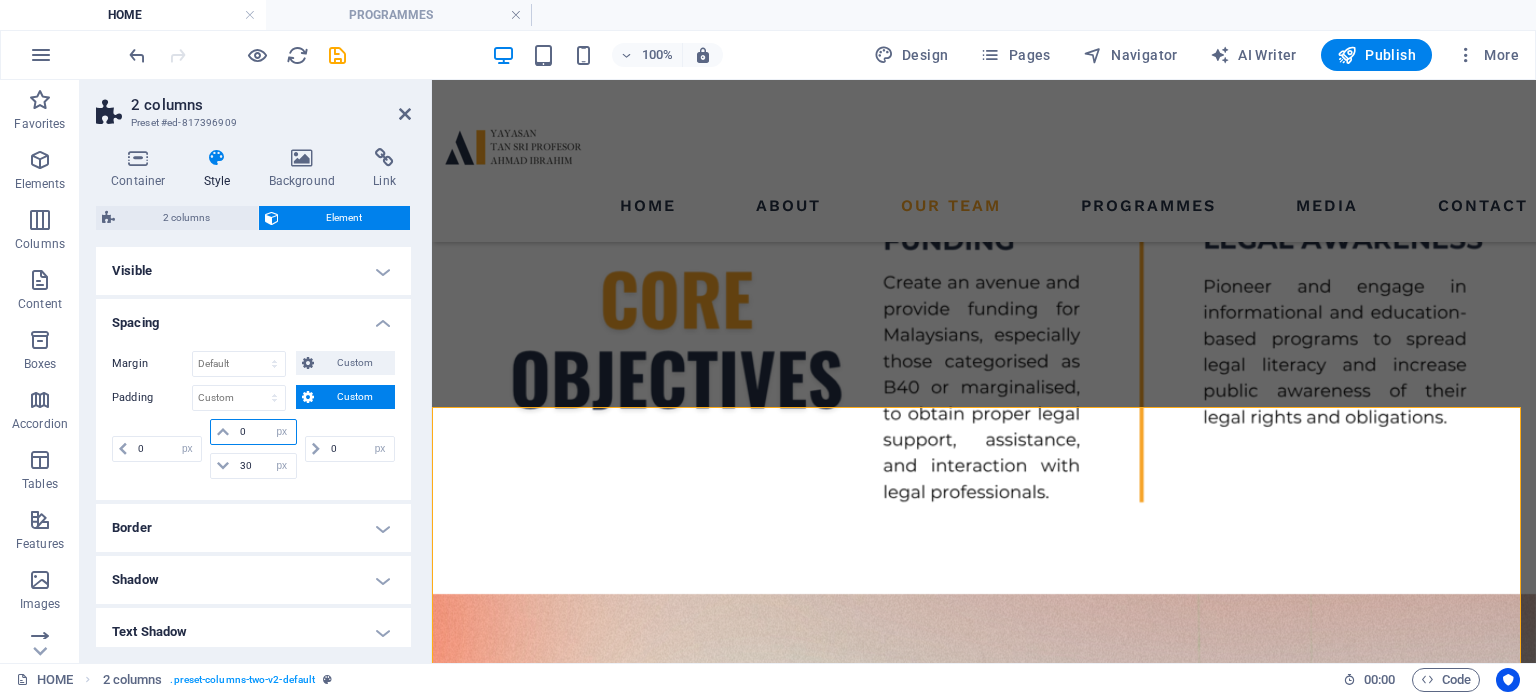 click on "0" at bounding box center (265, 432) 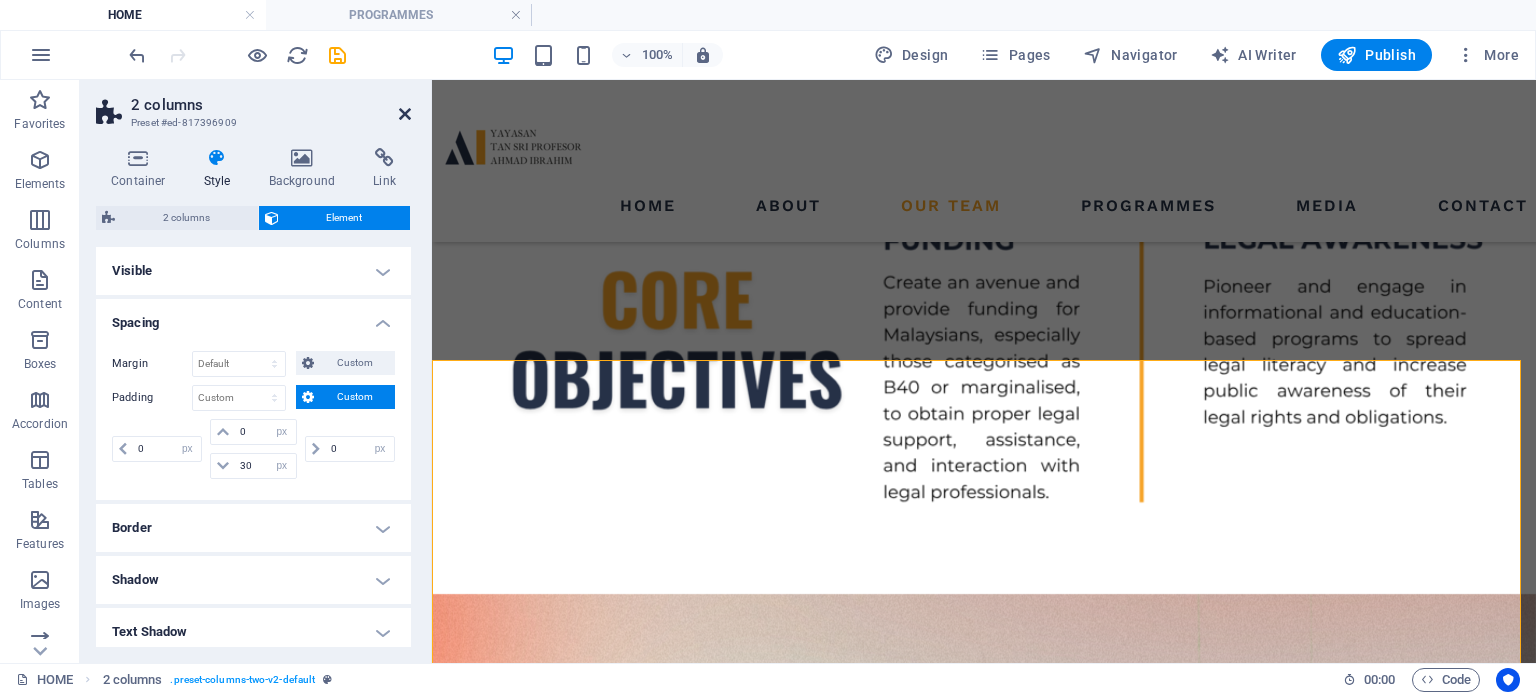 click at bounding box center [405, 114] 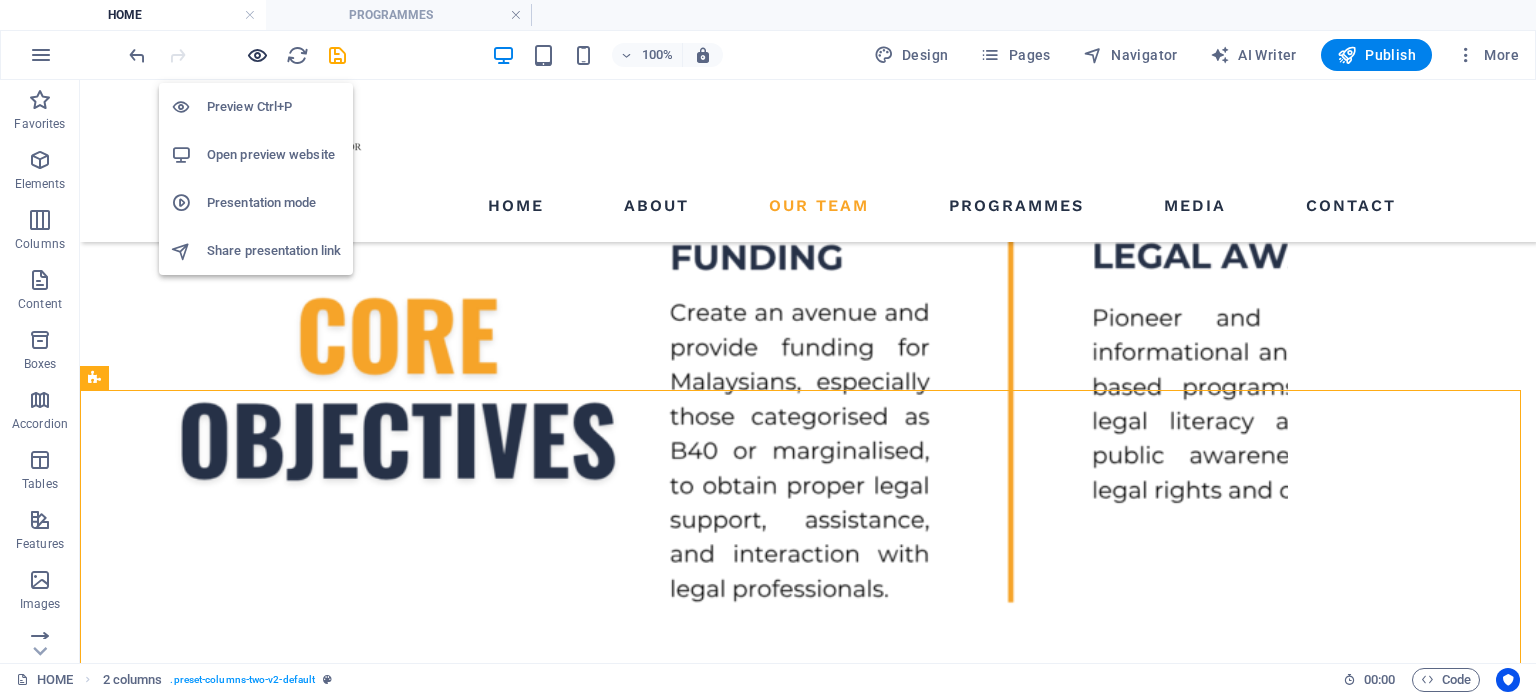 click at bounding box center [257, 55] 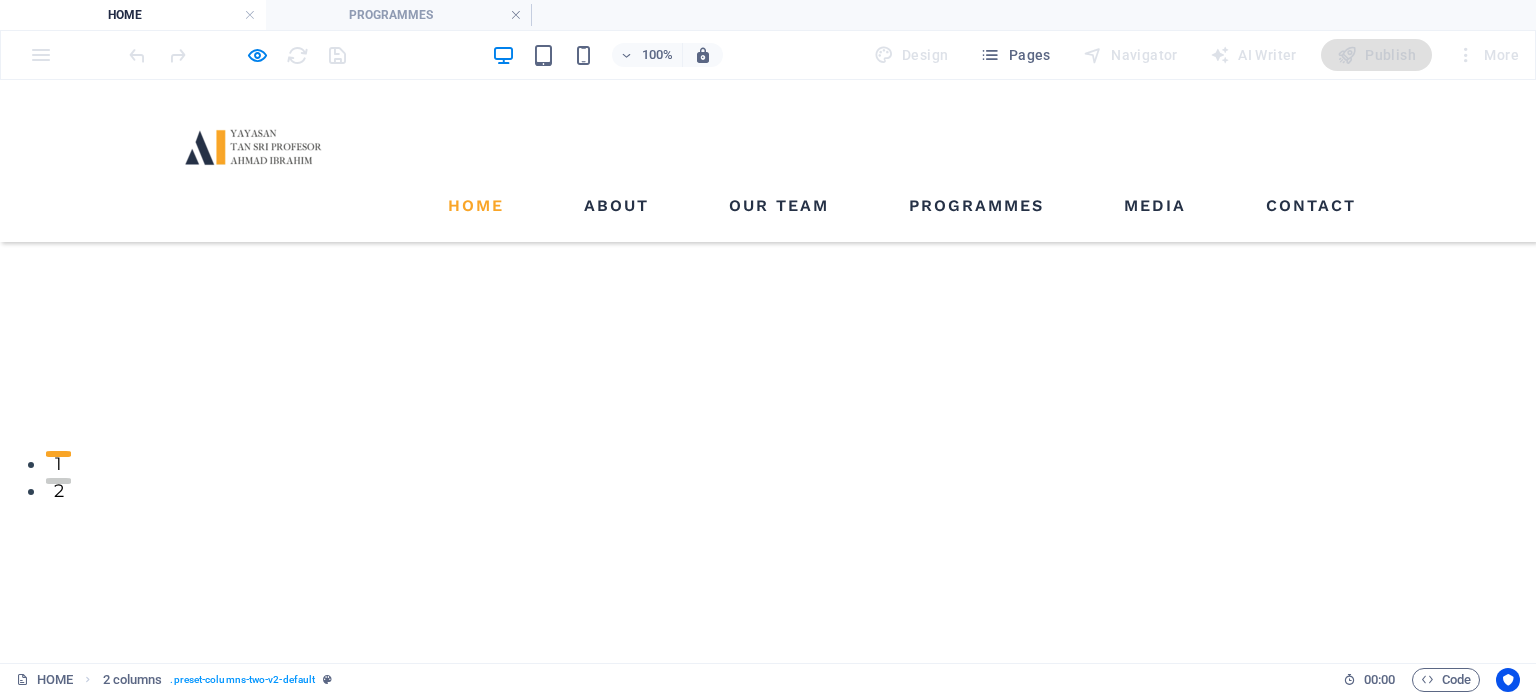scroll, scrollTop: 0, scrollLeft: 0, axis: both 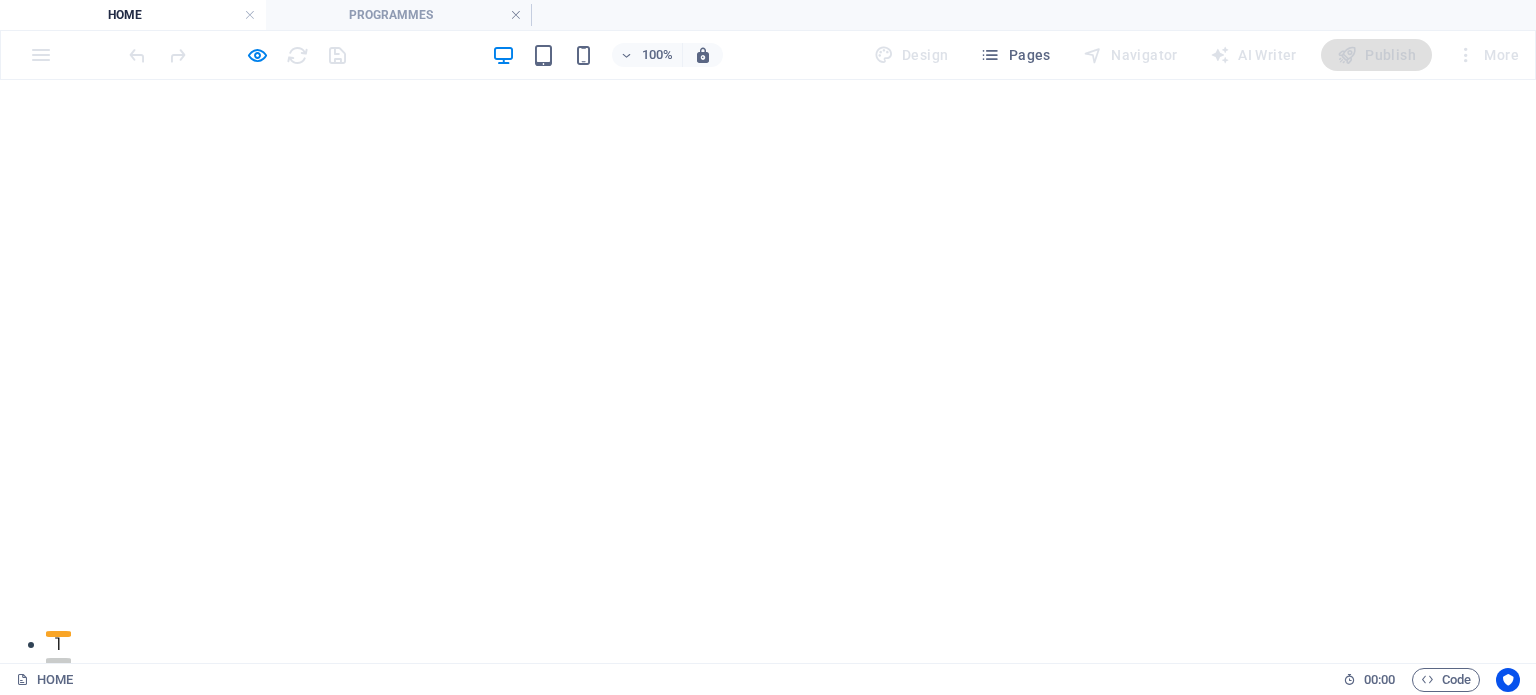 click on "MEDIA" at bounding box center (1155, 805) 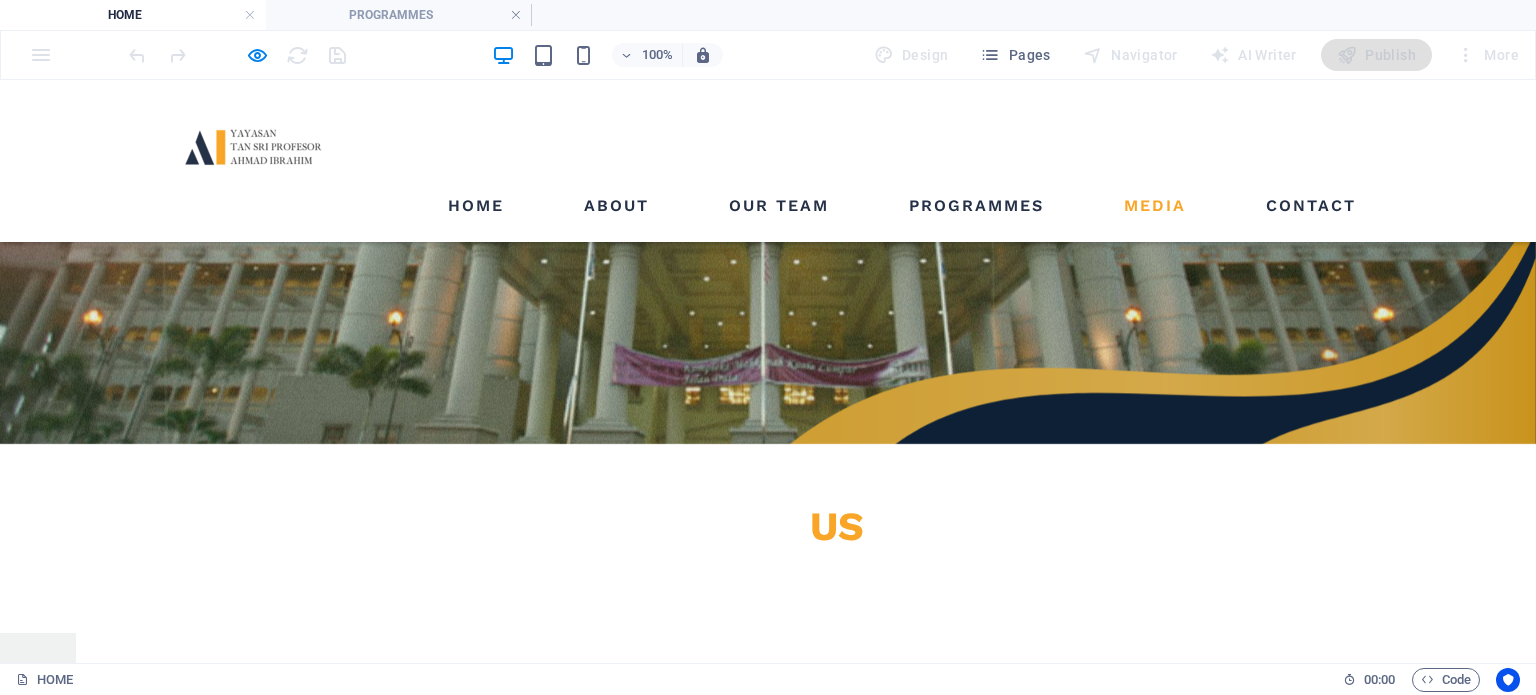 scroll, scrollTop: 2548, scrollLeft: 0, axis: vertical 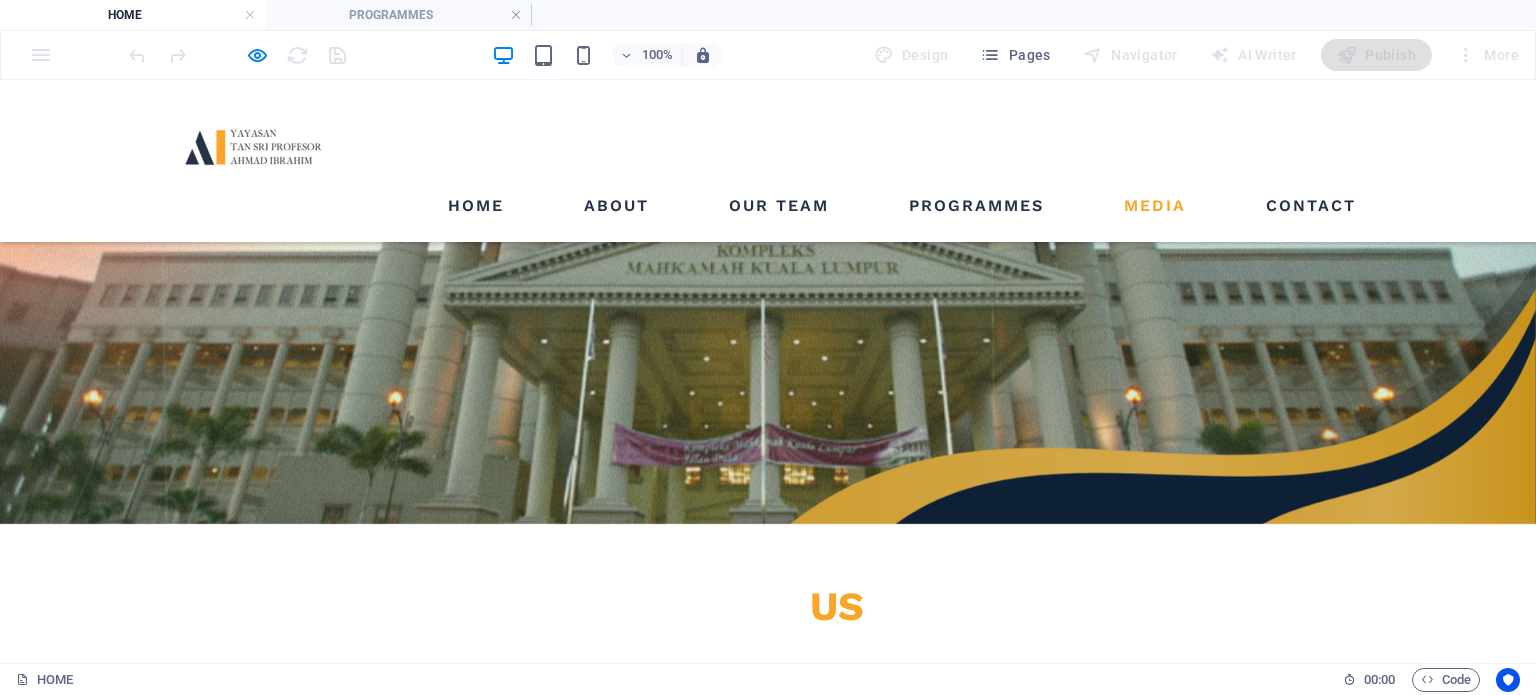 click on "read more" at bounding box center [1404, 6179] 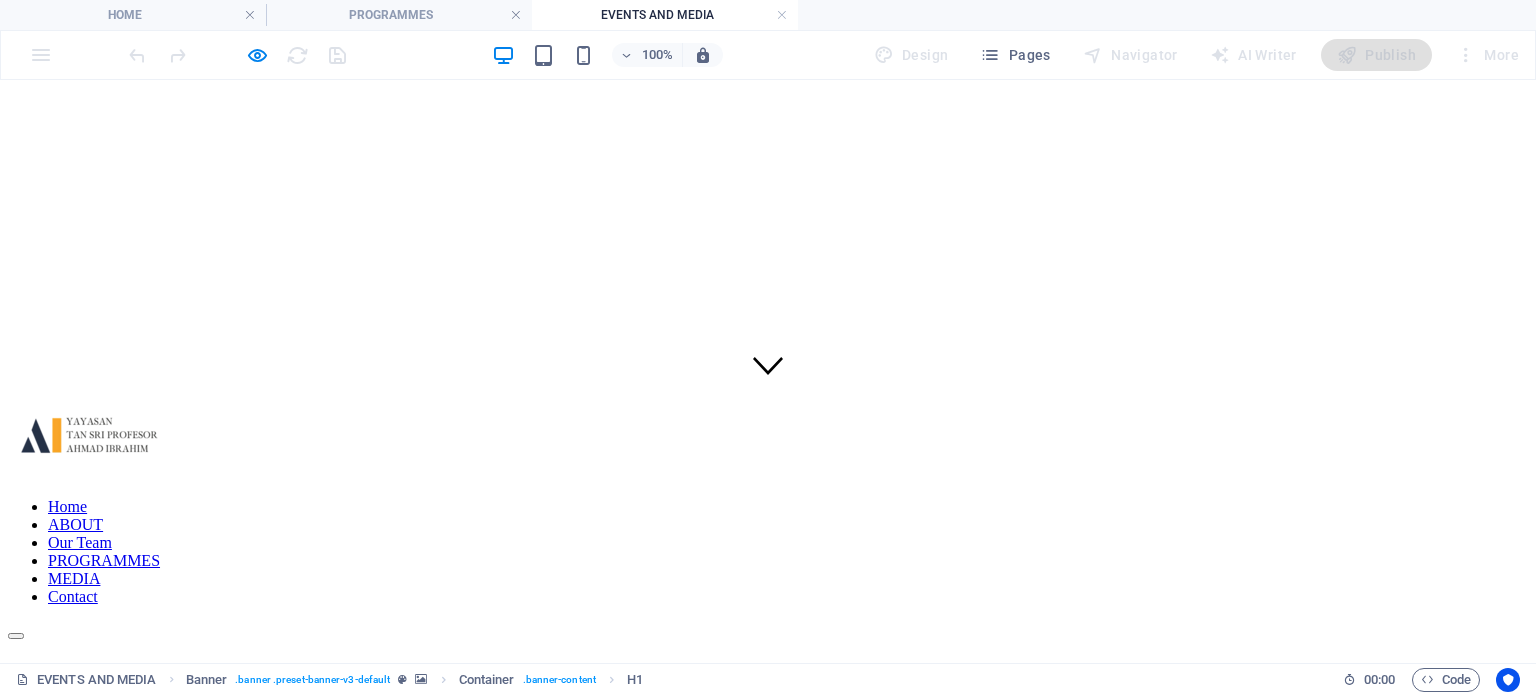 scroll, scrollTop: 328, scrollLeft: 0, axis: vertical 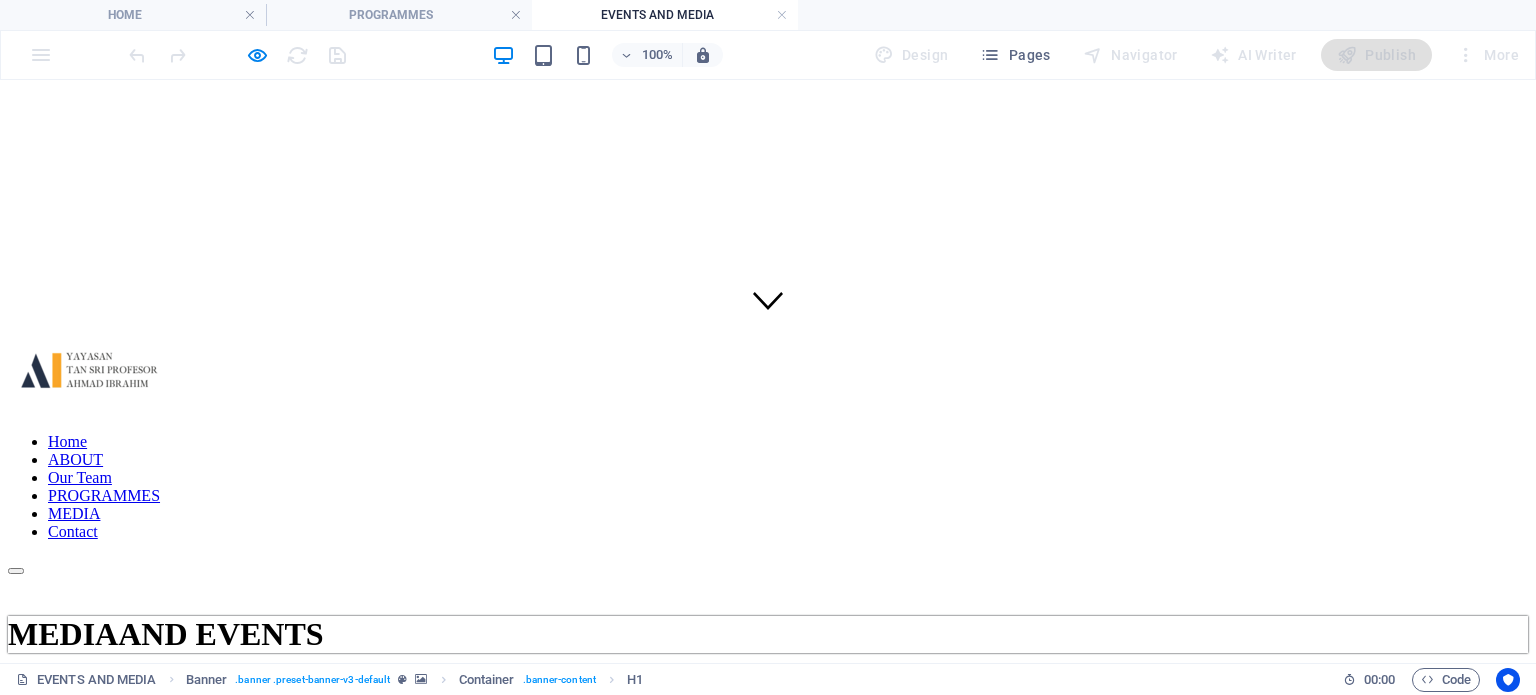 click on "LIVE TO LEAD: MY JOURNEY FROM KOTA BHARU TO THE PALACE OF JUSTICE" at bounding box center (768, 1070) 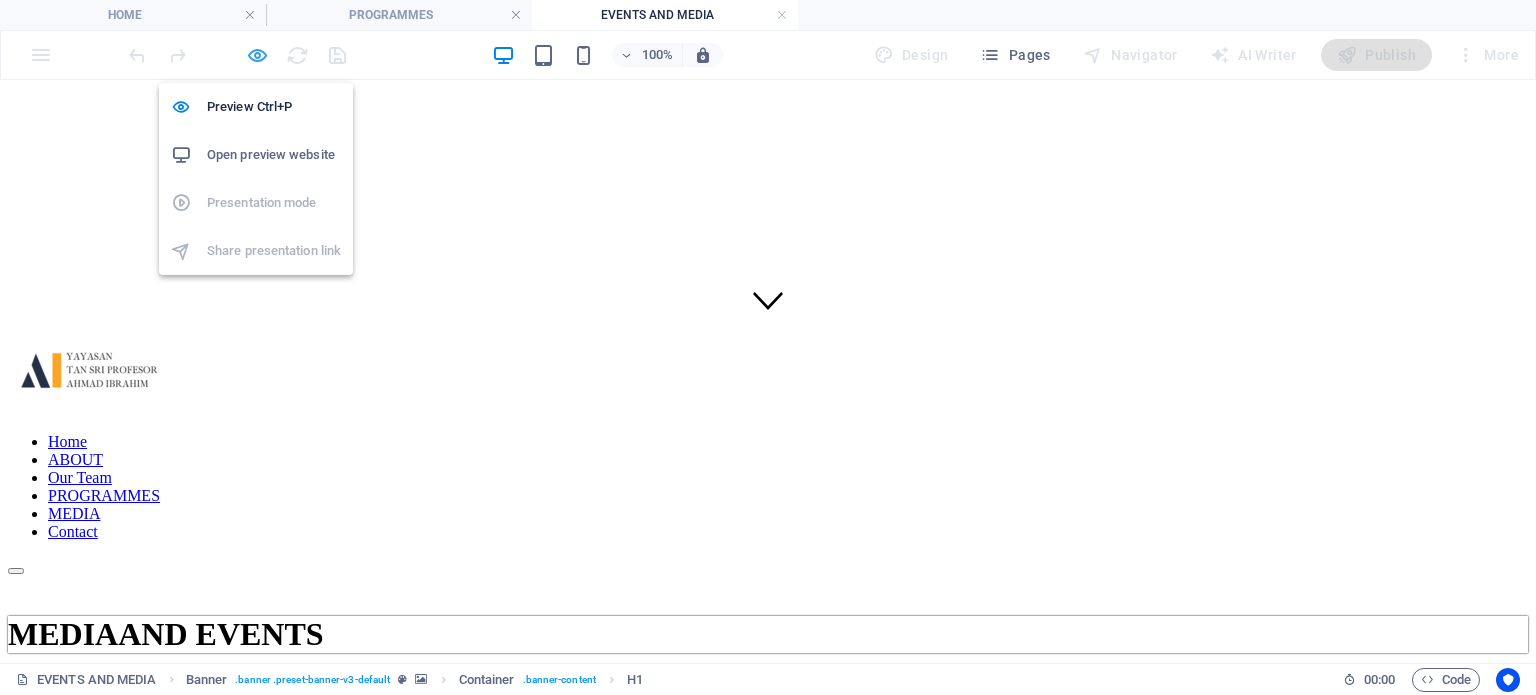 click at bounding box center [257, 55] 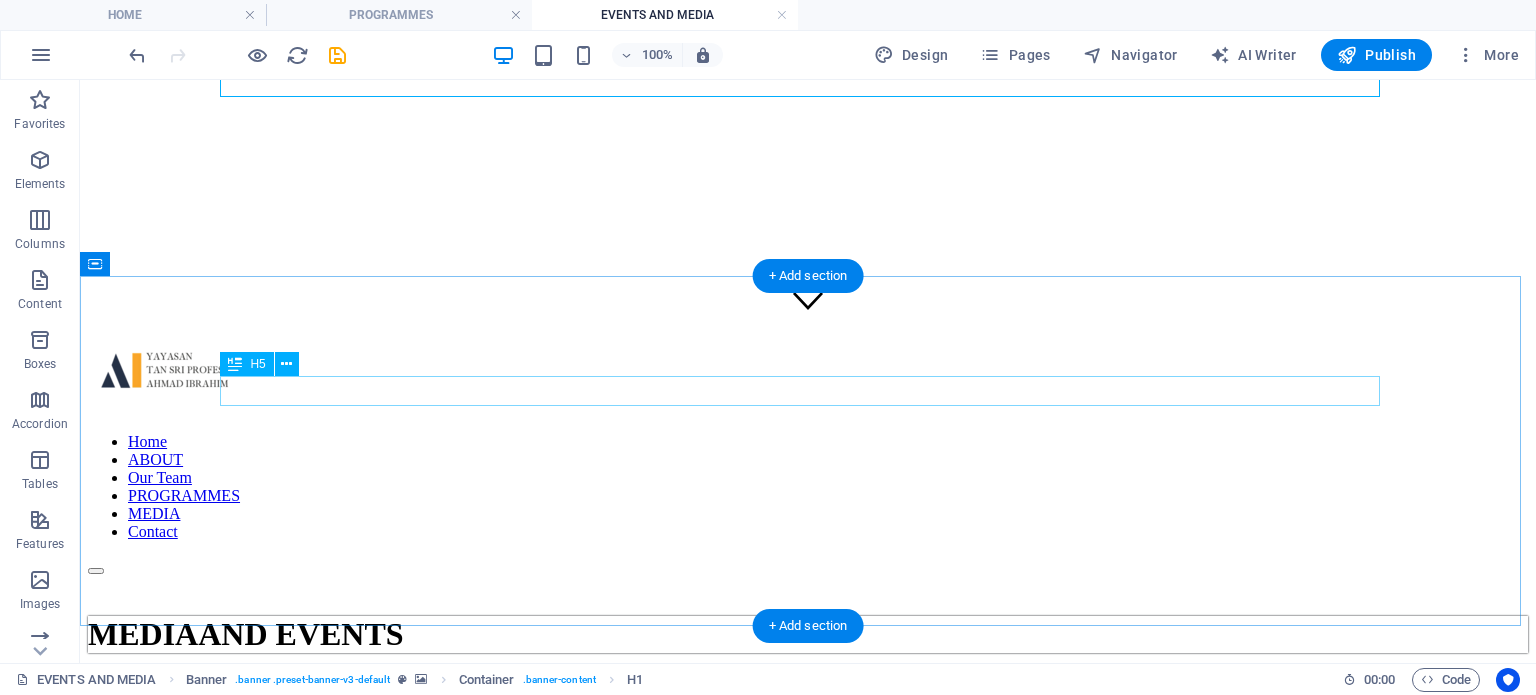 click on "LIVE TO LEAD: MY JOURNEY FROM KOTA BHARU TO THE PALACE OF JUSTICE" at bounding box center [808, 1070] 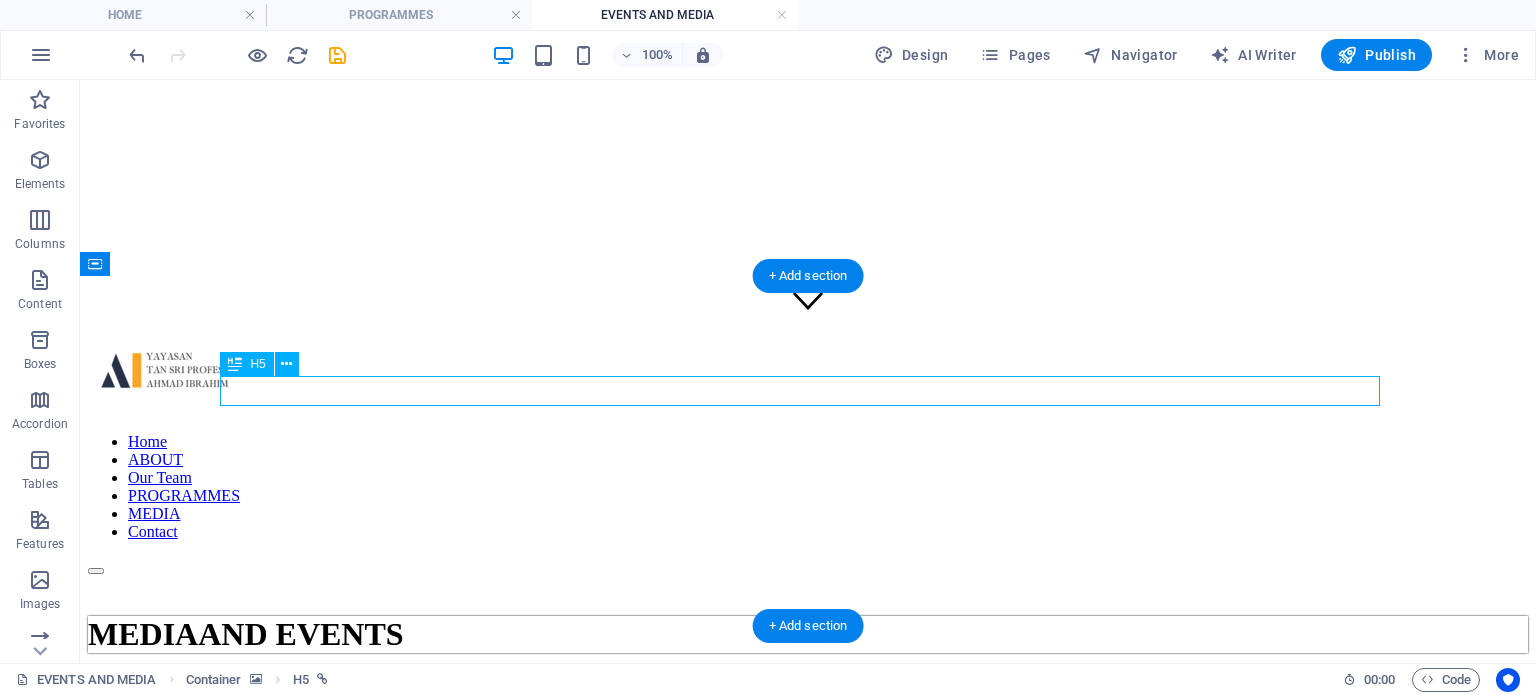 click on "LIVE TO LEAD: MY JOURNEY FROM KOTA BHARU TO THE PALACE OF JUSTICE" at bounding box center [808, 1070] 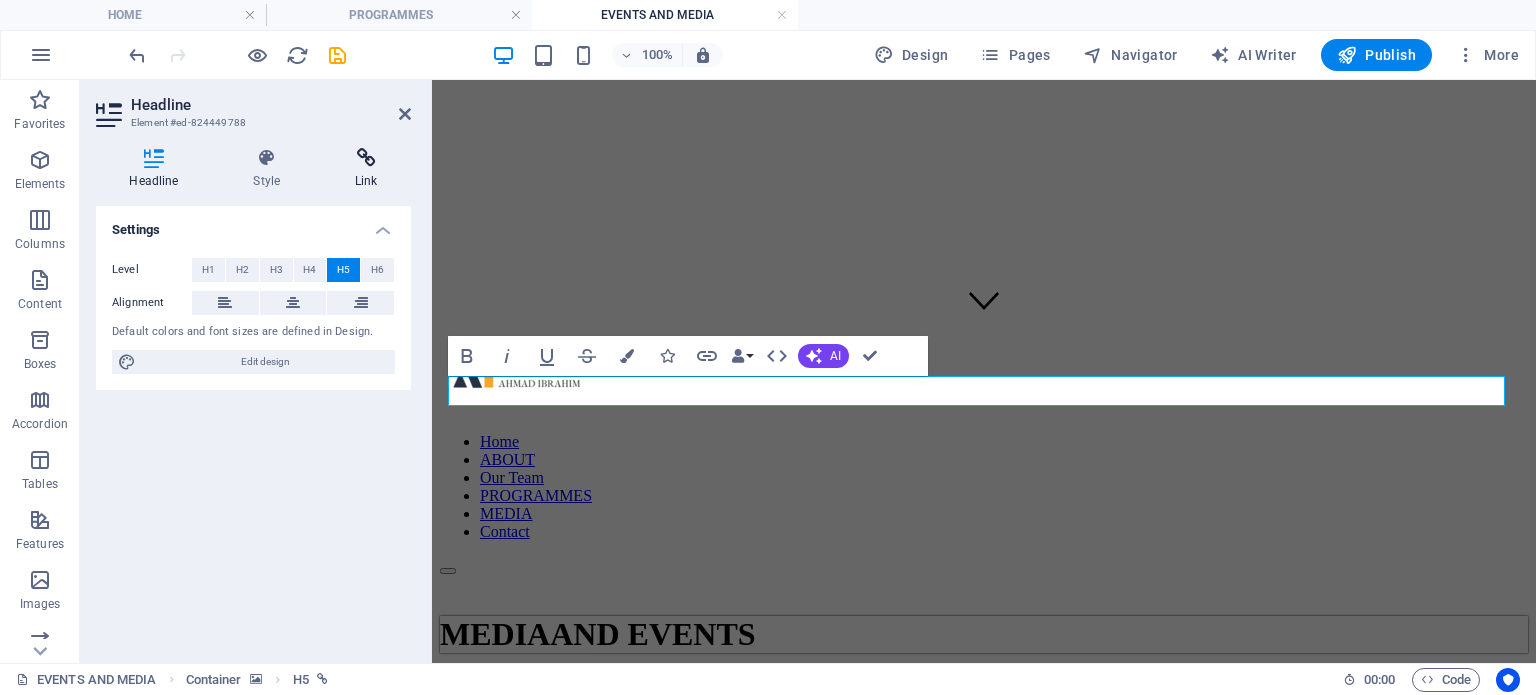click at bounding box center (366, 158) 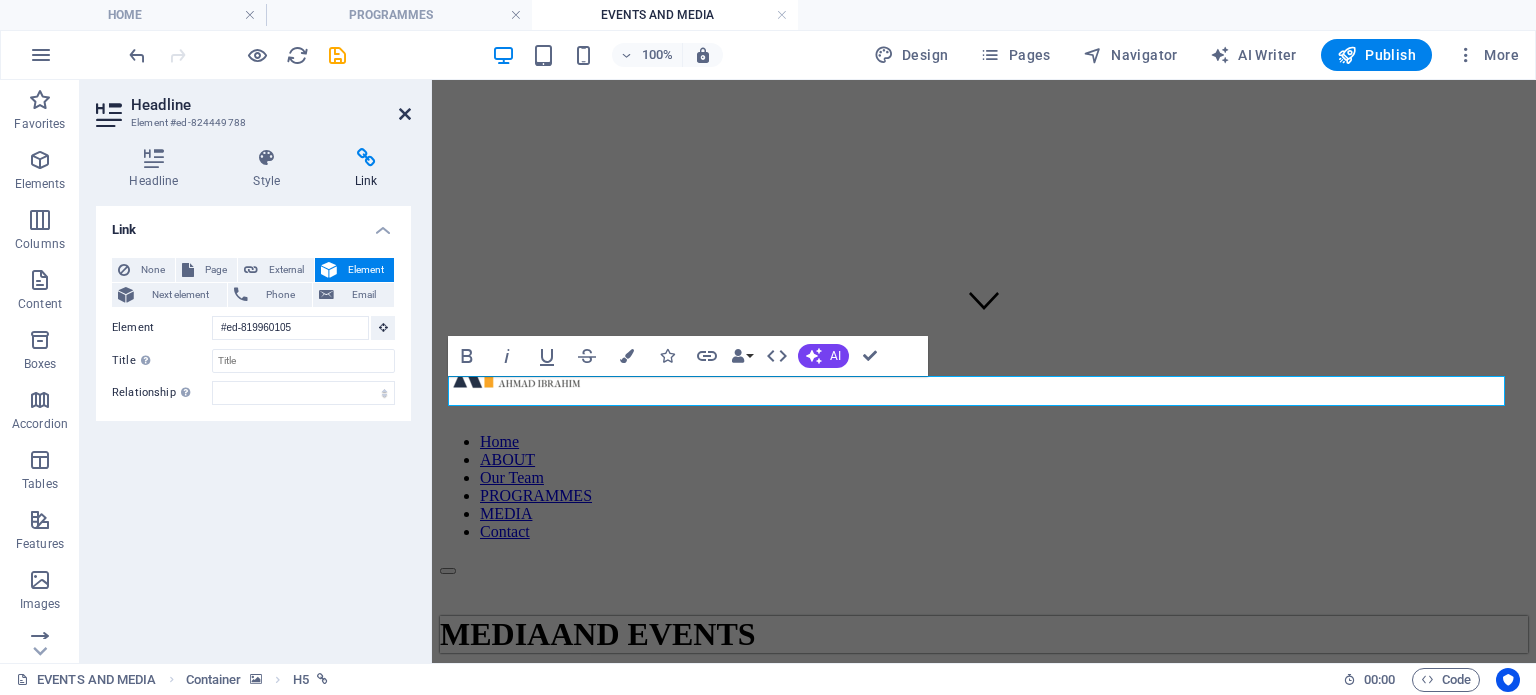 click at bounding box center (405, 114) 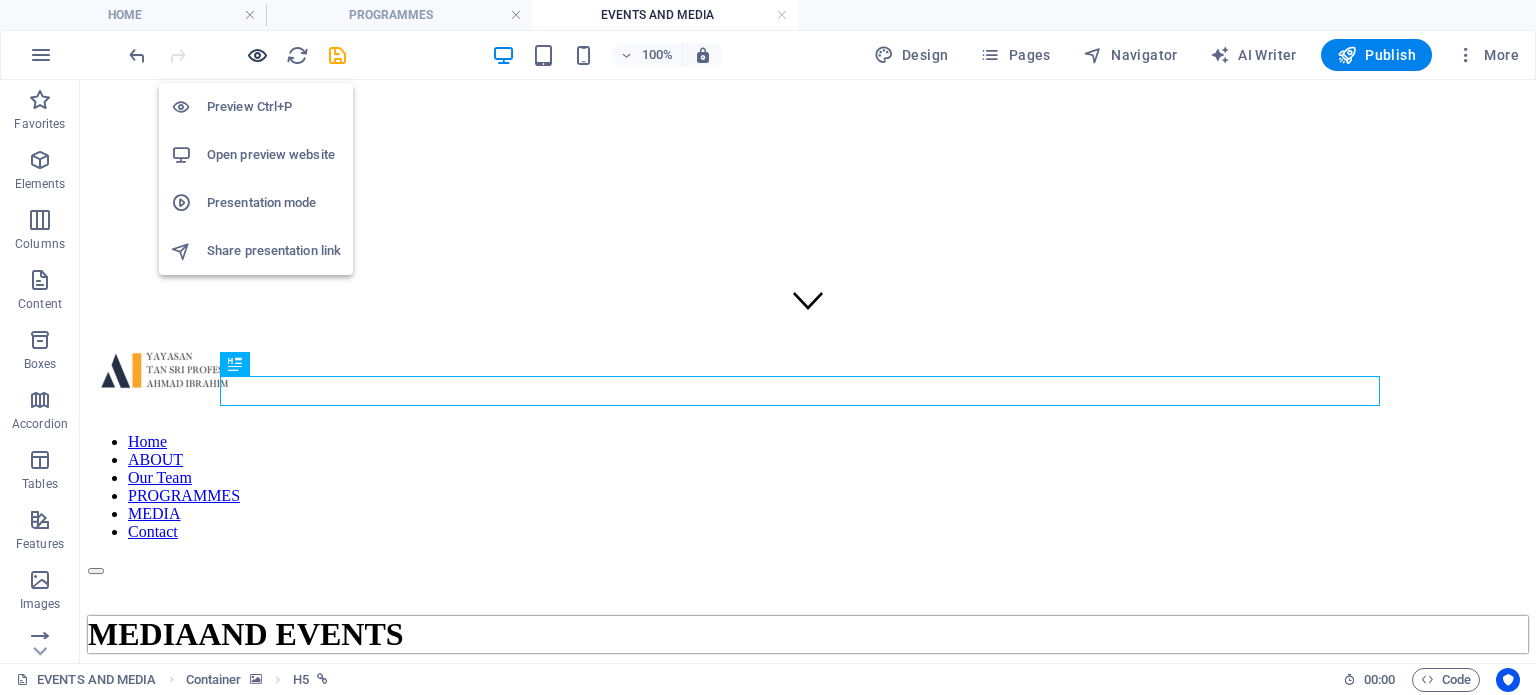 click at bounding box center [257, 55] 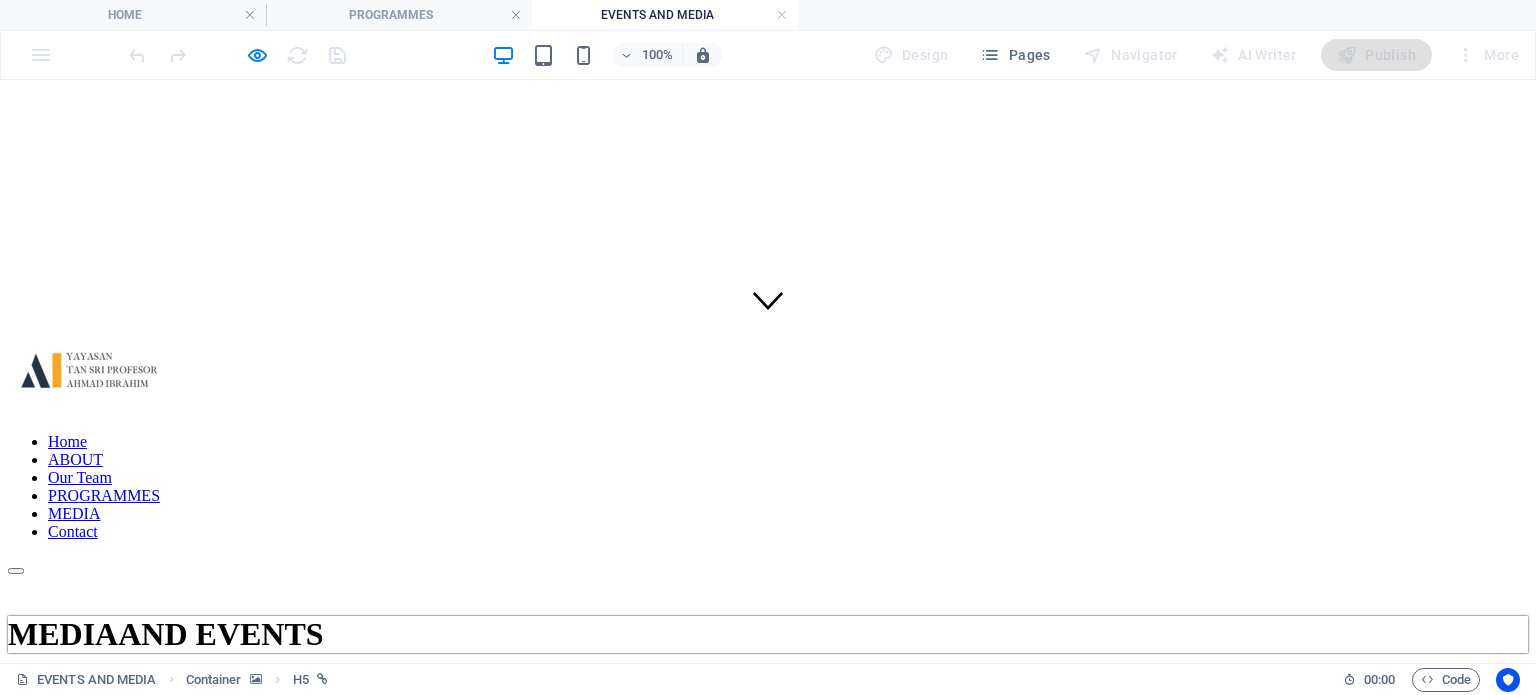 click on "LIVE TO LEAD: MY JOURNEY FROM KOTA BHARU TO THE PALACE OF JUSTICE" at bounding box center [266, 1069] 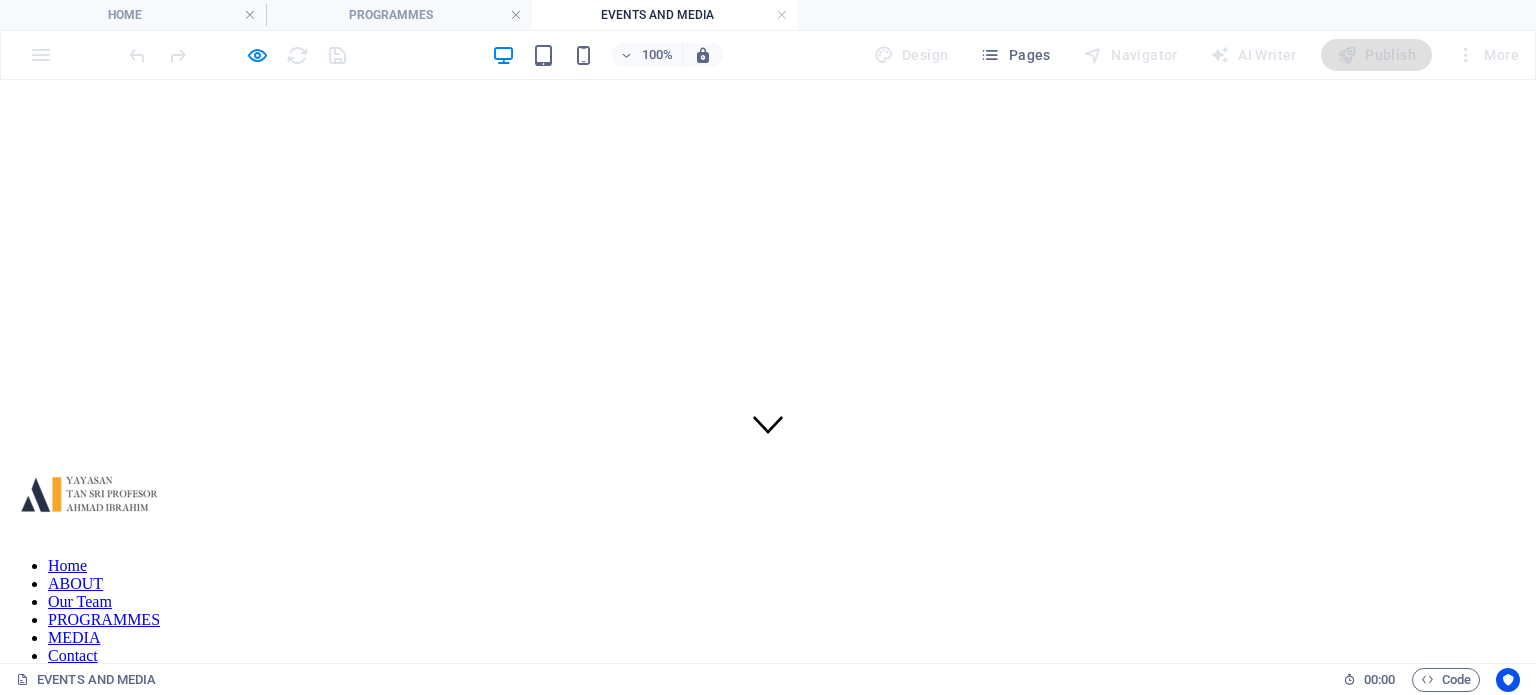 scroll, scrollTop: 198, scrollLeft: 0, axis: vertical 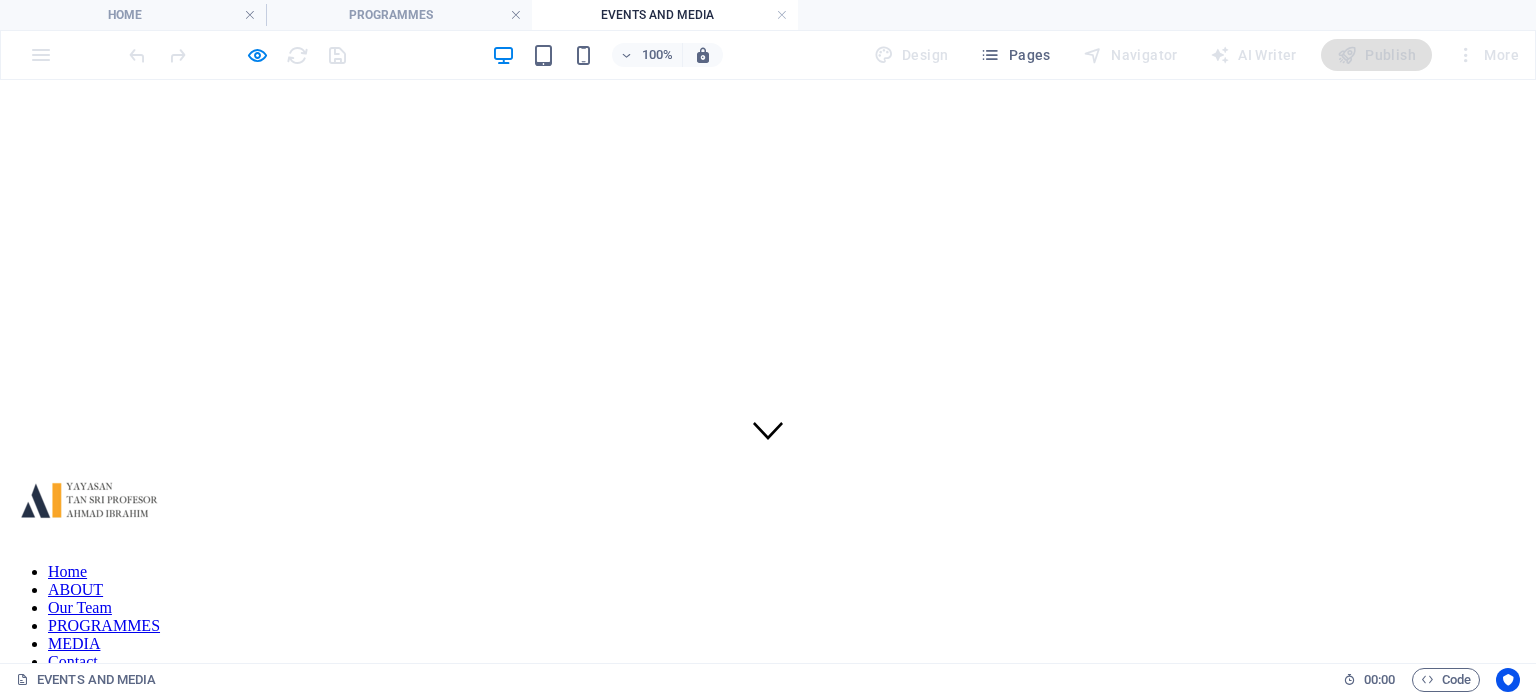 click on "WOMEN IN LAW: HER LAW, HER LEGACY" at bounding box center (143, 1237) 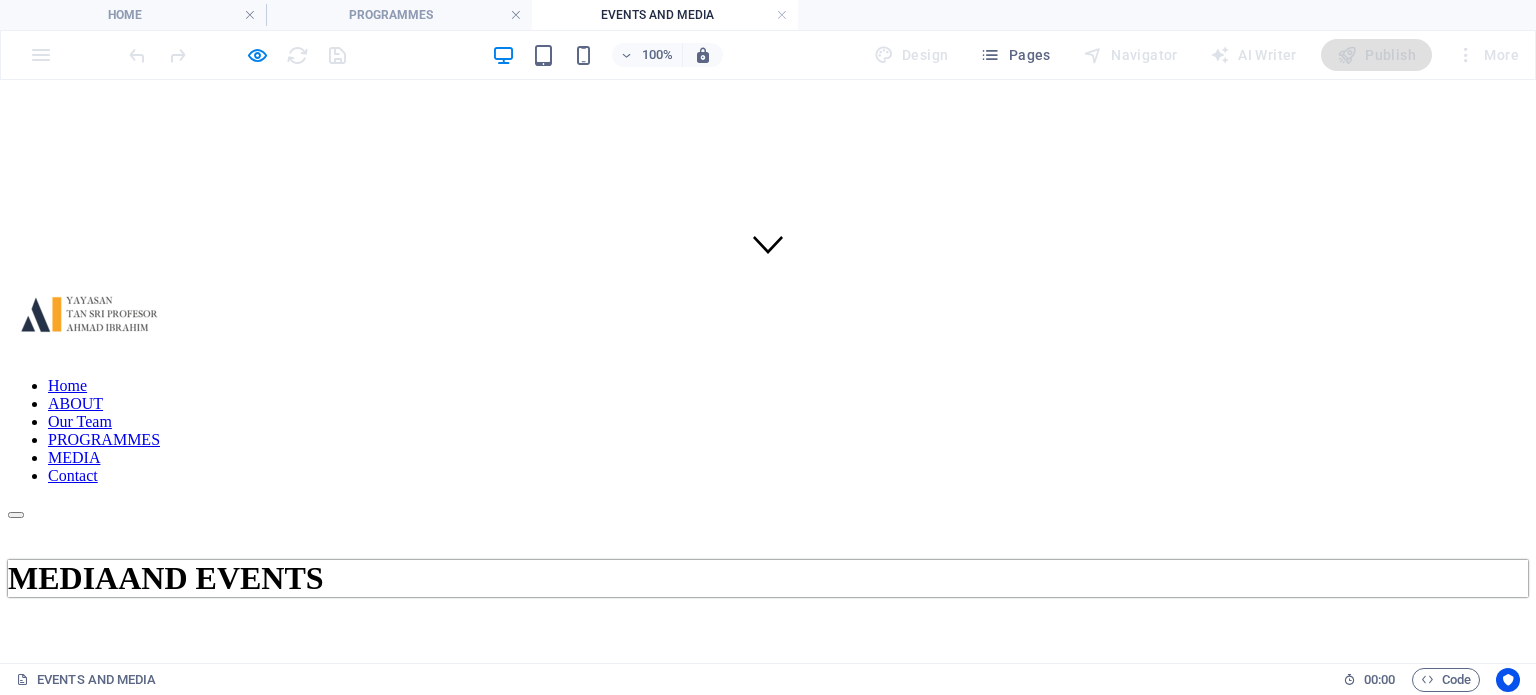 scroll, scrollTop: 0, scrollLeft: 0, axis: both 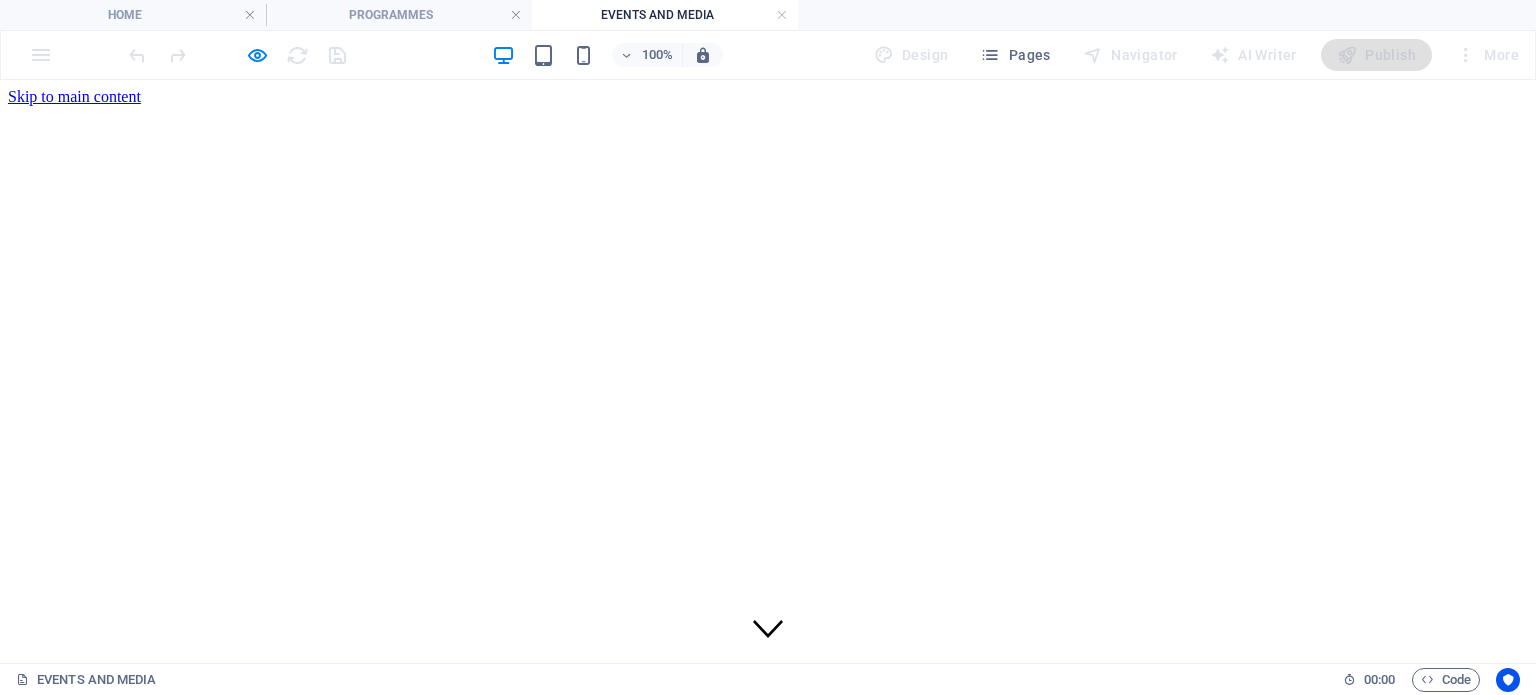 click on "Our Team" at bounding box center (80, 805) 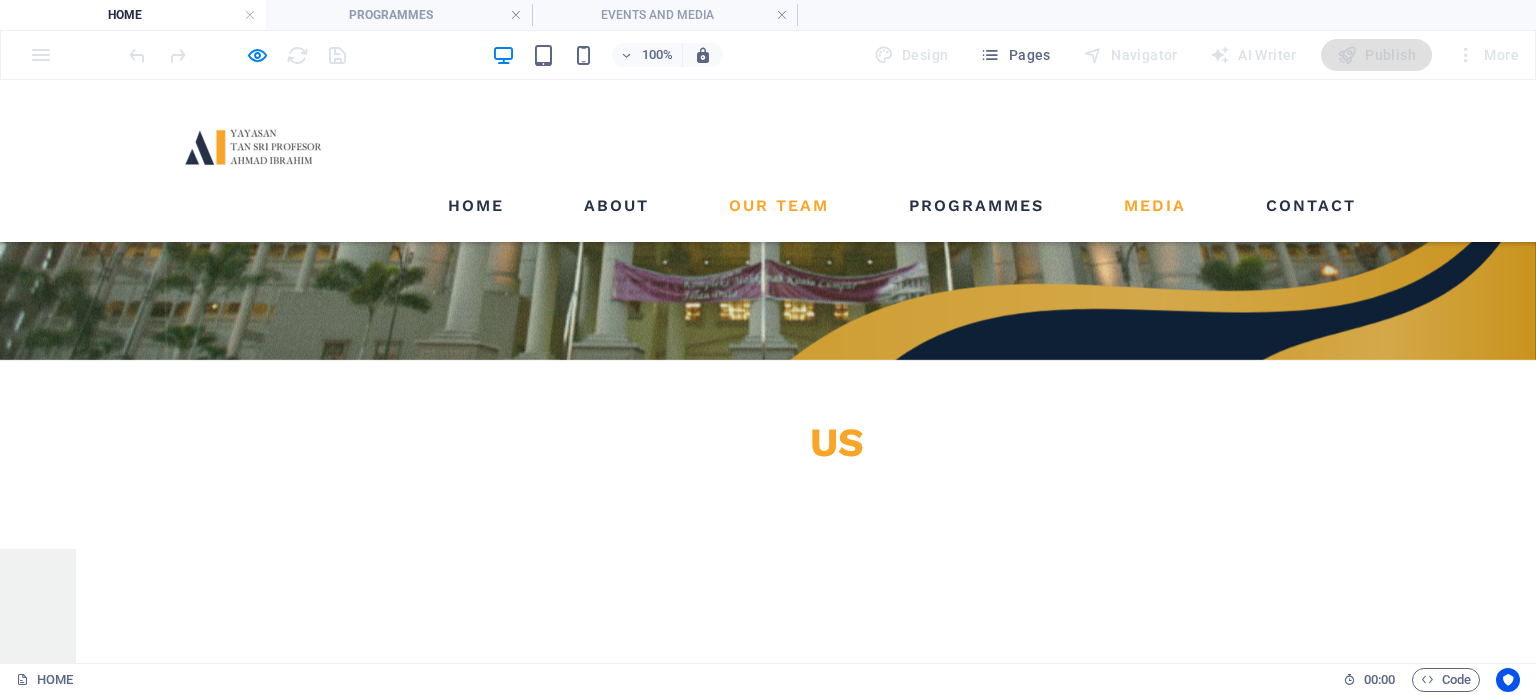 click on "Our Team" at bounding box center (779, 206) 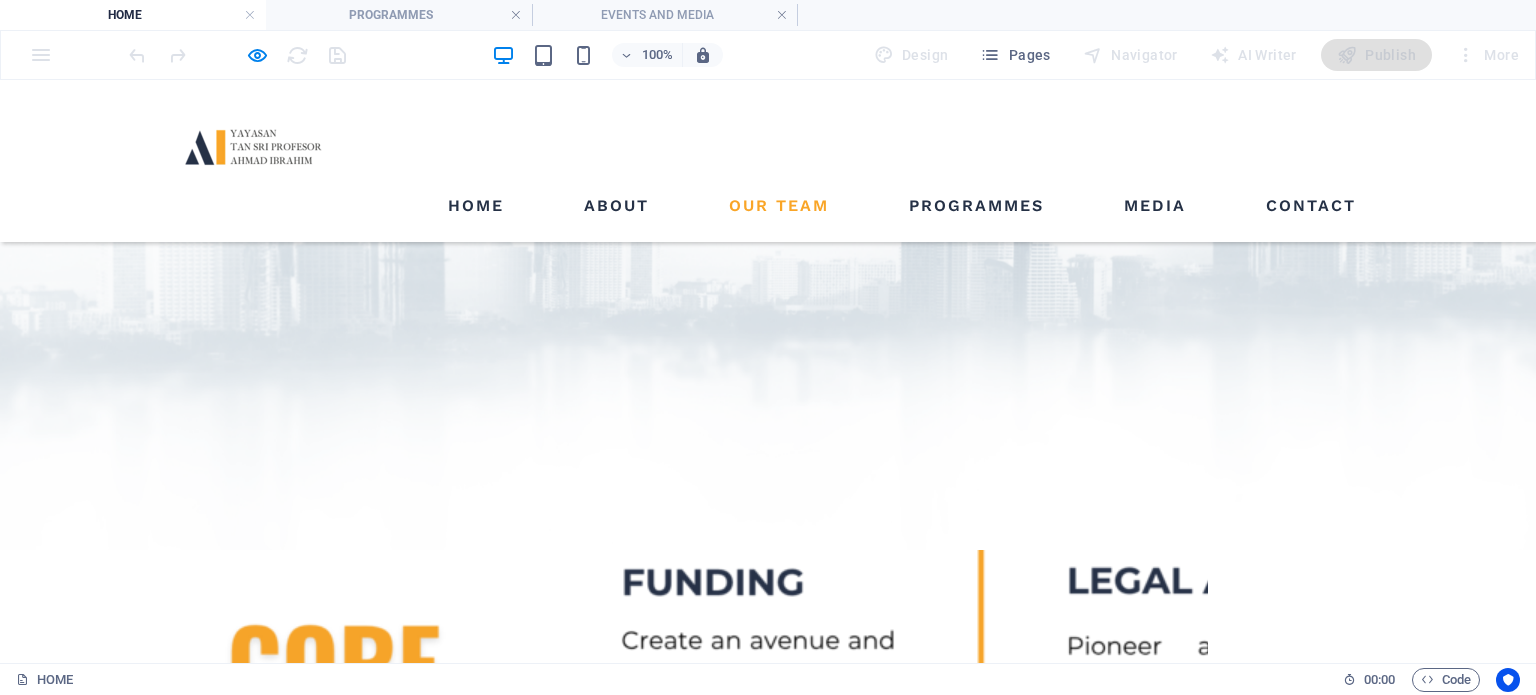 scroll, scrollTop: 1434, scrollLeft: 0, axis: vertical 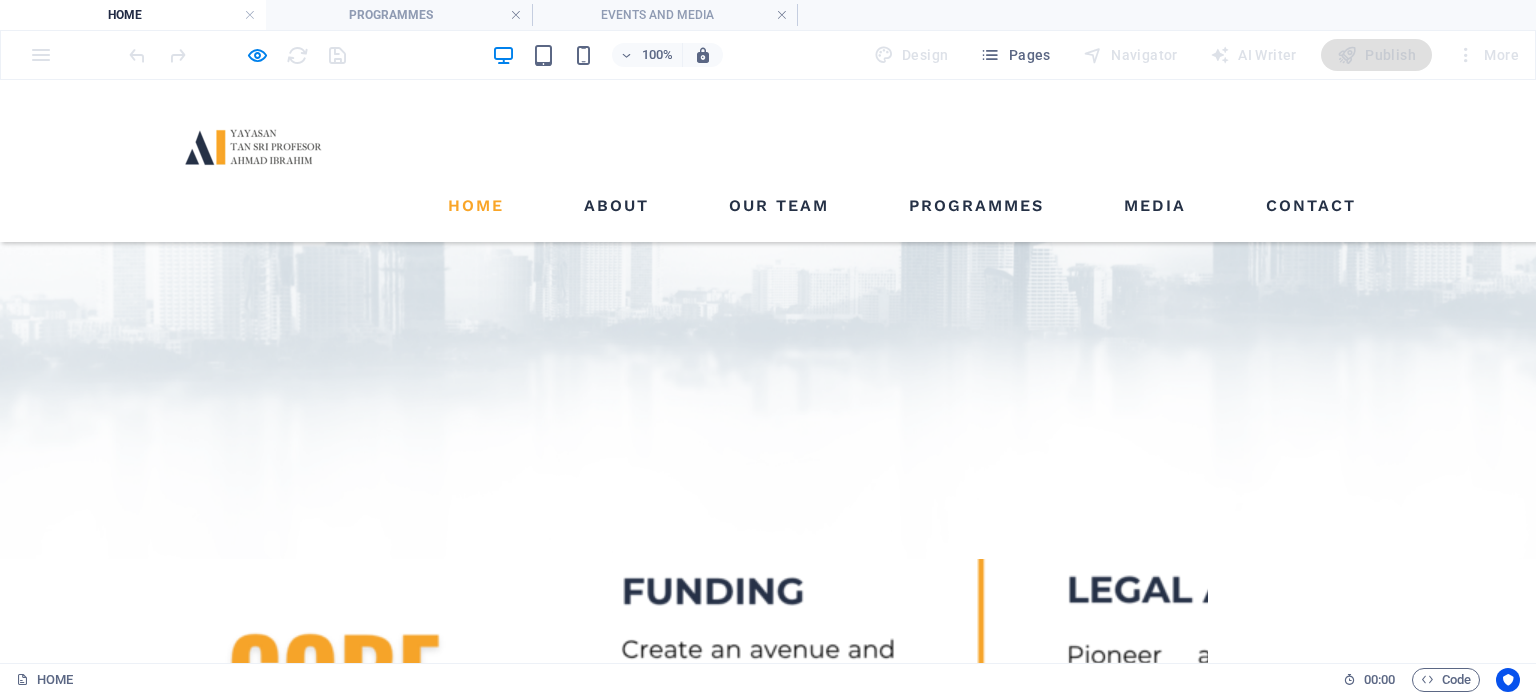 click on "VIEW OUR TEAM" at bounding box center (484, 2937) 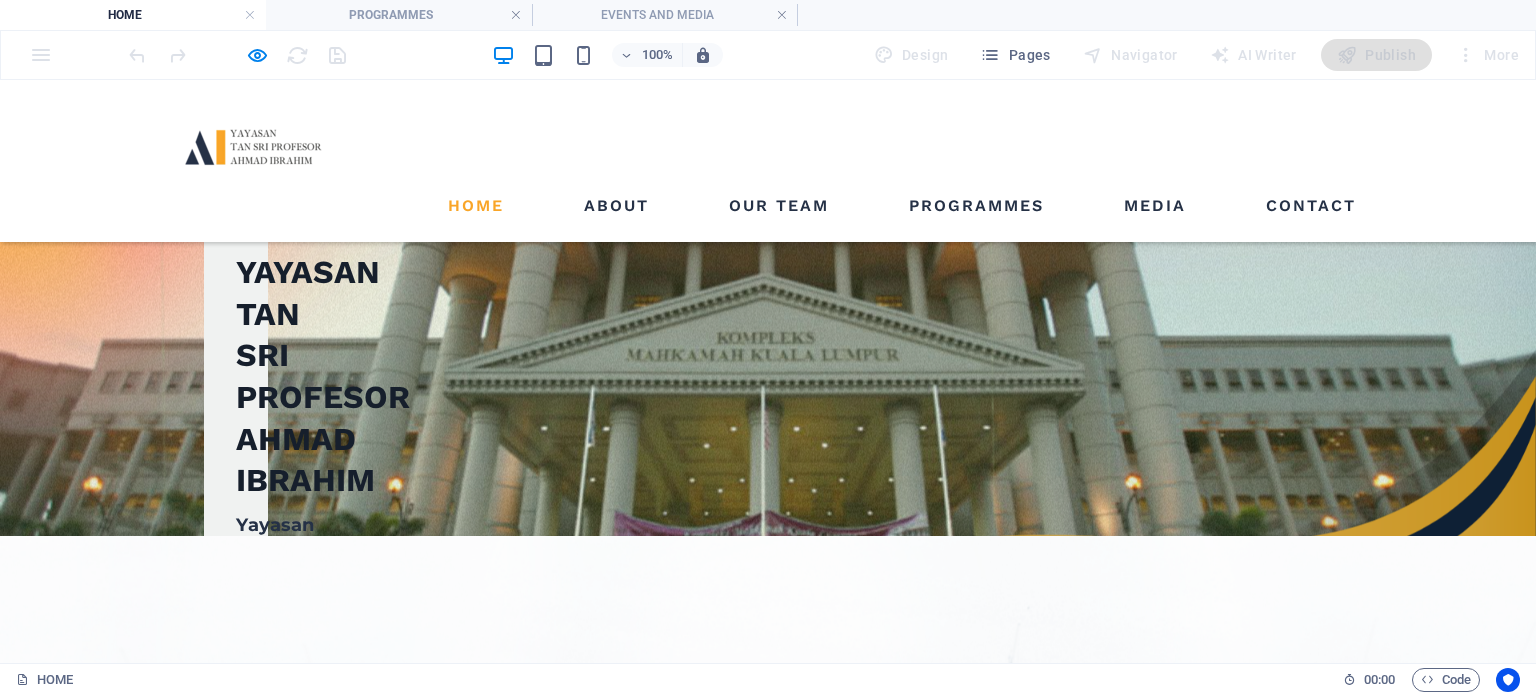 scroll, scrollTop: 0, scrollLeft: 0, axis: both 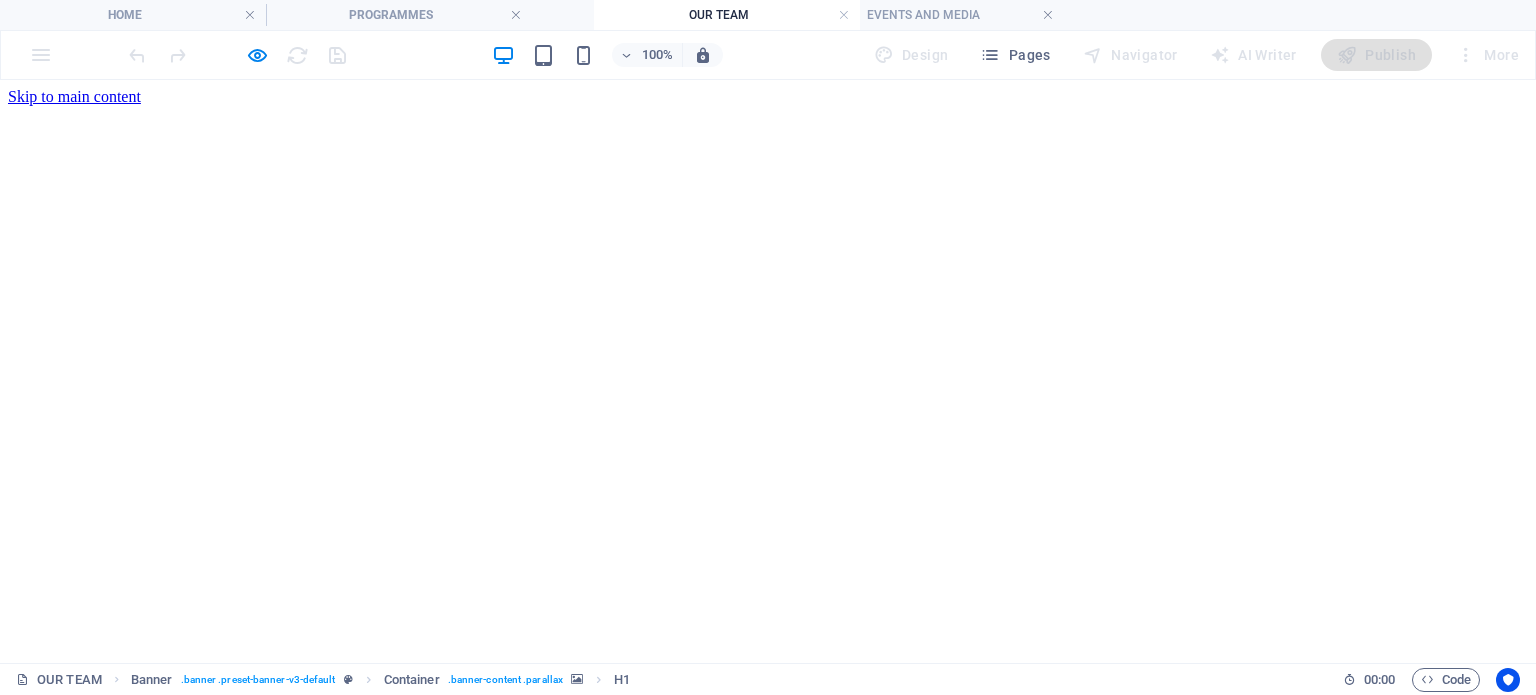 drag, startPoint x: 844, startPoint y: 10, endPoint x: 640, endPoint y: 1, distance: 204.19843 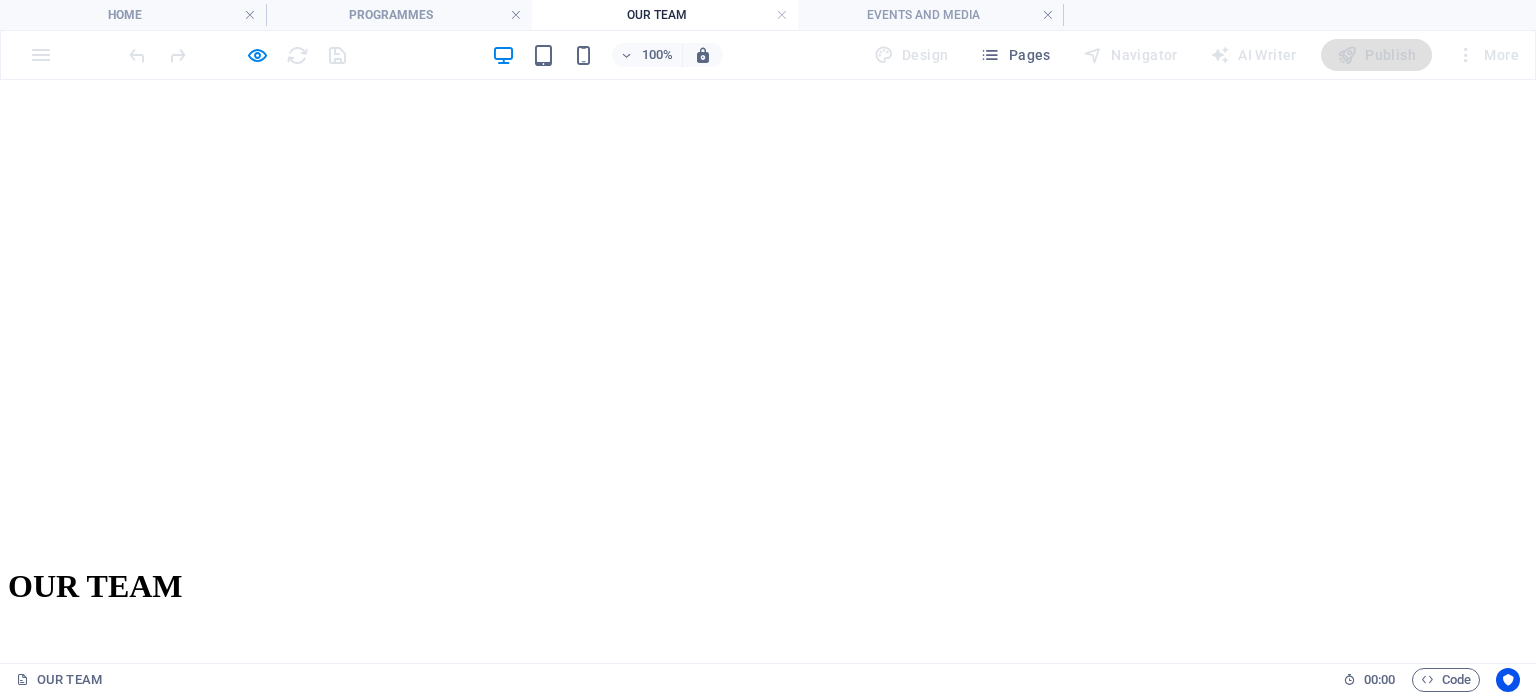 scroll, scrollTop: 0, scrollLeft: 0, axis: both 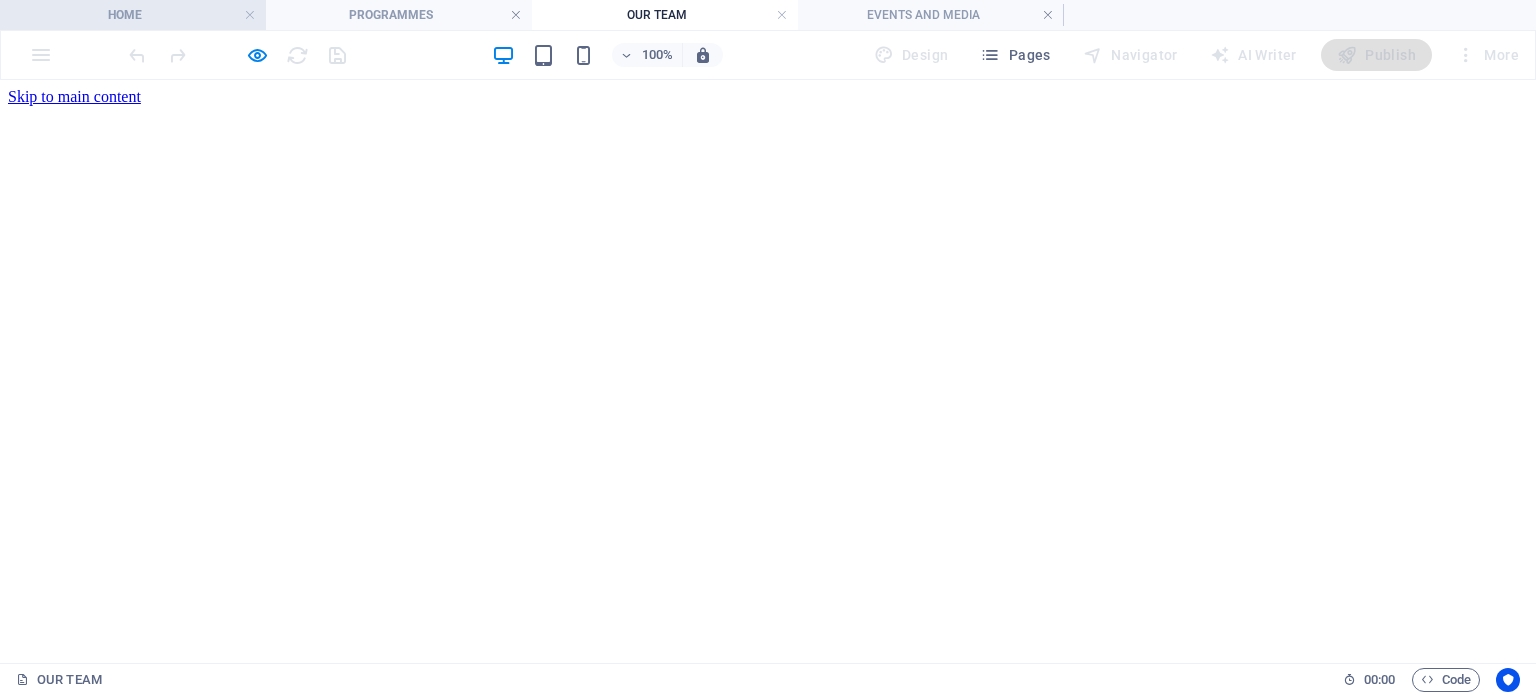 click on "HOME" at bounding box center (133, 15) 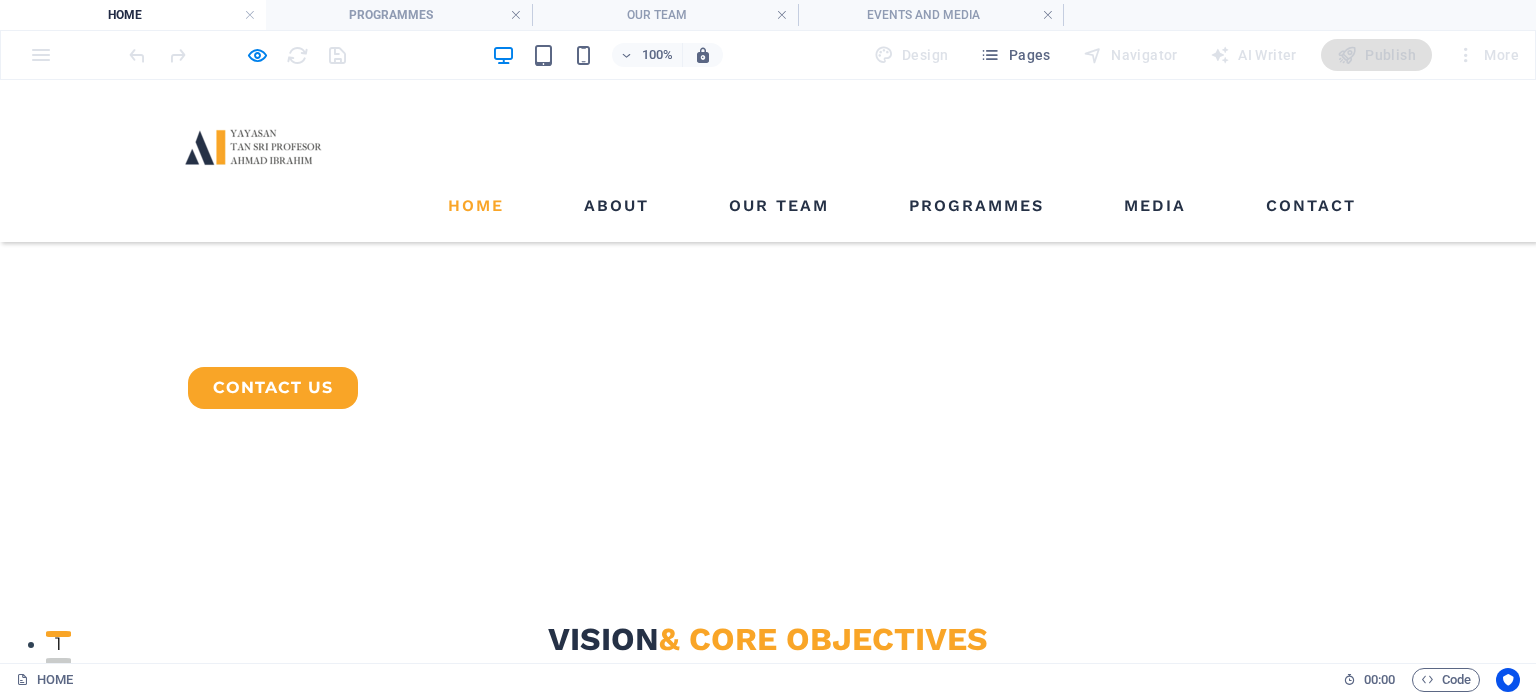 scroll, scrollTop: 1434, scrollLeft: 0, axis: vertical 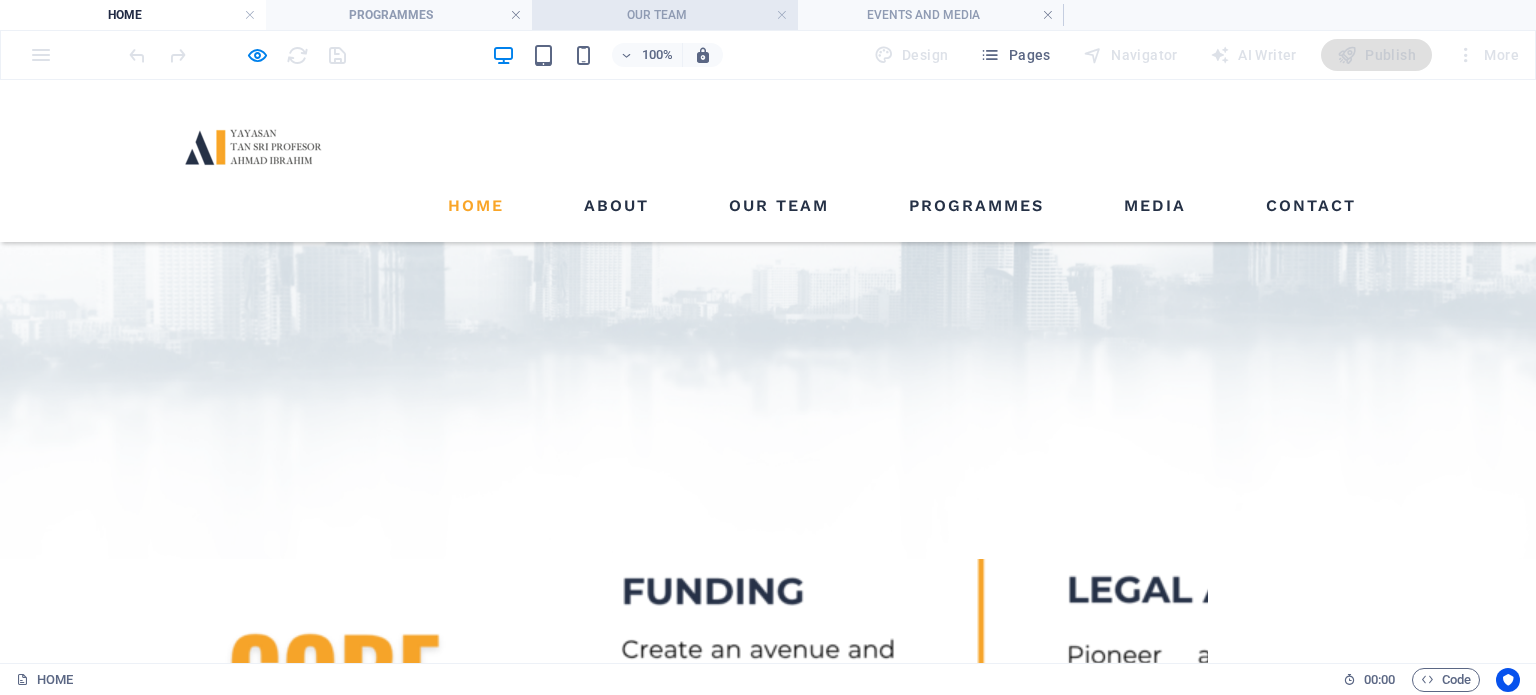 click on "OUR TEAM" at bounding box center [665, 15] 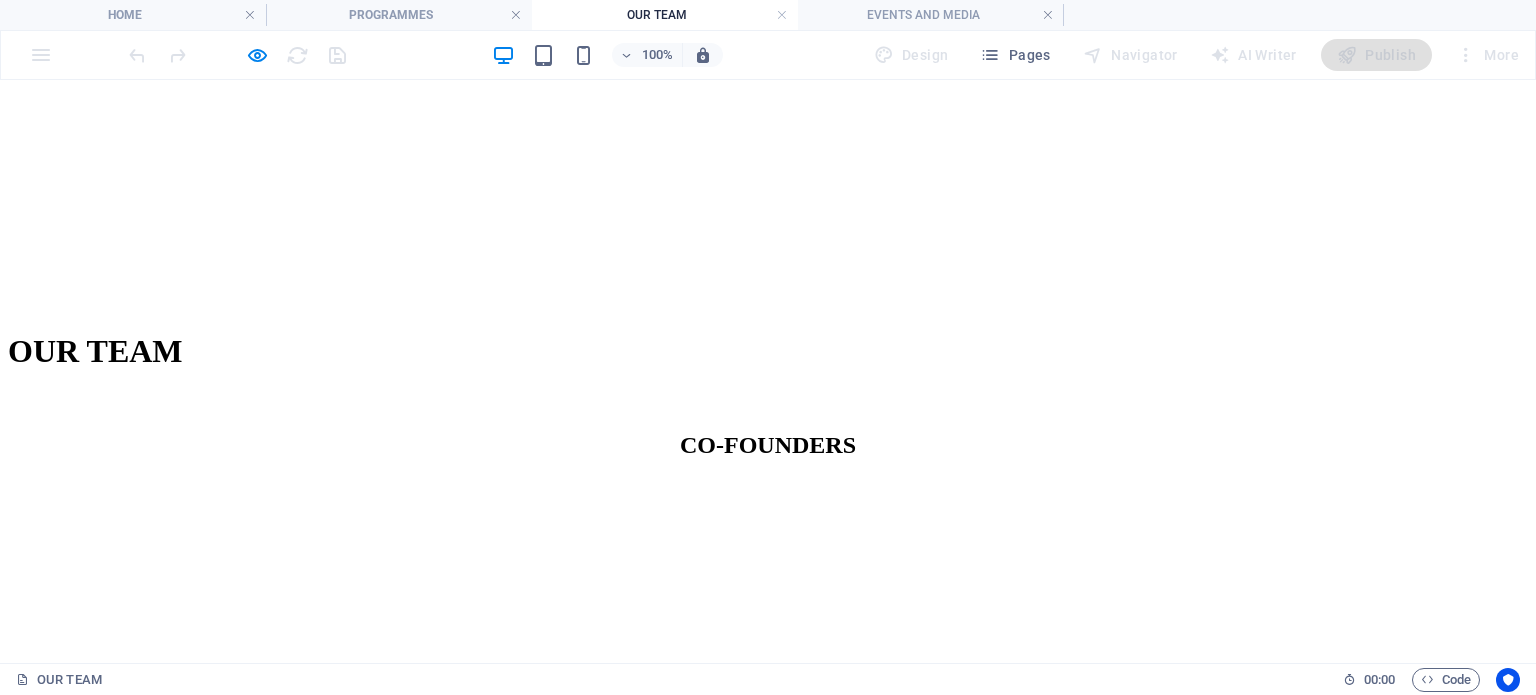 scroll, scrollTop: 0, scrollLeft: 0, axis: both 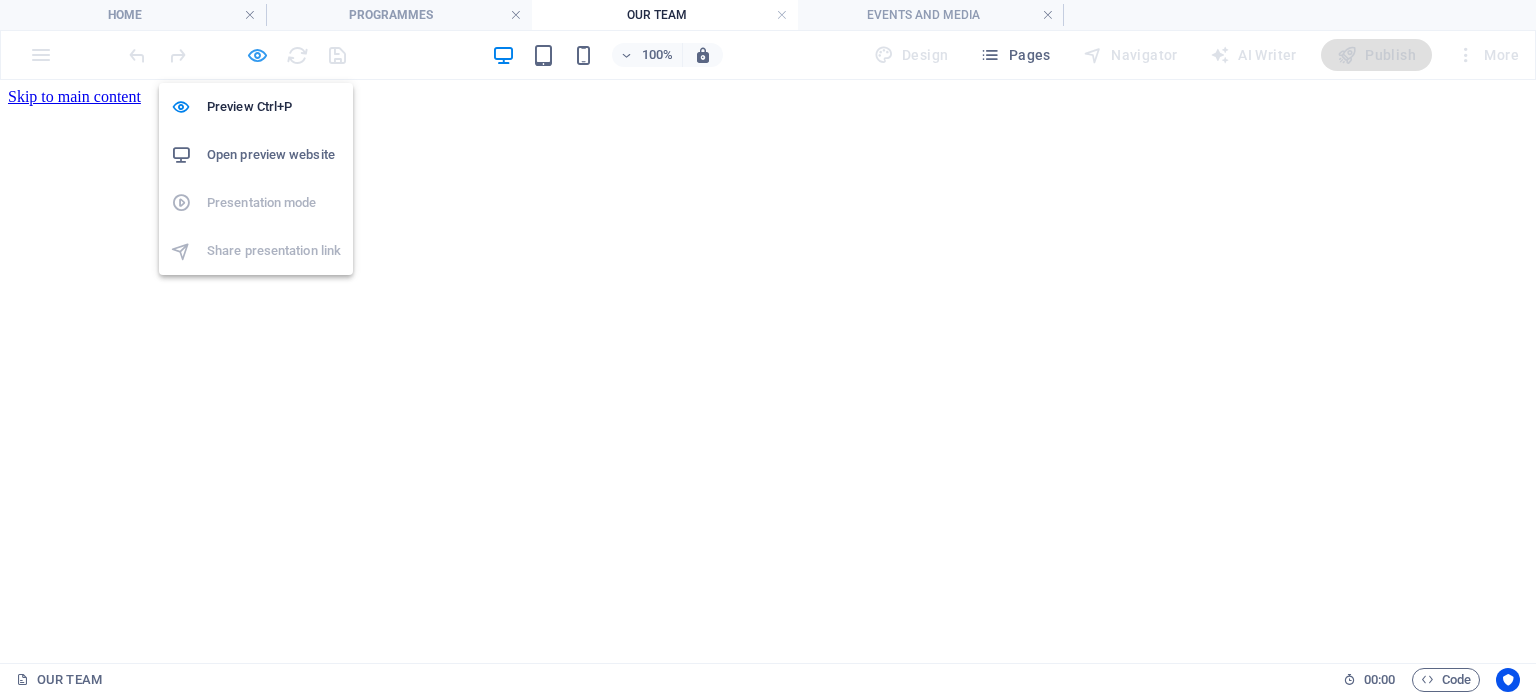 click at bounding box center [257, 55] 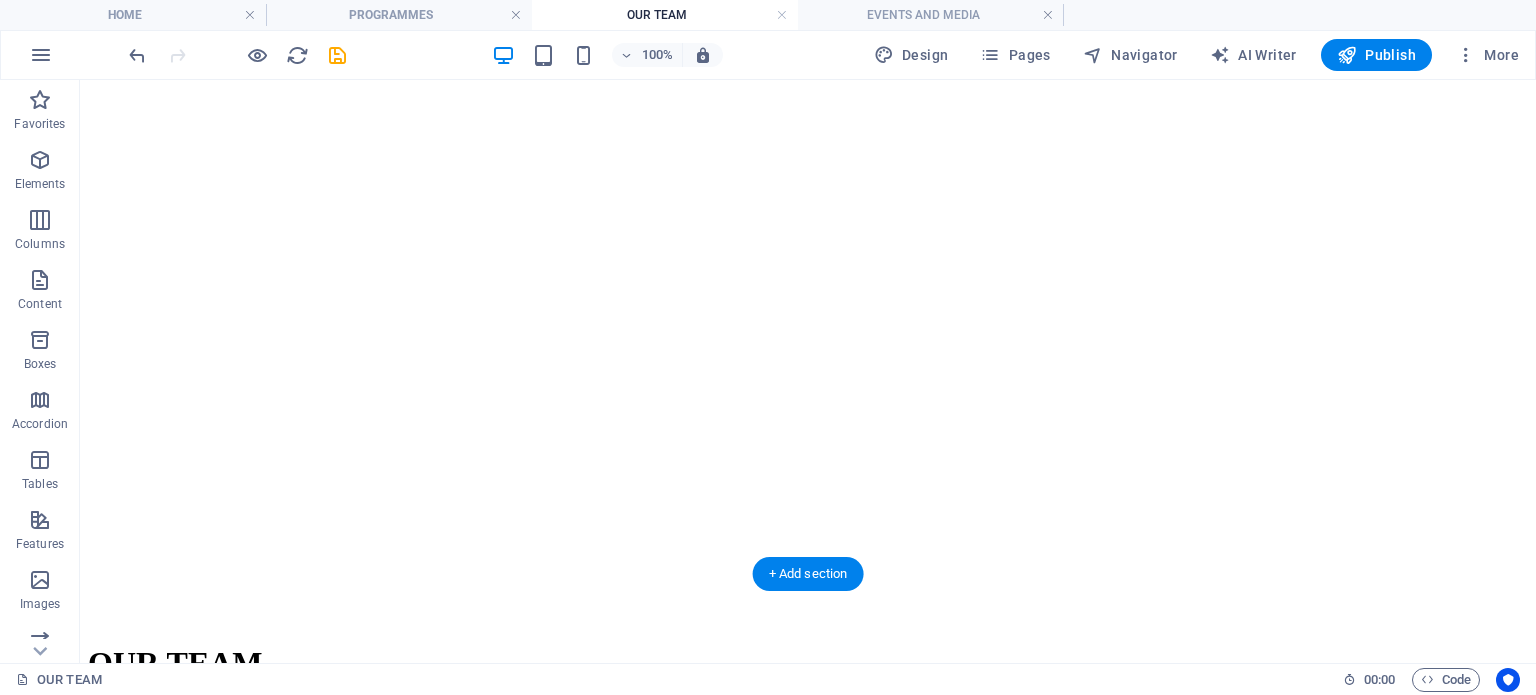 scroll, scrollTop: 0, scrollLeft: 0, axis: both 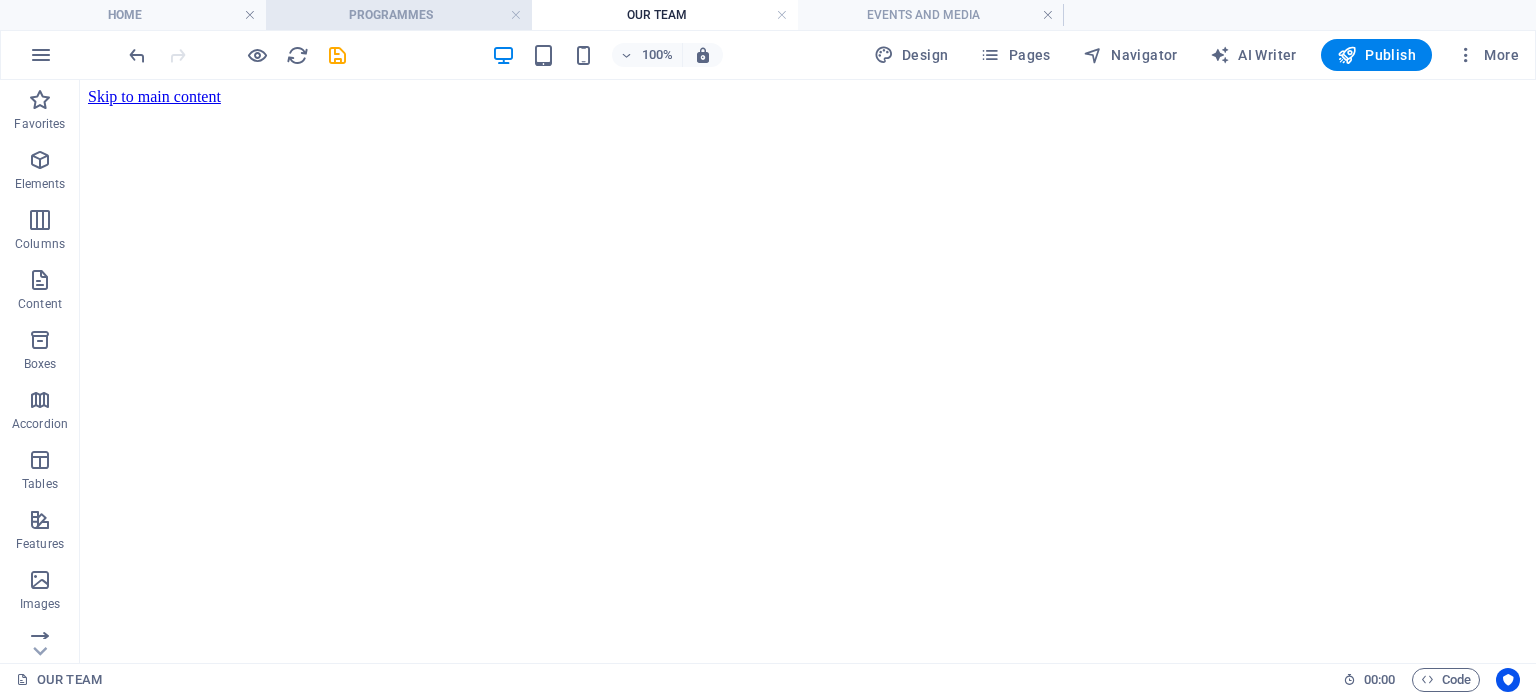 click on "PROGRAMMES" at bounding box center (399, 15) 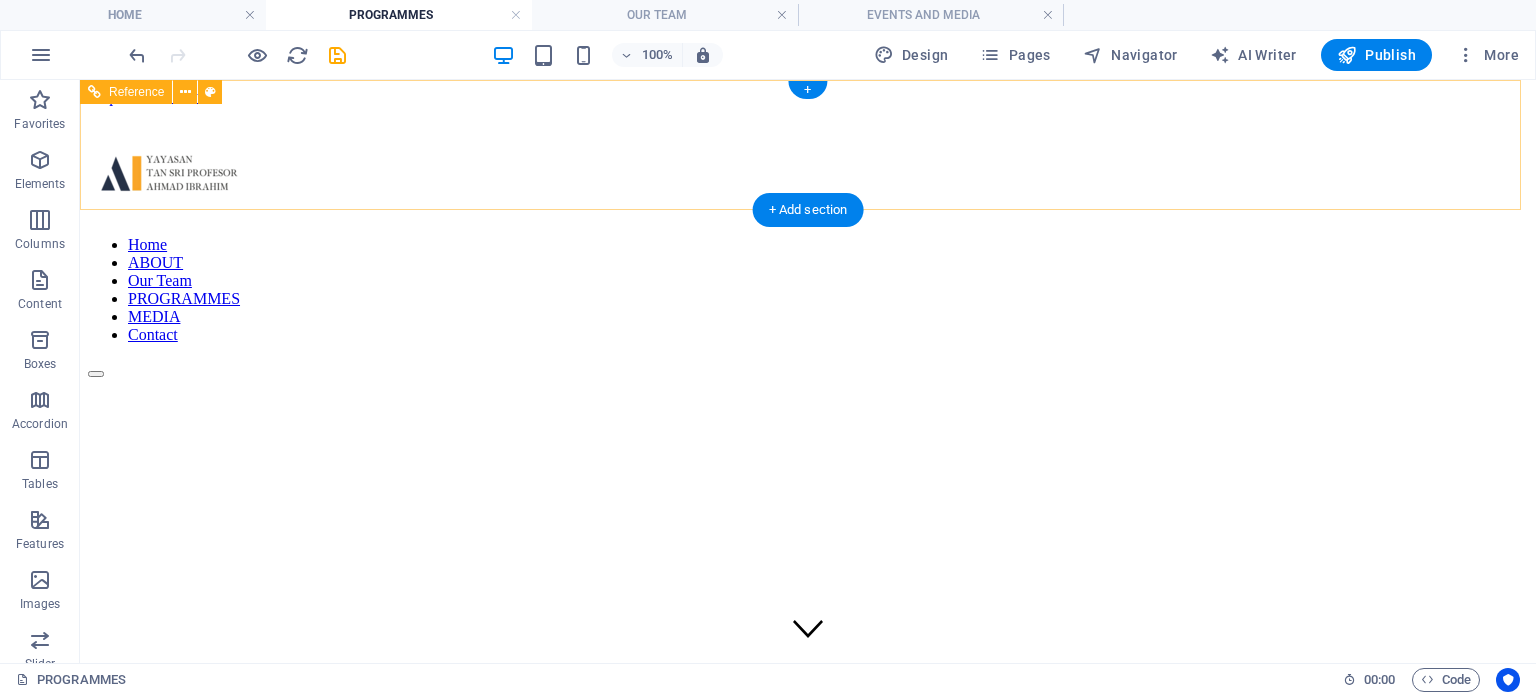click on "Home ABOUT Our Team PROGRAMMES MEDIA Contact" at bounding box center (808, 252) 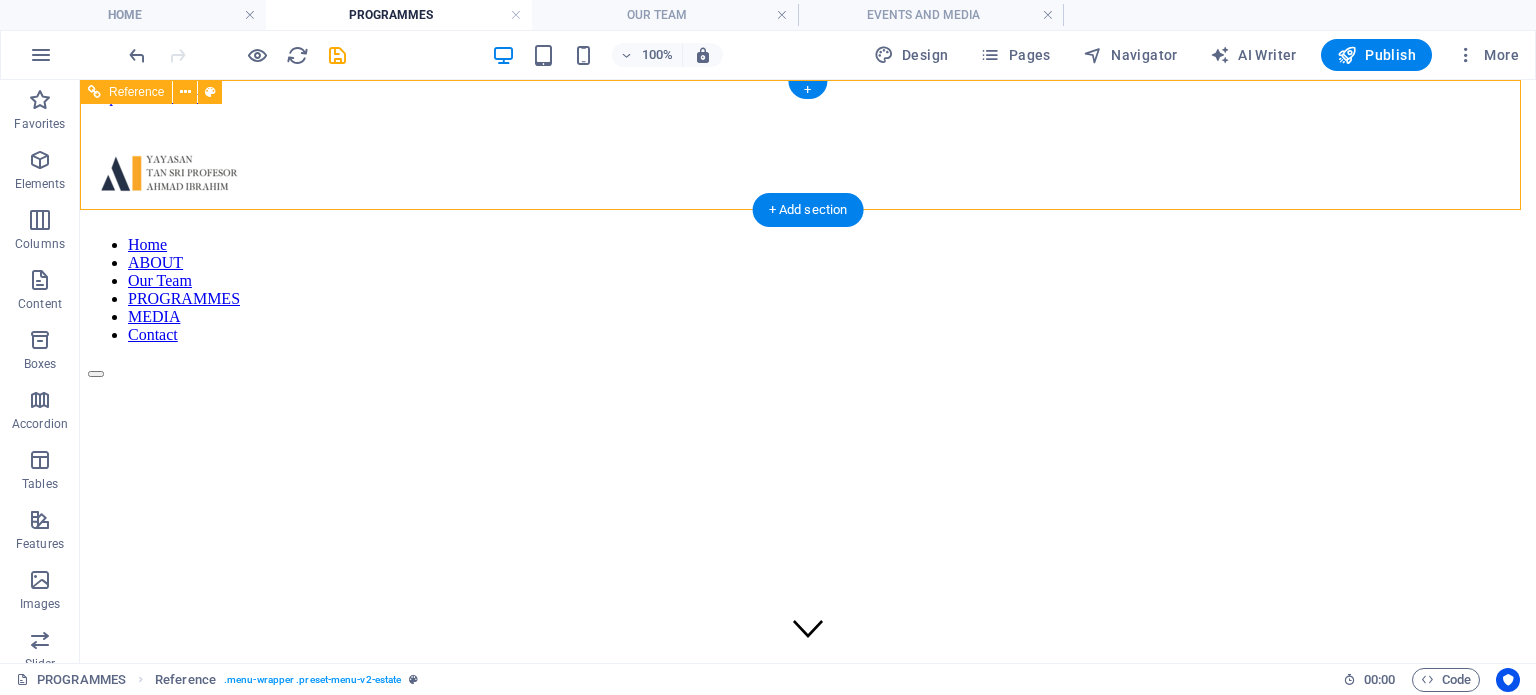 click on "Home ABOUT Our Team PROGRAMMES MEDIA Contact" at bounding box center (808, 252) 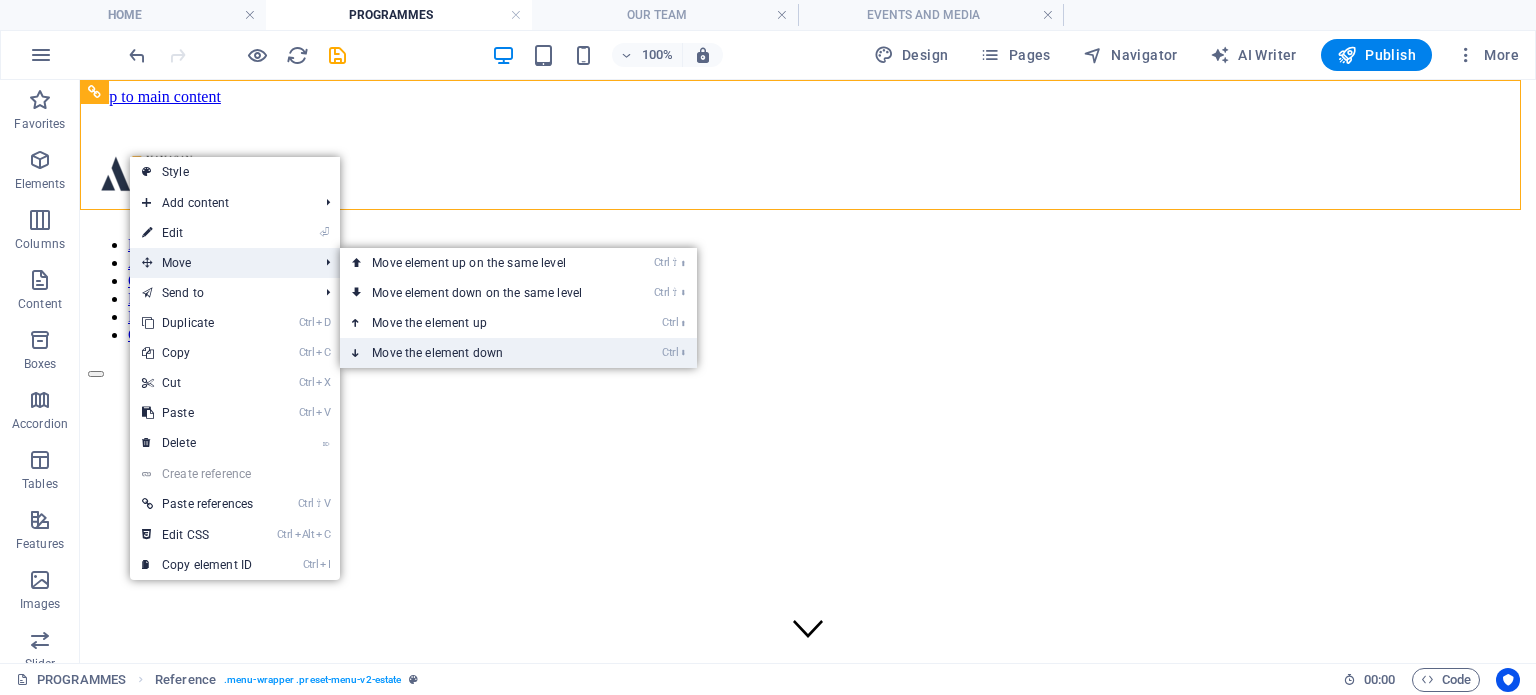 click on "Ctrl ⬇  Move the element down" at bounding box center (481, 353) 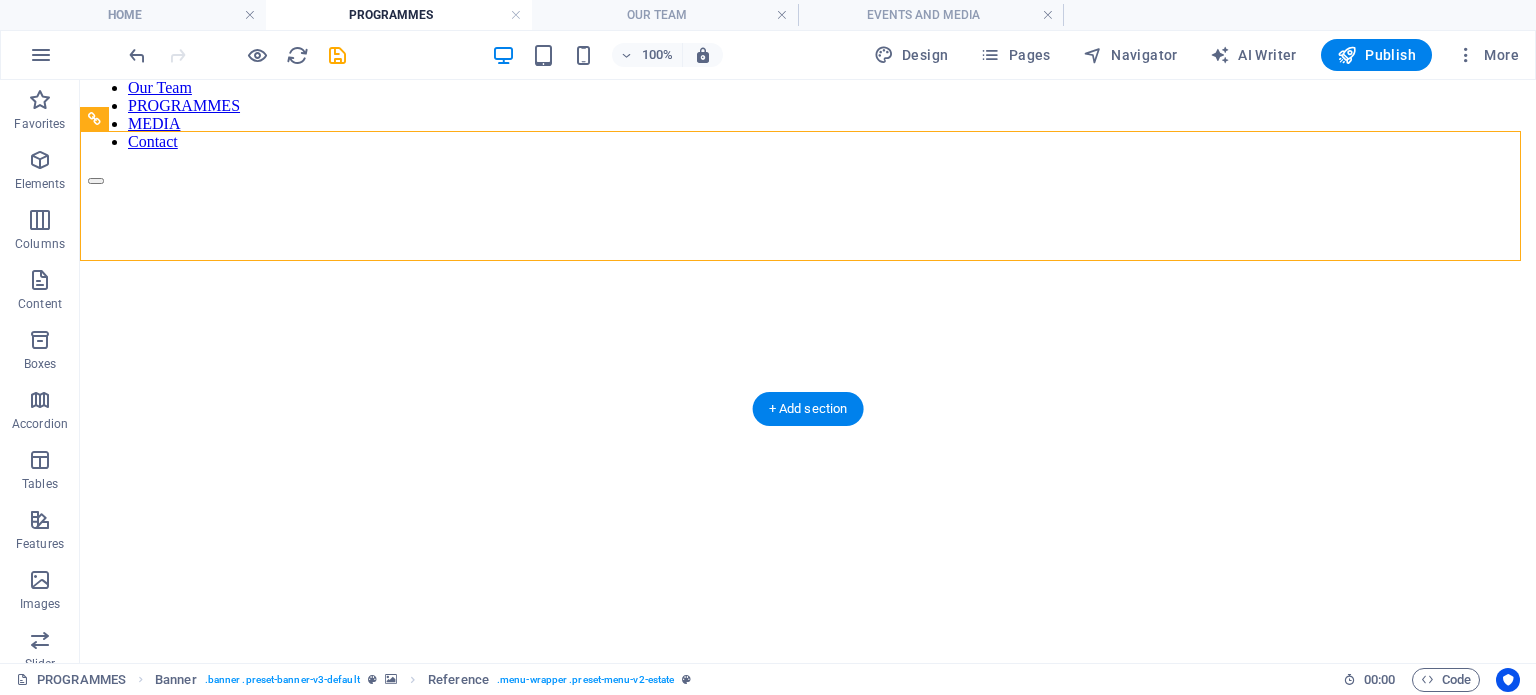 scroll, scrollTop: 0, scrollLeft: 0, axis: both 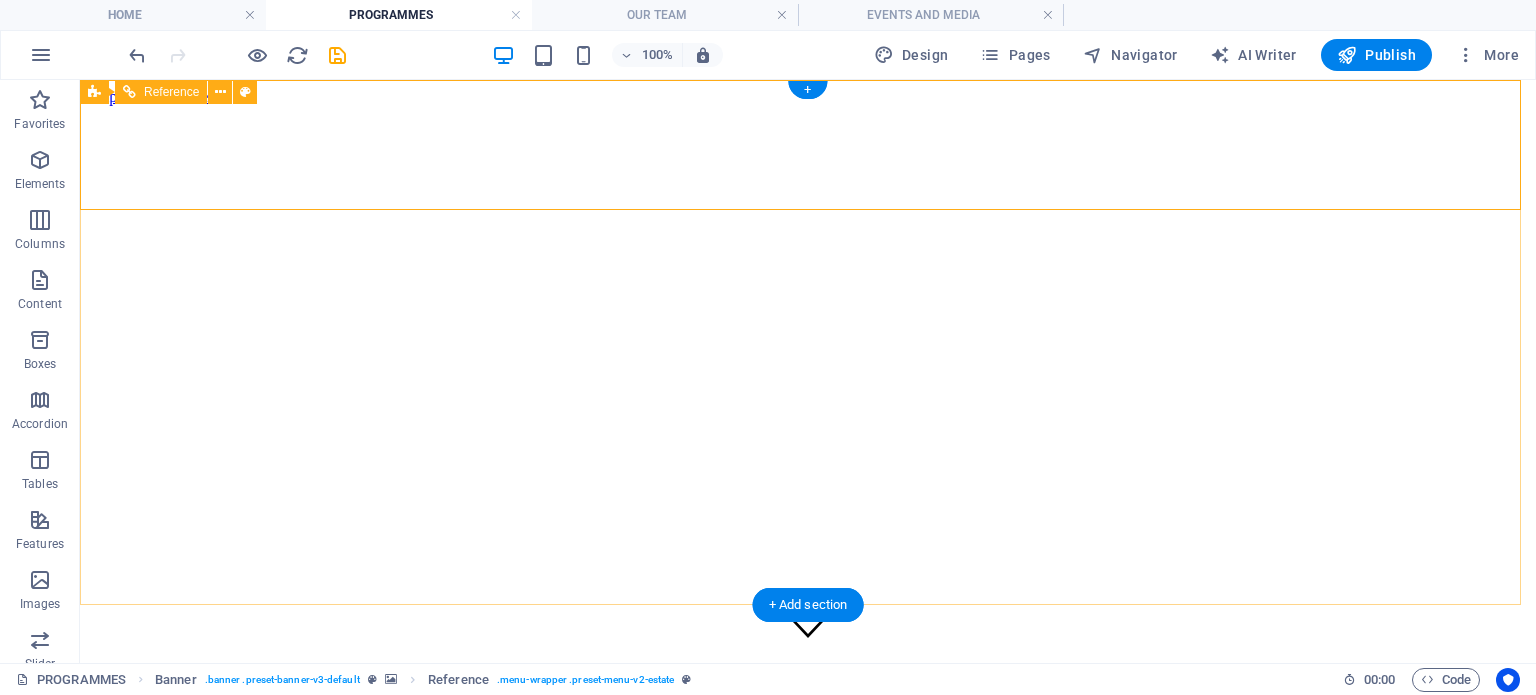 click on "Home ABOUT Our Team PROGRAMMES MEDIA Contact" at bounding box center (808, 777) 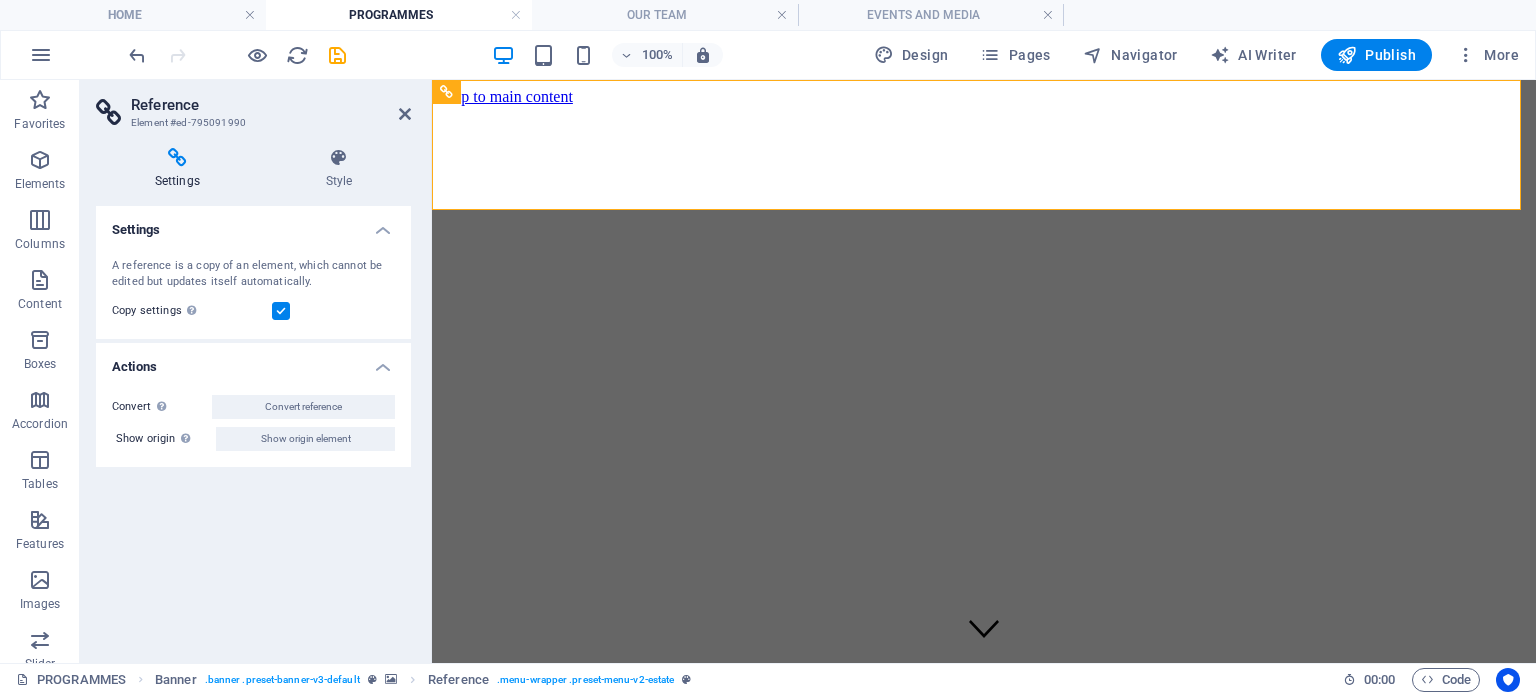 click on "Reference Element #ed-795091990 Settings Style Settings A reference is a copy of an element, which cannot be edited but updates itself automatically.  Copy settings Use the same settings (flex, animation, position, style) as for the reference target element Actions Convert Convert the reference into a separate element. All subsequent changes made won't affect the initially referenced element. Convert reference Show origin Jump to the referenced element. If the referenced element is on another page, it will be opened in a new tab. Show origin element Menu Bar Element Layout How this element expands within the layout (Flexbox). Size Default auto px % 1/1 1/2 1/3 1/4 1/5 1/6 1/7 1/8 1/9 1/10 Grow Shrink Order Container layout Visible Visible Opacity 100 % Overflow Spacing Margin Default auto px % rem vw vh Custom Custom auto px % rem vw vh auto px % rem vw vh auto px % rem vw vh auto px % rem vw vh Padding Default px rem % vh vw Custom Custom px rem % vh vw px rem % vh vw px rem % vh vw px rem % vh vw Border 1 %" at bounding box center (256, 371) 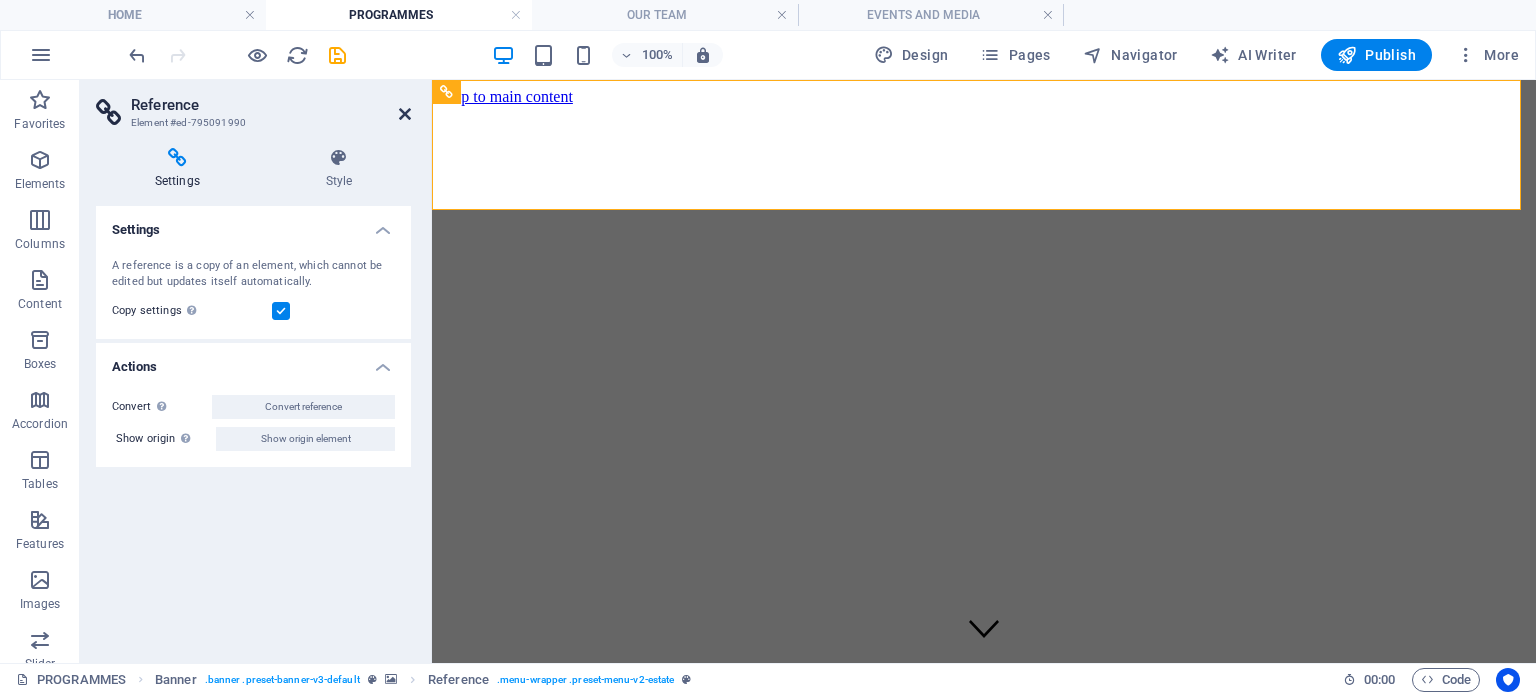 click at bounding box center [405, 114] 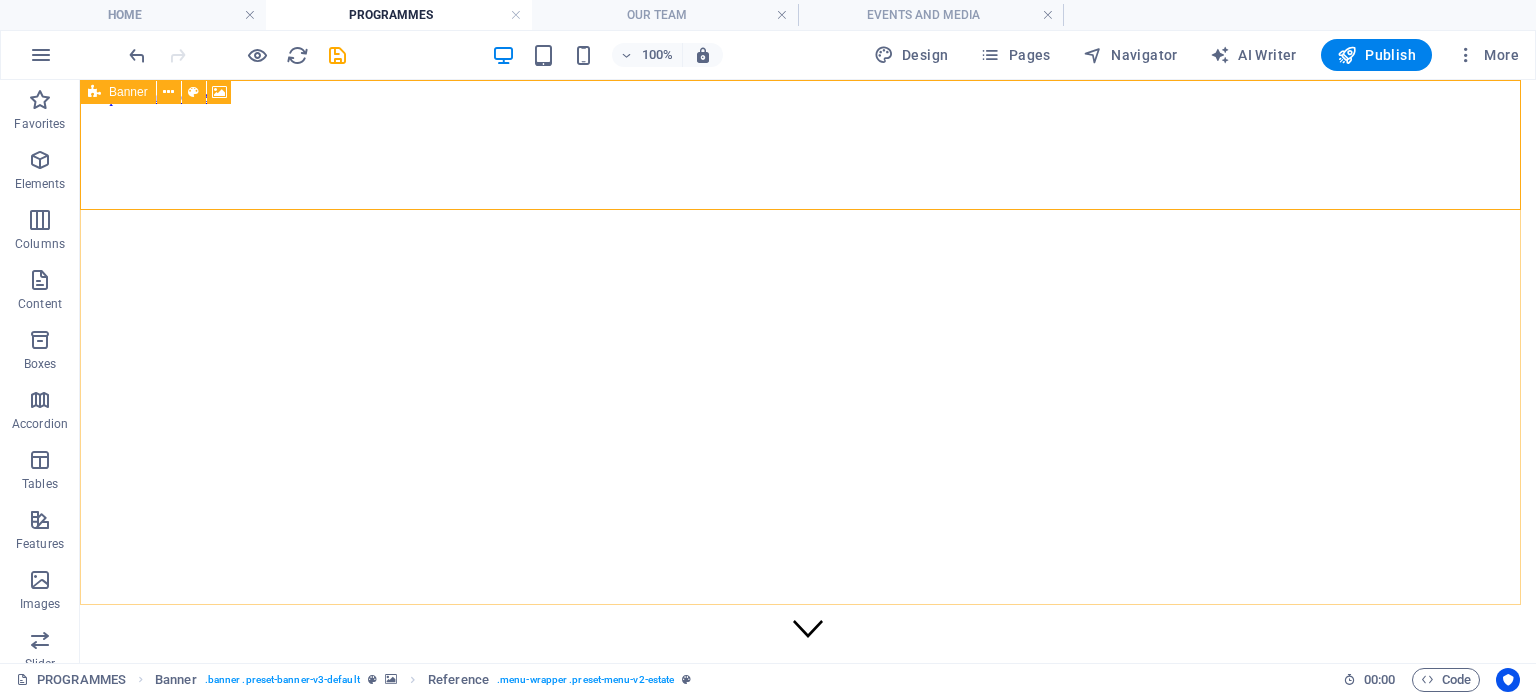 click at bounding box center [94, 92] 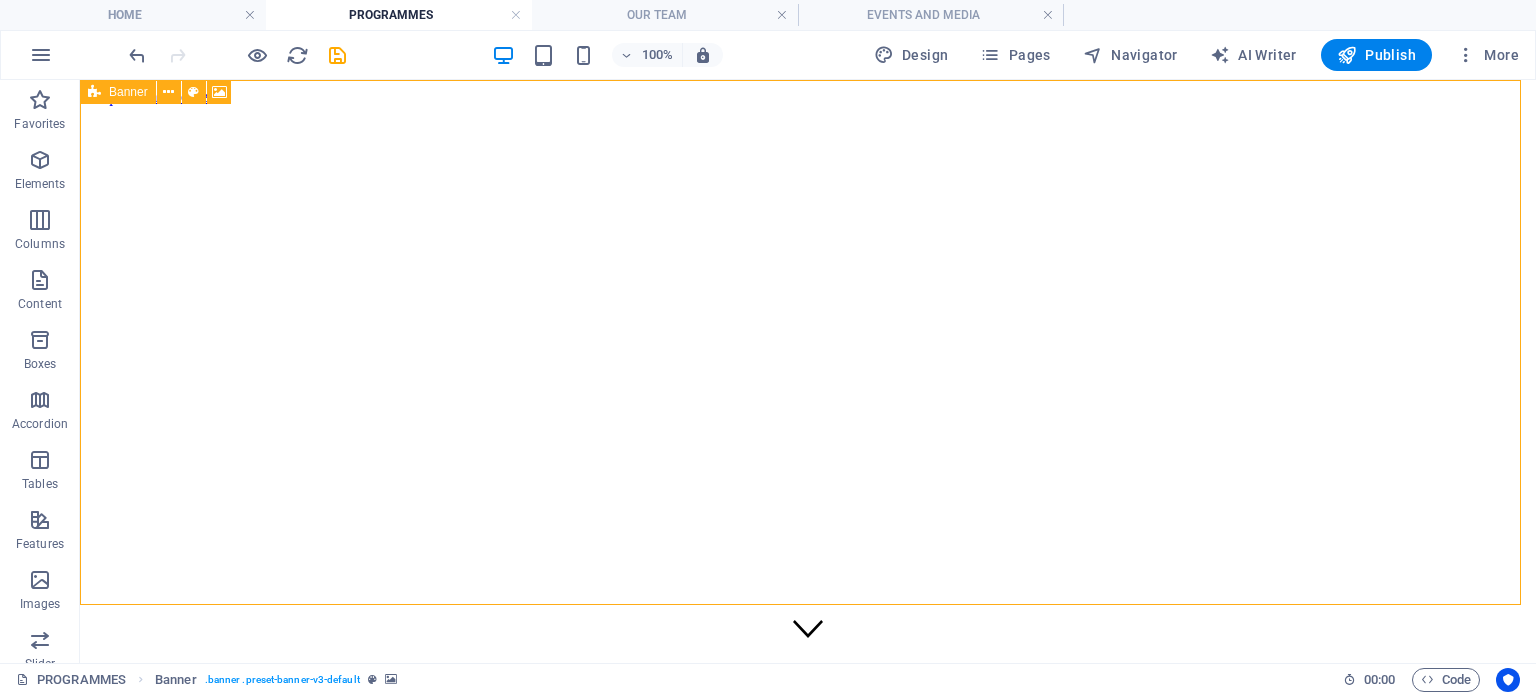 click at bounding box center [94, 92] 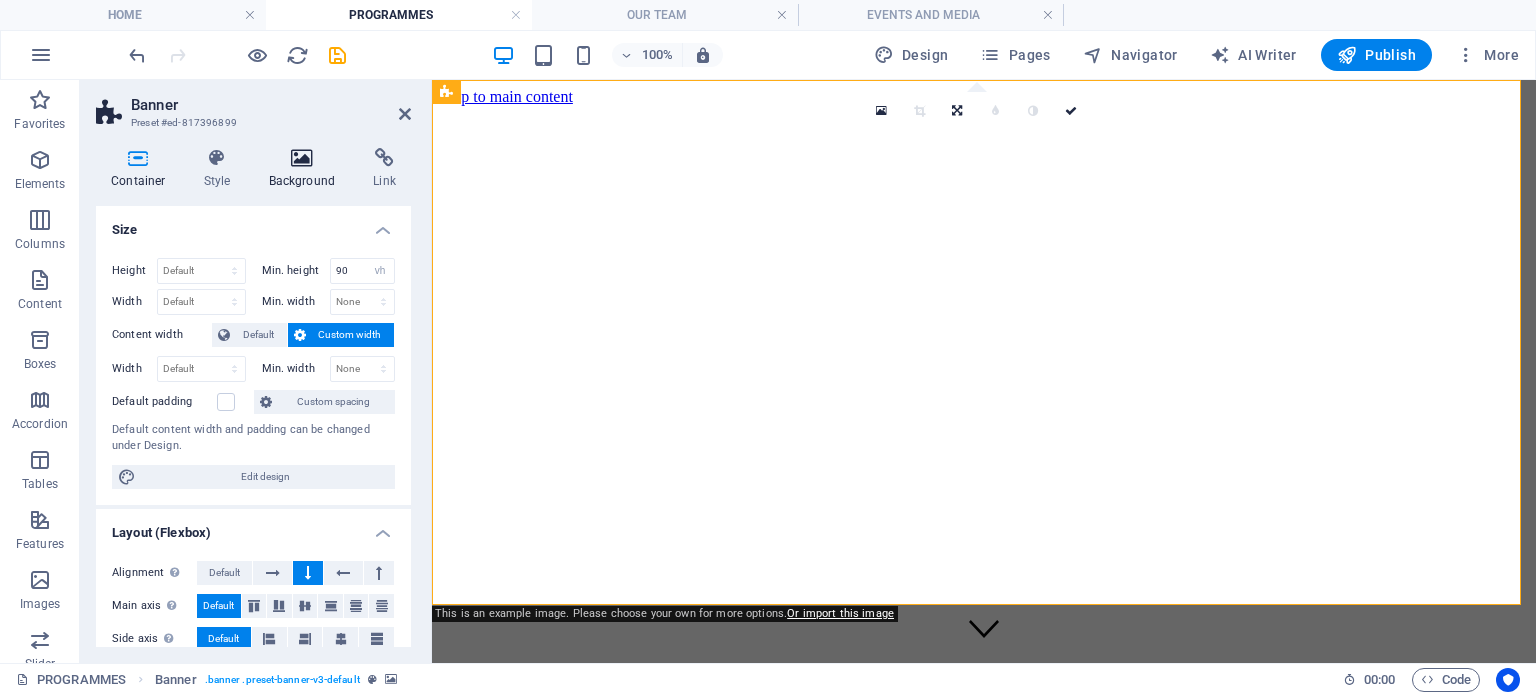 click at bounding box center (302, 158) 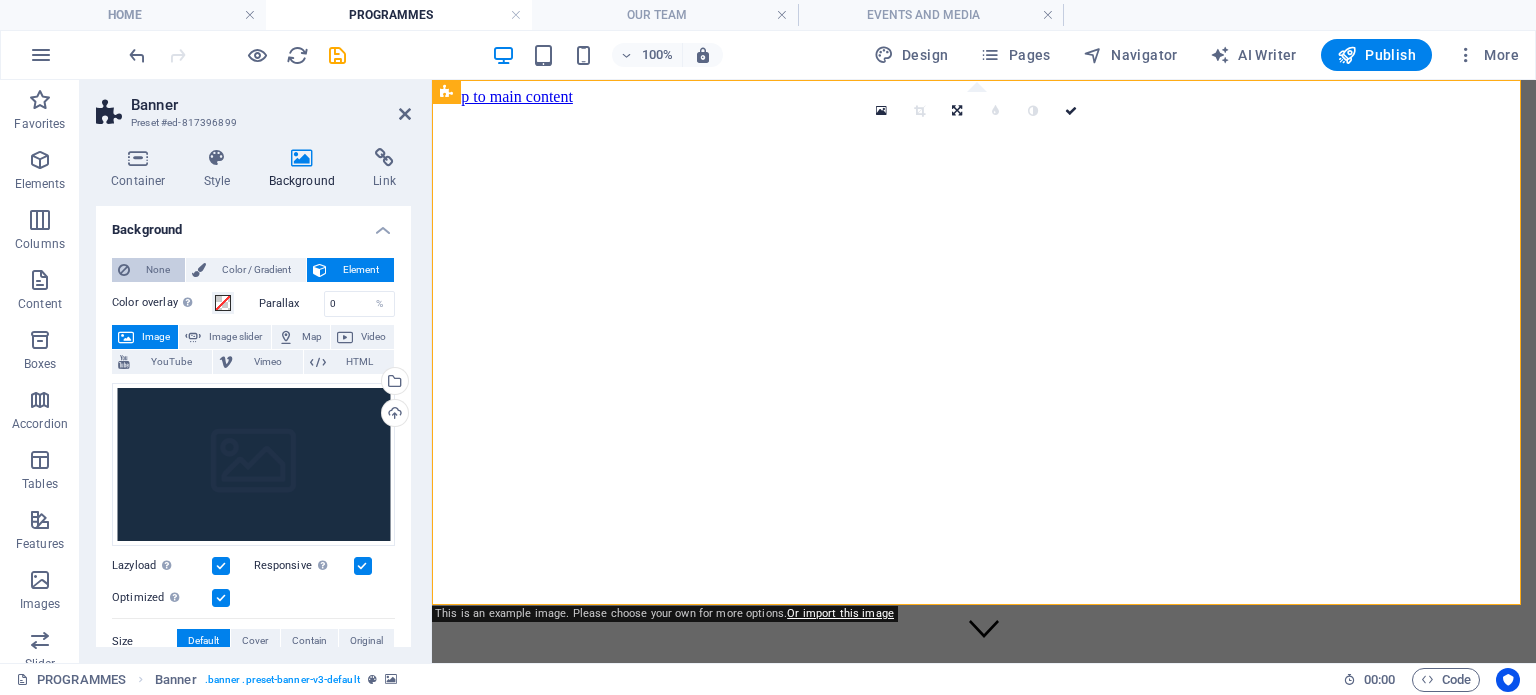 click on "None" at bounding box center [157, 270] 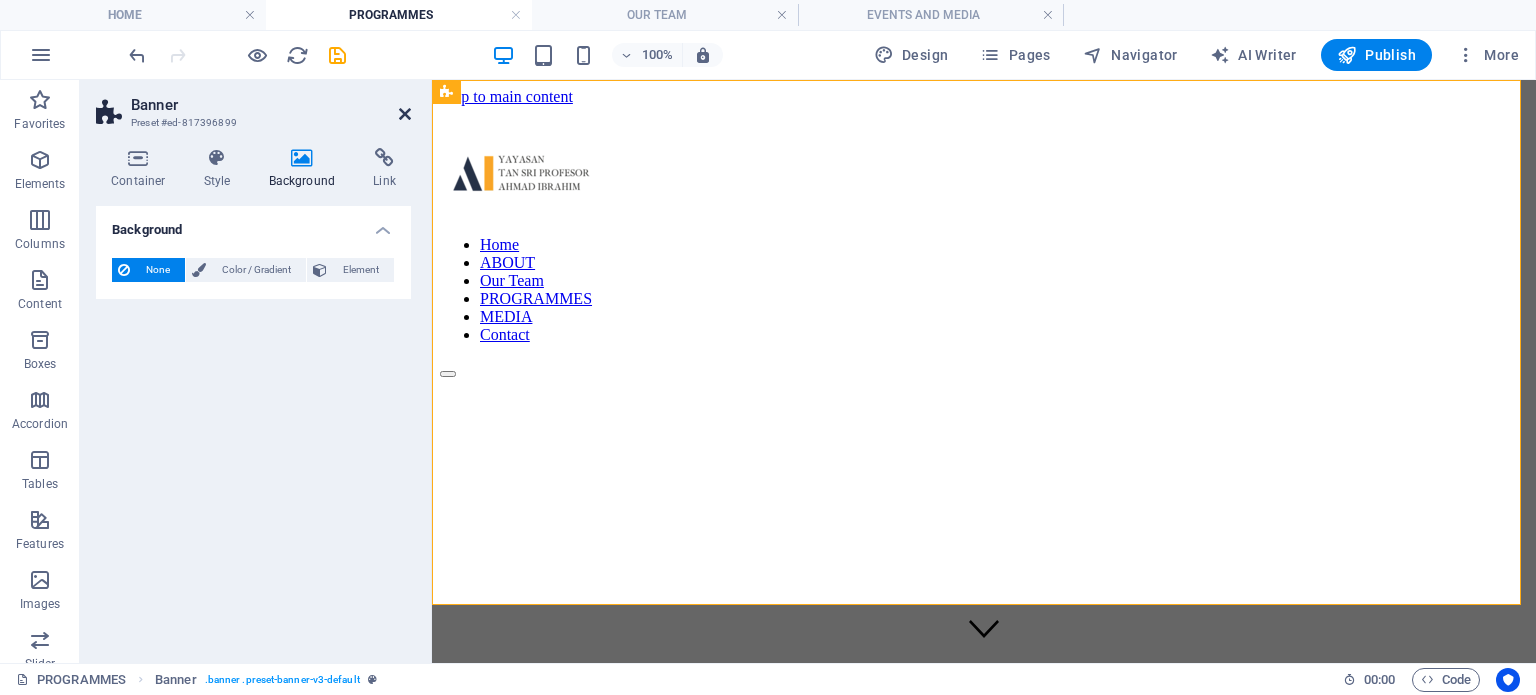 click at bounding box center (405, 114) 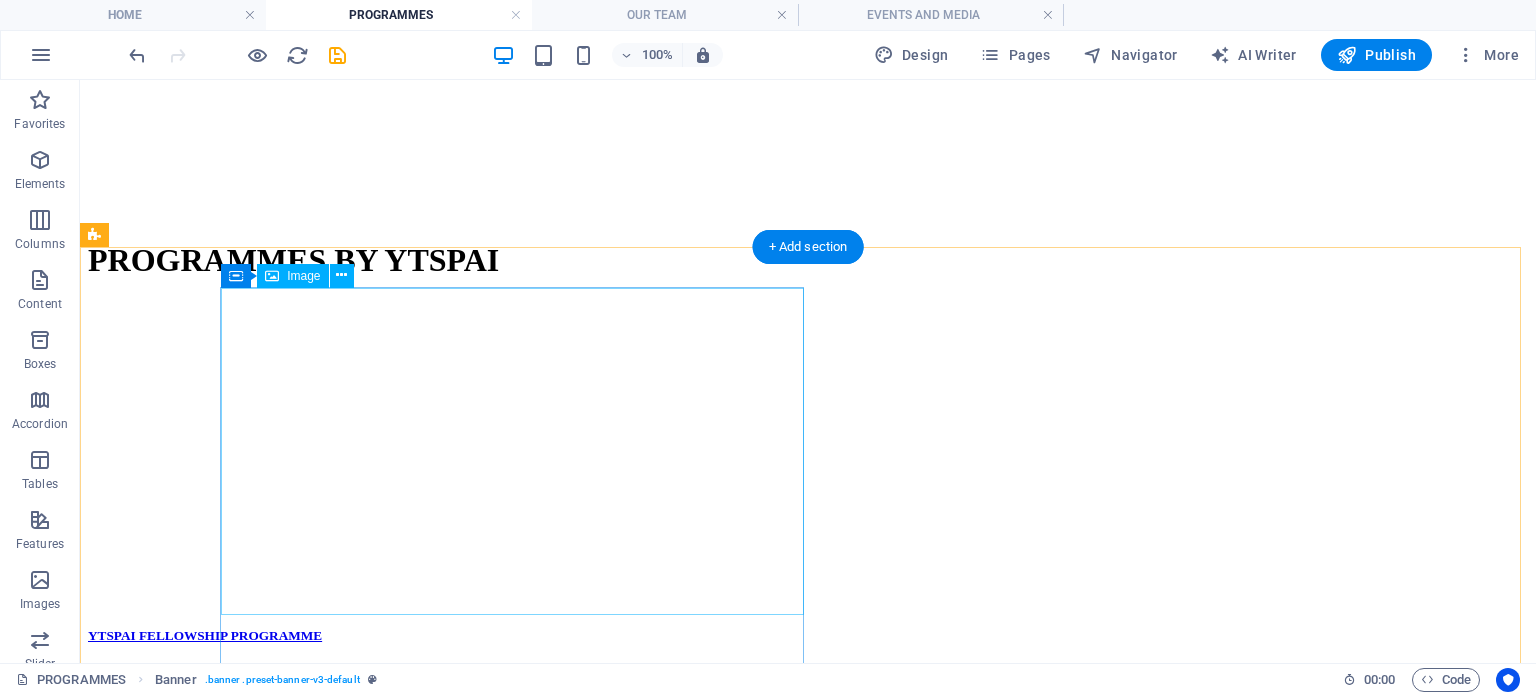 scroll, scrollTop: 0, scrollLeft: 0, axis: both 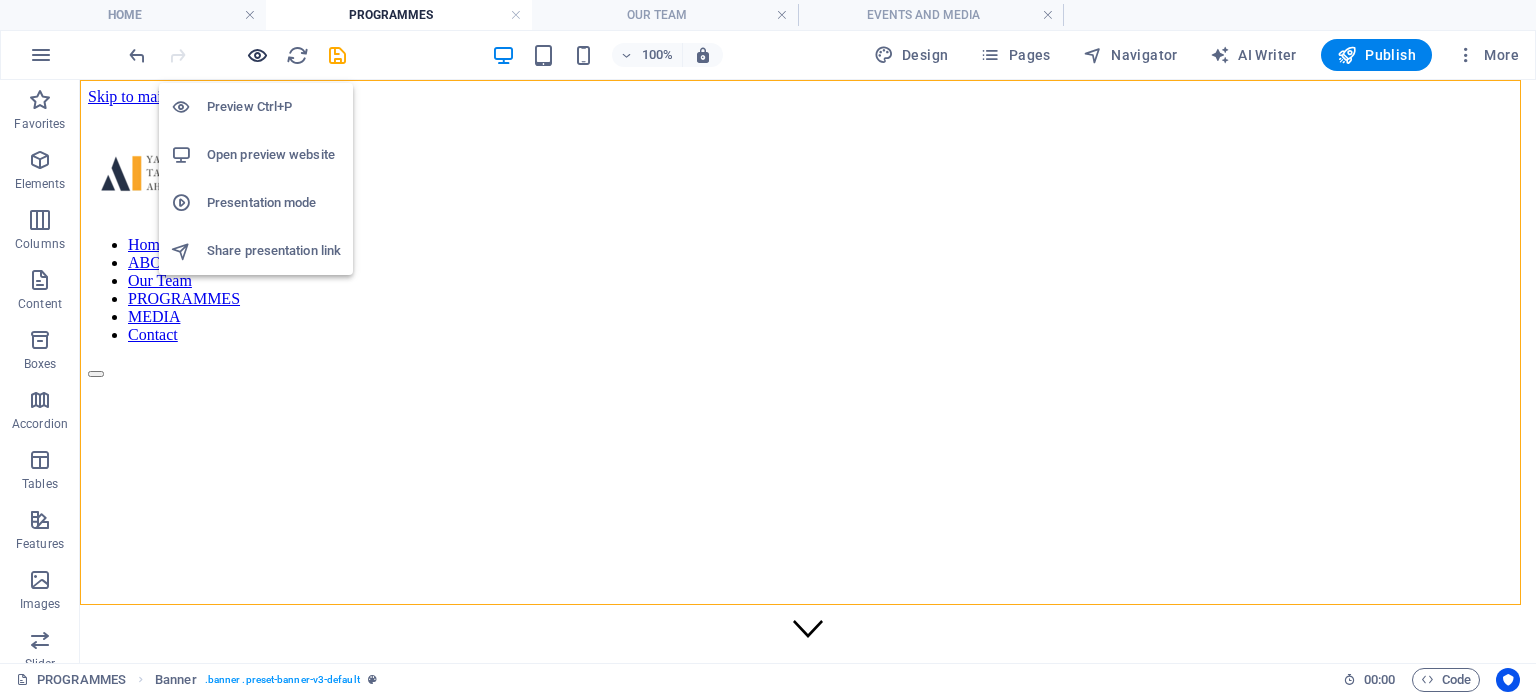 click at bounding box center (257, 55) 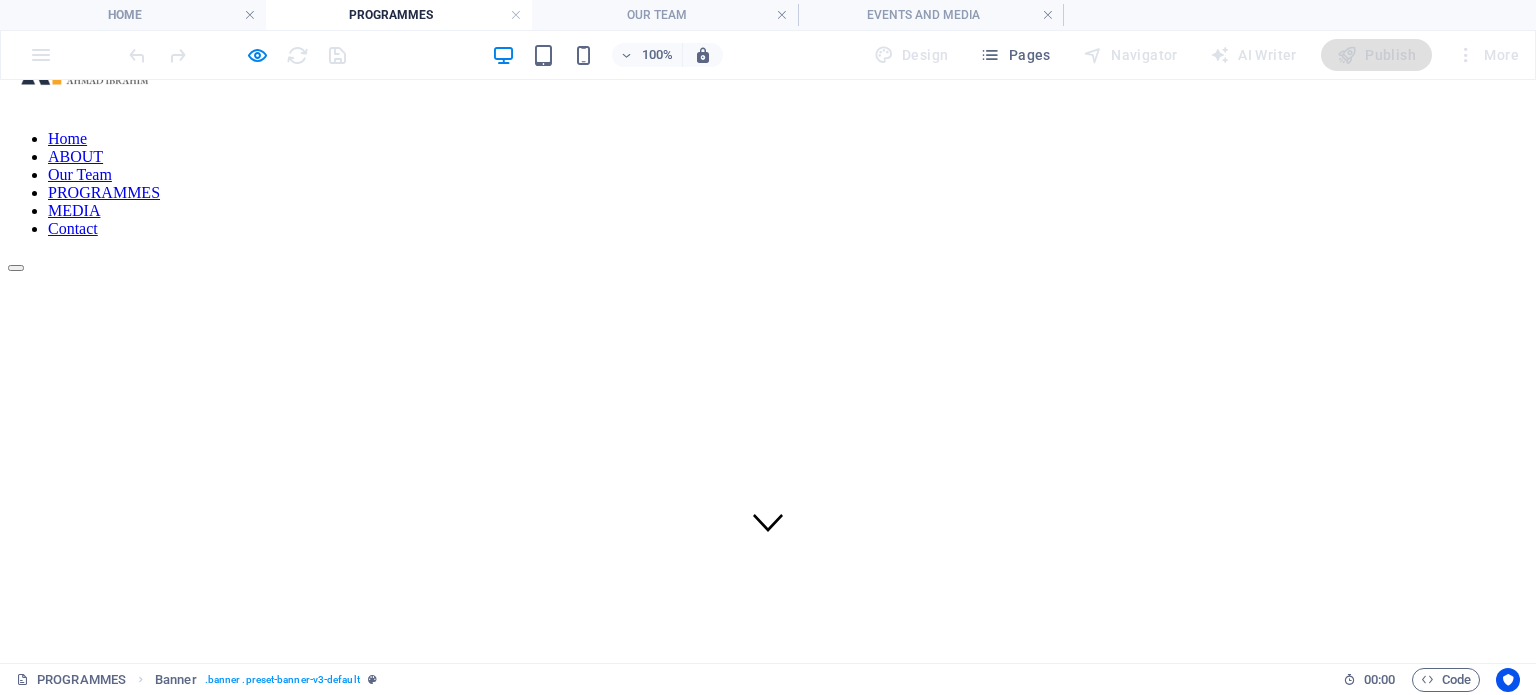 scroll, scrollTop: 0, scrollLeft: 0, axis: both 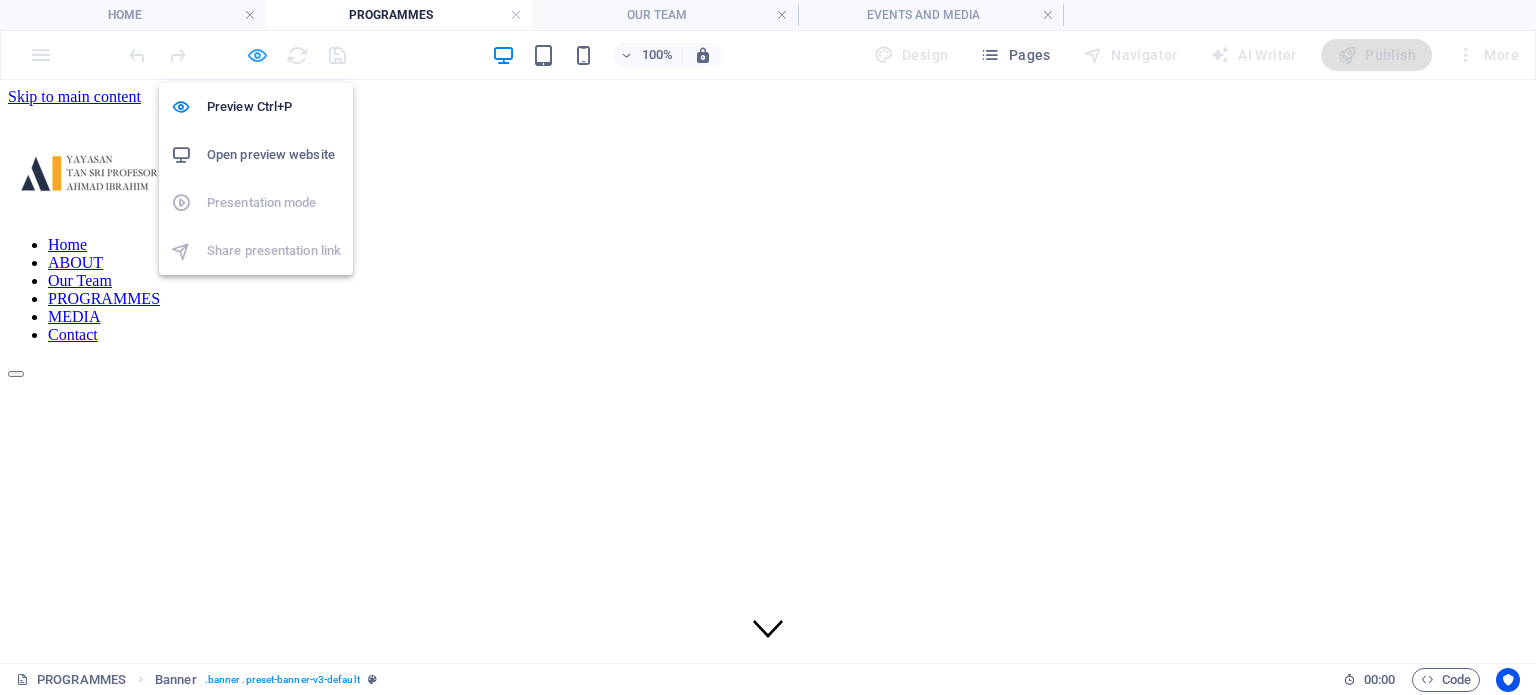 click at bounding box center [257, 55] 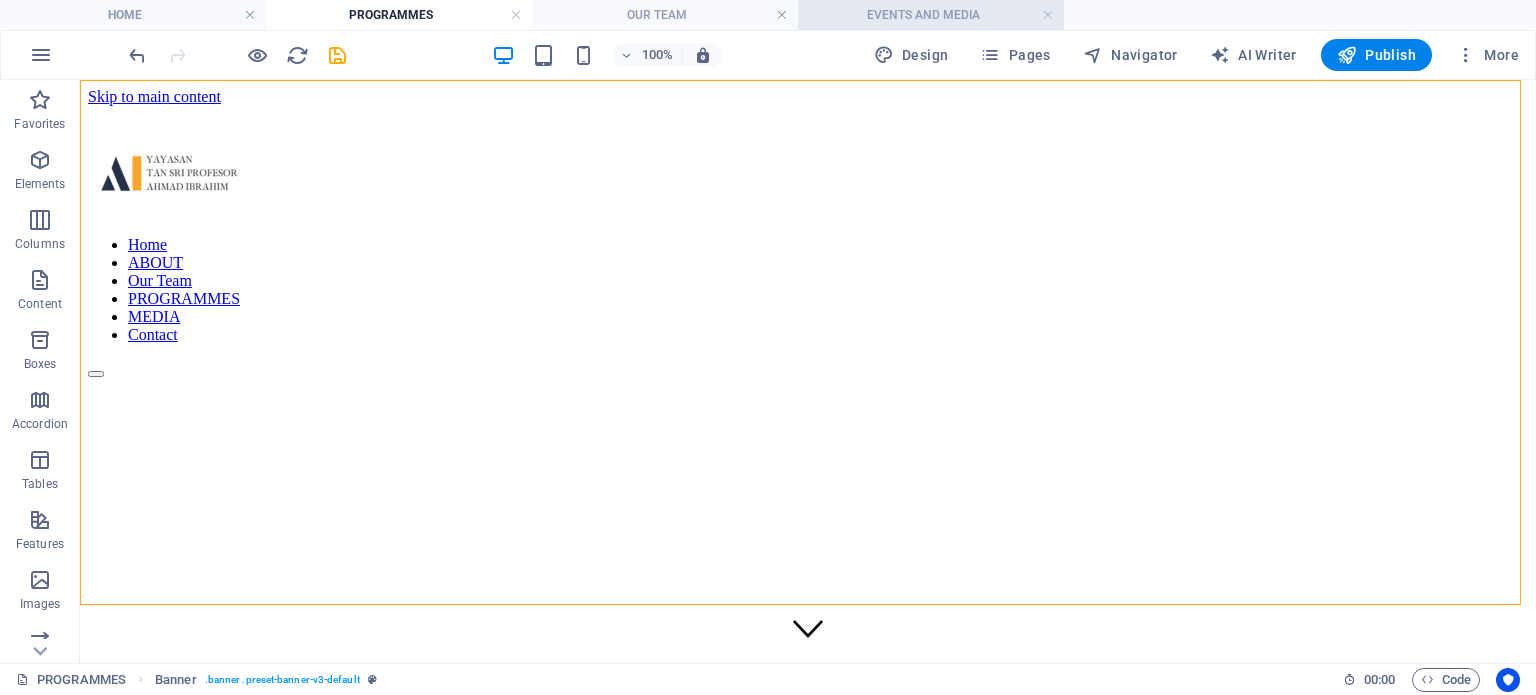 click on "EVENTS AND MEDIA" at bounding box center (931, 15) 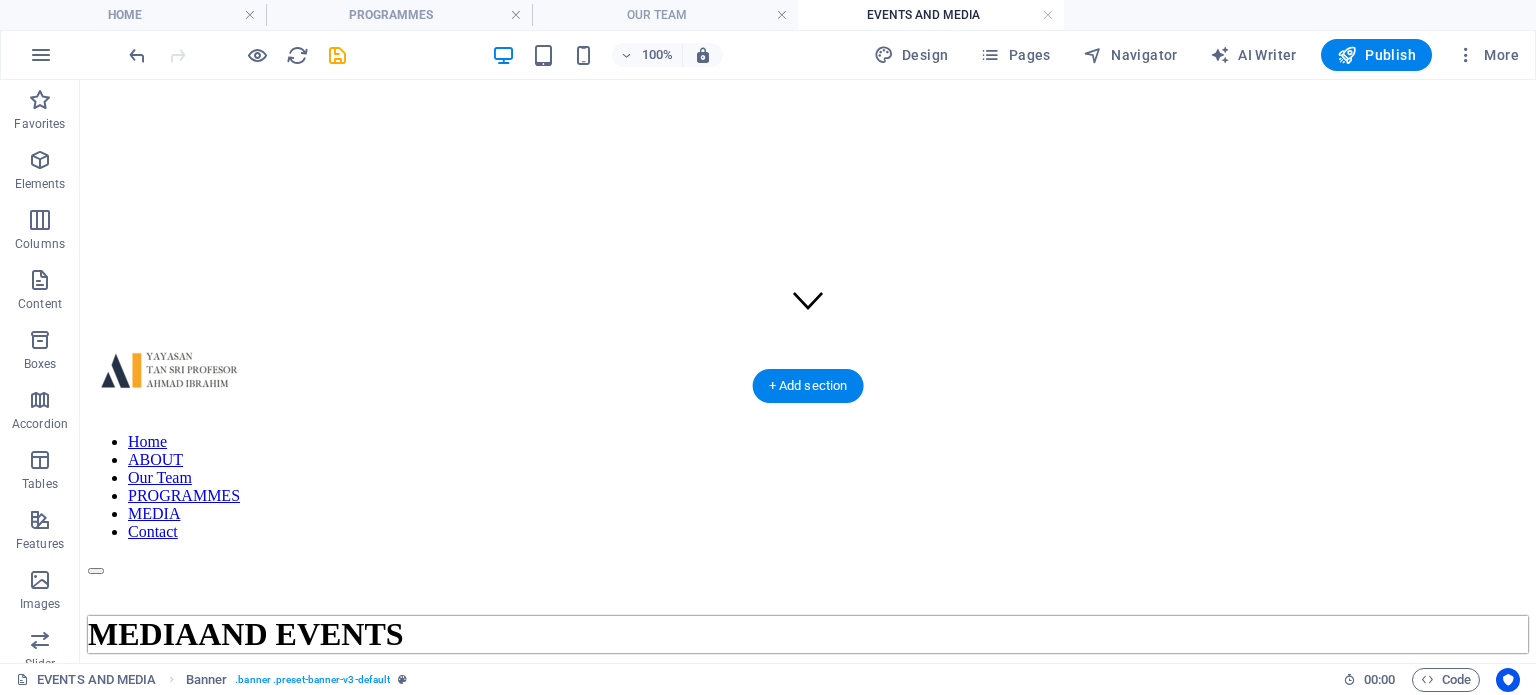 scroll, scrollTop: 0, scrollLeft: 0, axis: both 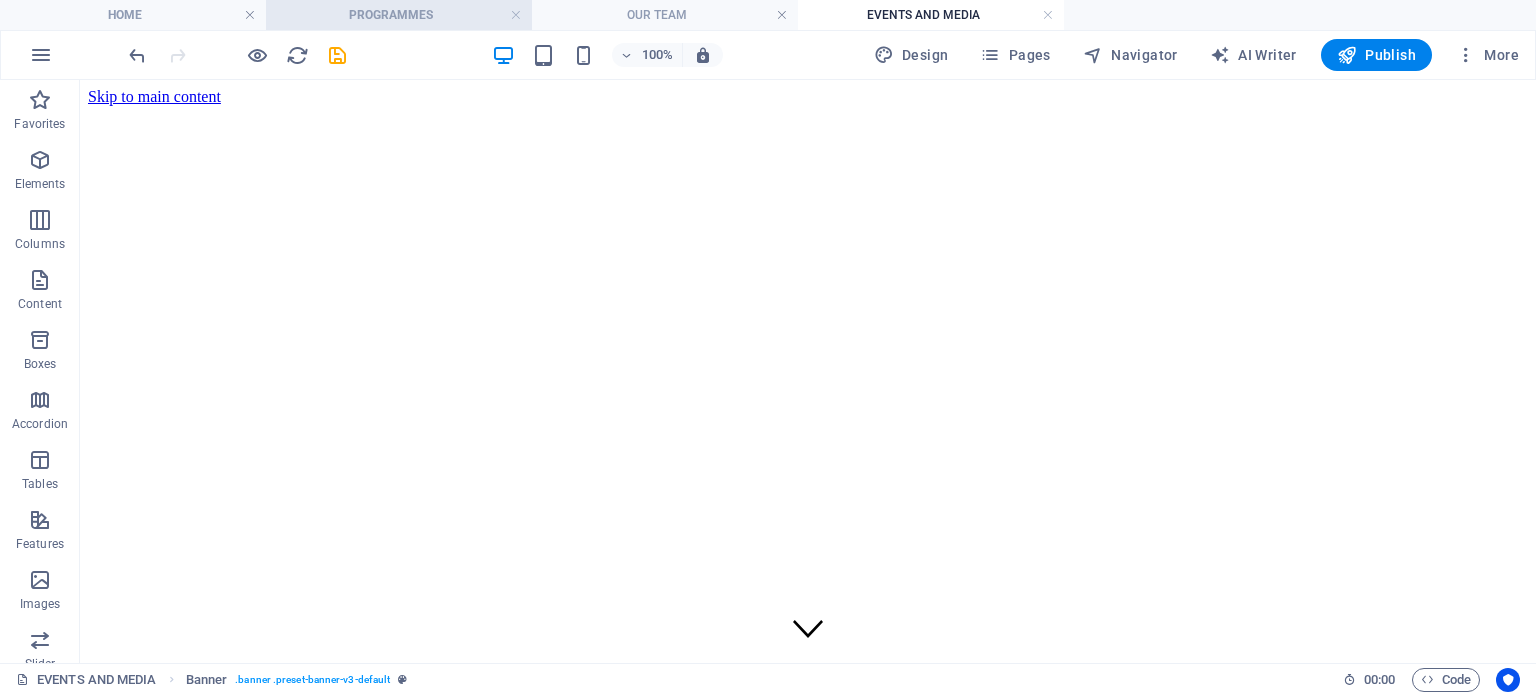 click on "PROGRAMMES" at bounding box center (399, 15) 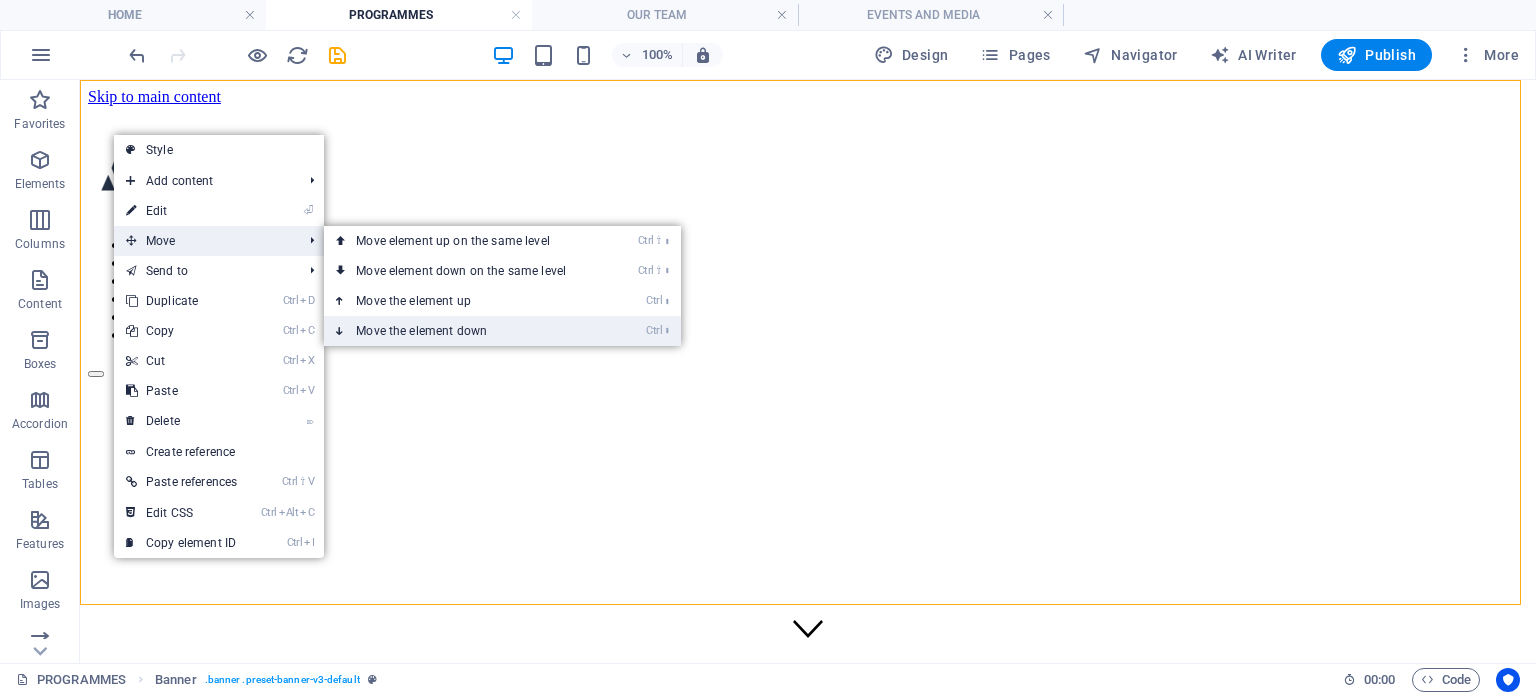 click on "Ctrl ⬇  Move the element down" at bounding box center [465, 331] 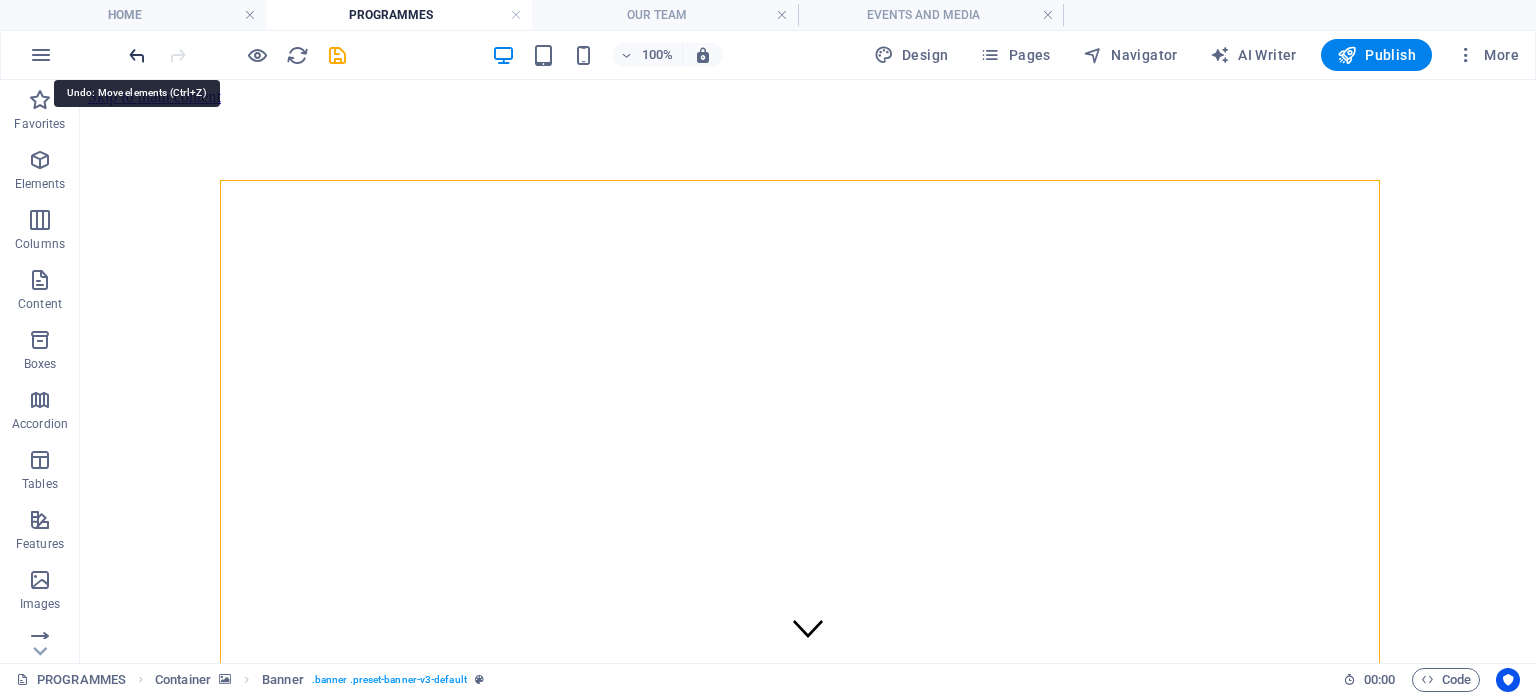 click at bounding box center (137, 55) 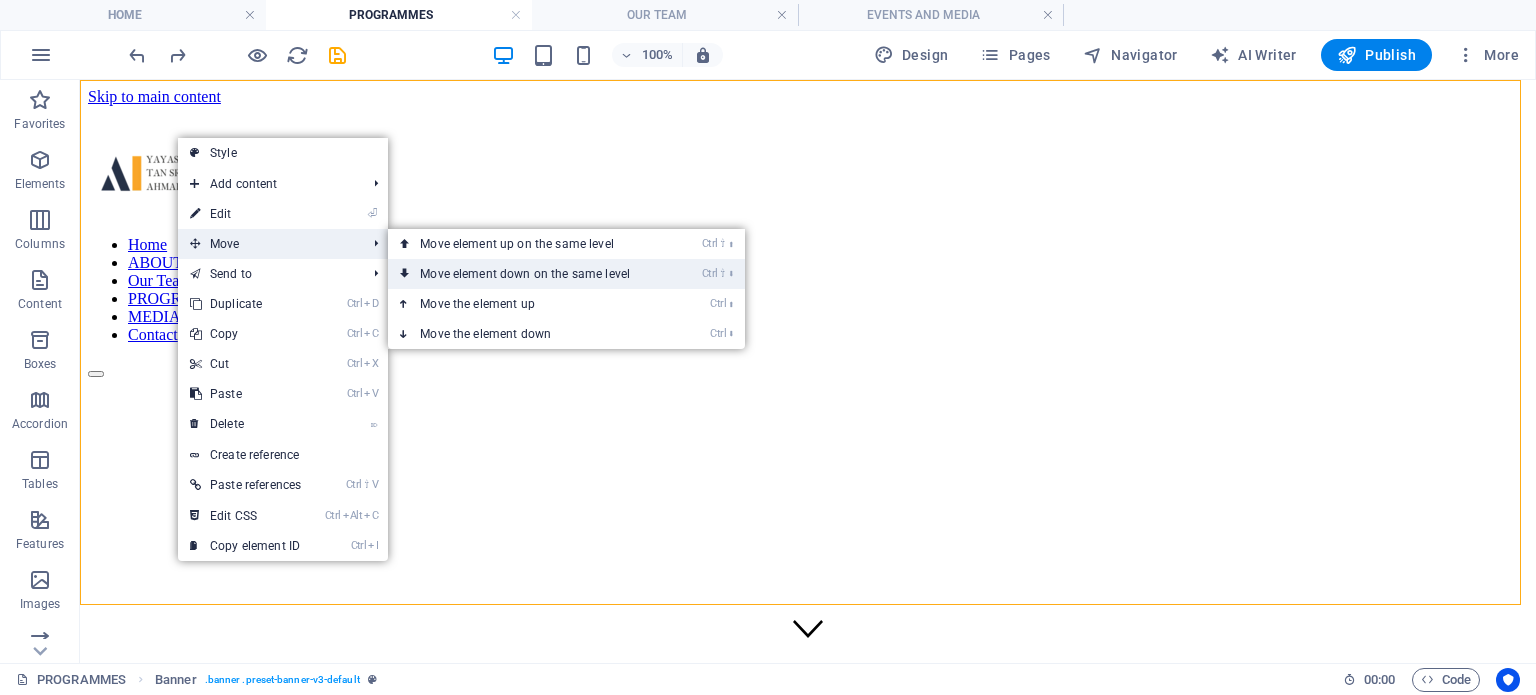 click on "Ctrl ⇧ ⬇  Move element down on the same level" at bounding box center [529, 274] 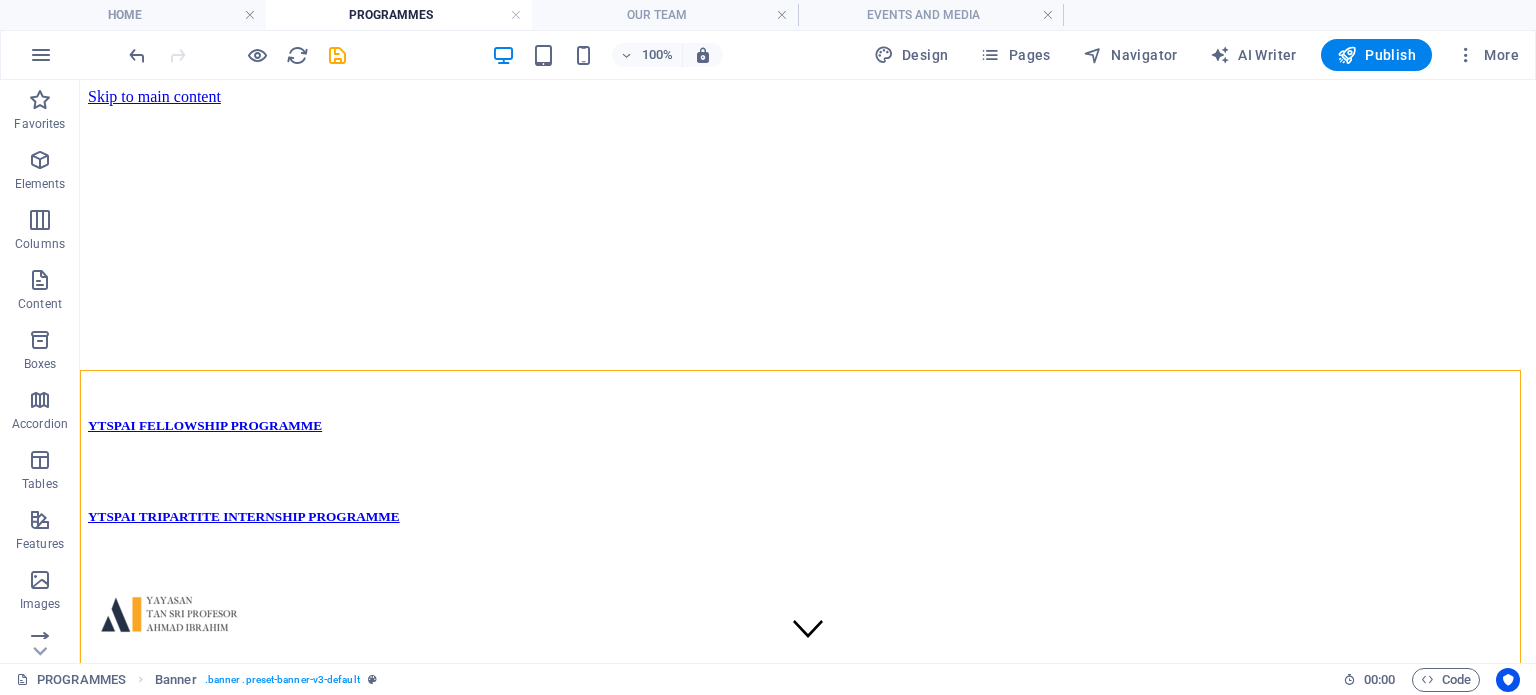 click at bounding box center (237, 55) 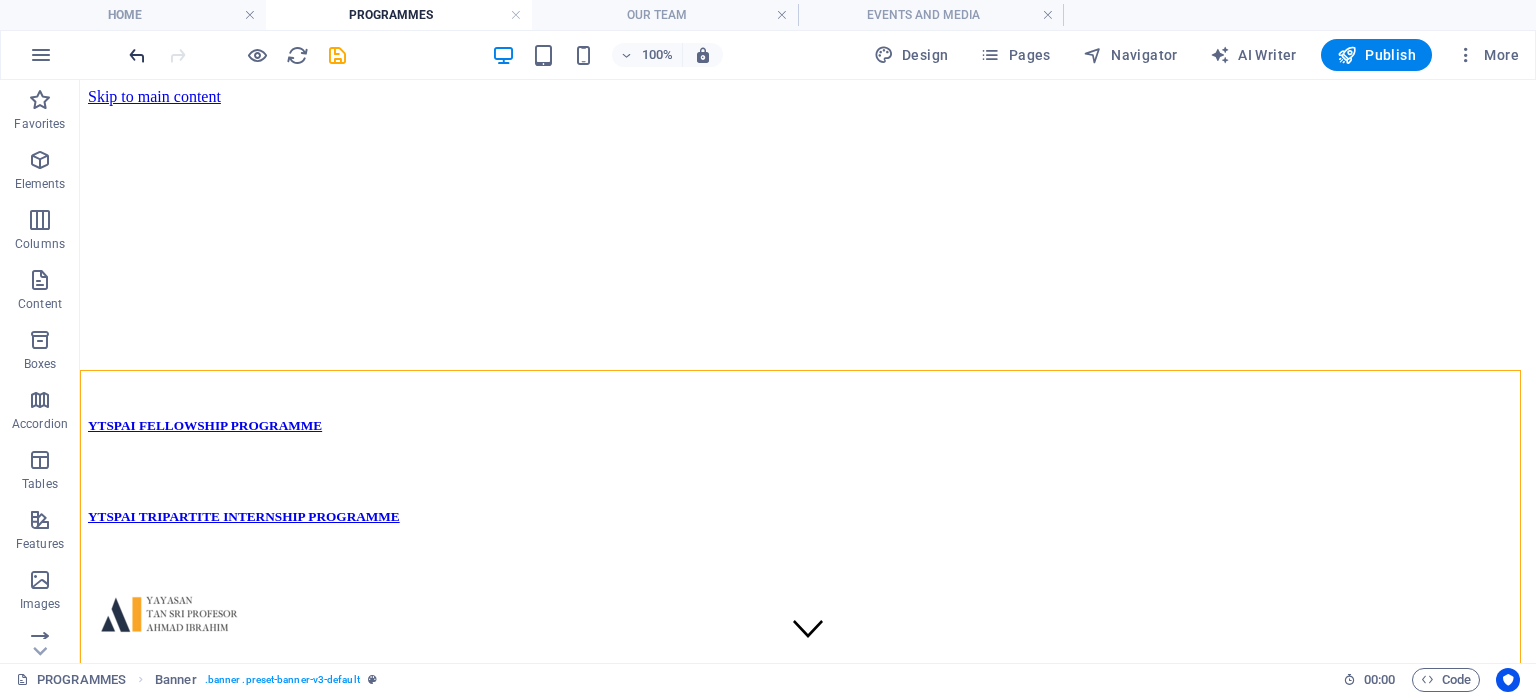 click at bounding box center [137, 55] 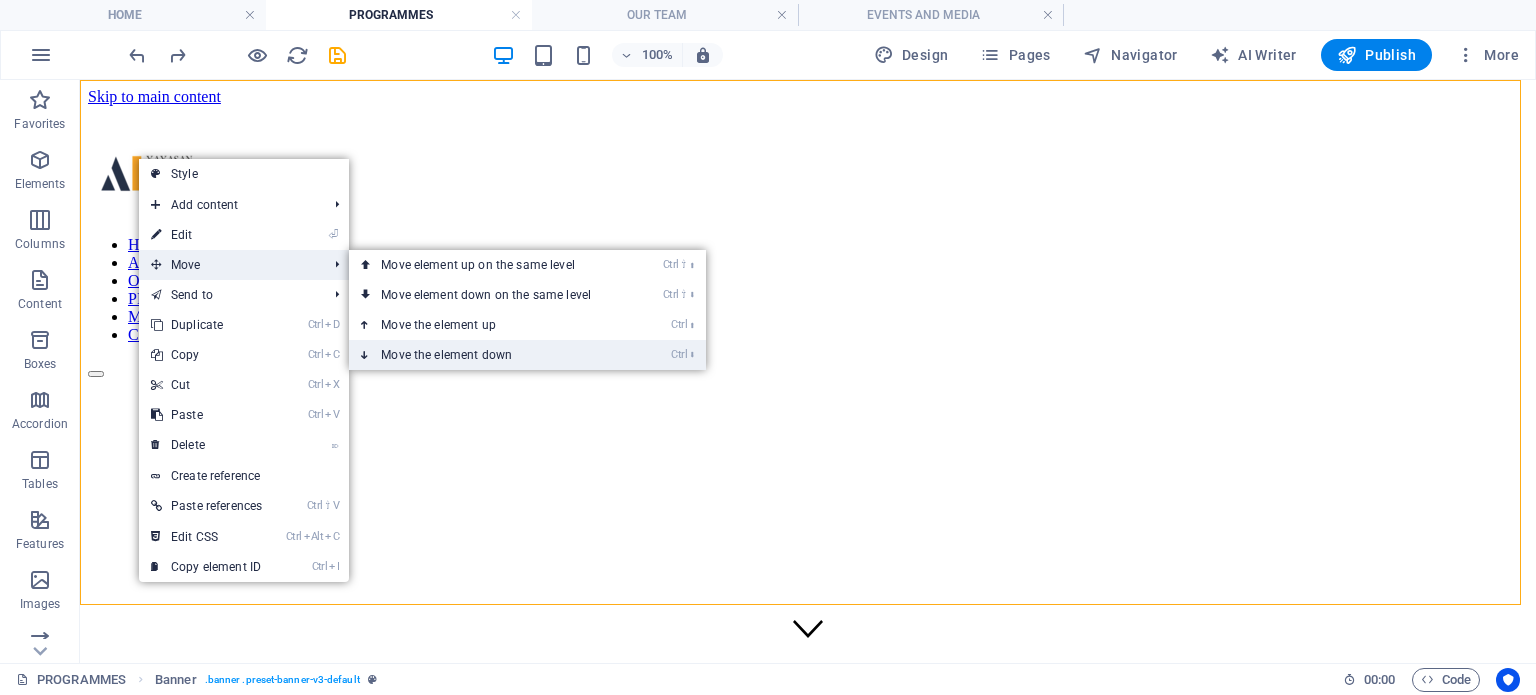 click on "Ctrl ⬇  Move the element down" at bounding box center (490, 355) 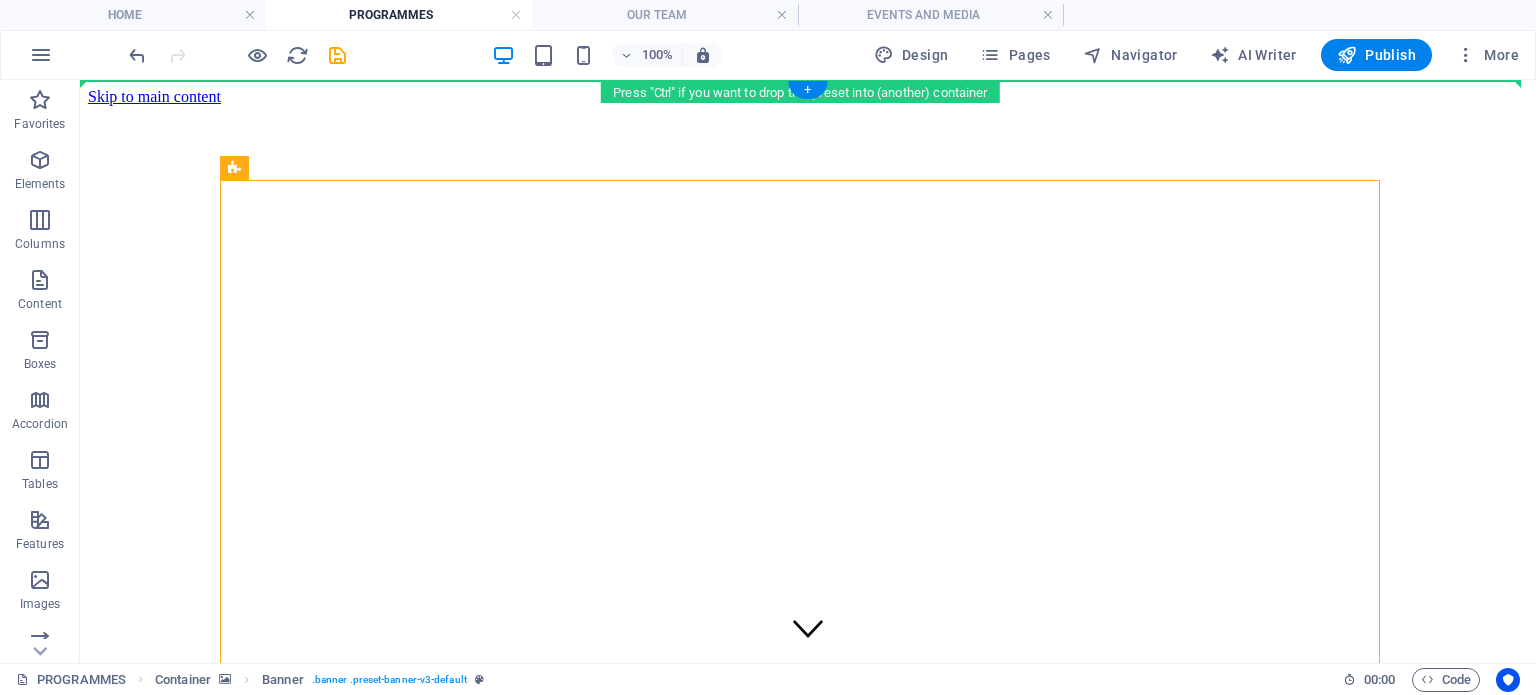 drag, startPoint x: 348, startPoint y: 243, endPoint x: 188, endPoint y: 111, distance: 207.42227 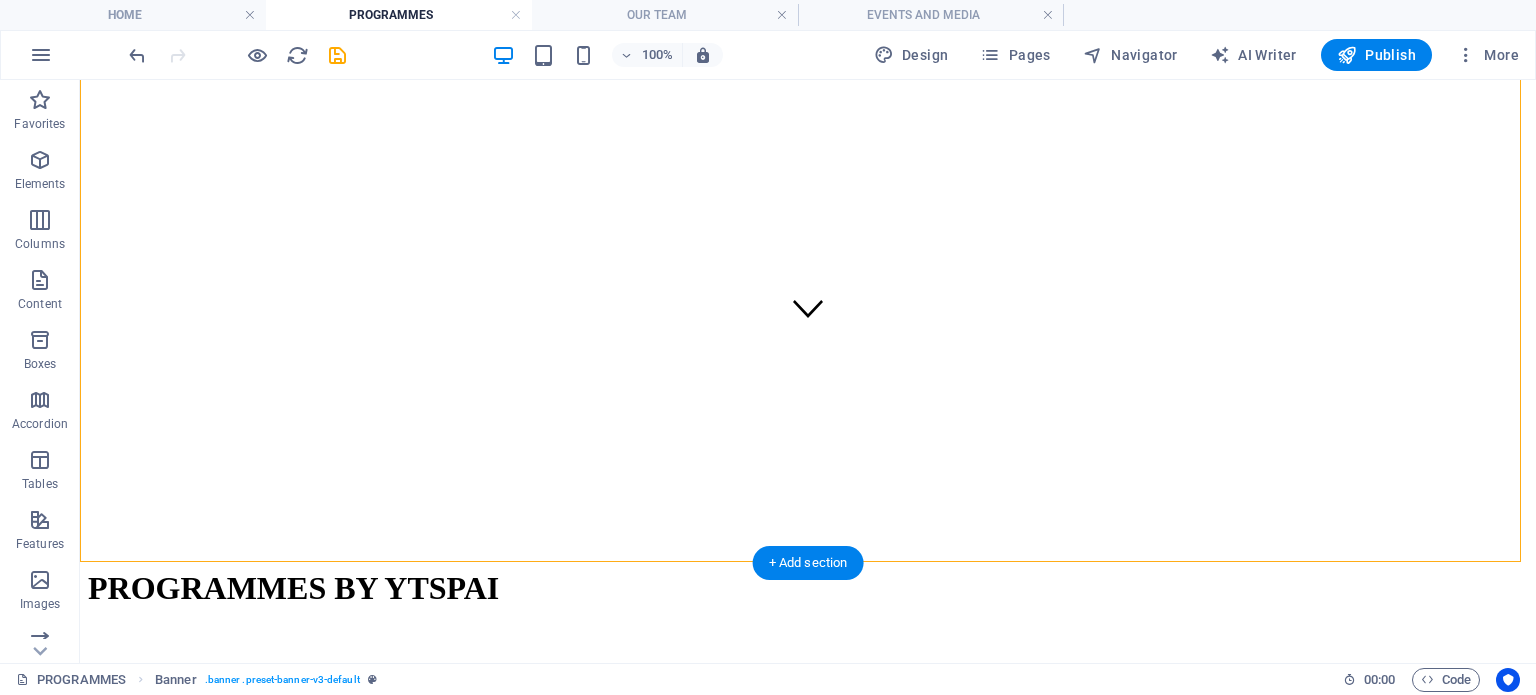 scroll, scrollTop: 0, scrollLeft: 0, axis: both 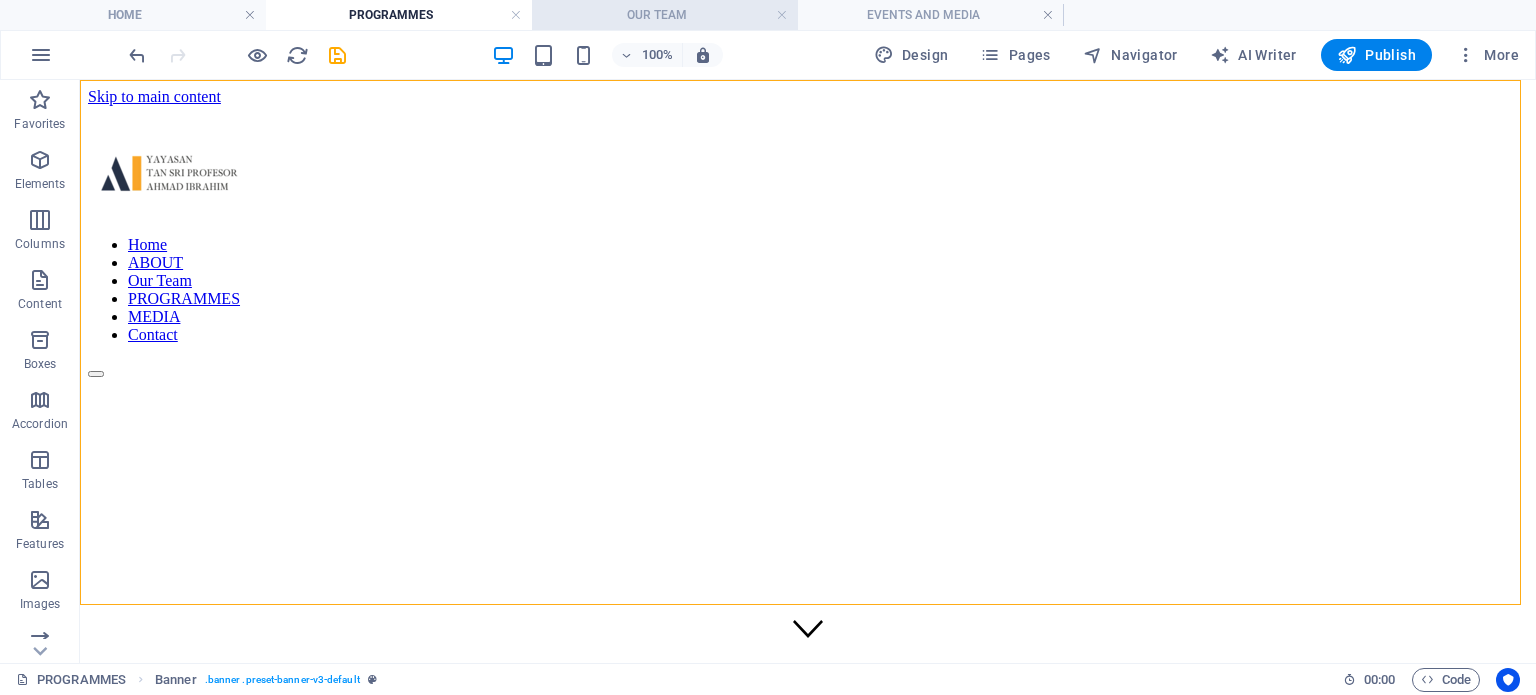 click on "OUR TEAM" at bounding box center (665, 15) 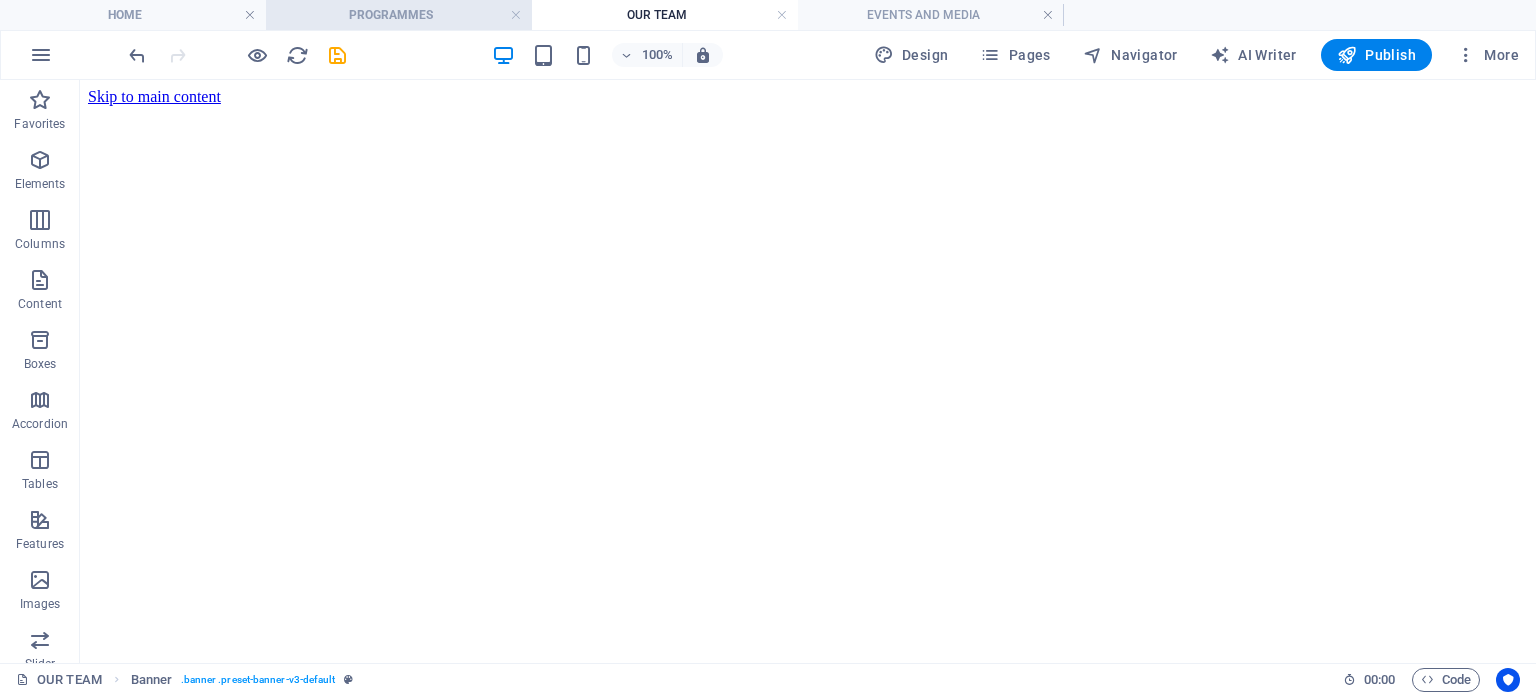 click on "PROGRAMMES" at bounding box center (399, 15) 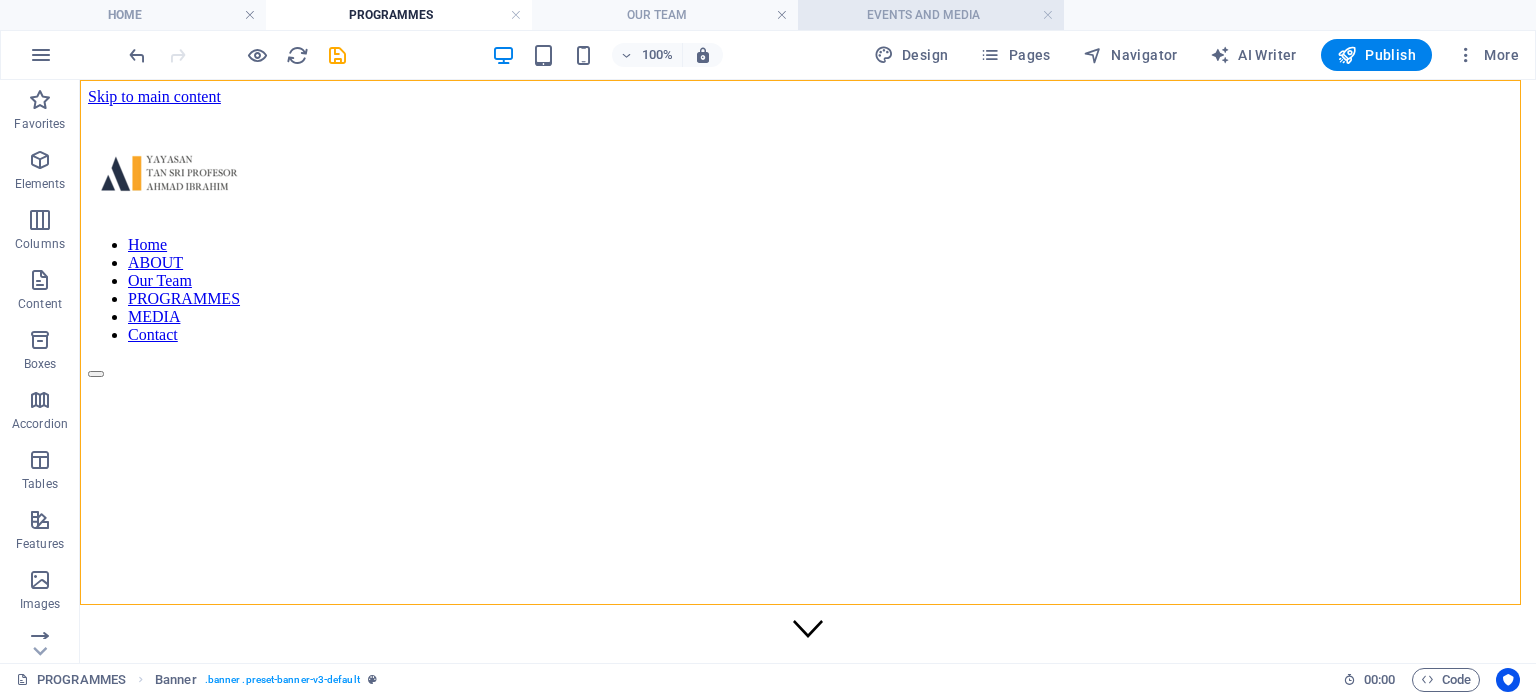 click on "EVENTS AND MEDIA" at bounding box center [931, 15] 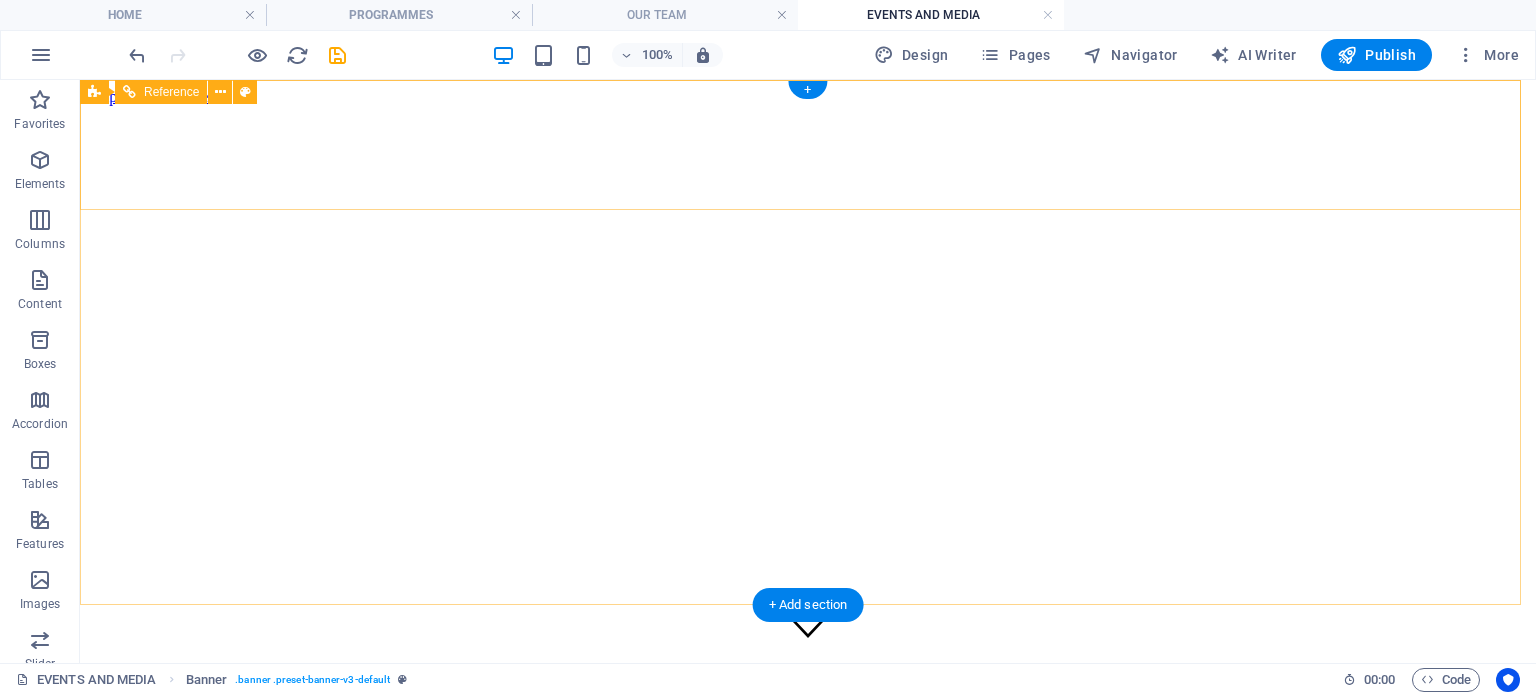 click at bounding box center (808, 698) 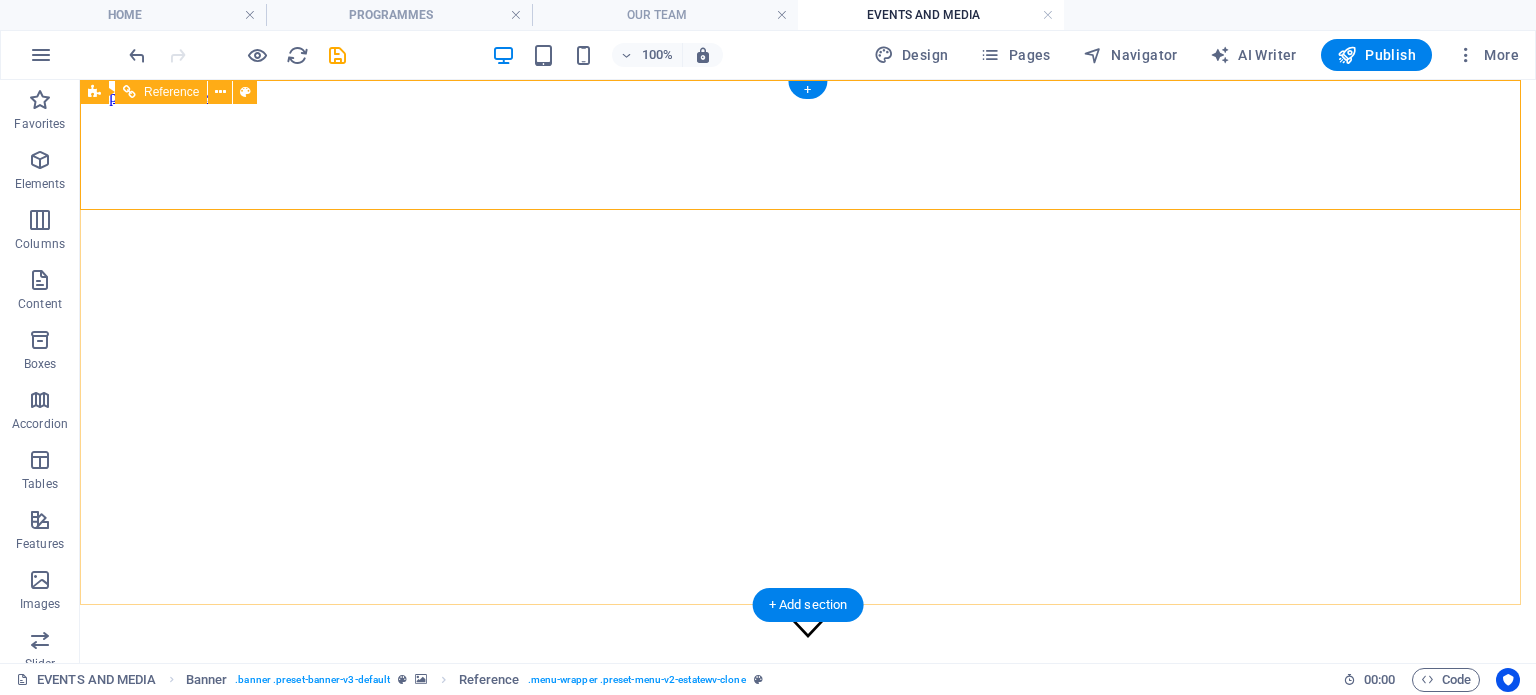click on "Home ABOUT Our Team PROGRAMMES MEDIA Contact" at bounding box center [808, 777] 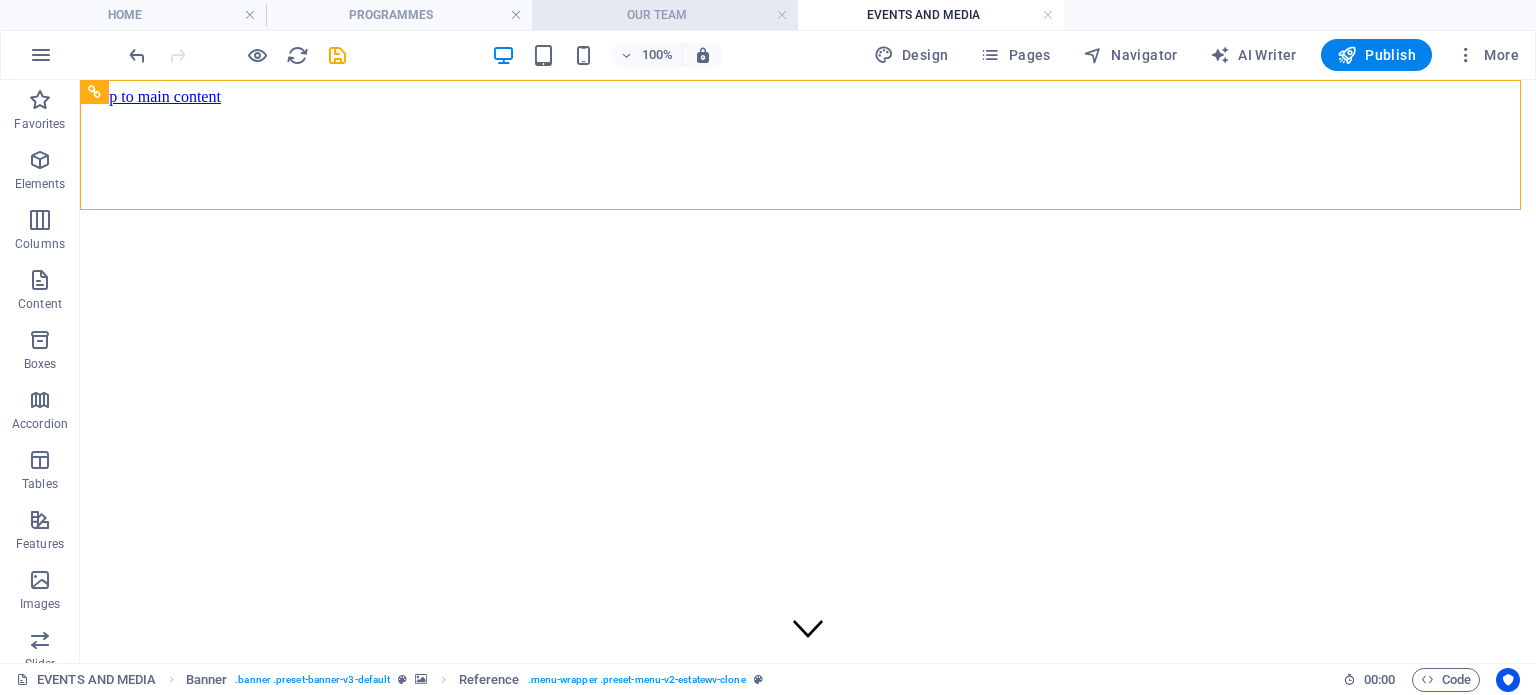 click on "OUR TEAM" at bounding box center [665, 15] 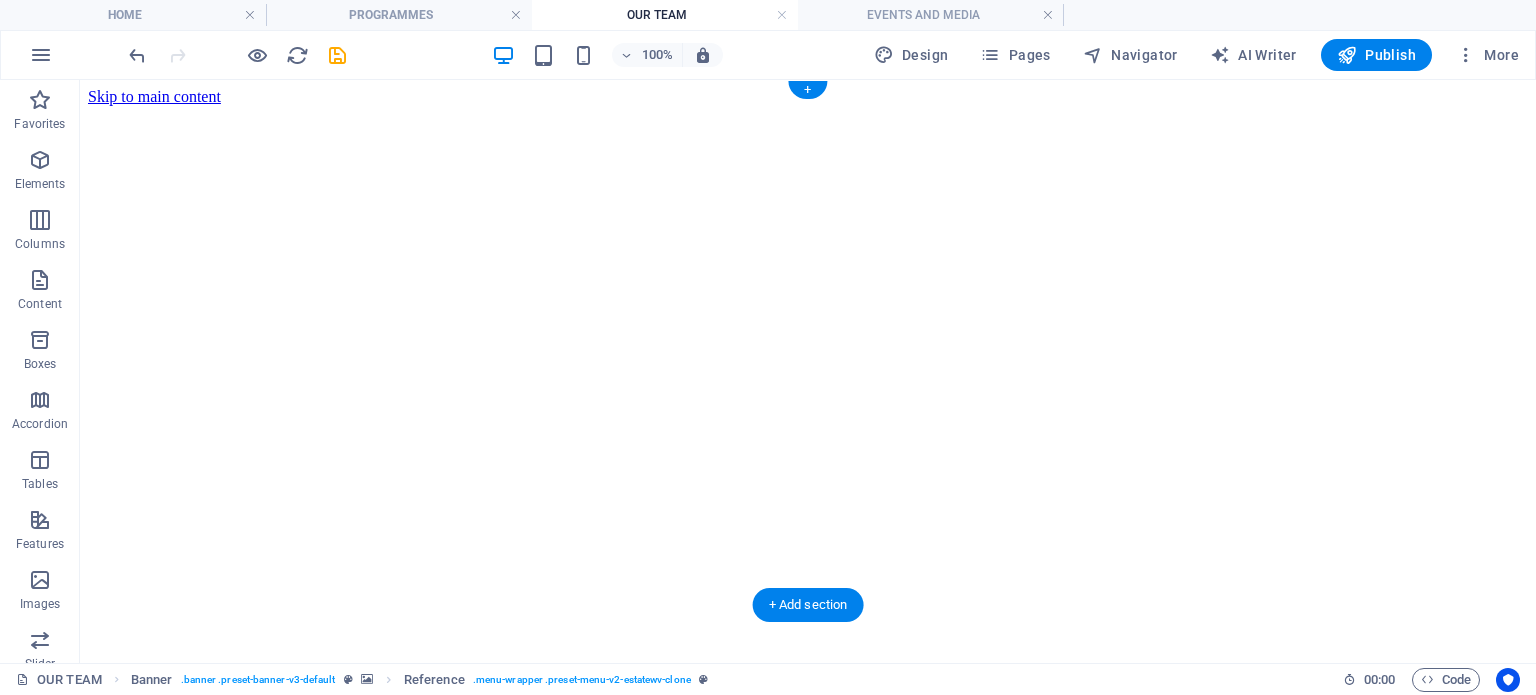 click at bounding box center (808, 106) 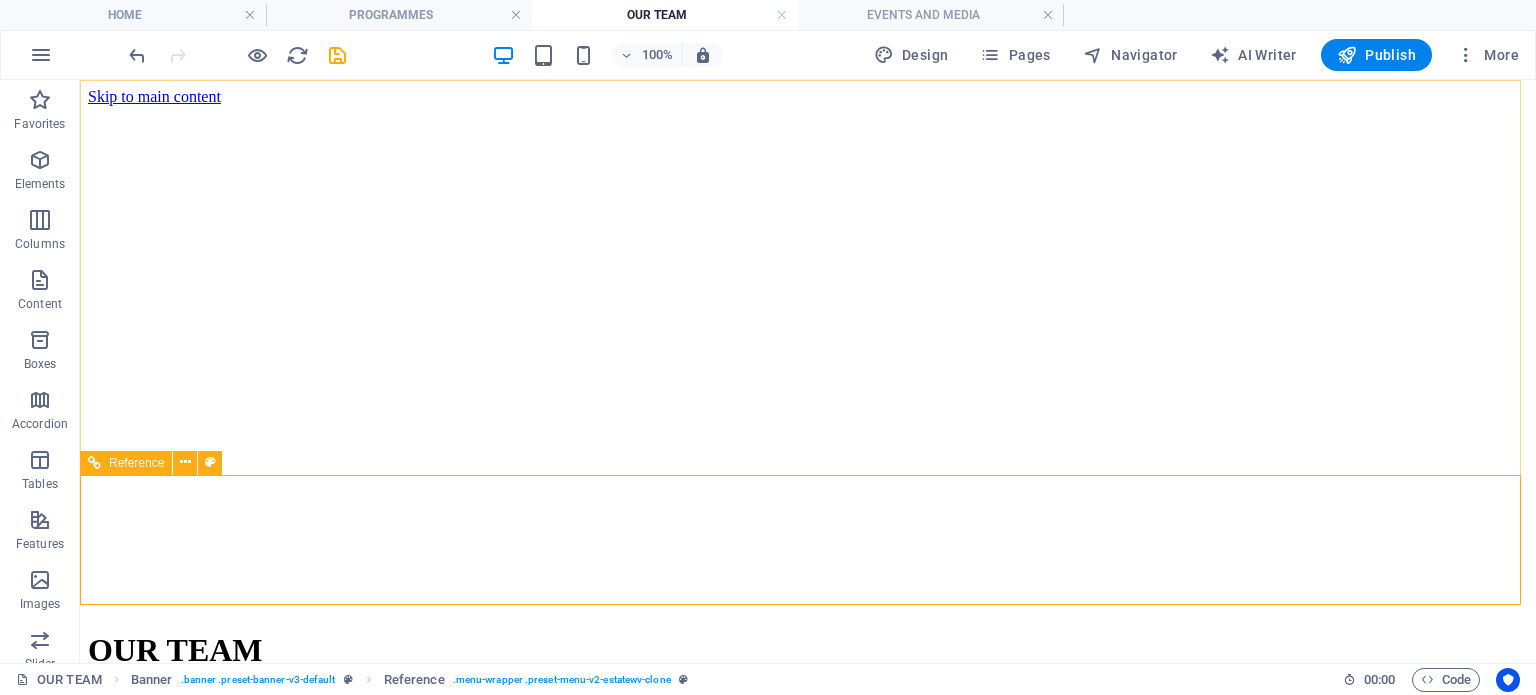 click on "Reference" at bounding box center [136, 463] 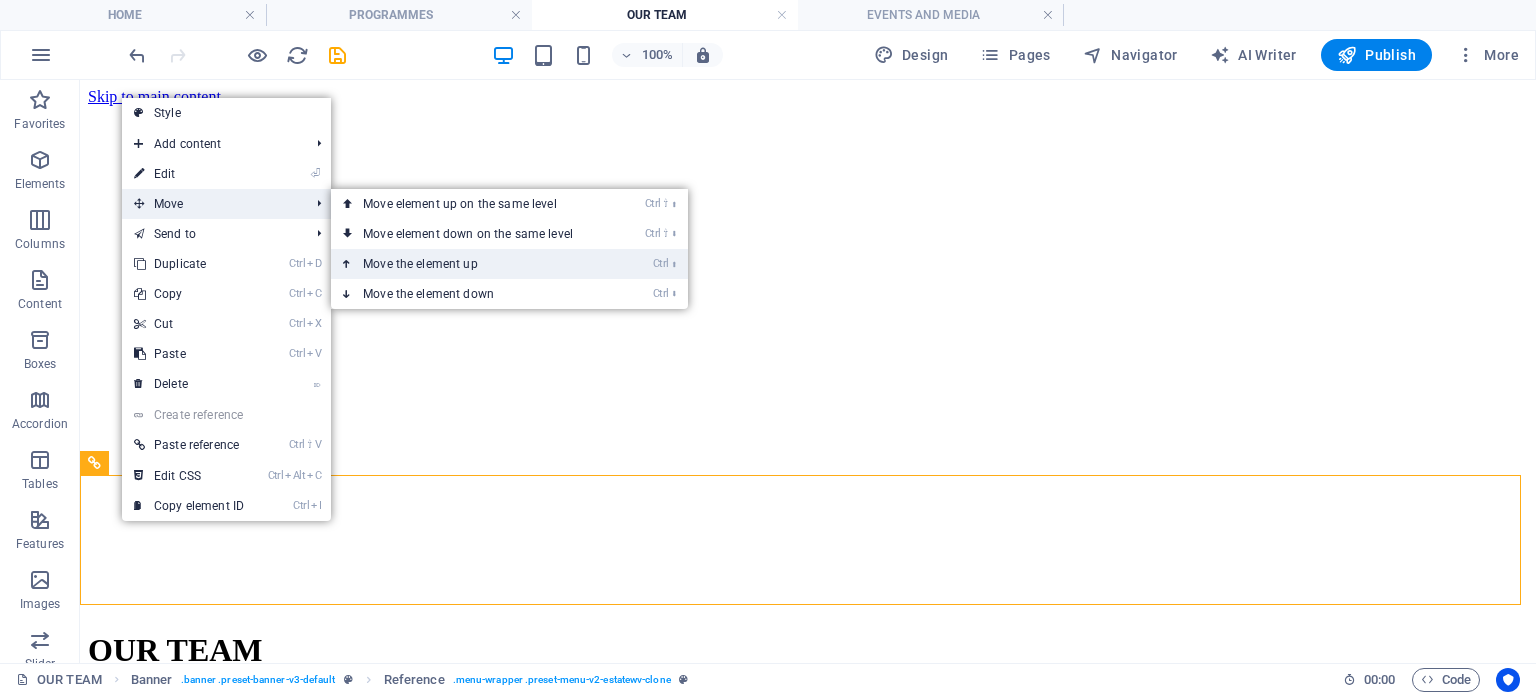 click on "Ctrl ⬆  Move the element up" at bounding box center (472, 264) 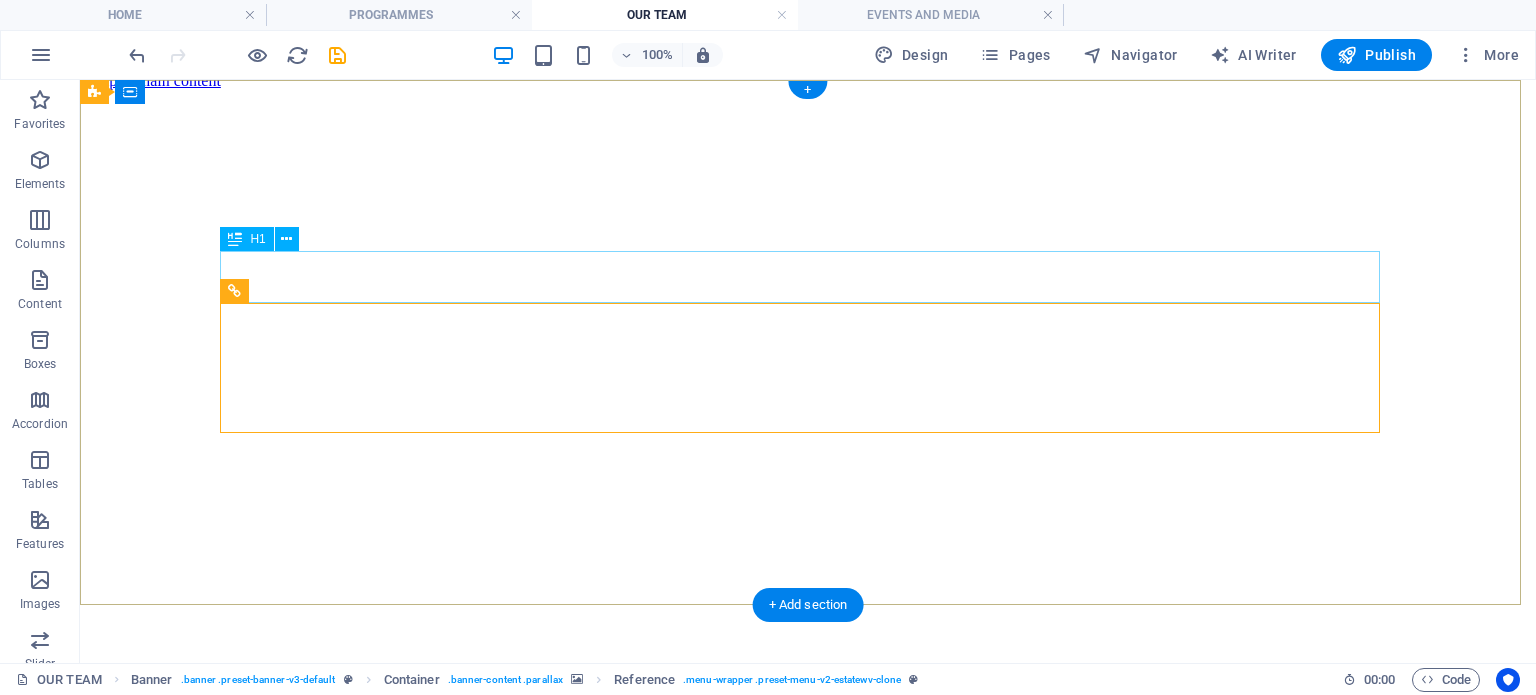 scroll, scrollTop: 44, scrollLeft: 0, axis: vertical 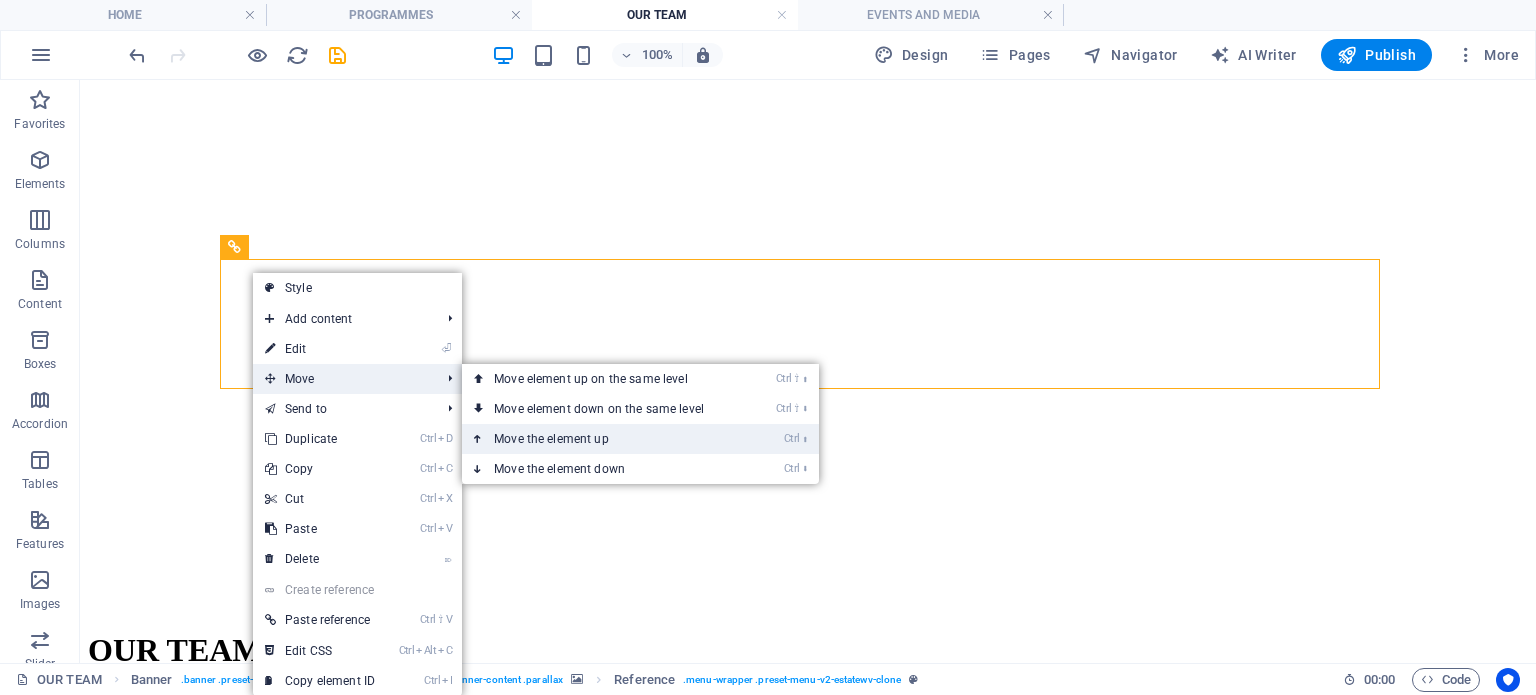 click on "Ctrl ⬆  Move the element up" at bounding box center [603, 439] 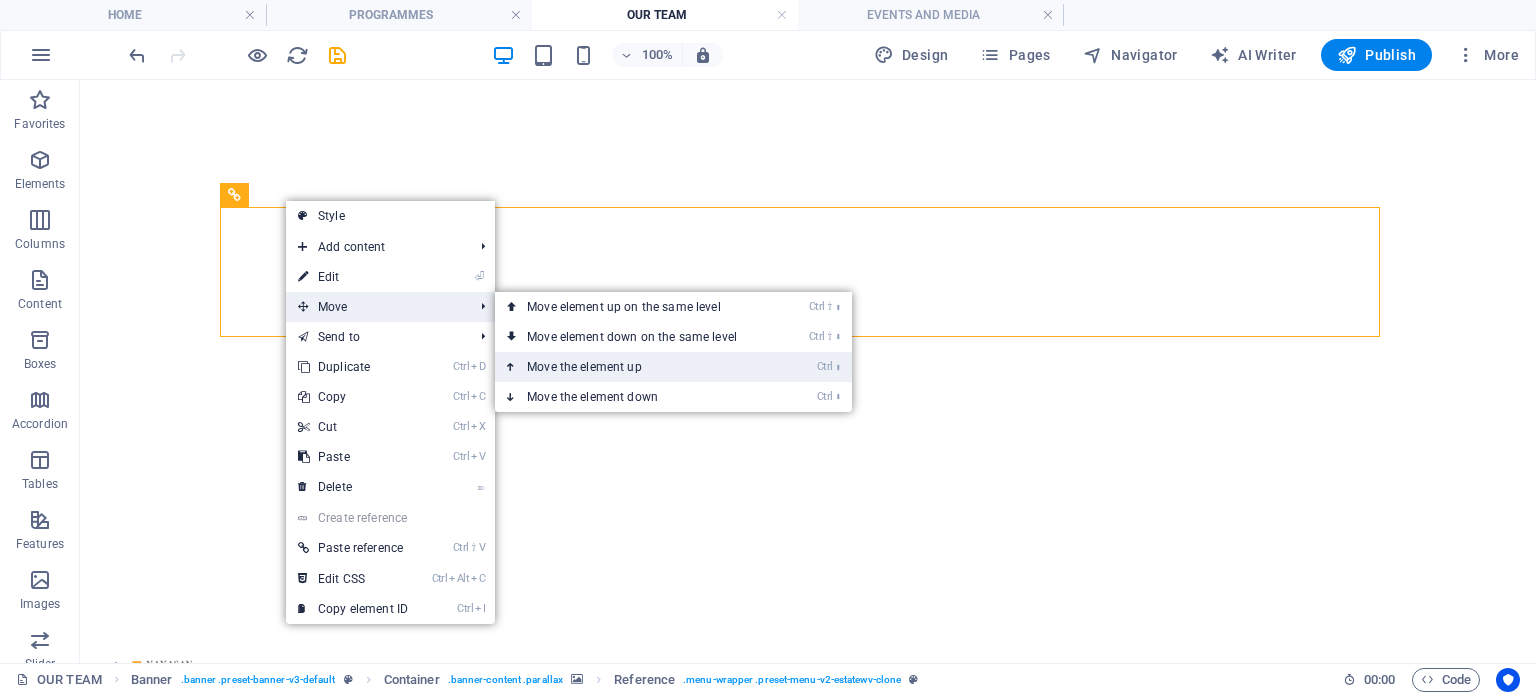 click on "Ctrl ⬆  Move the element up" at bounding box center [636, 367] 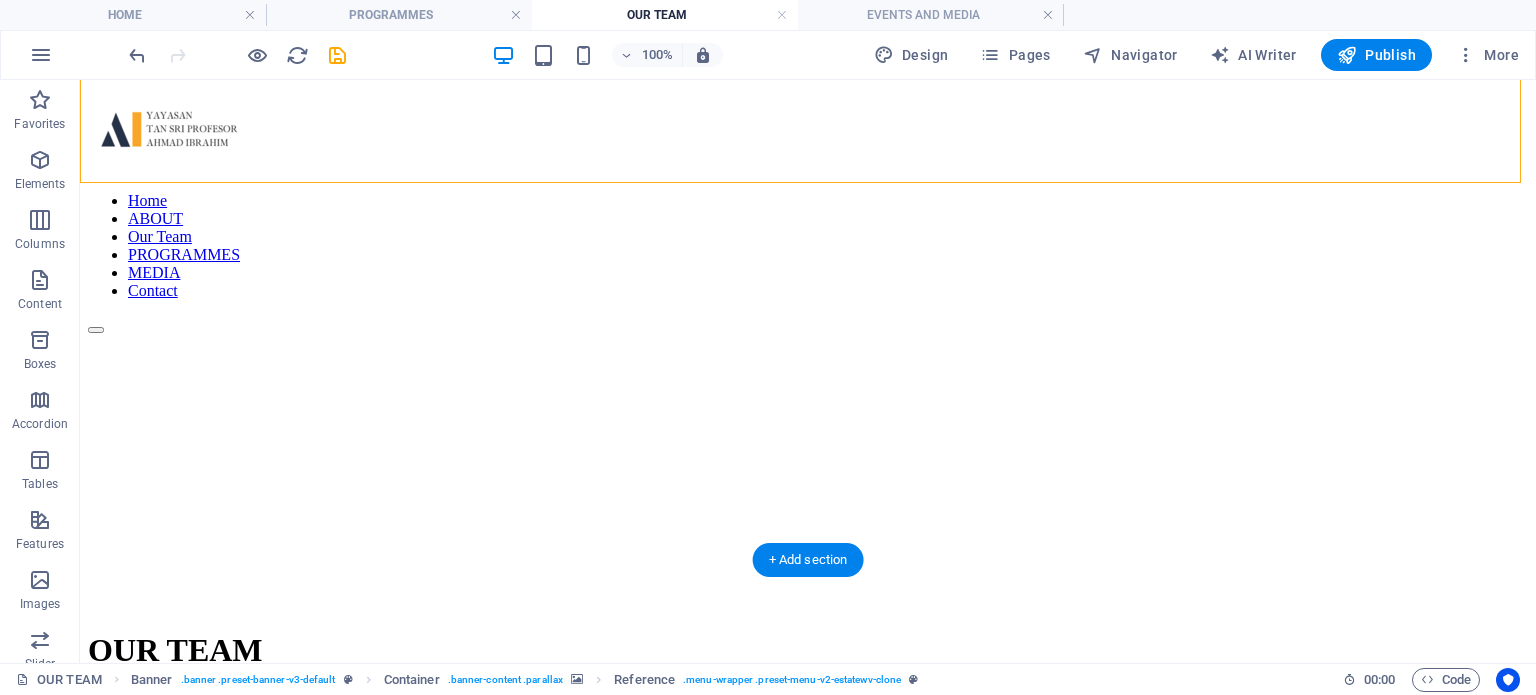scroll, scrollTop: 0, scrollLeft: 0, axis: both 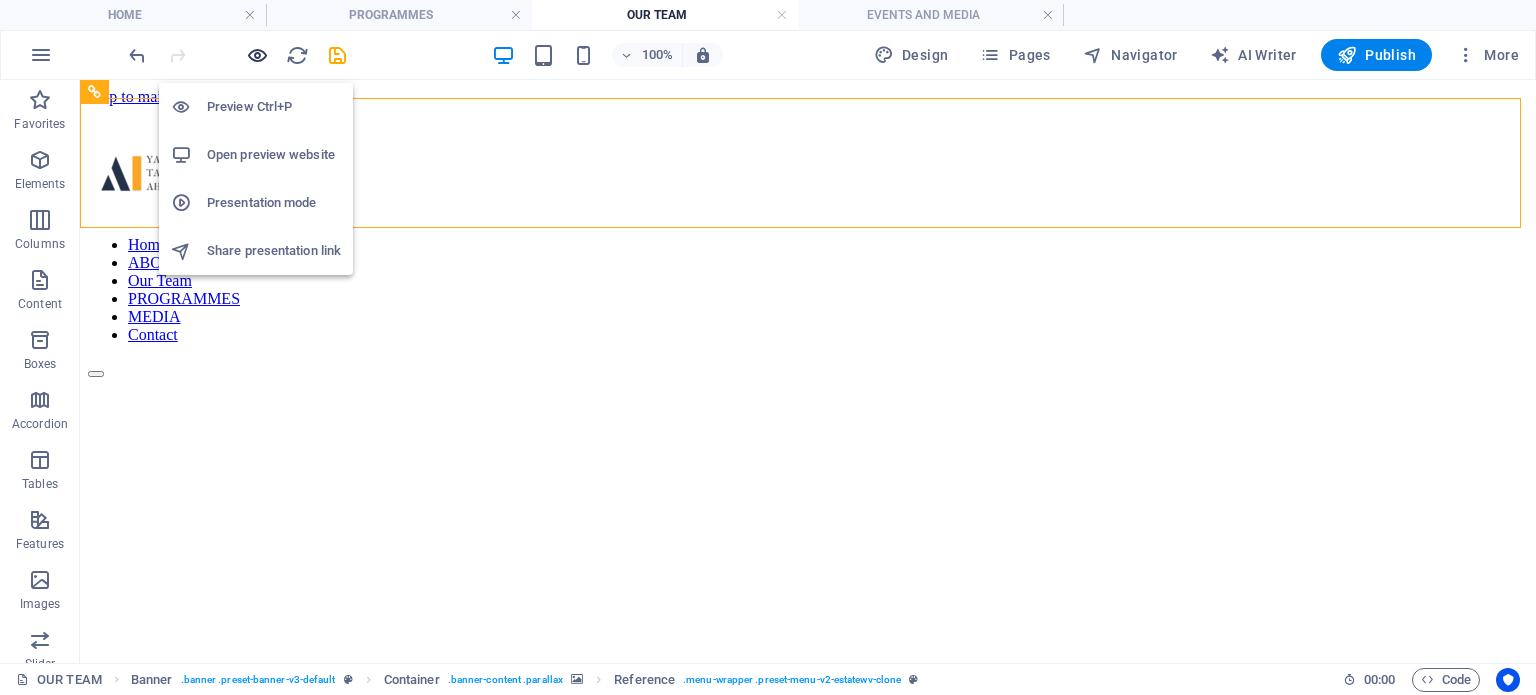 click at bounding box center [257, 55] 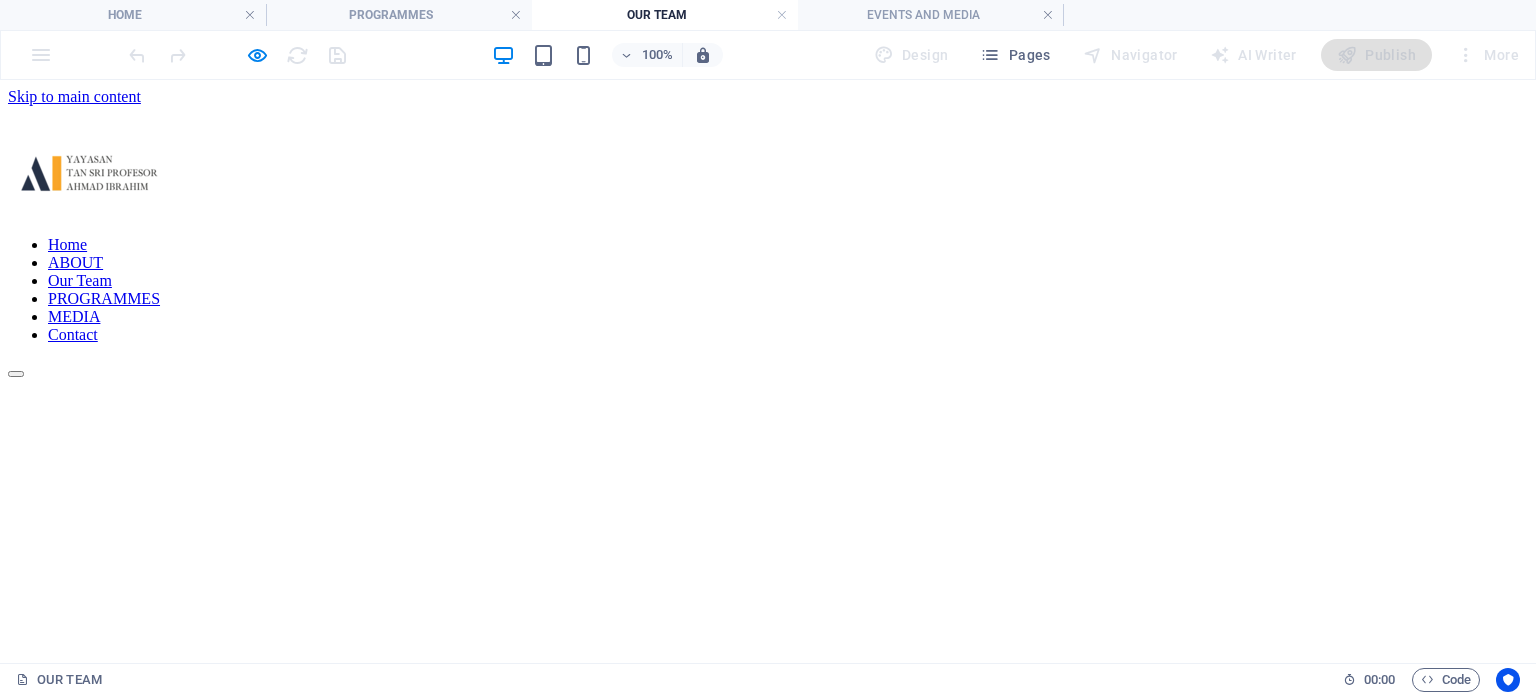 scroll, scrollTop: 0, scrollLeft: 0, axis: both 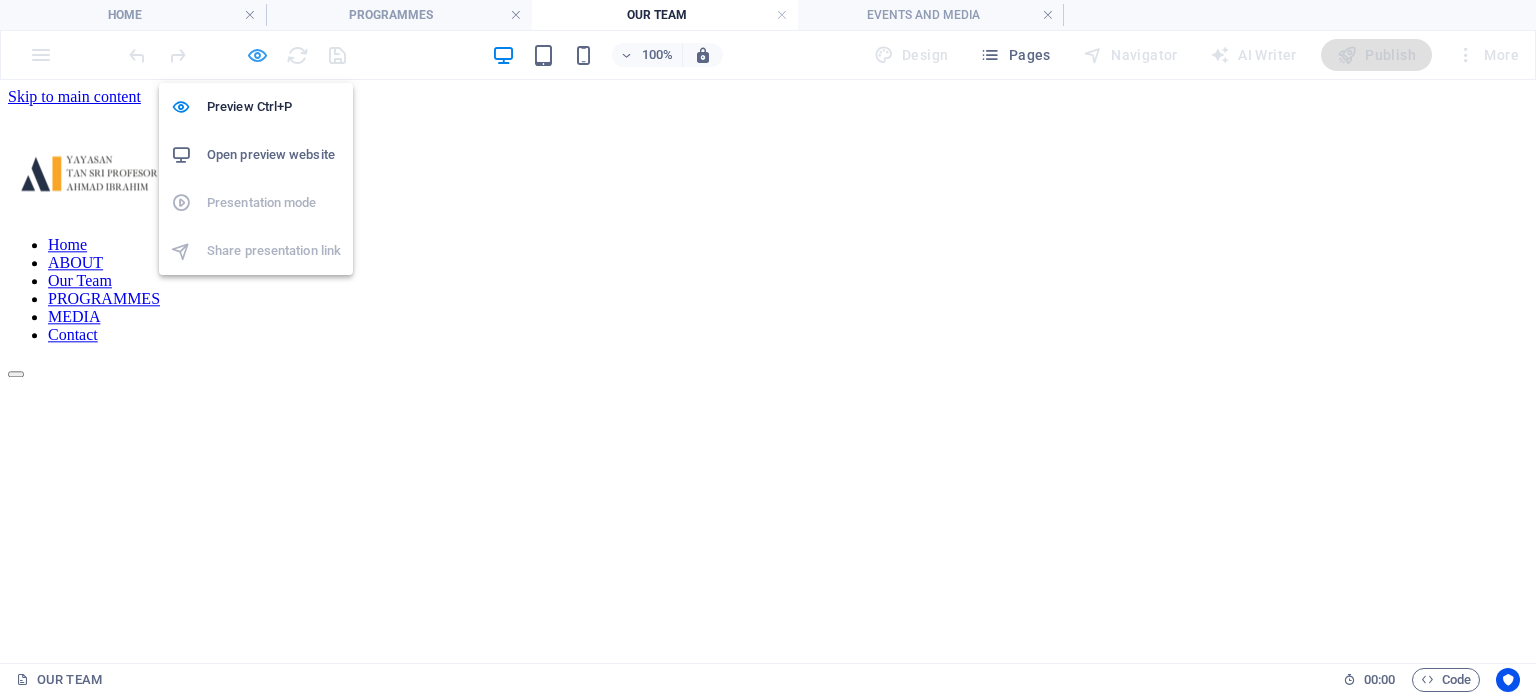 click at bounding box center [257, 55] 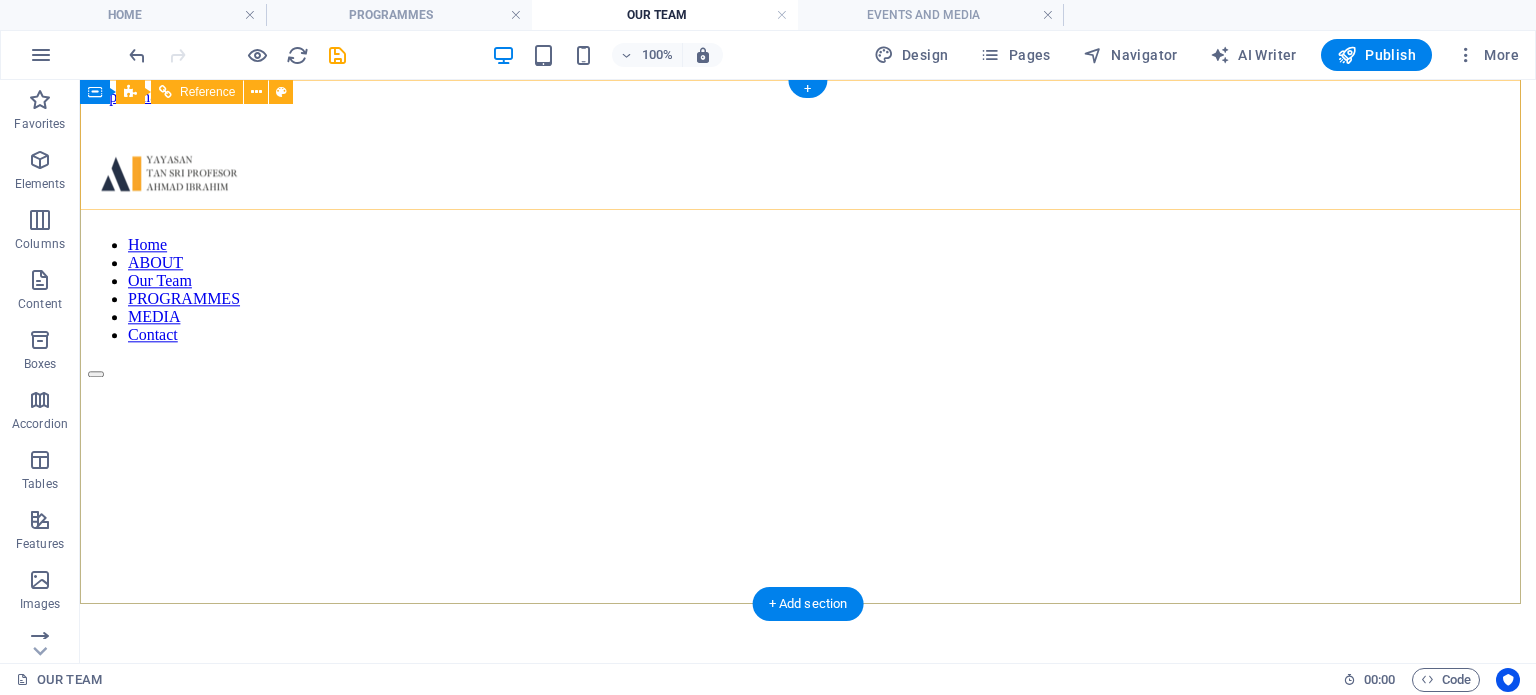 click on "Home ABOUT Our Team PROGRAMMES MEDIA Contact" at bounding box center [808, 252] 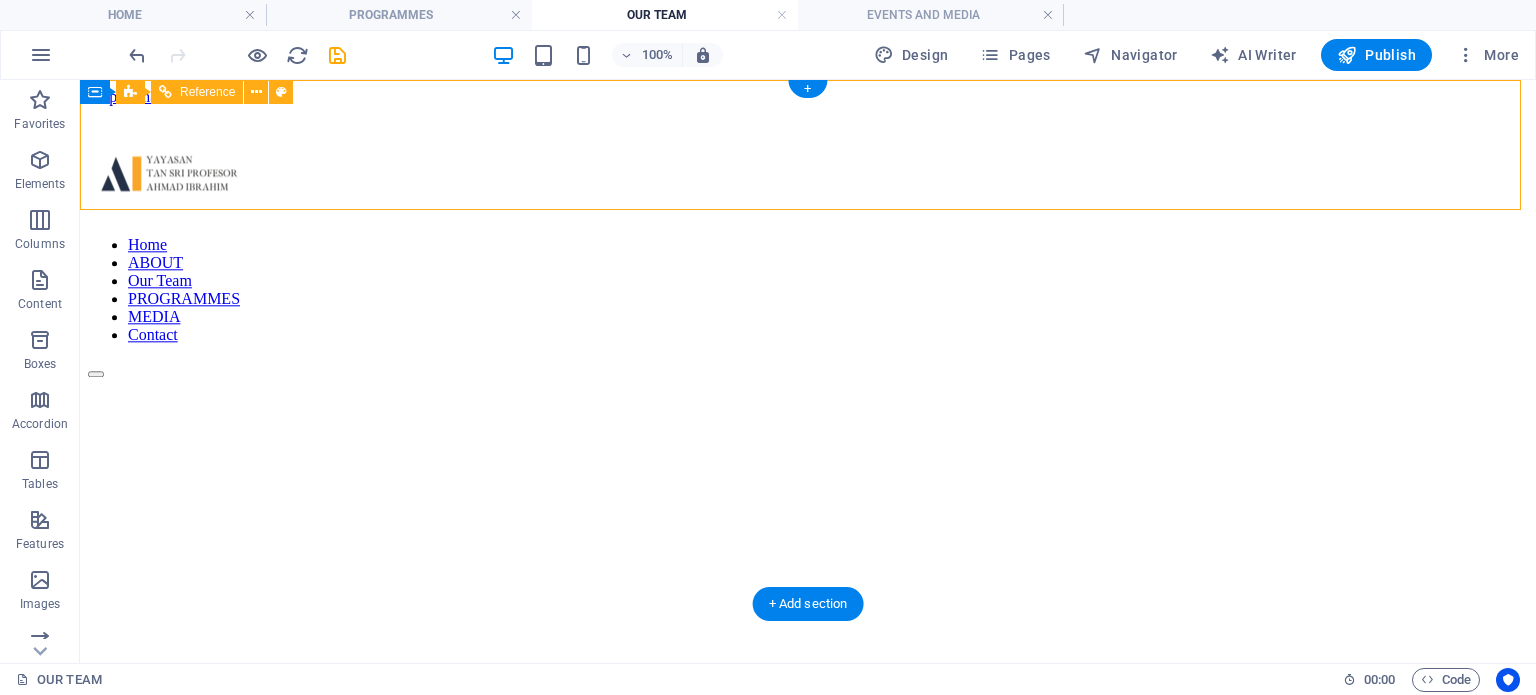 click on "Home ABOUT Our Team PROGRAMMES MEDIA Contact" at bounding box center (808, 252) 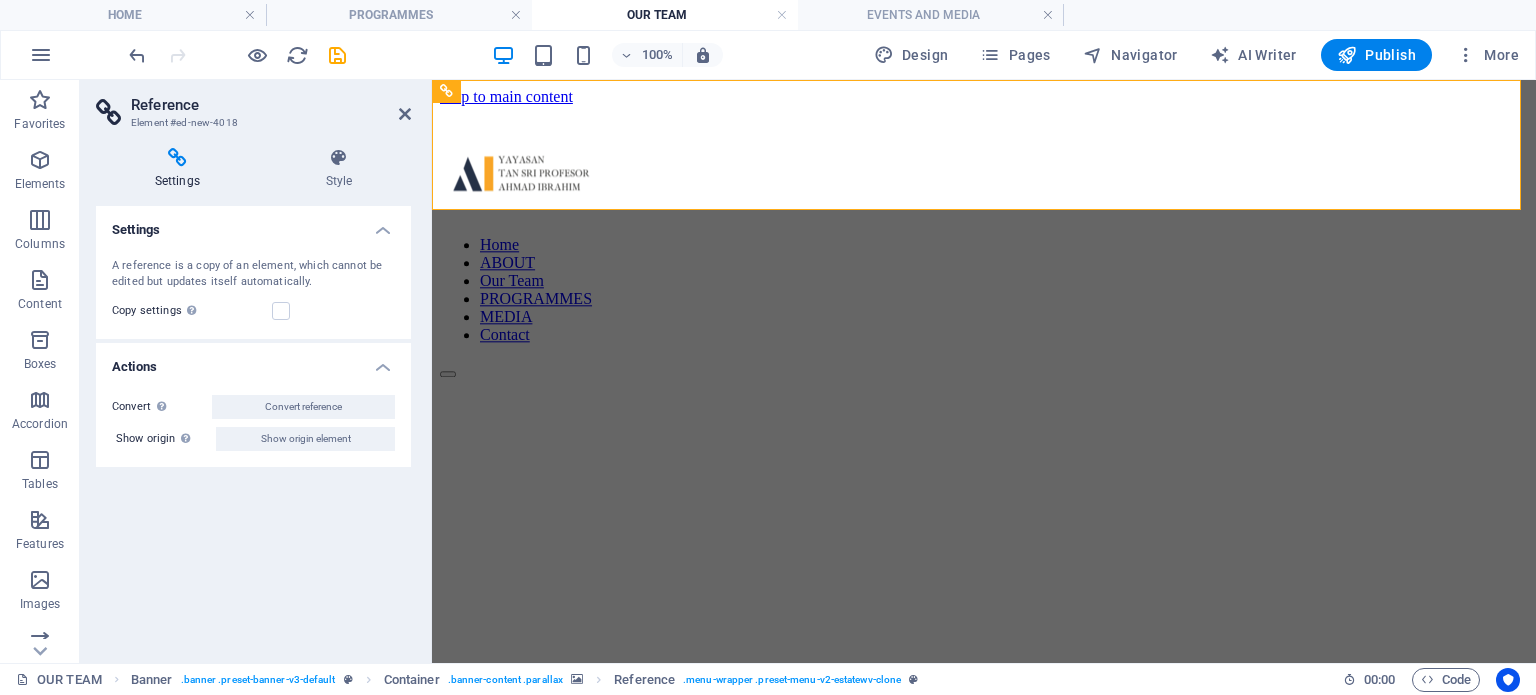 click on "Reference Element #ed-new-4018" at bounding box center [253, 106] 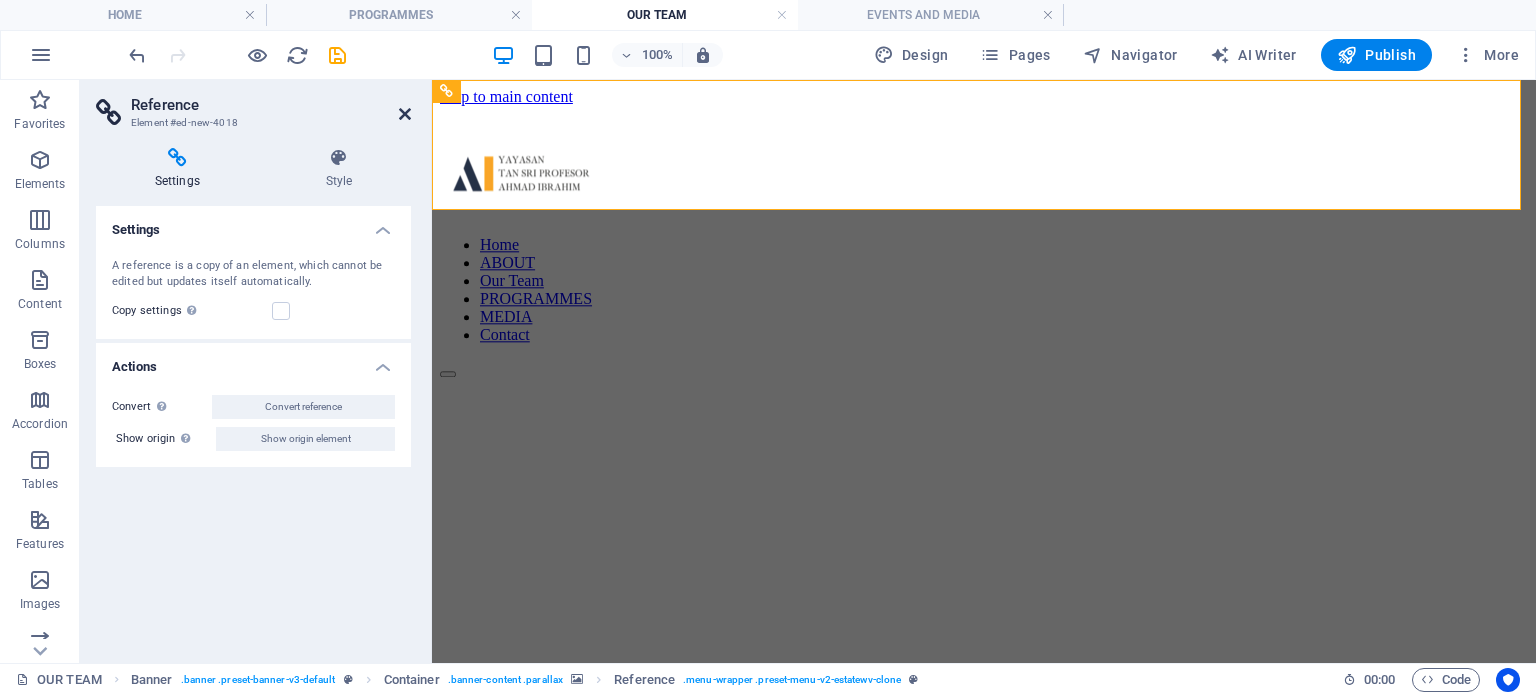 click at bounding box center (405, 114) 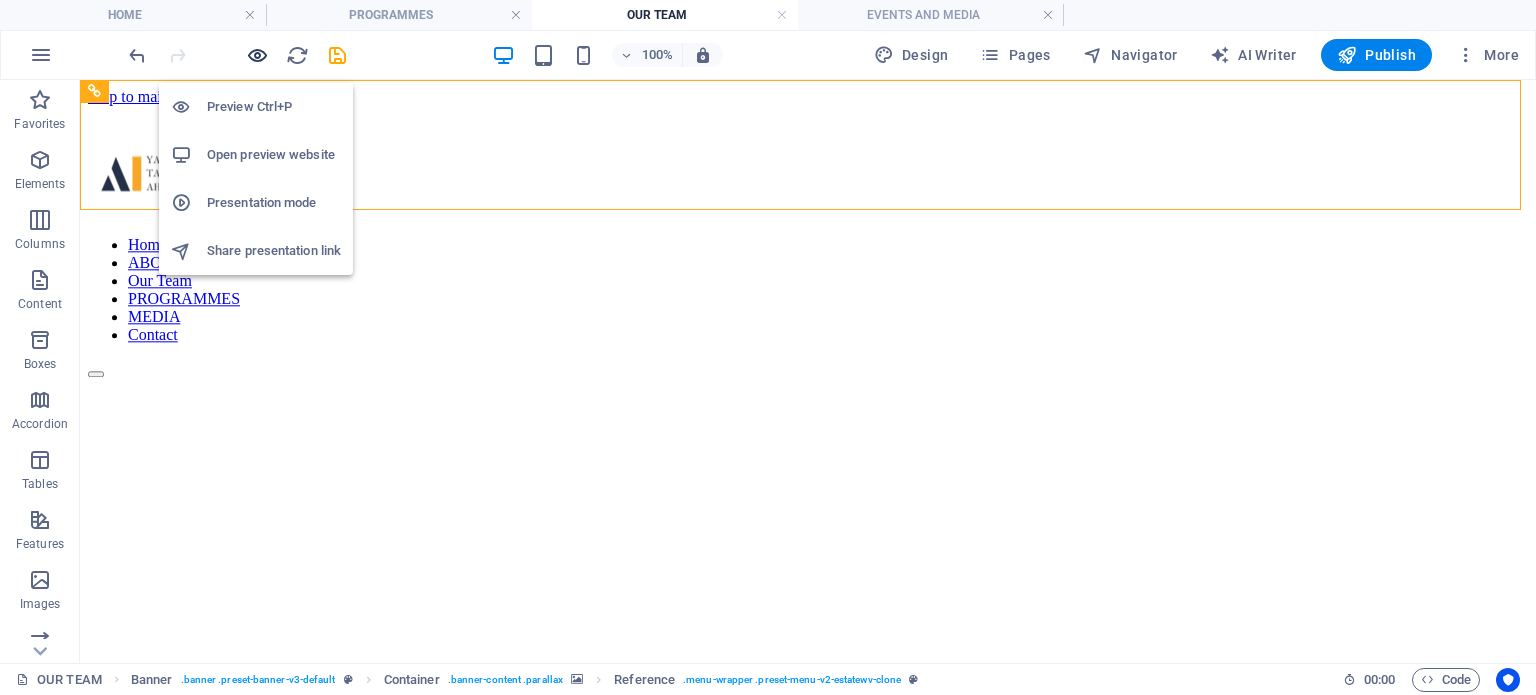 click at bounding box center [257, 55] 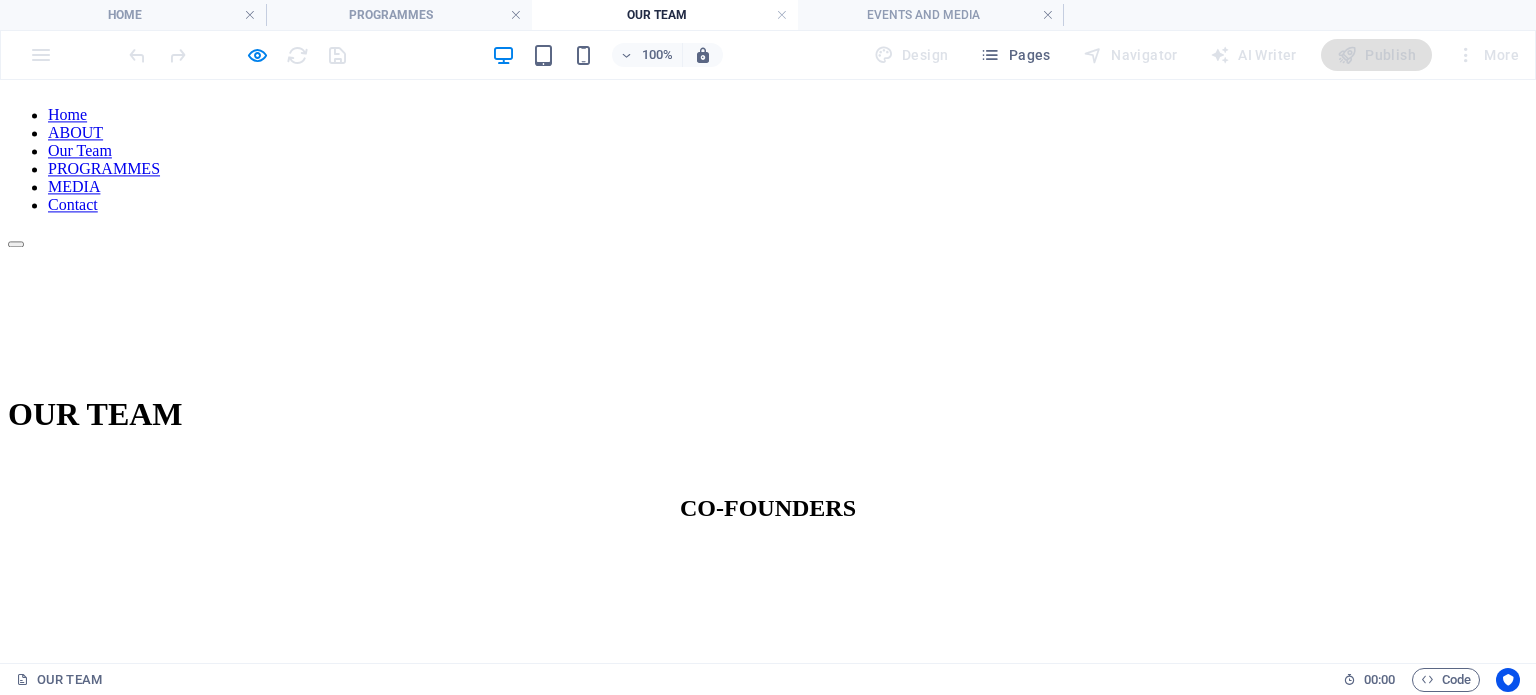 scroll, scrollTop: 0, scrollLeft: 0, axis: both 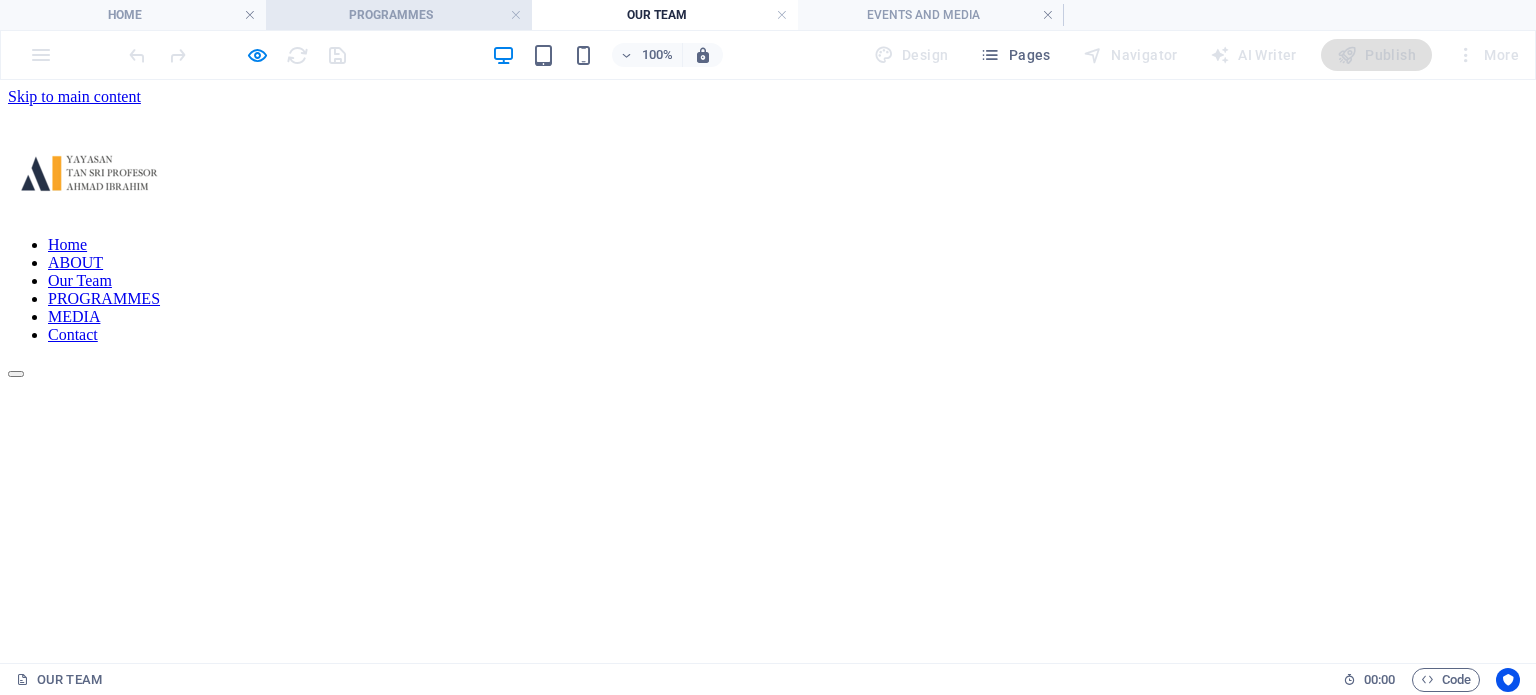 click on "PROGRAMMES" at bounding box center [399, 15] 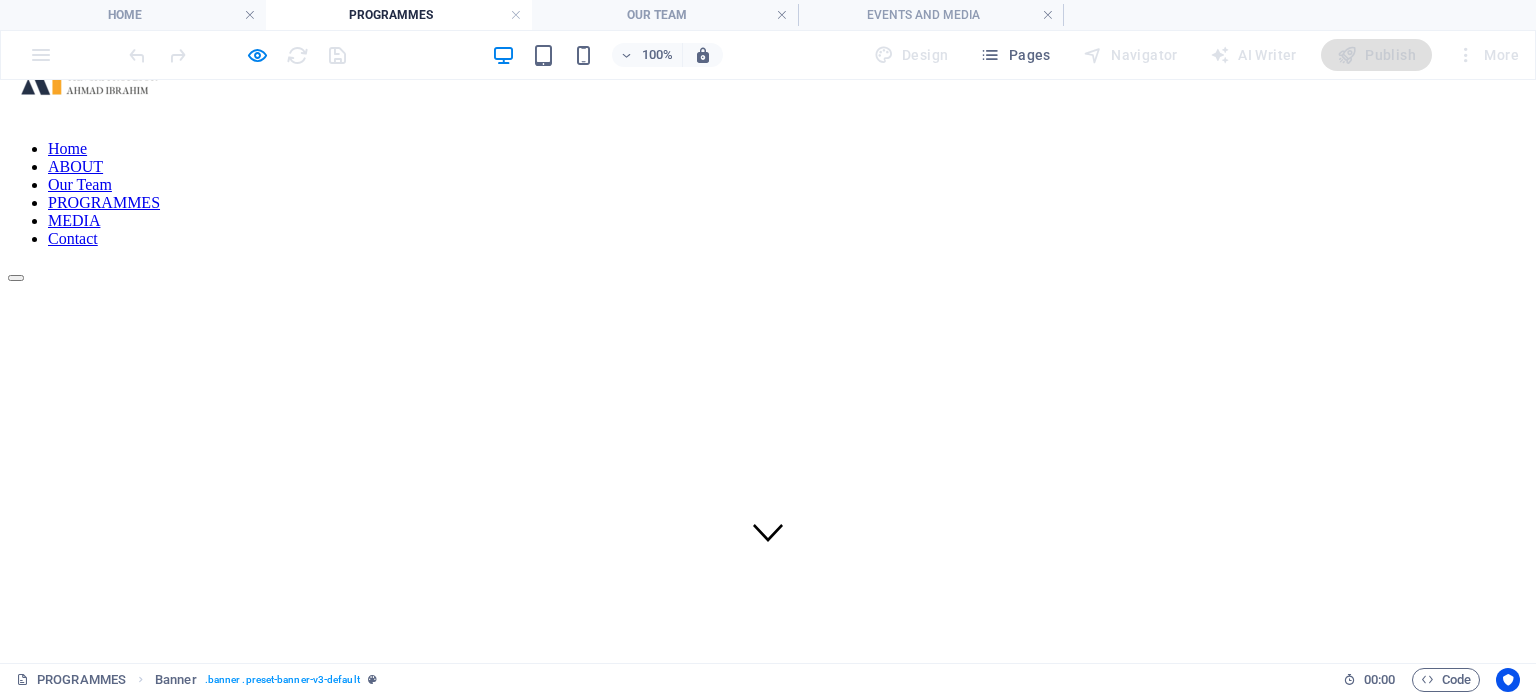 scroll, scrollTop: 36, scrollLeft: 0, axis: vertical 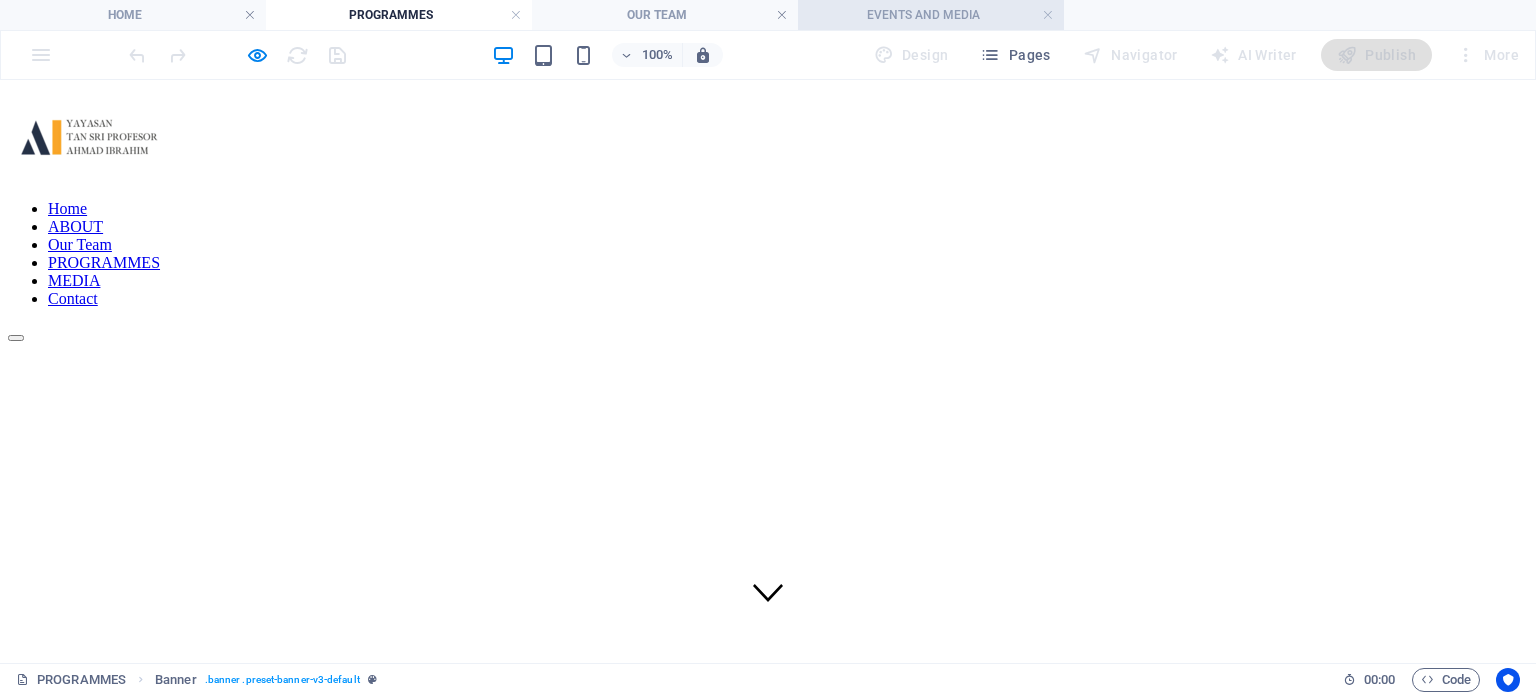 click on "EVENTS AND MEDIA" at bounding box center (931, 15) 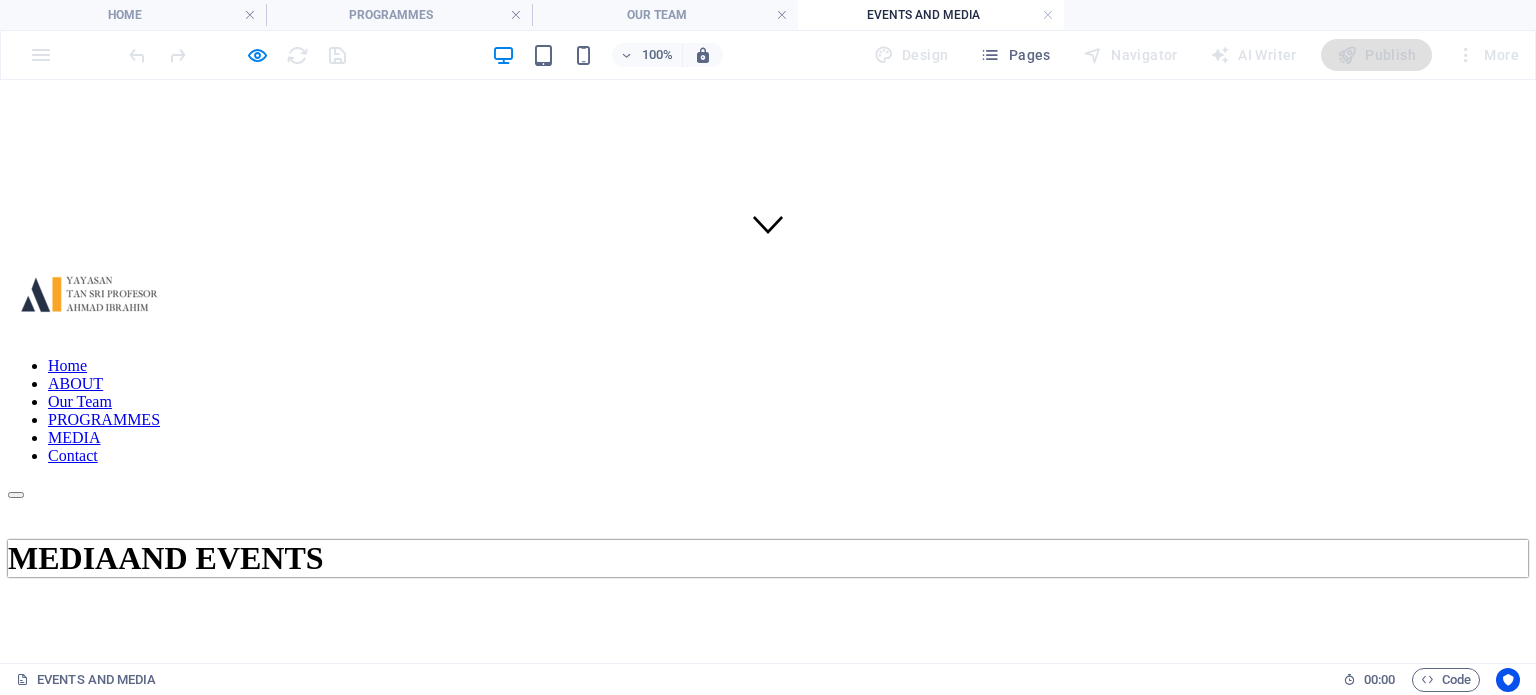 scroll, scrollTop: 0, scrollLeft: 0, axis: both 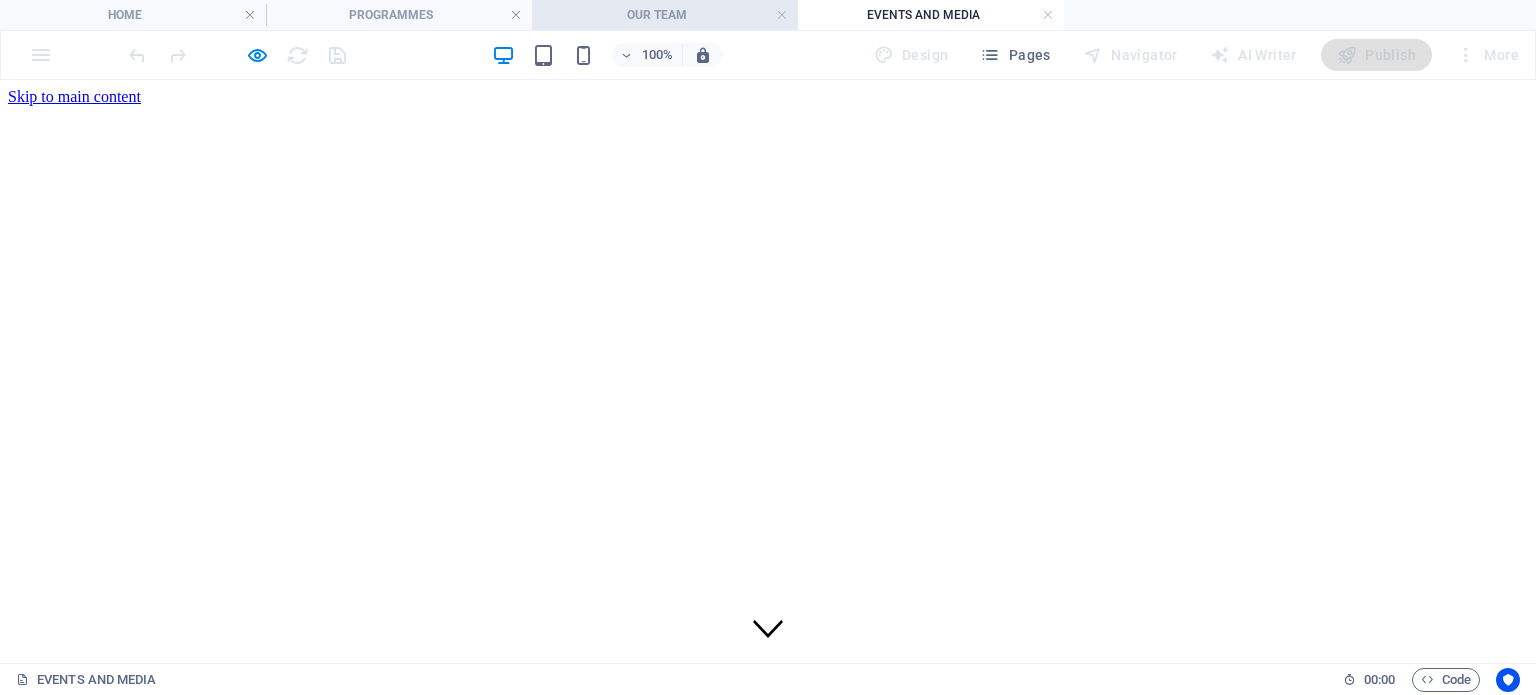 click on "OUR TEAM" at bounding box center [665, 15] 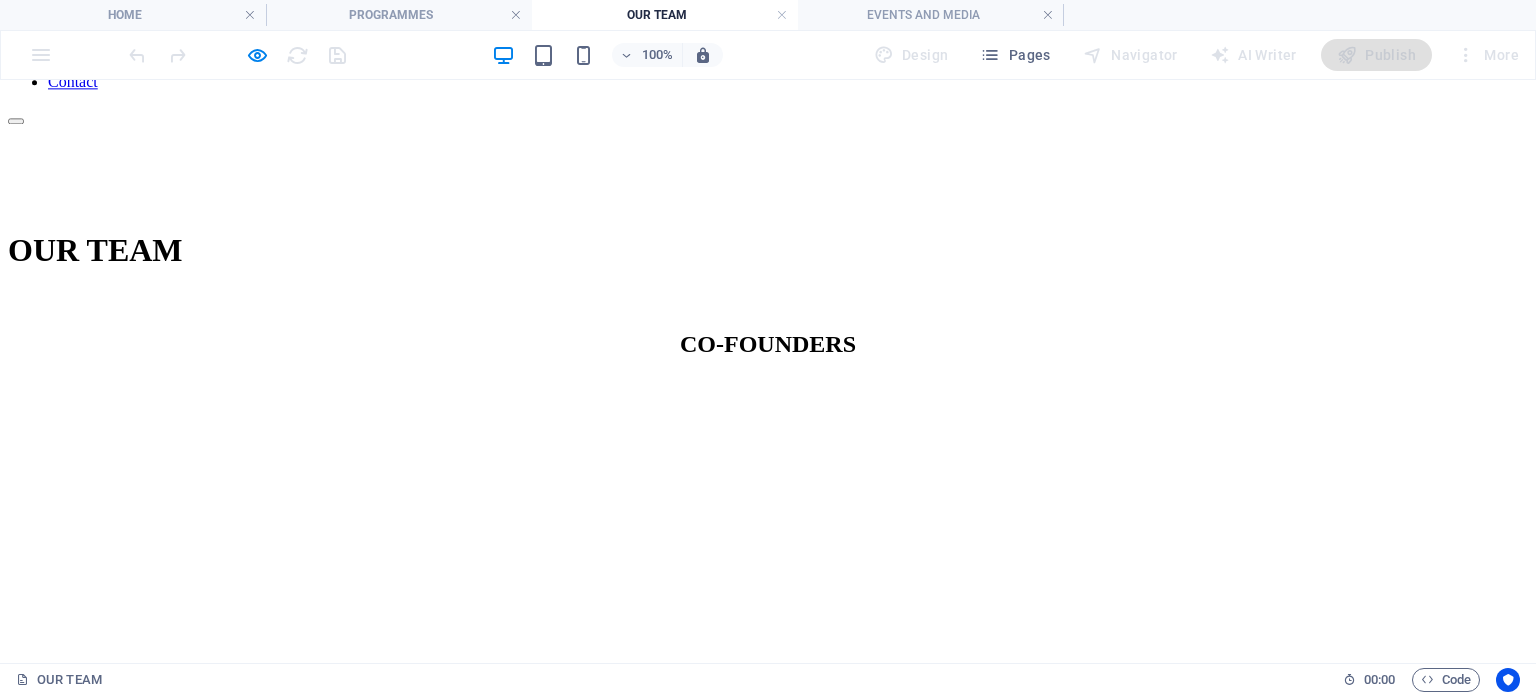 scroll, scrollTop: 392, scrollLeft: 0, axis: vertical 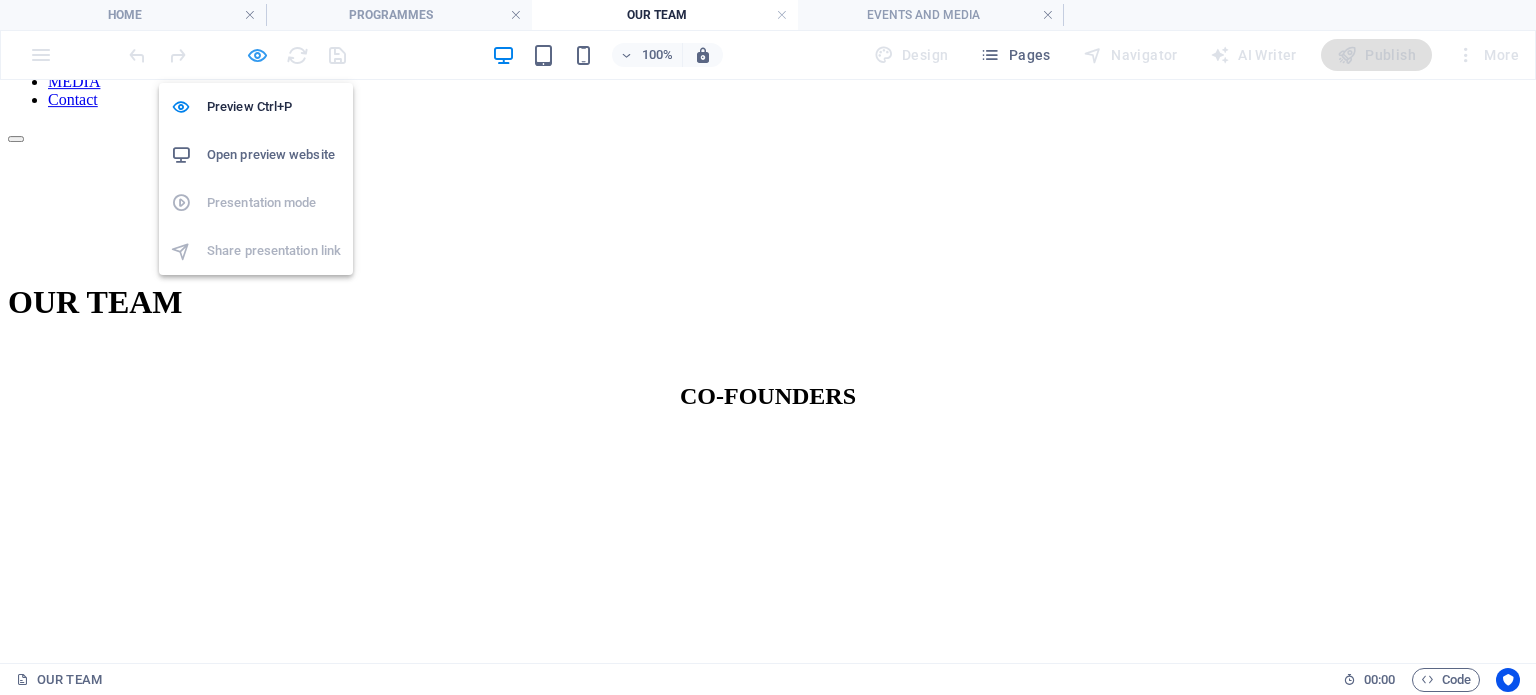 click at bounding box center (257, 55) 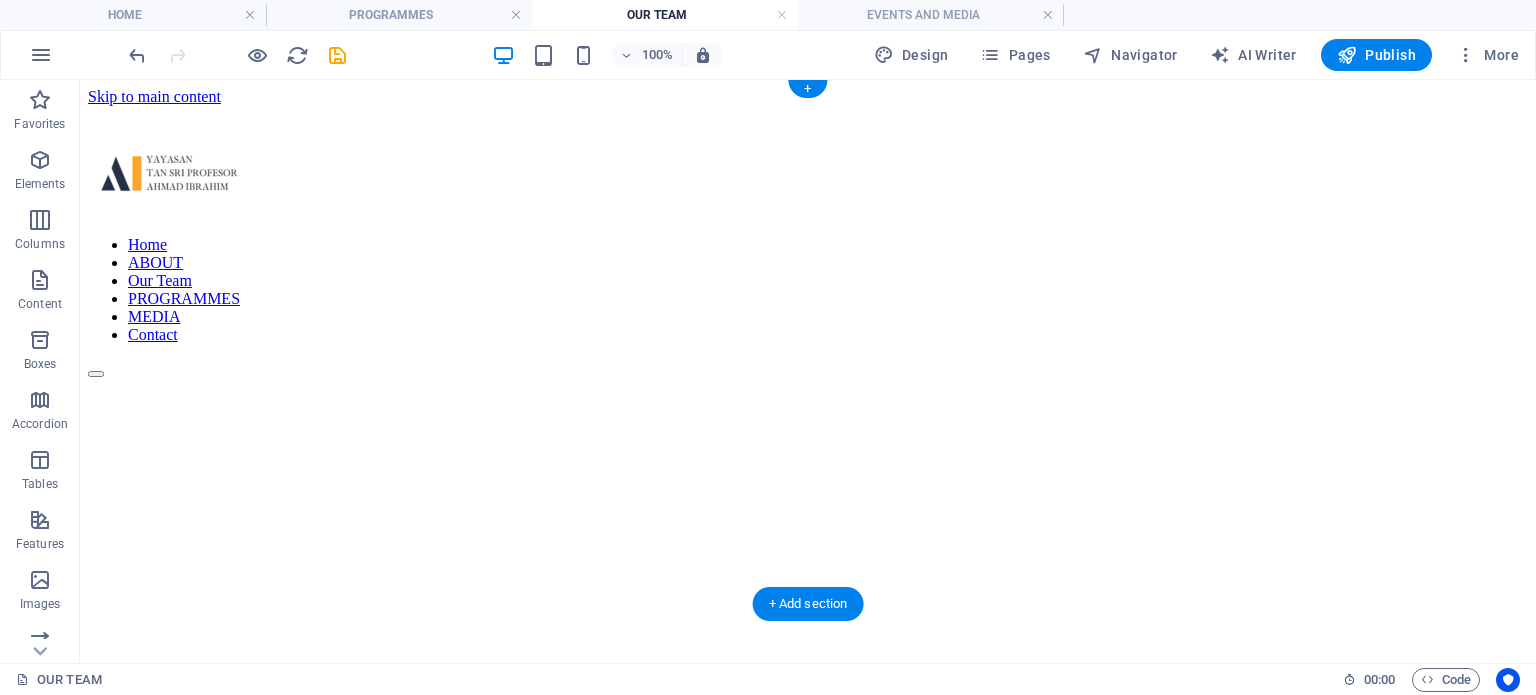 scroll, scrollTop: 0, scrollLeft: 0, axis: both 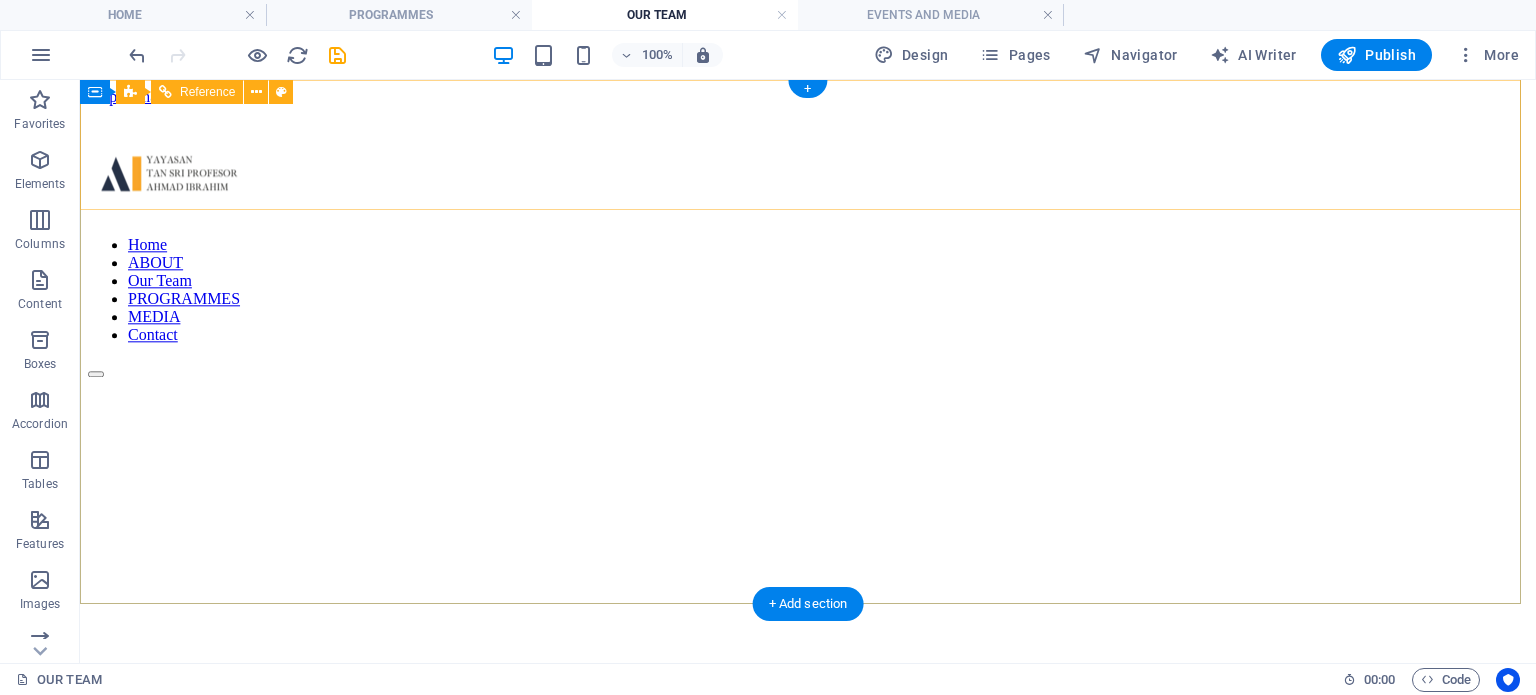 click at bounding box center [808, 173] 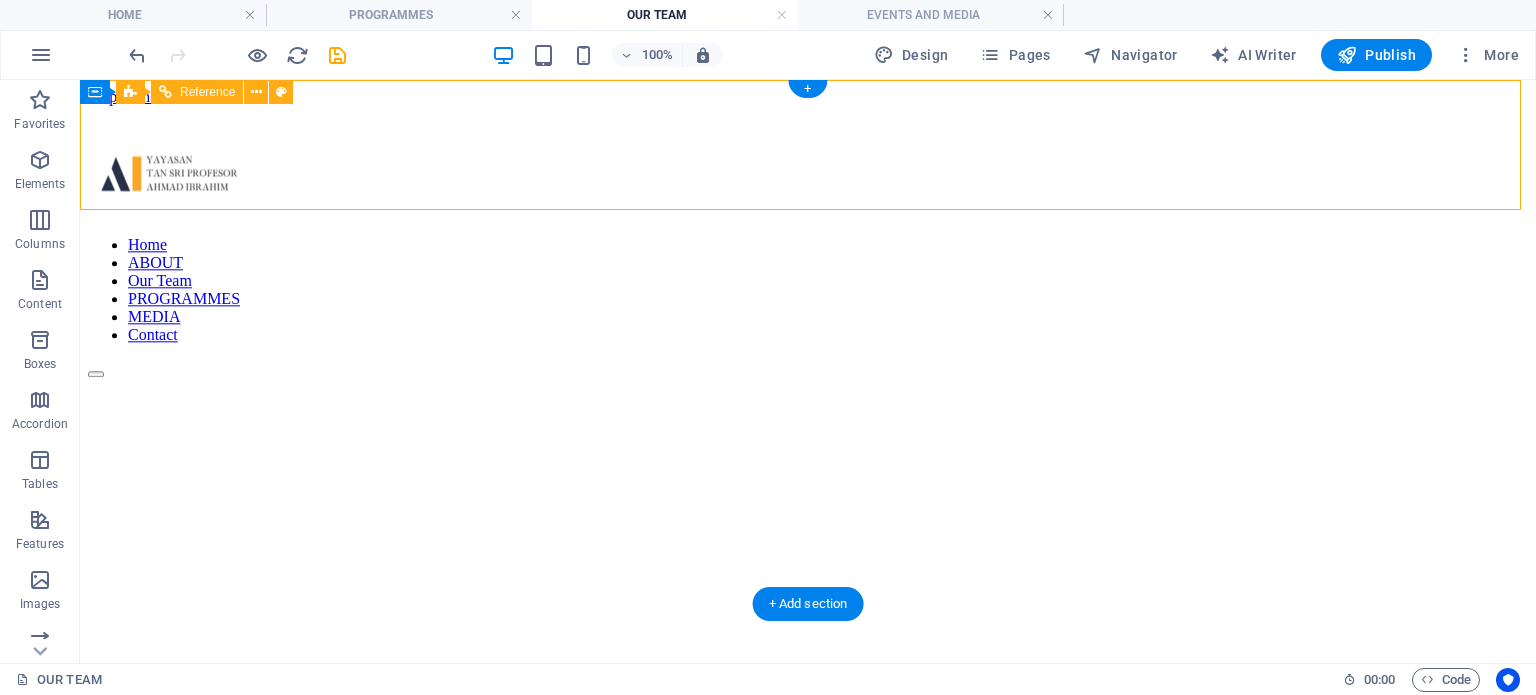 click at bounding box center (808, 173) 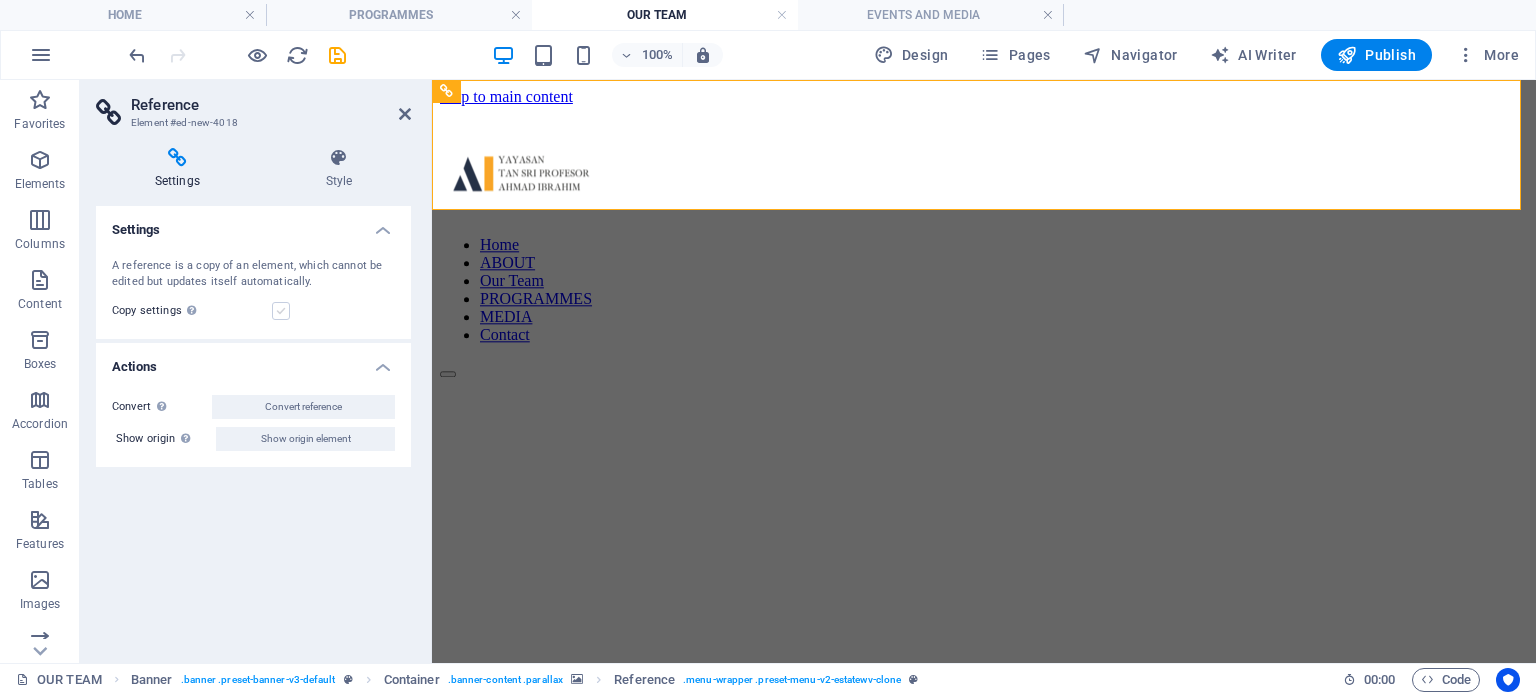 click at bounding box center [281, 311] 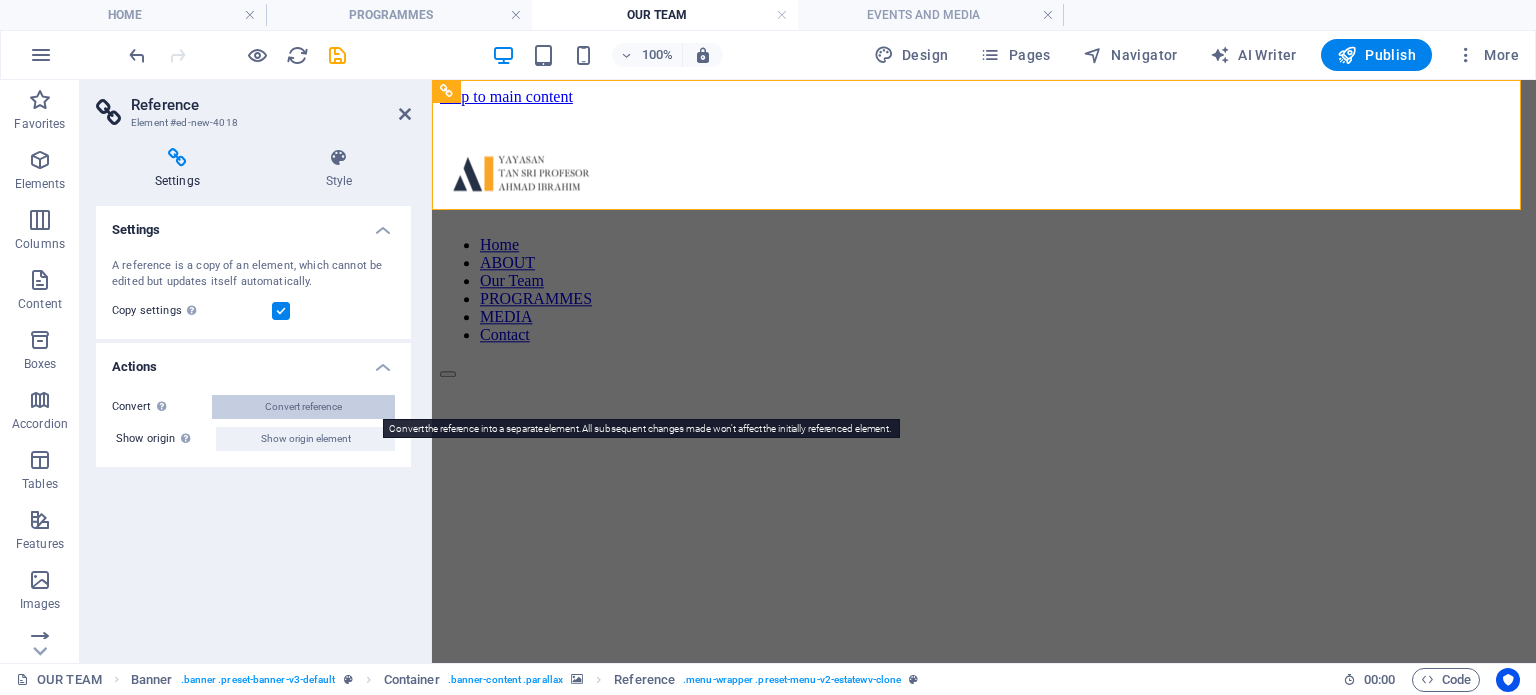 click on "Convert reference" at bounding box center [303, 407] 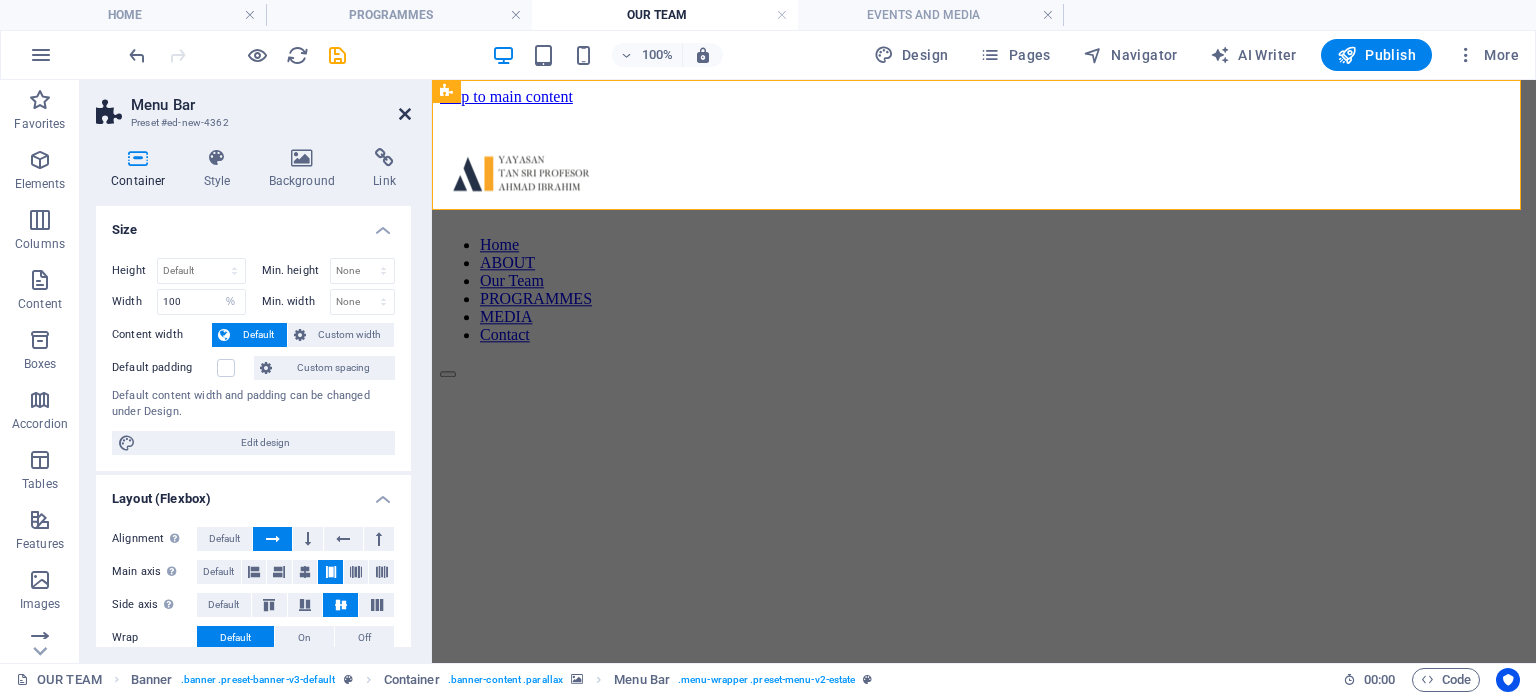 click at bounding box center [405, 114] 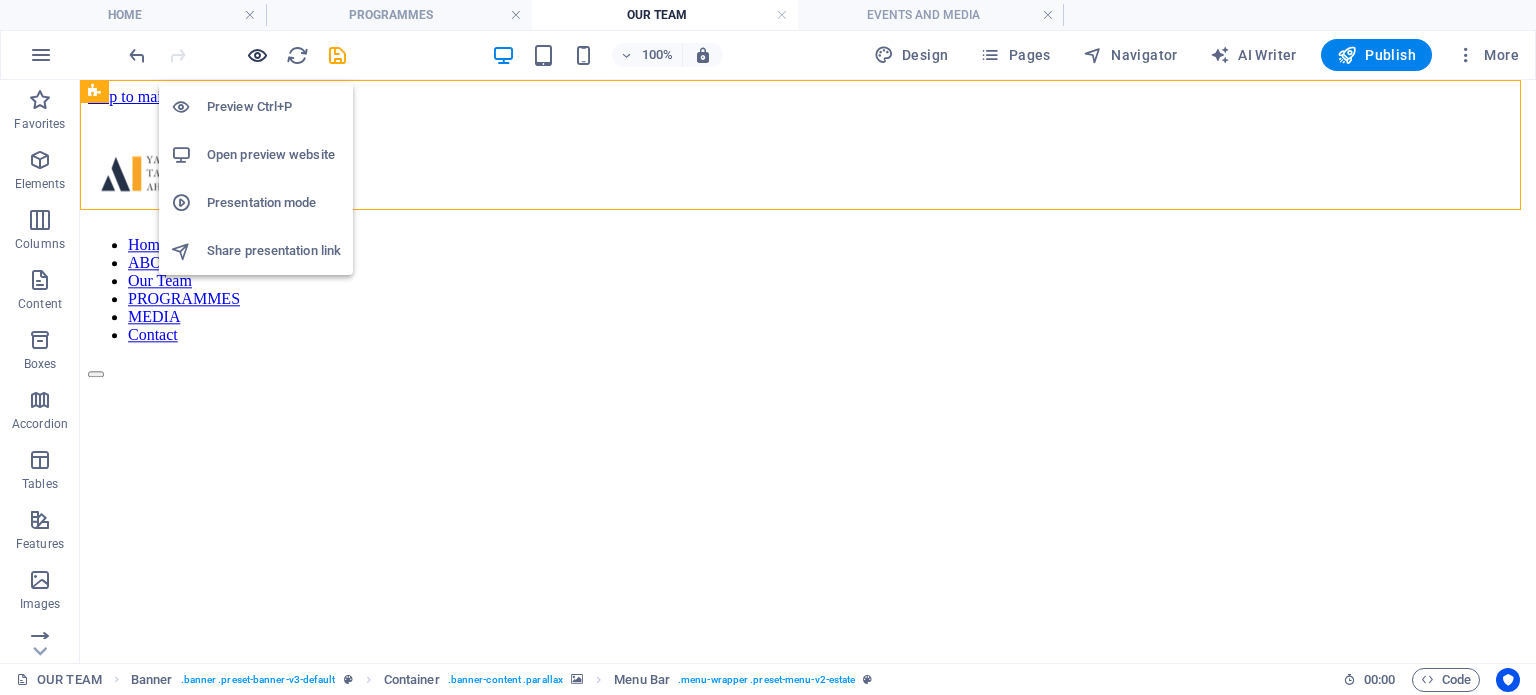 click at bounding box center [257, 55] 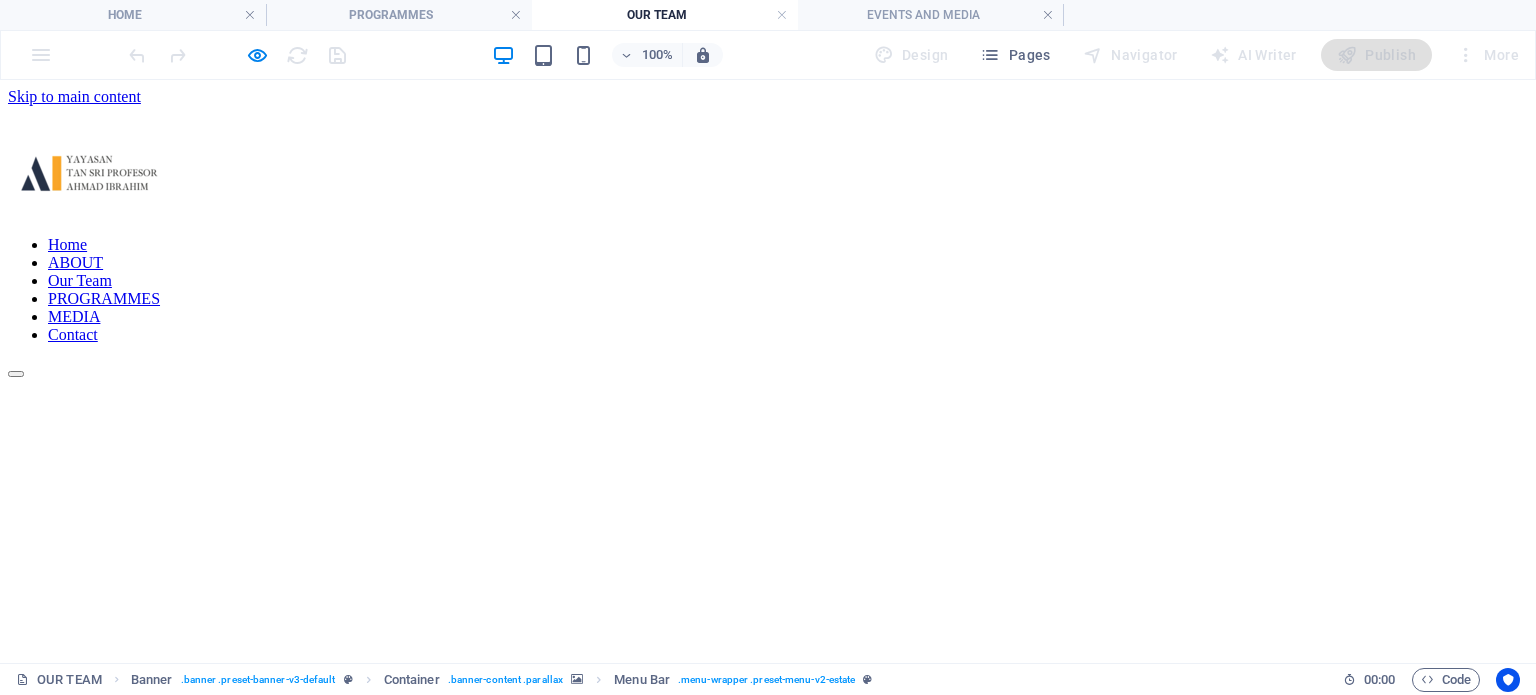 scroll, scrollTop: 0, scrollLeft: 0, axis: both 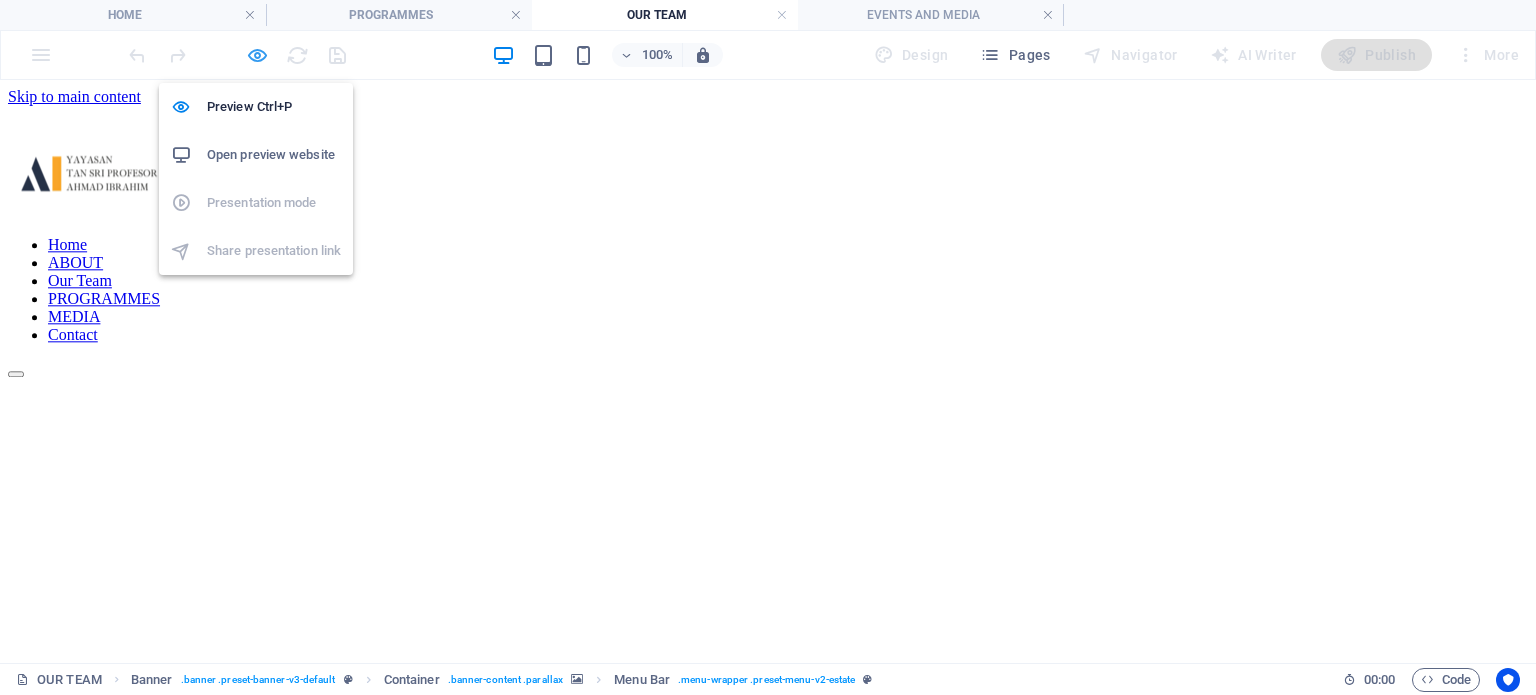 click at bounding box center [257, 55] 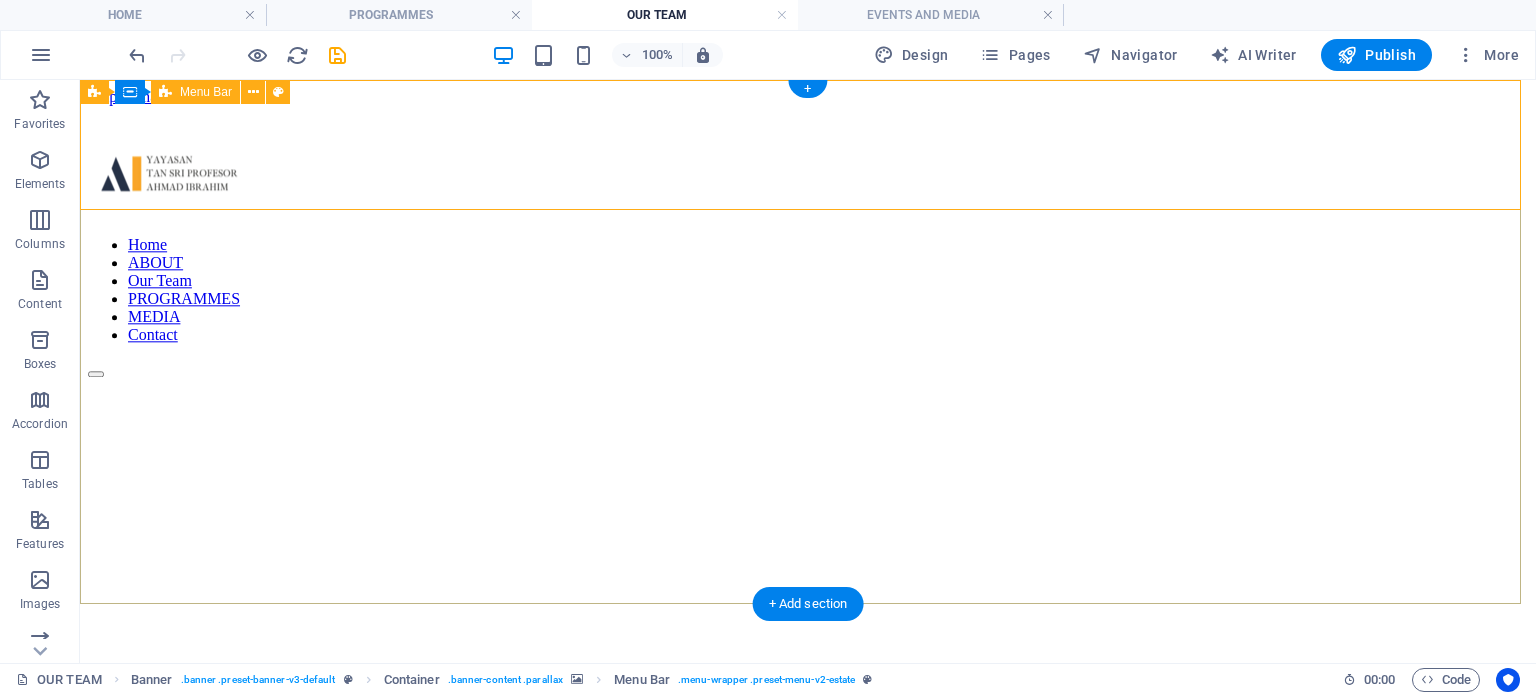click on "Home ABOUT Our Team PROGRAMMES MEDIA Contact" at bounding box center (808, 252) 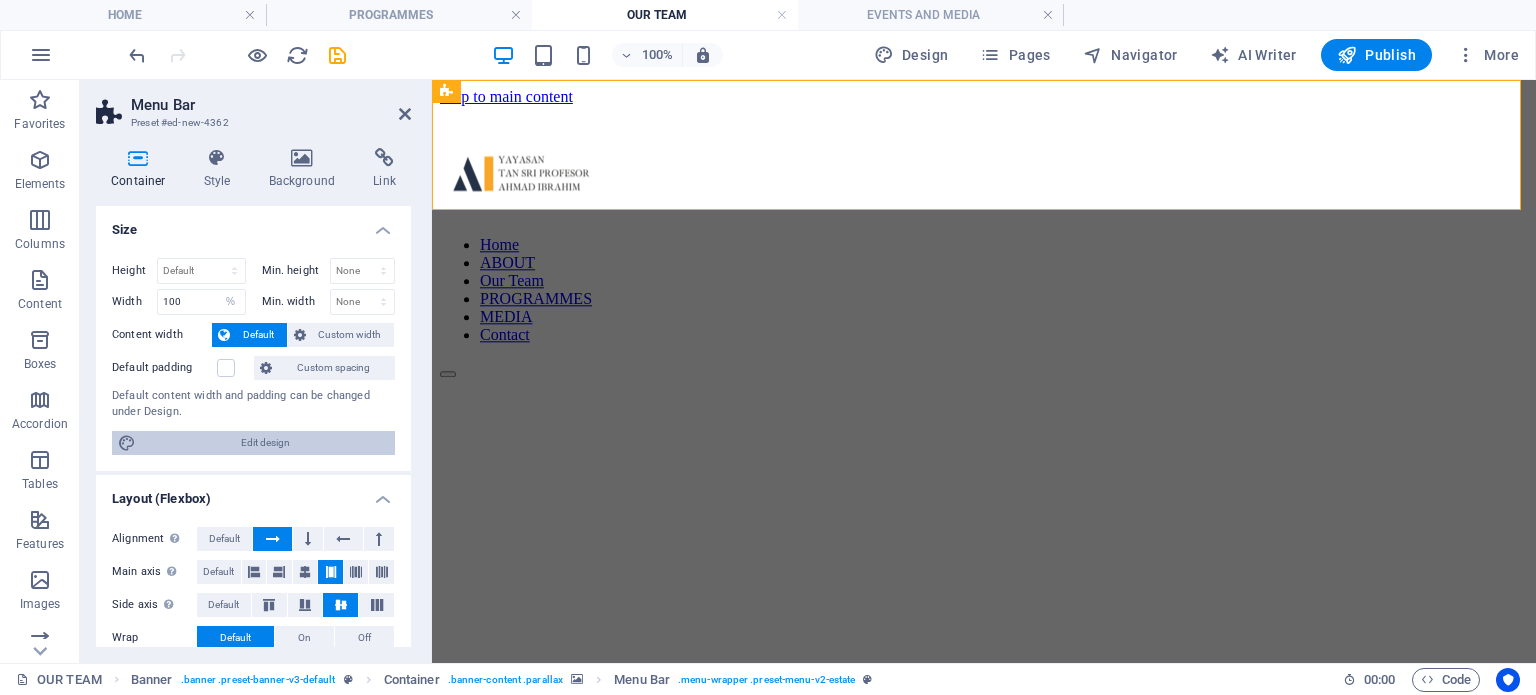 scroll, scrollTop: 332, scrollLeft: 0, axis: vertical 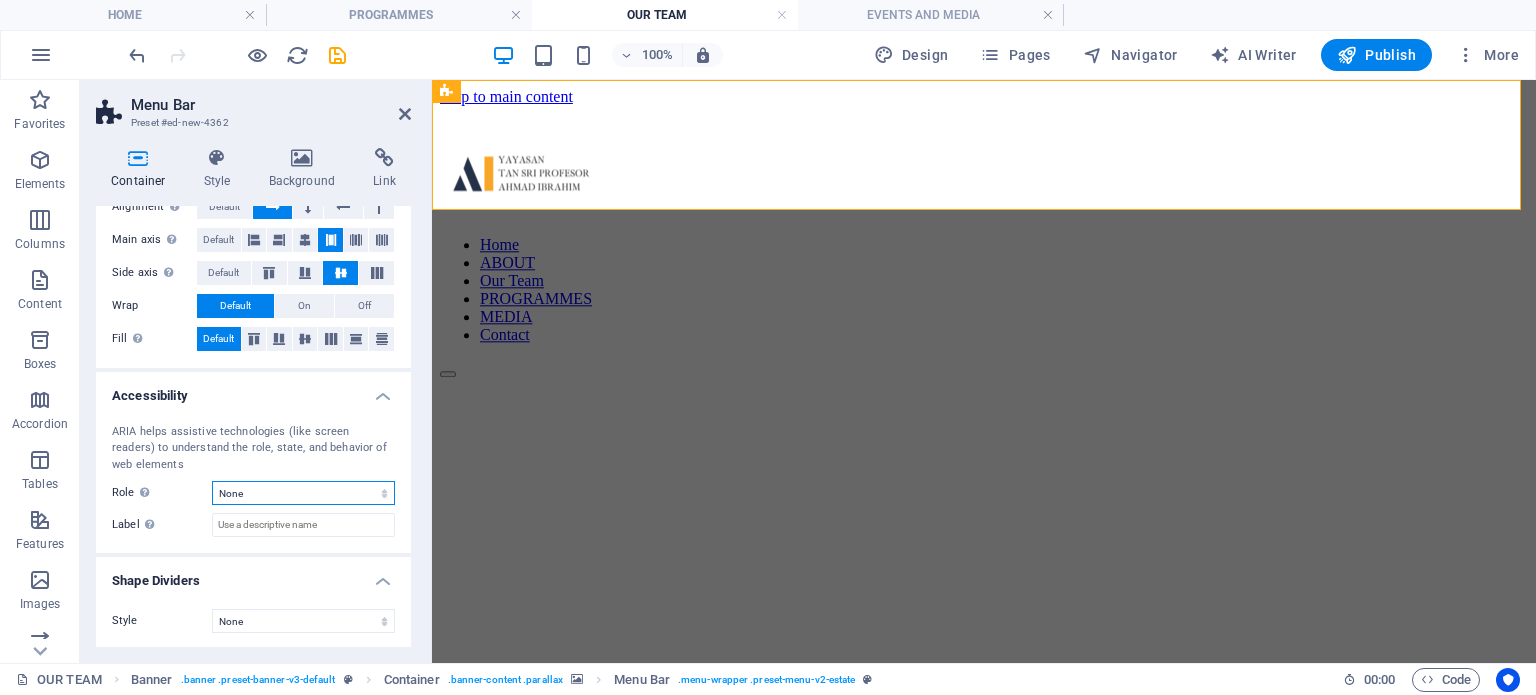 click on "None Alert Article Banner Comment Complementary Dialog Footer Header Marquee Presentation Region Section Separator Status Timer" at bounding box center [303, 493] 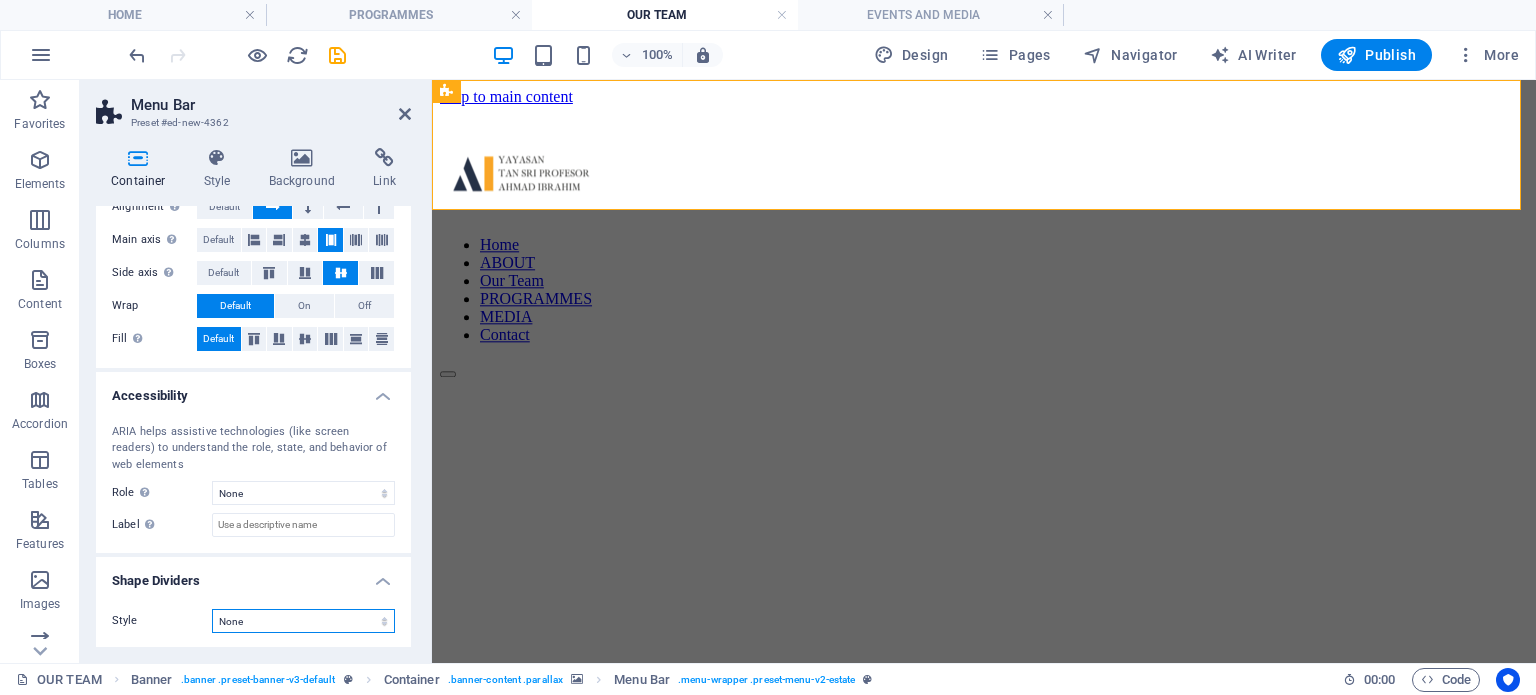 click on "None Triangle Square Diagonal Polygon 1 Polygon 2 Zigzag Multiple Zigzags Waves Multiple Waves Half Circle Circle Circle Shadow Blocks Hexagons Clouds Multiple Clouds Fan Pyramids Book Paint Drip Fire Shredded Paper Arrow" at bounding box center (303, 621) 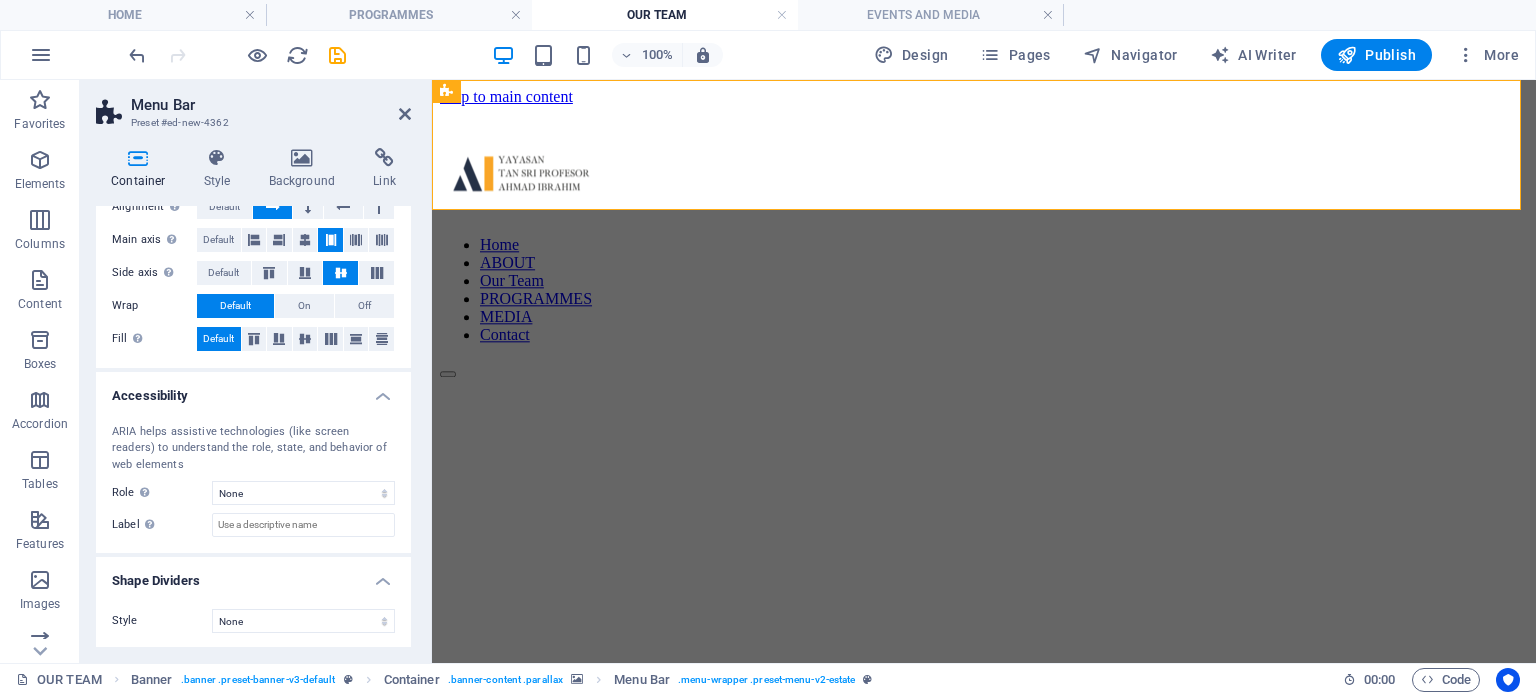 click on "Container Style Background Link Size Height Default px rem % vh vw Min. height None px rem % vh vw Width 100 Default px rem % em vh vw Min. width None px rem % vh vw Content width Default Custom width Width Default px rem % em vh vw Min. width None px rem % vh vw Default padding Custom spacing Default content width and padding can be changed under Design. Edit design Layout (Flexbox) Alignment Determines the flex direction. Default Main axis Determine how elements should behave along the main axis inside this container (justify content). Default Side axis Control the vertical direction of the element inside of the container (align items). Default Wrap Default On Off Fill Controls the distances and direction of elements on the y-axis across several lines (align content). Default Accessibility ARIA helps assistive technologies (like screen readers) to understand the role, state, and behavior of web elements Role The ARIA role defines the purpose of an element.  None Alert Article Banner Comment" at bounding box center (253, 397) 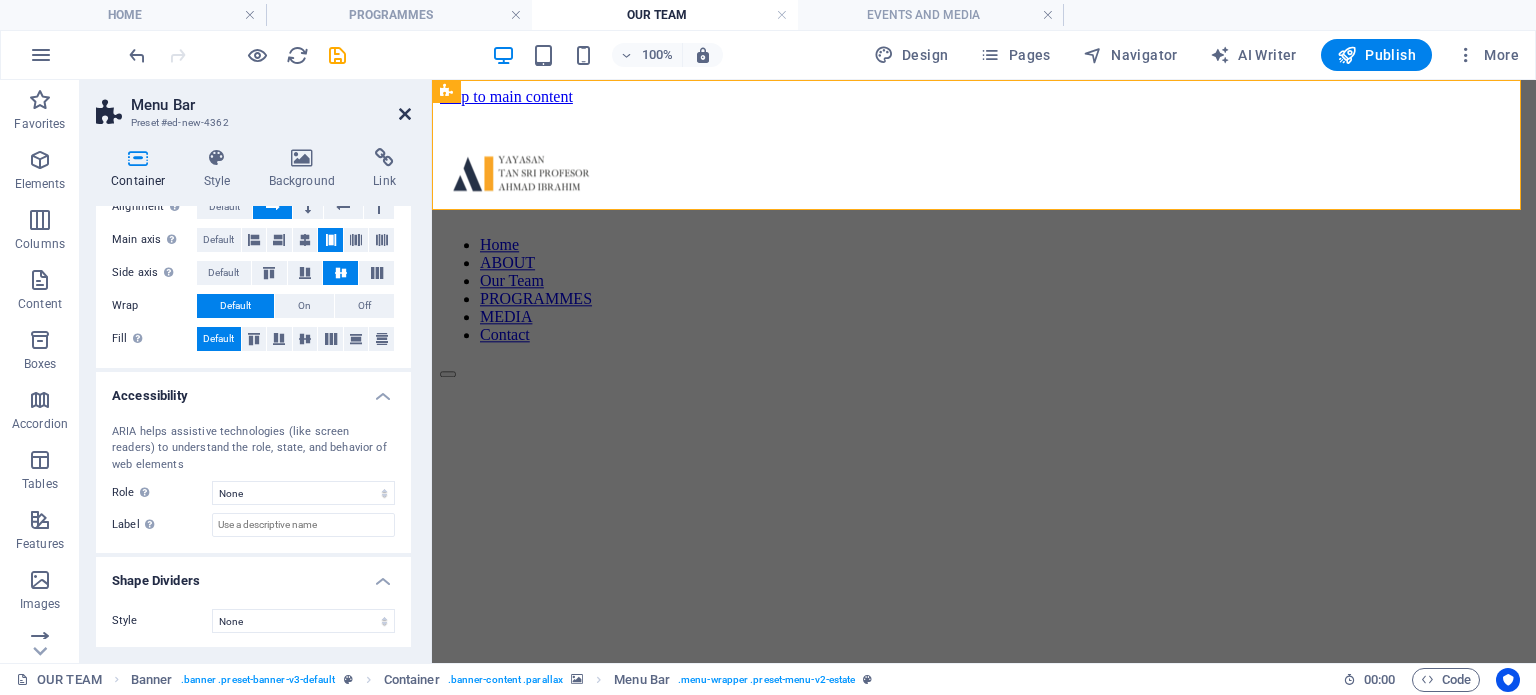 click at bounding box center [405, 114] 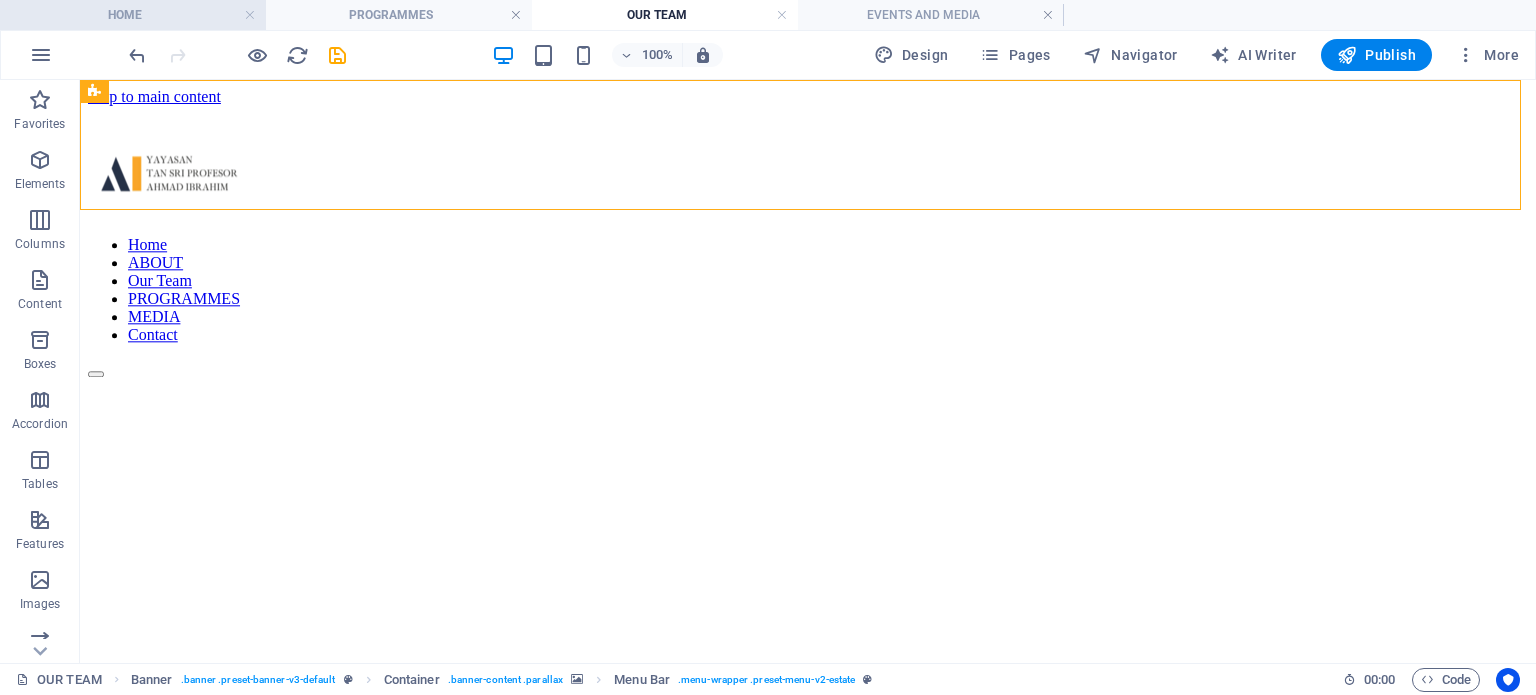 click on "HOME" at bounding box center [133, 15] 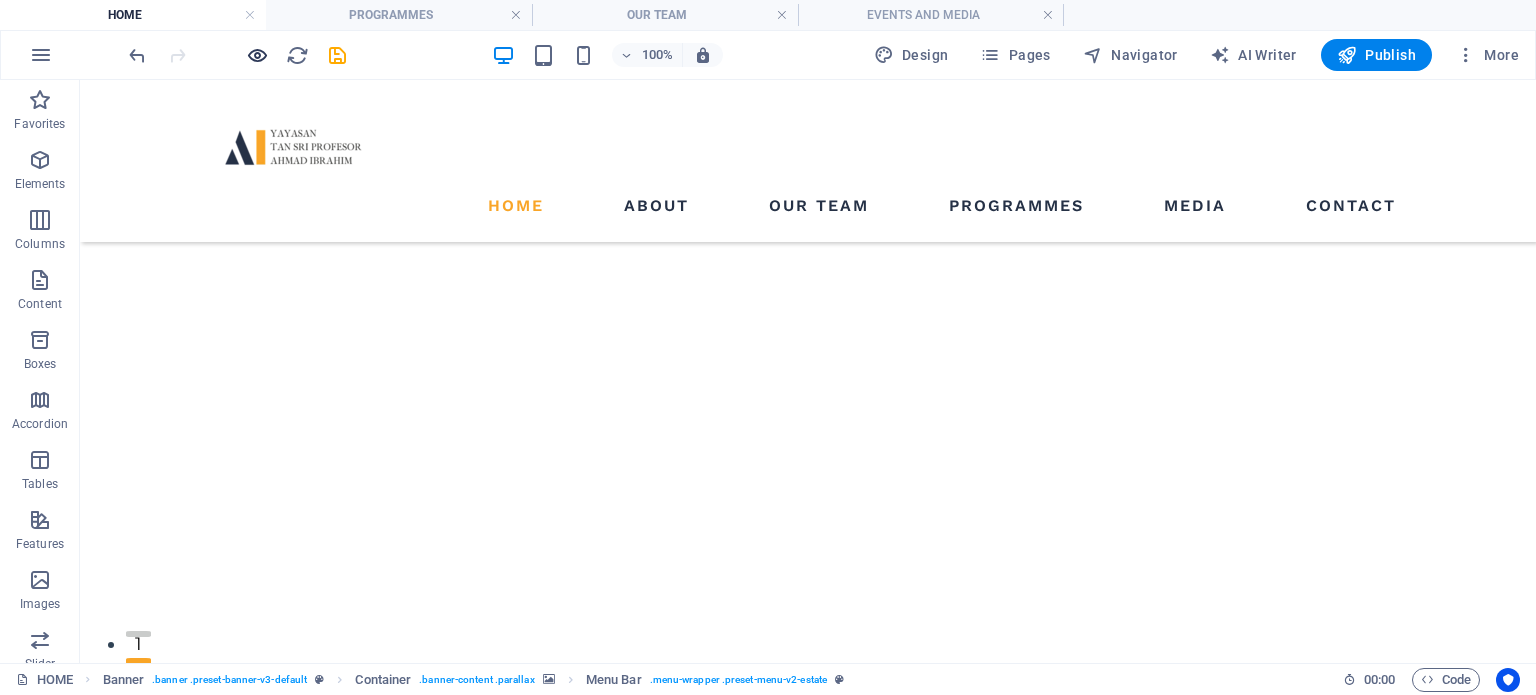 scroll, scrollTop: 1434, scrollLeft: 0, axis: vertical 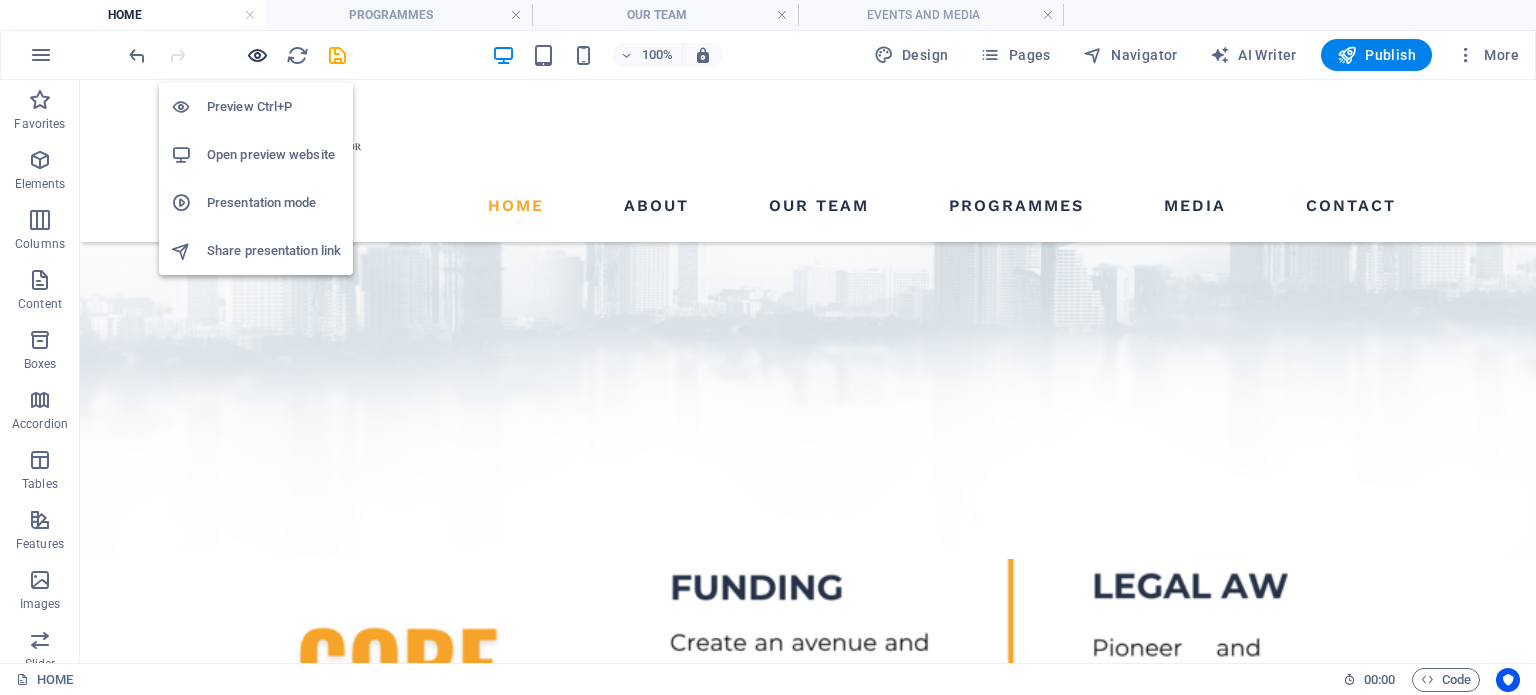 click at bounding box center [257, 55] 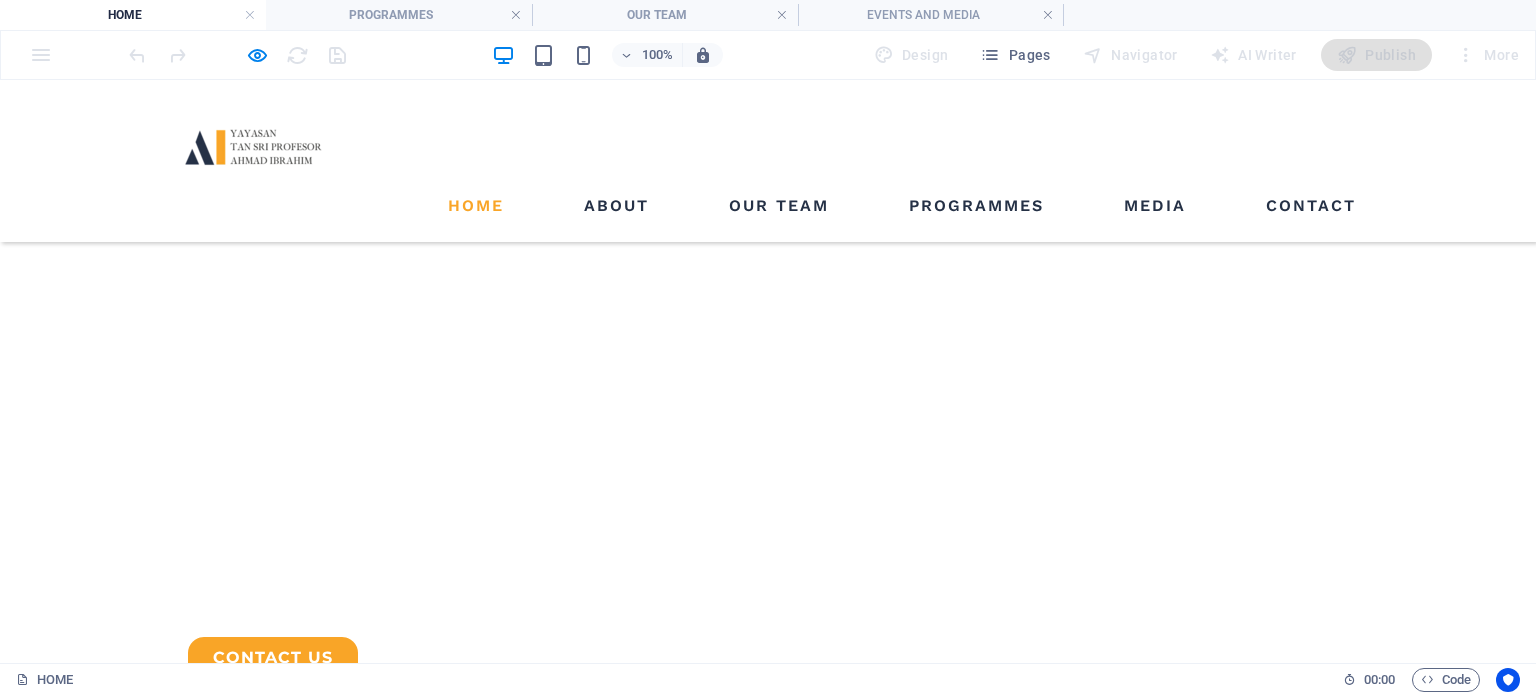 scroll, scrollTop: 0, scrollLeft: 0, axis: both 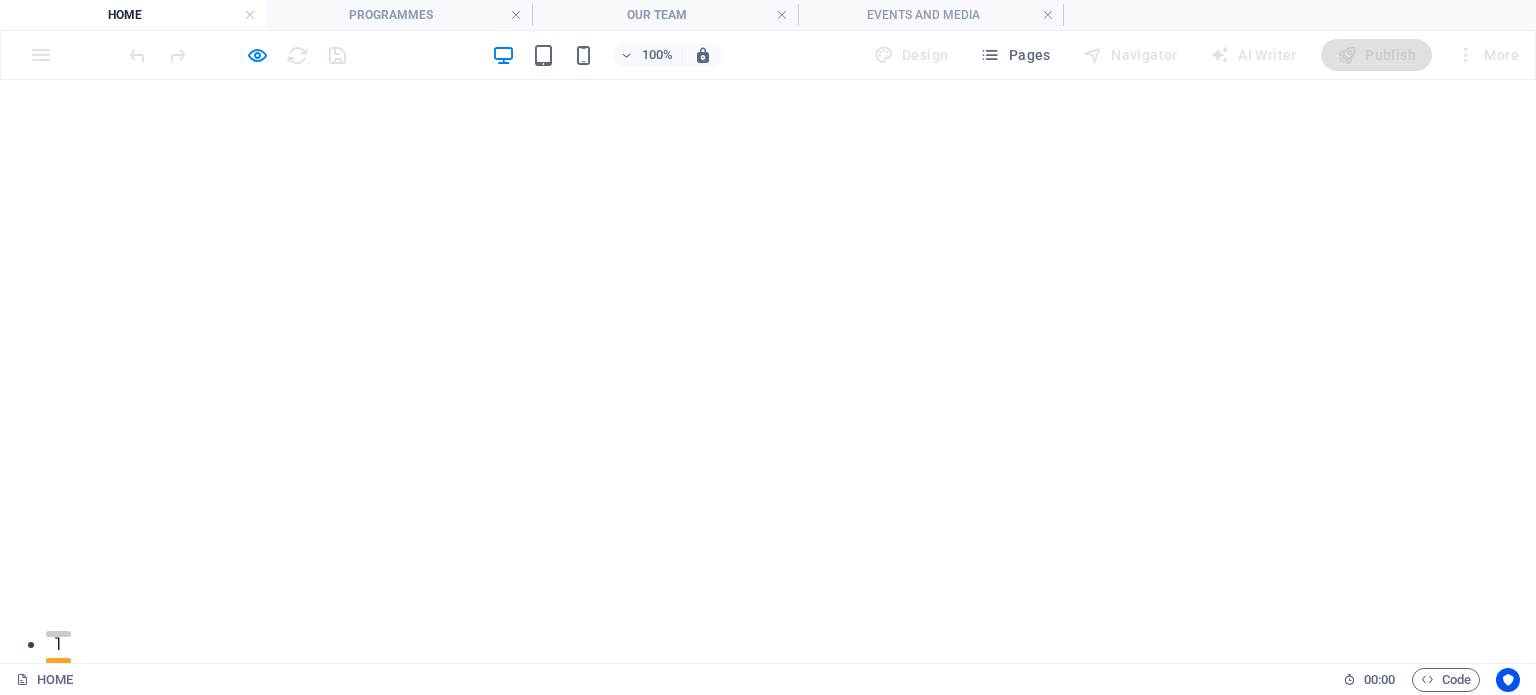 click on "ABOUT" at bounding box center [616, 805] 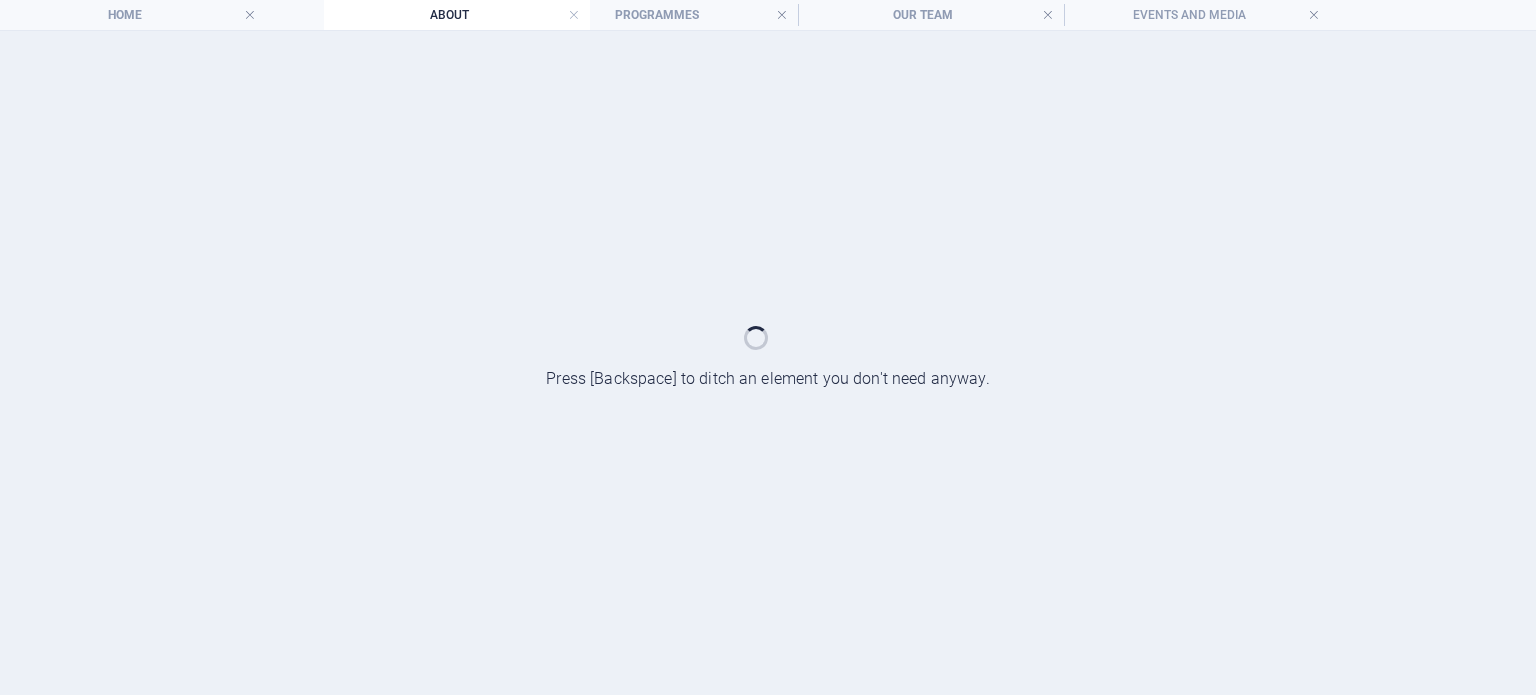 drag, startPoint x: 1112, startPoint y: 15, endPoint x: 365, endPoint y: 14, distance: 747.0007 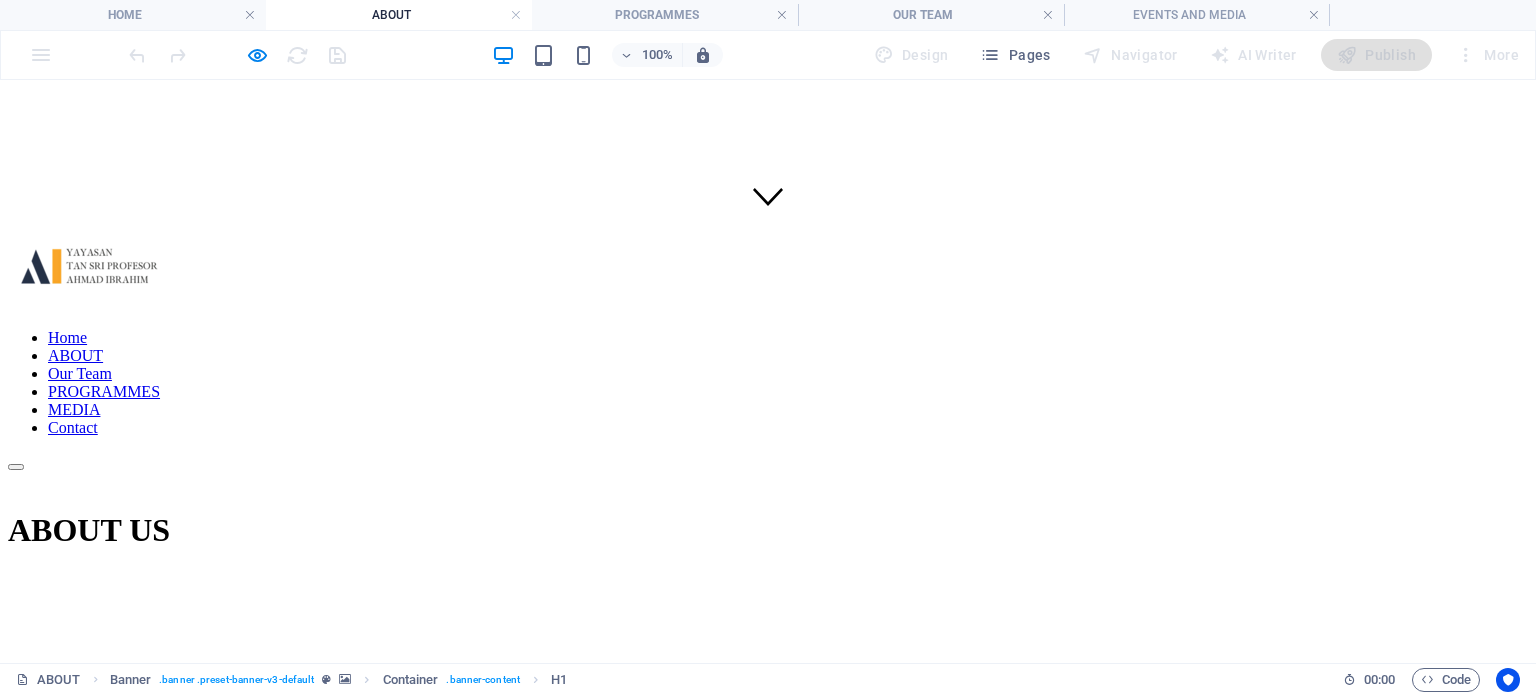 scroll, scrollTop: 448, scrollLeft: 0, axis: vertical 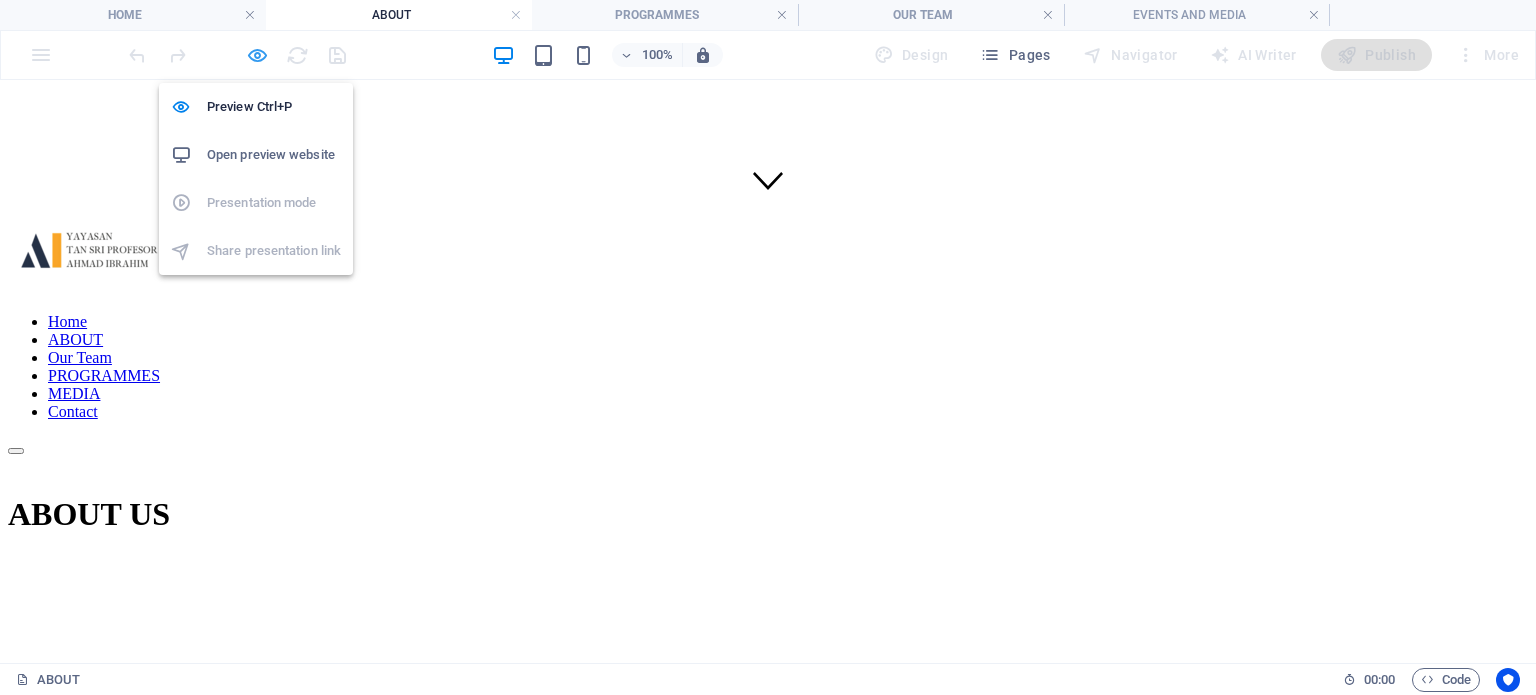 click at bounding box center [257, 55] 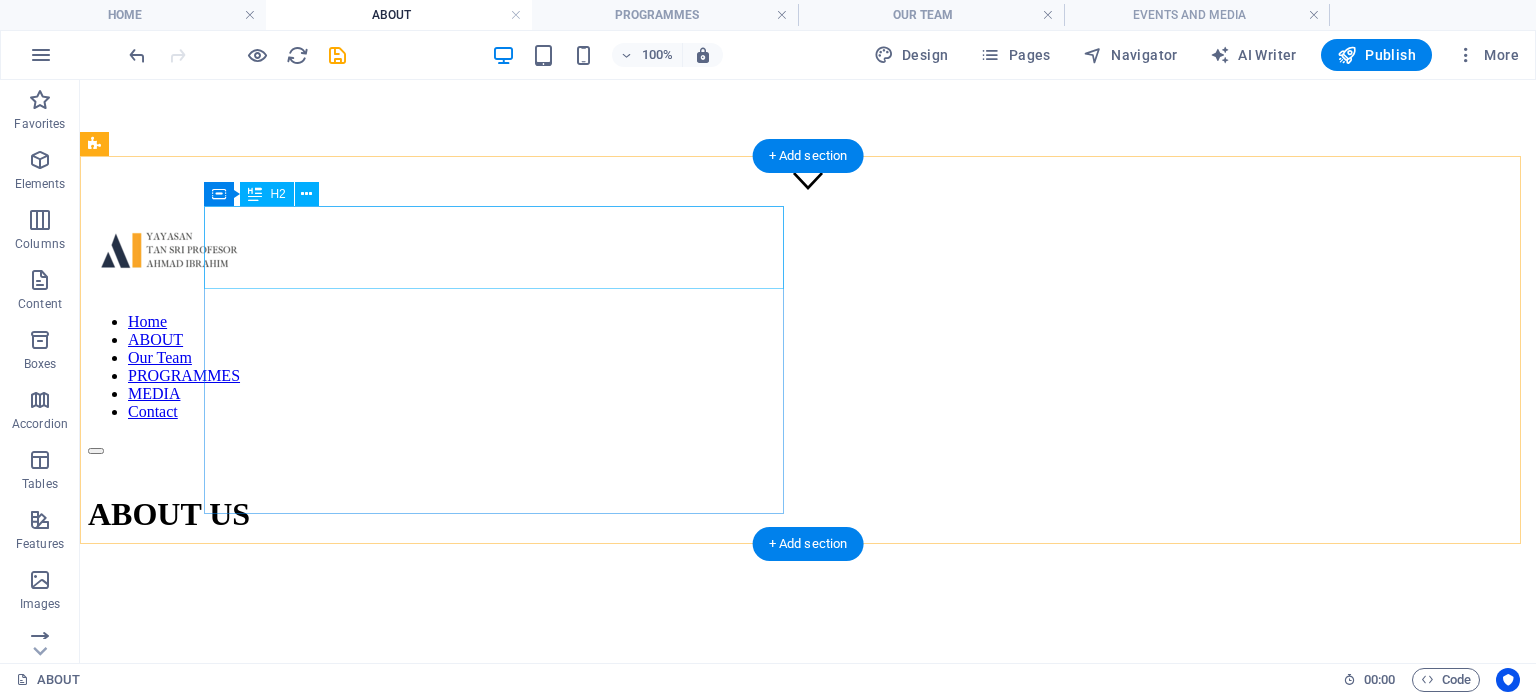 click on "ABOUT TAN SRI PROFESOR AHMAD IBRAHIM" at bounding box center [808, 1026] 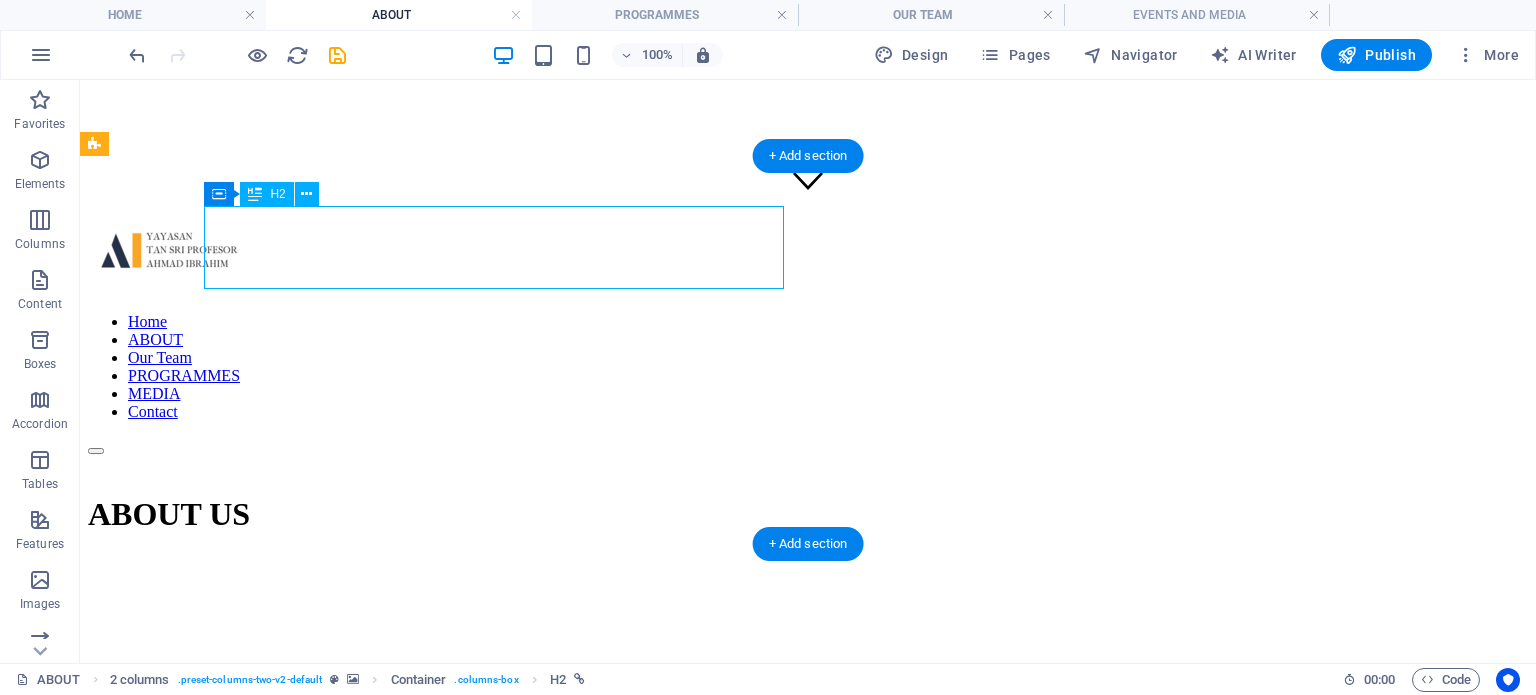 click on "ABOUT TAN SRI PROFESOR AHMAD IBRAHIM" at bounding box center [808, 1026] 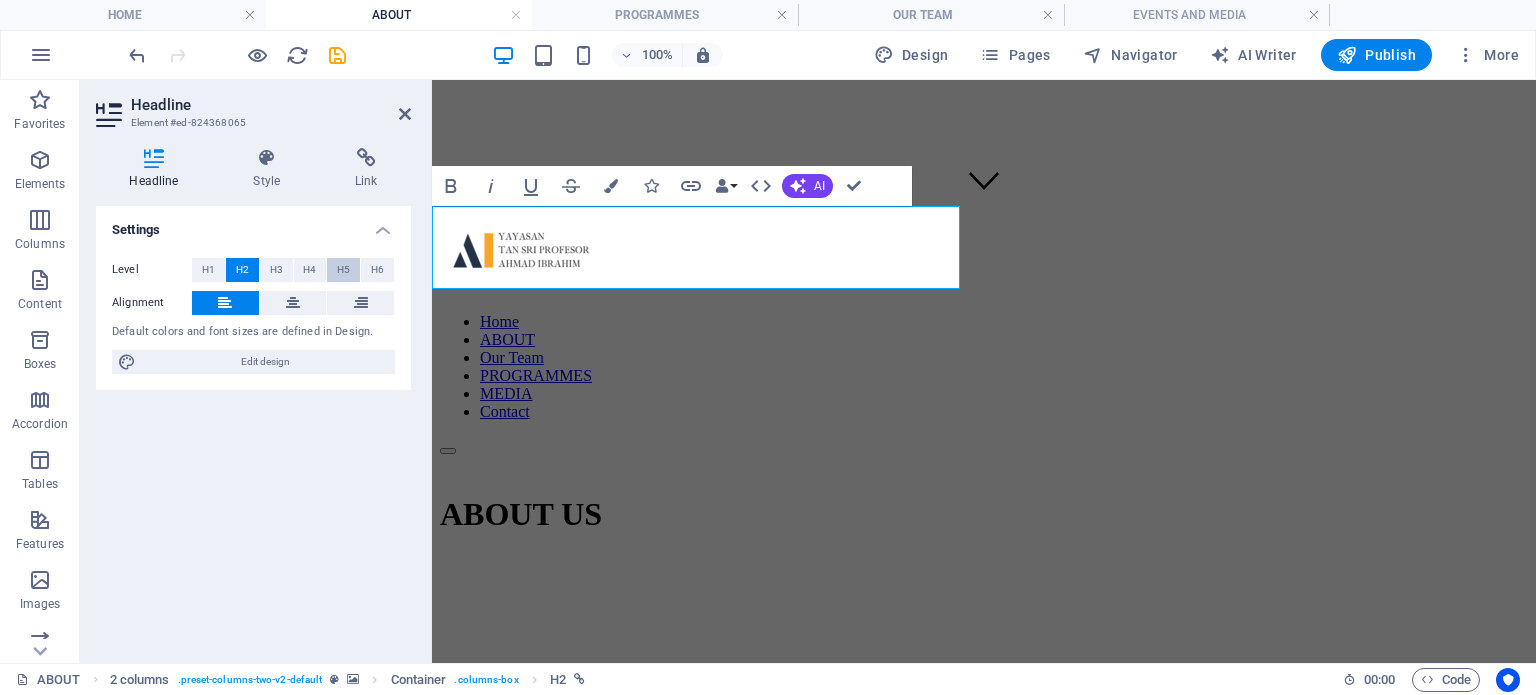 click on "H5" at bounding box center [343, 270] 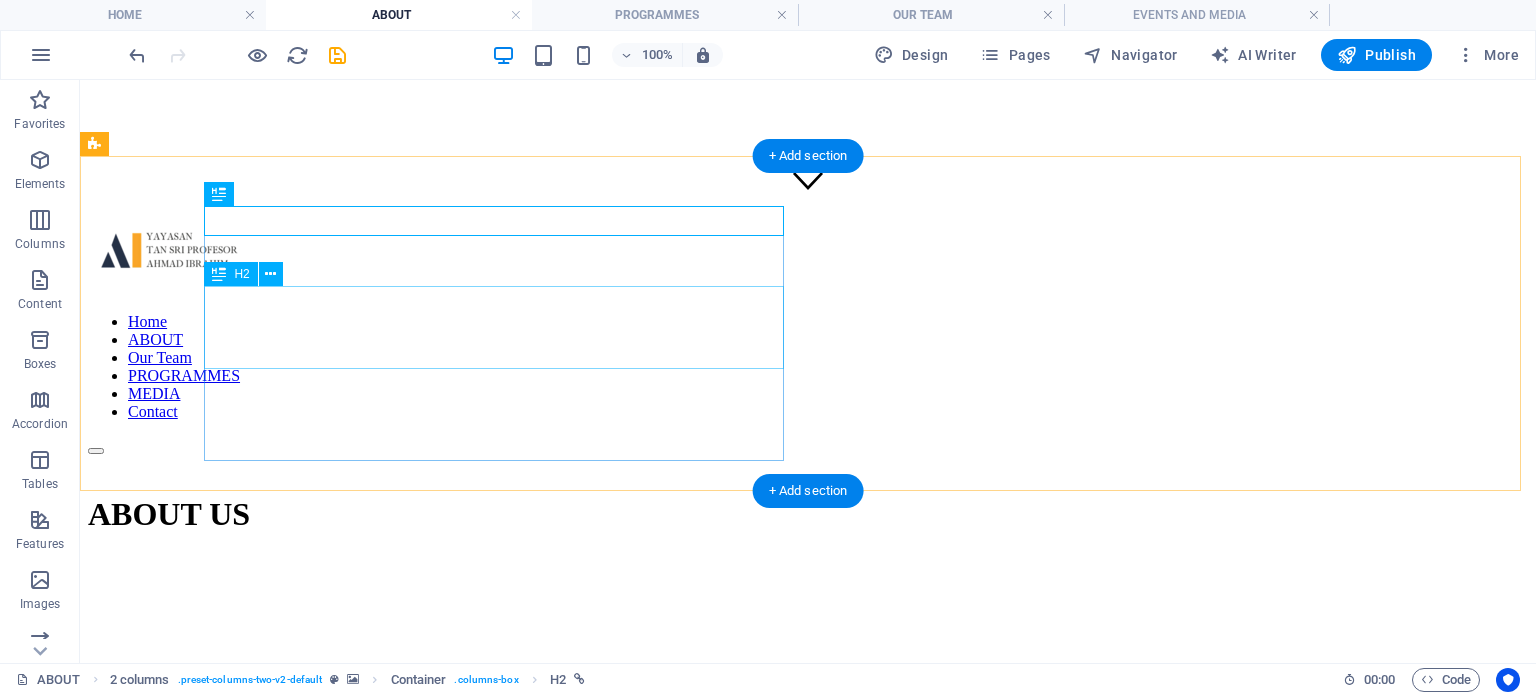 click on "ABOUT YAYASAN TAN SRI PROFESOR AHMAD IBRAHIM" at bounding box center (808, 1083) 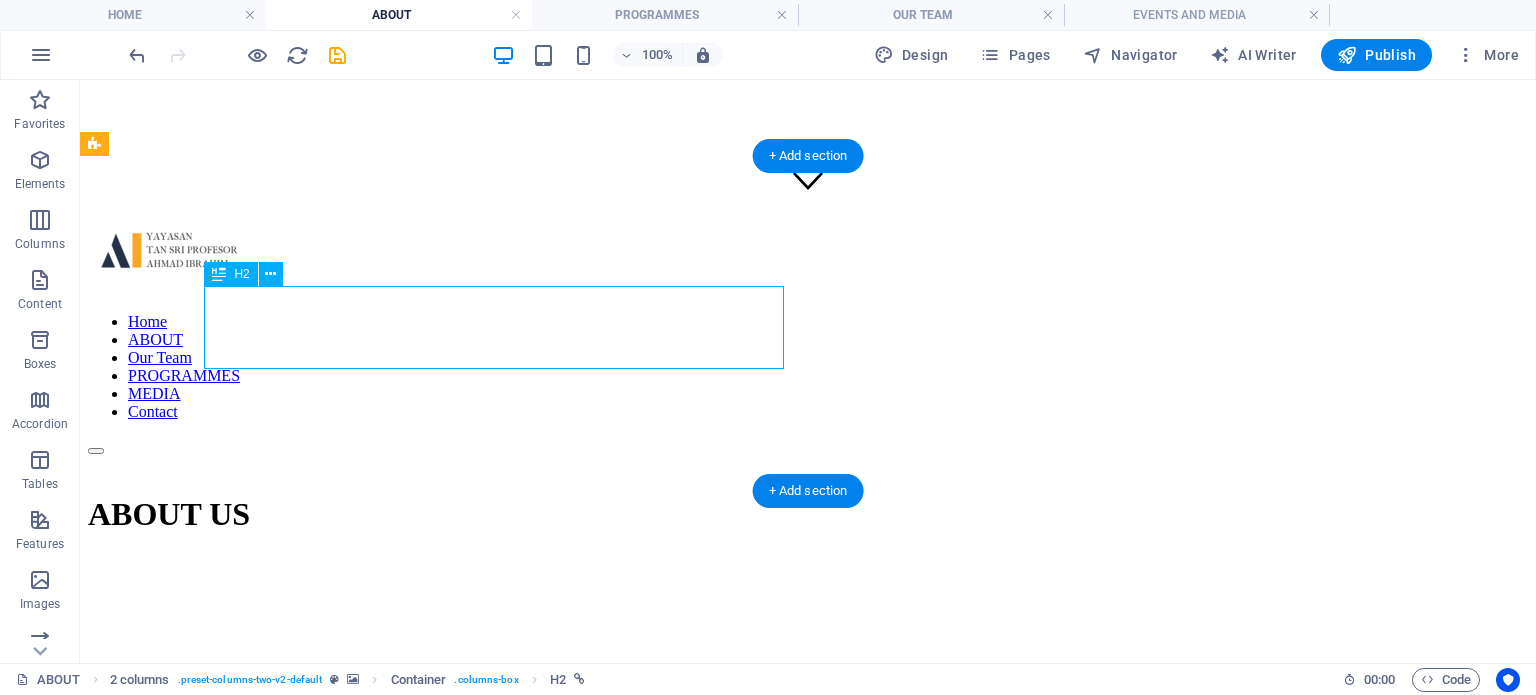 click on "ABOUT YAYASAN TAN SRI PROFESOR AHMAD IBRAHIM" at bounding box center (808, 1083) 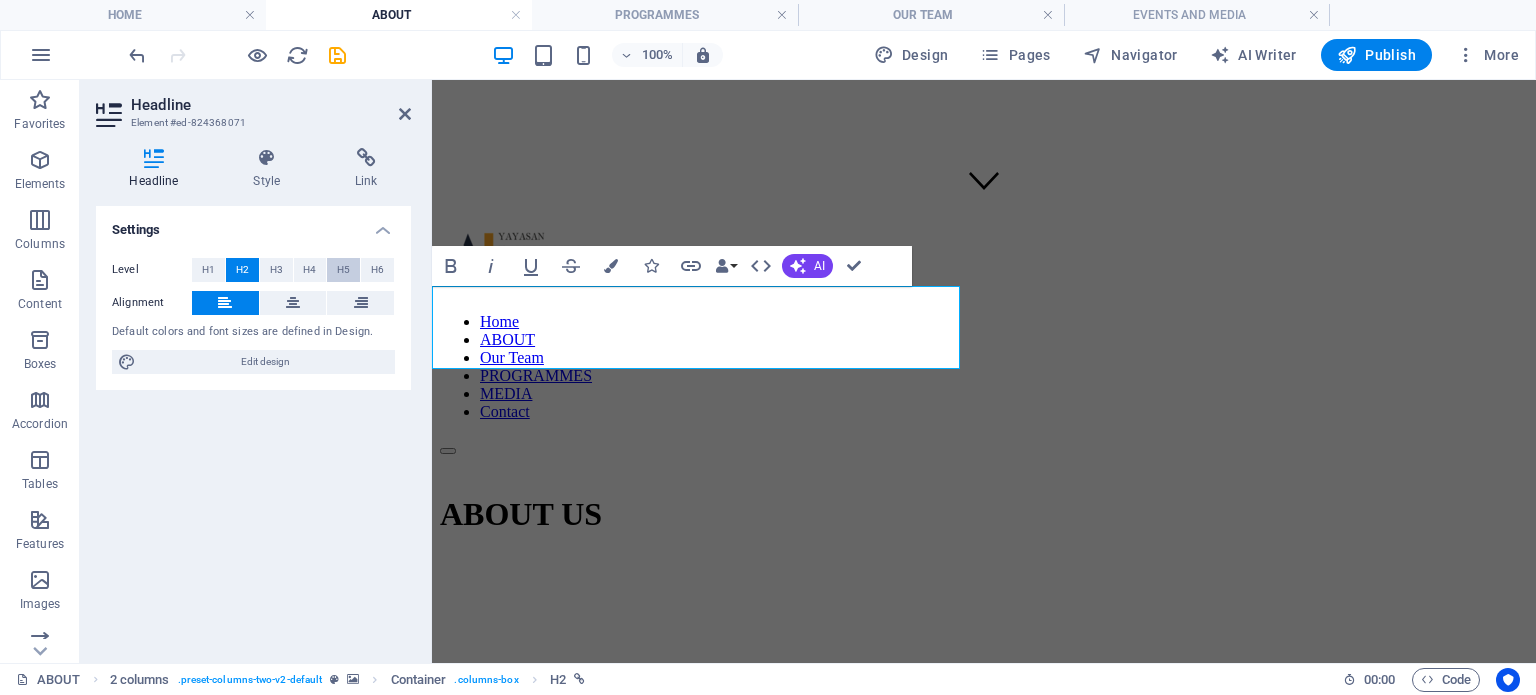 click on "H5" at bounding box center (343, 270) 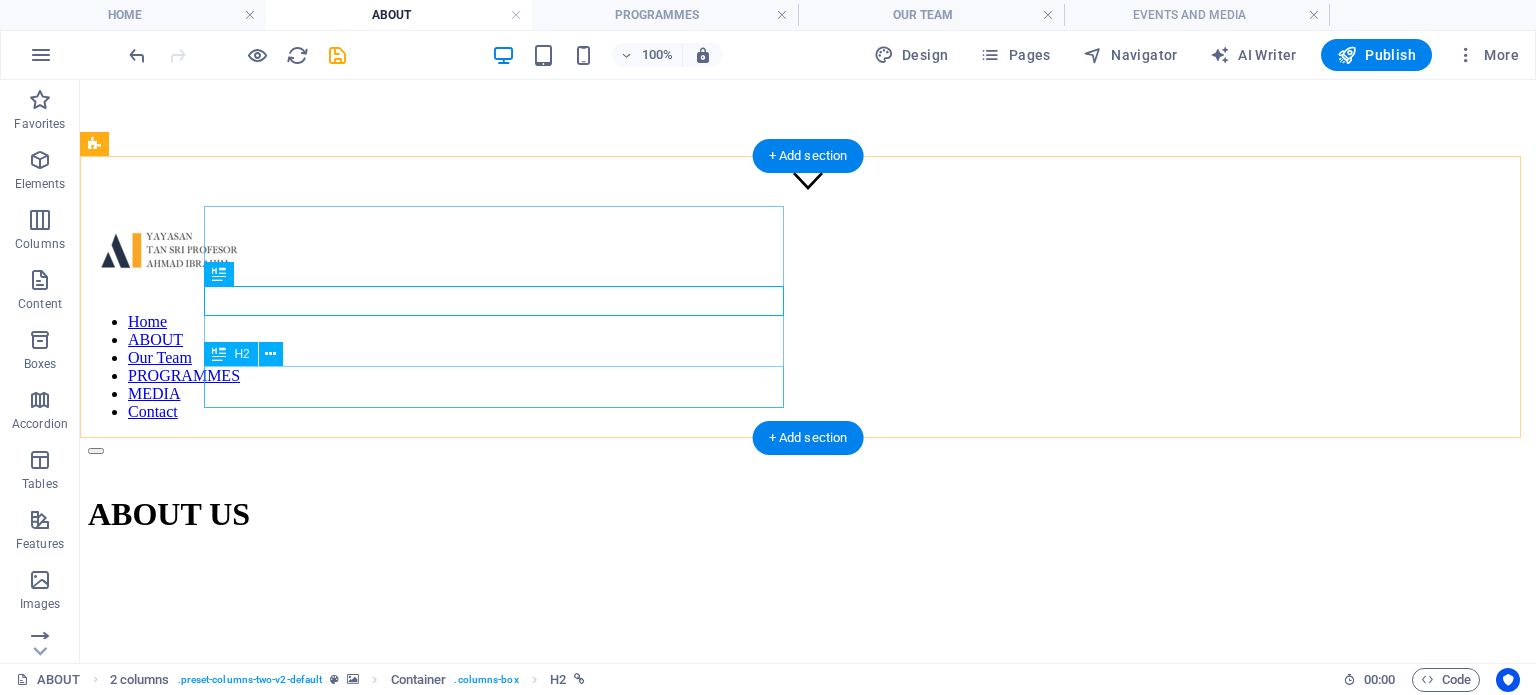 click on "VISION & CORE OBJECTIVES" at bounding box center [808, 1170] 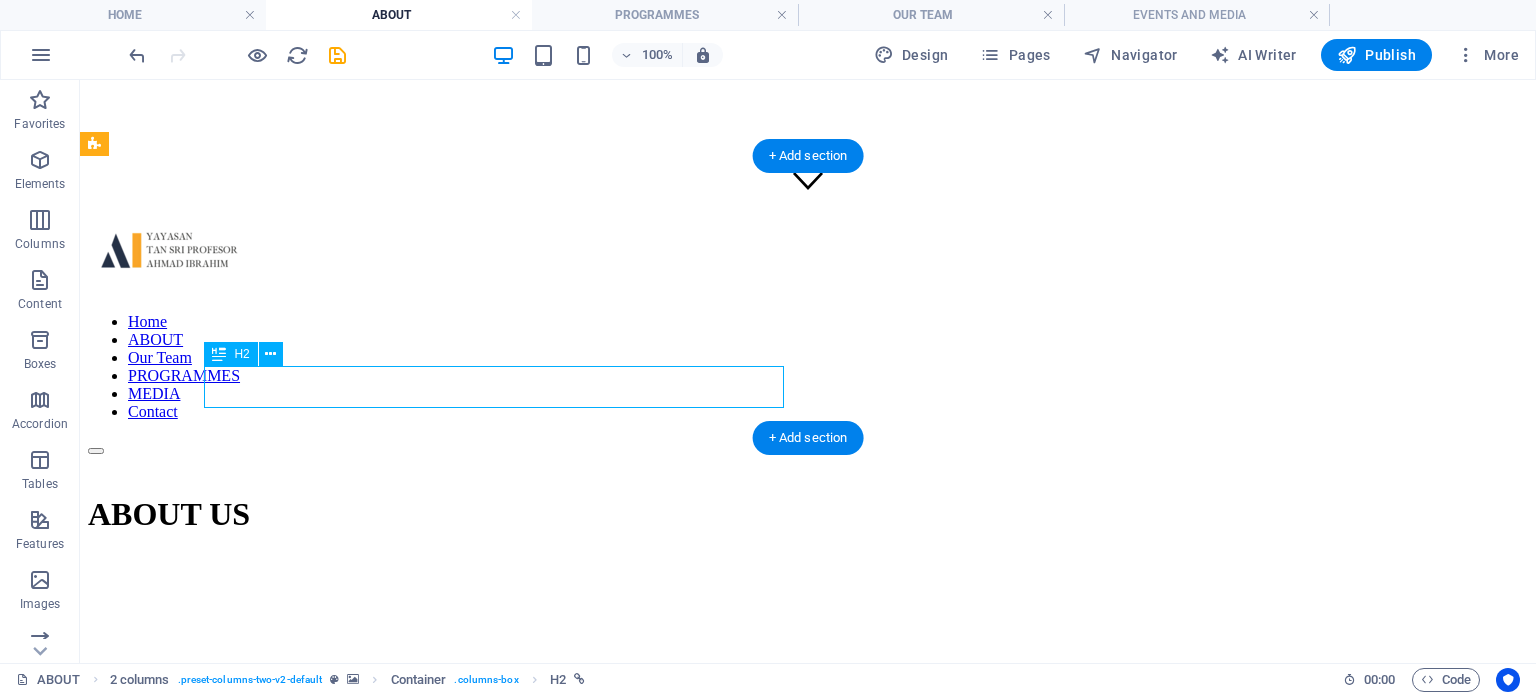 click on "VISION & CORE OBJECTIVES" at bounding box center [808, 1170] 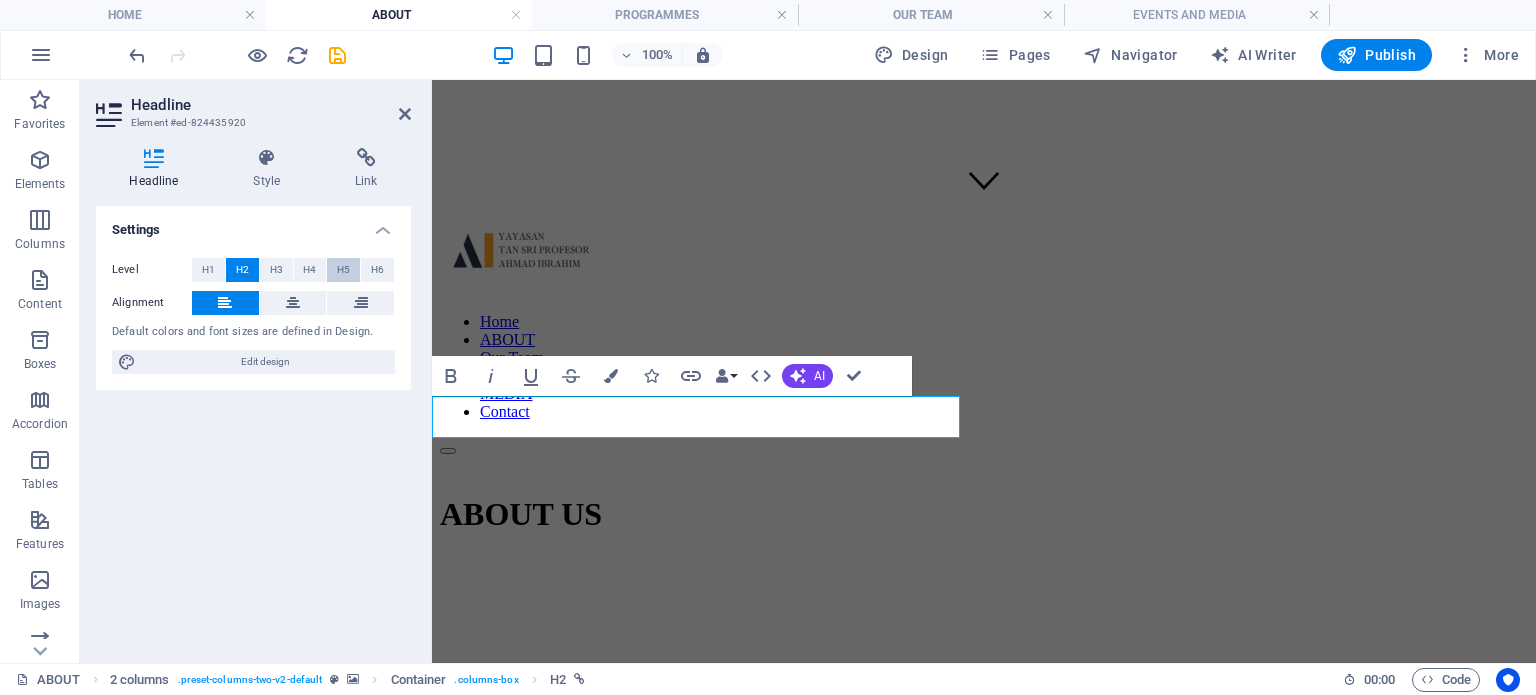 click on "H5" at bounding box center (343, 270) 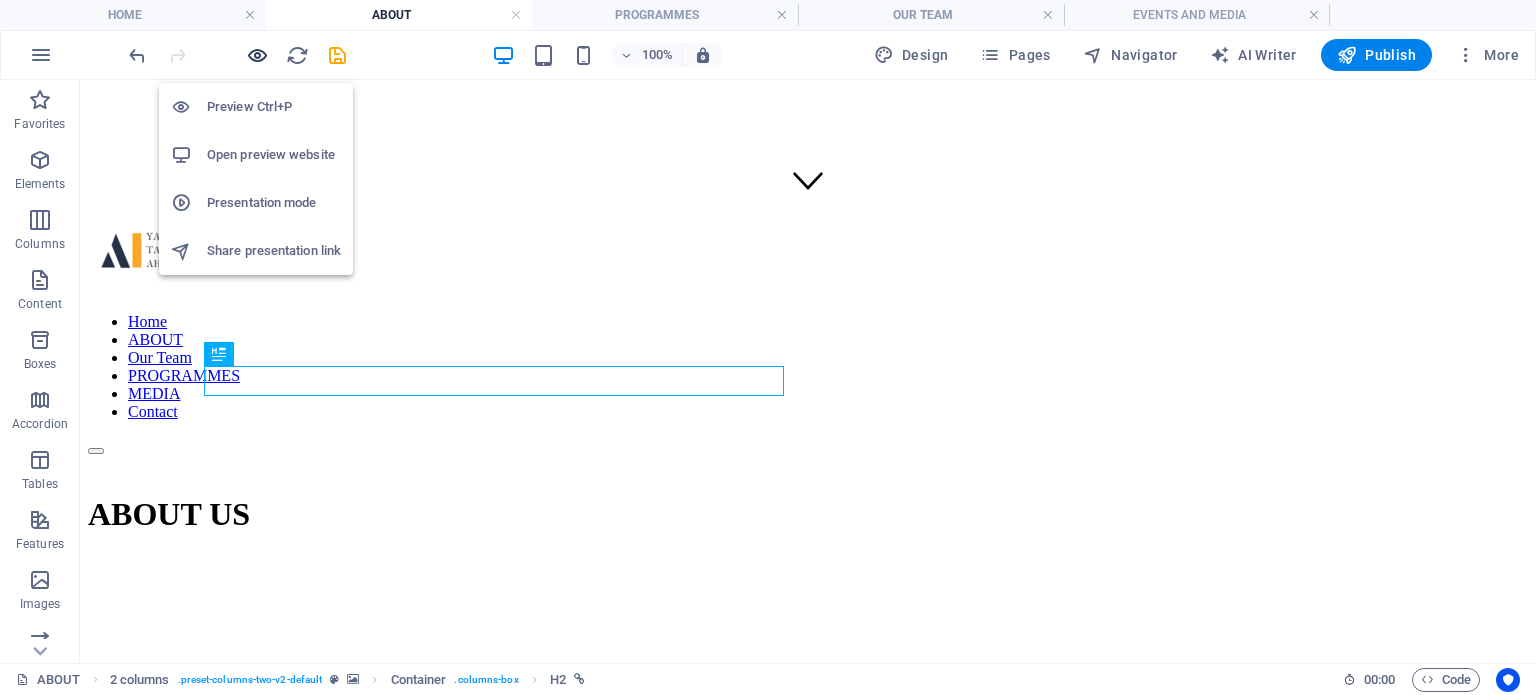 click at bounding box center (257, 55) 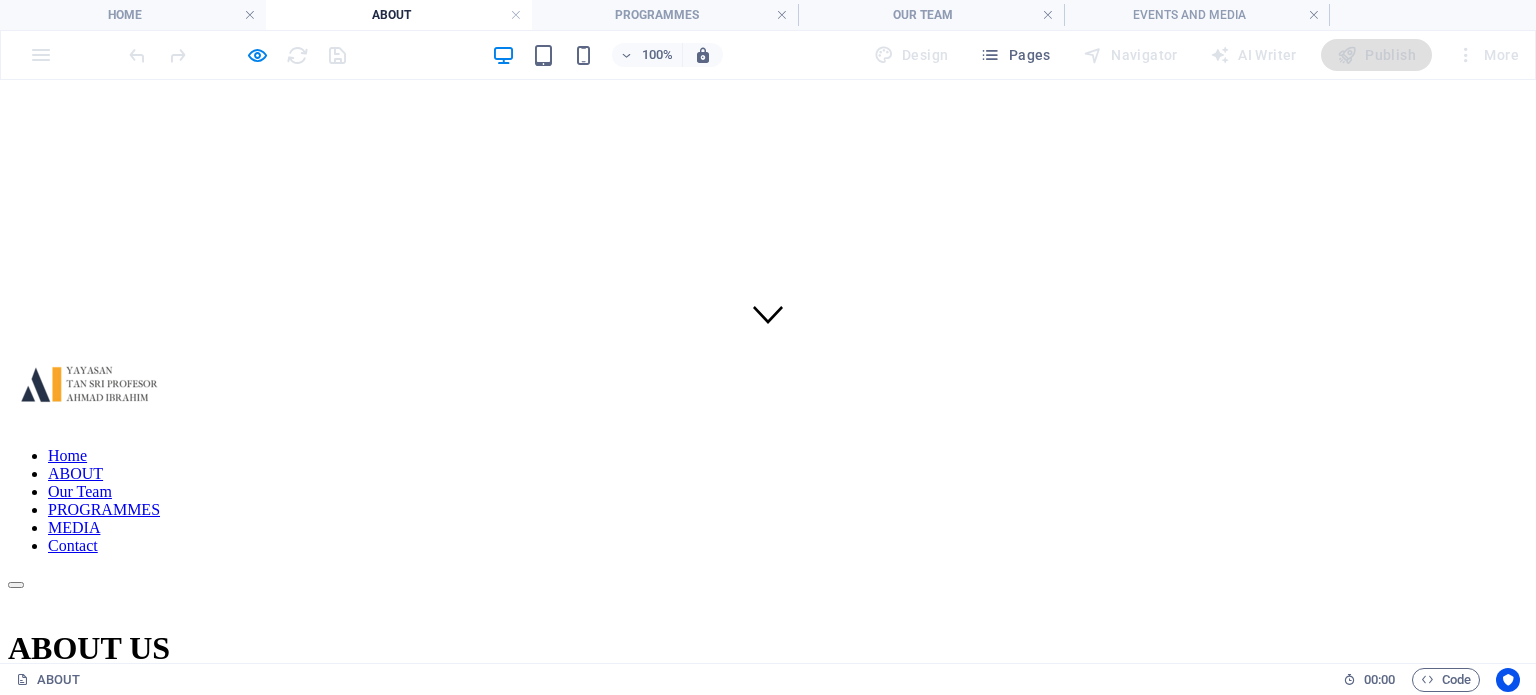 scroll, scrollTop: 324, scrollLeft: 0, axis: vertical 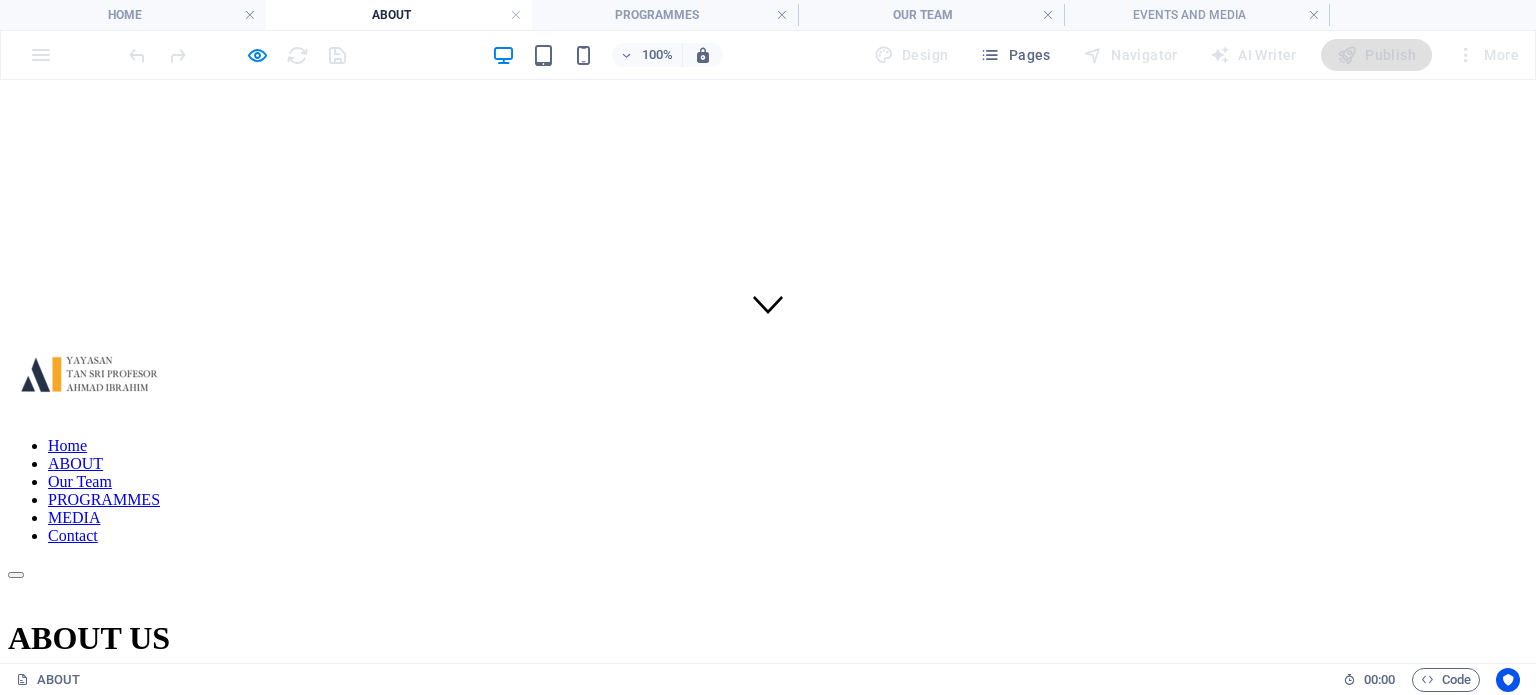 click on "ABOUT TAN SRI PROFESOR AHMAD IBRAHIM" at bounding box center [156, 1028] 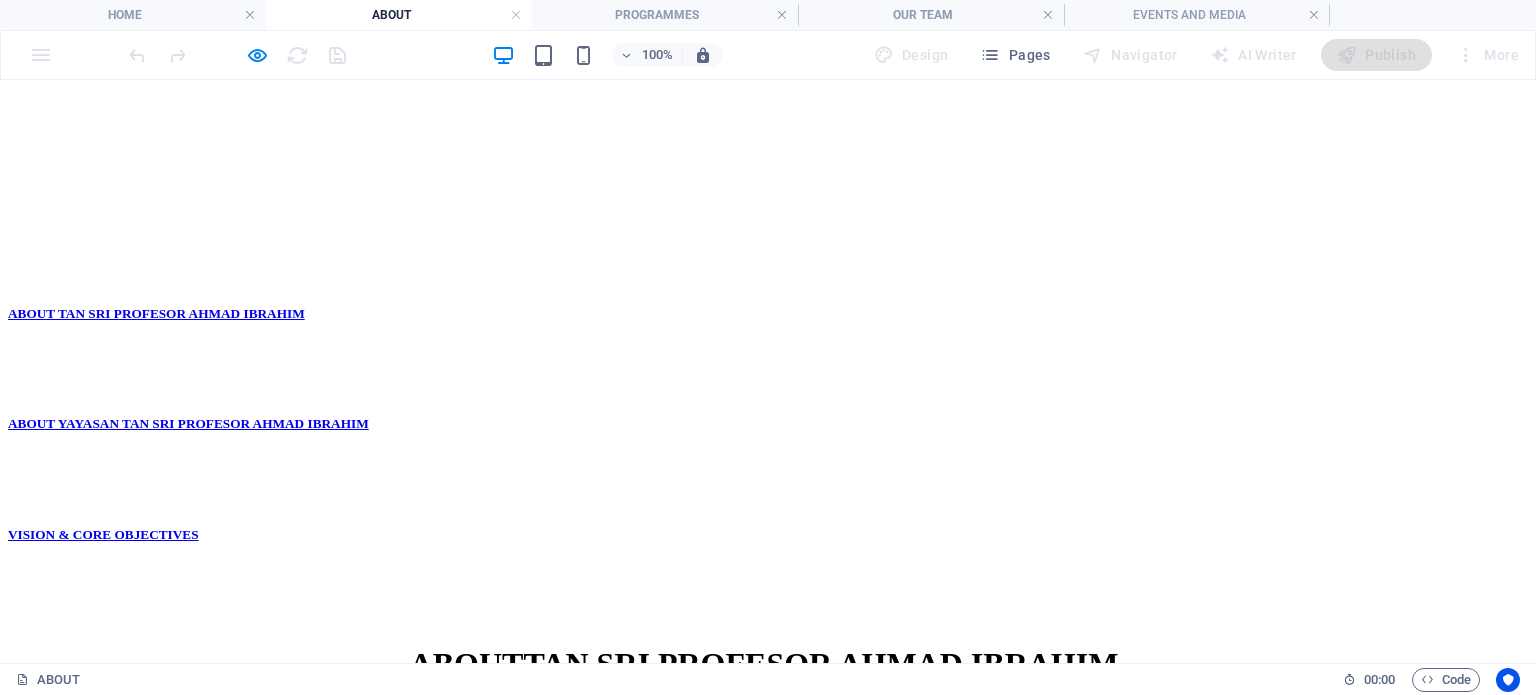 scroll, scrollTop: 0, scrollLeft: 0, axis: both 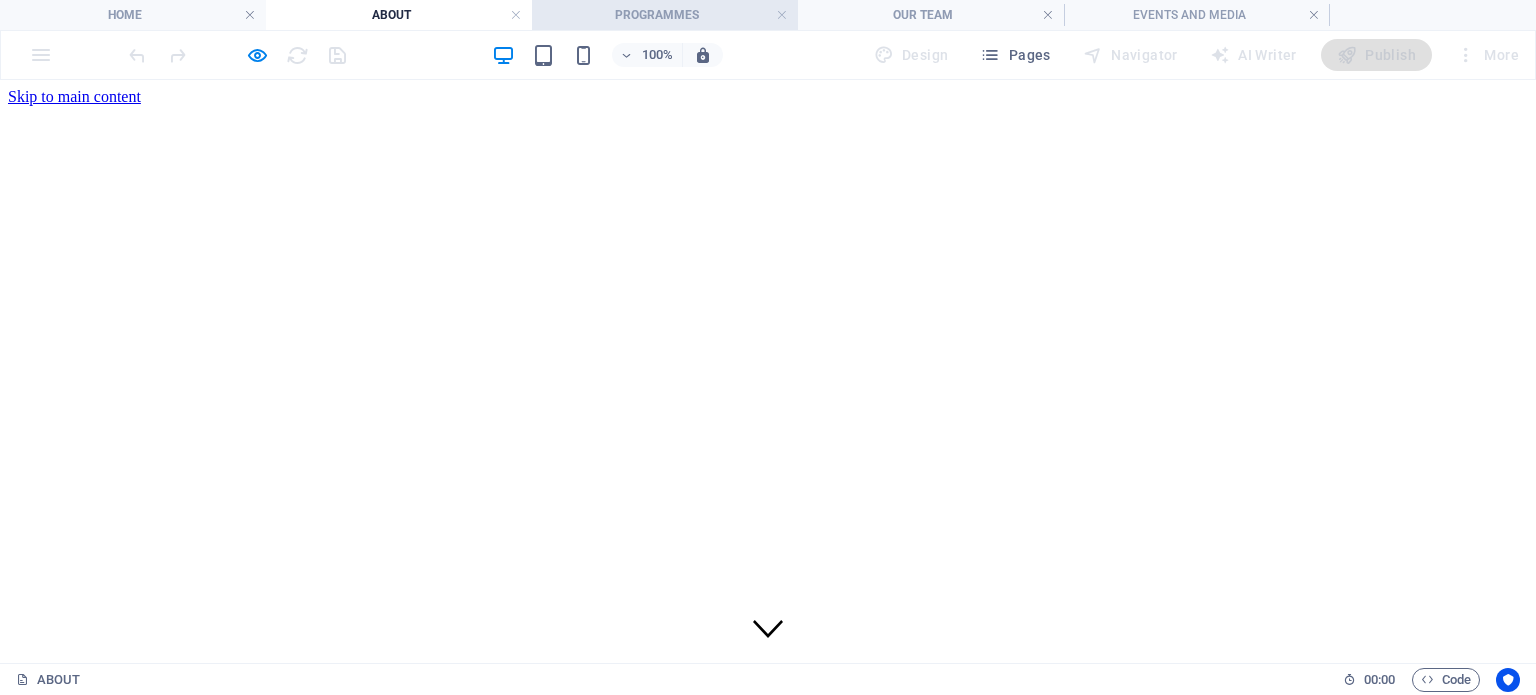 click on "PROGRAMMES" at bounding box center (665, 15) 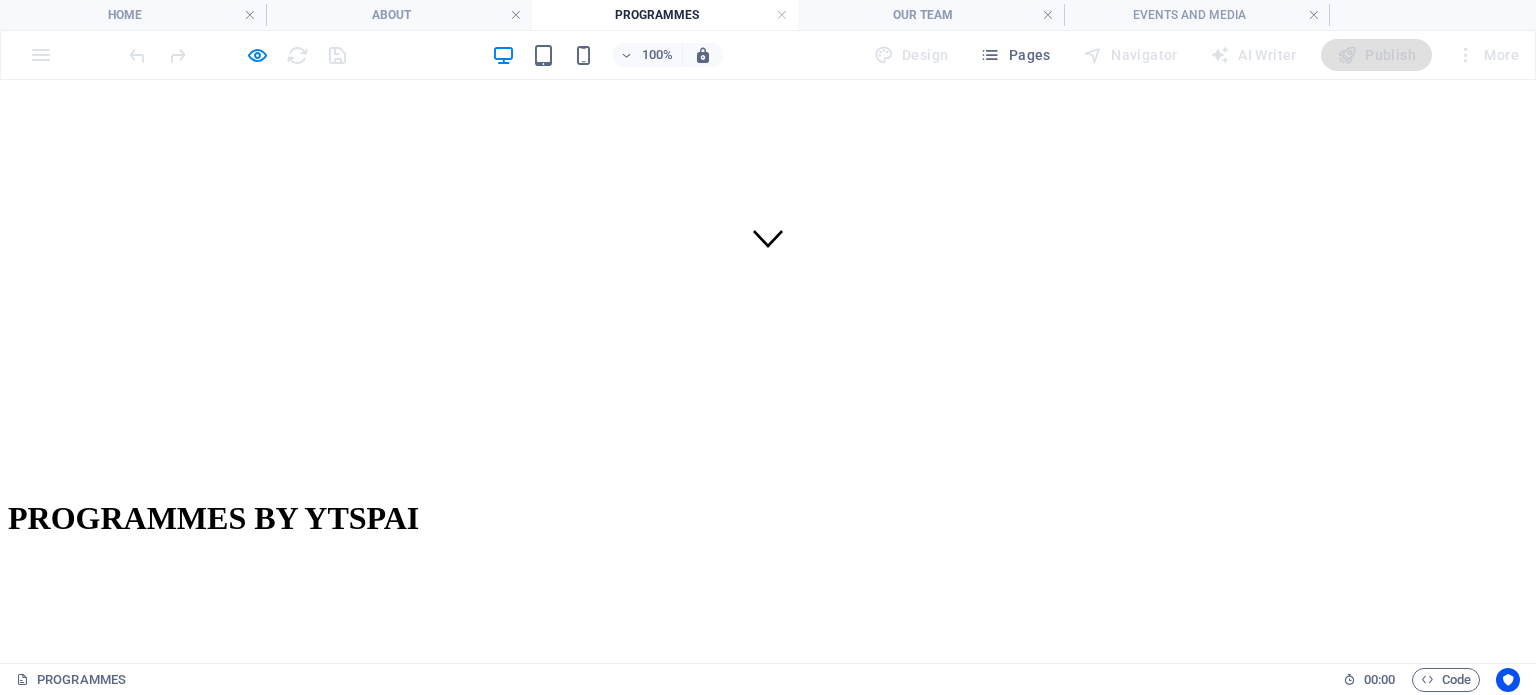 scroll, scrollTop: 391, scrollLeft: 0, axis: vertical 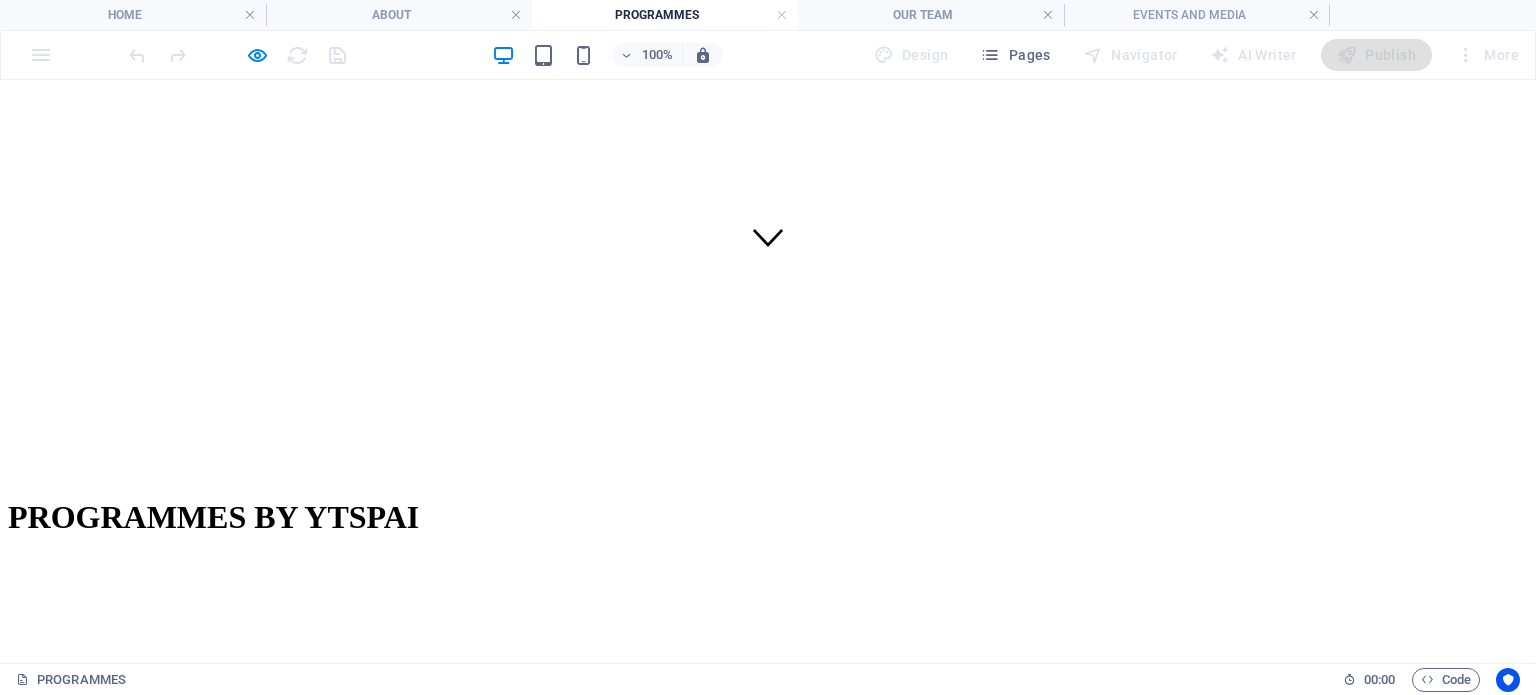 click on "YTSPAI FELLOWSHIP PROGRAMME" at bounding box center (125, 892) 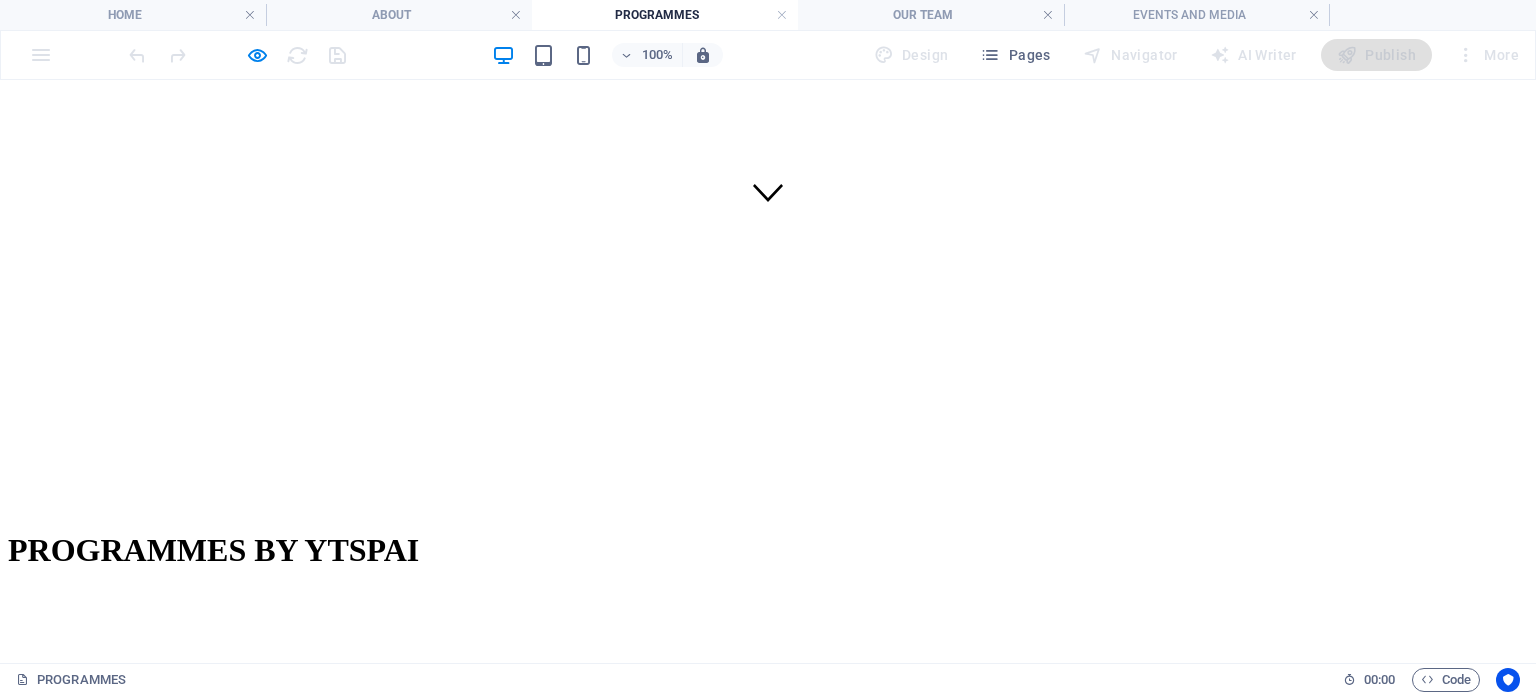 scroll, scrollTop: 448, scrollLeft: 0, axis: vertical 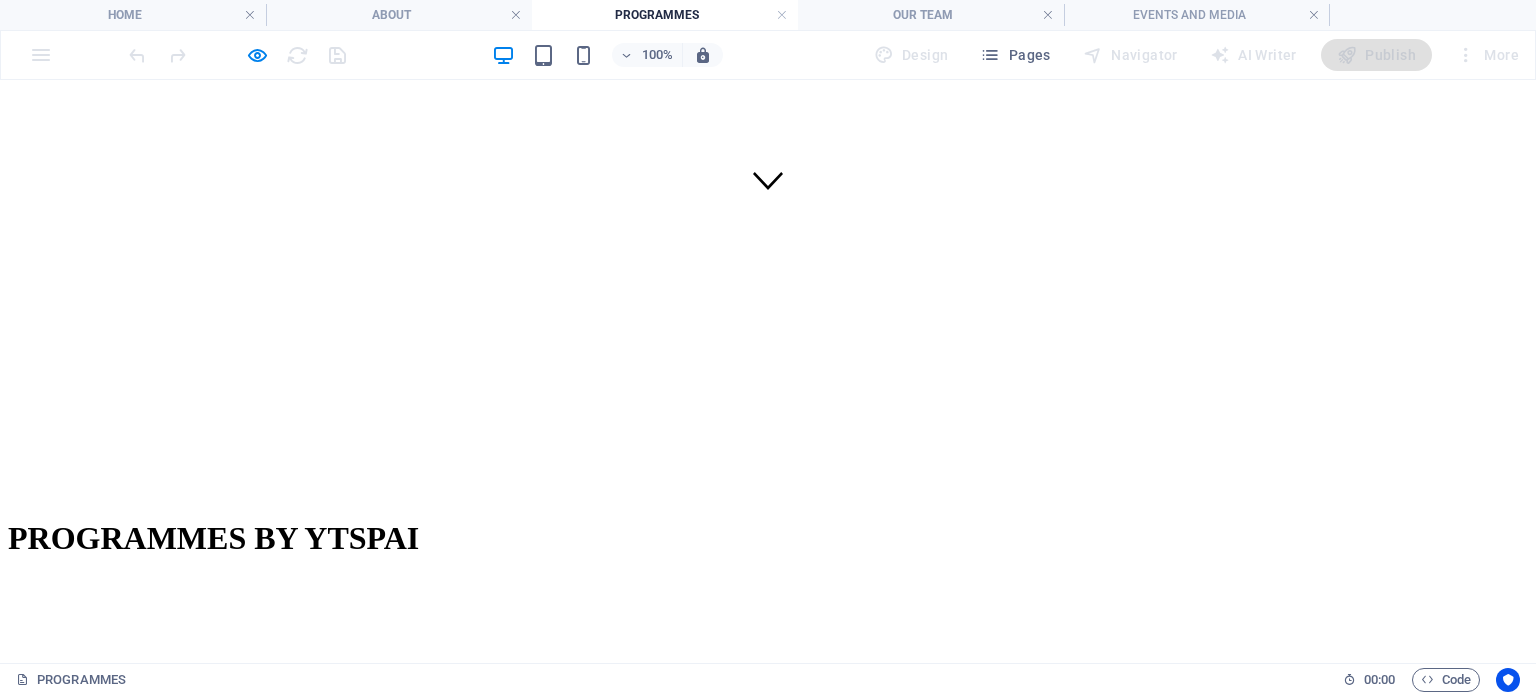 click on "YTSPAI TRIPARTITE INTERNSHIP PROGRAMME" at bounding box center (164, 1003) 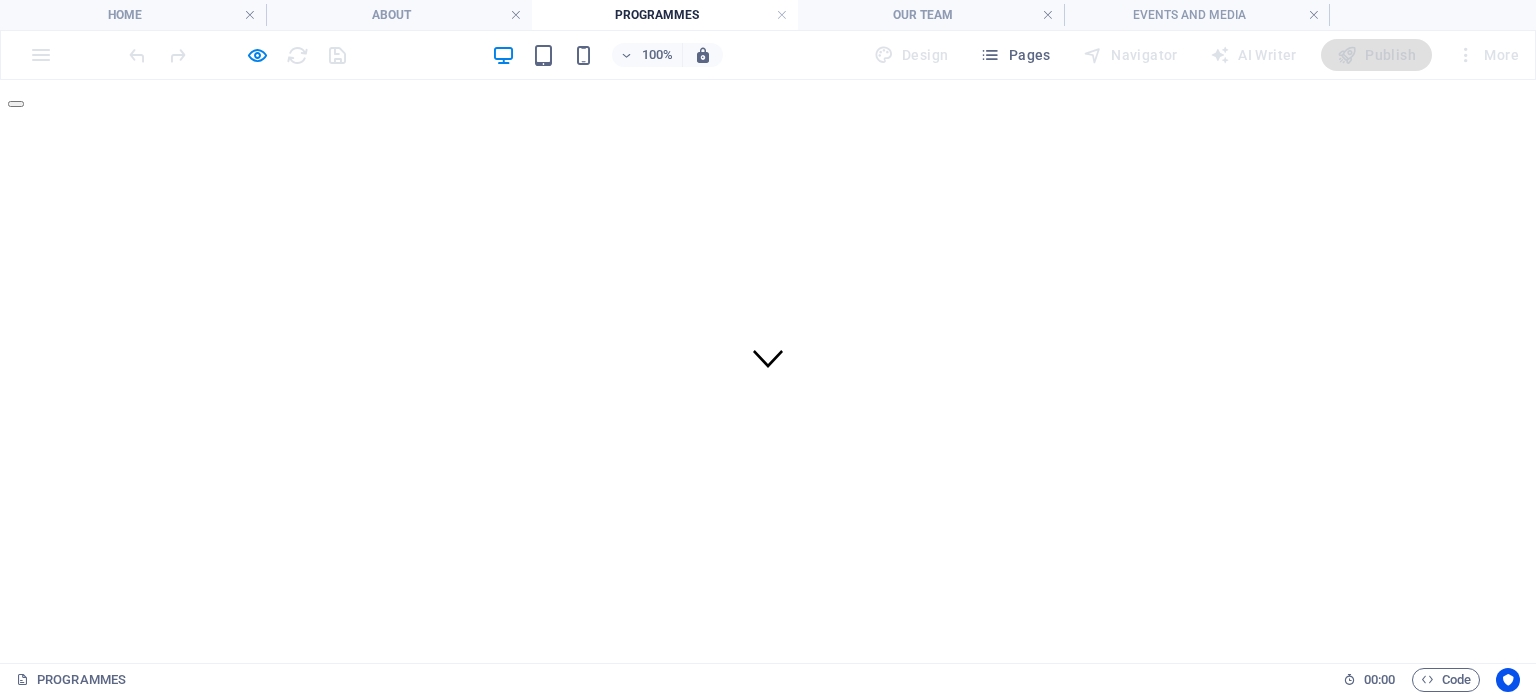 scroll, scrollTop: 272, scrollLeft: 0, axis: vertical 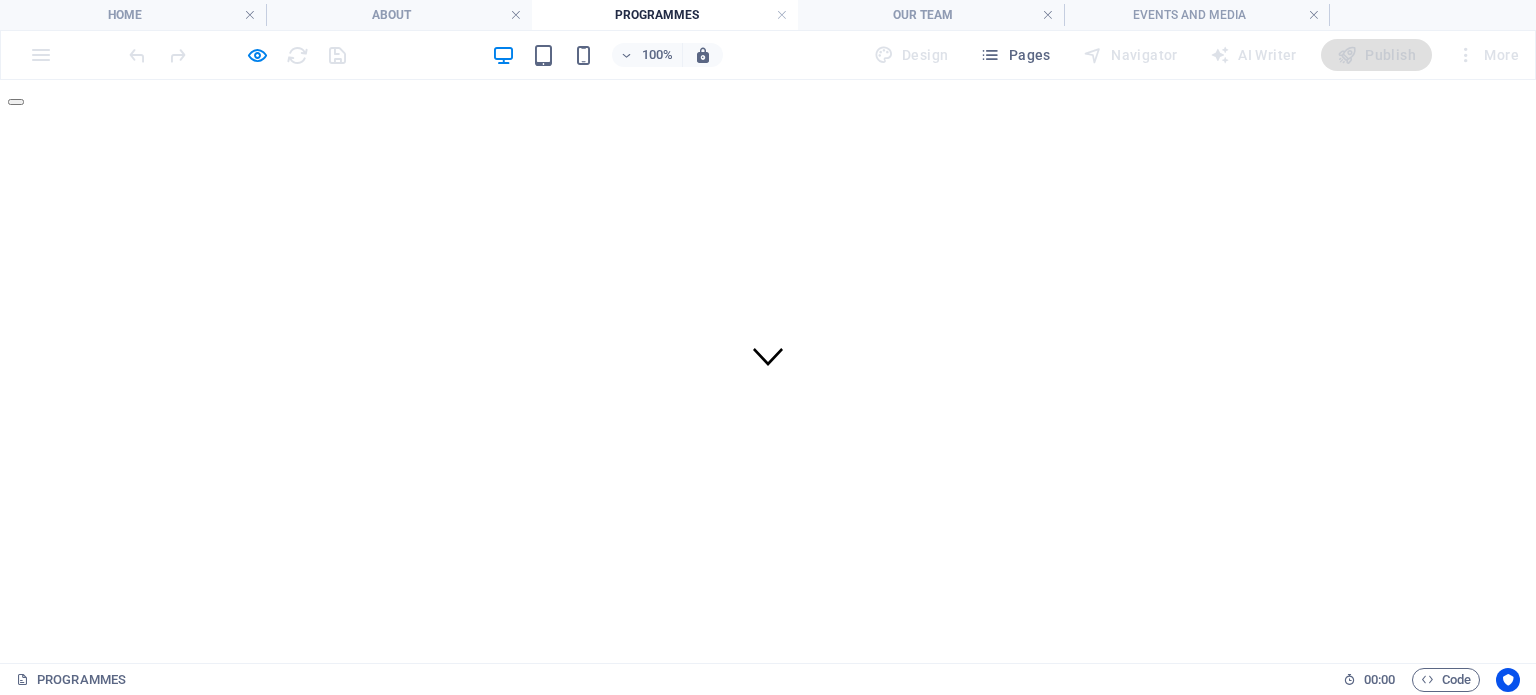 click on "MEDIA" at bounding box center [74, 44] 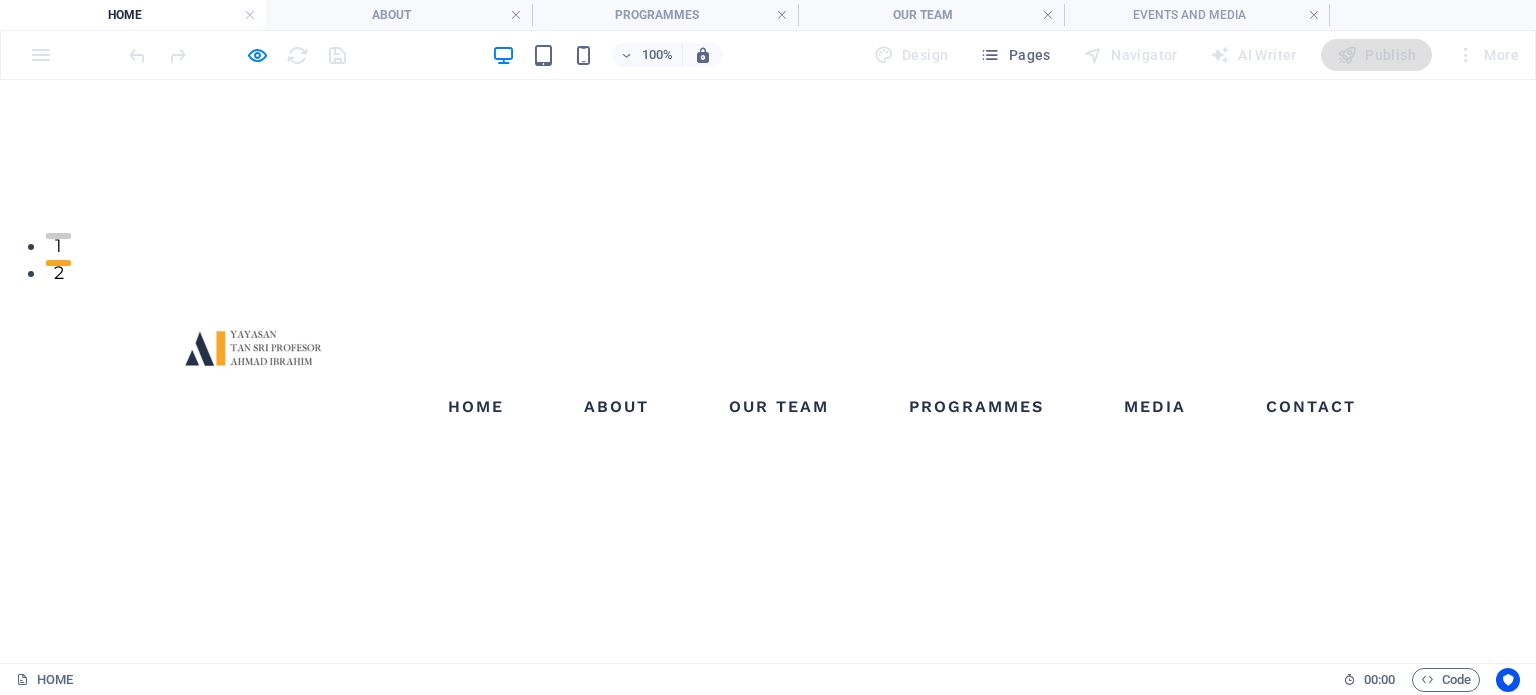 scroll, scrollTop: 0, scrollLeft: 0, axis: both 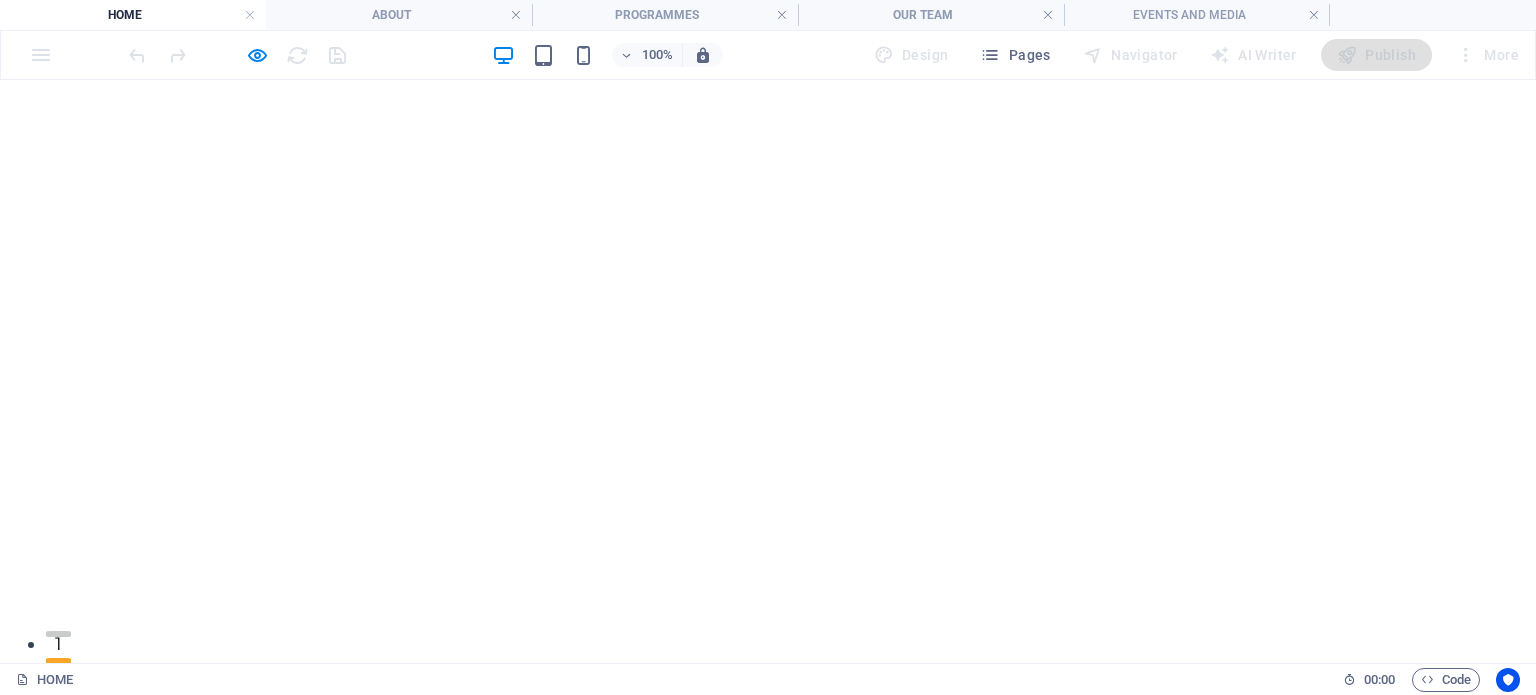 click on "MEDIA" at bounding box center (1155, 805) 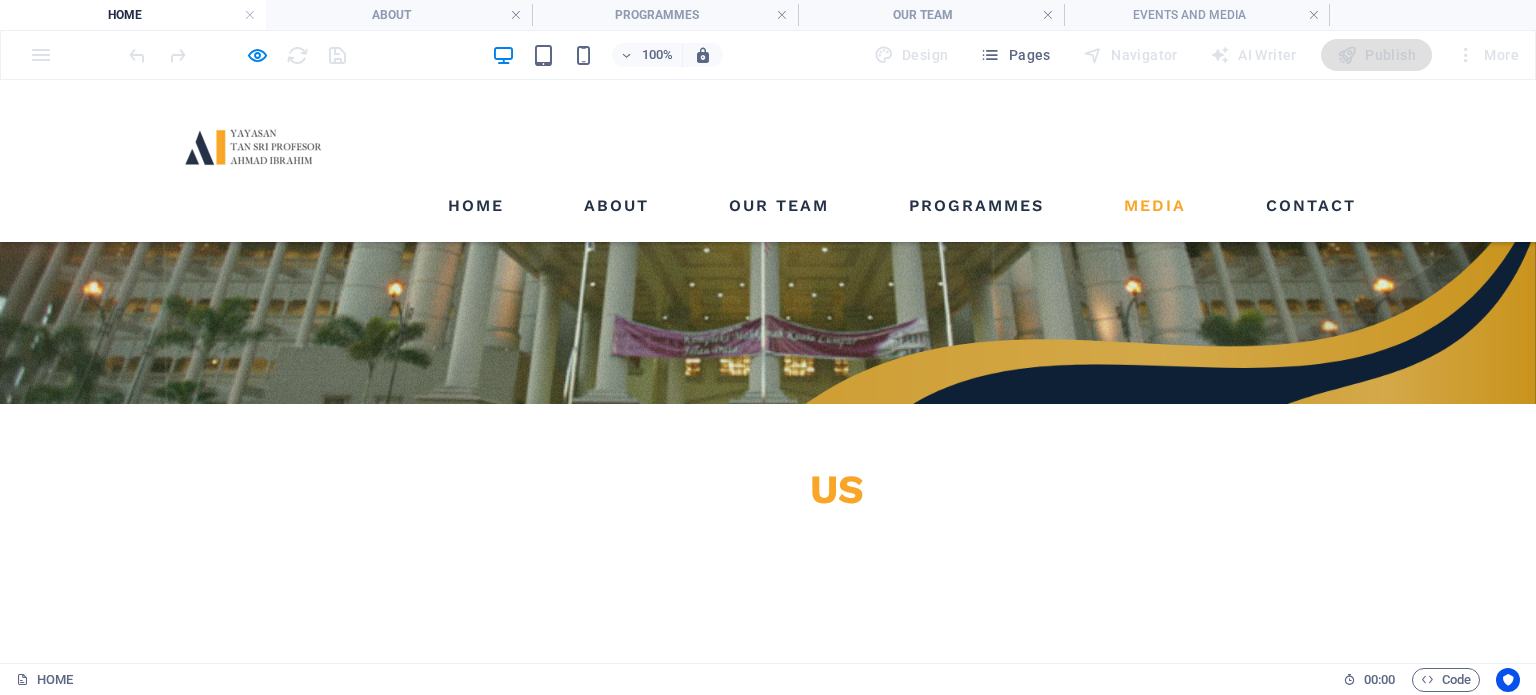 scroll, scrollTop: 2608, scrollLeft: 0, axis: vertical 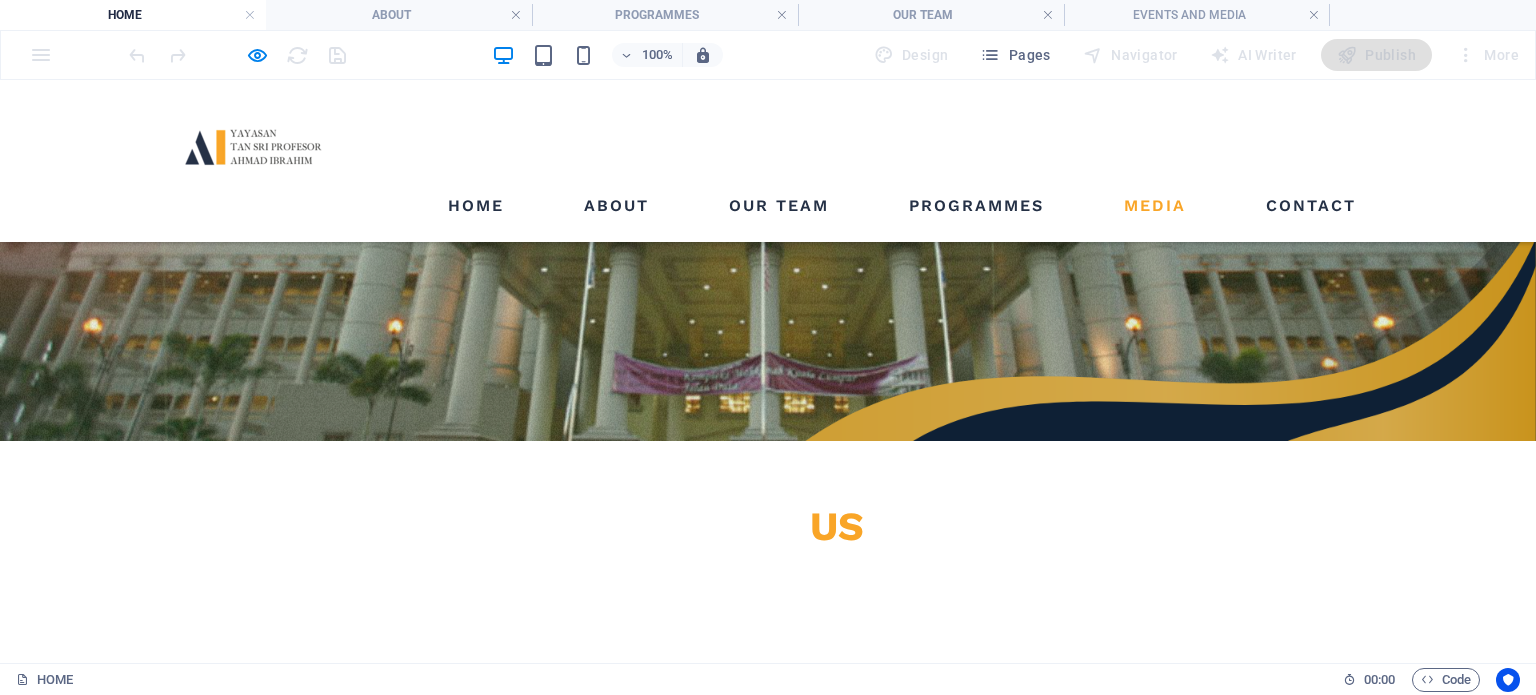 click on "read more" at bounding box center [1404, 6079] 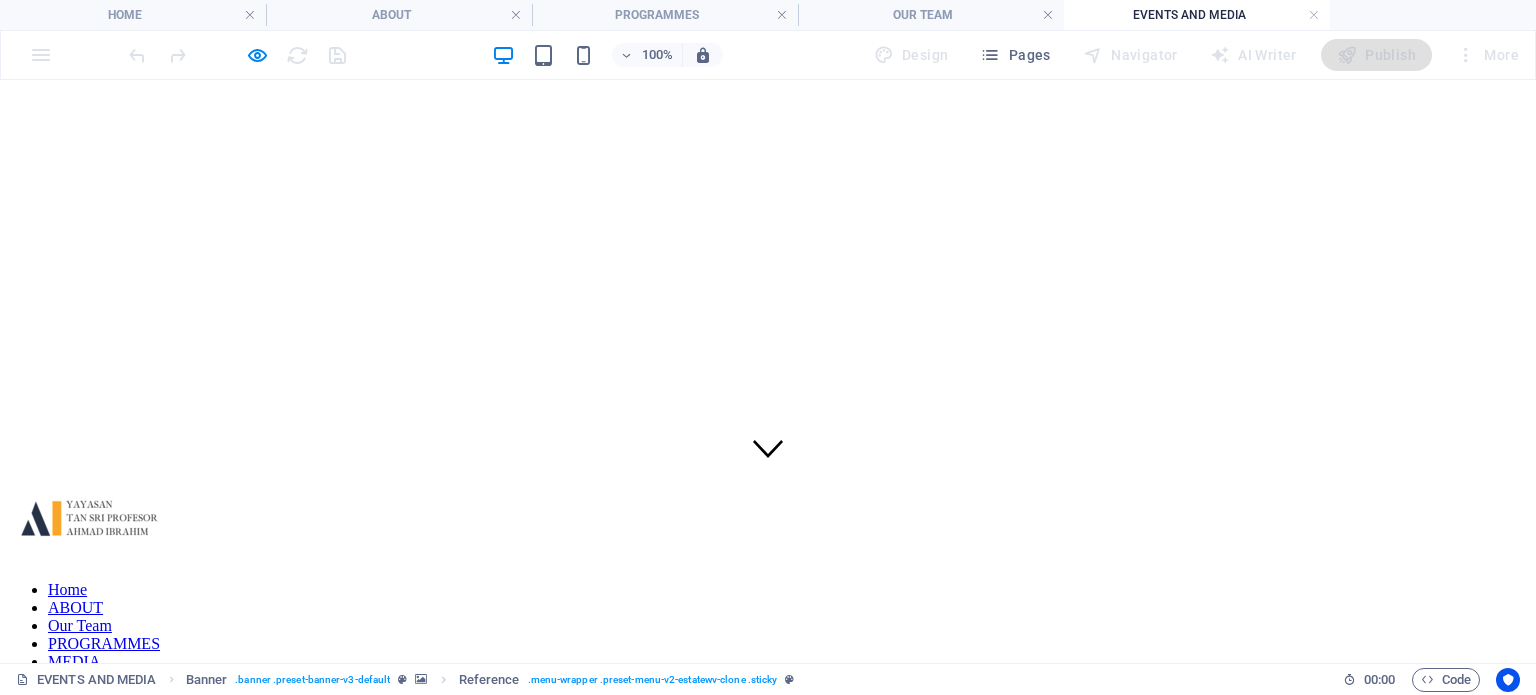 scroll, scrollTop: 360, scrollLeft: 0, axis: vertical 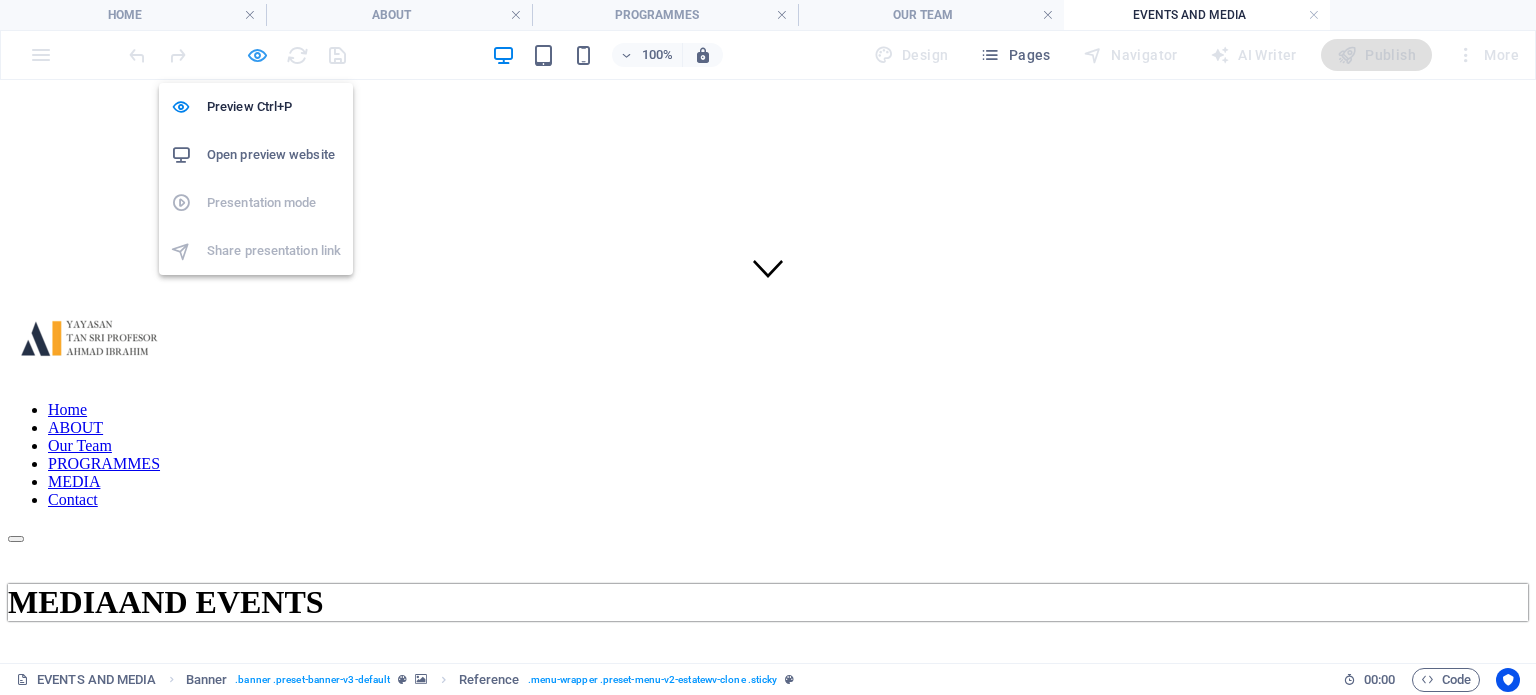 click at bounding box center (257, 55) 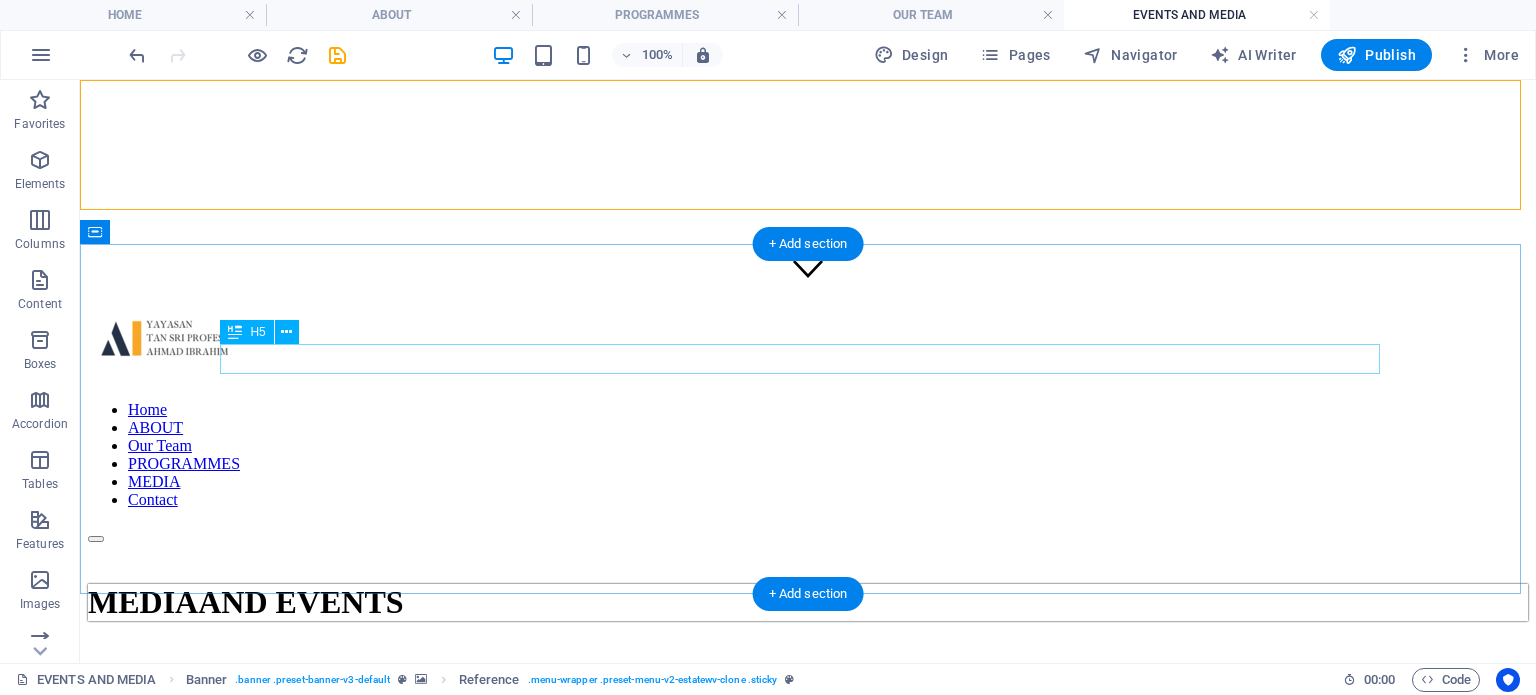 click on "LIVE TO LEAD: MY JOURNEY FROM KOTA BHARU TO THE PALACE OF JUSTICE" at bounding box center [808, 1038] 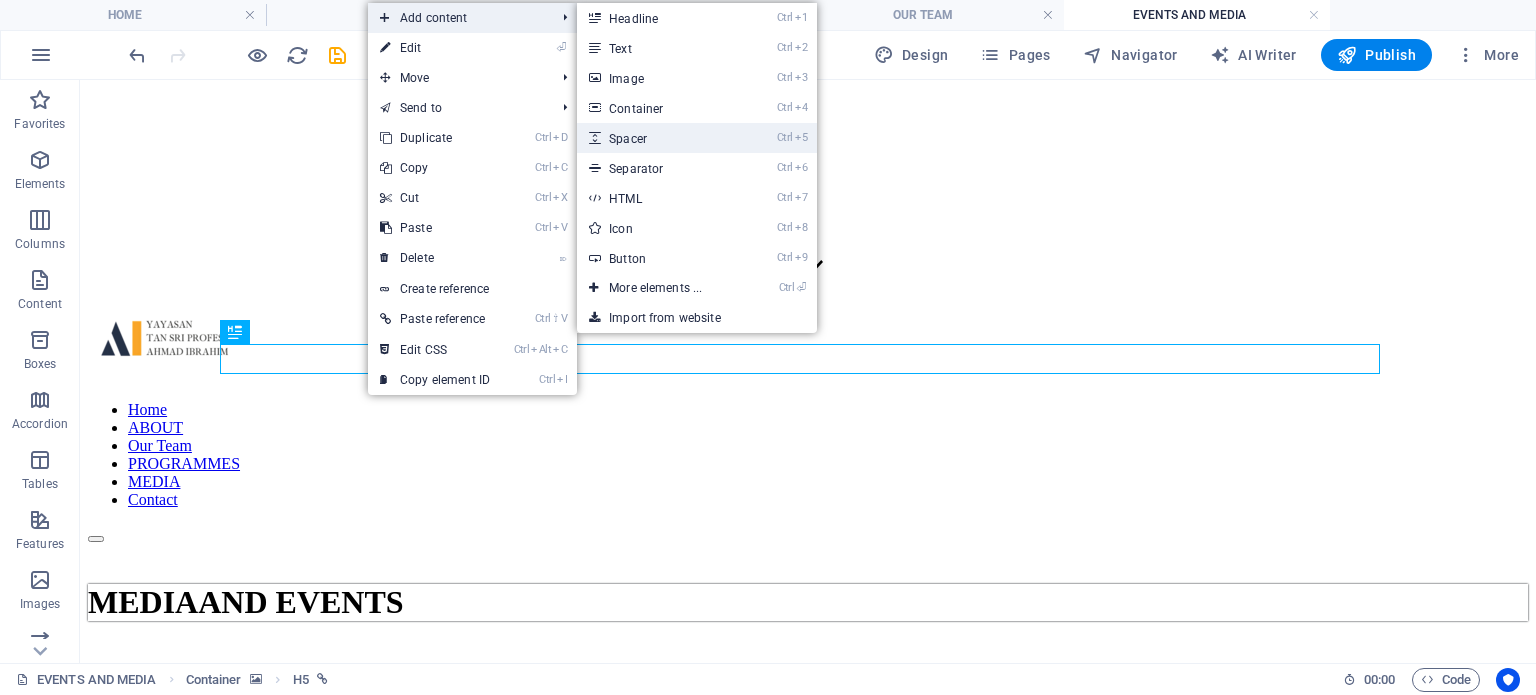 click on "Ctrl 5  Spacer" at bounding box center [659, 138] 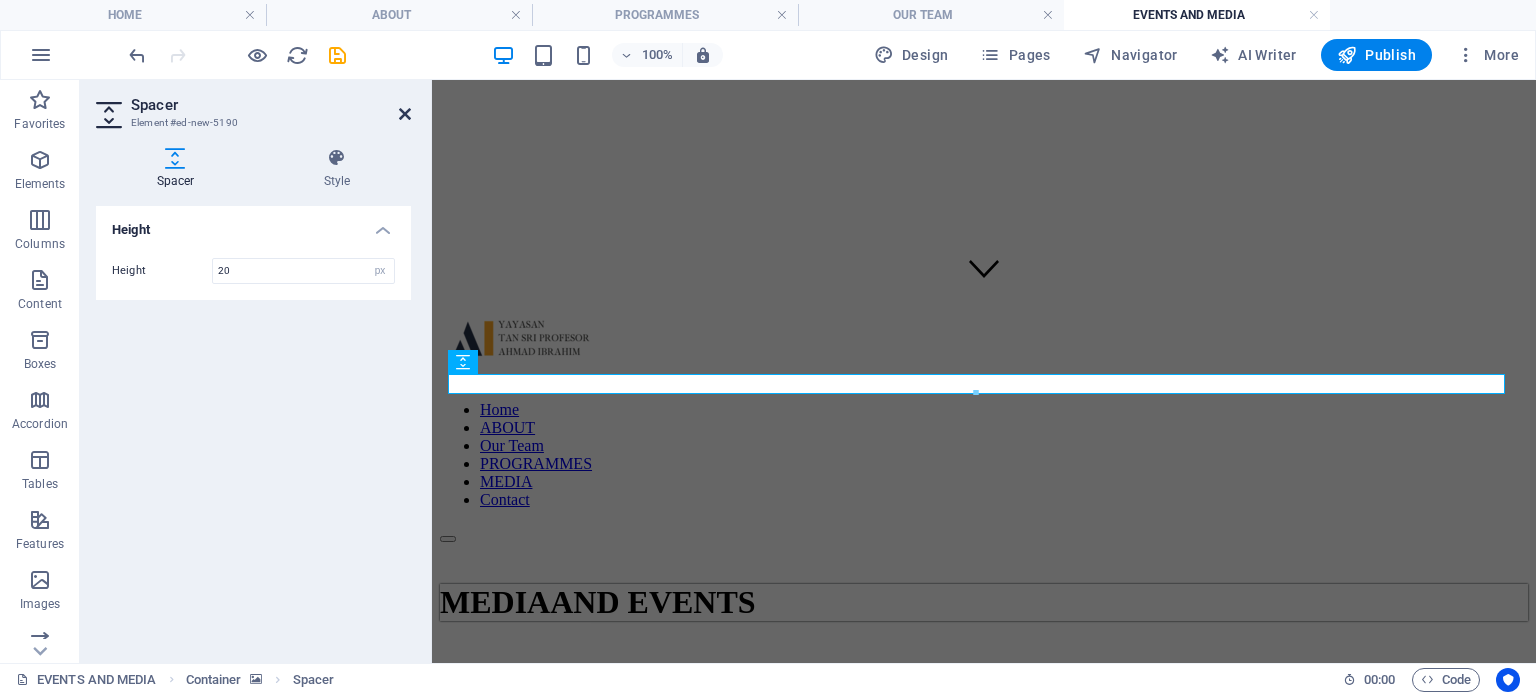 type on "20" 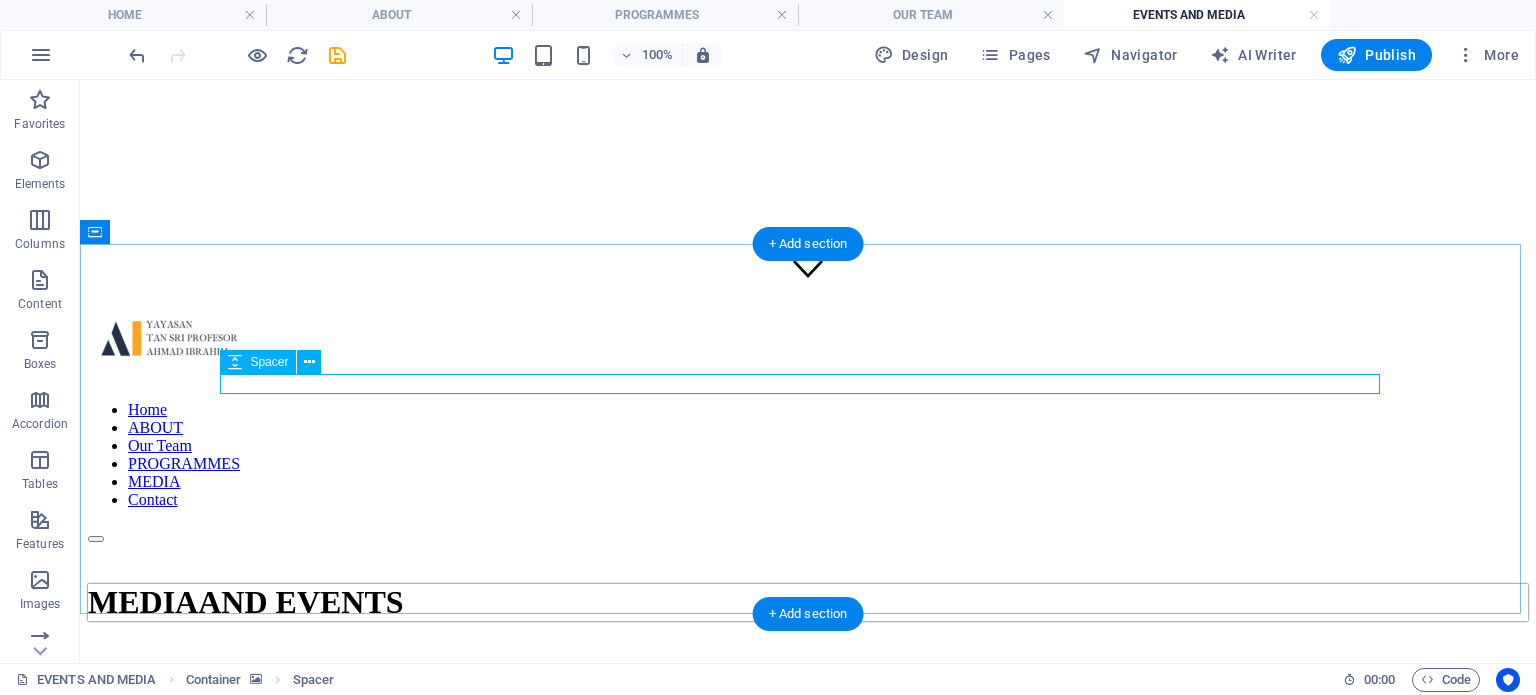 click at bounding box center (808, 1098) 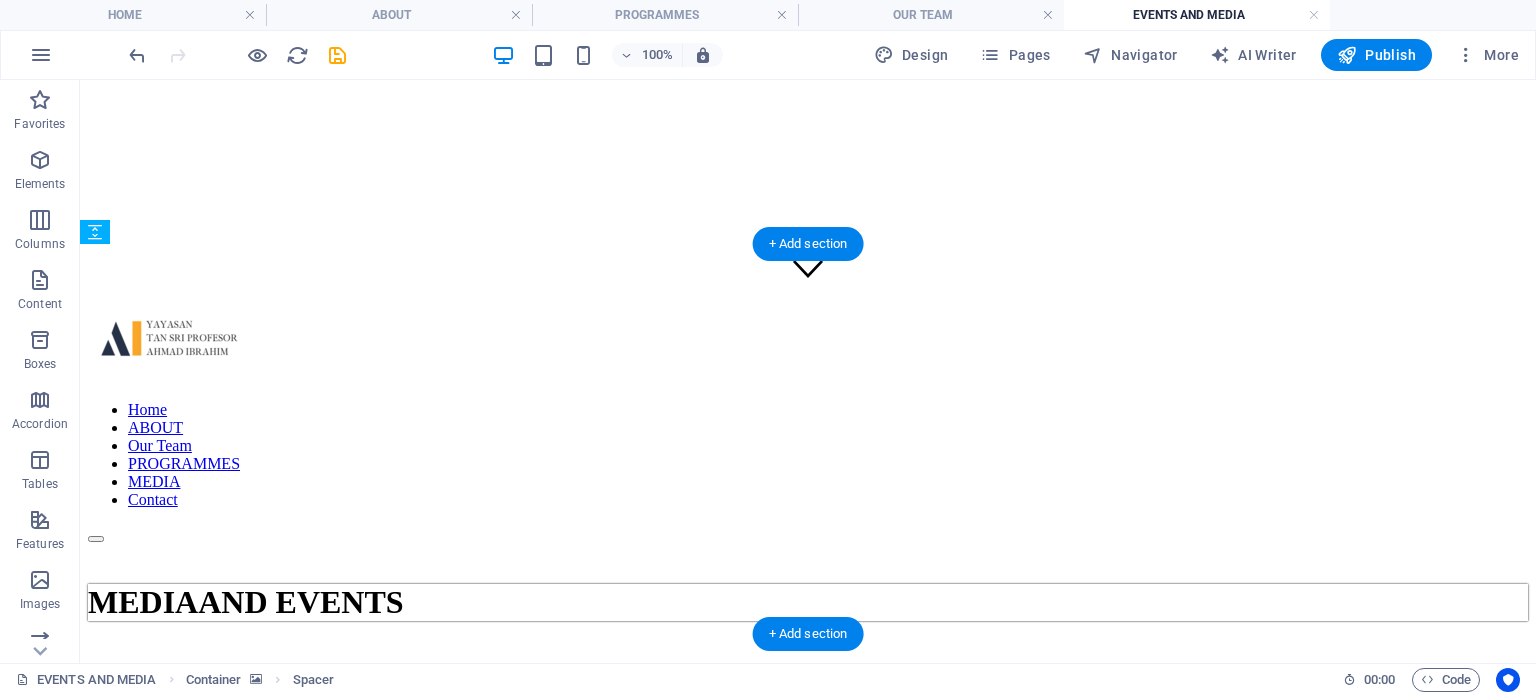 drag, startPoint x: 328, startPoint y: 461, endPoint x: 246, endPoint y: 427, distance: 88.76936 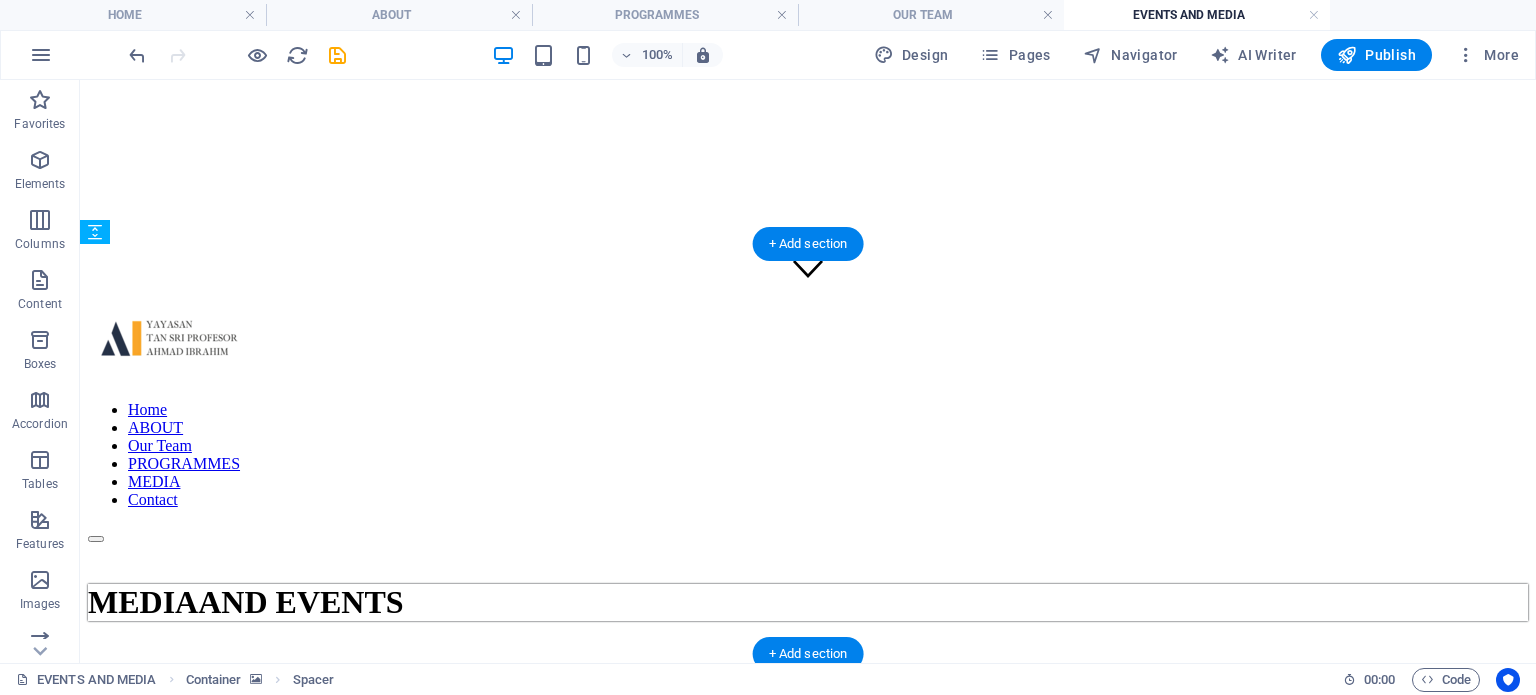 drag, startPoint x: 352, startPoint y: 519, endPoint x: 270, endPoint y: 475, distance: 93.05912 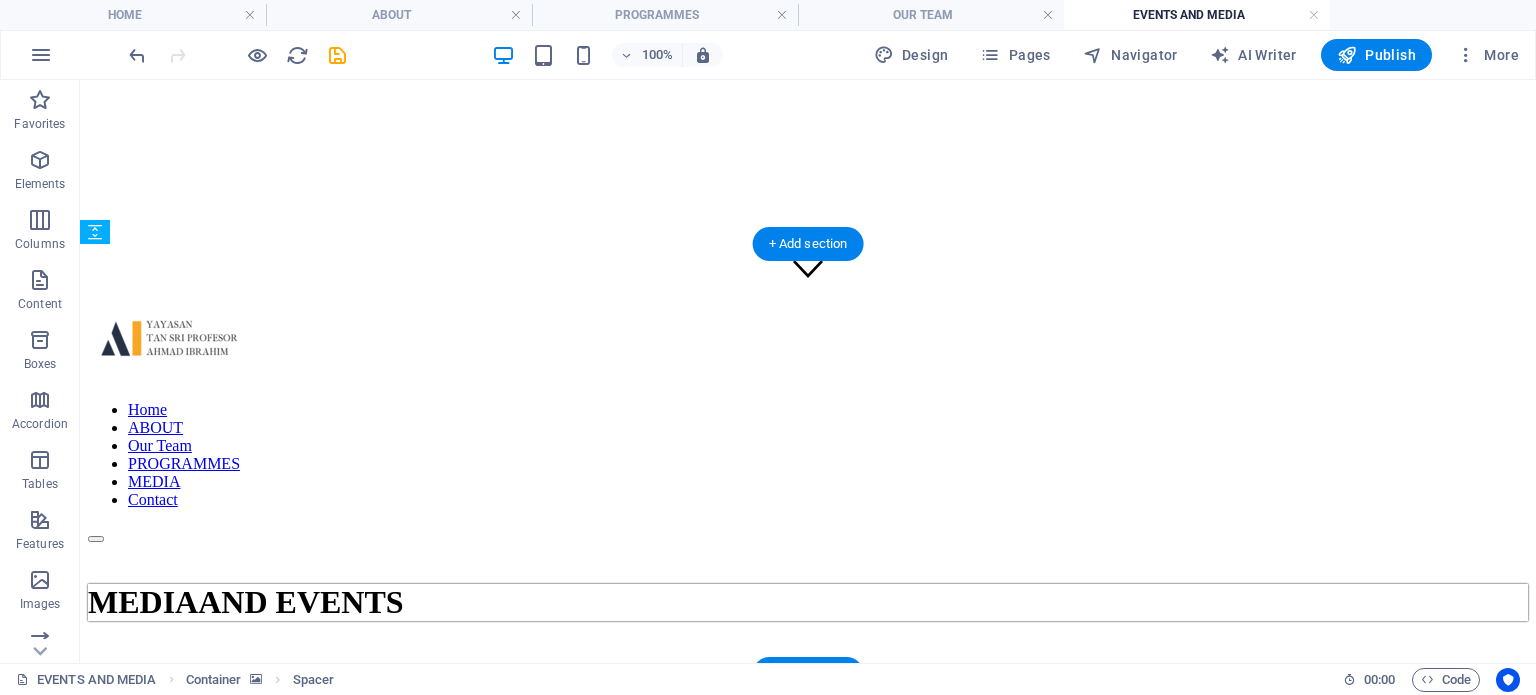 drag, startPoint x: 338, startPoint y: 567, endPoint x: 256, endPoint y: 526, distance: 91.67879 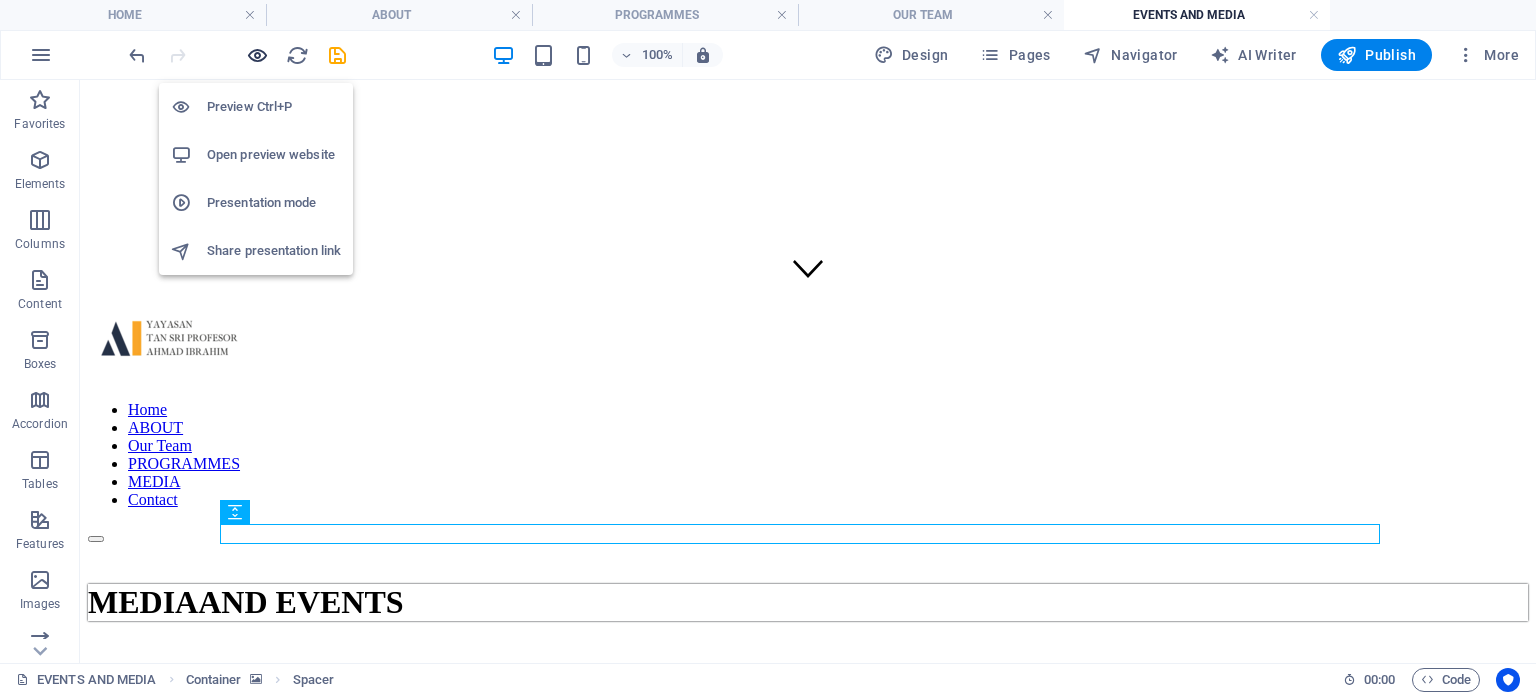 click at bounding box center [257, 55] 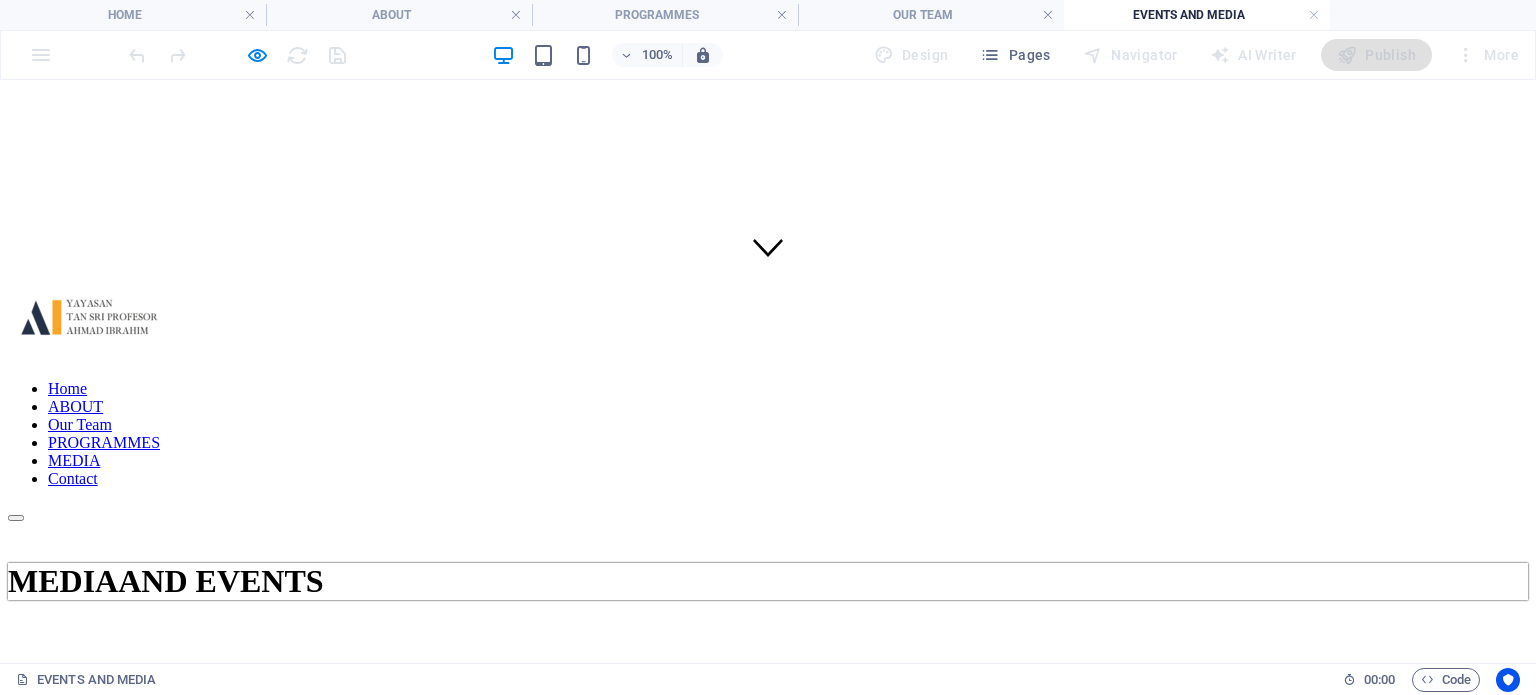 scroll, scrollTop: 0, scrollLeft: 0, axis: both 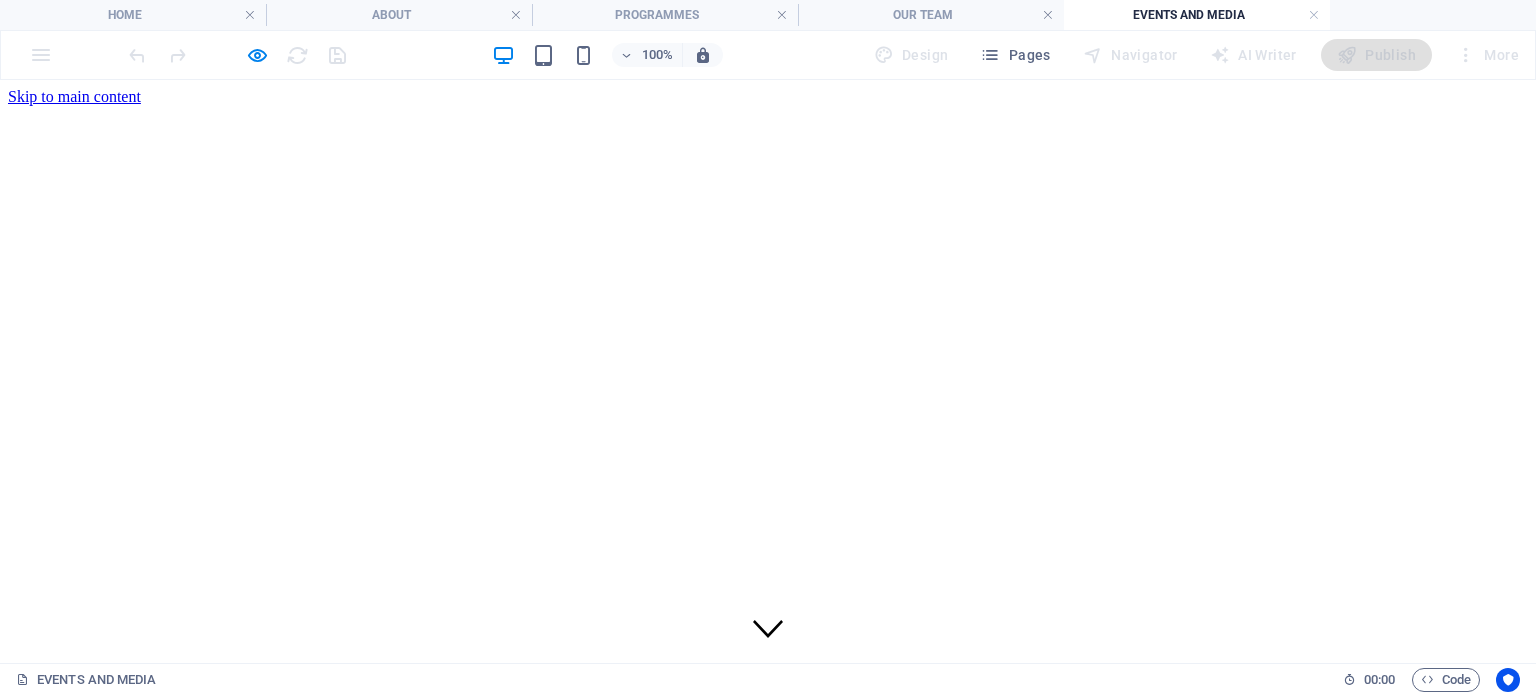 click on "Contact" at bounding box center [73, 859] 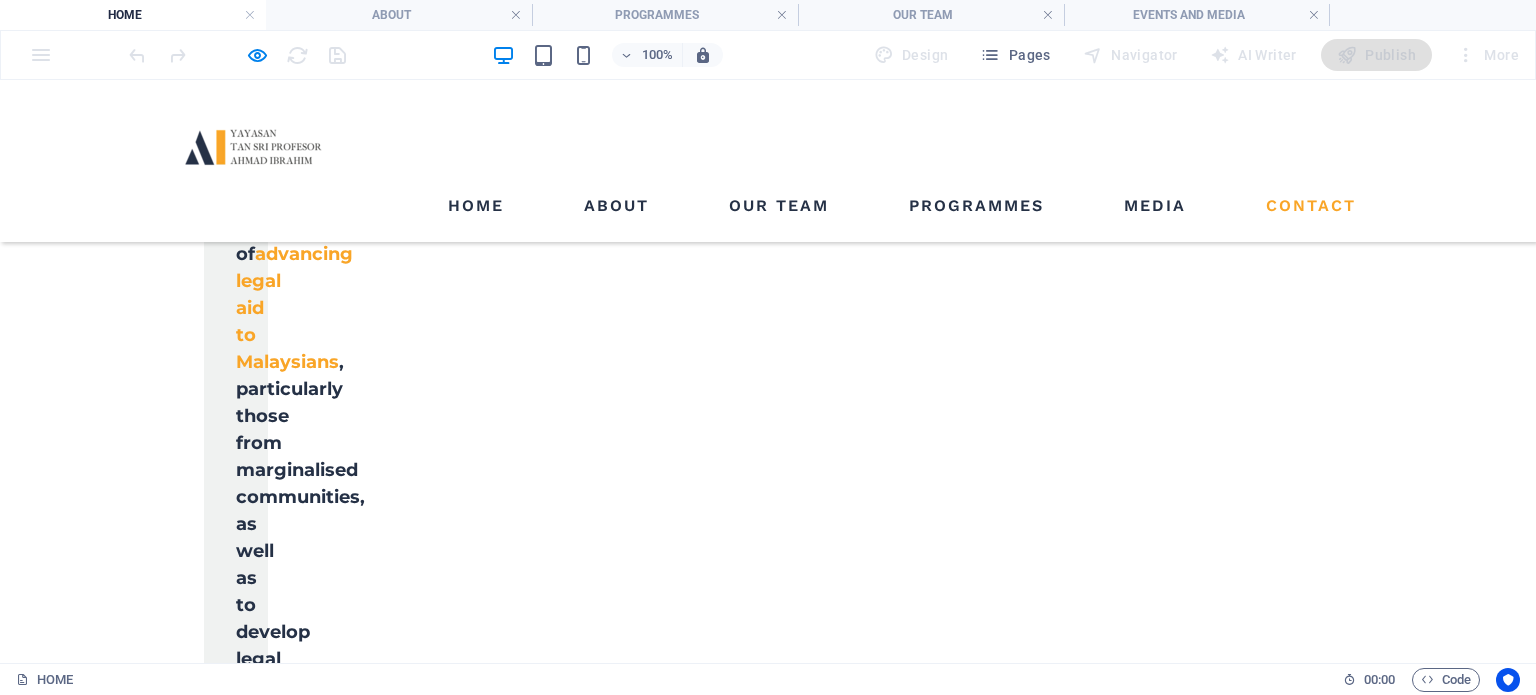 click on "Contact" at bounding box center [1311, 206] 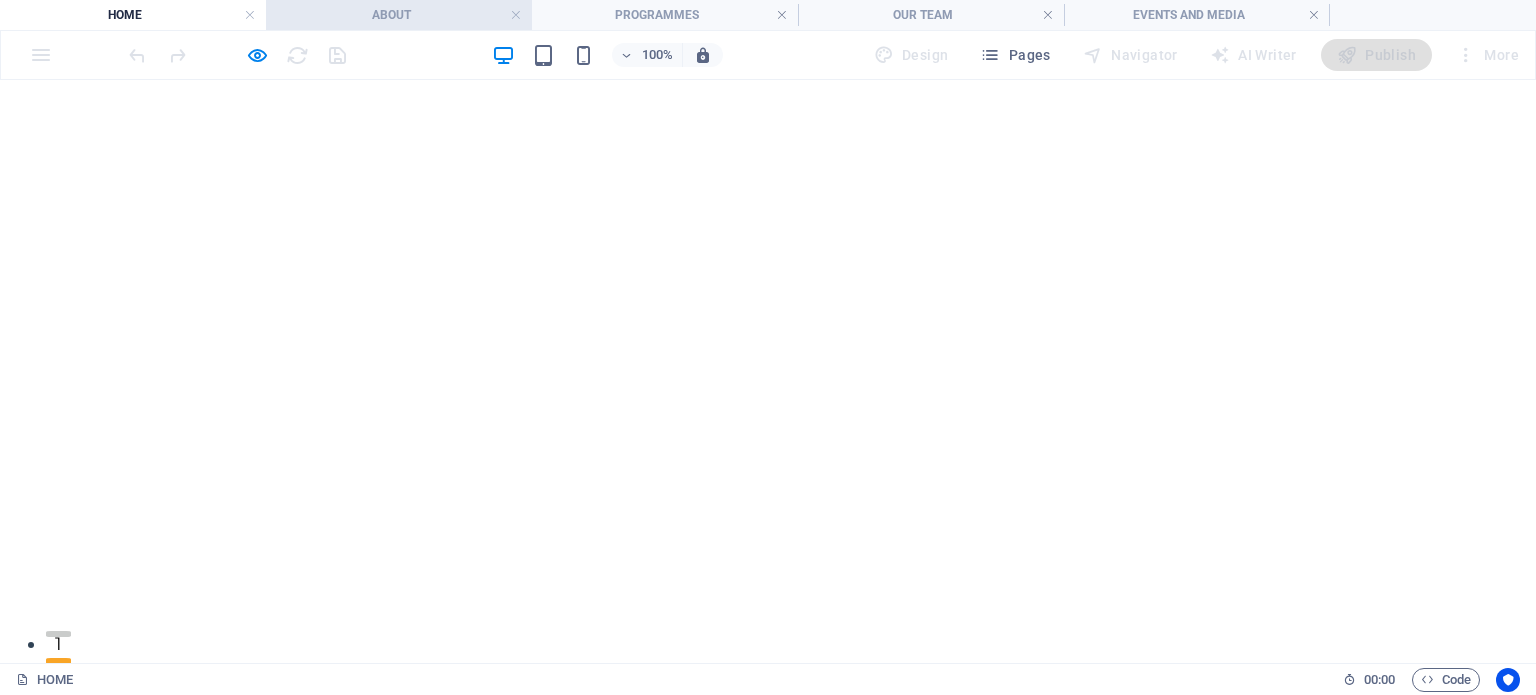 scroll, scrollTop: 0, scrollLeft: 0, axis: both 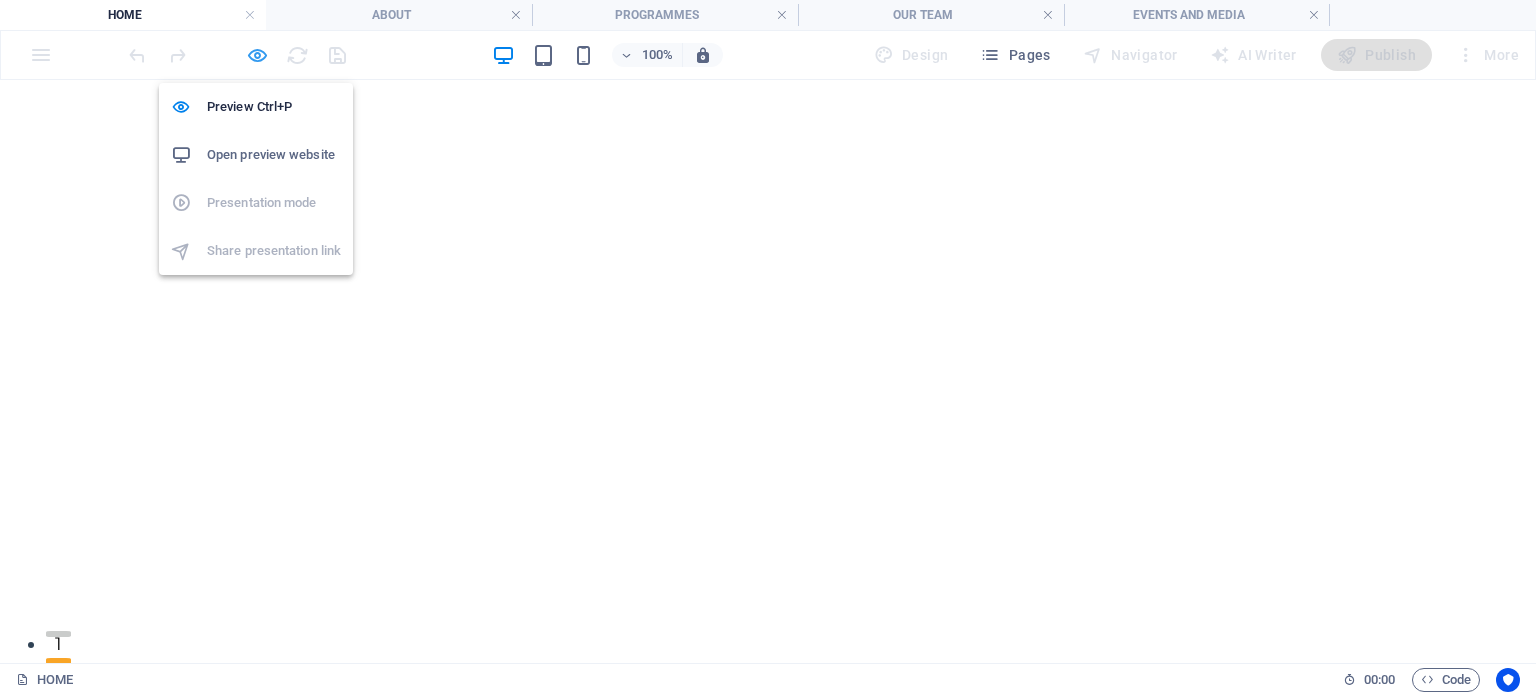 click at bounding box center (257, 55) 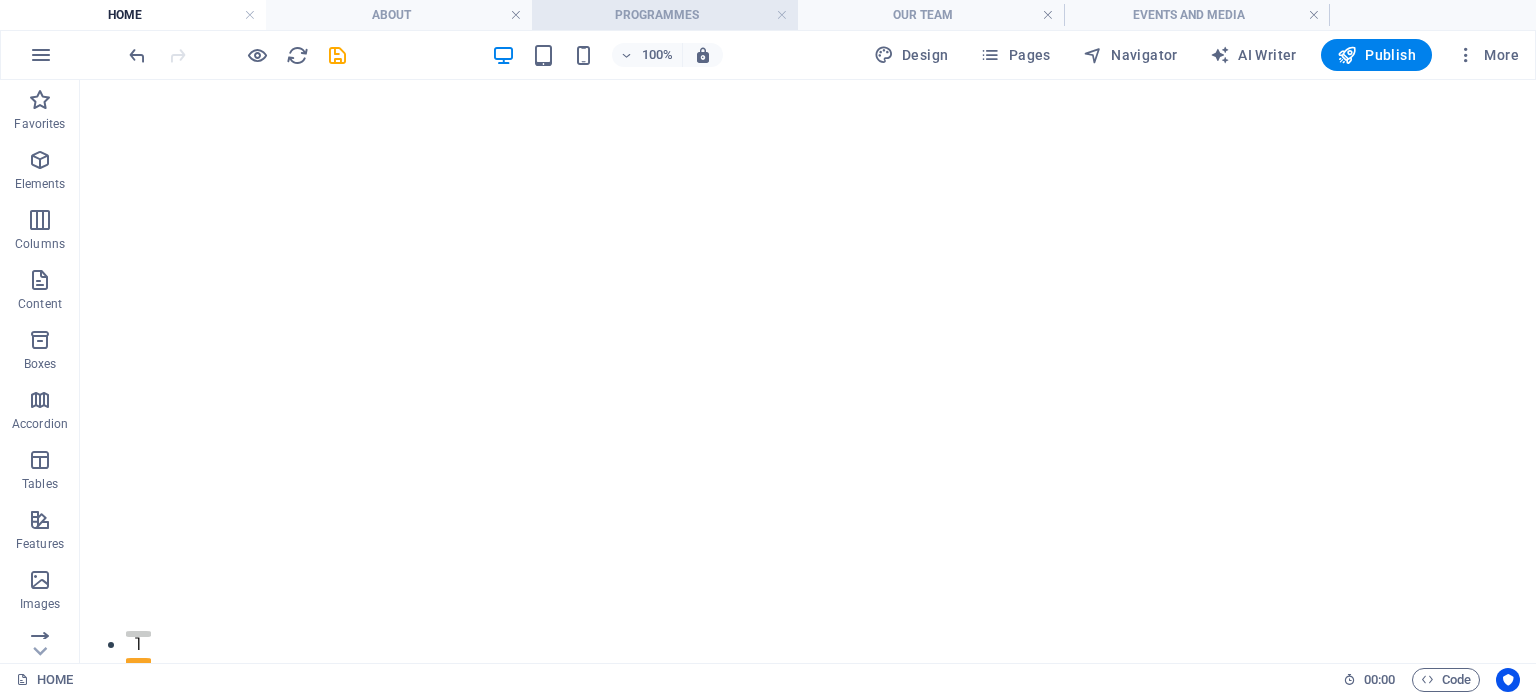 click on "PROGRAMMES" at bounding box center (665, 15) 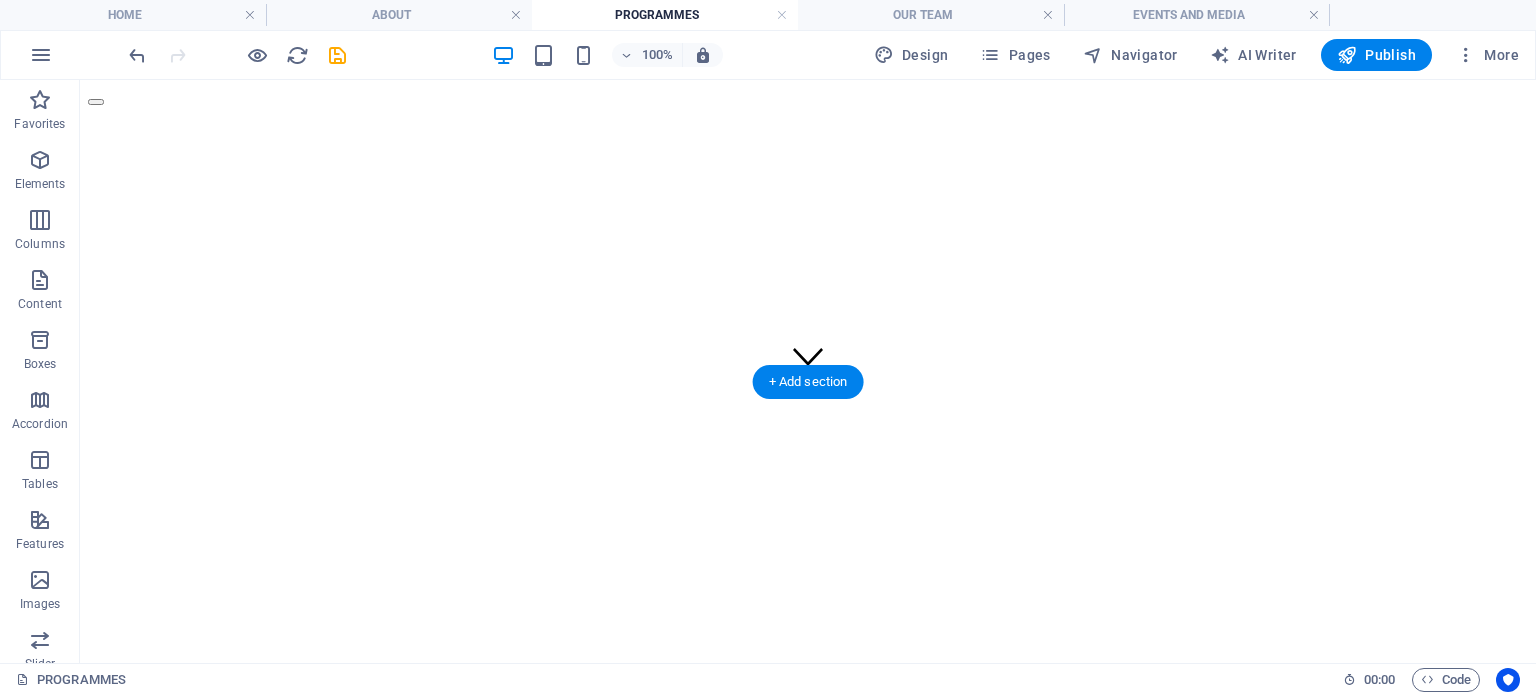 scroll, scrollTop: 0, scrollLeft: 0, axis: both 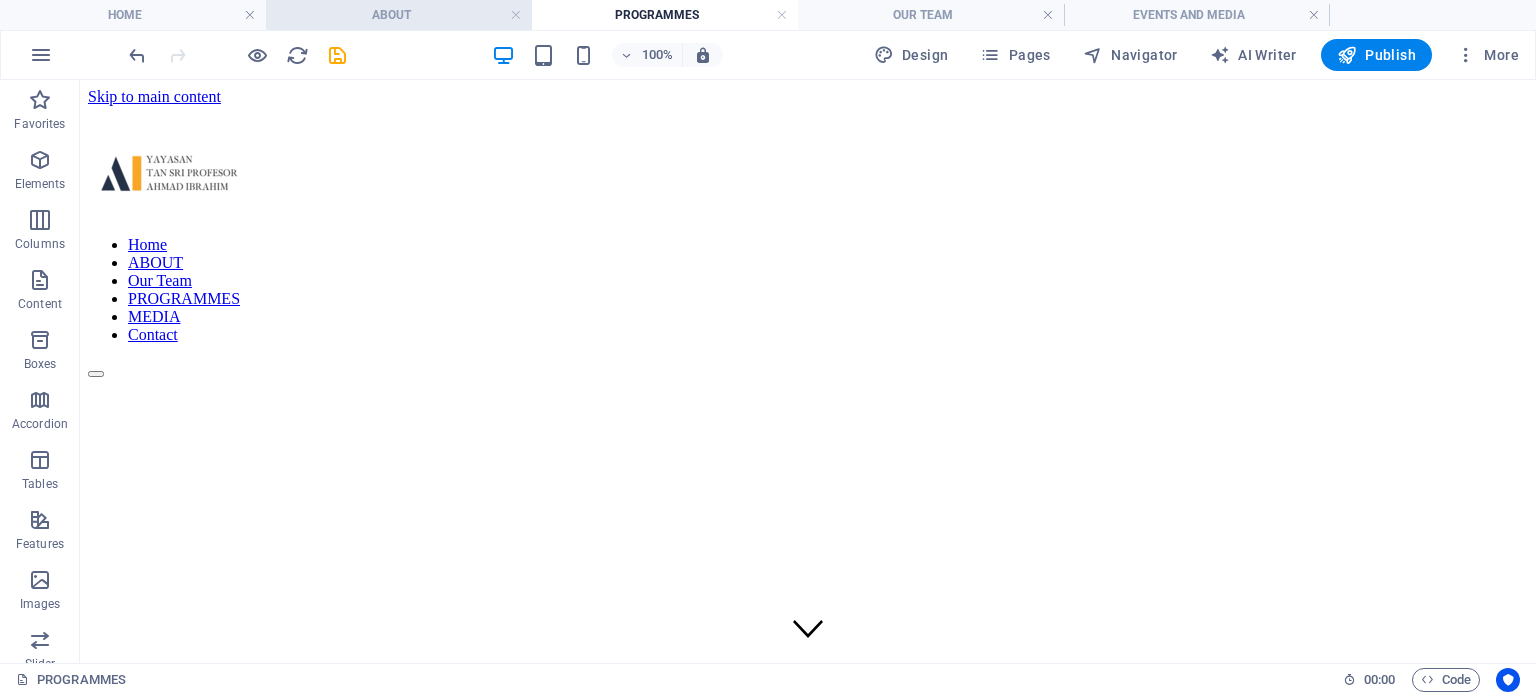 click on "ABOUT" at bounding box center [399, 15] 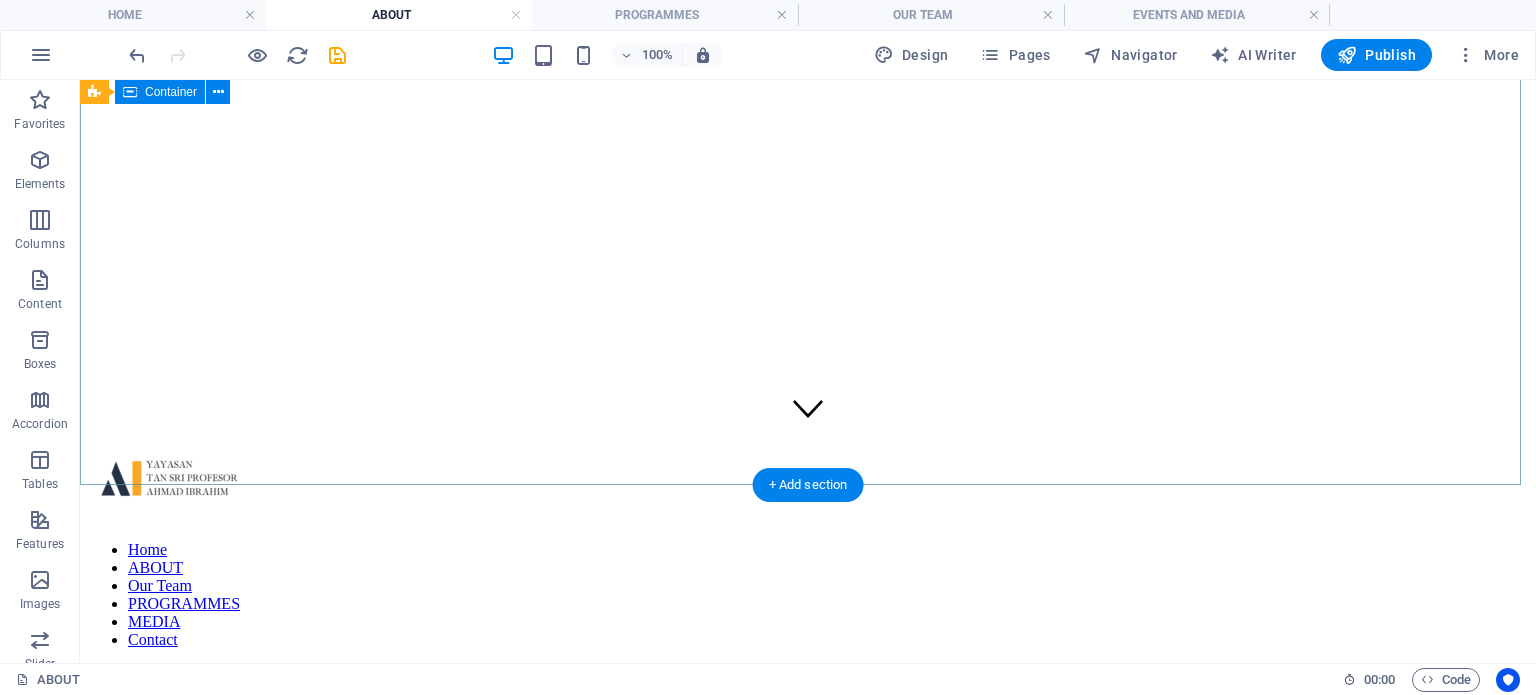 scroll, scrollTop: 120, scrollLeft: 0, axis: vertical 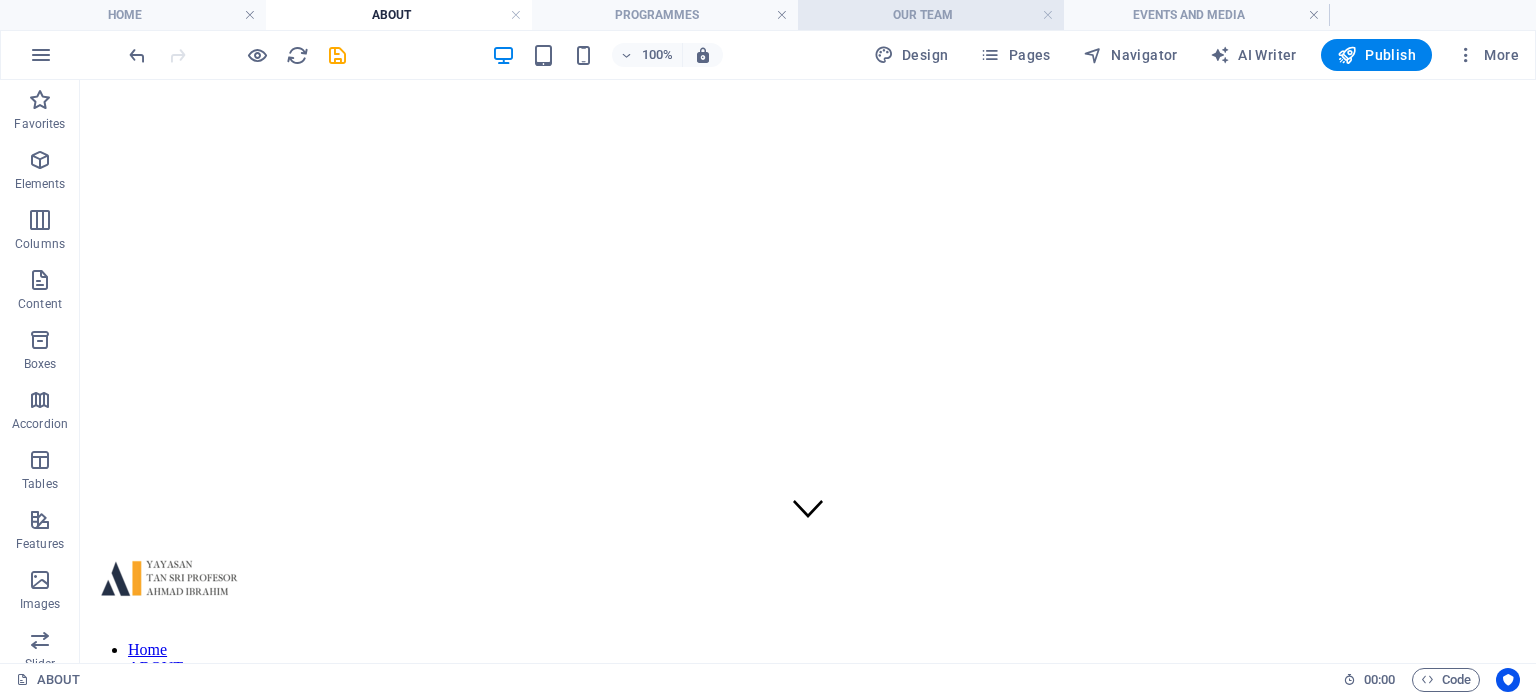 click on "OUR TEAM" at bounding box center (931, 15) 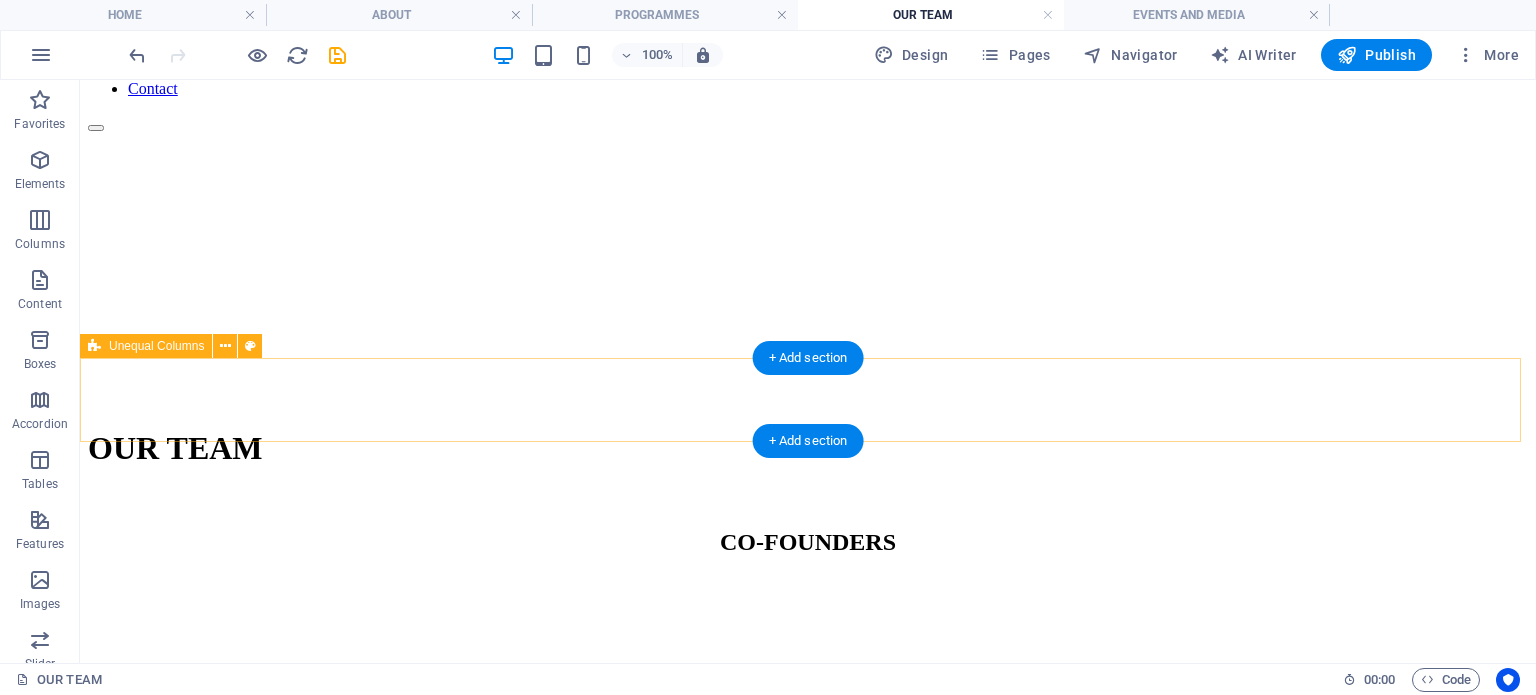 scroll, scrollTop: 0, scrollLeft: 0, axis: both 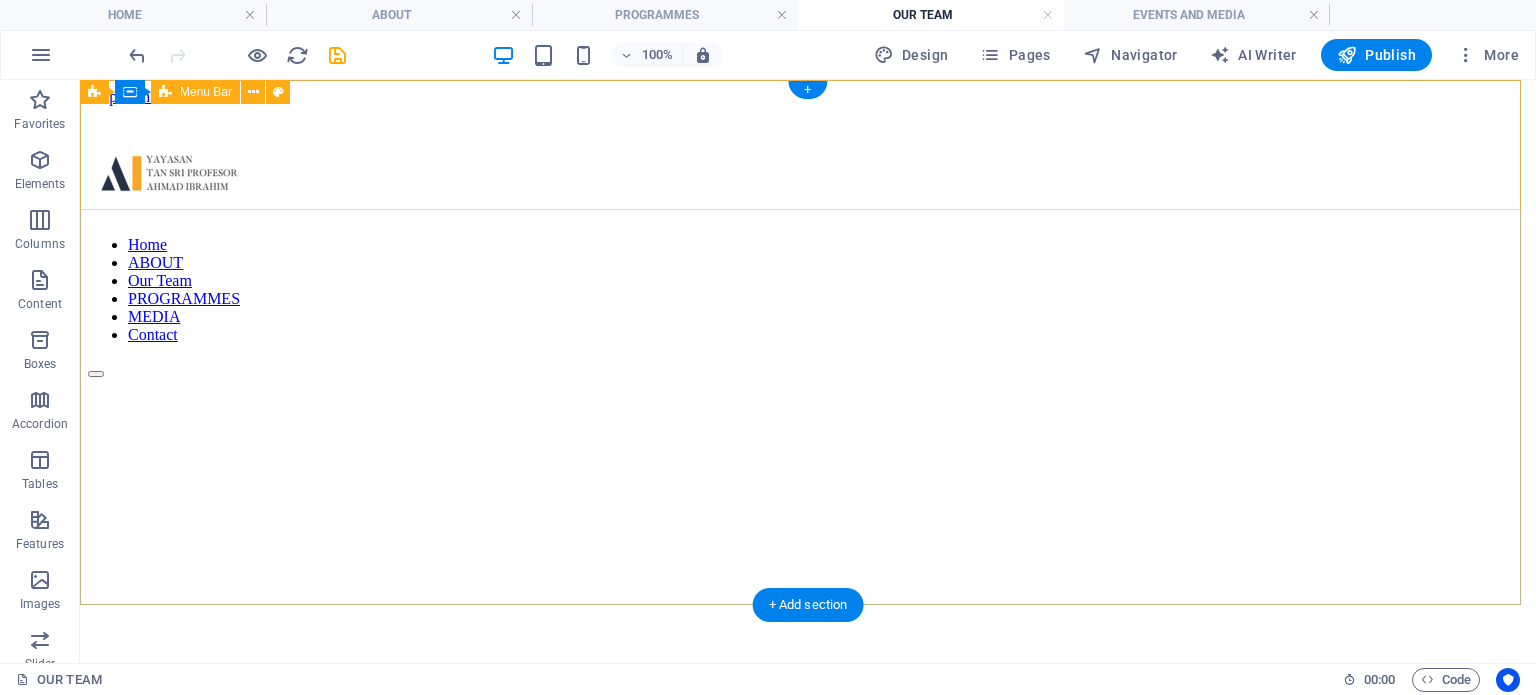 click on "Home ABOUT Our Team PROGRAMMES MEDIA Contact" at bounding box center (808, 252) 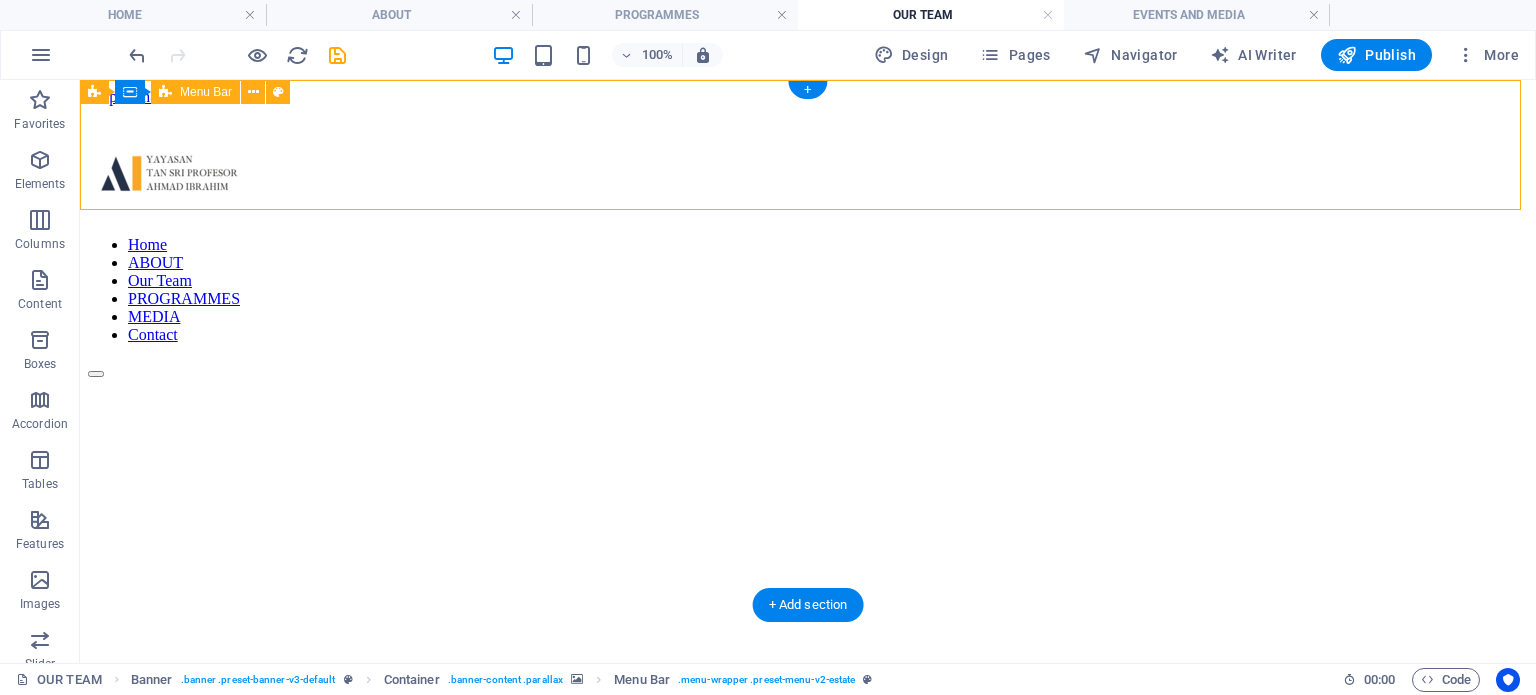 click on "Home ABOUT Our Team PROGRAMMES MEDIA Contact" at bounding box center [808, 252] 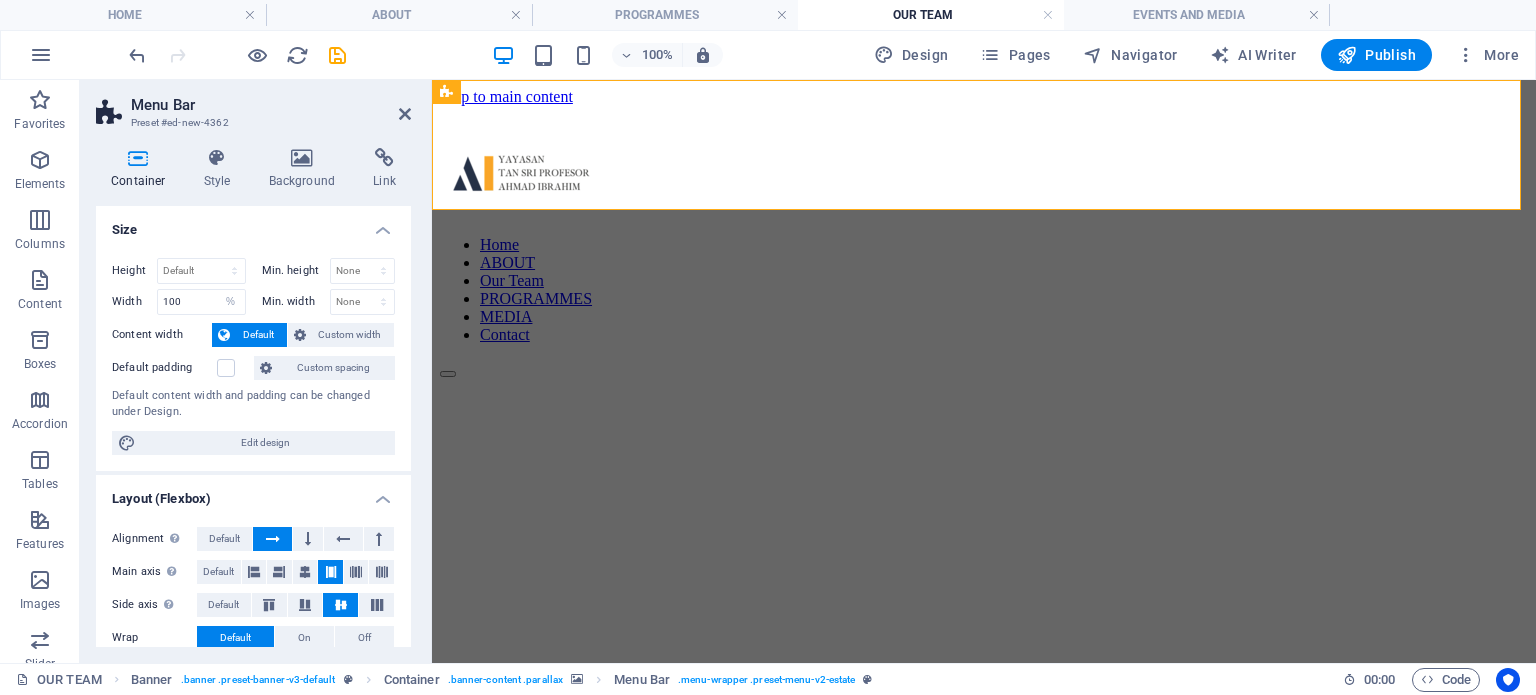 click on "Menu Bar Preset #ed-new-4362" at bounding box center (253, 106) 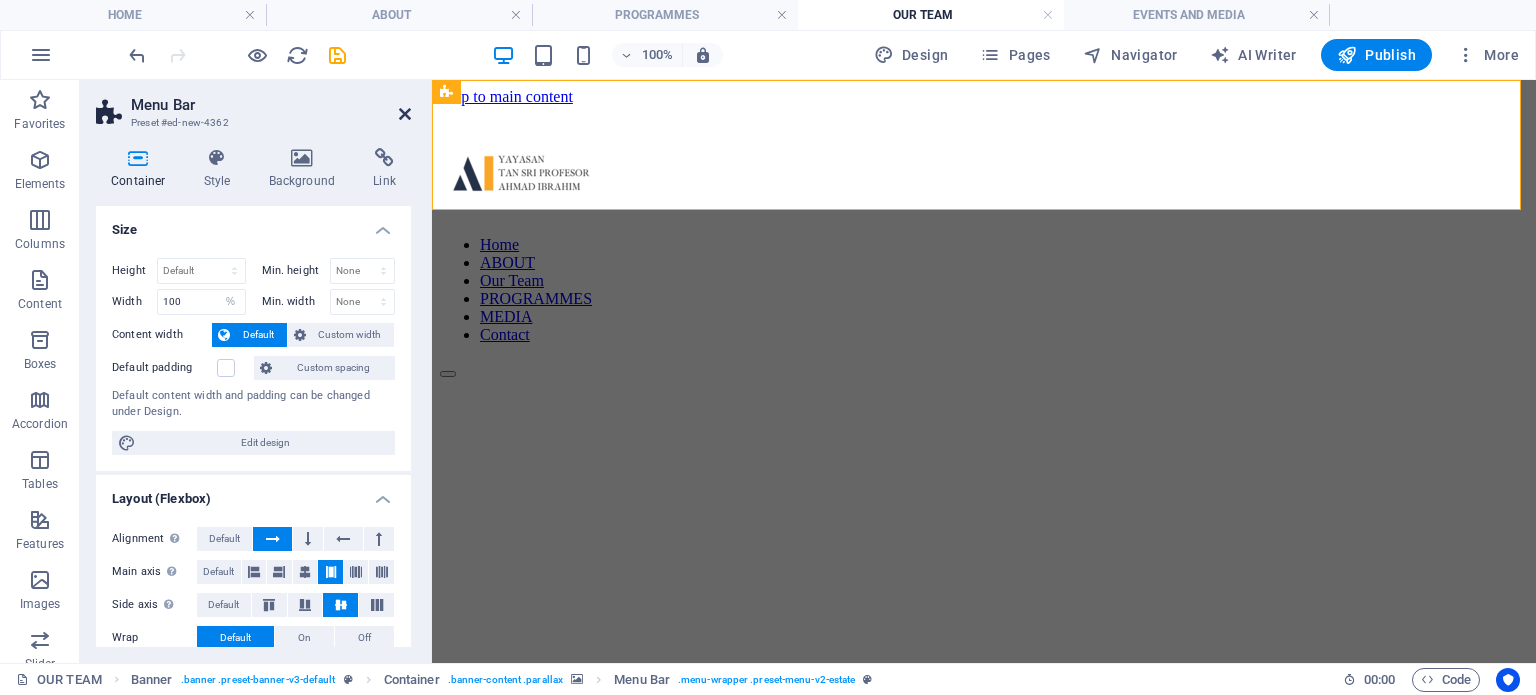 click at bounding box center [405, 114] 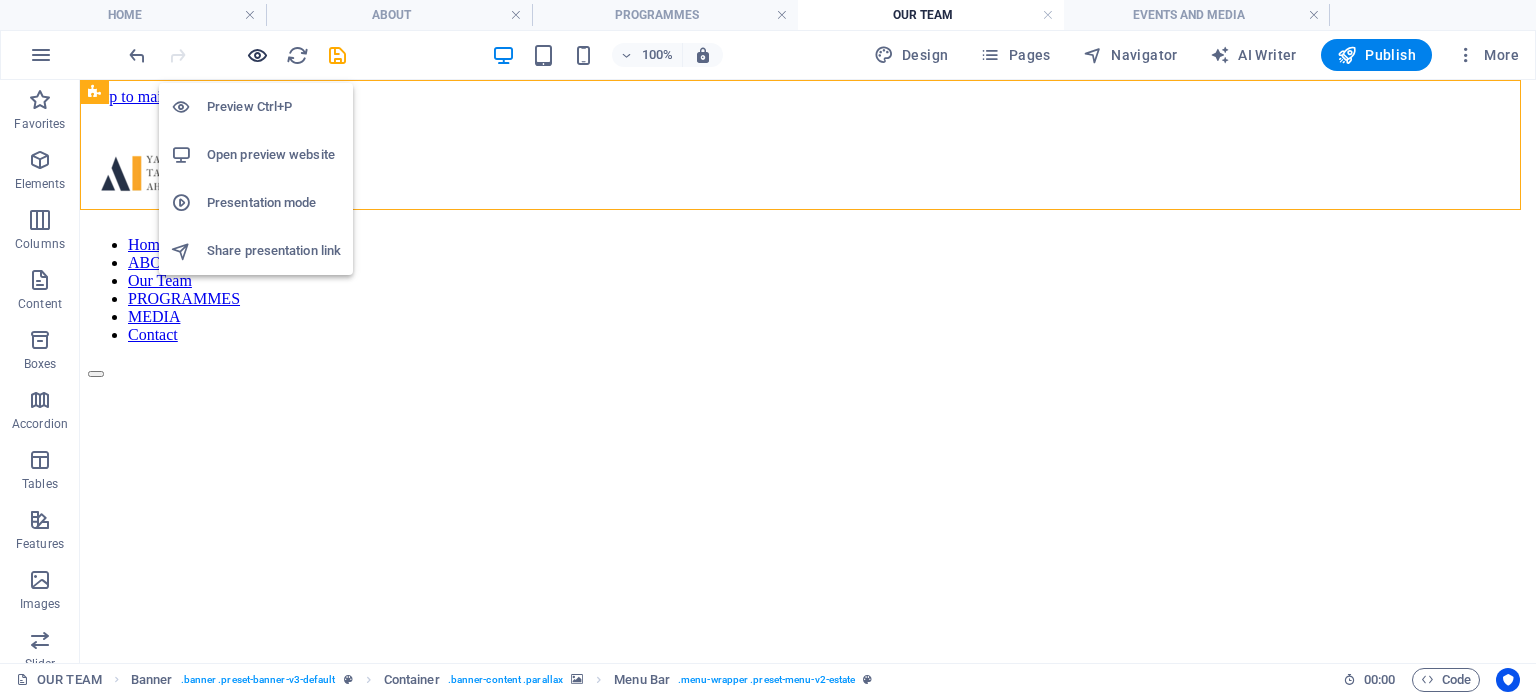 click at bounding box center [257, 55] 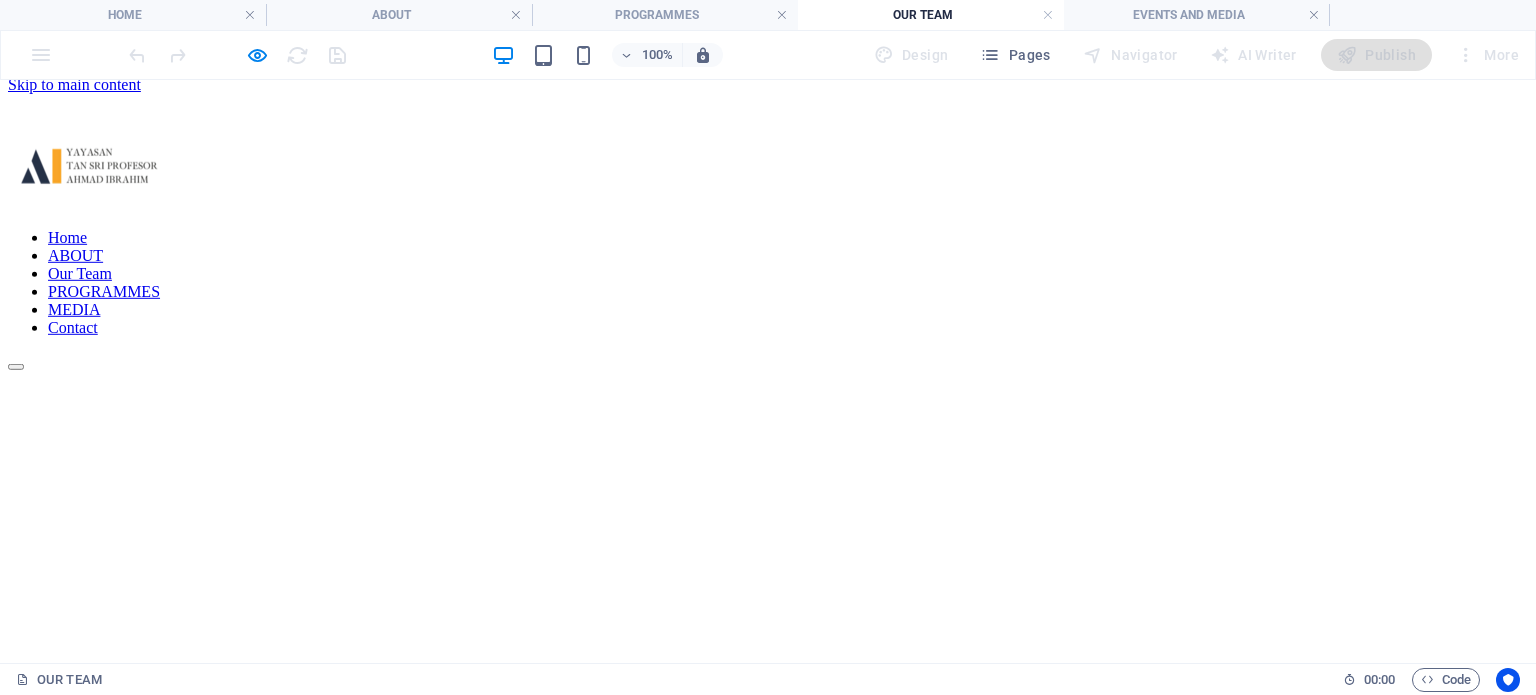 scroll, scrollTop: 0, scrollLeft: 0, axis: both 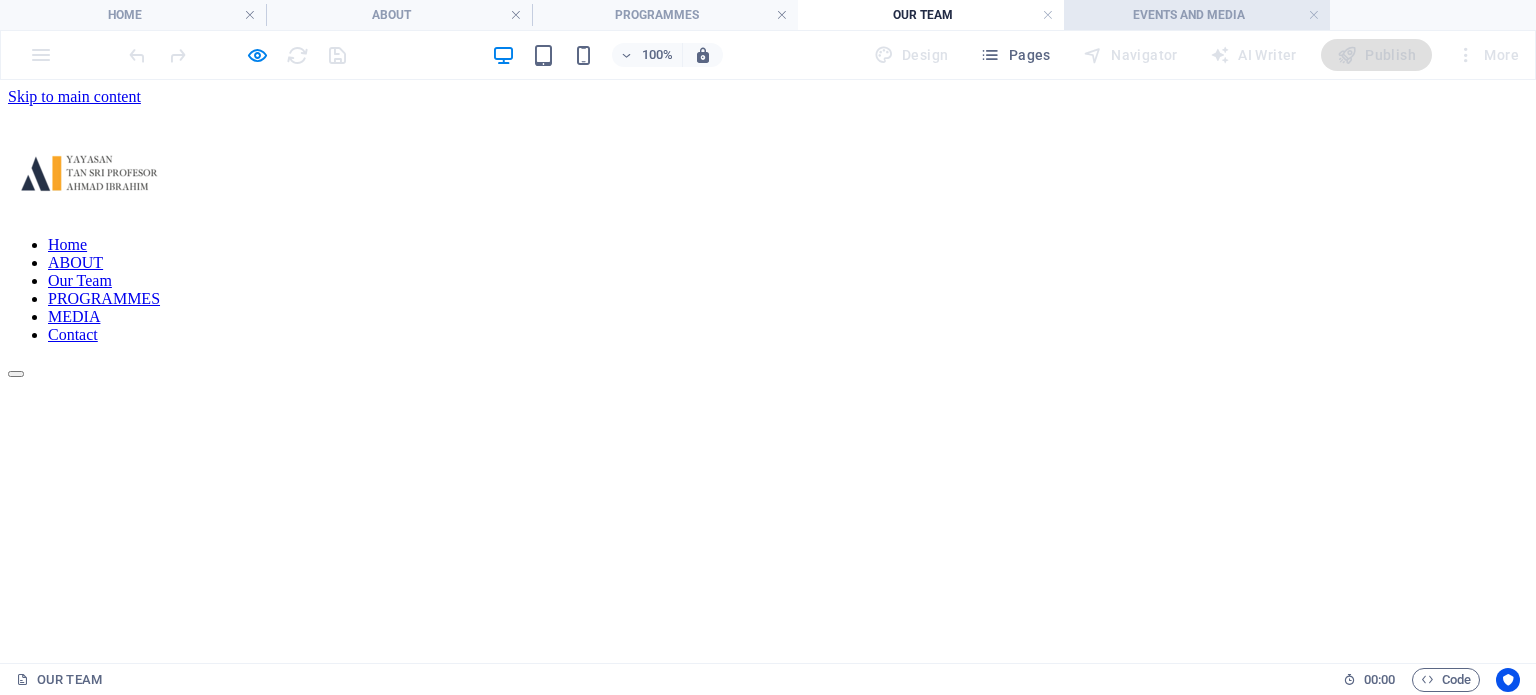 click on "EVENTS AND MEDIA" at bounding box center [1197, 15] 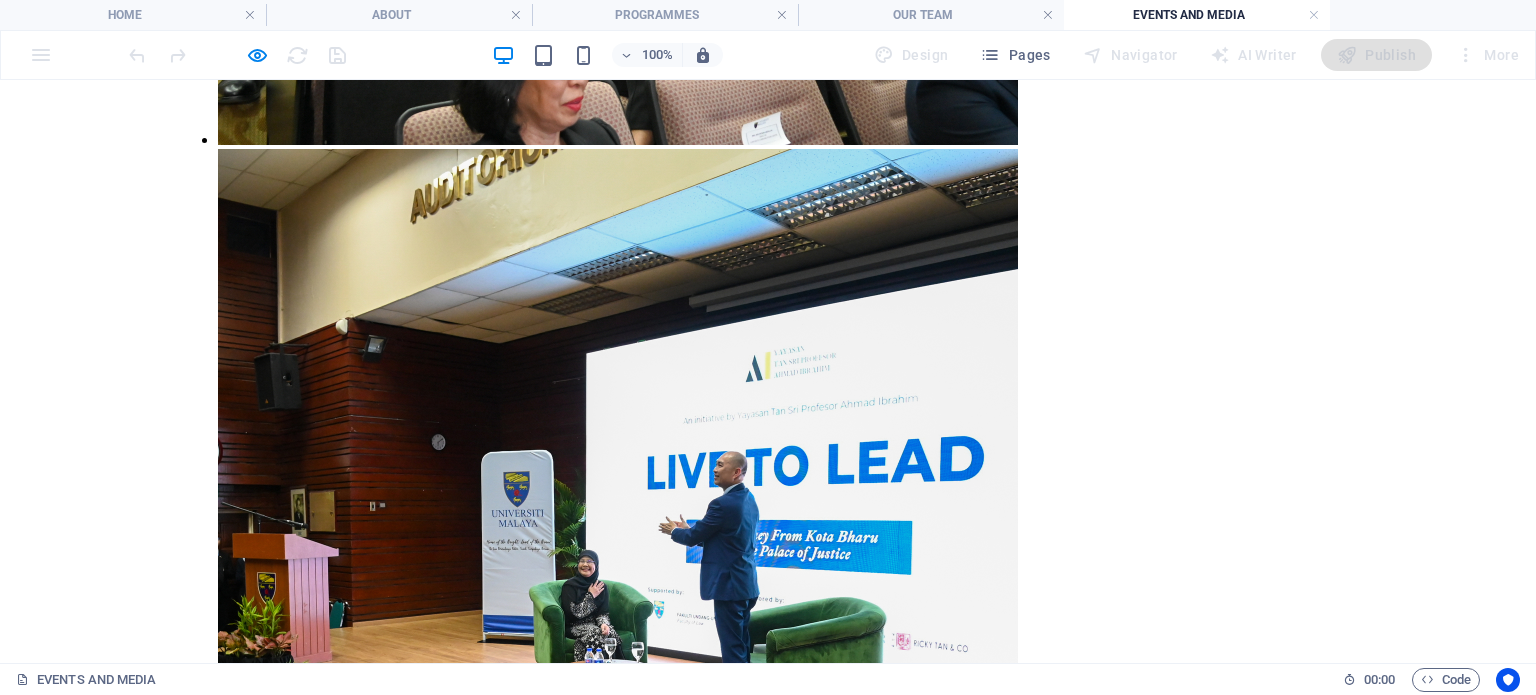 scroll, scrollTop: 3770, scrollLeft: 0, axis: vertical 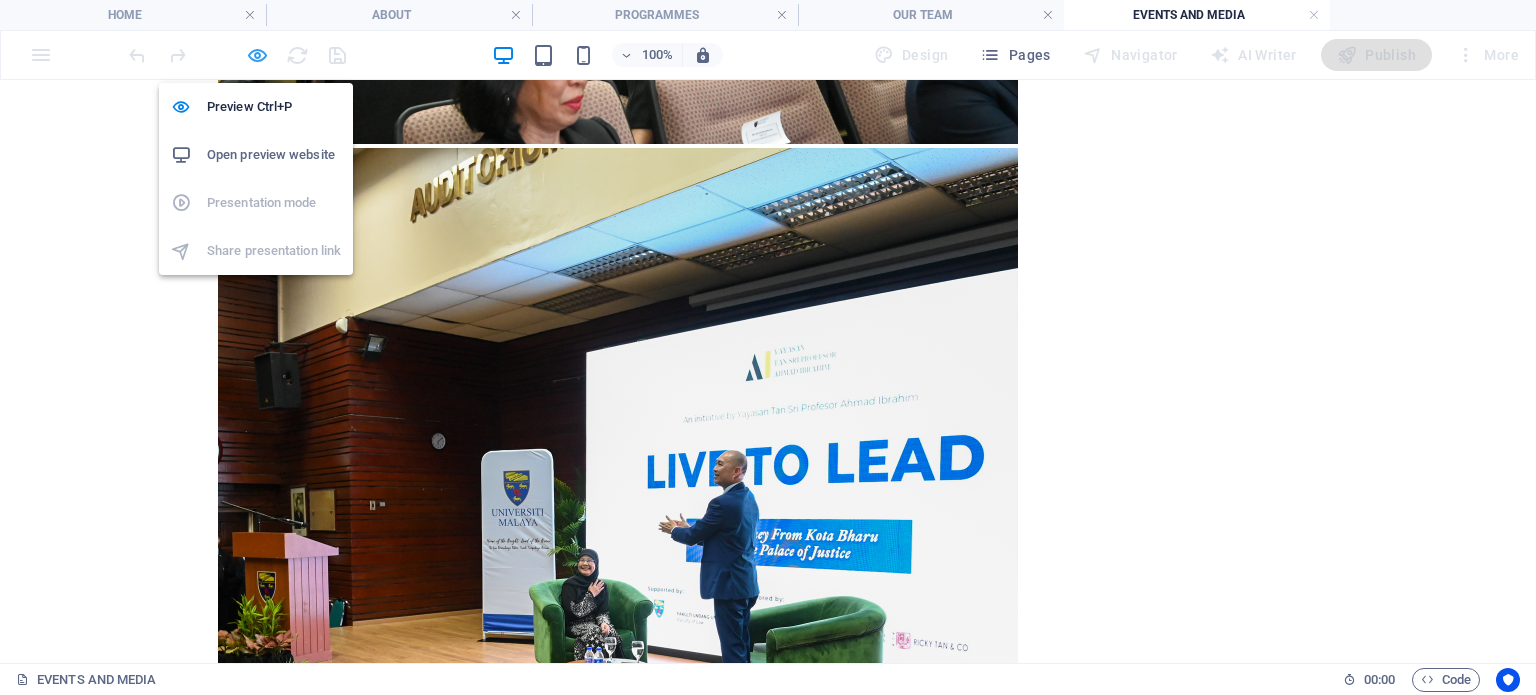 click at bounding box center (257, 55) 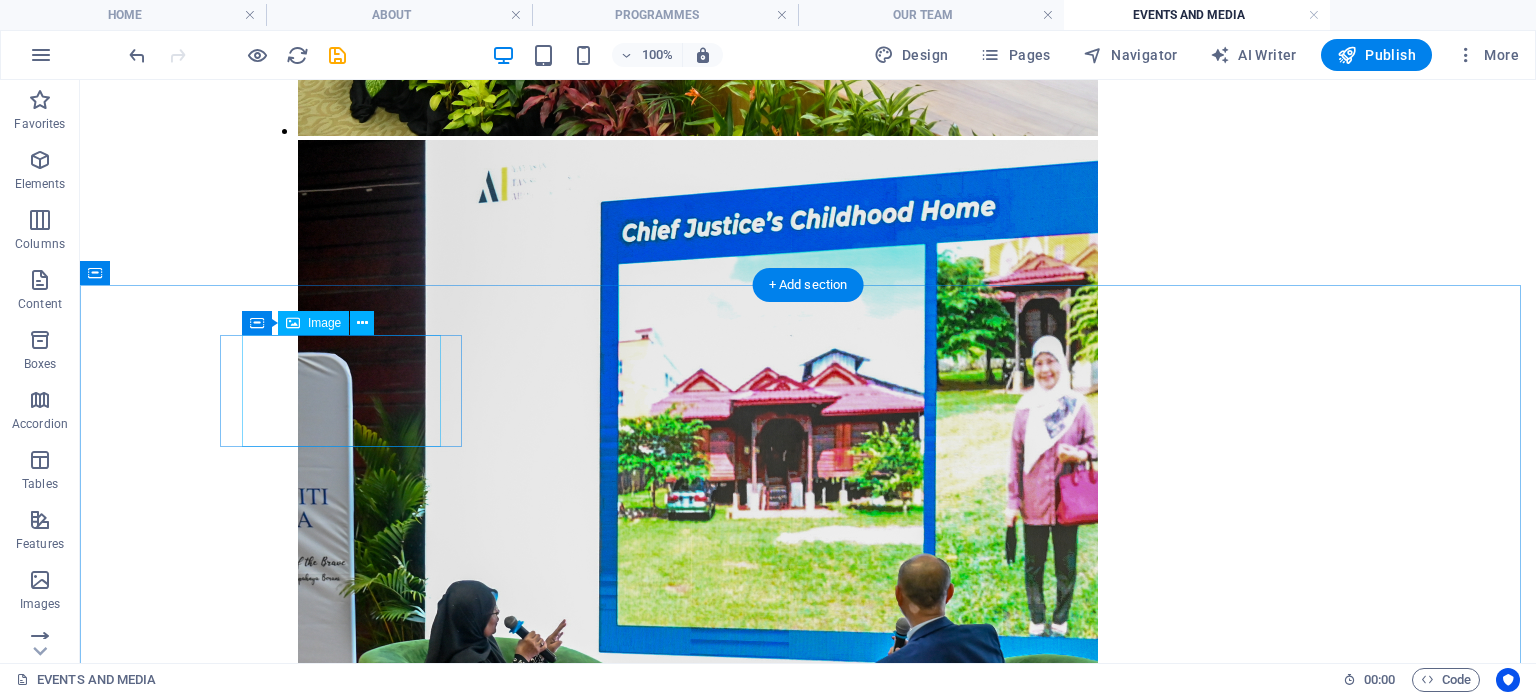 scroll, scrollTop: 4723, scrollLeft: 0, axis: vertical 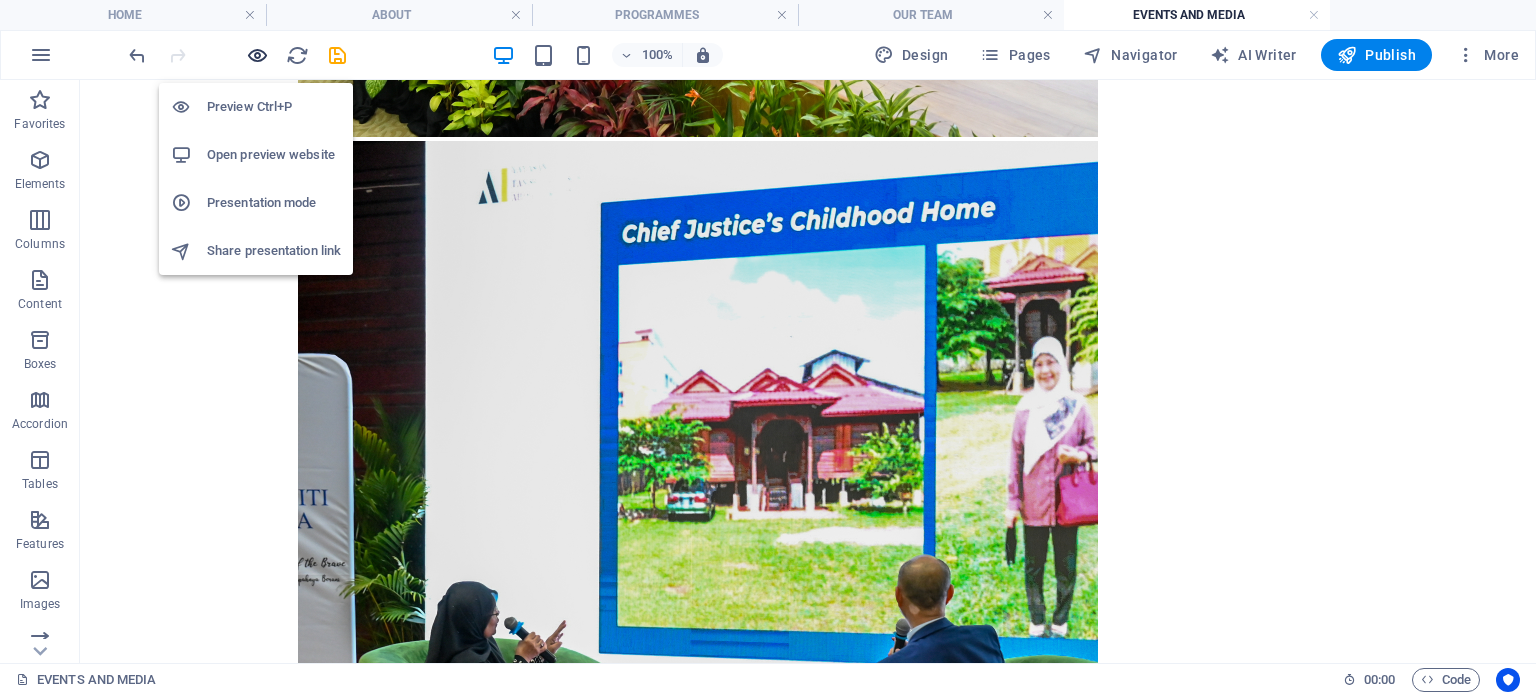 click at bounding box center (257, 55) 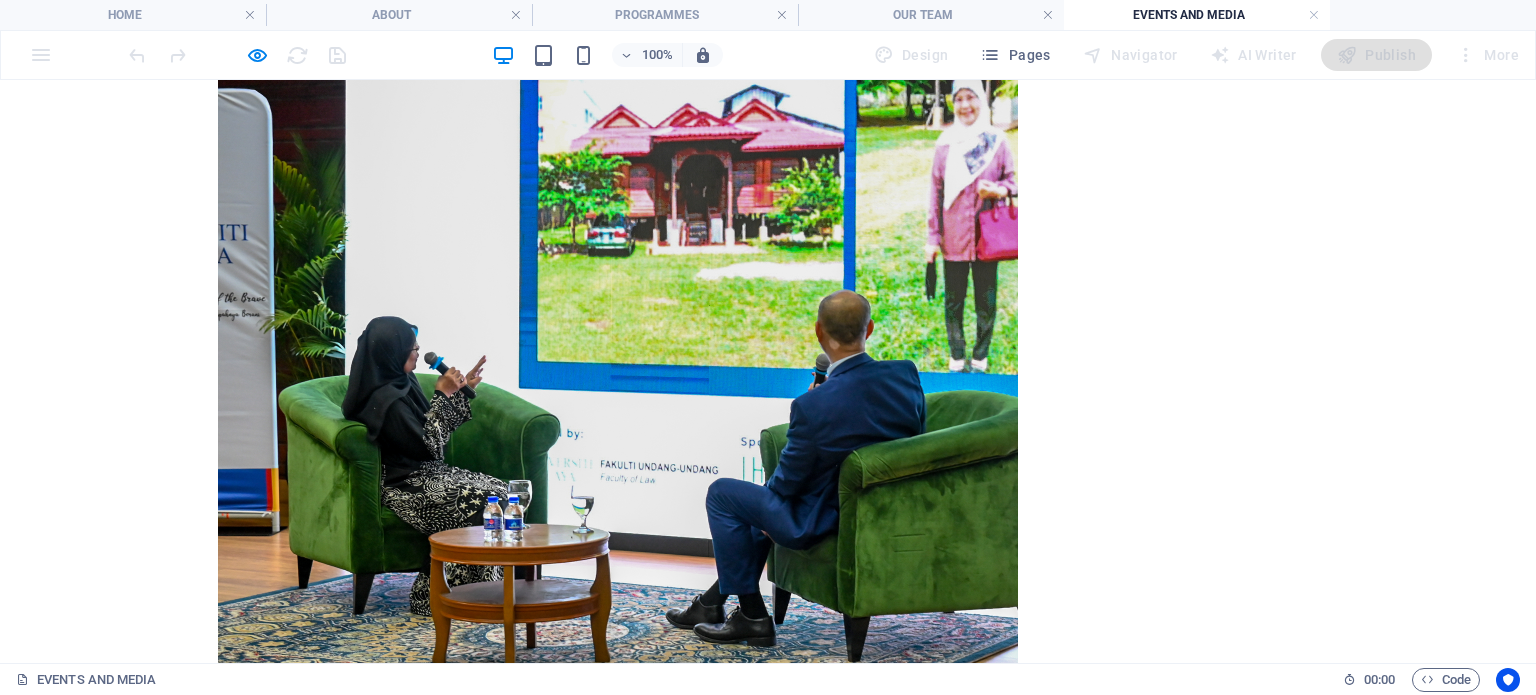 scroll, scrollTop: 4860, scrollLeft: 0, axis: vertical 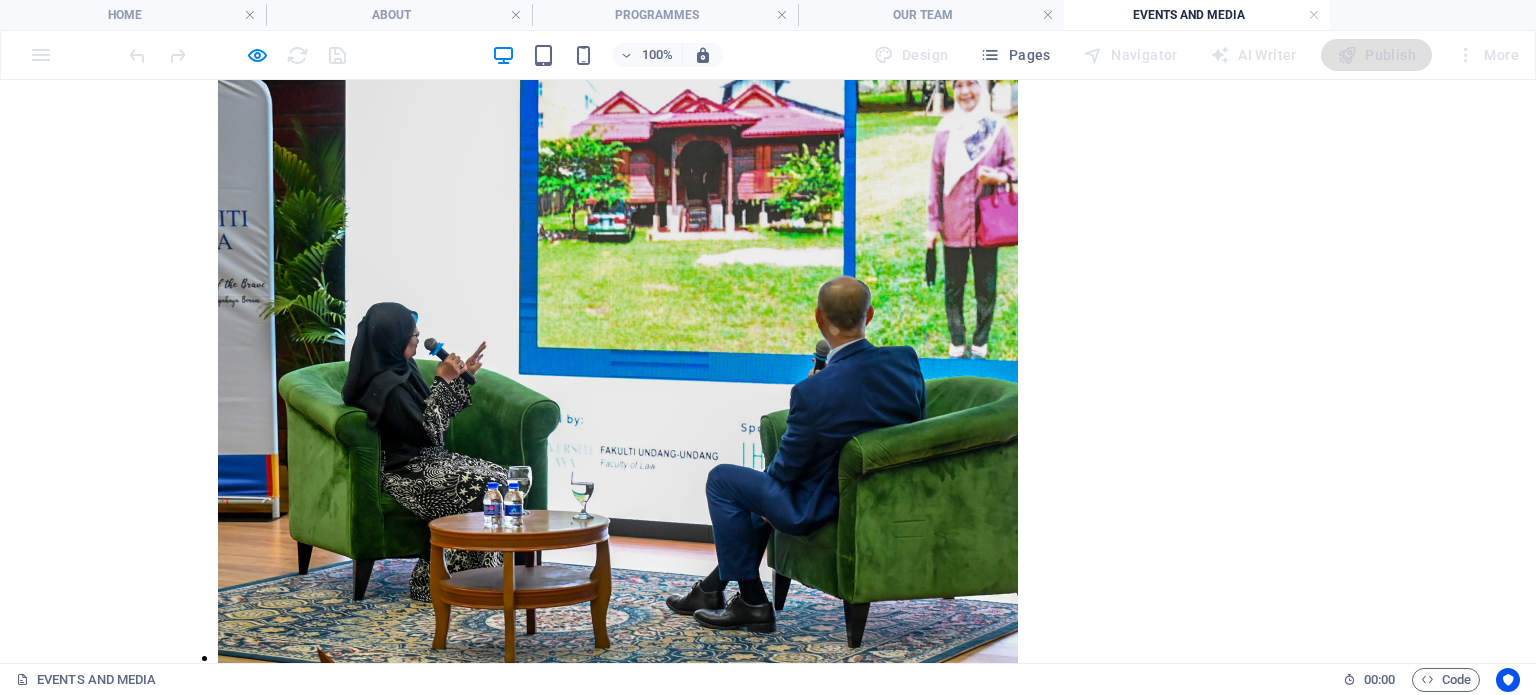 click 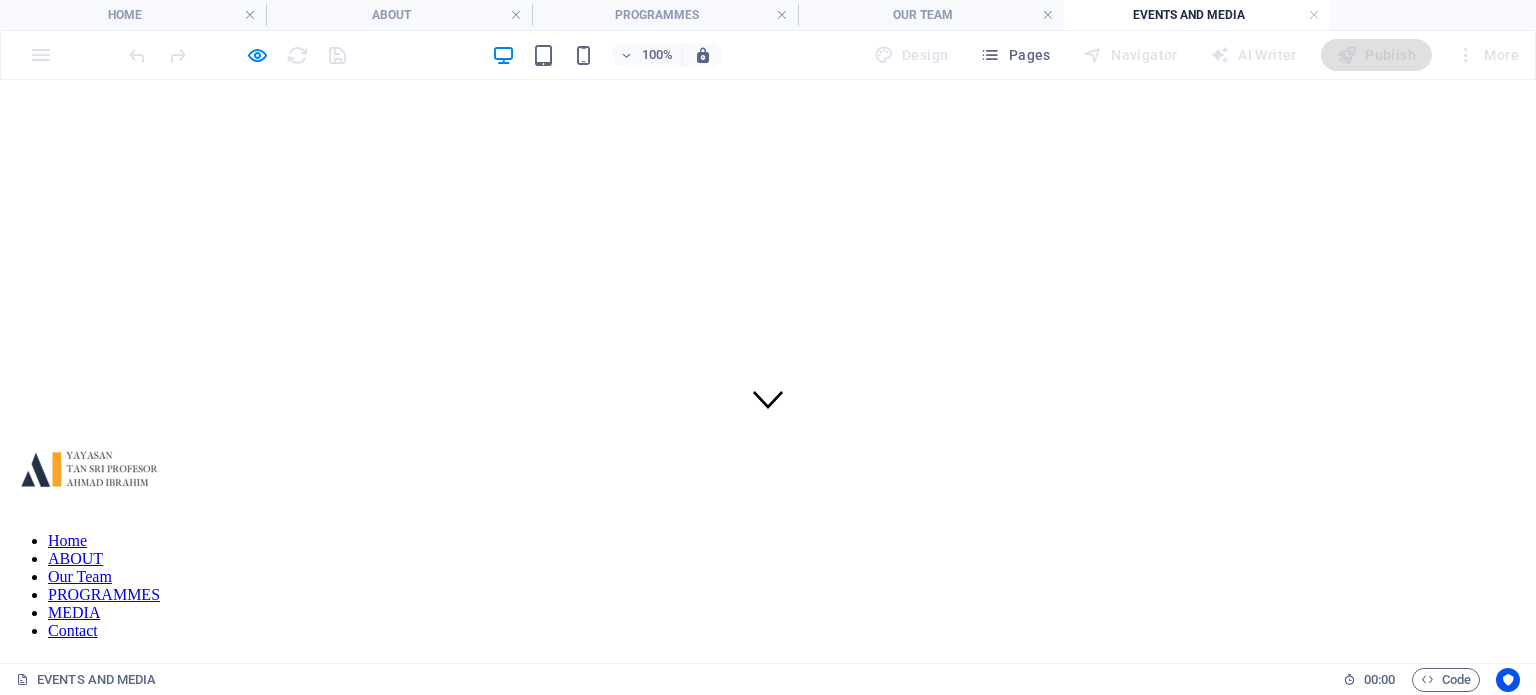 scroll, scrollTop: 208, scrollLeft: 0, axis: vertical 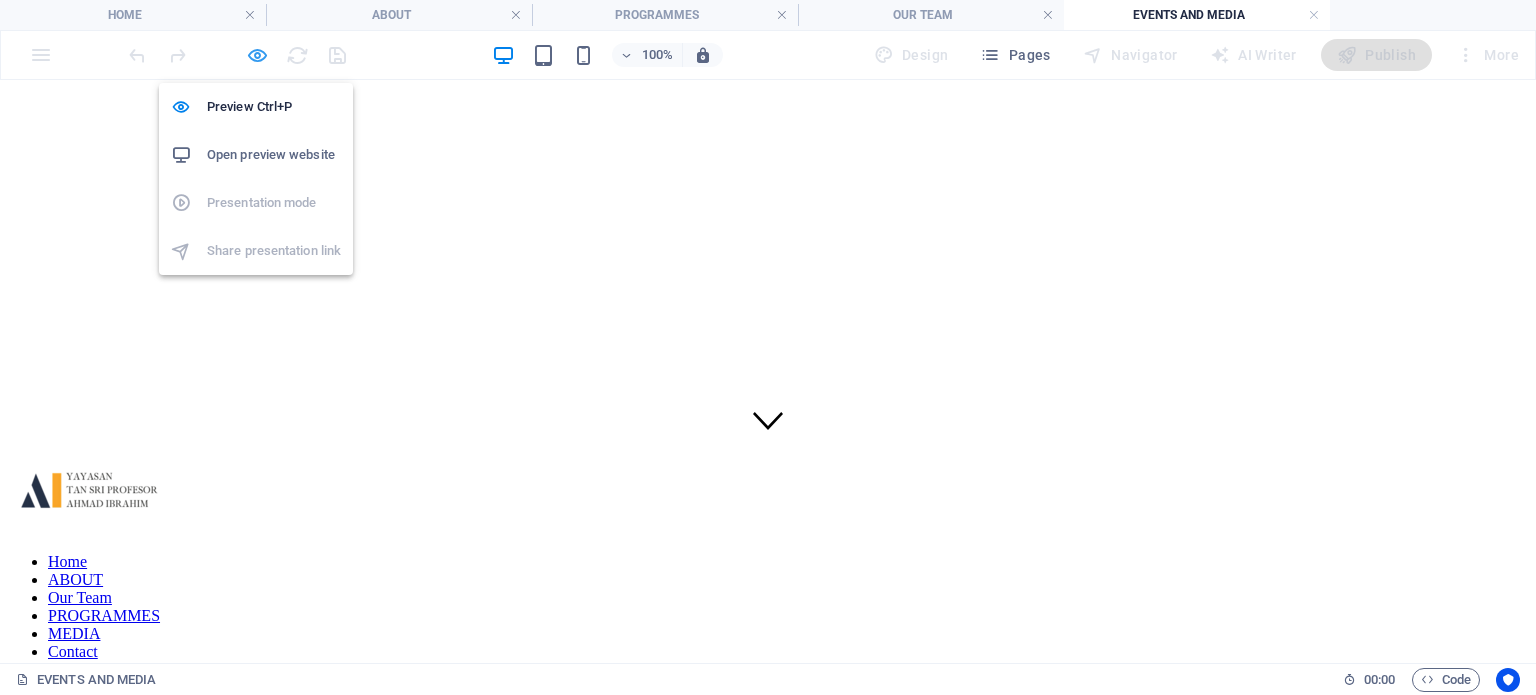 click at bounding box center (257, 55) 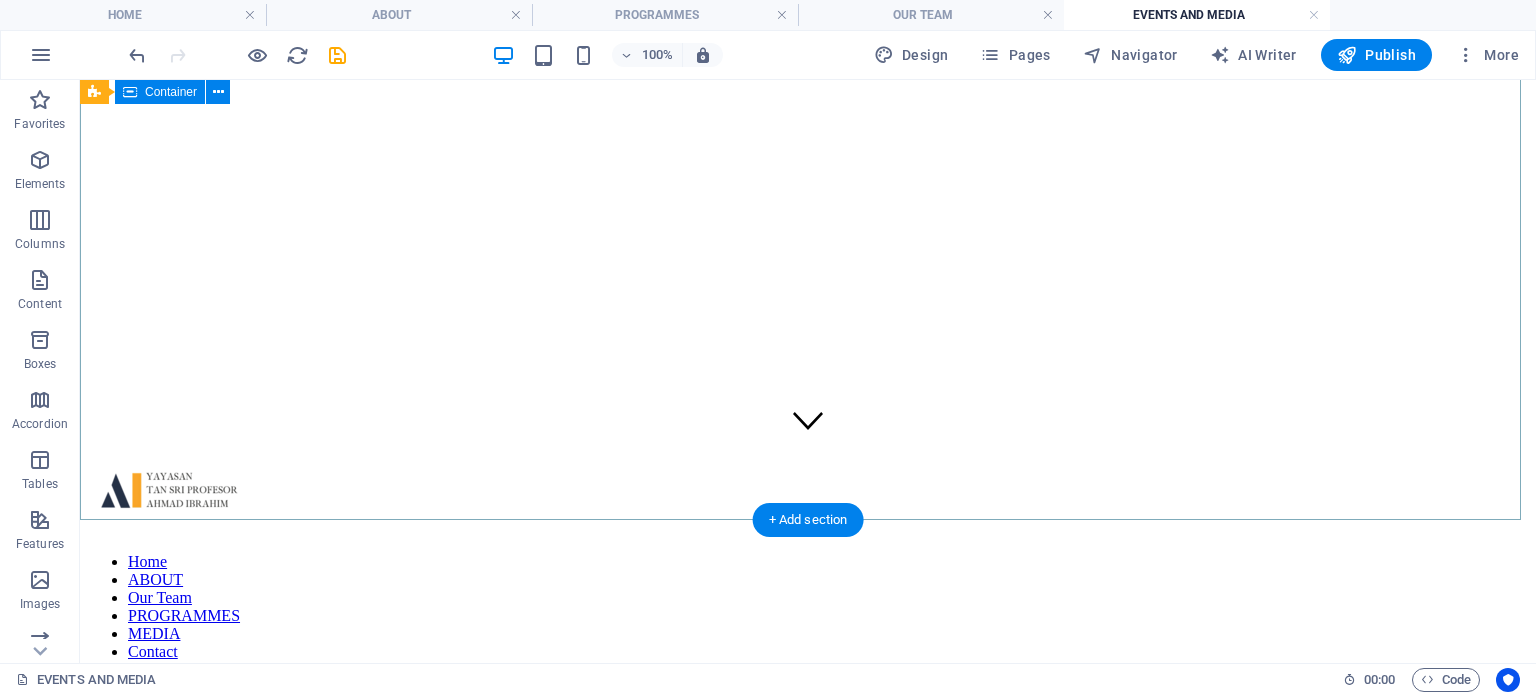 scroll, scrollTop: 0, scrollLeft: 0, axis: both 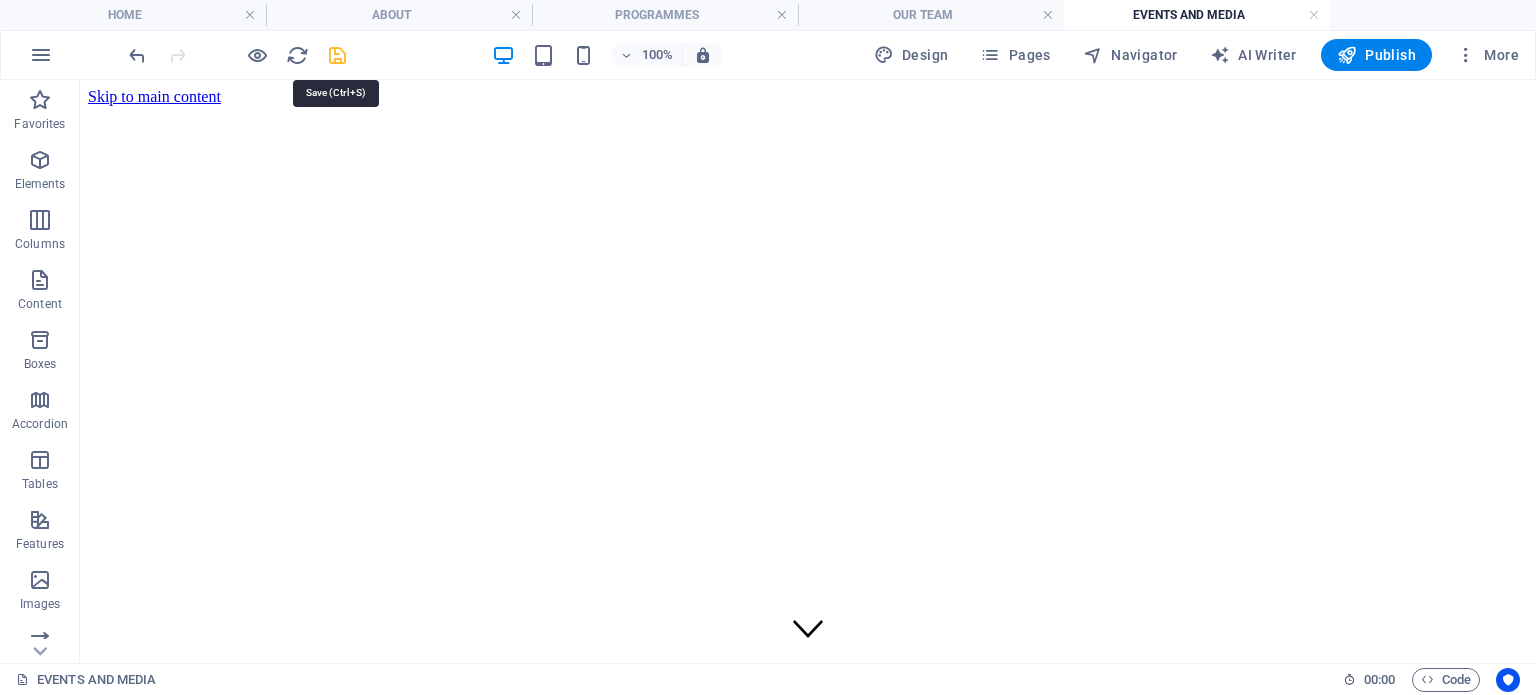click at bounding box center (337, 55) 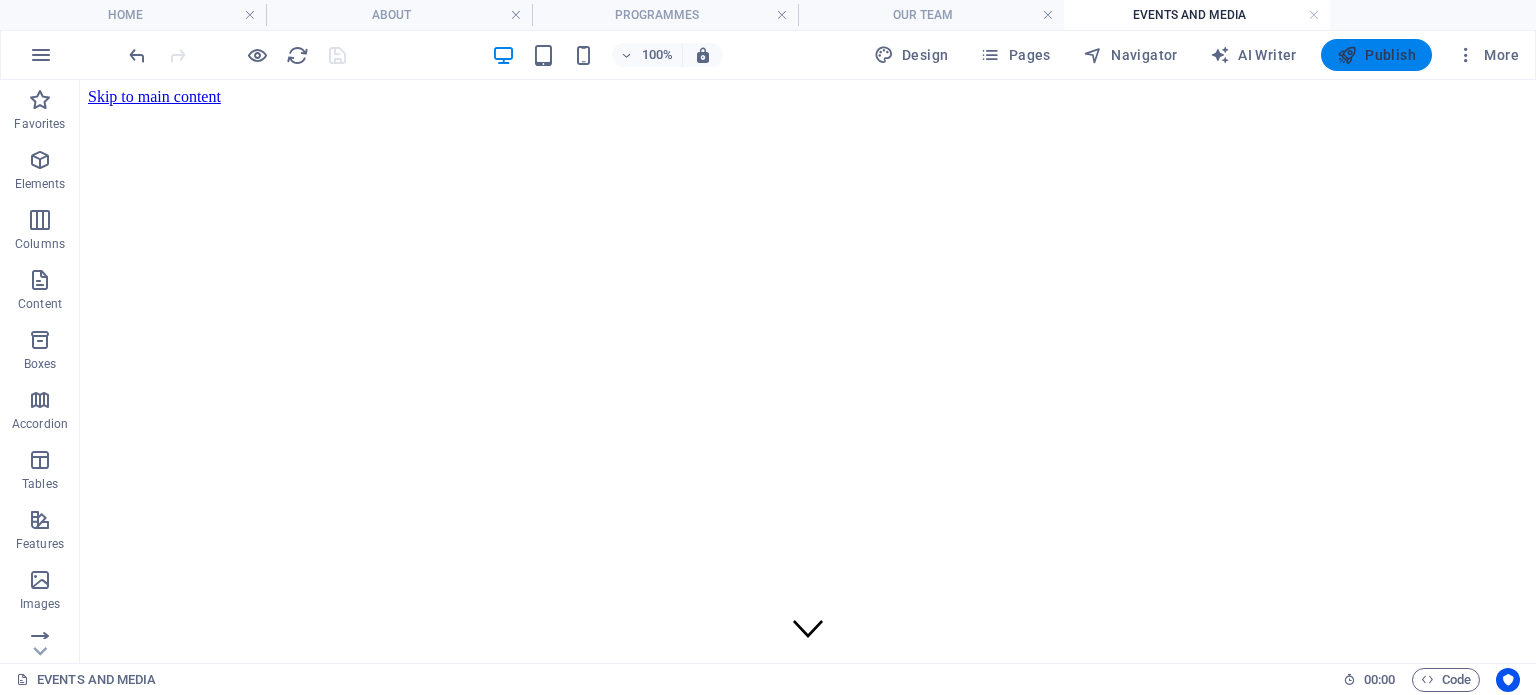 click at bounding box center [1347, 55] 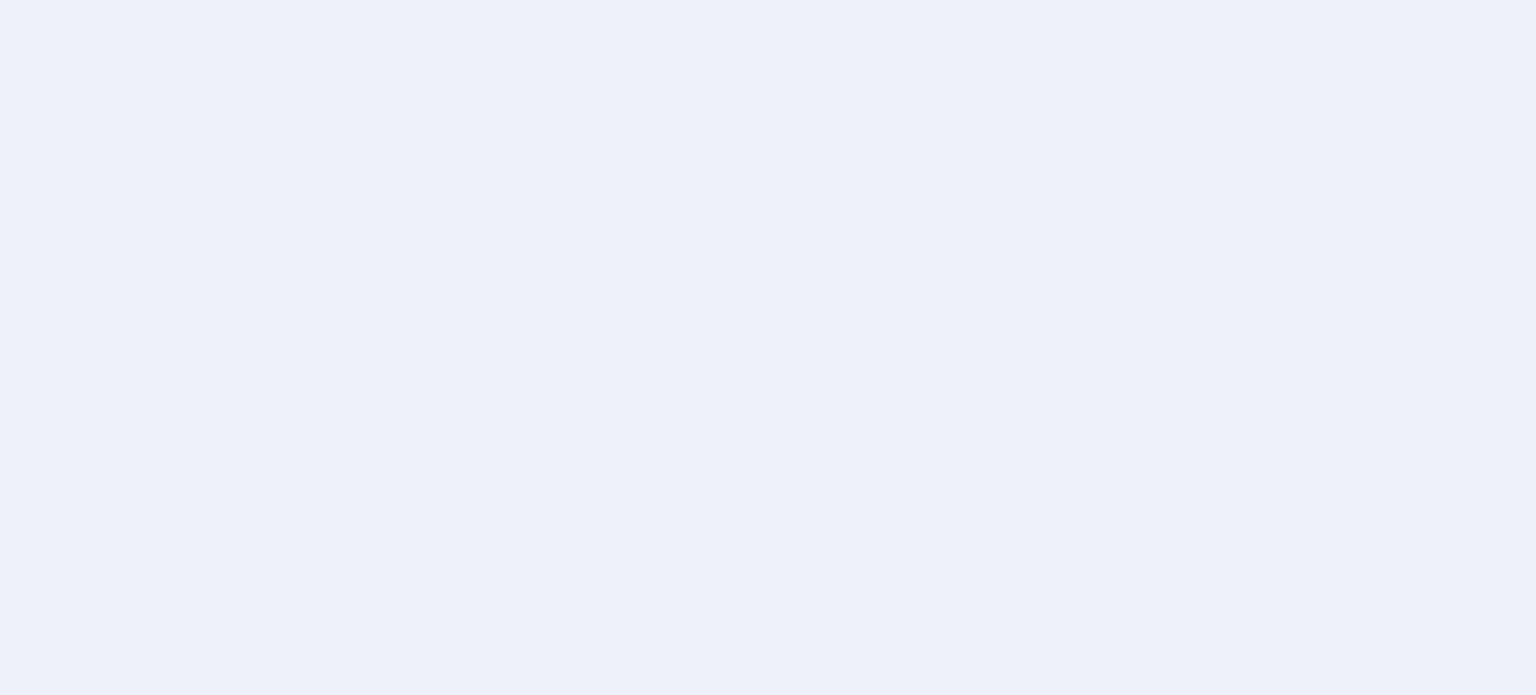 scroll, scrollTop: 0, scrollLeft: 0, axis: both 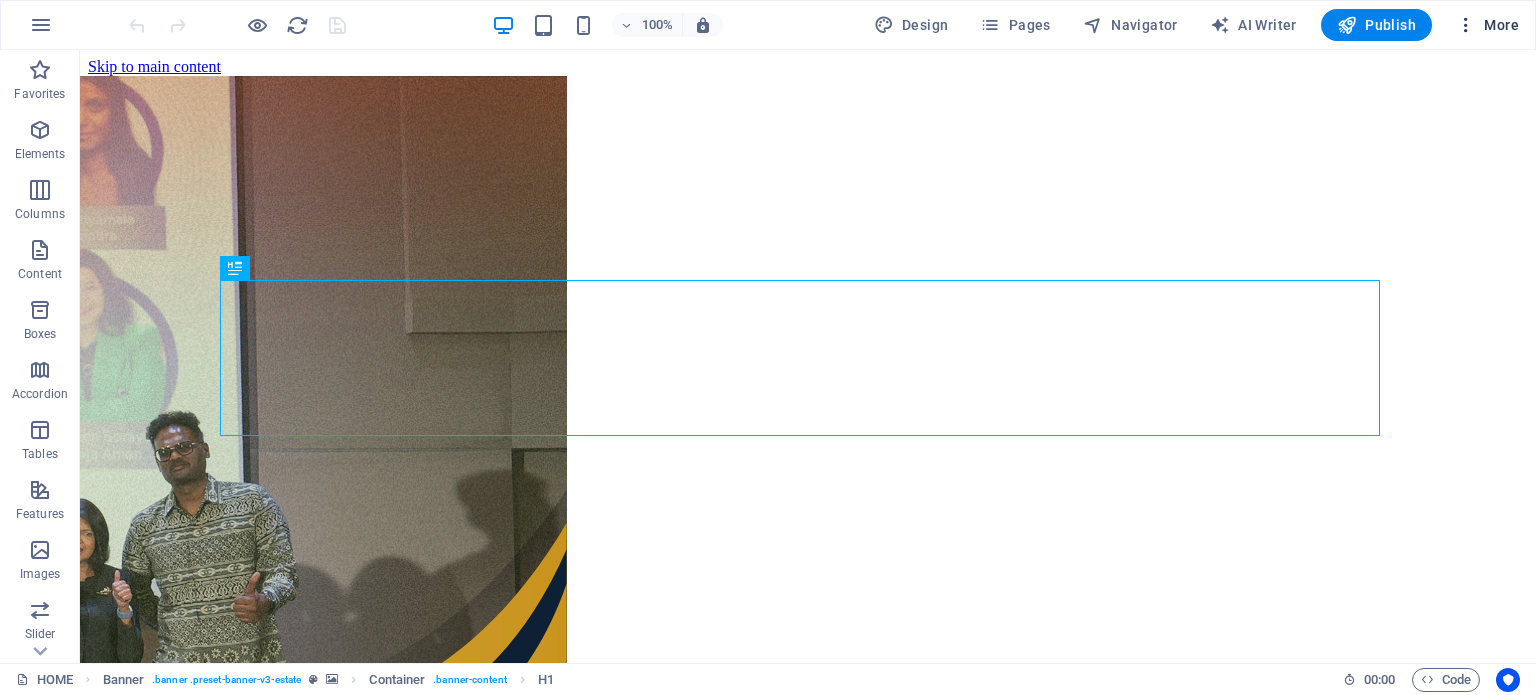 click at bounding box center (1466, 25) 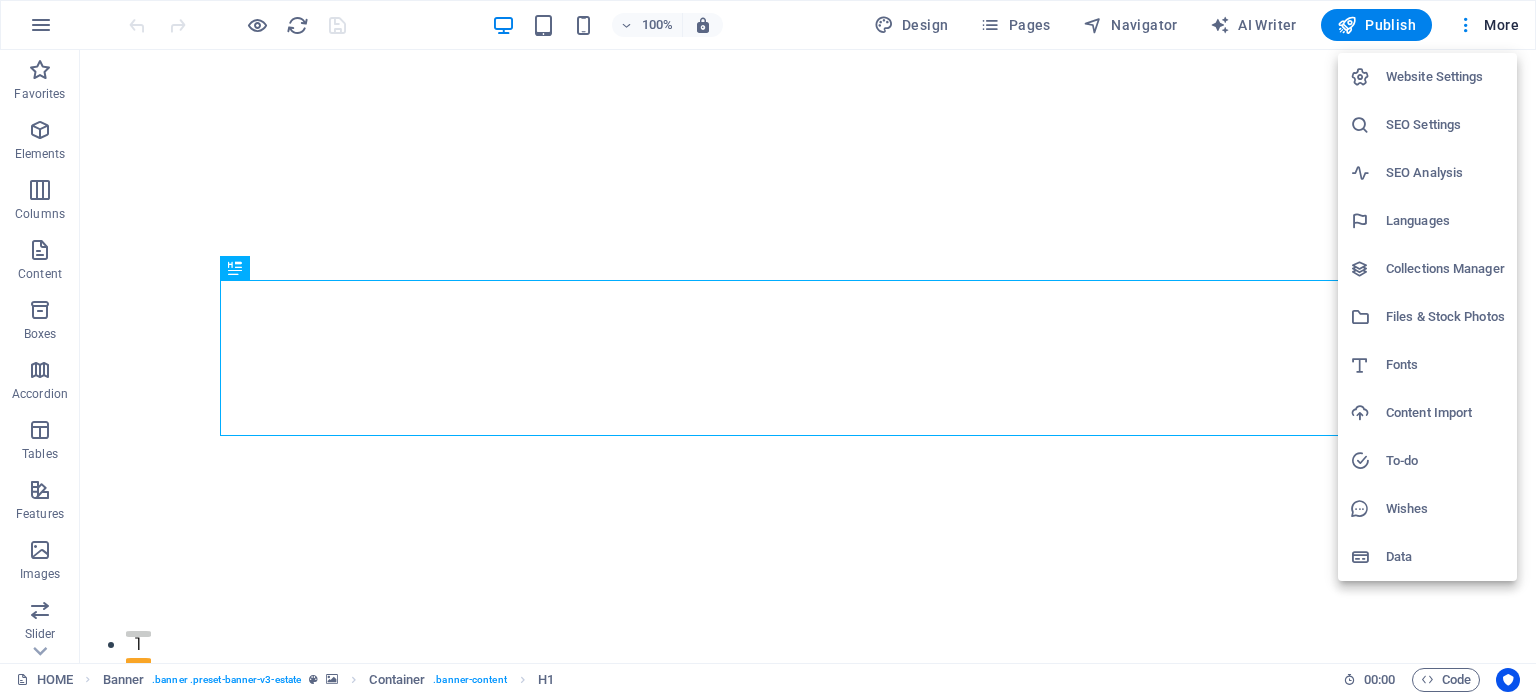 click at bounding box center (768, 347) 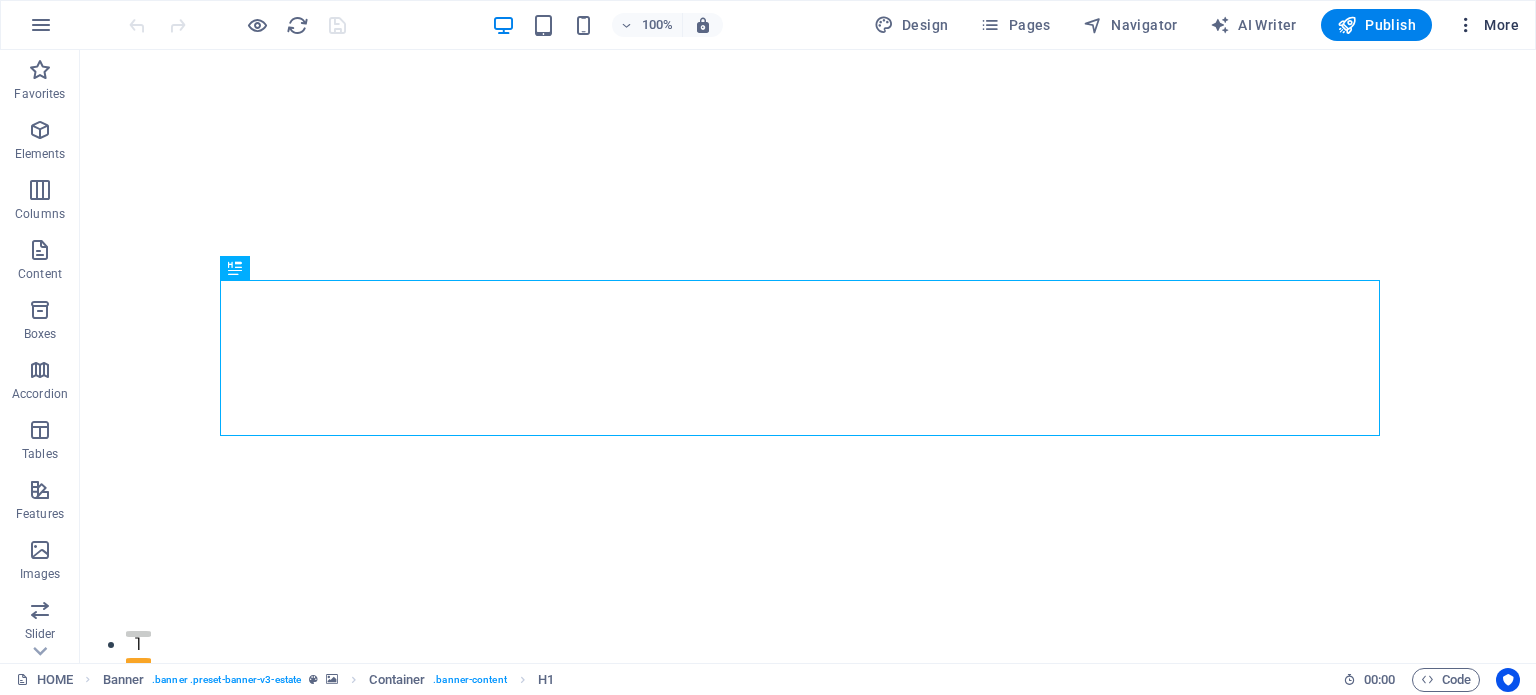 click at bounding box center (1466, 25) 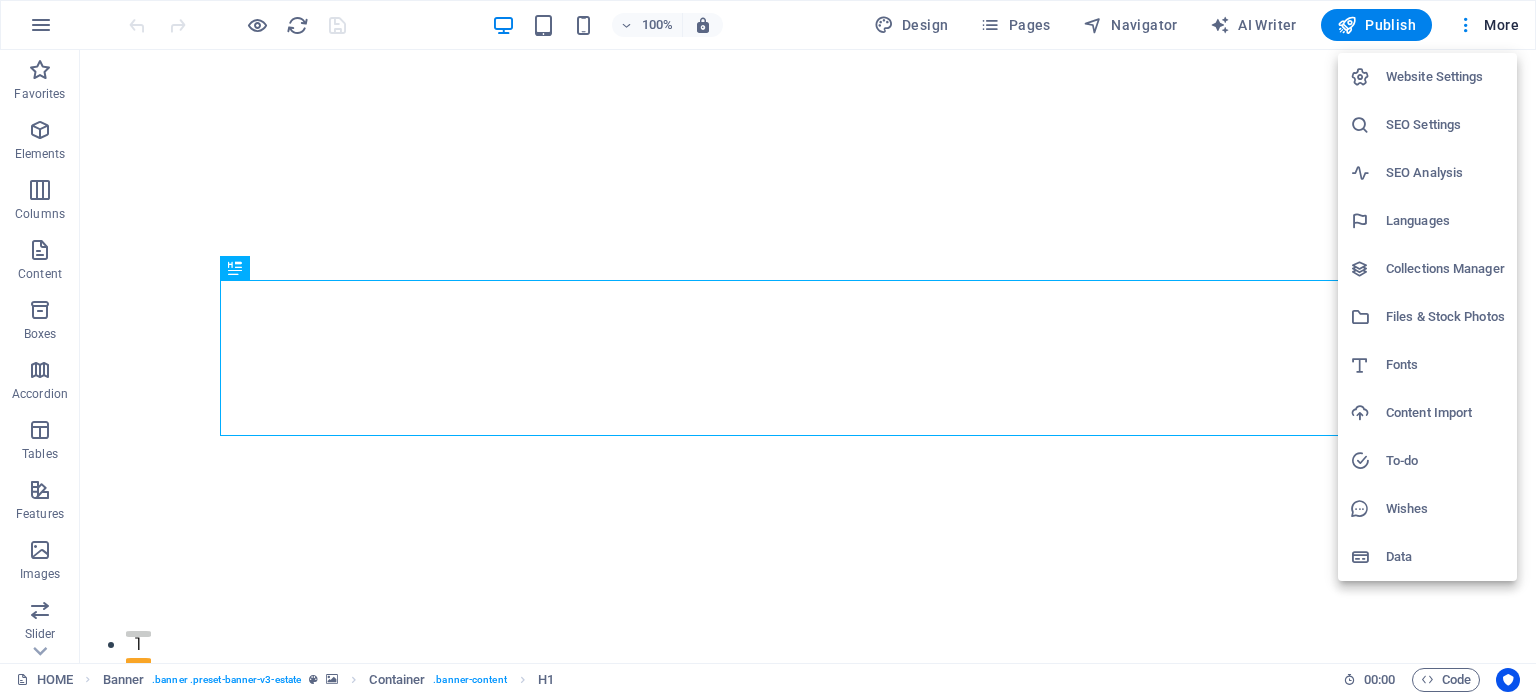 click on "Website Settings" at bounding box center [1445, 77] 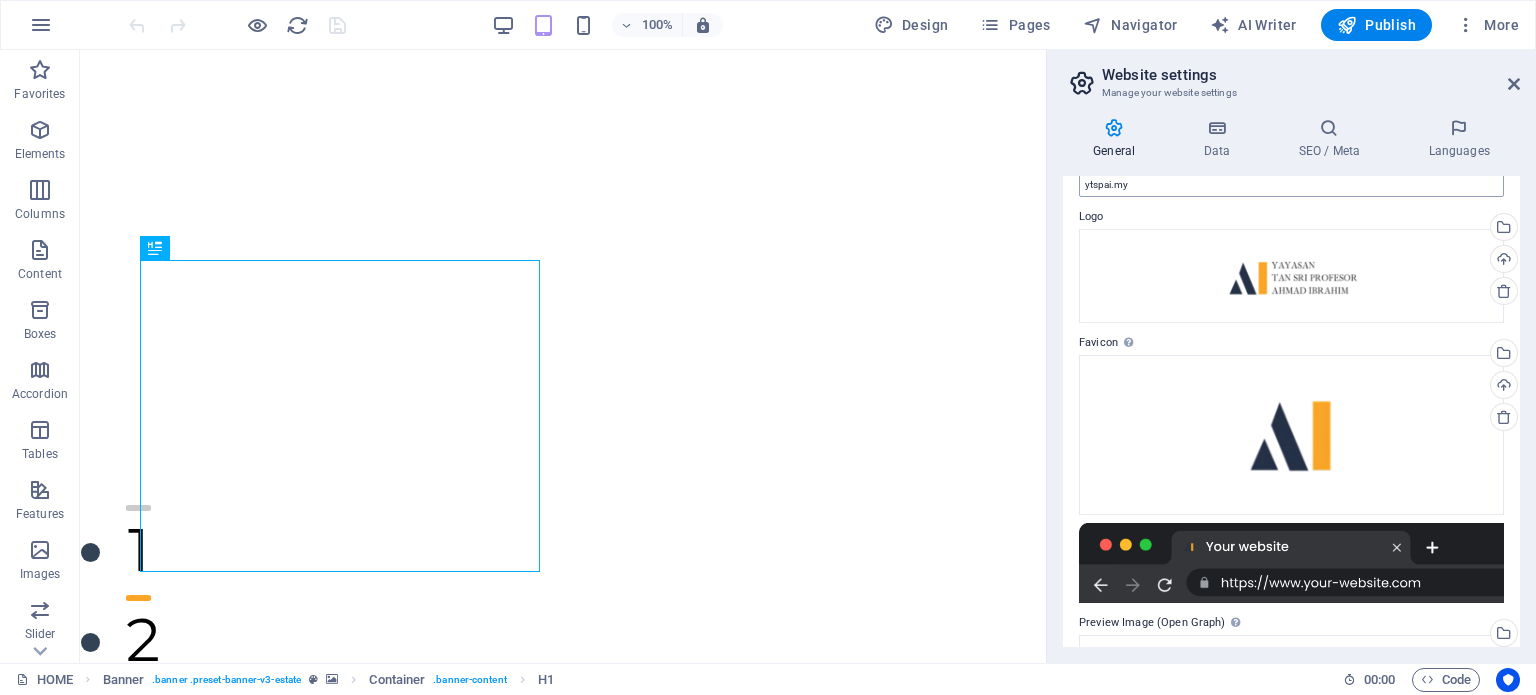 scroll, scrollTop: 0, scrollLeft: 0, axis: both 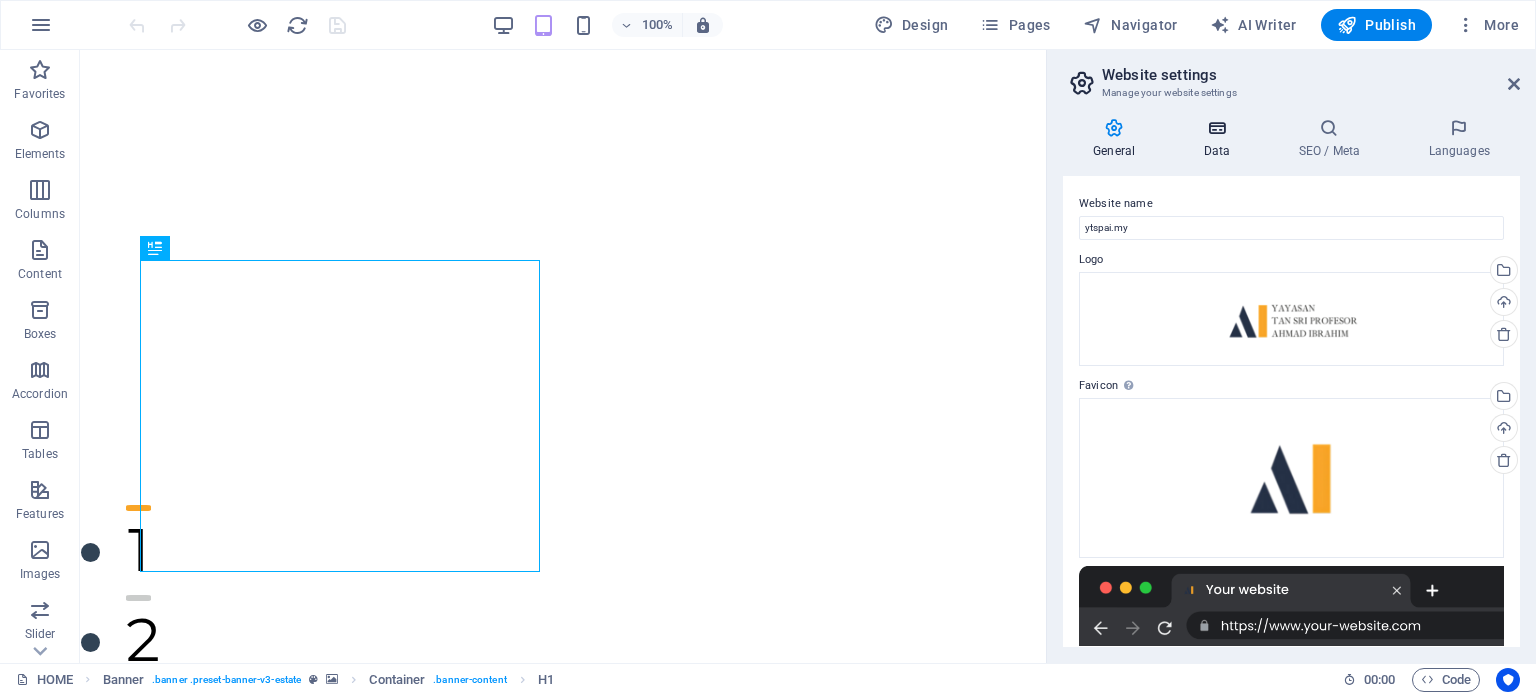click on "Data" at bounding box center (1220, 139) 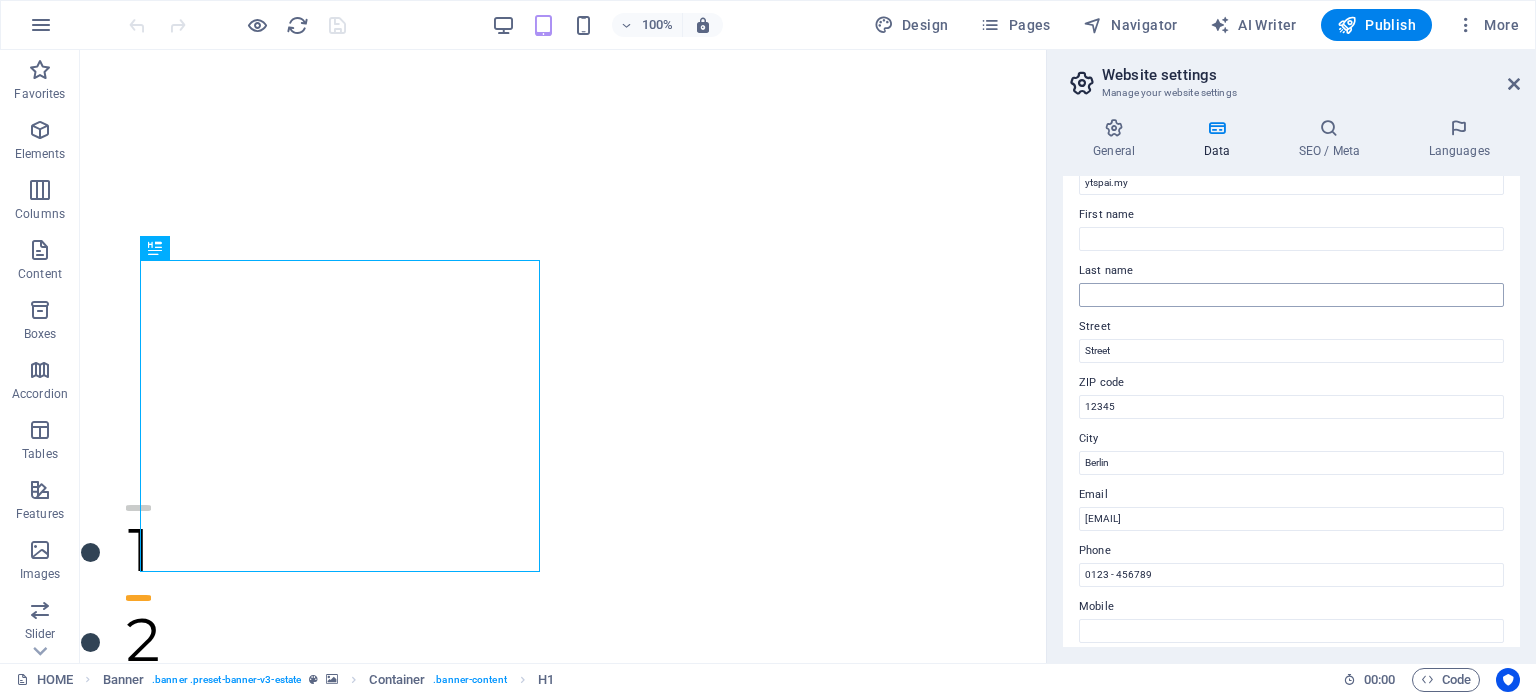 scroll, scrollTop: 87, scrollLeft: 0, axis: vertical 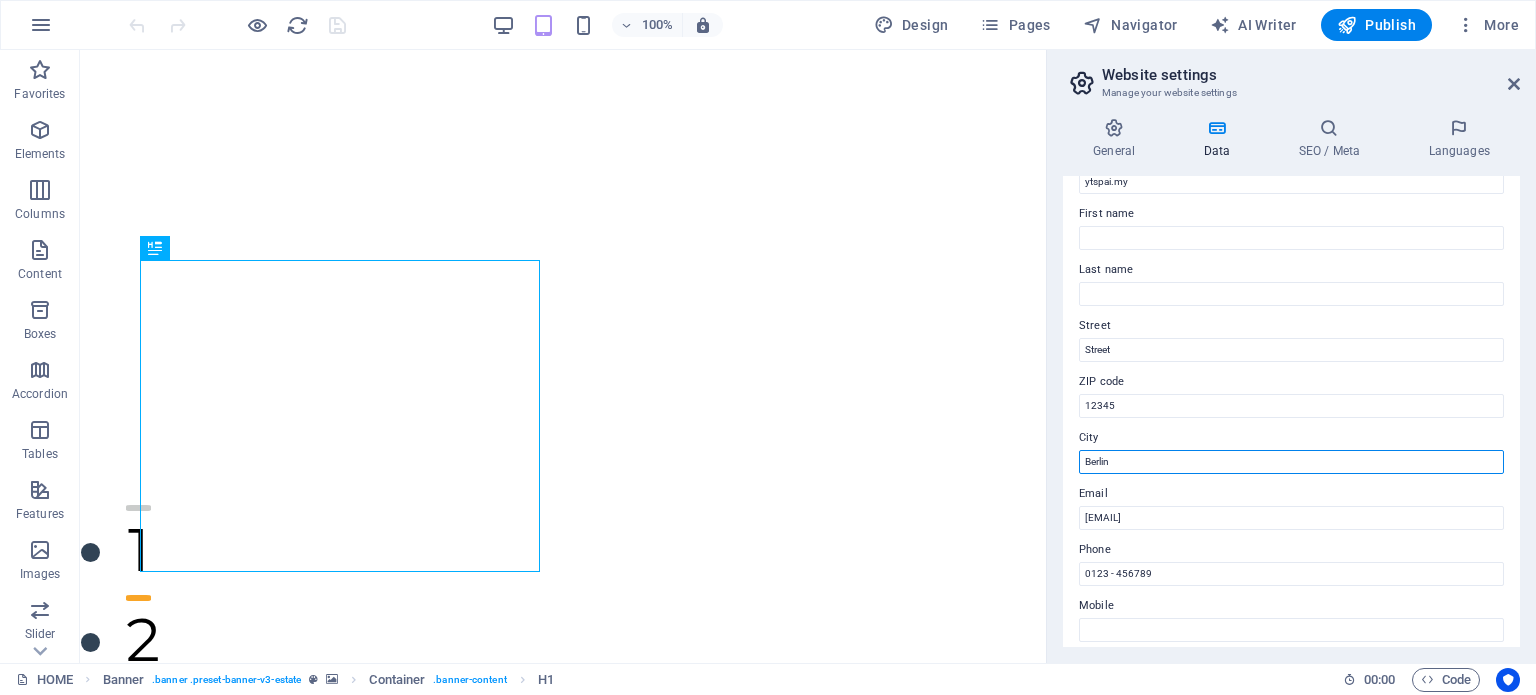 click on "Berlin" at bounding box center (1291, 462) 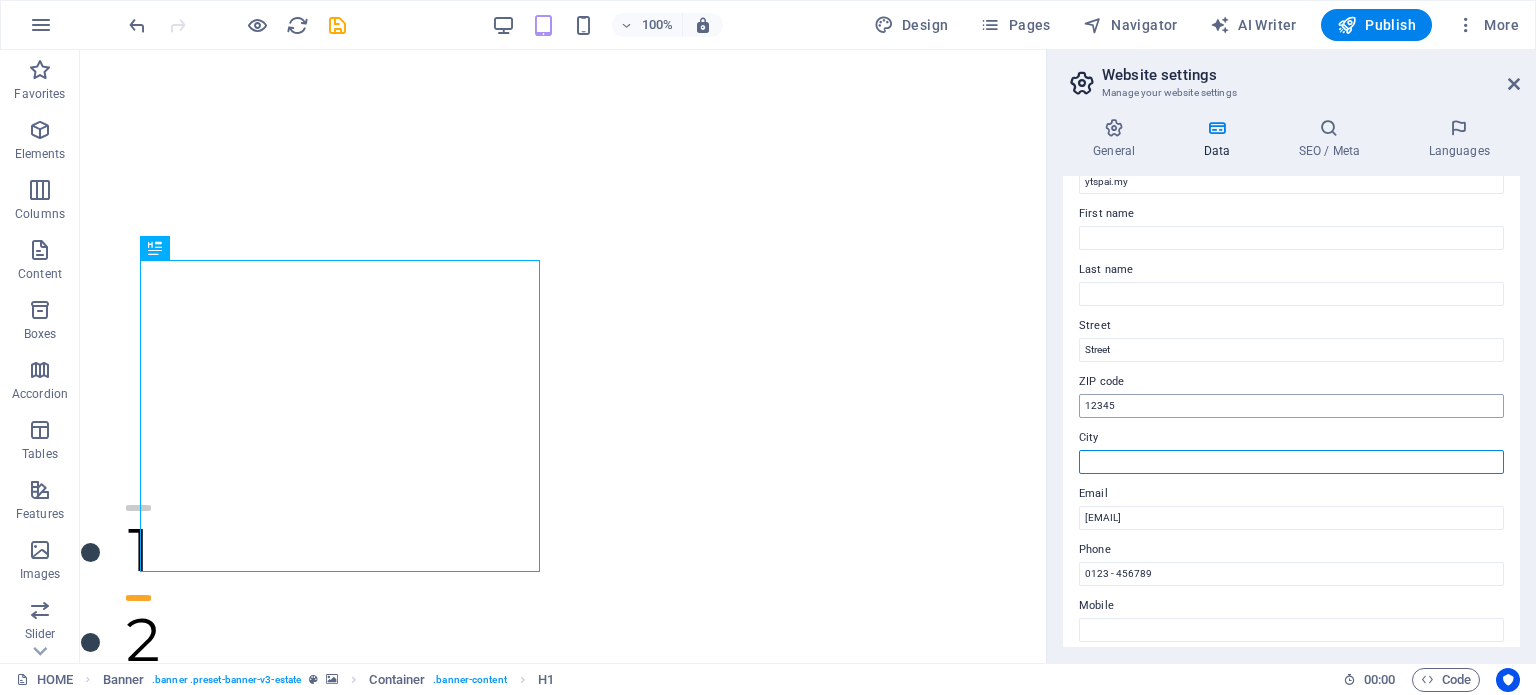 type 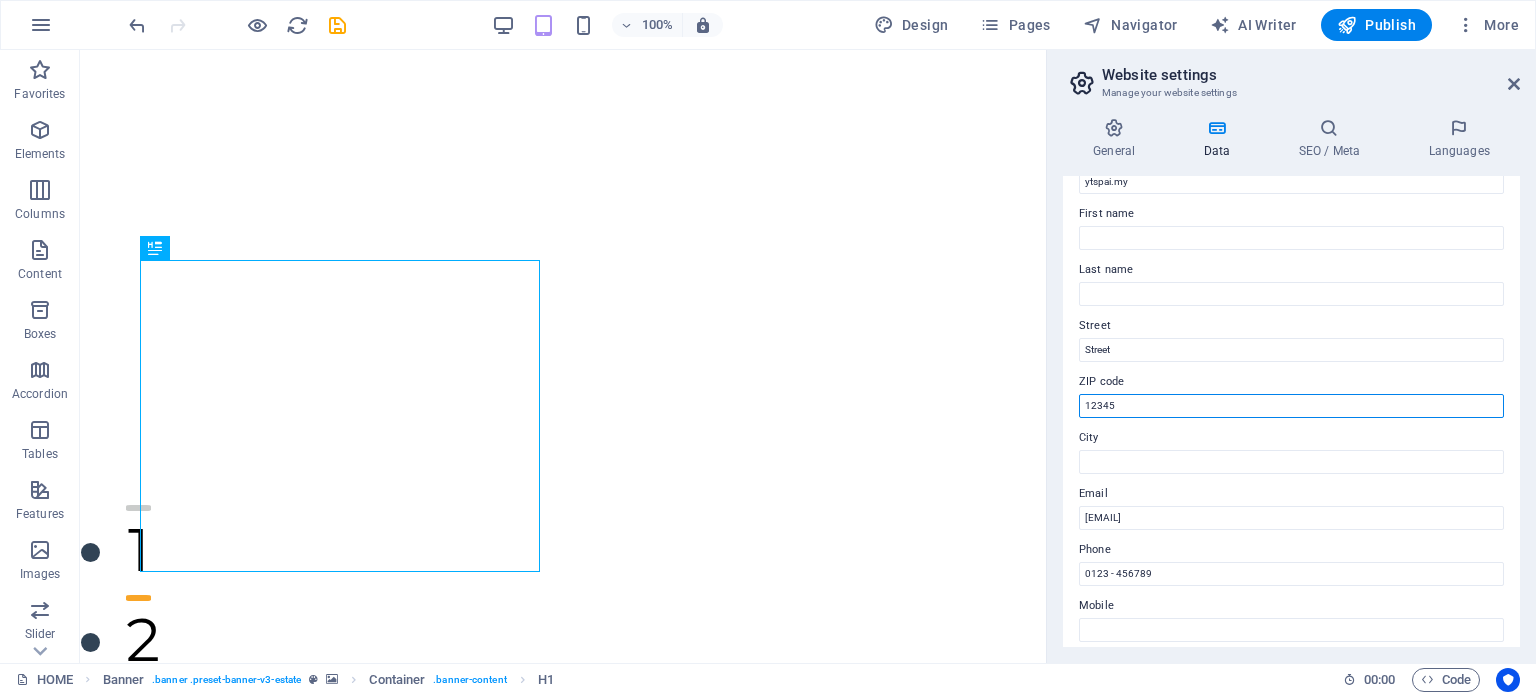 click on "12345" at bounding box center (1291, 406) 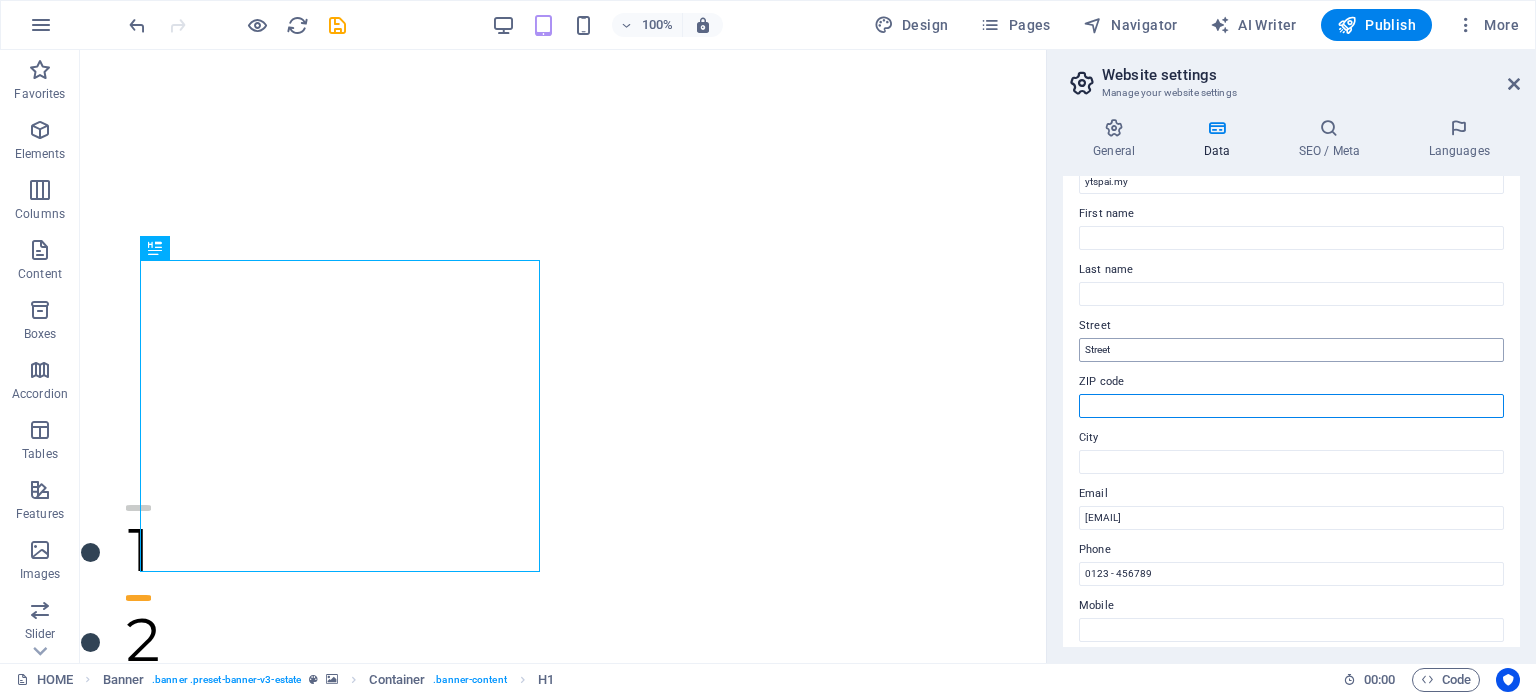 type 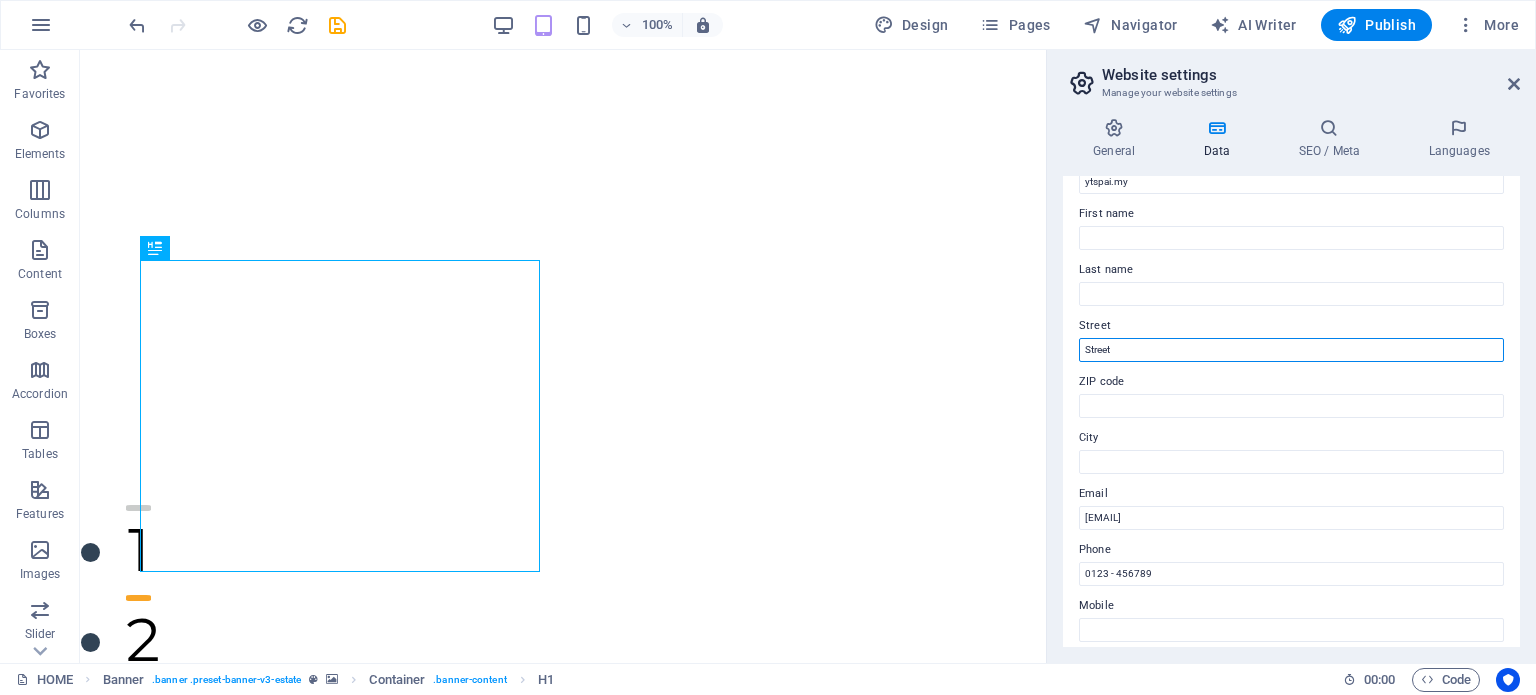 click on "Street" at bounding box center [1291, 350] 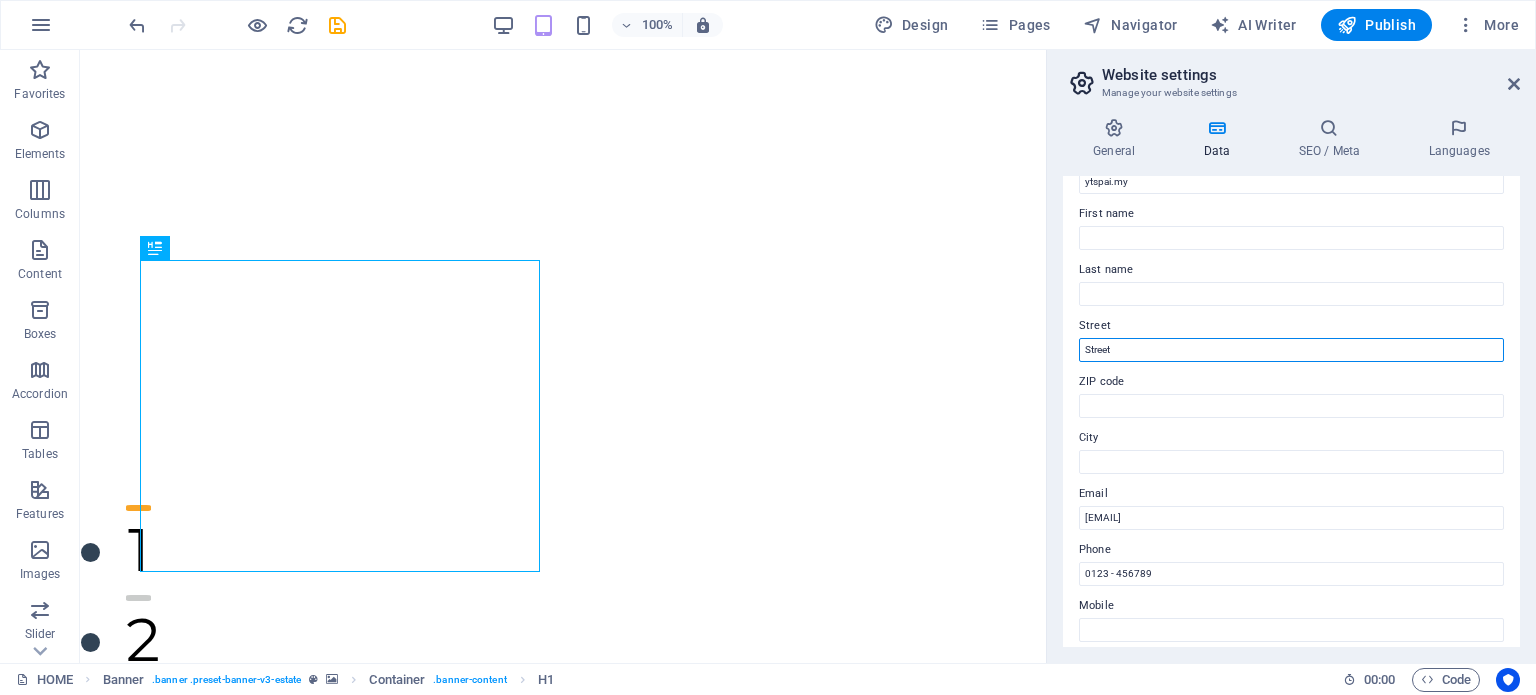 click on "Street" at bounding box center (1291, 350) 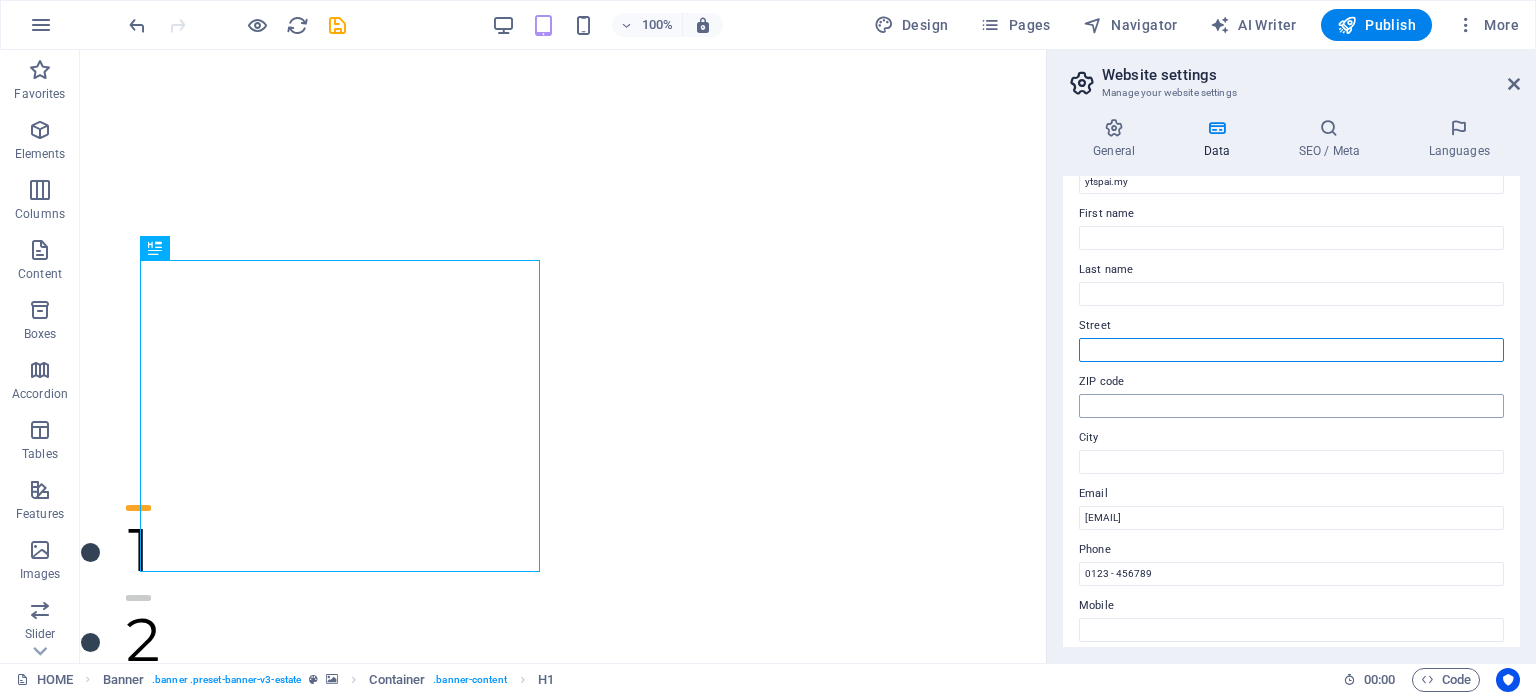 scroll, scrollTop: 216, scrollLeft: 0, axis: vertical 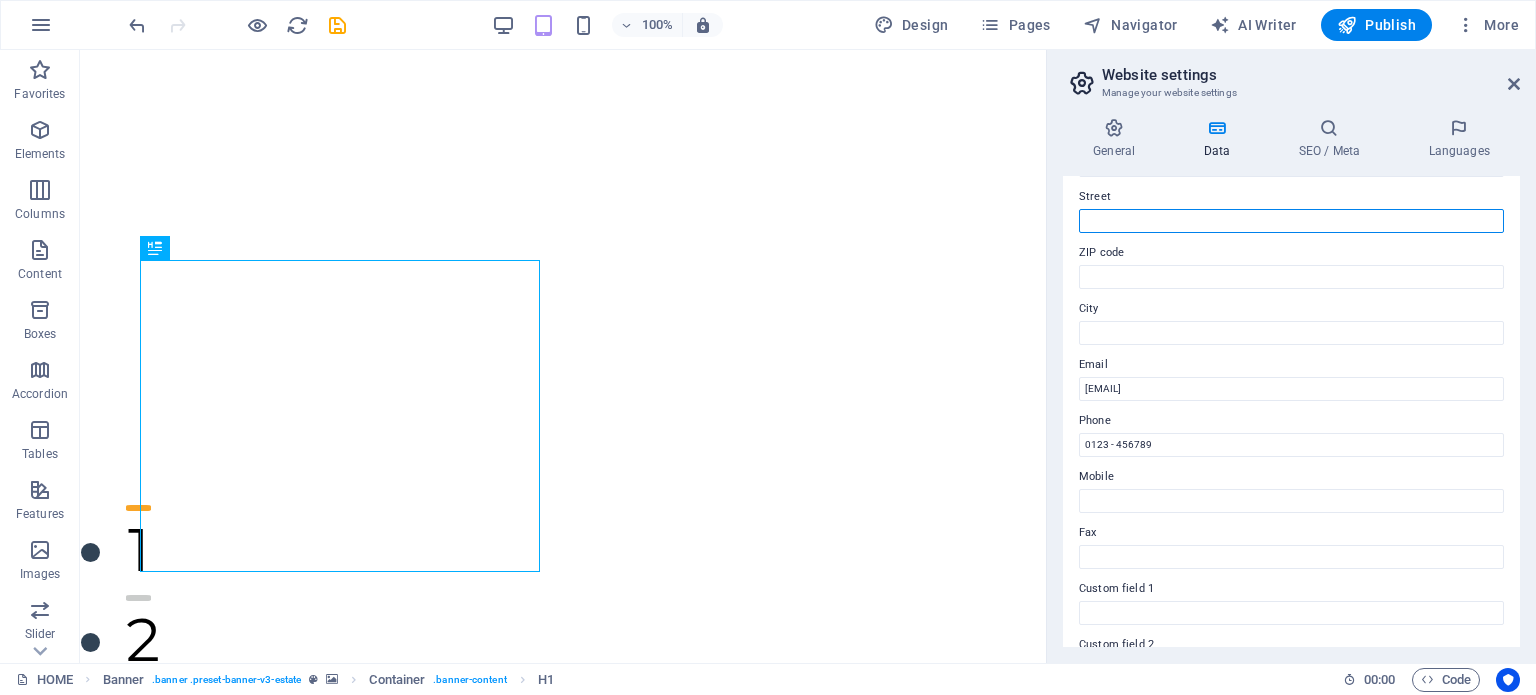 type 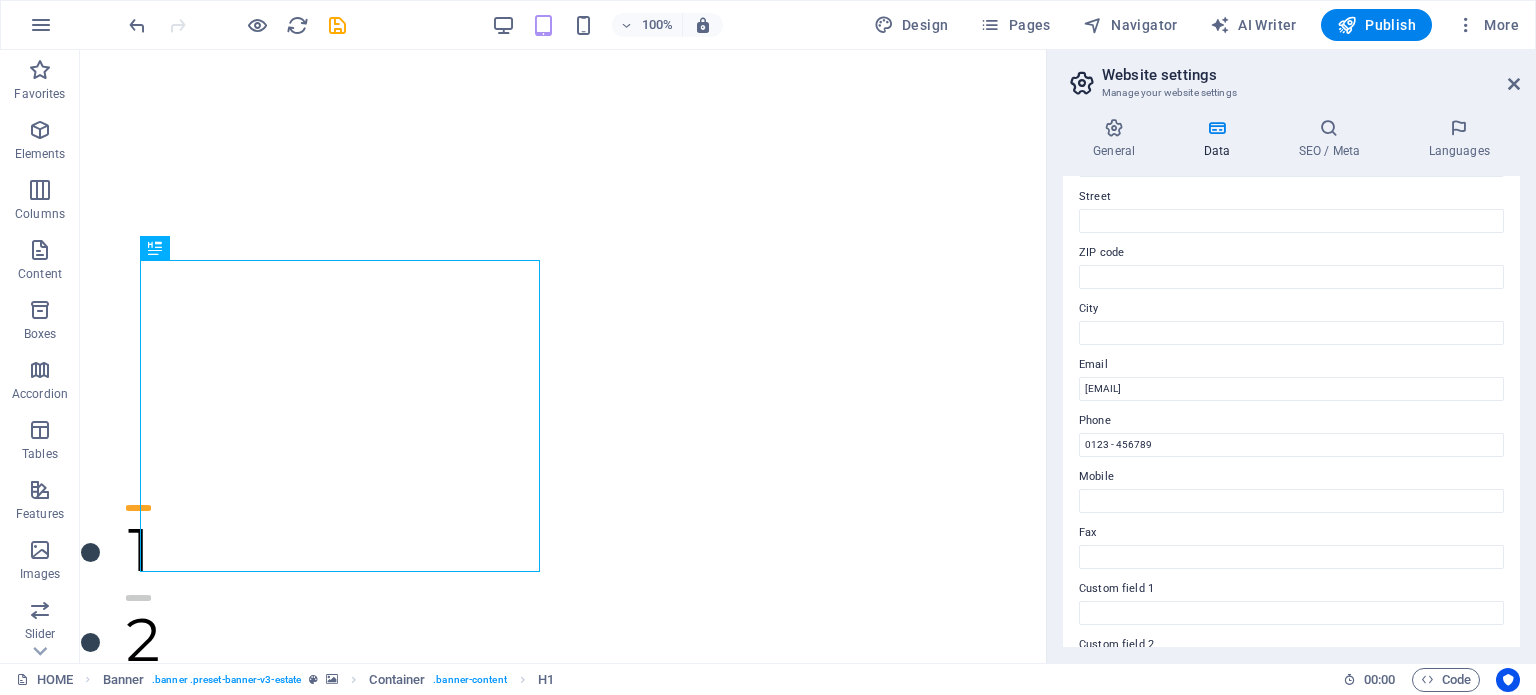 click on "Contact data for this website. This can be used everywhere on the website and will update automatically. Company ytspai.my First name Last name Street ZIP code City Email ed5b265215d7d35a6f048f9861a4d8@plesk.local Phone 0123 - 456789 Mobile Fax Custom field 1 Custom field 2 Custom field 3 Custom field 4 Custom field 5 Custom field 6" at bounding box center [1291, 411] 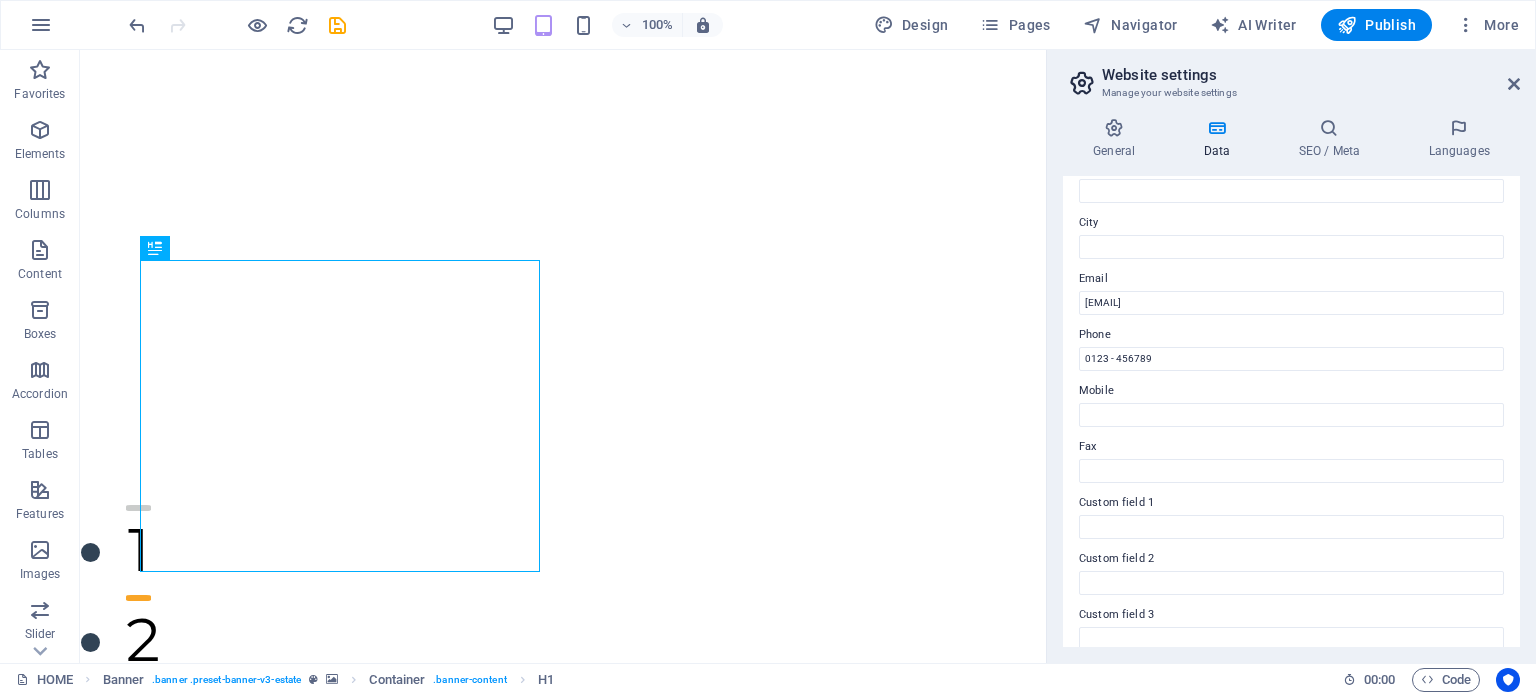 scroll, scrollTop: 301, scrollLeft: 0, axis: vertical 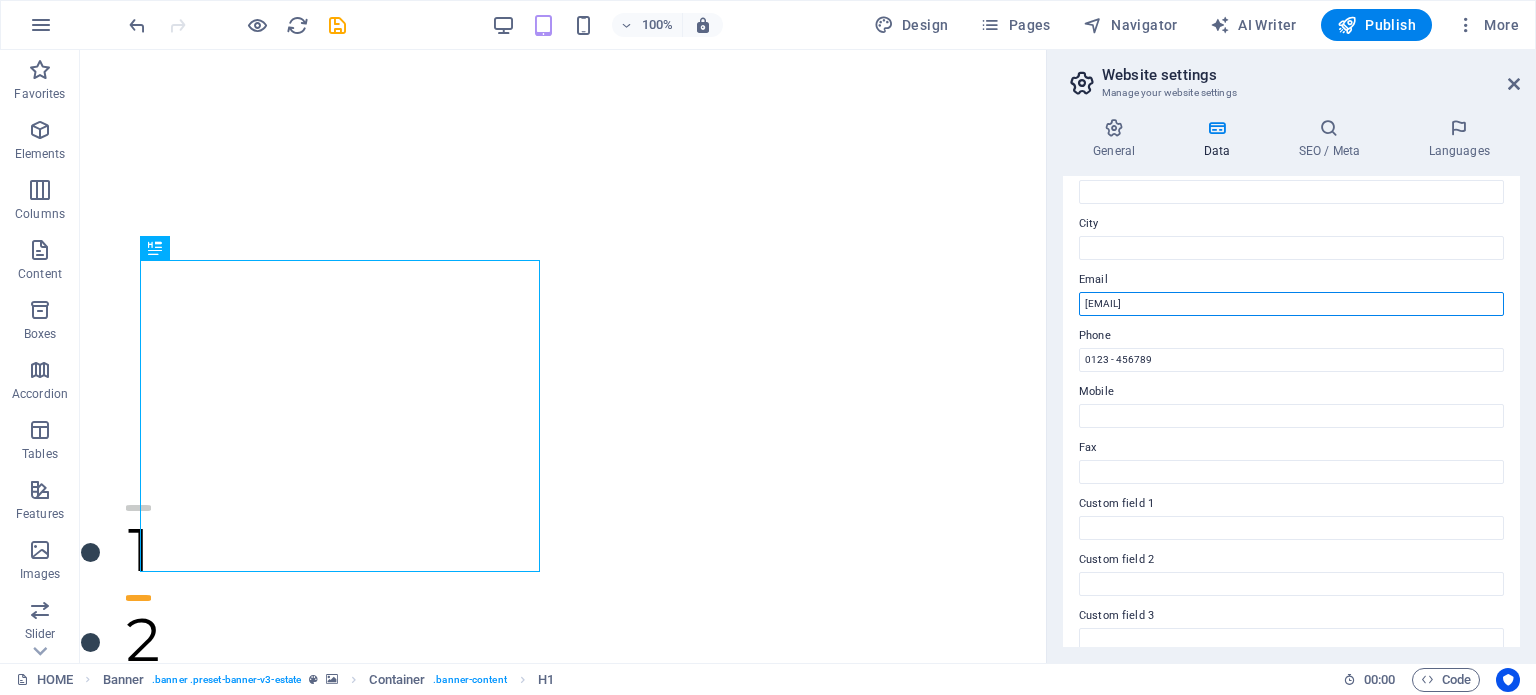 click on "ed5b265215d7d35a6f048f9861a4d8@plesk.local" at bounding box center [1291, 304] 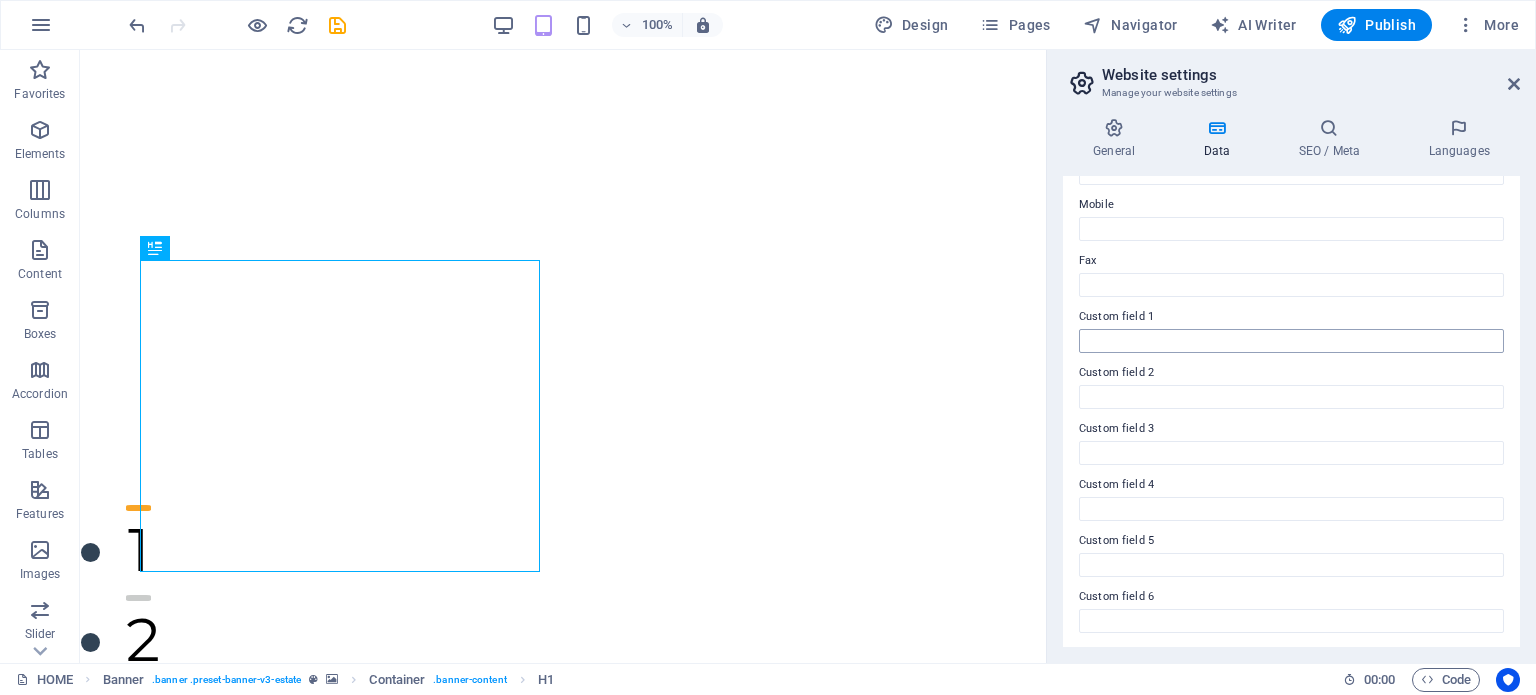 scroll, scrollTop: 275, scrollLeft: 0, axis: vertical 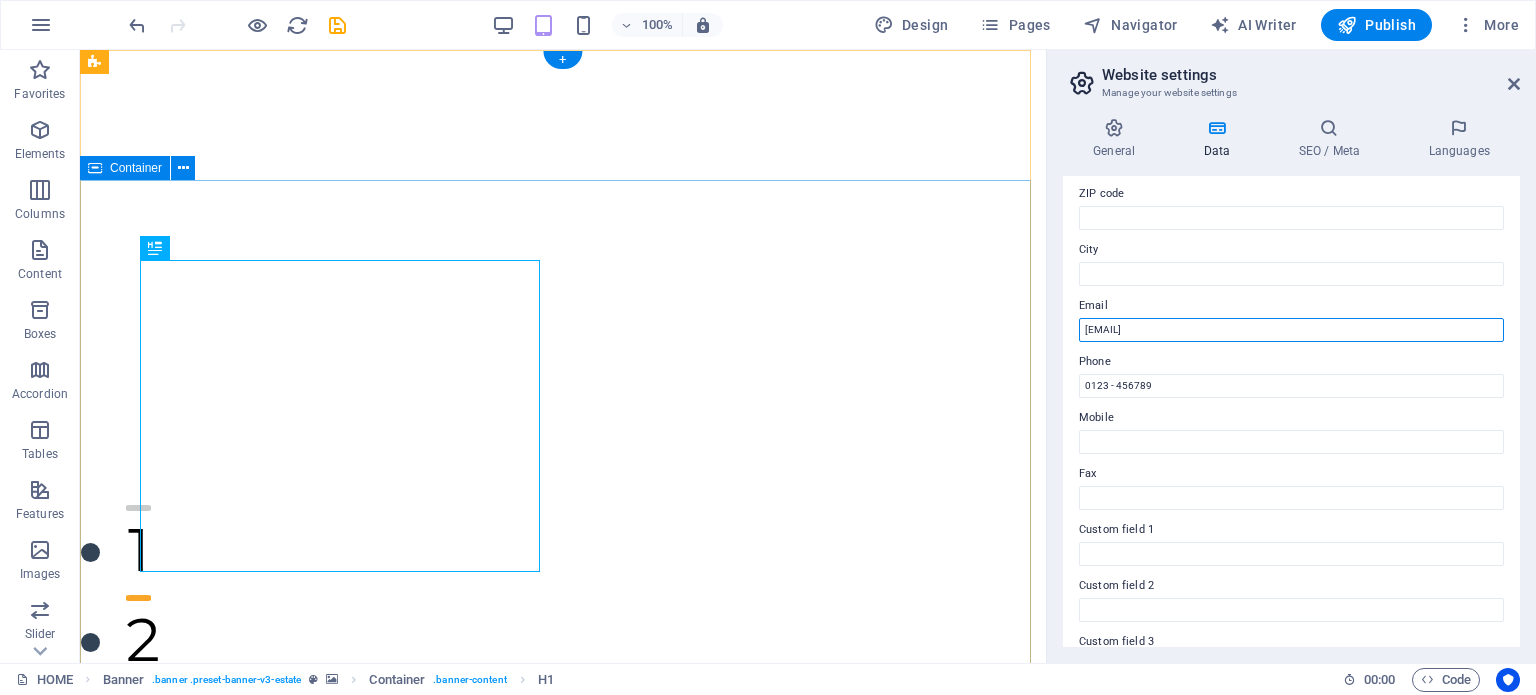 type on "[EMAIL]" 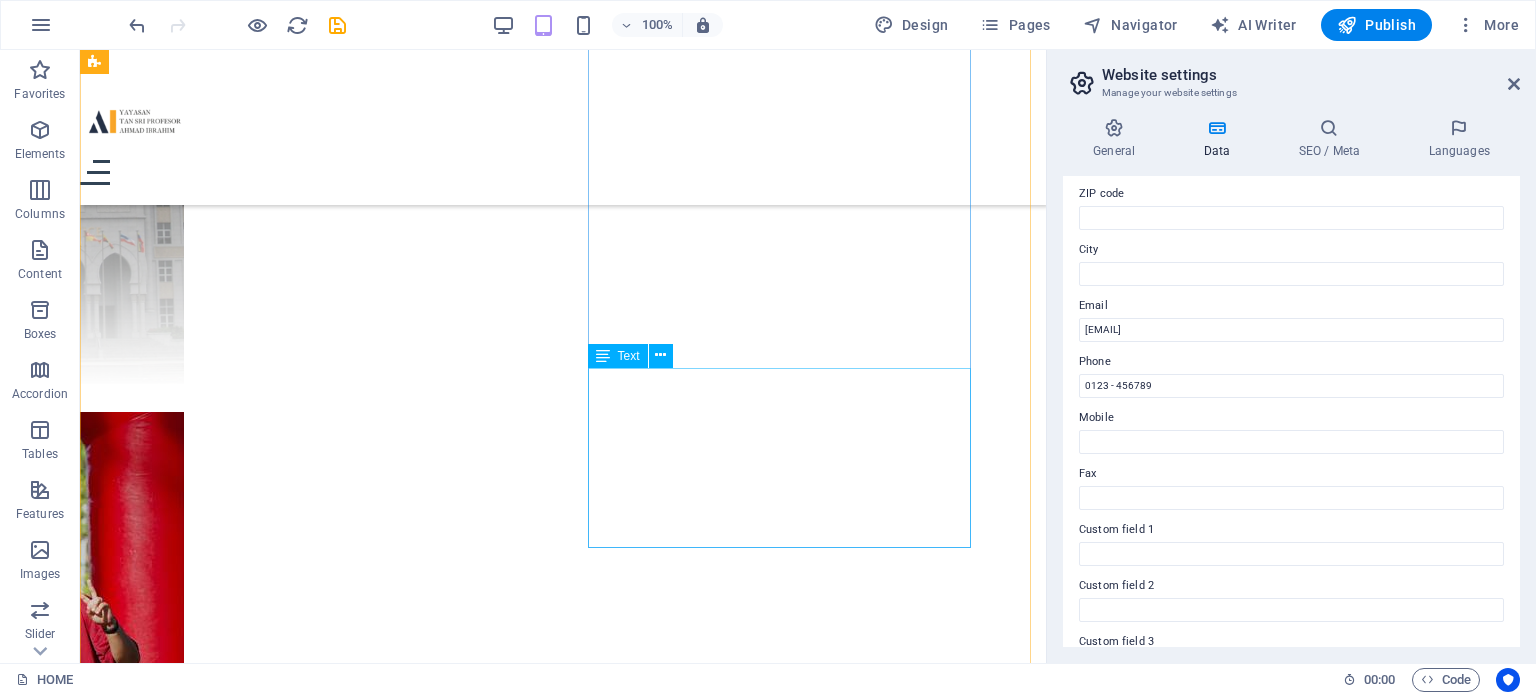 scroll, scrollTop: 8843, scrollLeft: 0, axis: vertical 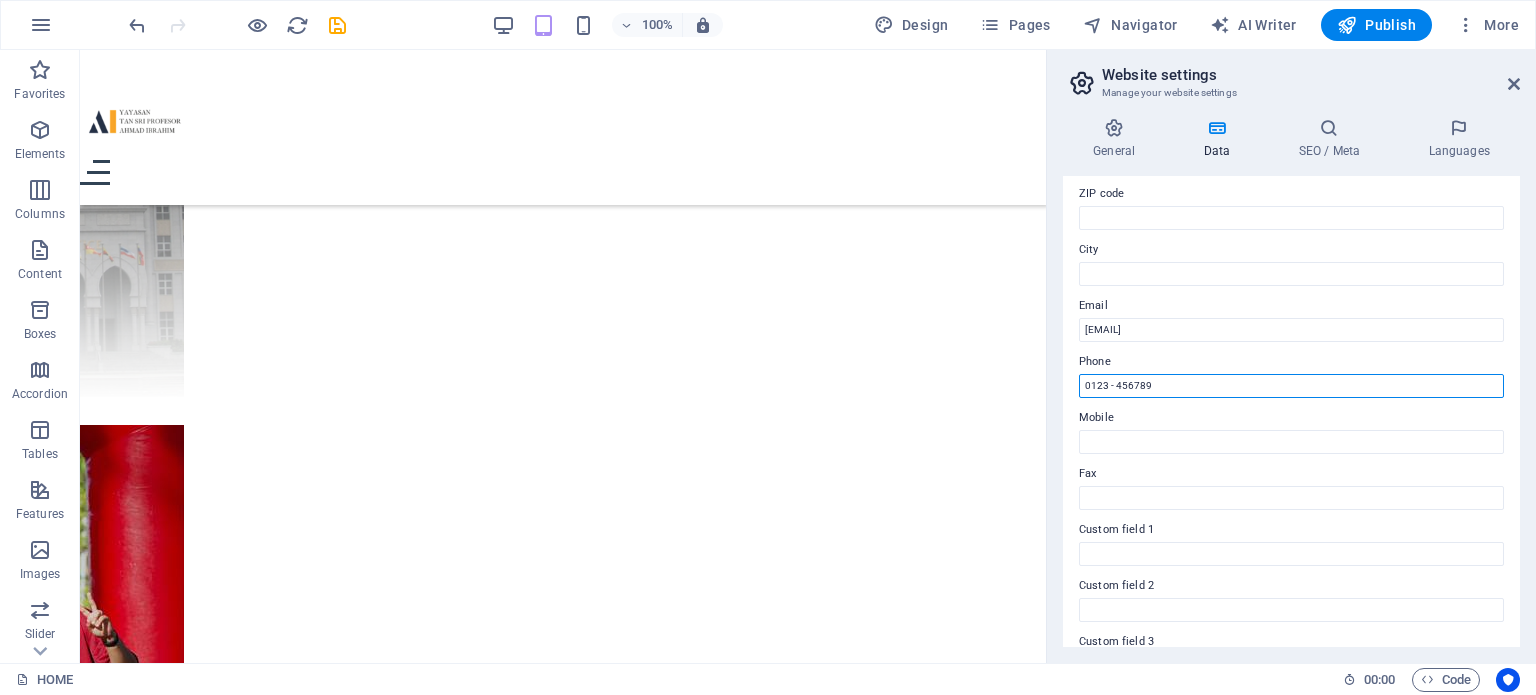 click on "0123 - 456789" at bounding box center [1291, 386] 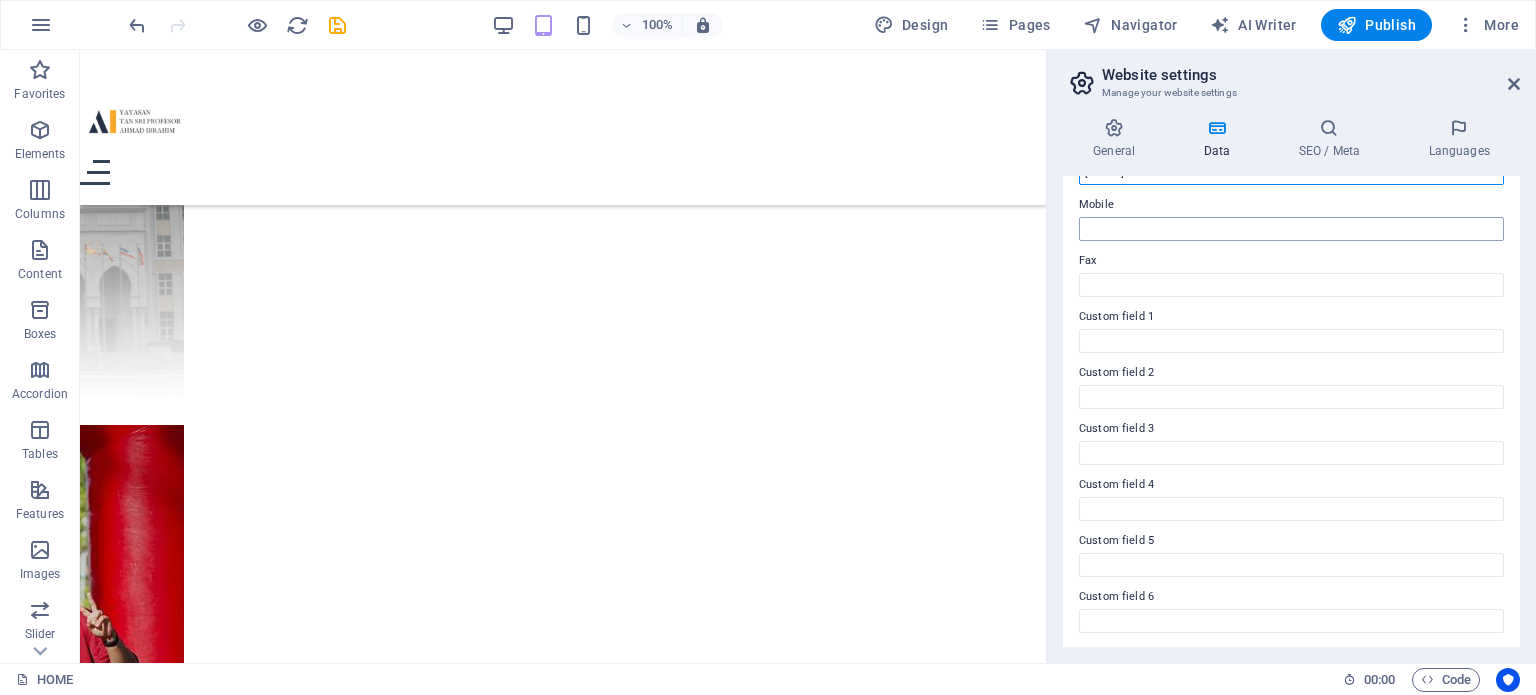 scroll, scrollTop: 0, scrollLeft: 0, axis: both 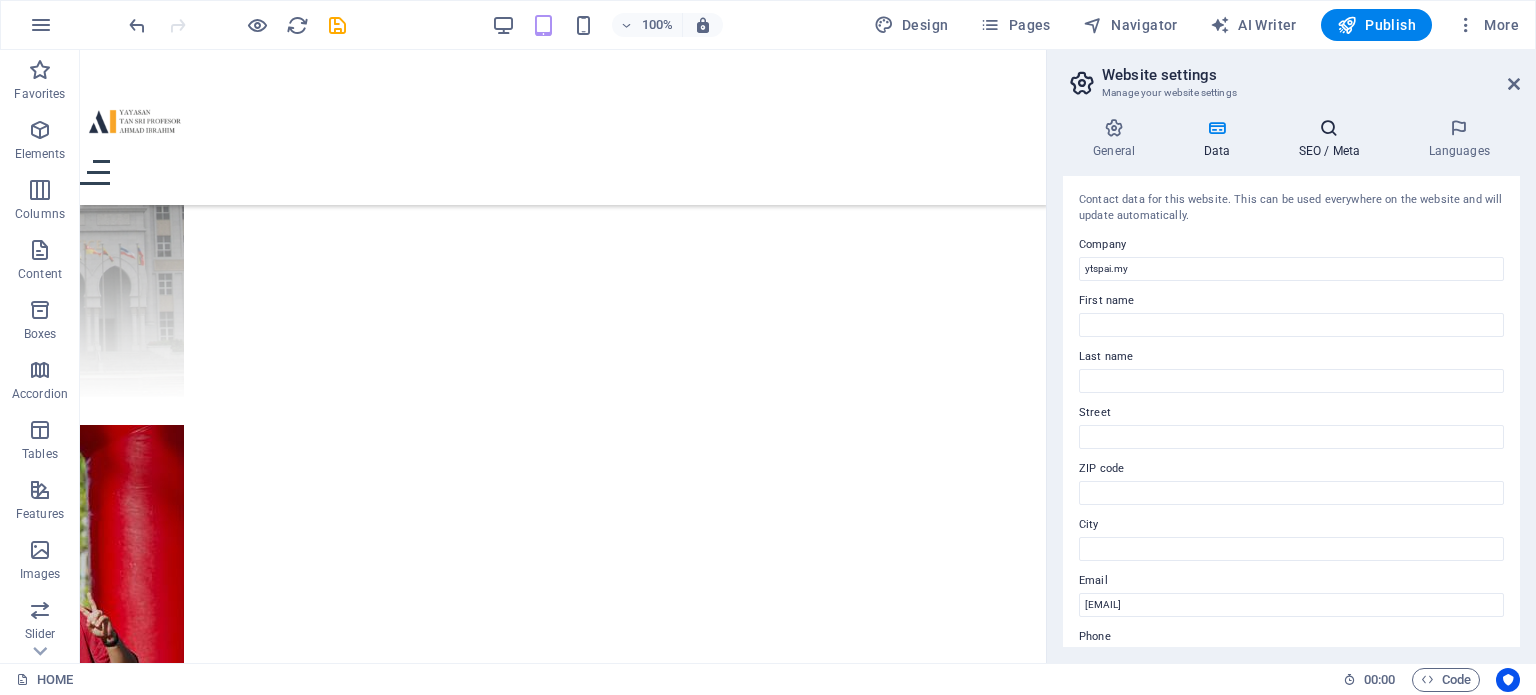 type on "0126025871" 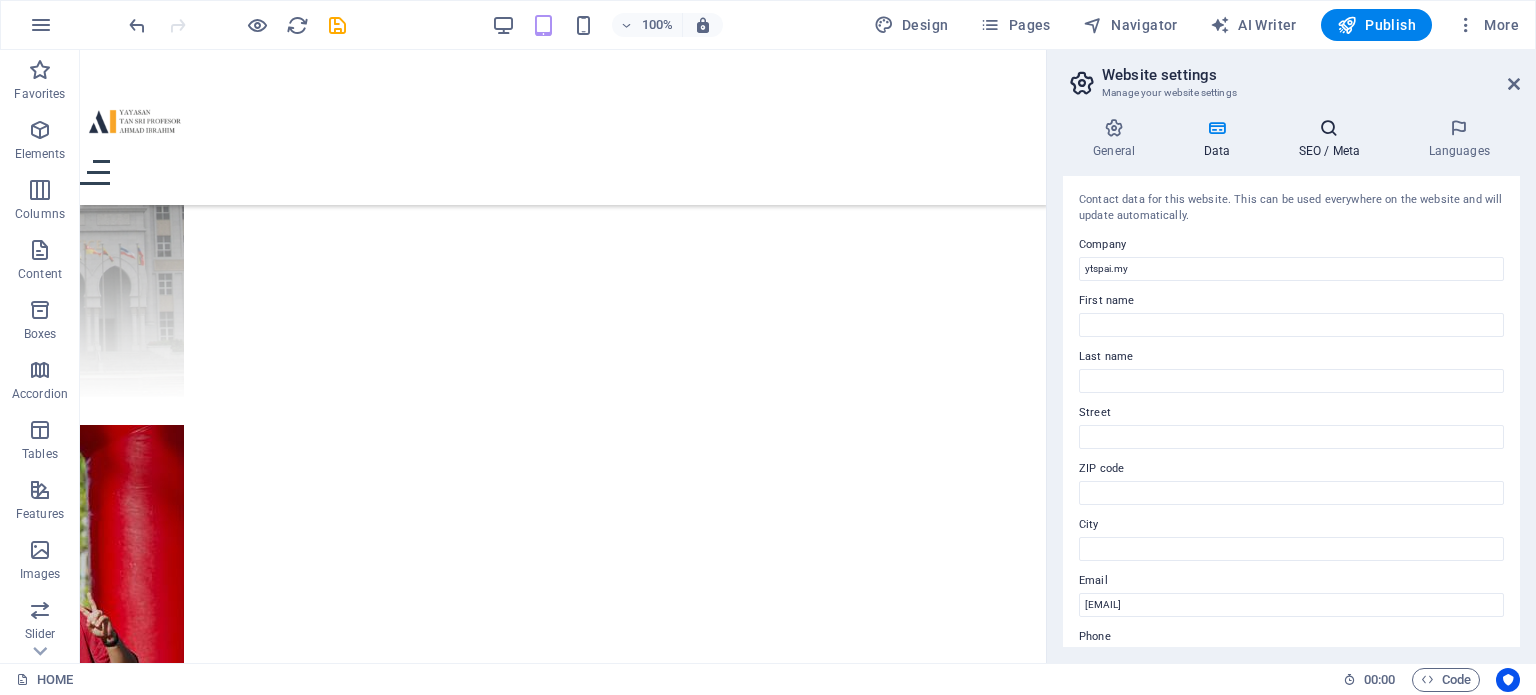 click at bounding box center (1329, 128) 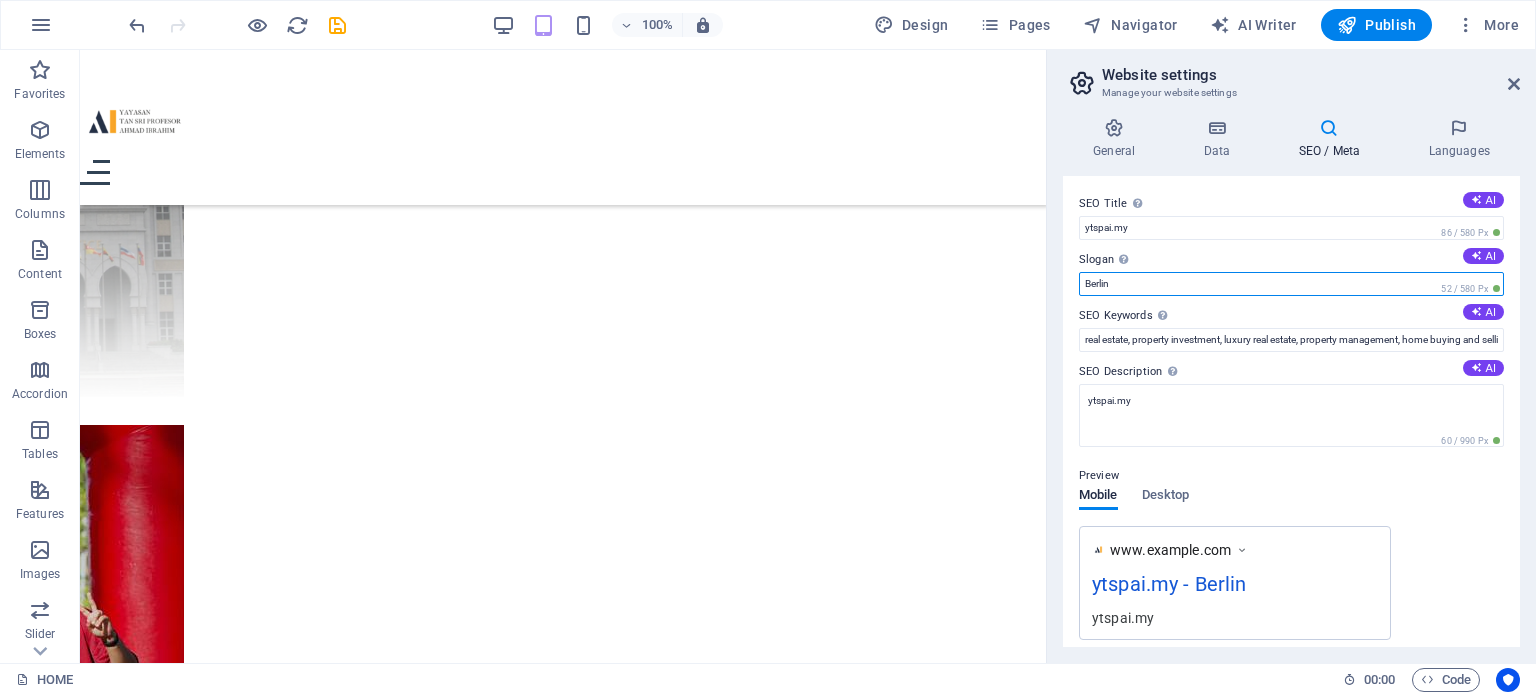 click on "Berlin" at bounding box center (1291, 284) 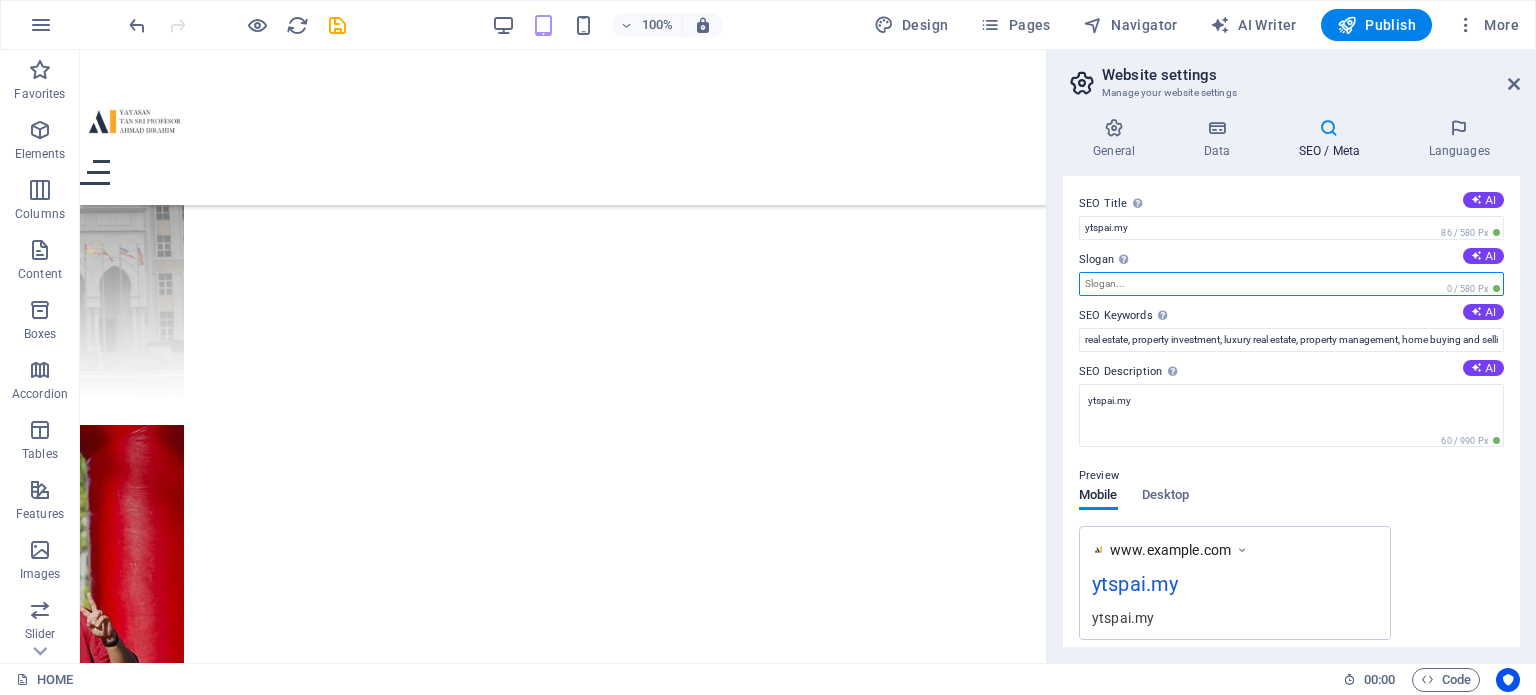 type 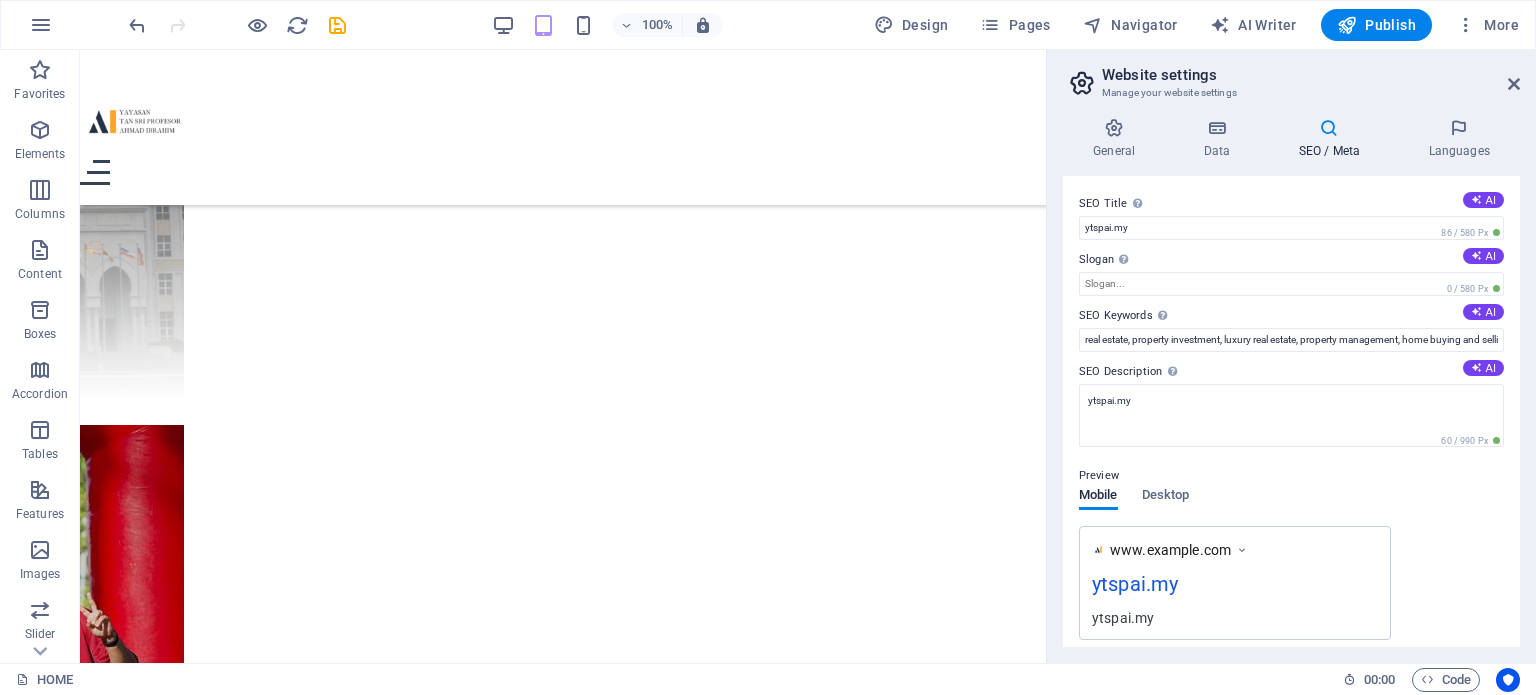 click on "SEO Title The title of your website - make it something that stands out in search engine results. AI ytspai.my 86 / 580 Px Slogan The slogan of your website. AI 0 / 580 Px SEO Keywords Comma-separated list of keywords representing your website. AI real estate, property investment, luxury real estate, property management, home buying and selling, renting, house, villa, apartment, ytspai.my, Berlin SEO Description Describe the contents of your website - this is crucial for search engines and SEO! AI ytspai.my 60 / 990 Px Preview Mobile Desktop www.example.com ytspai.my ytspai.my Settings Noindex Instruct search engines to exclude this website from search results. Responsive Determine whether the website should be responsive based on screen resolution. Meta tags Enter HTML code here that will be placed inside the  tags of your website. Please note that your website may not function if you include code with errors. Google Analytics ID Google Maps API key" at bounding box center (1291, 411) 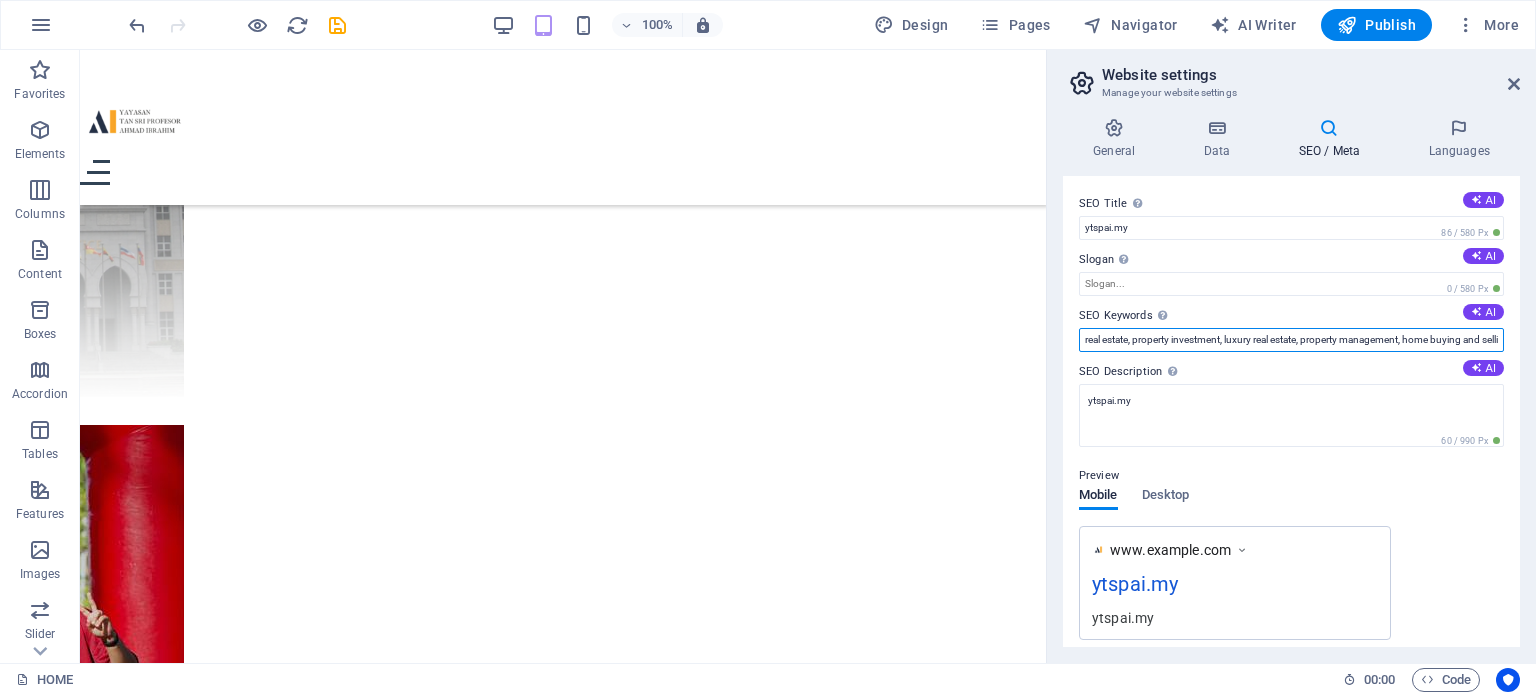 click on "real estate, property investment, luxury real estate, property management, home buying and selling, renting, house, villa, apartment, ytspai.my, Berlin" at bounding box center (1291, 340) 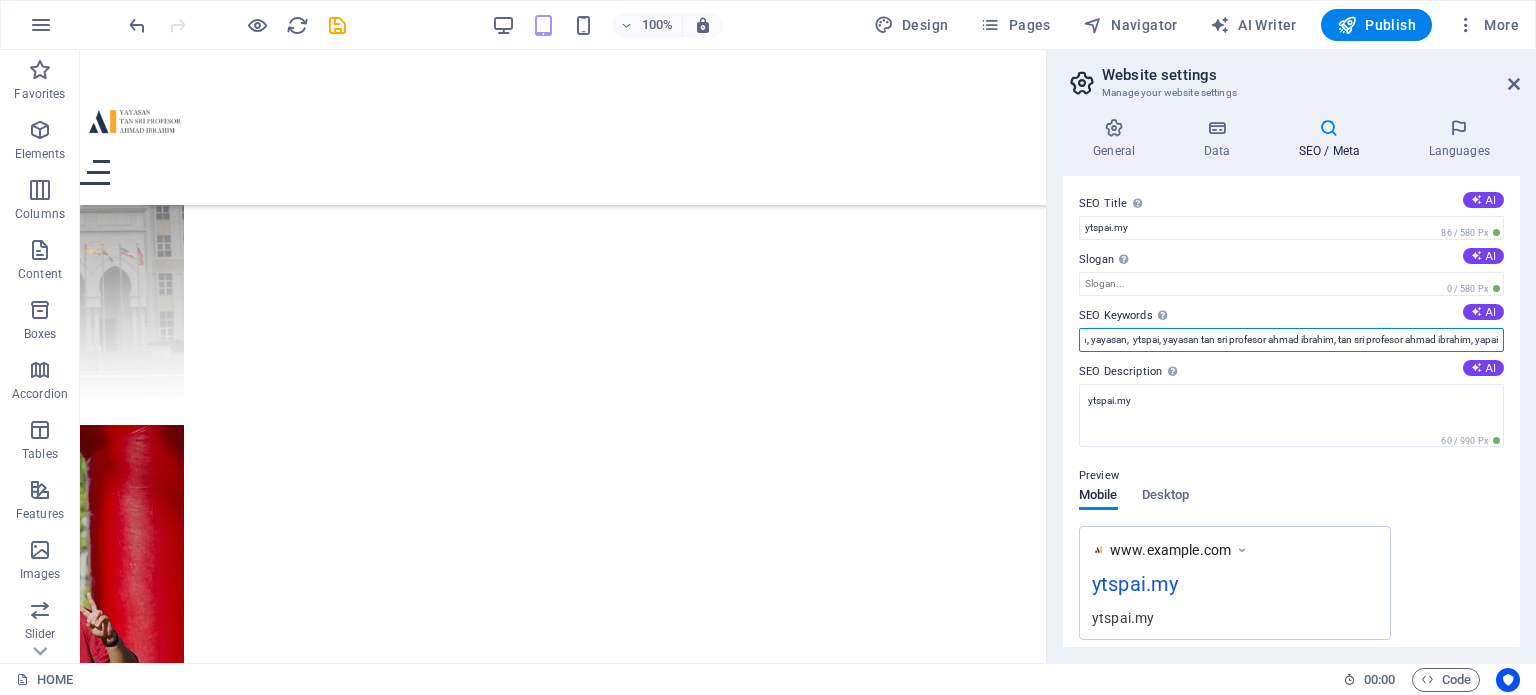 scroll, scrollTop: 0, scrollLeft: 61, axis: horizontal 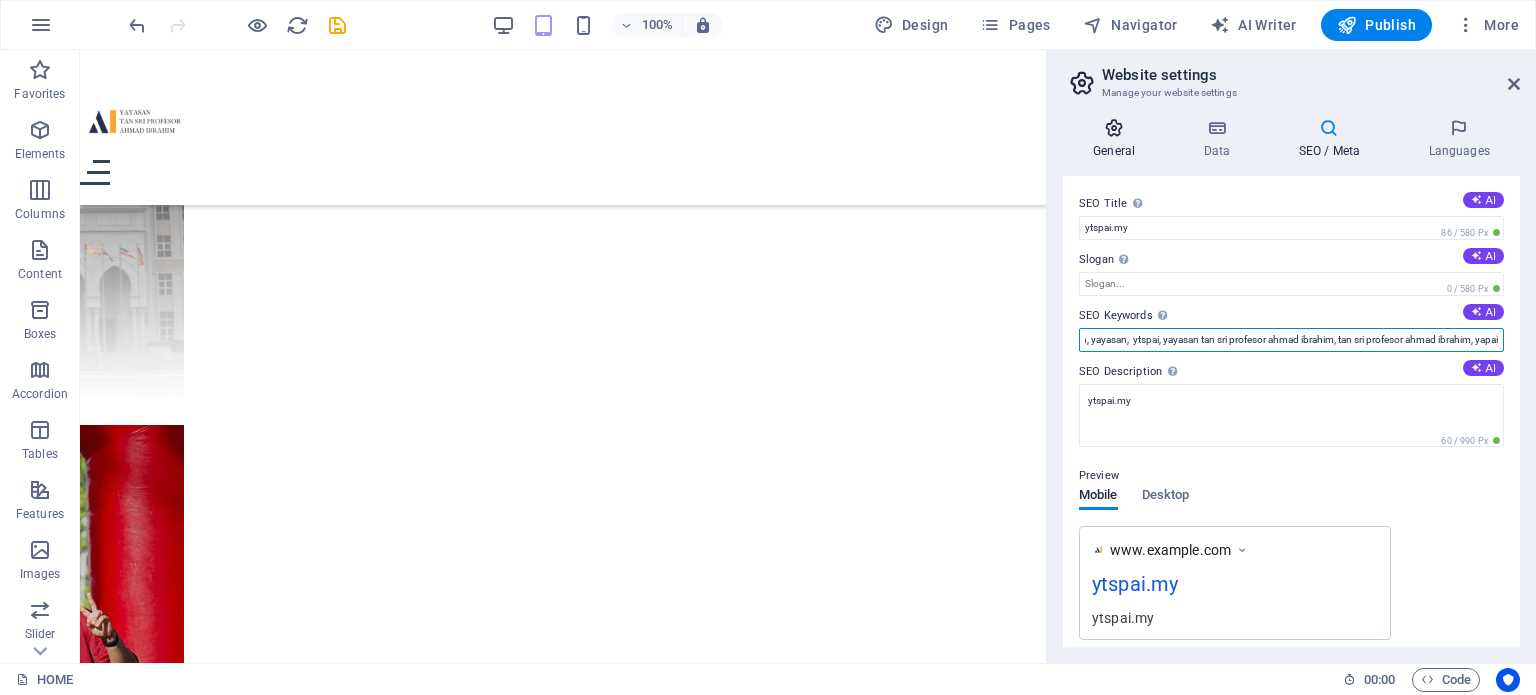 type on "foundation, yayasan,  ytspai, yayasan tan sri profesor ahmad ibrahim, tan sri profesor ahmad ibrahim, yapai" 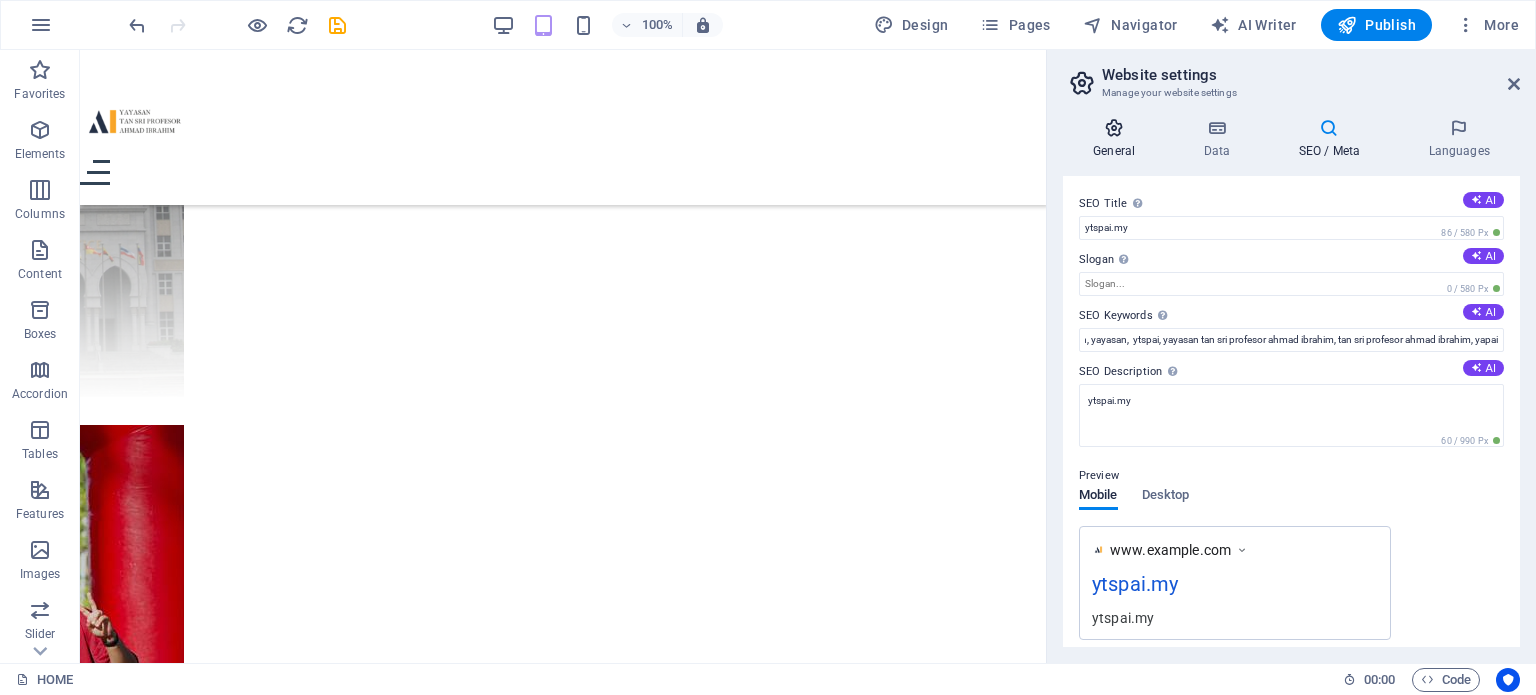 scroll, scrollTop: 0, scrollLeft: 0, axis: both 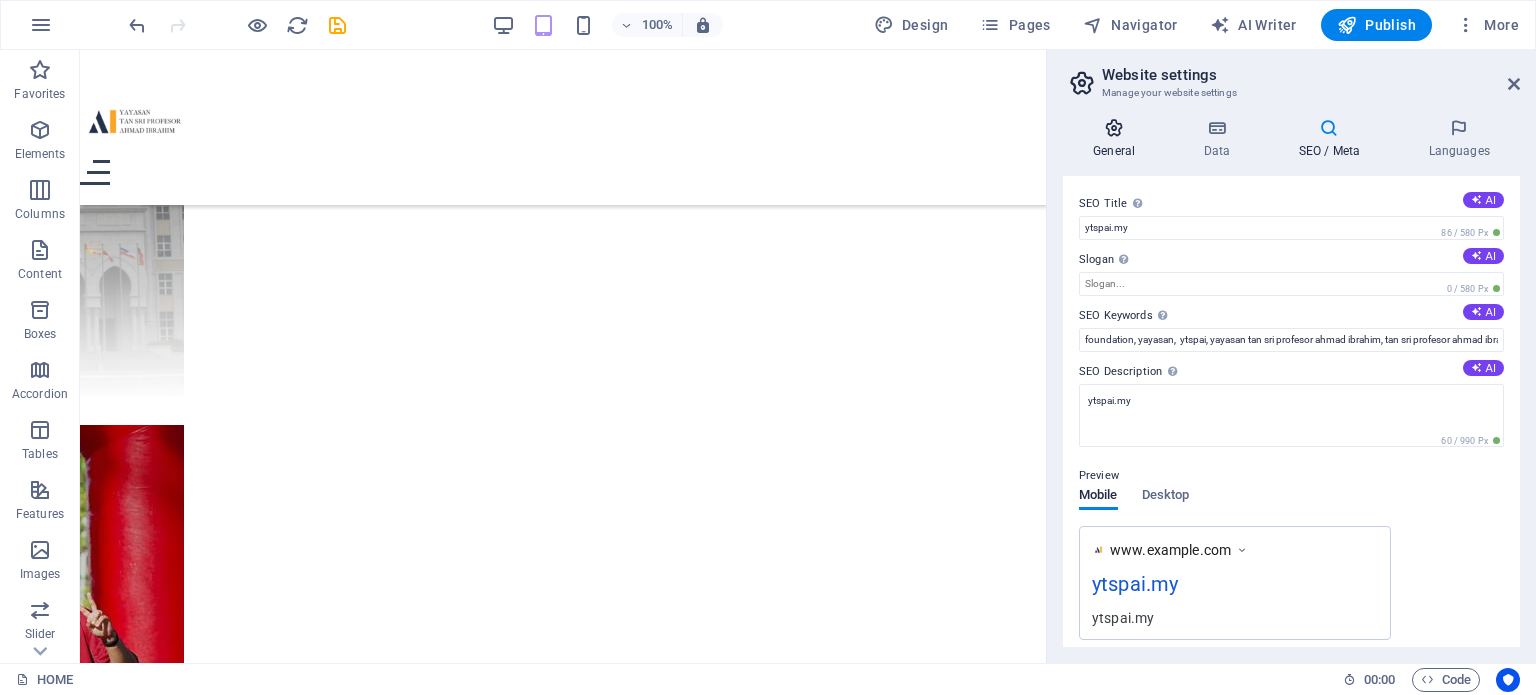 click on "General" at bounding box center [1118, 139] 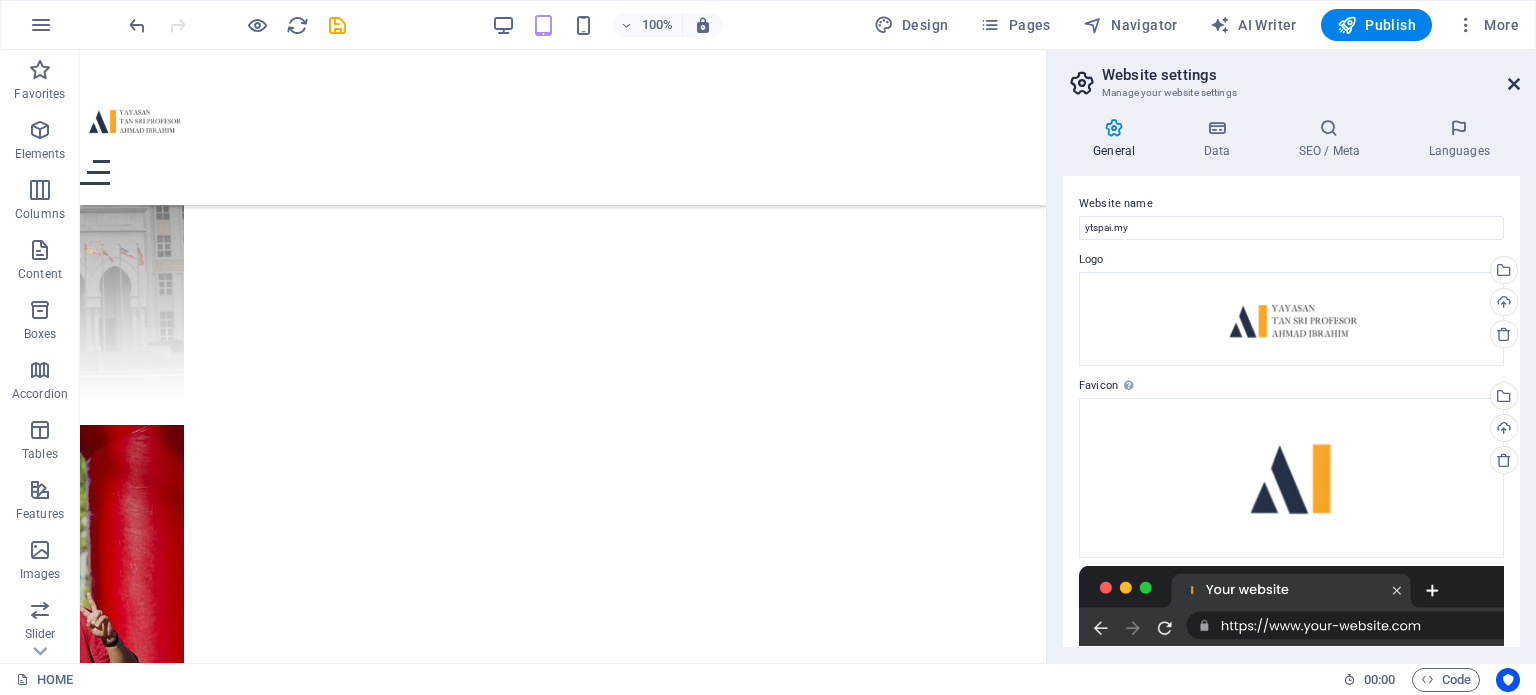 click at bounding box center (1514, 84) 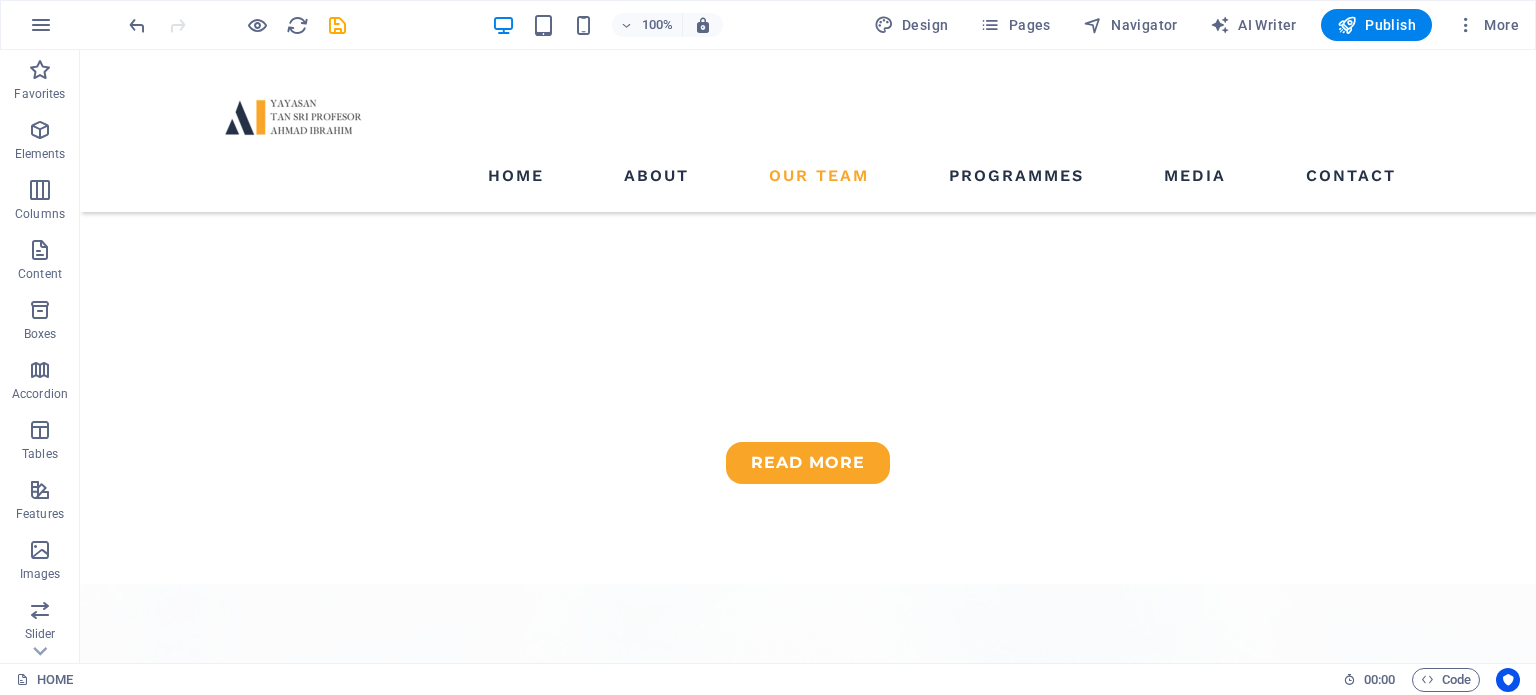 scroll, scrollTop: 3072, scrollLeft: 0, axis: vertical 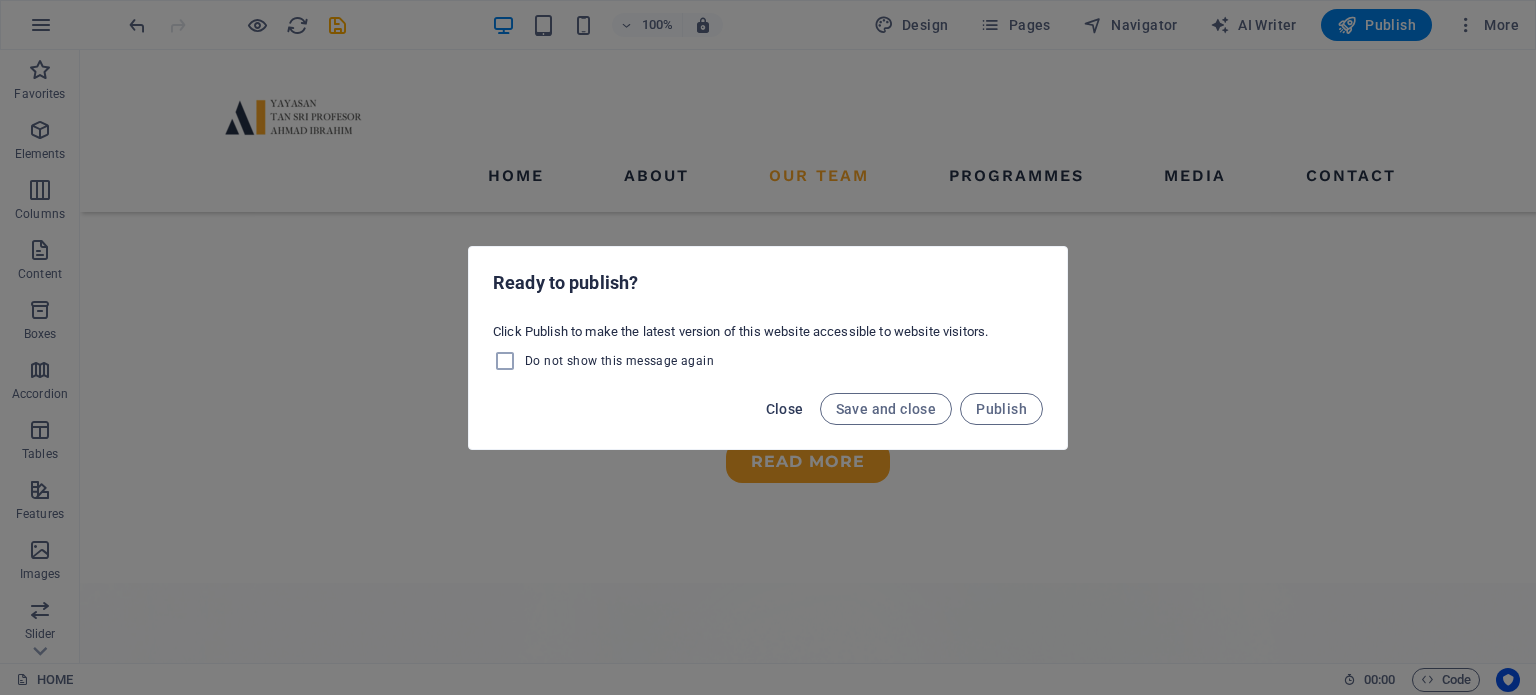 click on "Close" at bounding box center (785, 409) 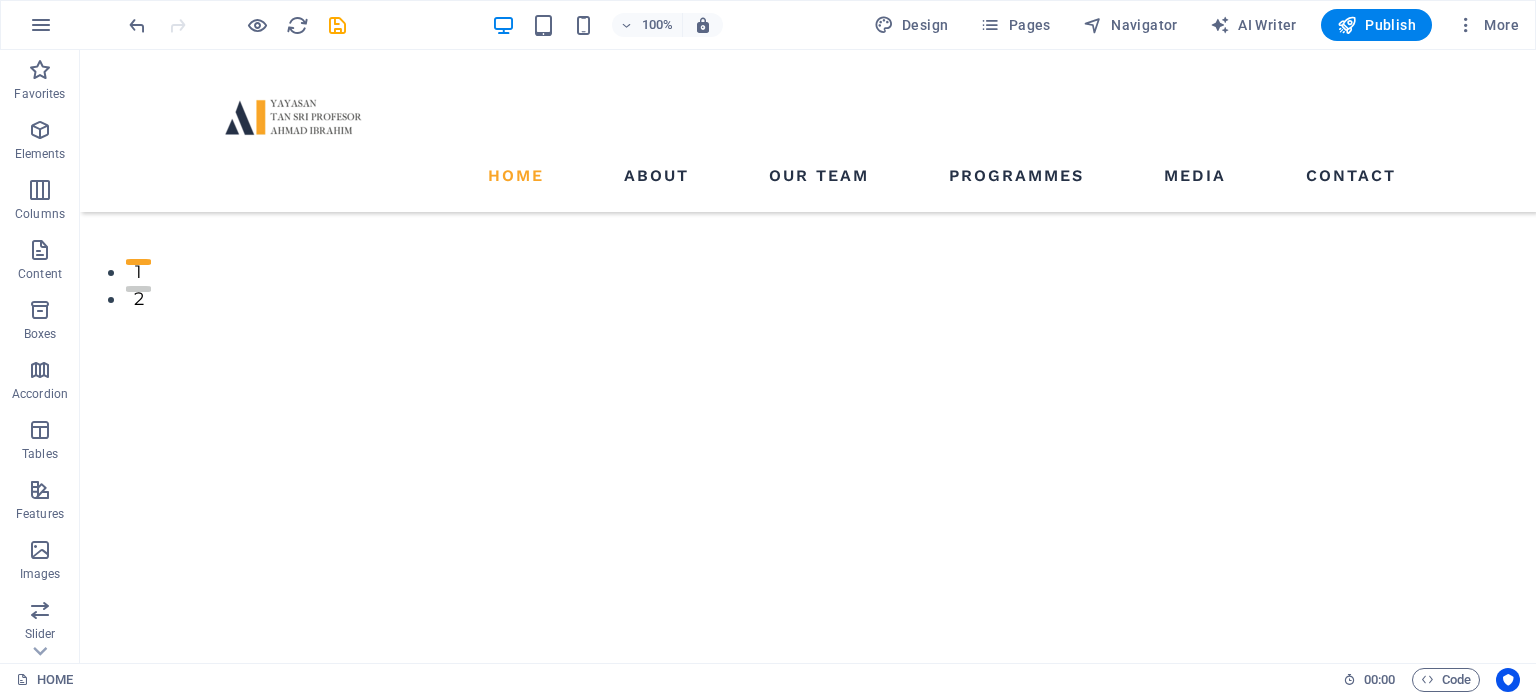 scroll, scrollTop: 367, scrollLeft: 0, axis: vertical 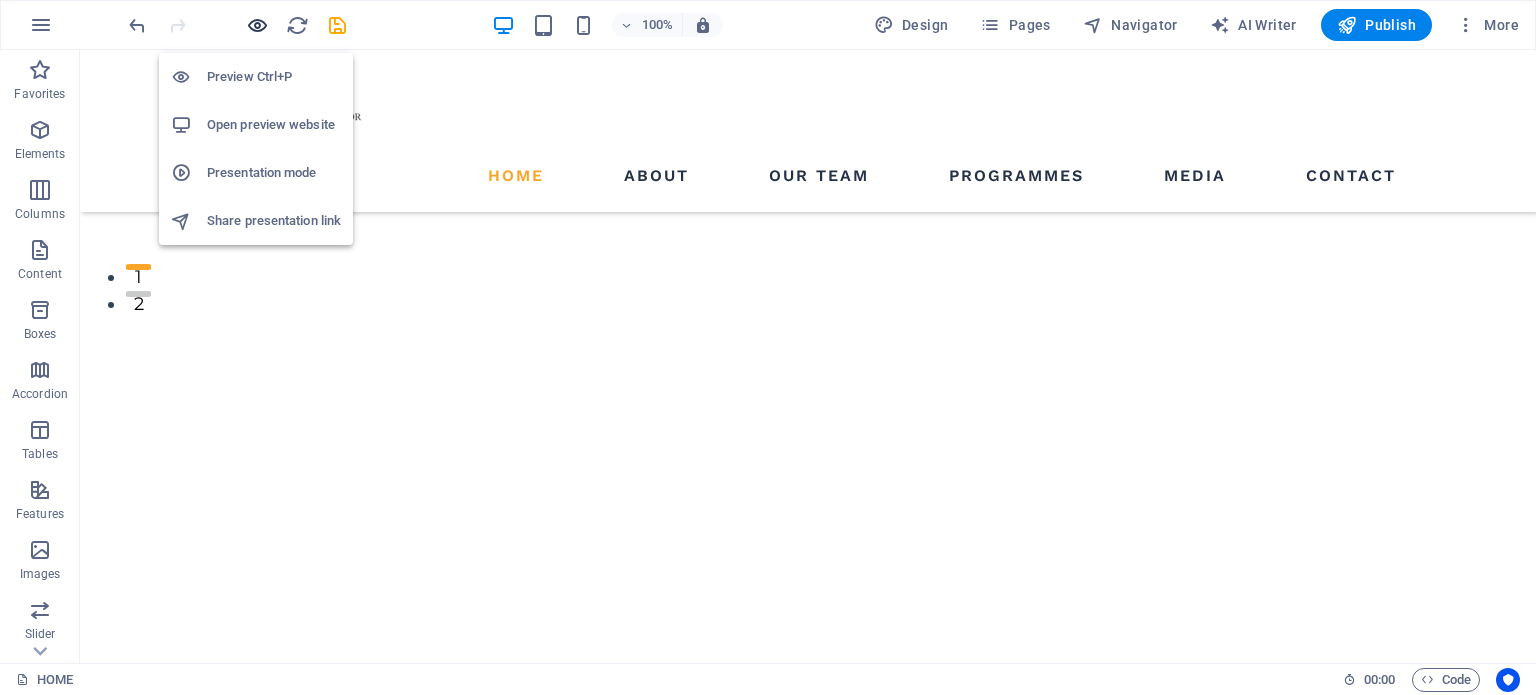 click at bounding box center [257, 25] 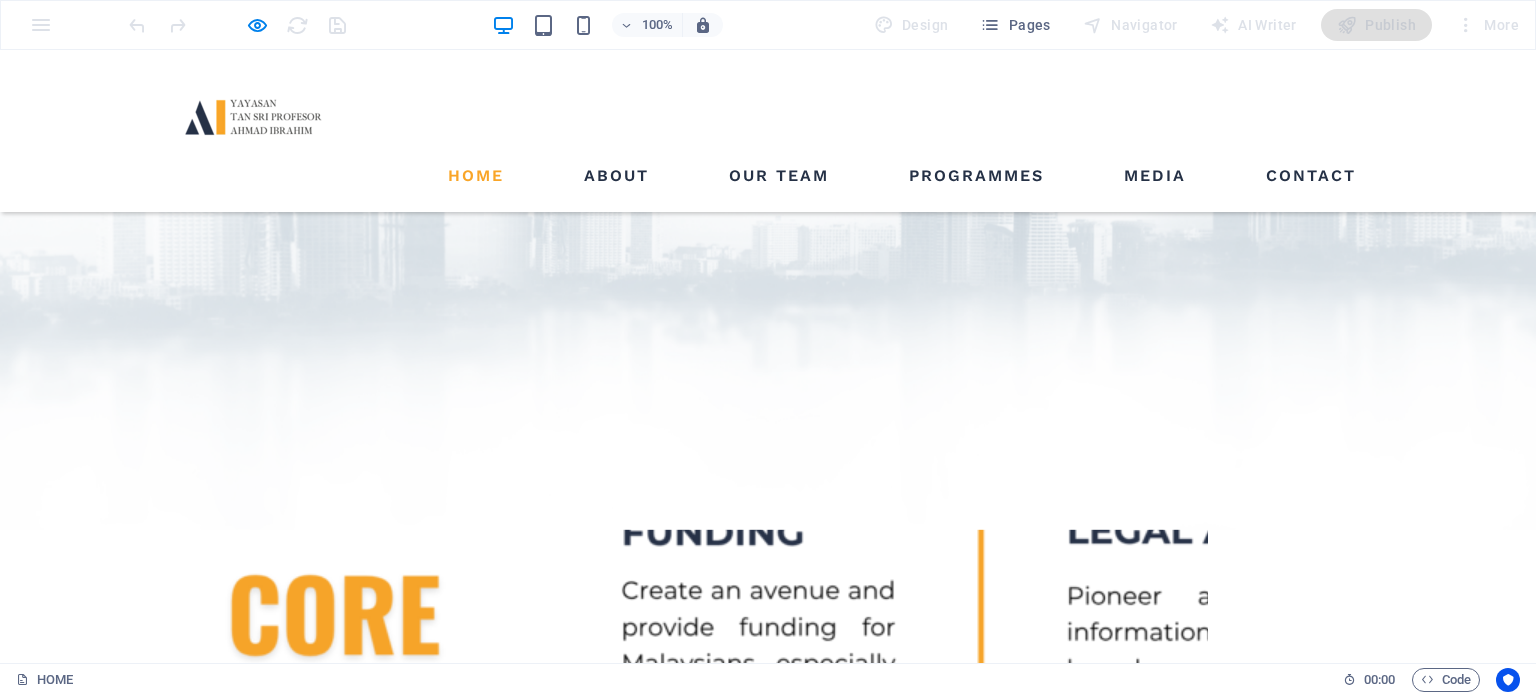 scroll, scrollTop: 1464, scrollLeft: 0, axis: vertical 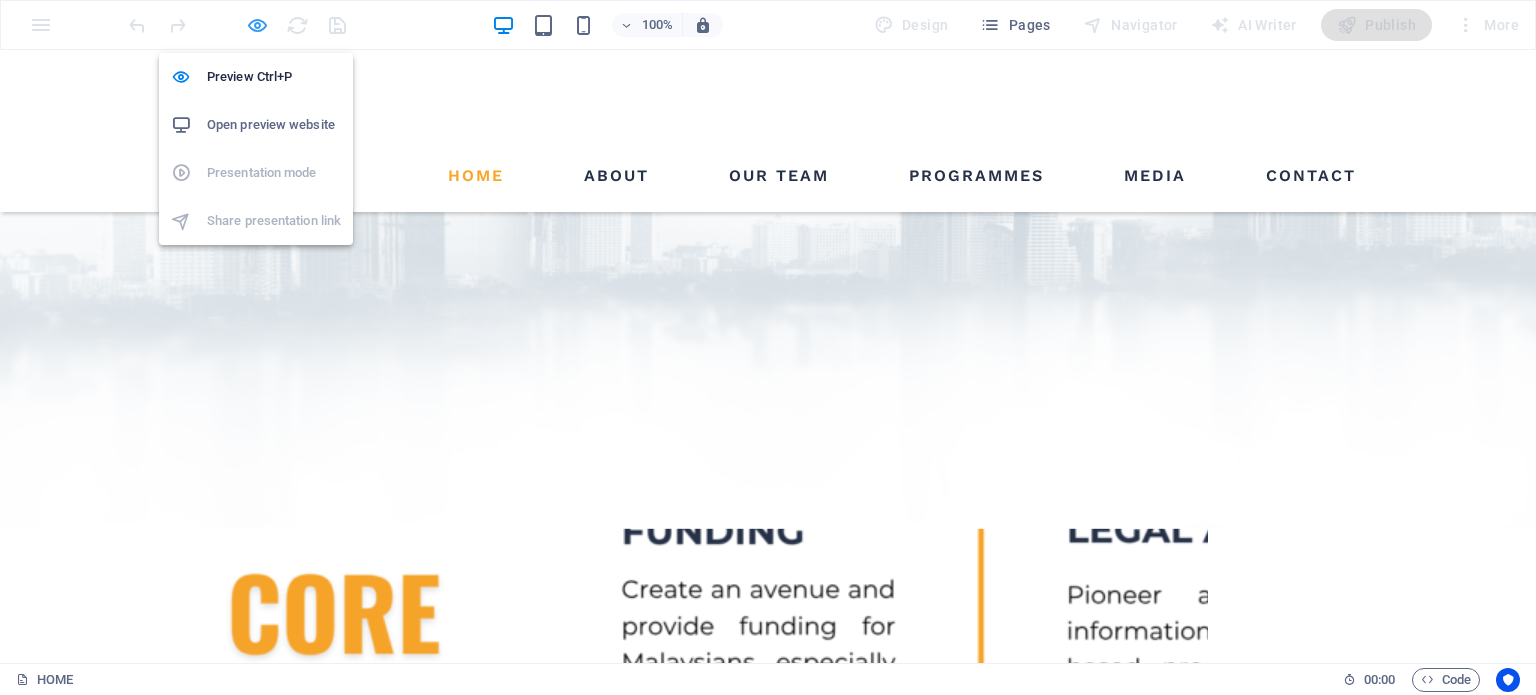 click at bounding box center [257, 25] 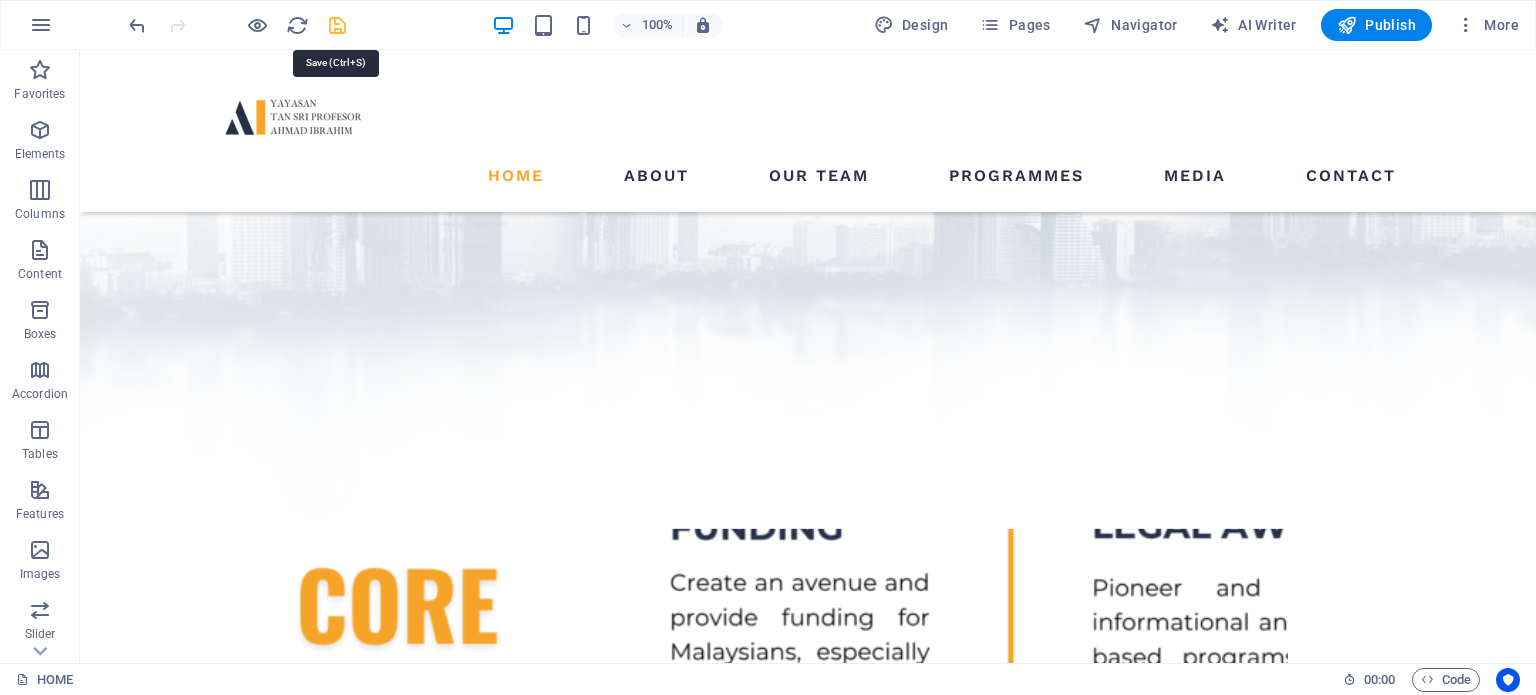 click at bounding box center [337, 25] 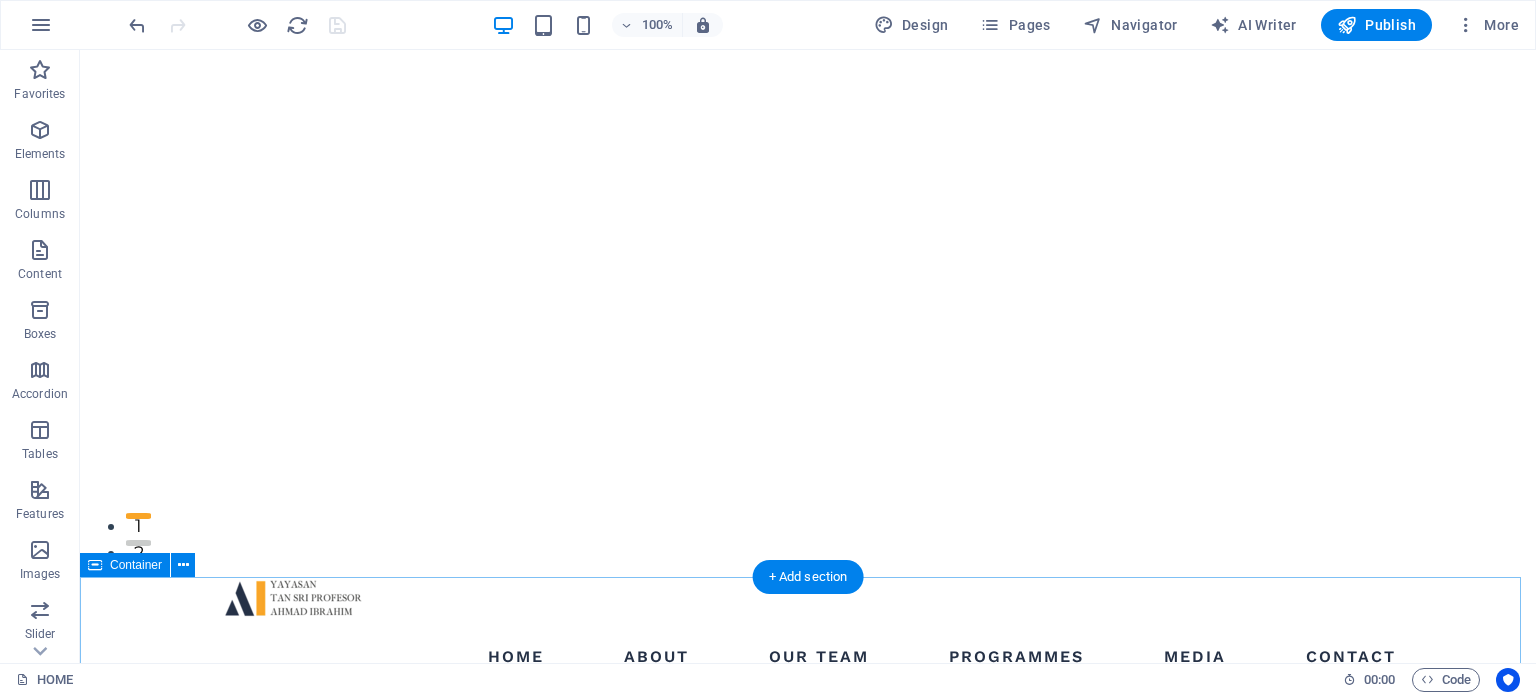 scroll, scrollTop: 130, scrollLeft: 0, axis: vertical 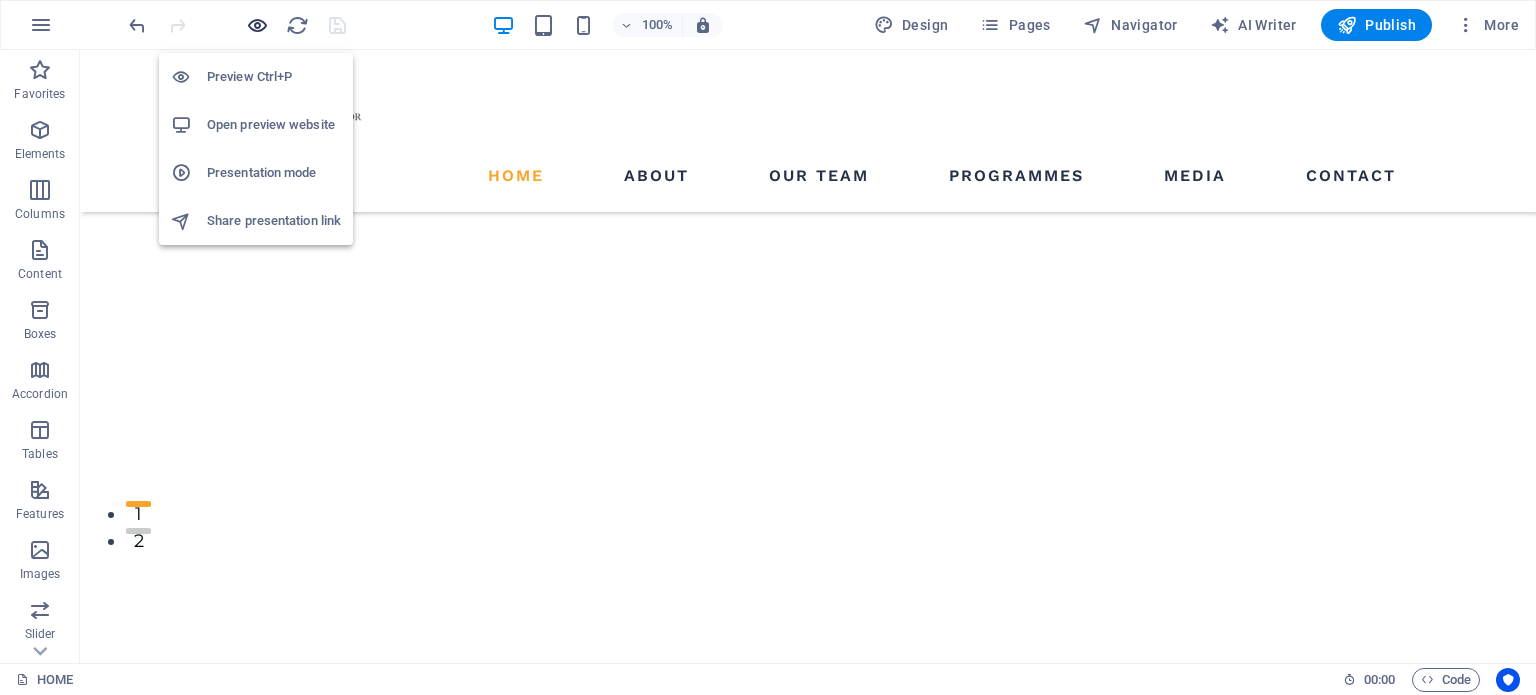 click at bounding box center [257, 25] 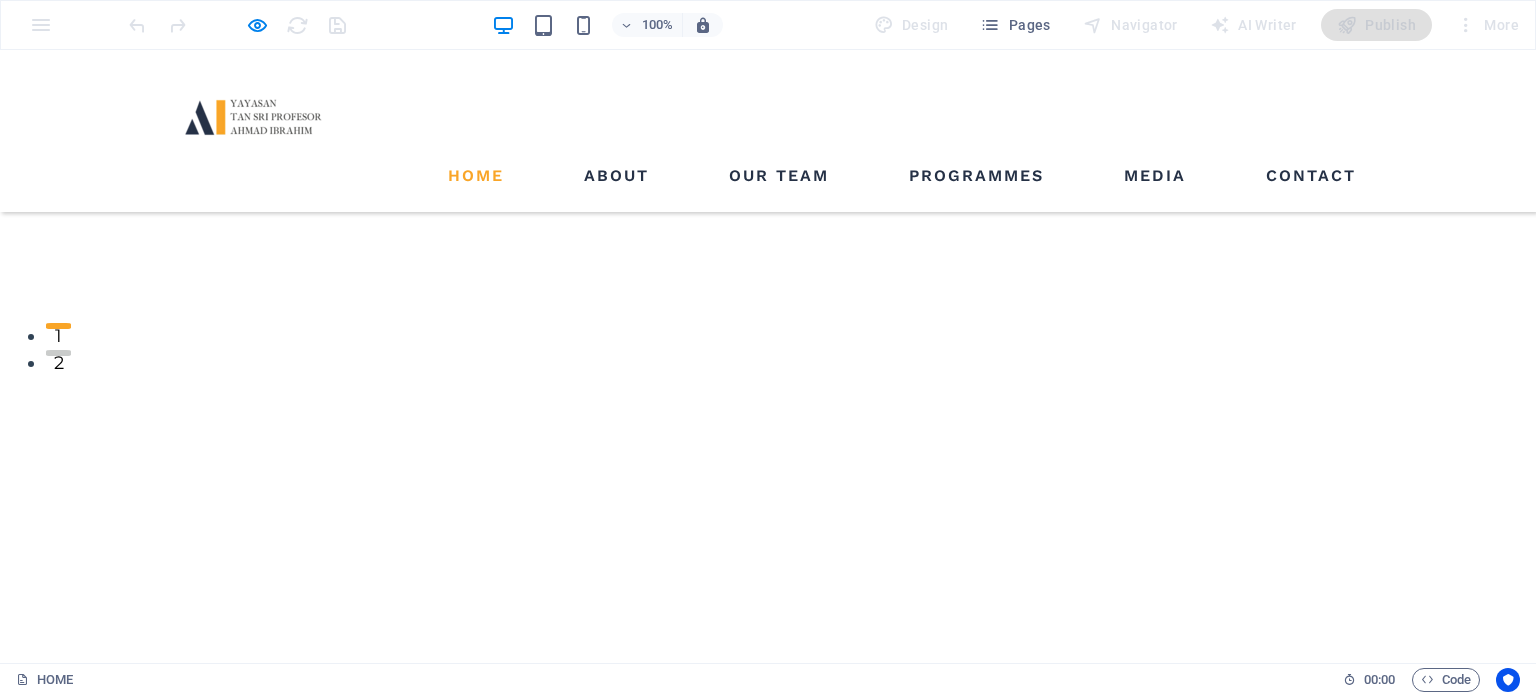 scroll, scrollTop: 307, scrollLeft: 0, axis: vertical 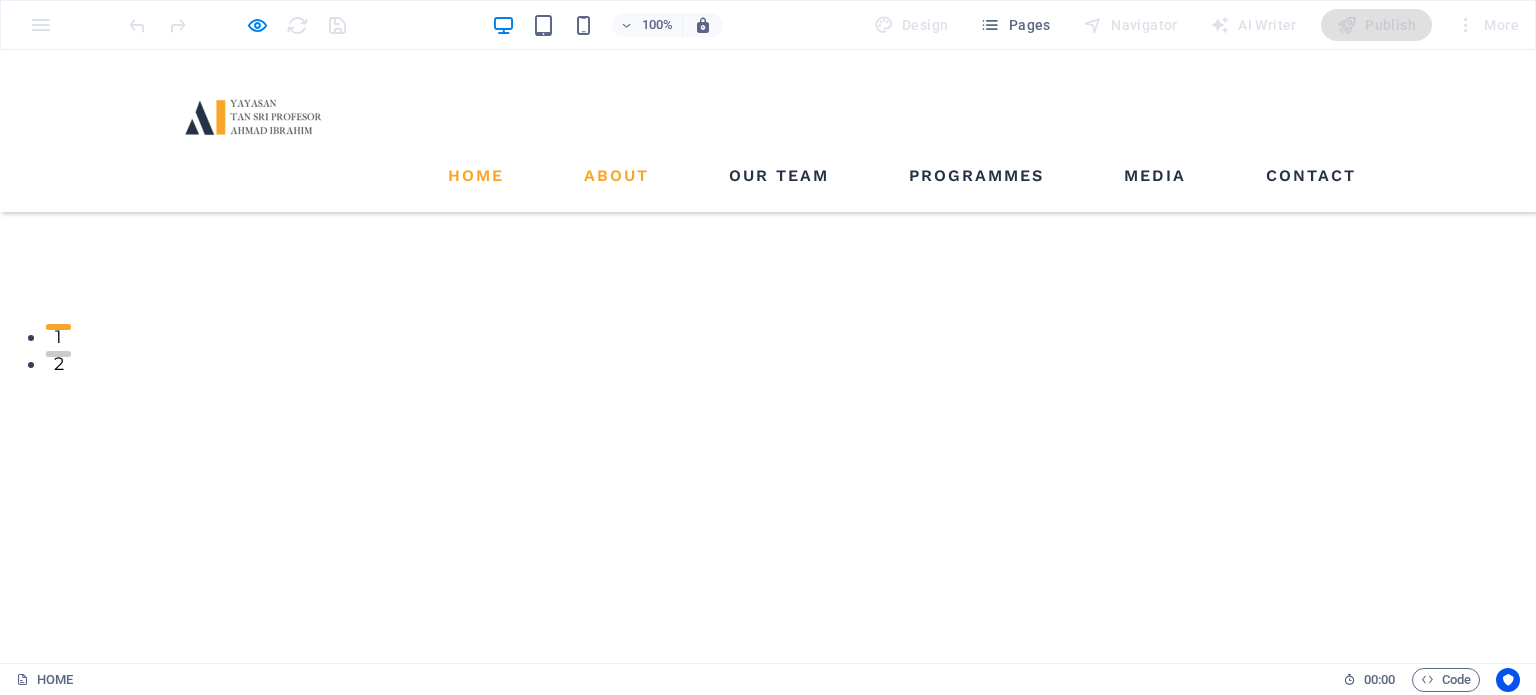 click on "ABOUT" at bounding box center [616, 176] 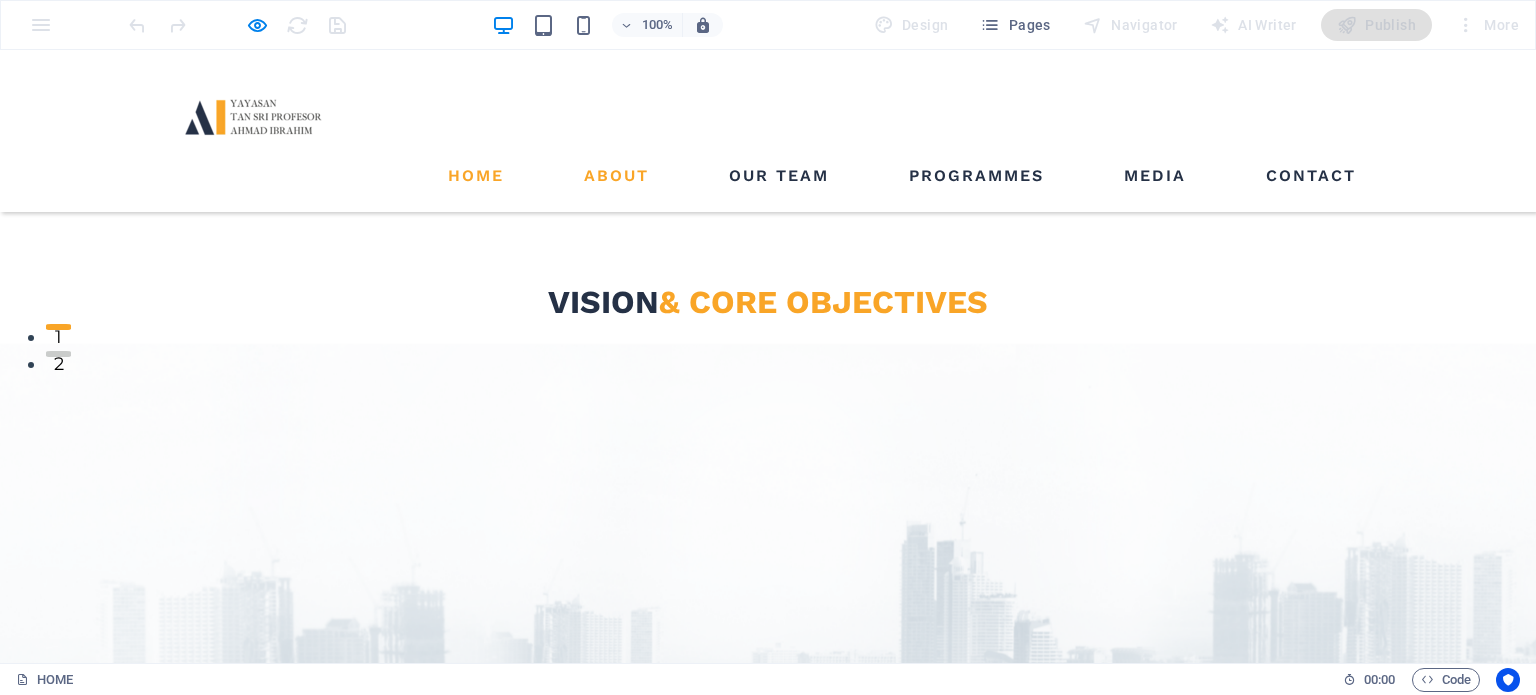 scroll, scrollTop: 0, scrollLeft: 0, axis: both 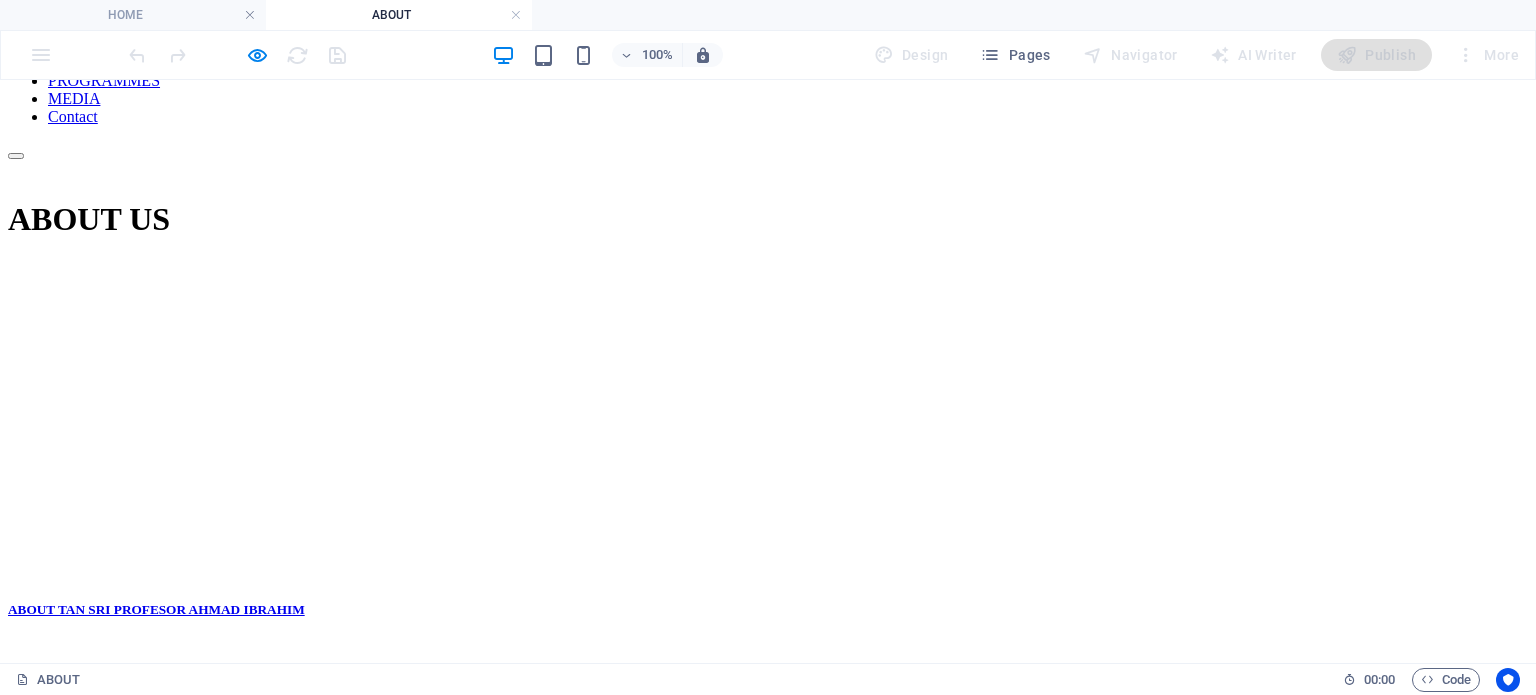 click on "Home ABOUT Our Team PROGRAMMES MEDIA Contact" at bounding box center [768, 72] 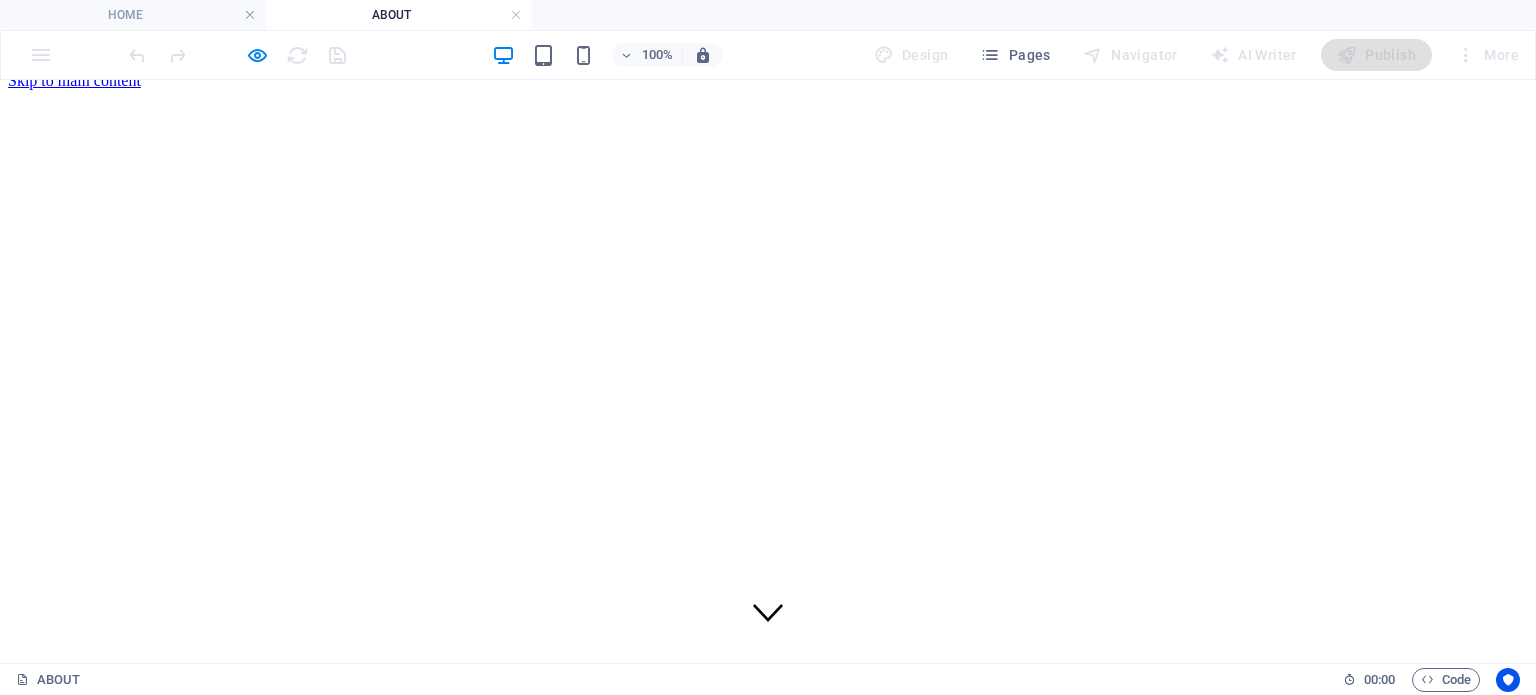 scroll, scrollTop: 0, scrollLeft: 0, axis: both 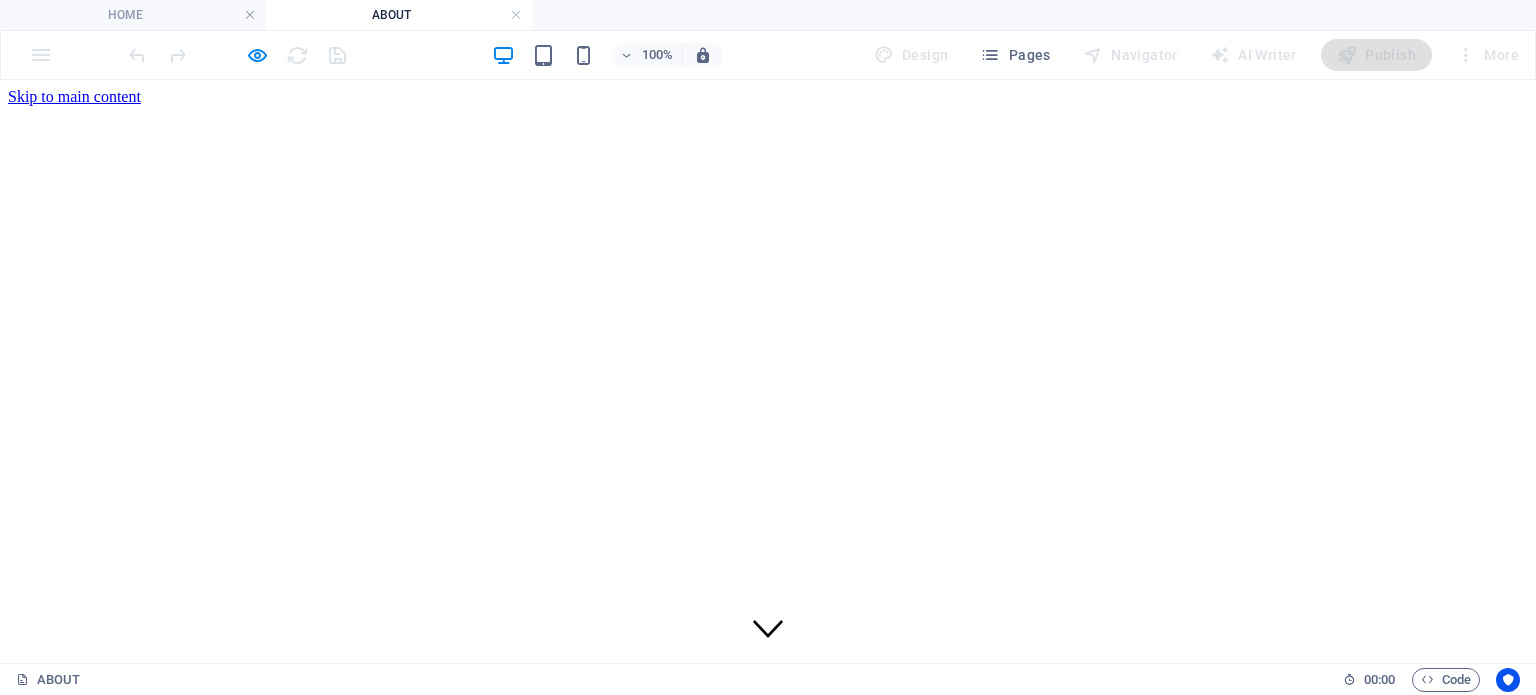 click on "Home ABOUT Our Team PROGRAMMES MEDIA Contact" at bounding box center [768, 815] 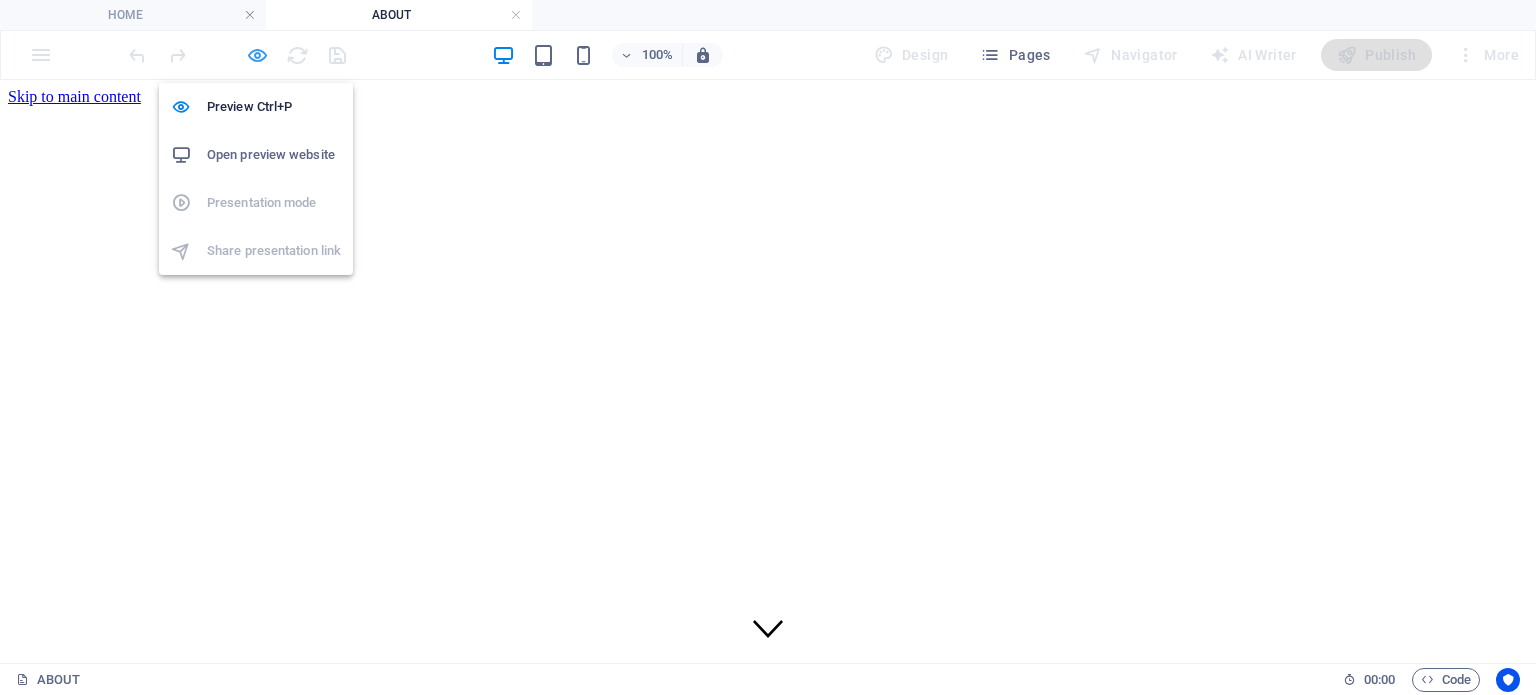click at bounding box center (257, 55) 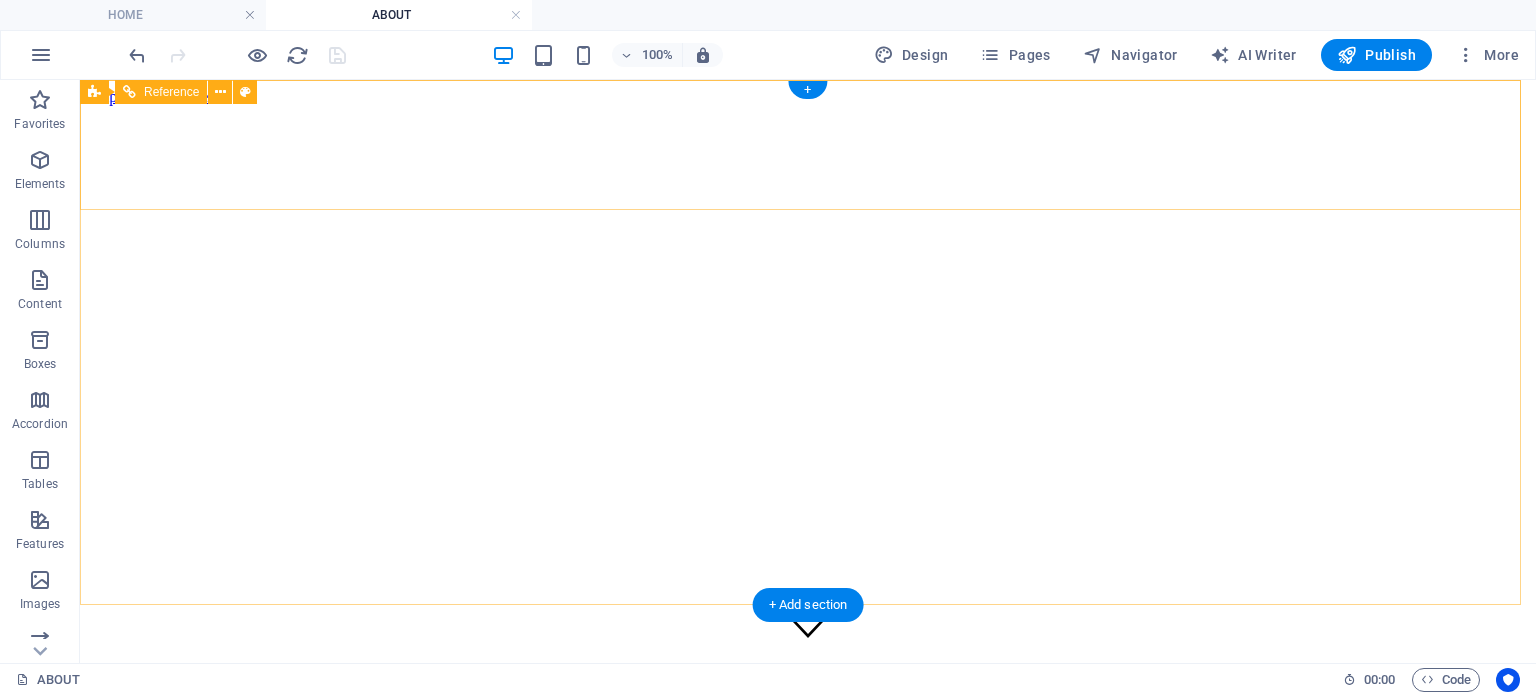 click on "Home ABOUT Our Team PROGRAMMES MEDIA Contact" at bounding box center [808, 815] 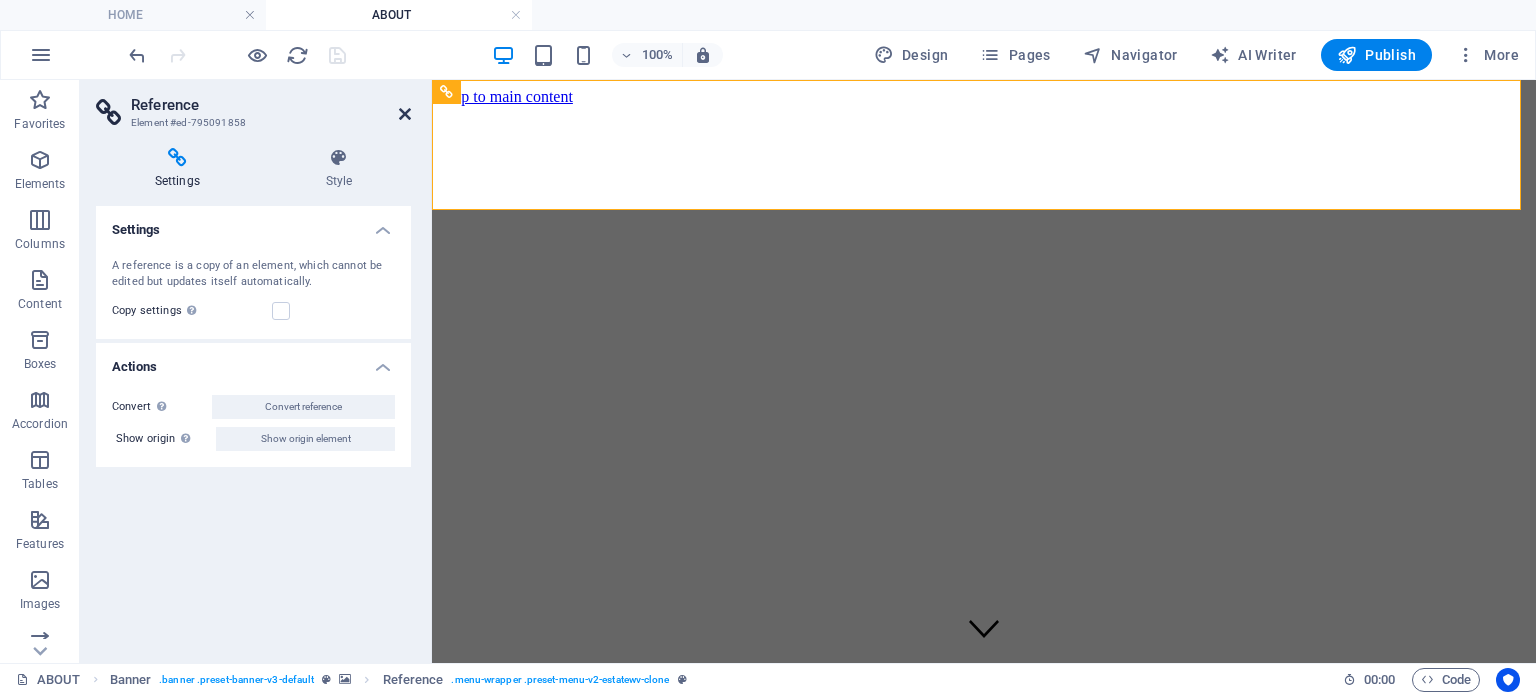 click at bounding box center (405, 114) 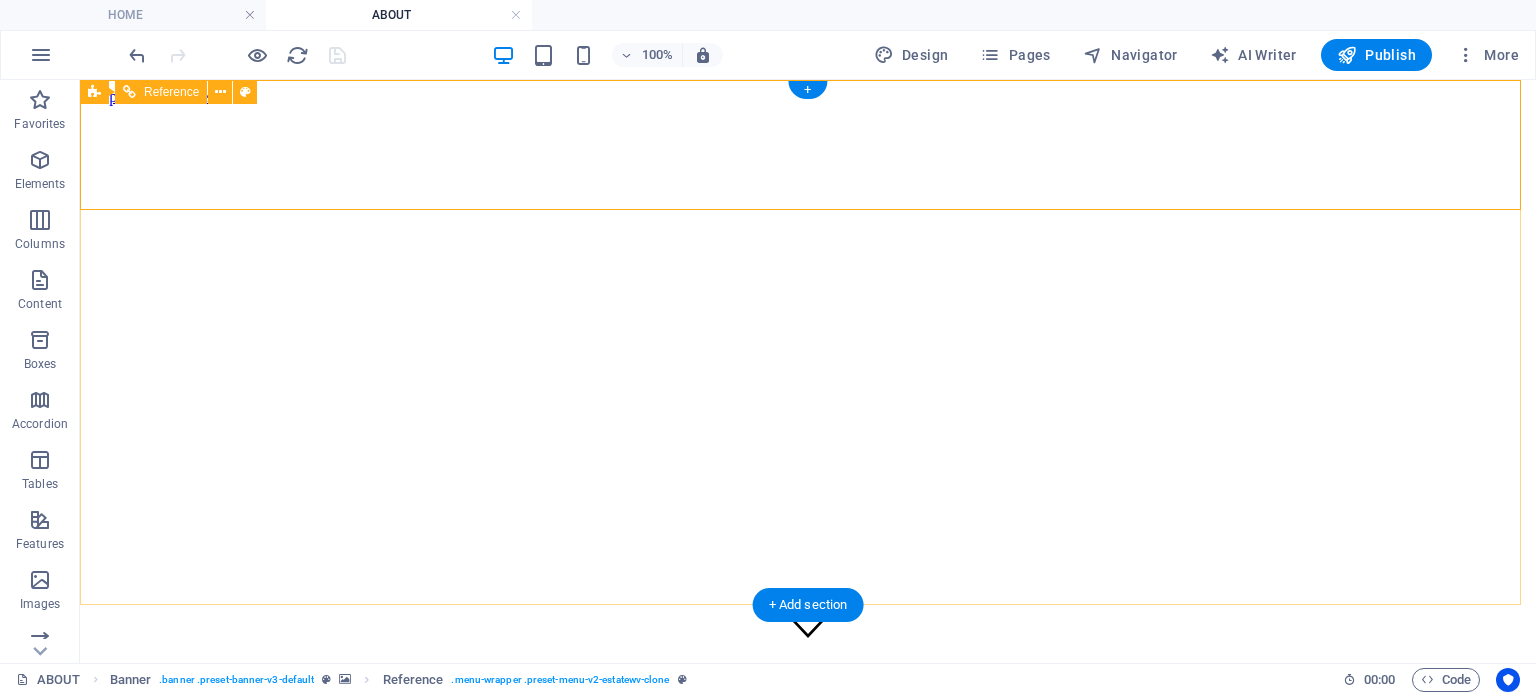 click on "Home ABOUT Our Team PROGRAMMES MEDIA Contact" at bounding box center (808, 777) 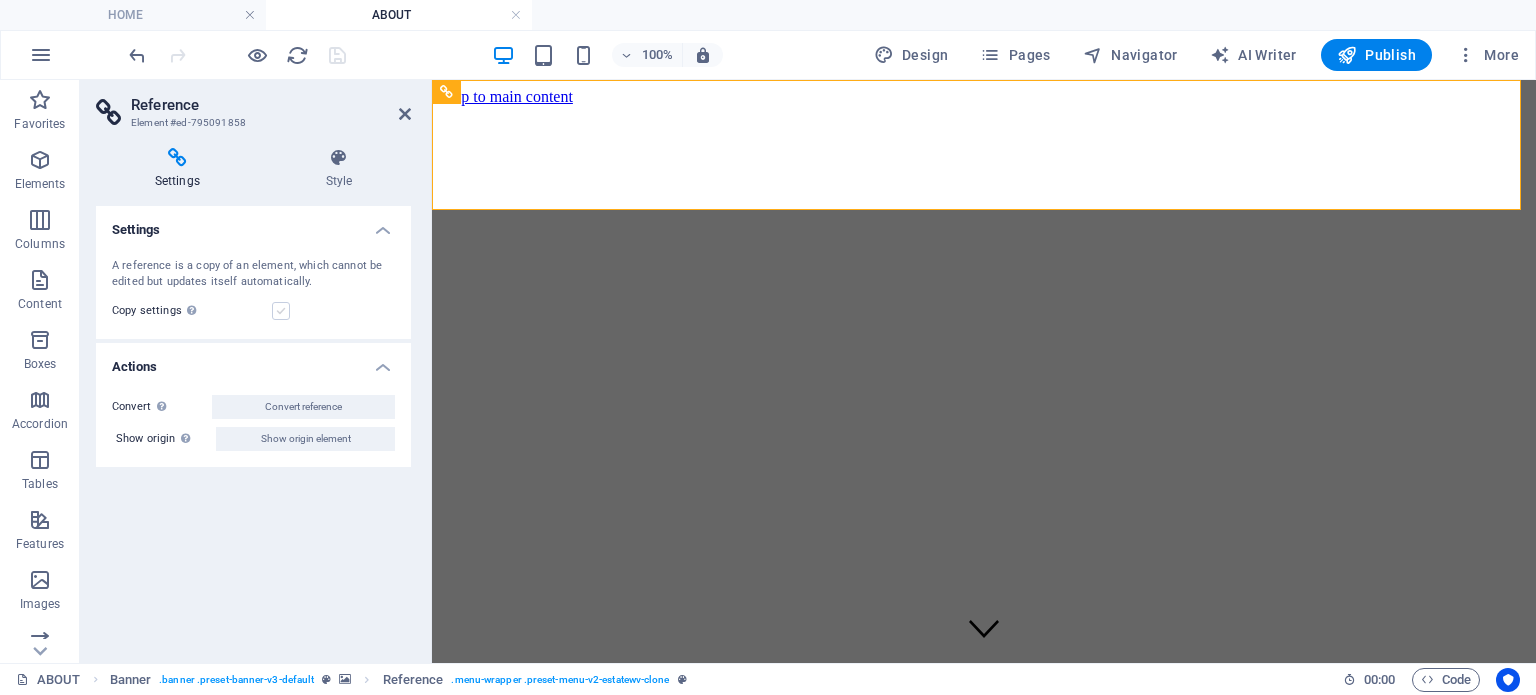 click at bounding box center (281, 311) 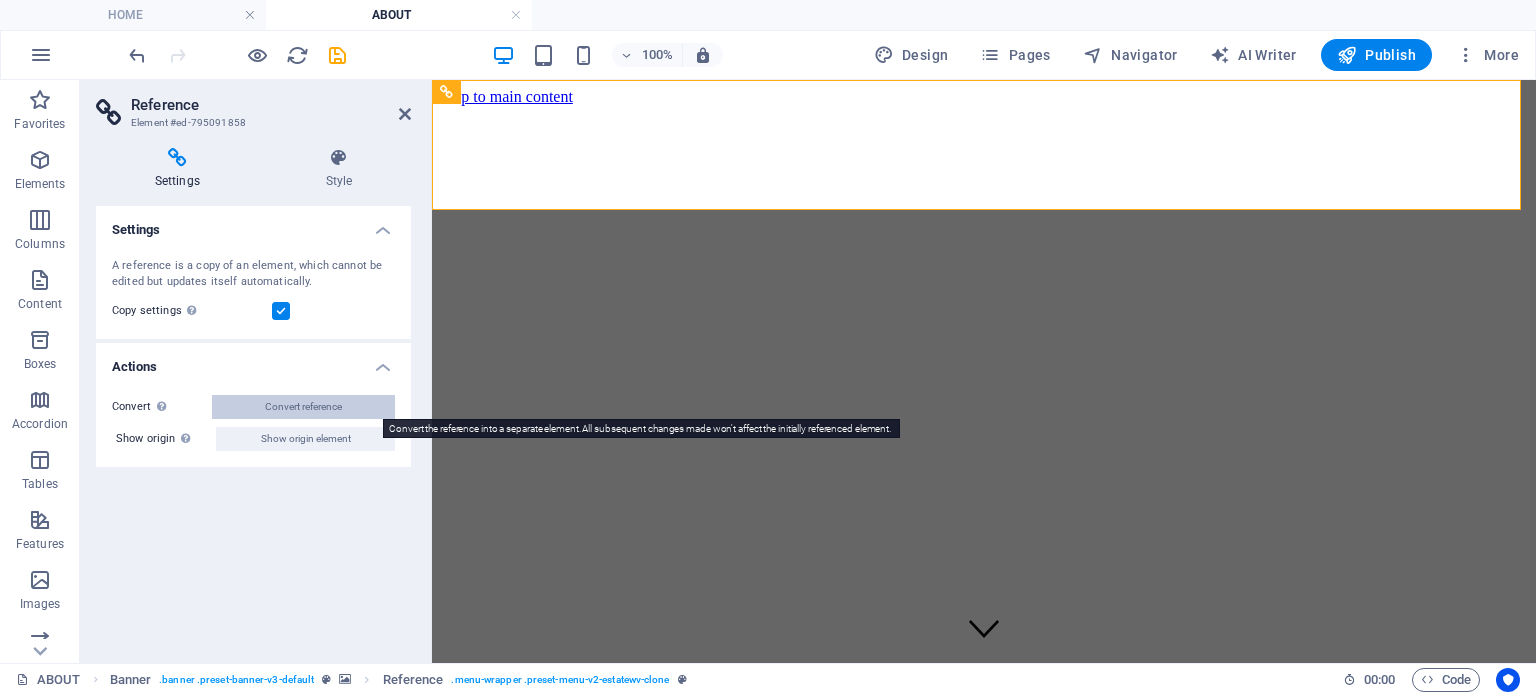 click on "Convert reference" at bounding box center (303, 407) 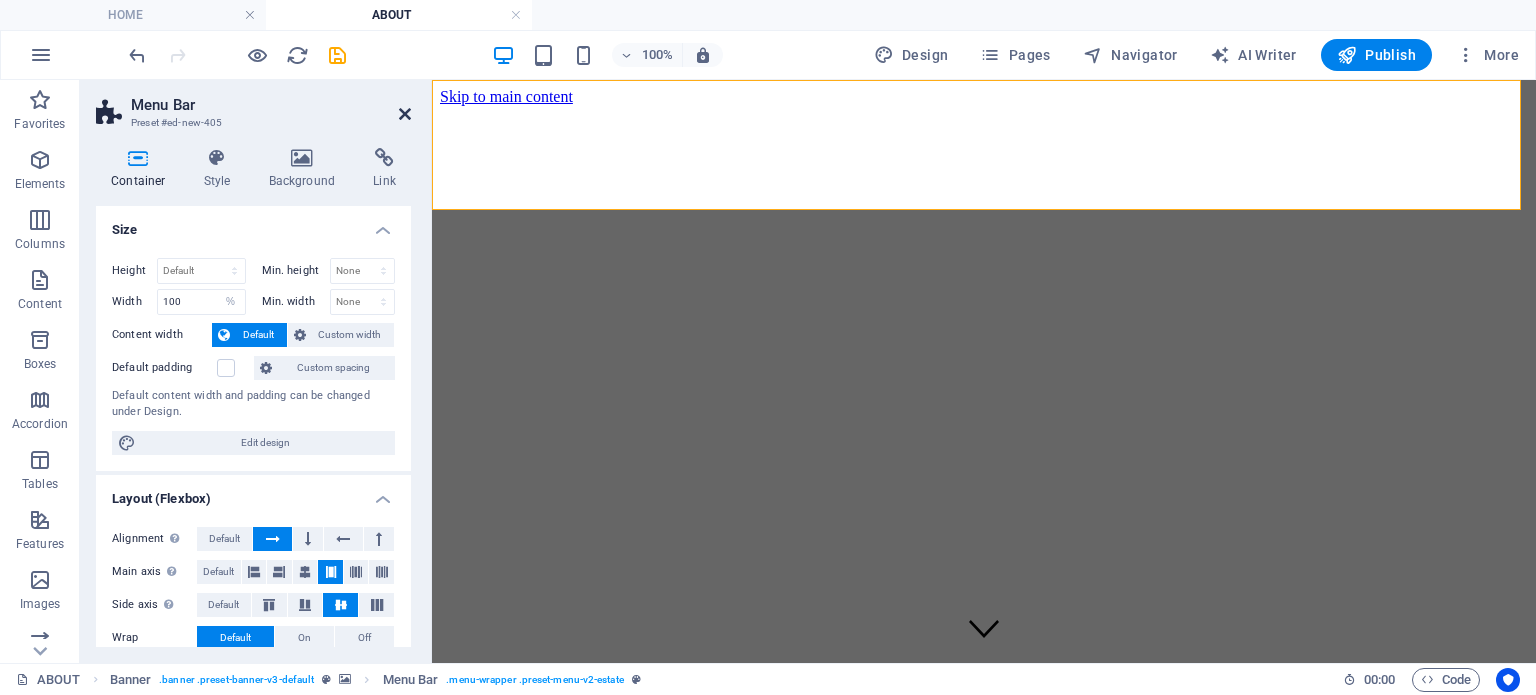 click at bounding box center [405, 114] 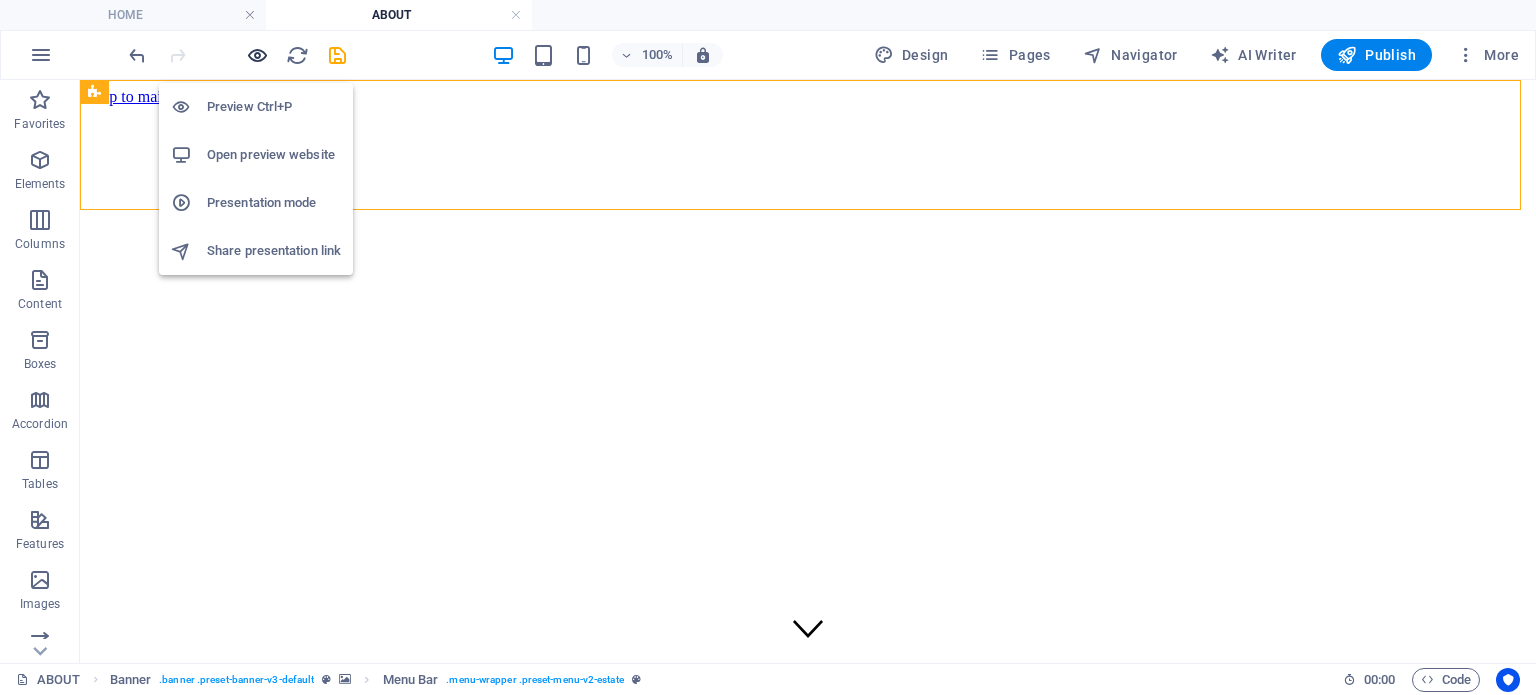 click at bounding box center [257, 55] 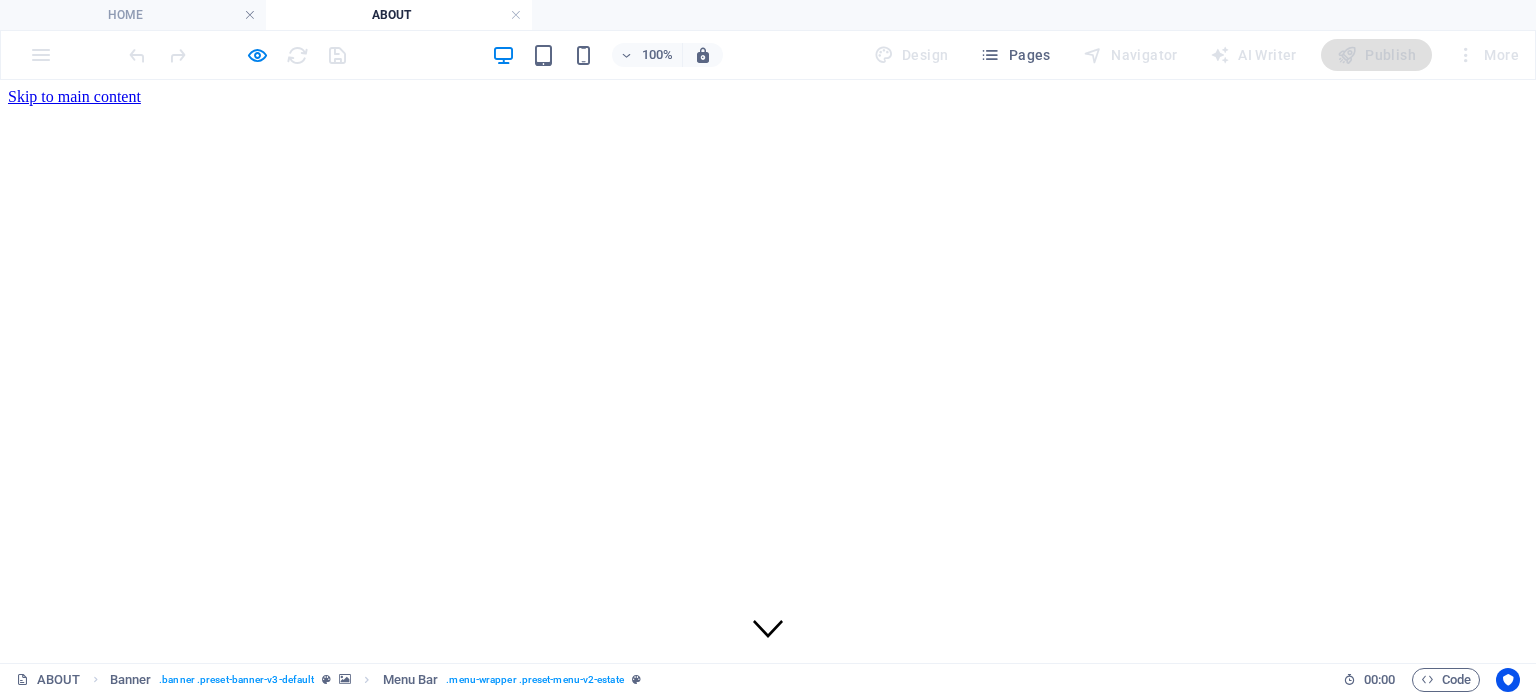 click on "Our Team" at bounding box center (80, 805) 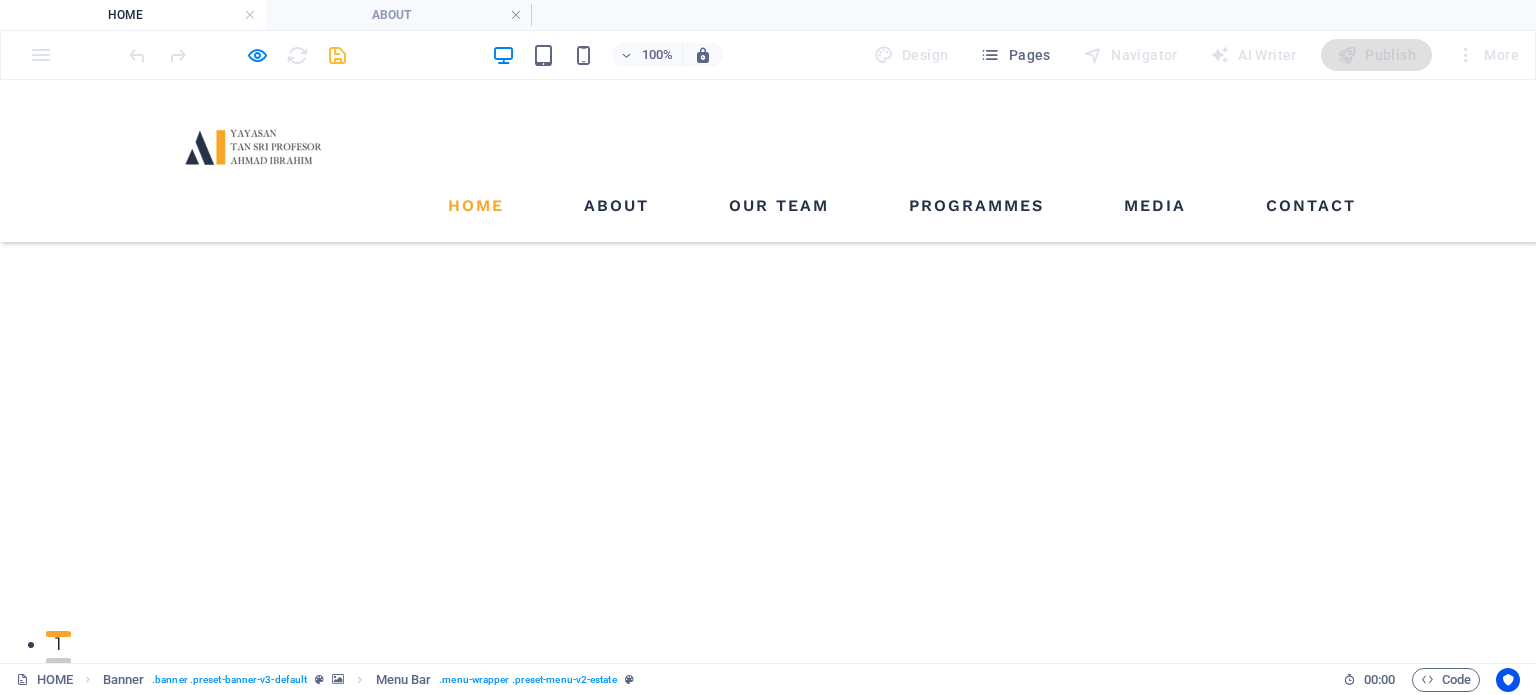 scroll, scrollTop: 307, scrollLeft: 0, axis: vertical 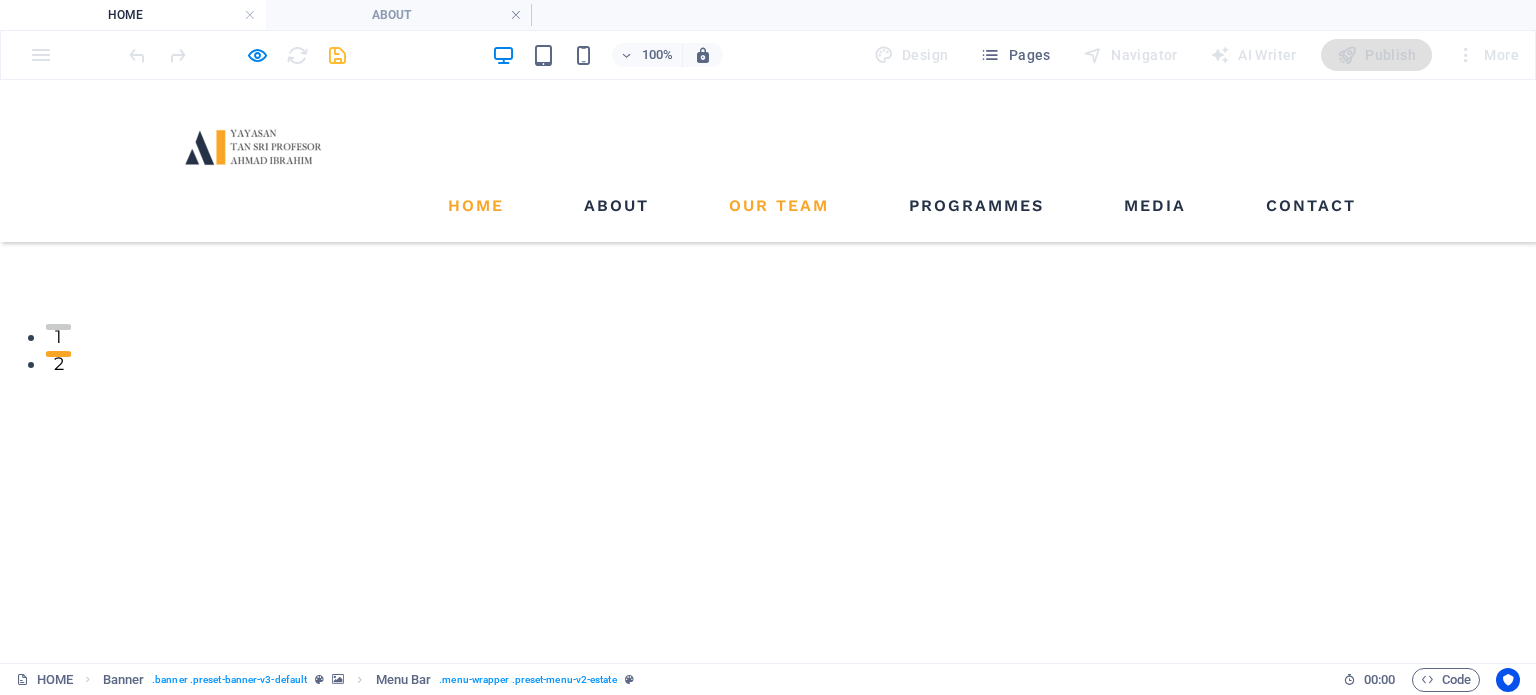 click on "Our Team" at bounding box center (779, 206) 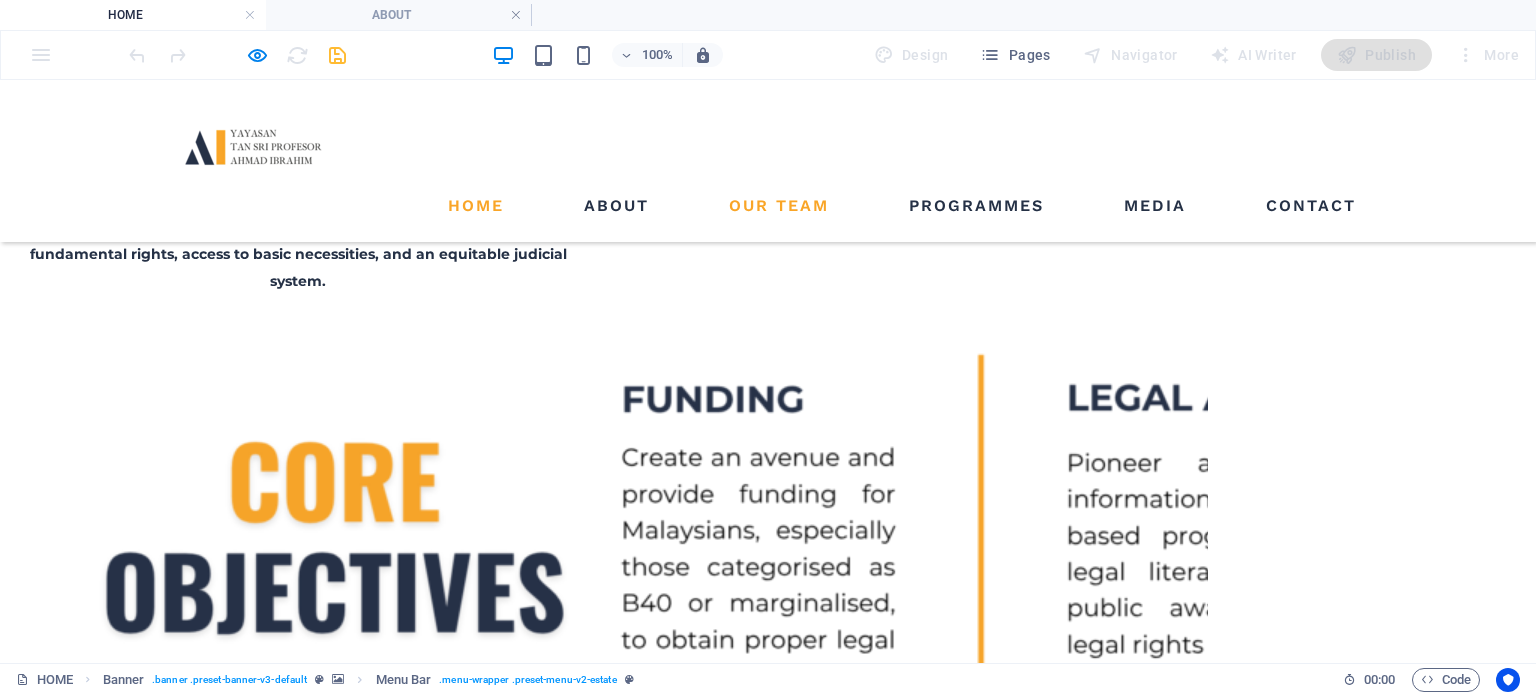 scroll, scrollTop: 1646, scrollLeft: 0, axis: vertical 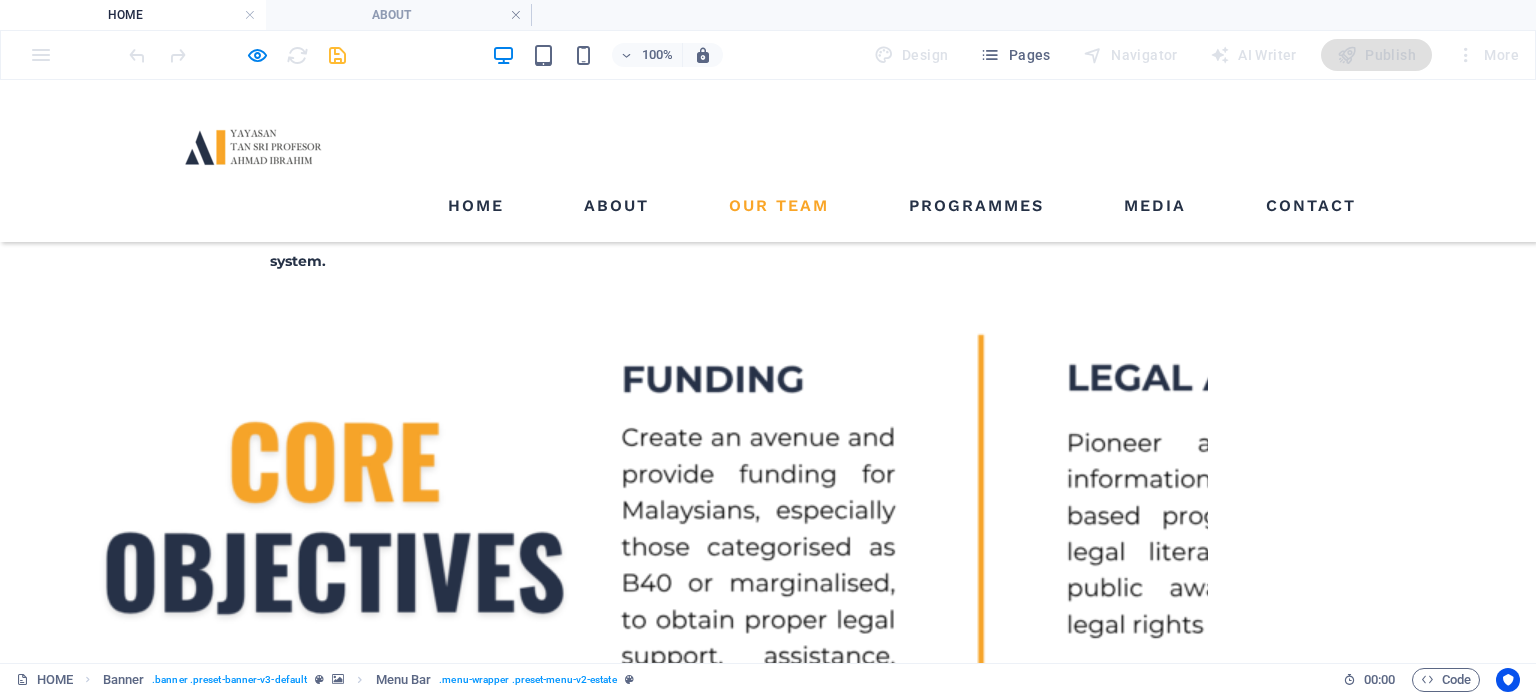 click on "VIEW OUR TEAM" at bounding box center (484, 2733) 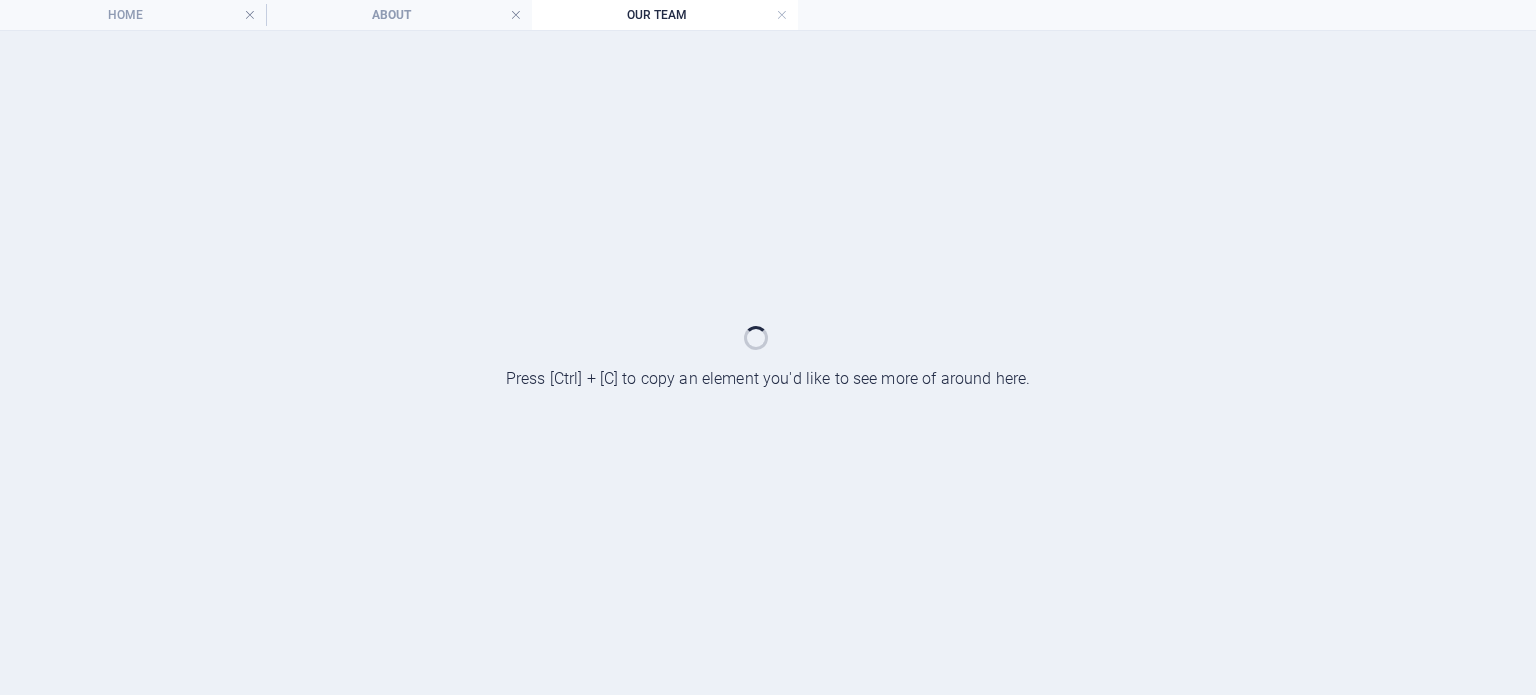 scroll, scrollTop: 0, scrollLeft: 0, axis: both 